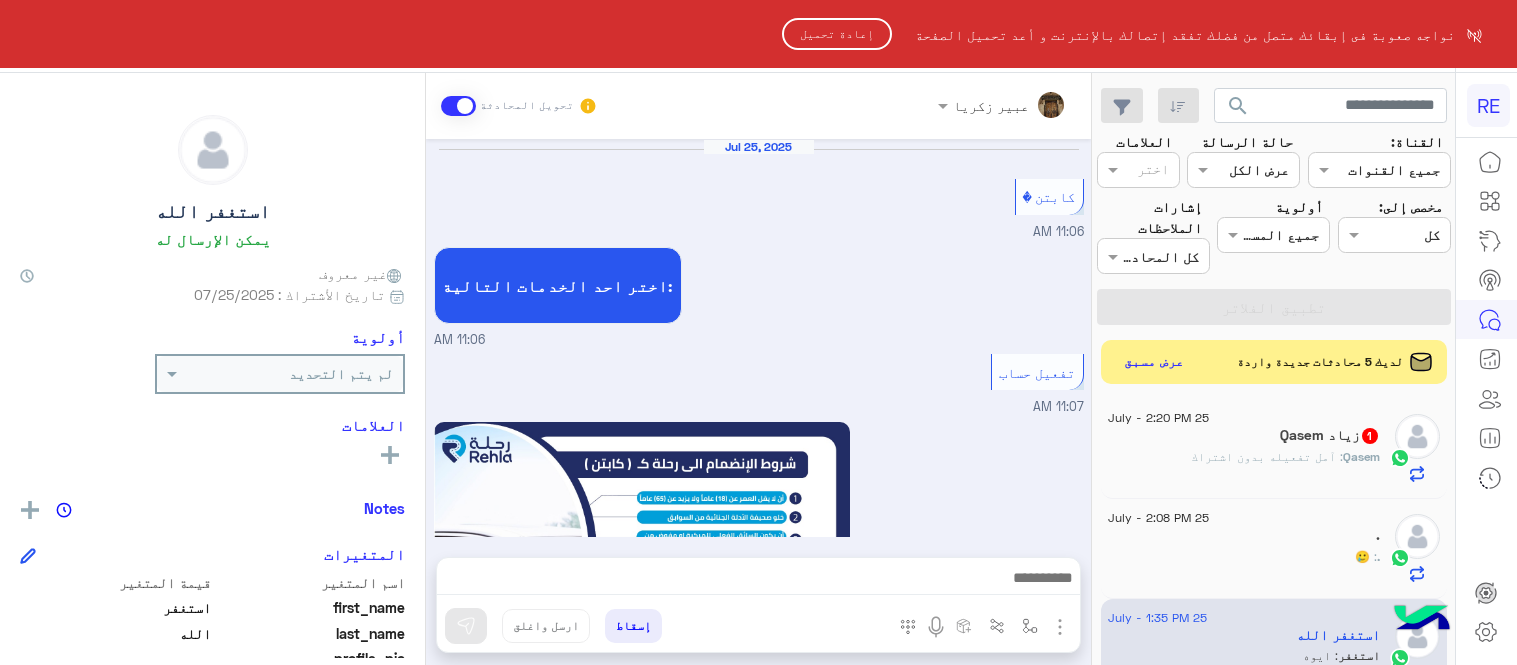 scroll, scrollTop: 0, scrollLeft: 0, axis: both 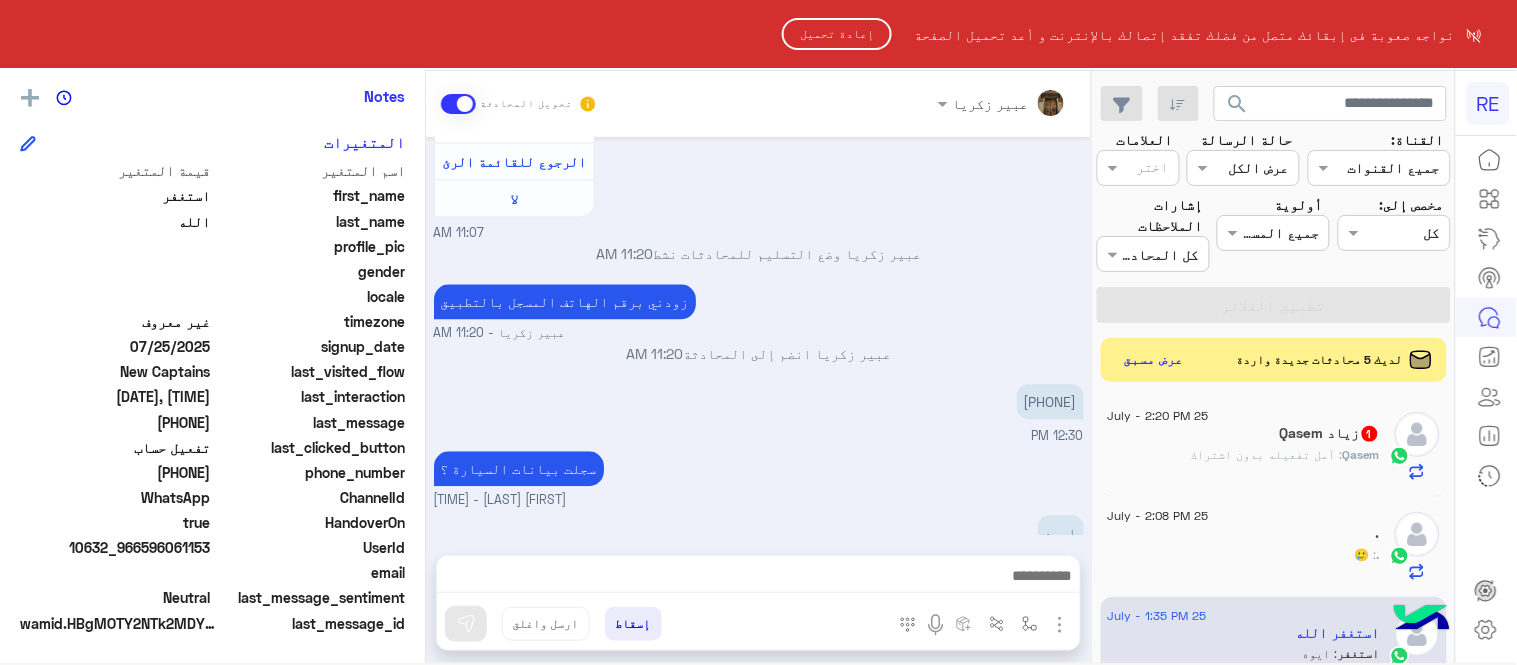 click on "إعادة تحميل" 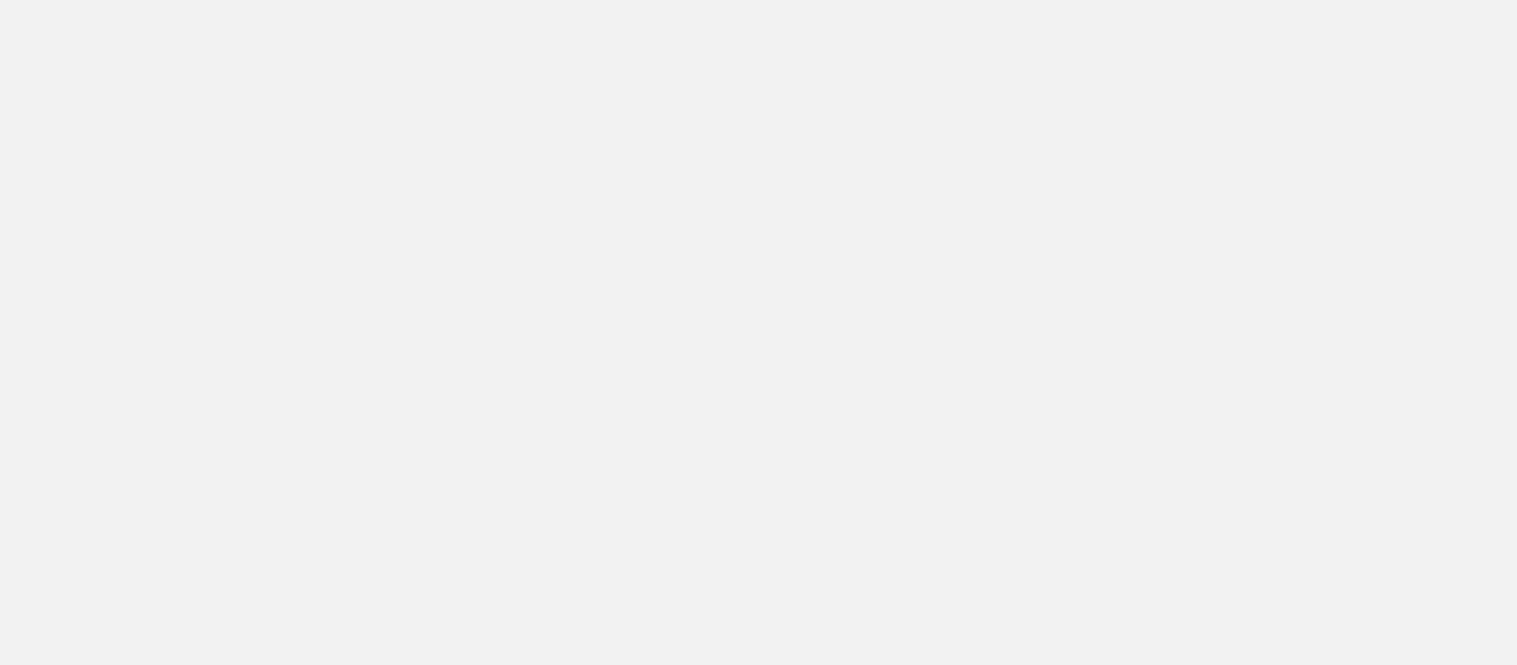 scroll, scrollTop: 0, scrollLeft: 0, axis: both 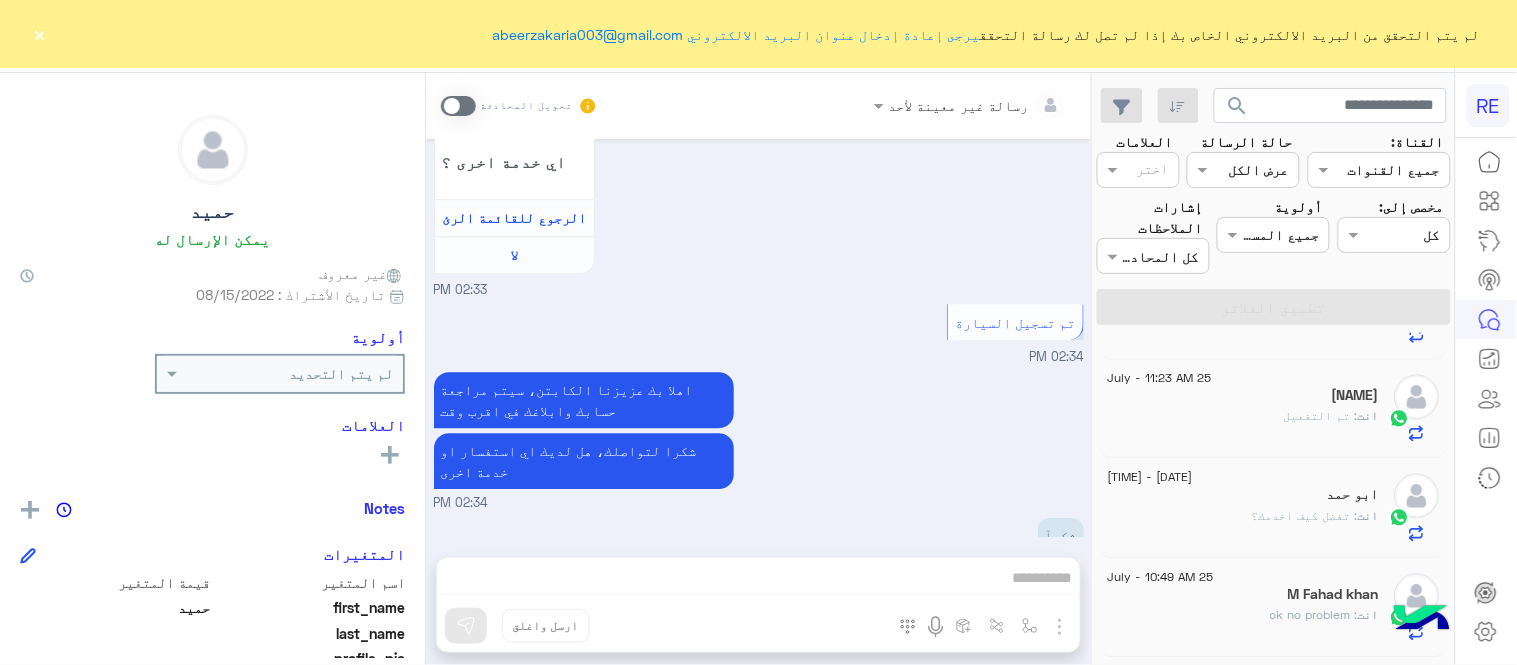 click on "M Fahad khan" 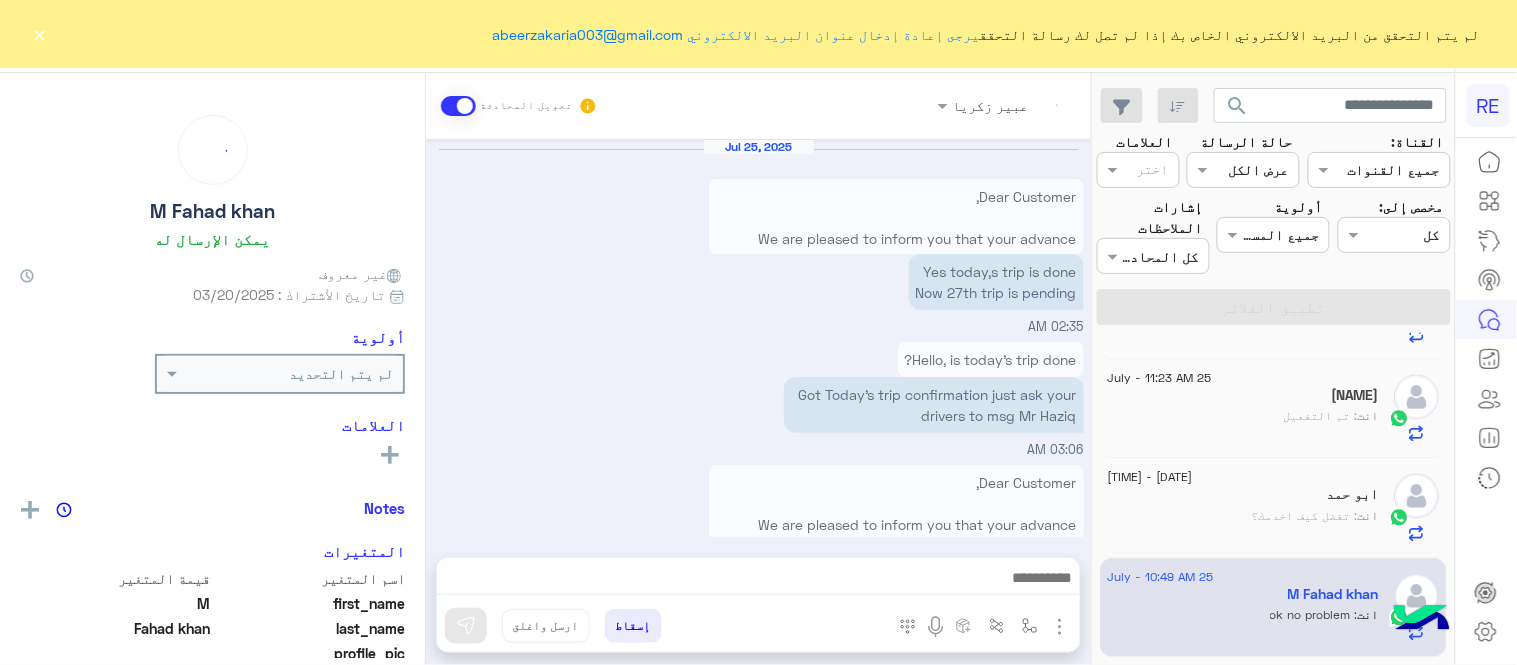 scroll, scrollTop: 528, scrollLeft: 0, axis: vertical 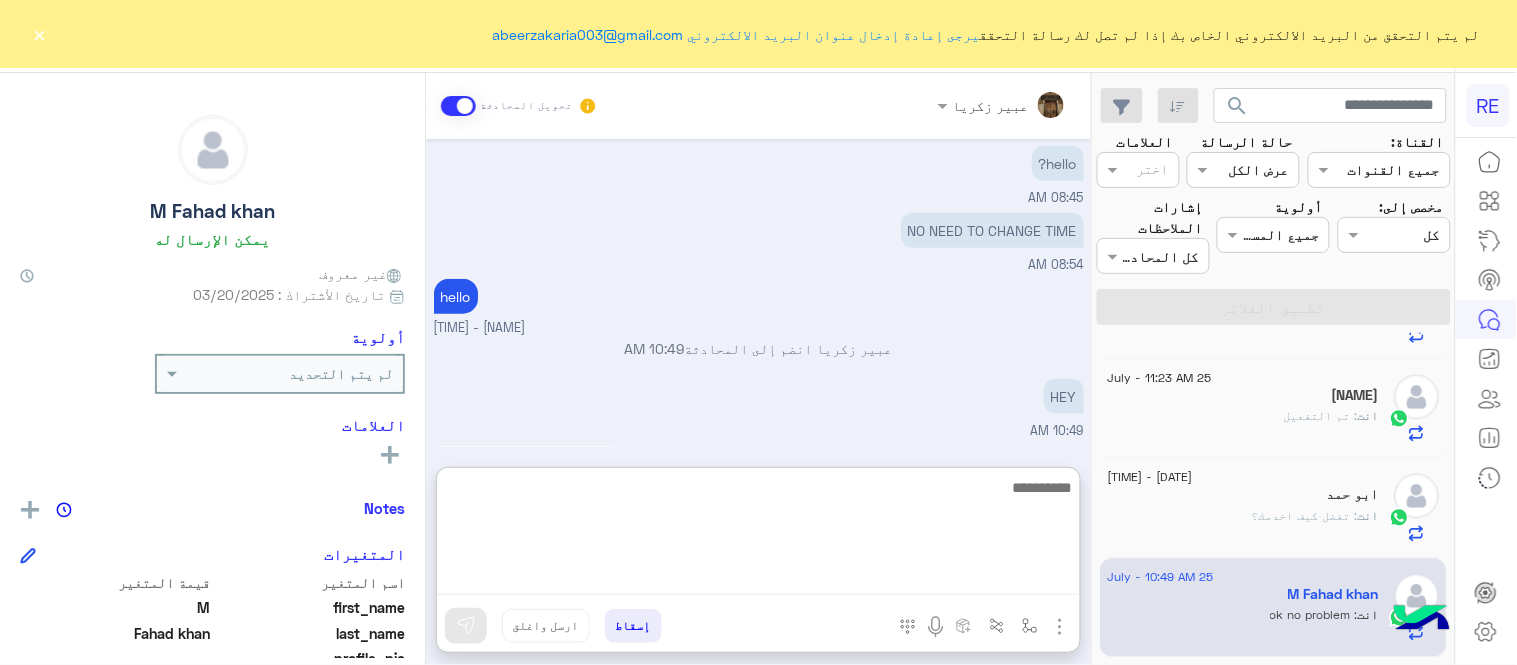 click at bounding box center [758, 535] 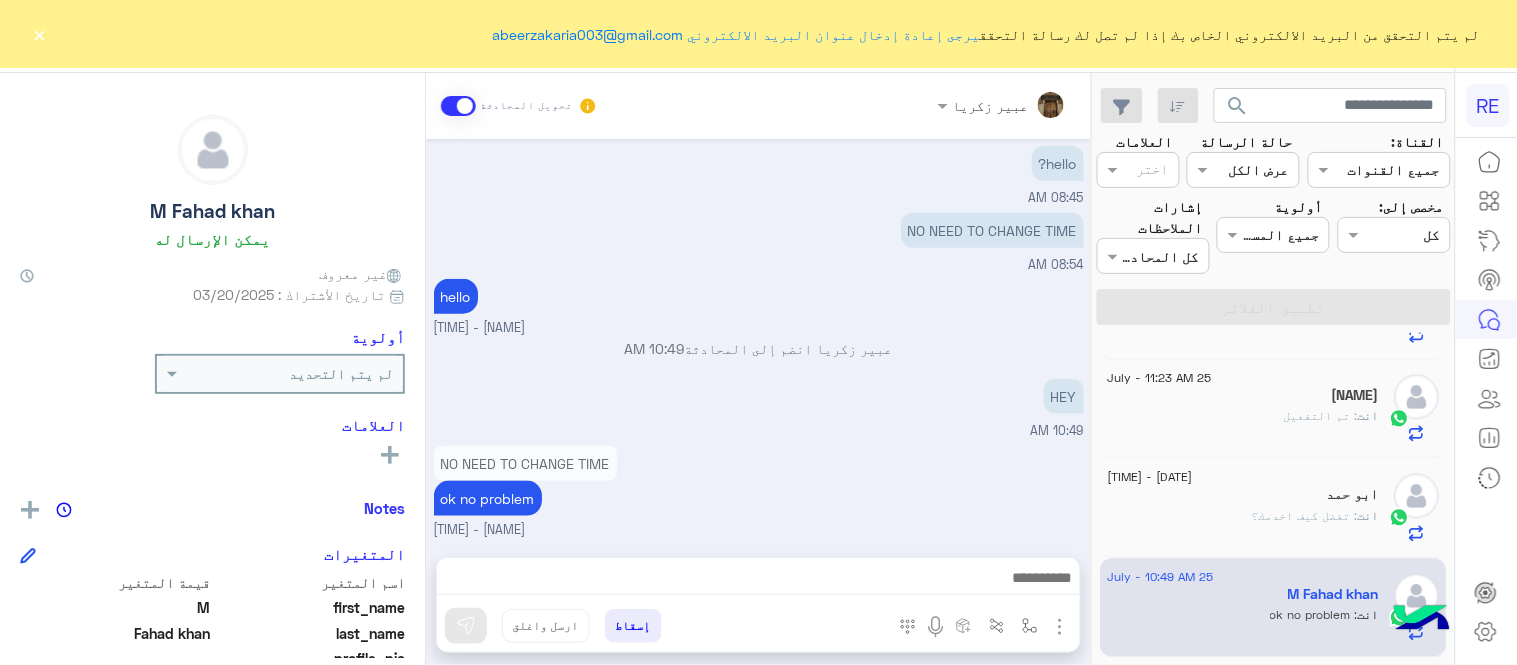 click on "[NAME] [NAME] تحويل المحادثة     Jul 25, 2025  Dear Customer, We are pleased to inform you that your advance reservation has been updated and confirmed. Please find below the revised trip and driver details: Advance Reservation Date: 25/07/2025 Time: 3:00 PM Client name: [NAME] [NAME] Pickup location: Darul Toheed Hotel, Makkah Drop-off location: Sheraton Hotel, Jeddah Payment method: Cash Total Cost: 600 SAR (300 SAR per driver) Driver 1 Details: Captain: [NAME] [NAME] [NAME] Mobile: [PHONE] Car: Family Van XL Color: White Driver 2 Details: Captain: [NAME] [NAME] [NAME] Mobile: [PHONE] Car: Peugeot Color: Black Note: Both drivers will be waiting for you at Darul Toheed Hotel on 25th July at 3:00 PM to ensure smooth coordination and a comfortable trip. We wish you a pleasant journey, and thank you for choosing "Rehla". Yes today,s trip is done  Now 27th trip is pending   02:35 AM  Hello, is today's trip done?   03:06 AM  Dear Customer, Advance Reservation Date: 25/07/2025" at bounding box center (758, 373) 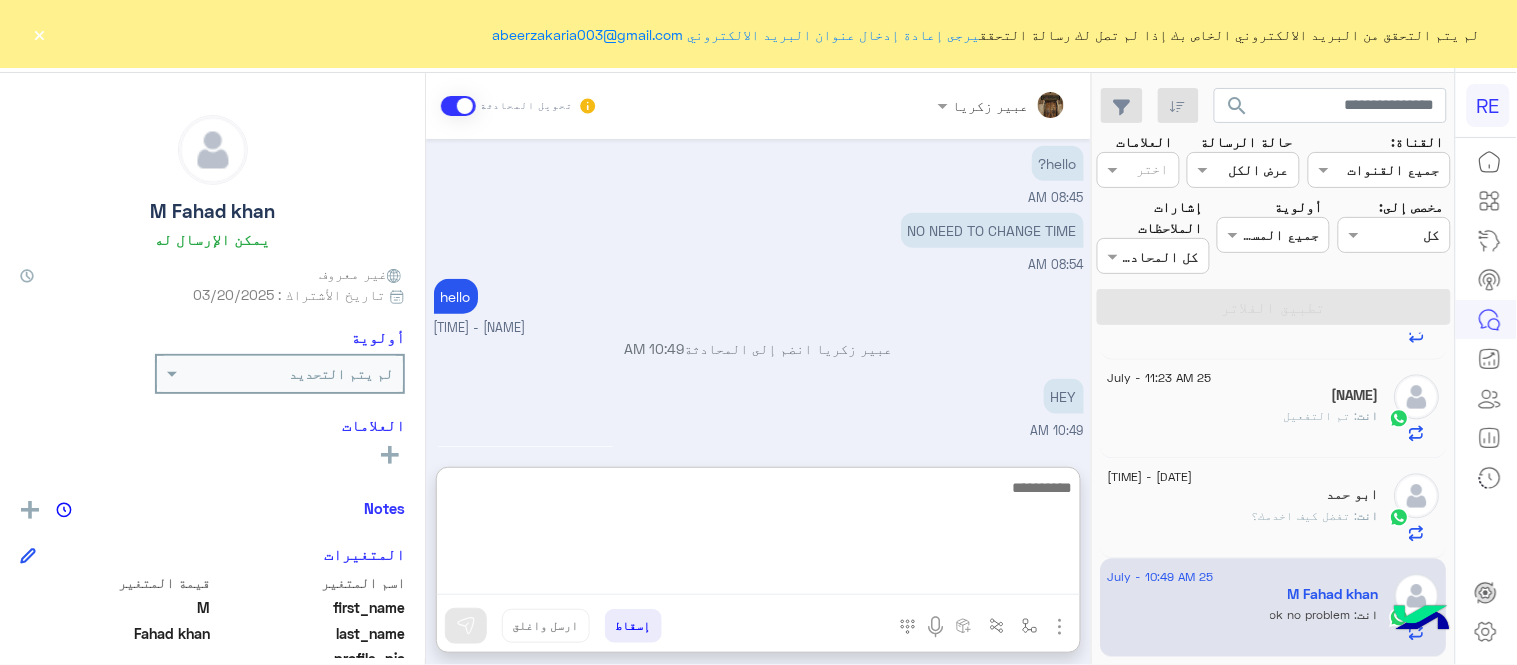 click at bounding box center (758, 535) 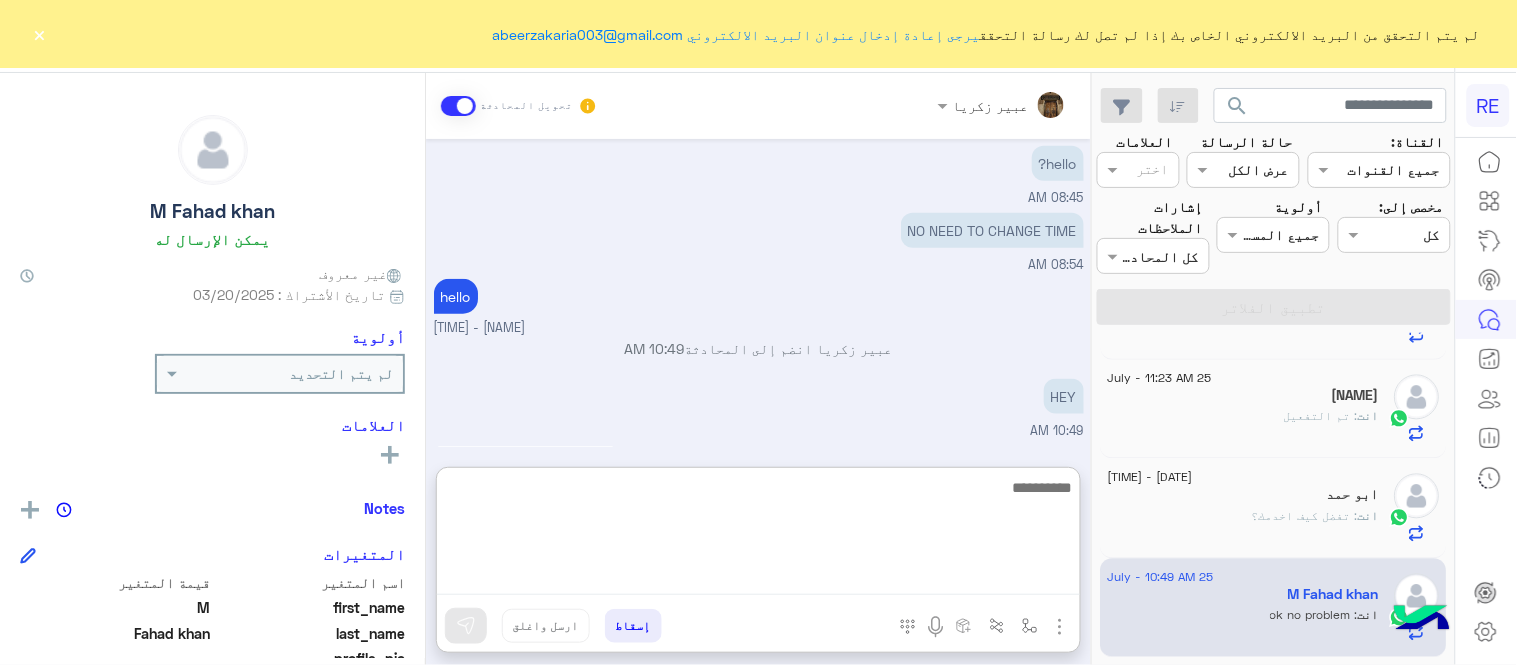 paste on "**********" 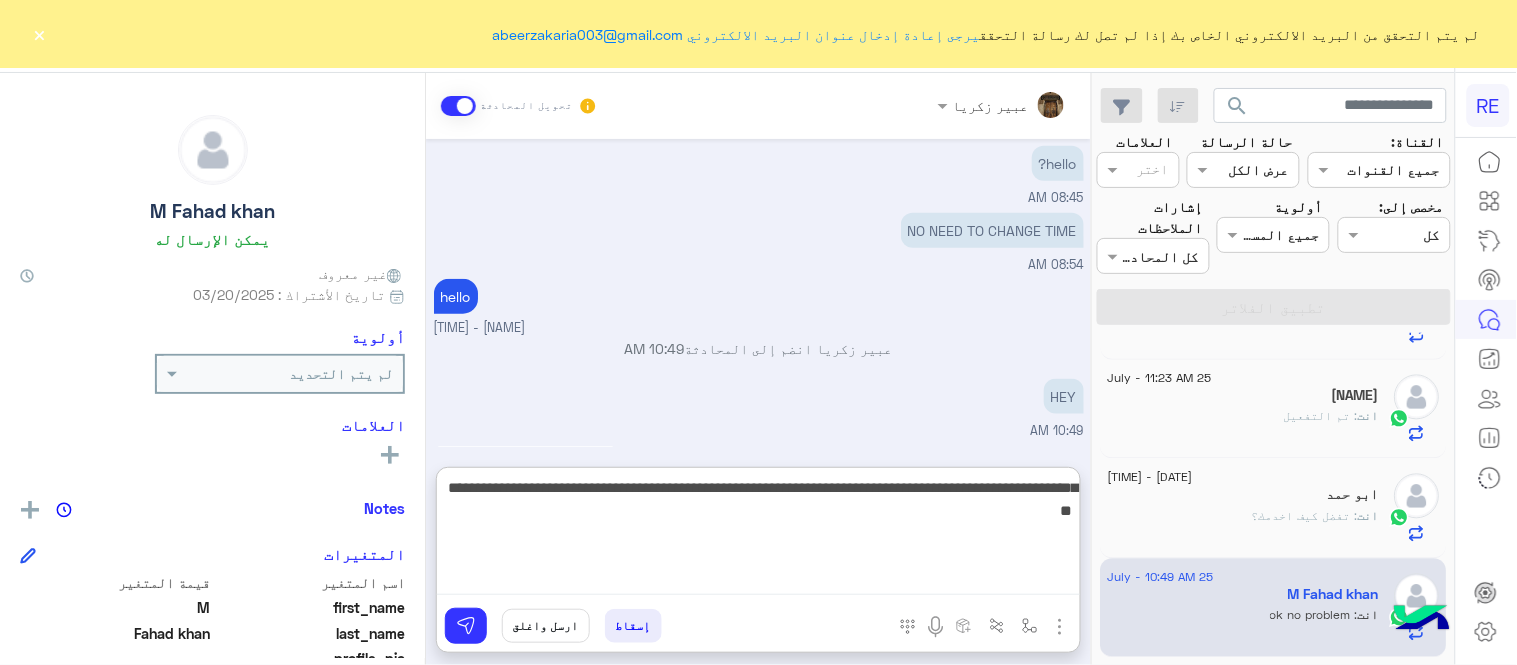 drag, startPoint x: 483, startPoint y: 486, endPoint x: 407, endPoint y: 484, distance: 76.02631 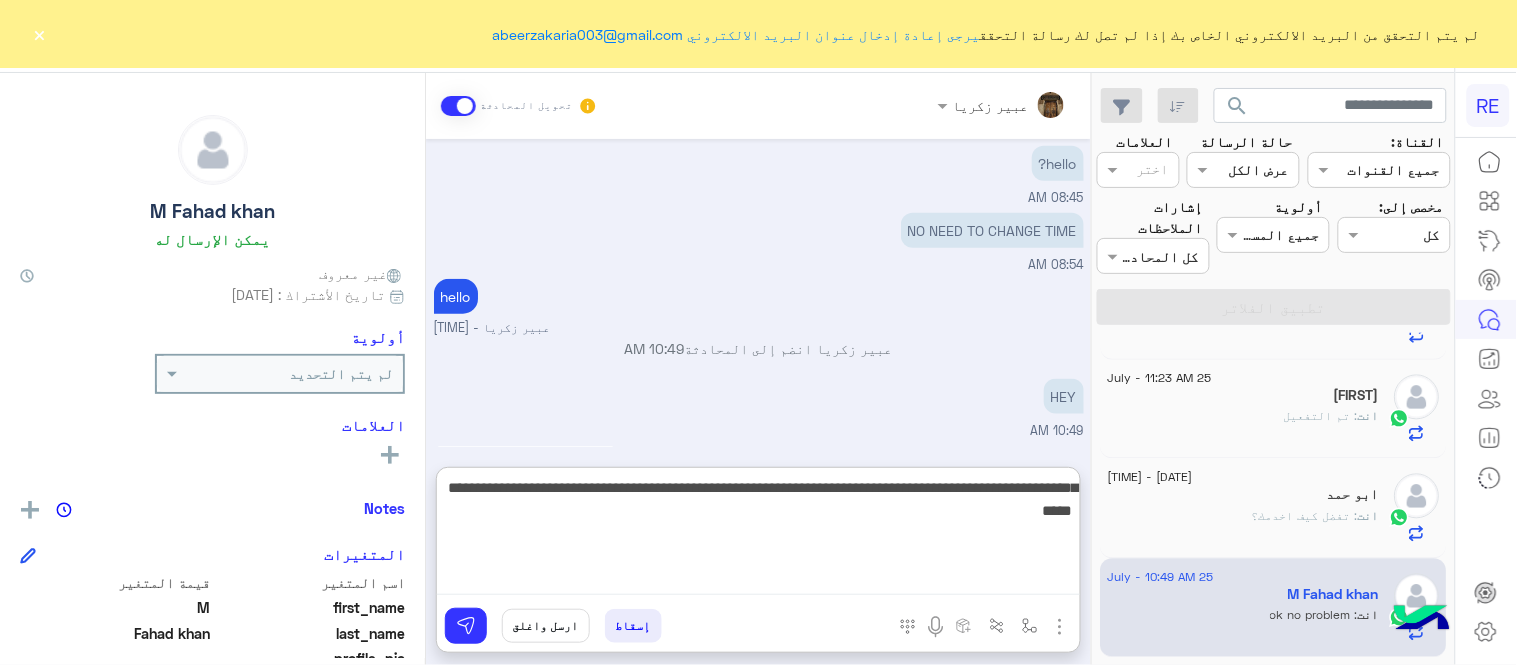 click on "**********" at bounding box center [758, 535] 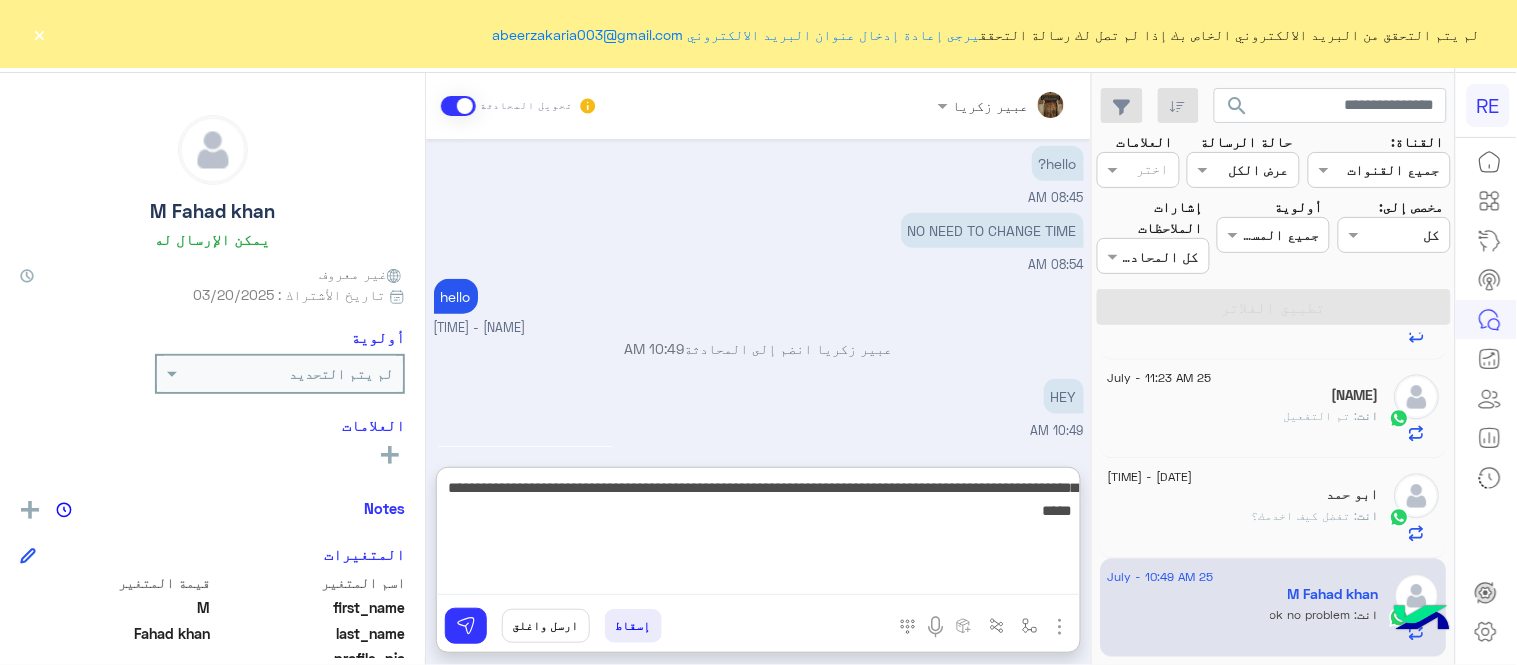 type on "**********" 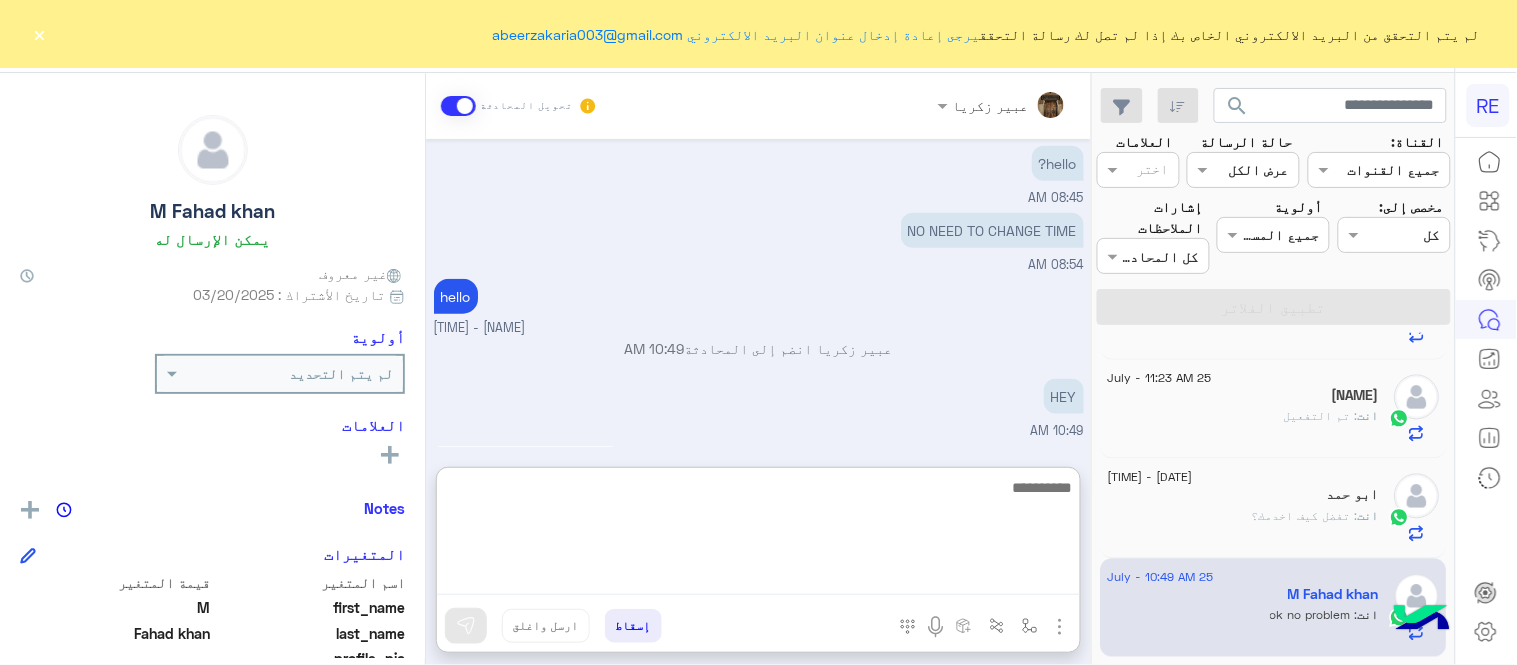 scroll, scrollTop: 724, scrollLeft: 0, axis: vertical 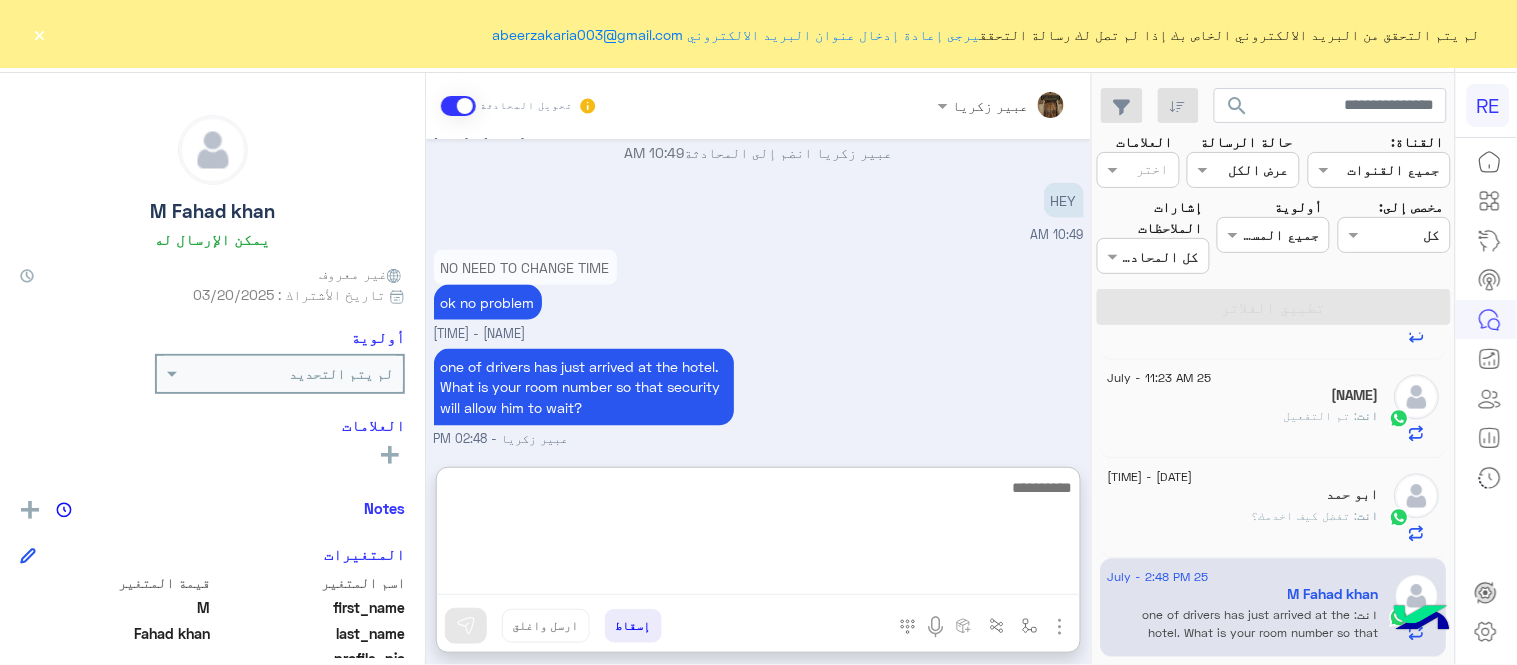 click at bounding box center [758, 535] 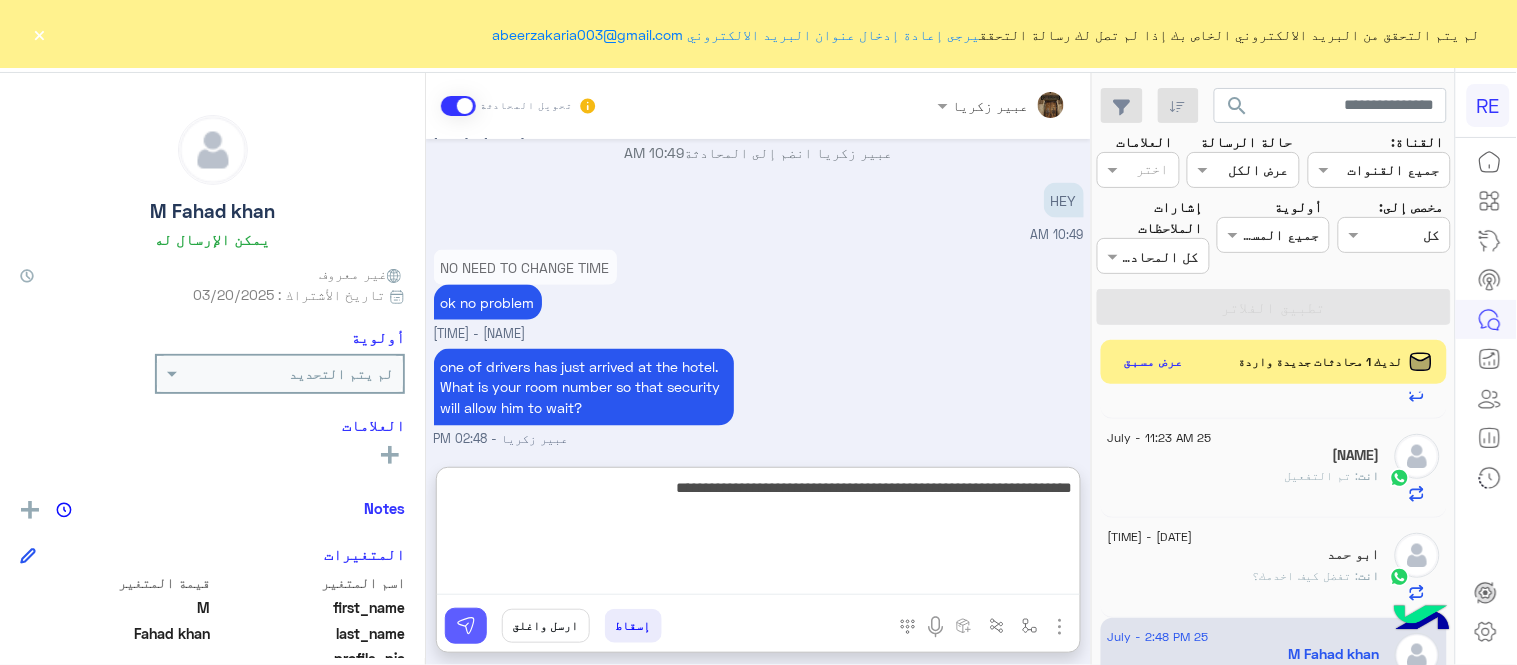 type on "**********" 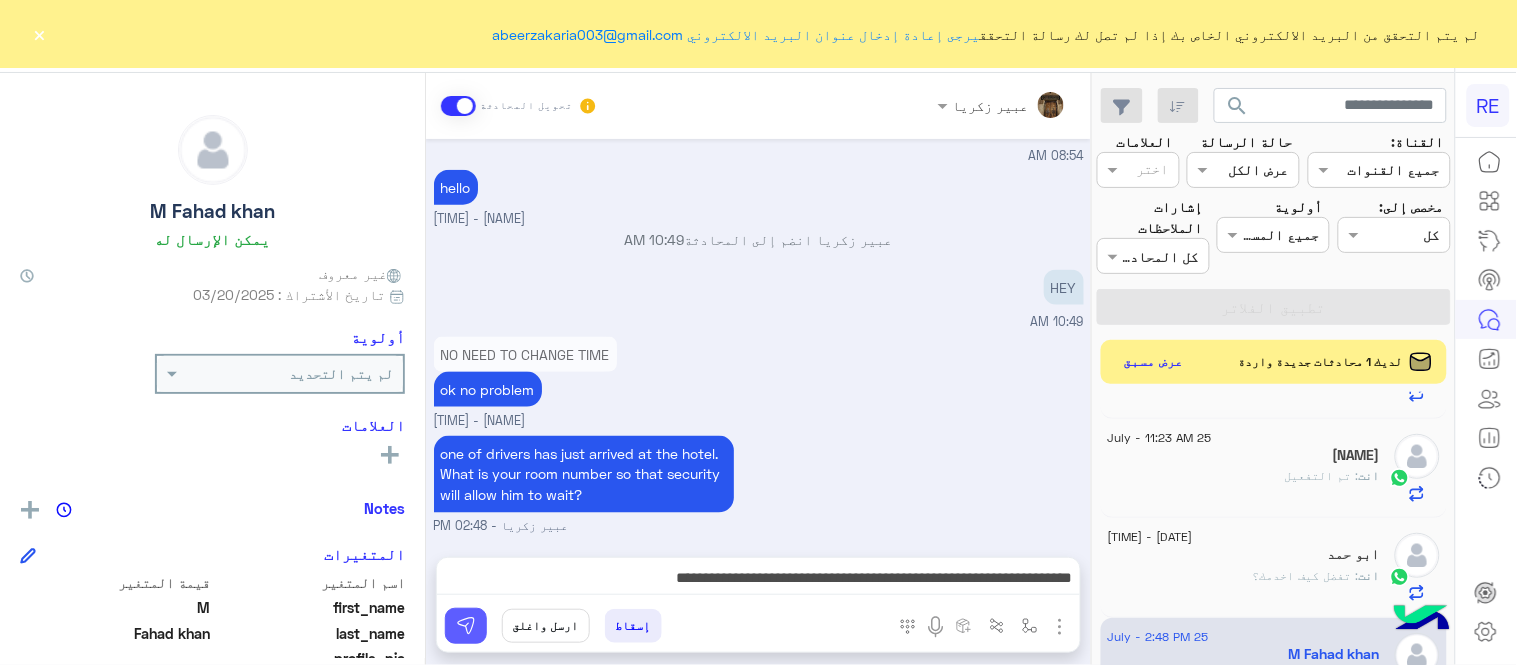 scroll, scrollTop: 718, scrollLeft: 0, axis: vertical 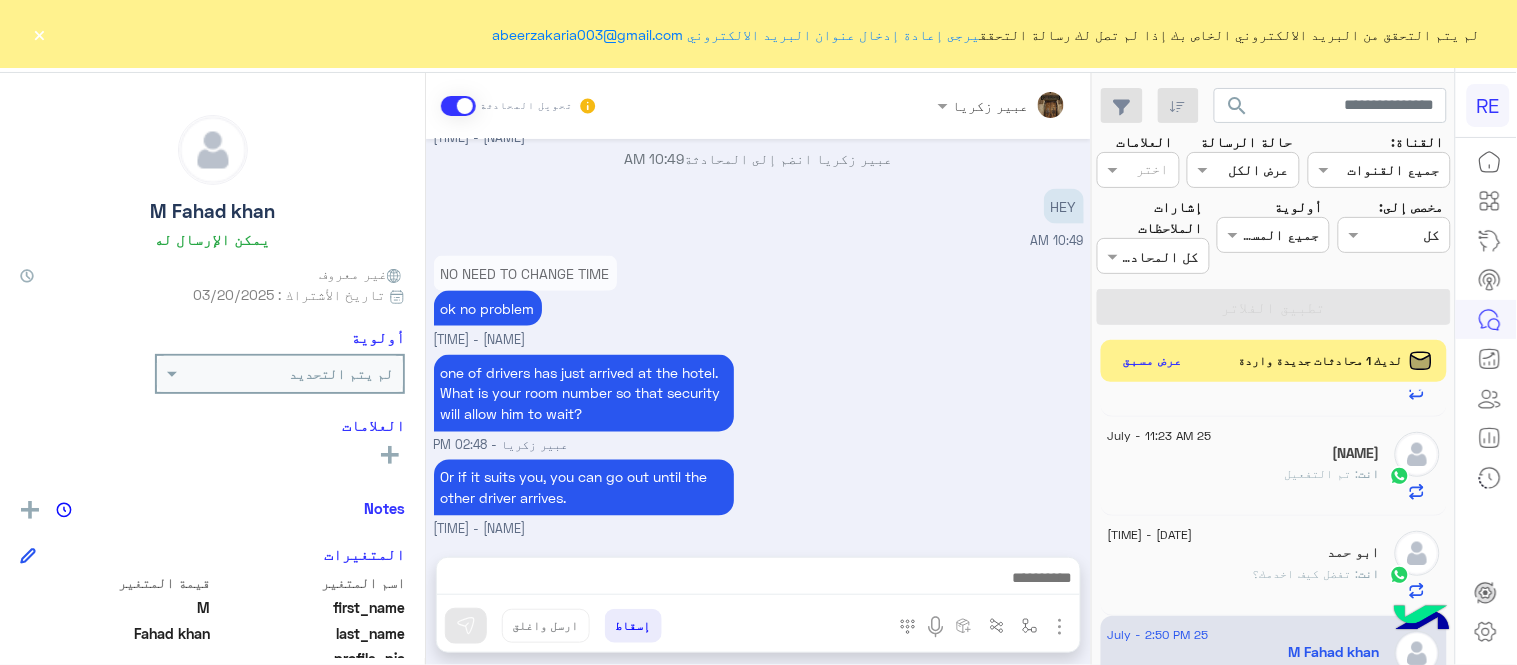 click on "عرض مسبق" 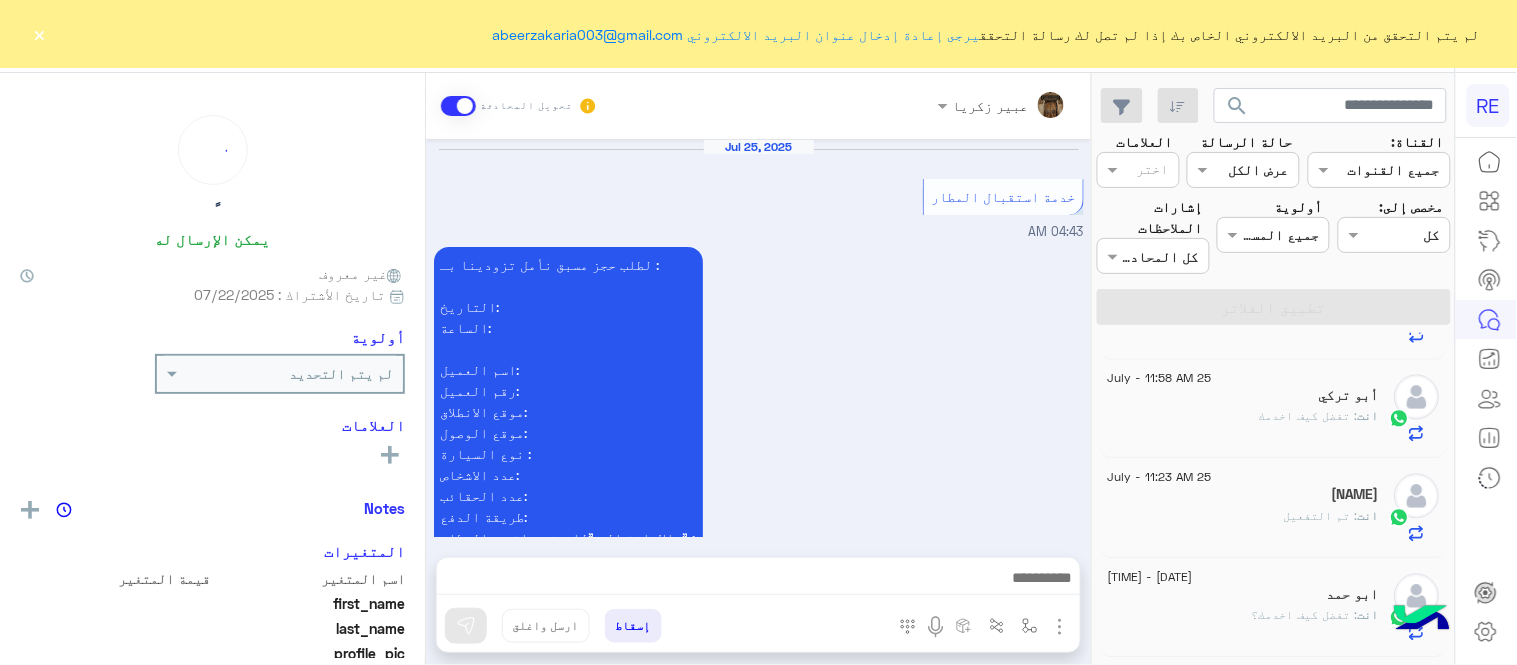 scroll, scrollTop: 1401, scrollLeft: 0, axis: vertical 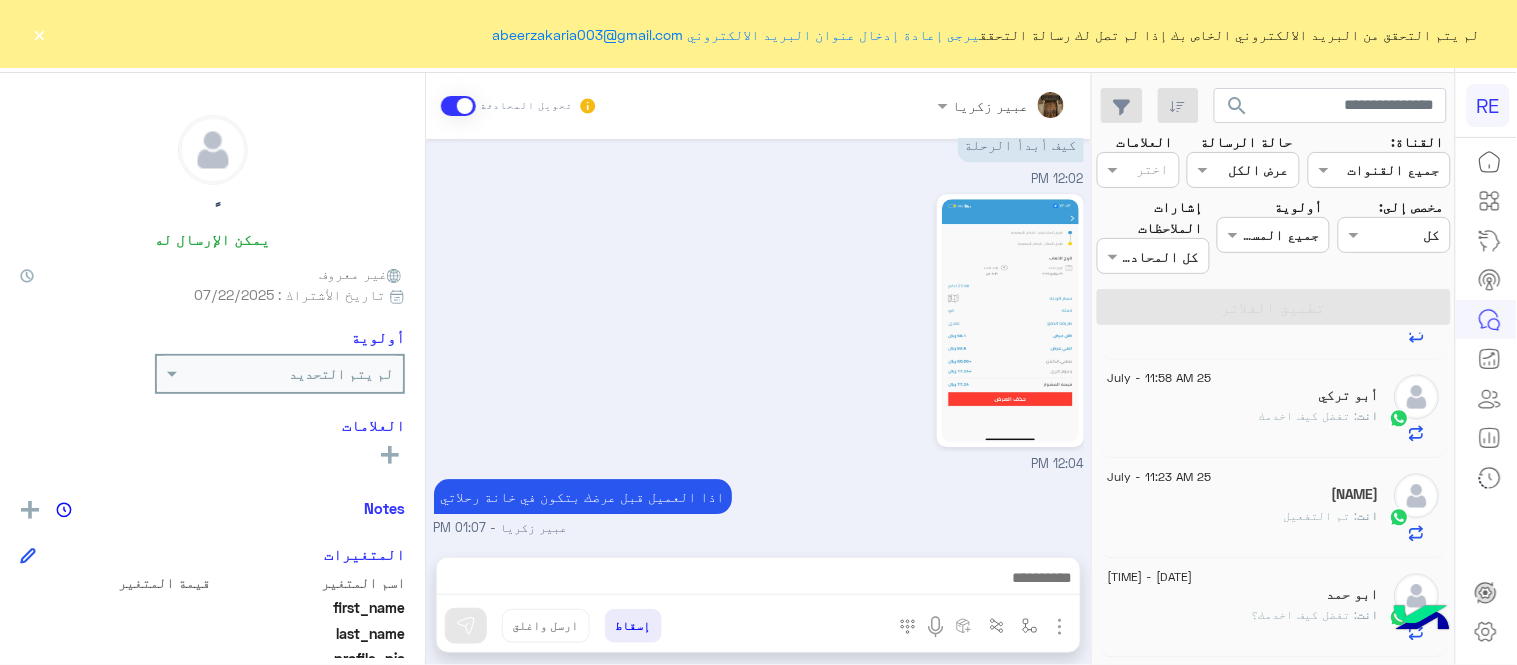 click on "[FIRST] [LAST] تحويل المحادثة     [DATE]   خدمة استقبال المطار    [TIME]  لطلب حجز مسبق نأمل تزودينا بـ : التاريخ:  الساعة:  اسم العميل: رقم العميل:  موقع الانطلاق:  موقع الوصول:  نوع السيارة : عدد الاشخاص: عدد الحقائب: طريقة الدفع:  بالاضافة الى "للحجز رحلة من المطار" :  المطار :  شركة الطيران المسافر عليها : رقم الجوال مع الكود الدولي: اسم الفندق :  رقم التواصل عند الوصول للمطار الدعم ٩٢٠٠١١٤٥٥  انواع فئات السيارات لدينا  اي خدمة اخرى ؟  الرجوع للقائمة الرئ   لا     [TIME]   انواع فئات السيارات لدينا    [TIME]  القو  خاصة للسيارات السيدان 4 ركاب  بين المدن  العائلي  العائلي Xl السوبر بان ." 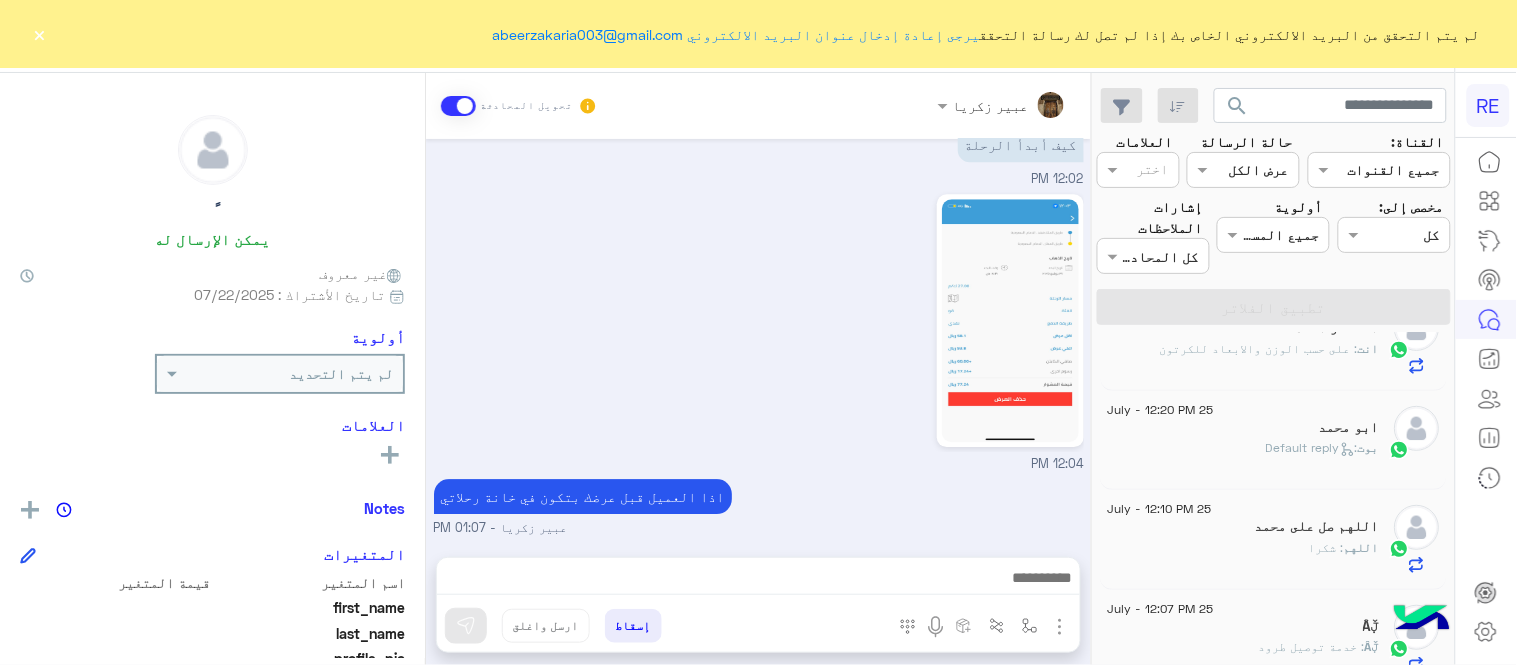 scroll, scrollTop: 0, scrollLeft: 0, axis: both 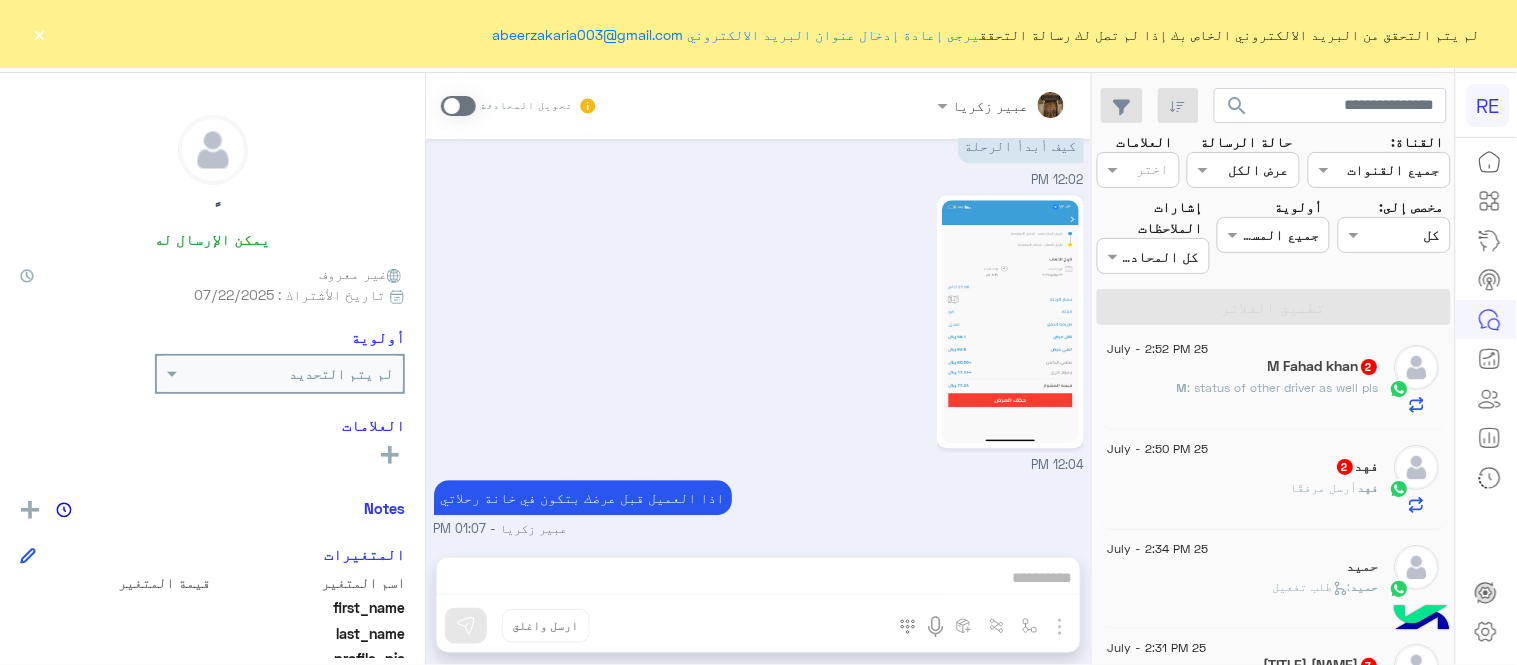 click on ": status of other driver as well pls" 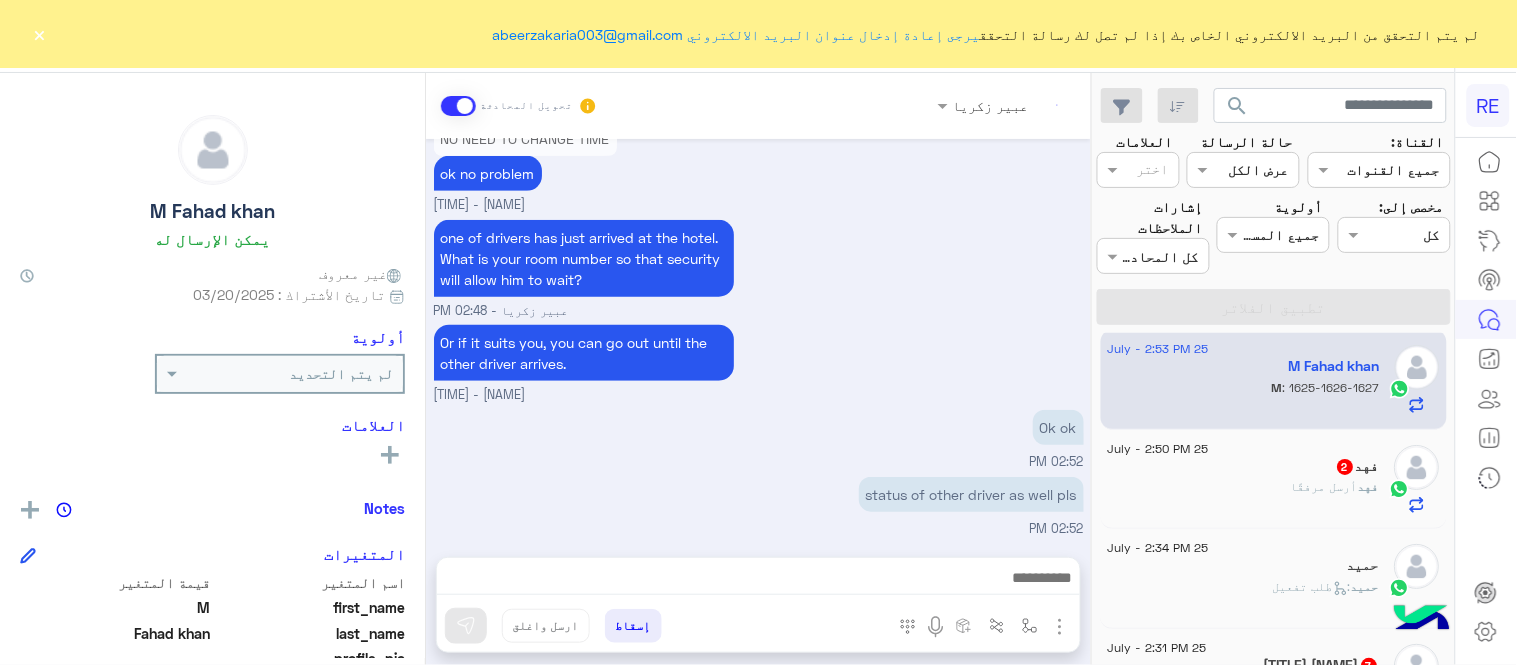scroll, scrollTop: 424, scrollLeft: 0, axis: vertical 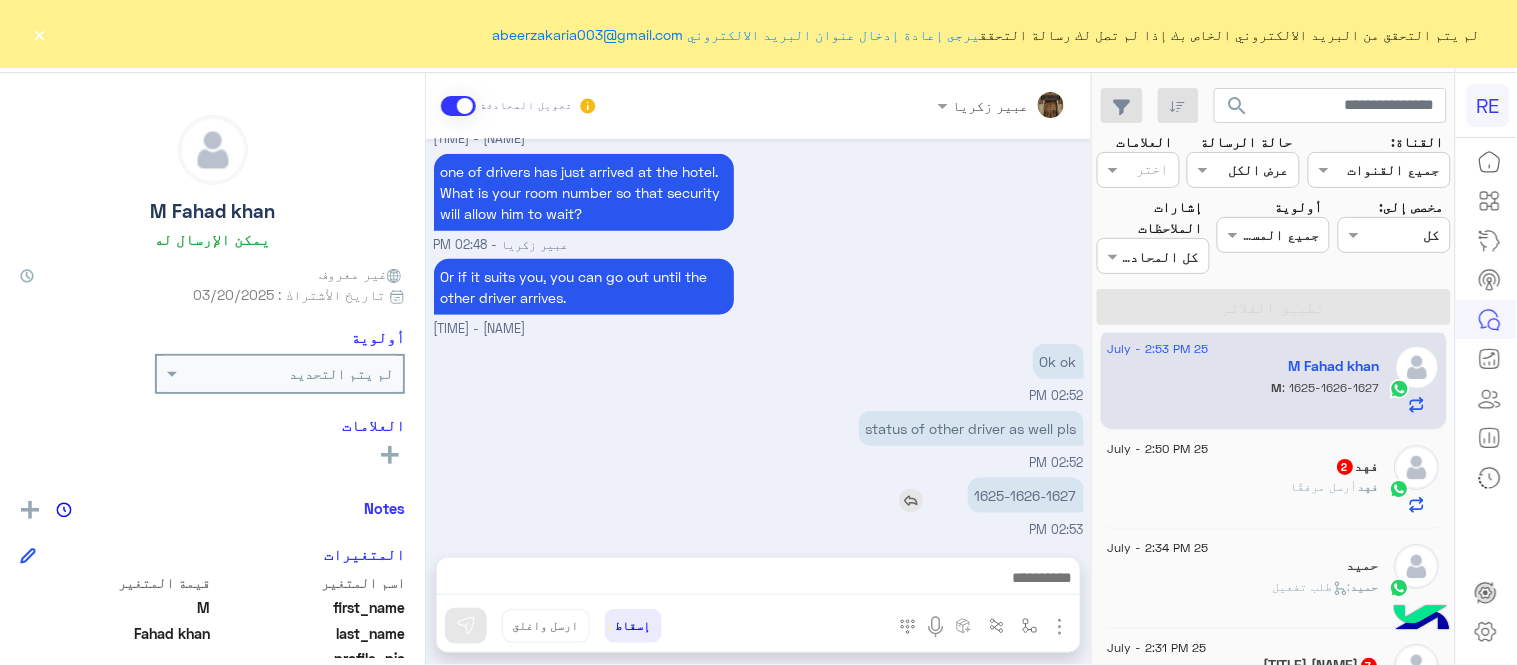 click on "1625-1626-1627" at bounding box center [1026, 495] 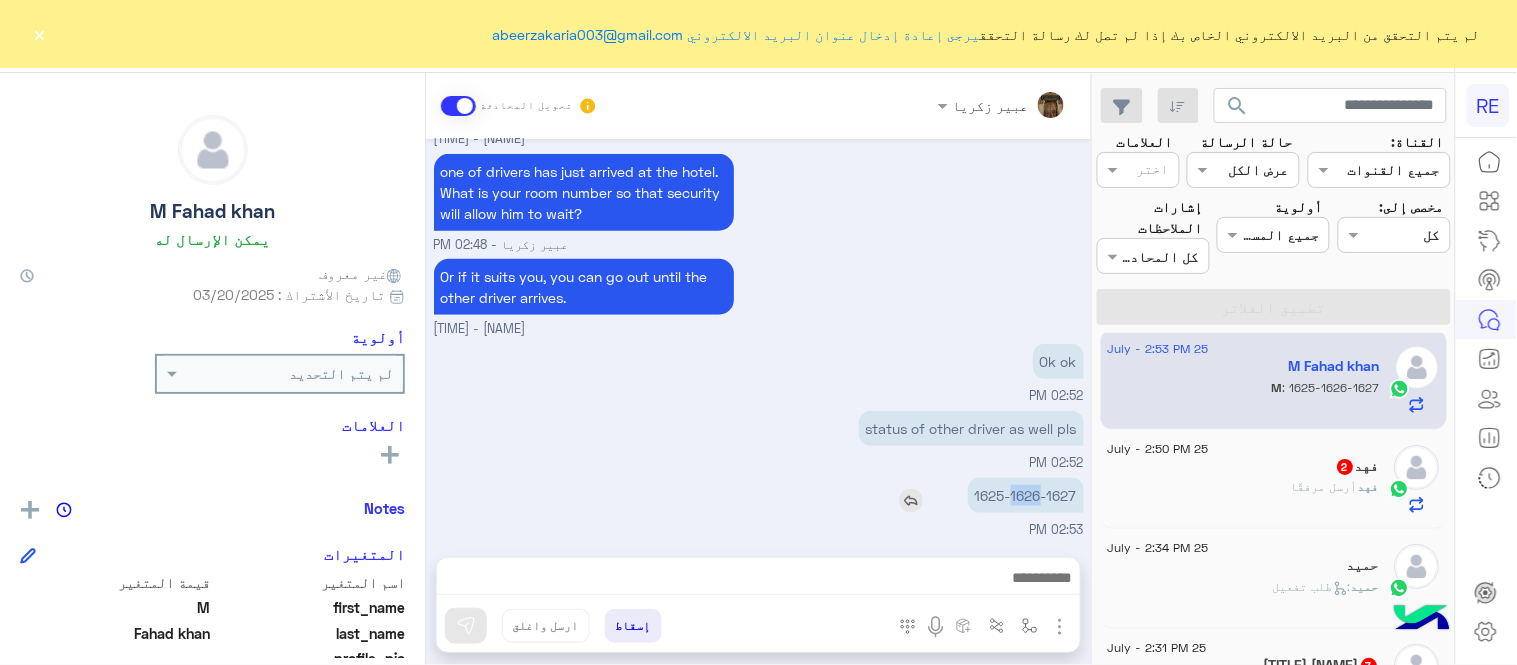 click on "1625-1626-1627" at bounding box center [1026, 495] 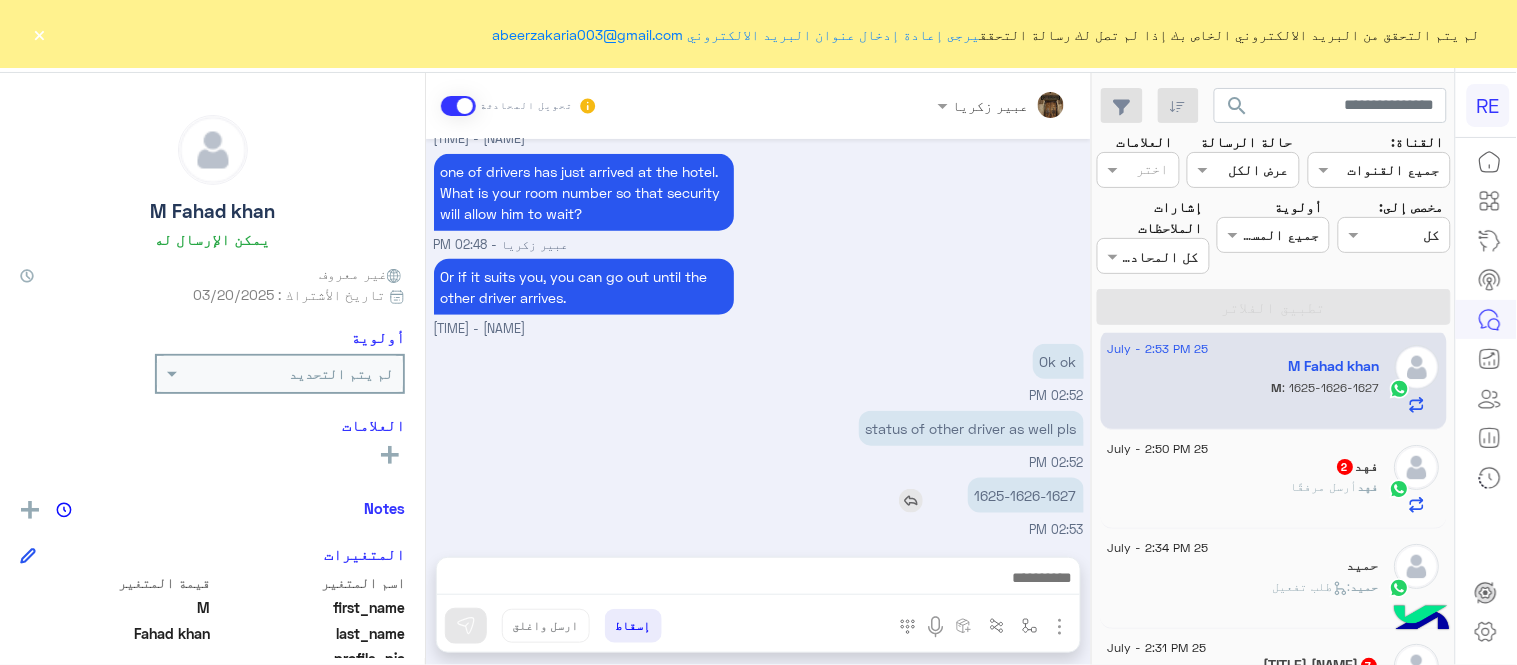 click on "[DATE]  hello?   [TIME]  NO NEED TO CHANGE TIME   [TIME]  hello  [NAME] -  [TIME]   [NAME] انضم إلى المحادثة   [TIME]      HEY   [TIME]  NO NEED TO CHANGE TIME ok no problem  [NAME] -  [TIME]  one of drivers has just arrived at the hotel. What is your room number so that security will allow him to wait?  [NAME] -  [TIME]  Or if it suits you, you can go out until the other driver arrives.  [NAME] -  [TIME]  Ok ok   [TIME]  status of other driver as well pls   [TIME]  [ROOM_NUMBERS]   [TIME]" at bounding box center (758, 338) 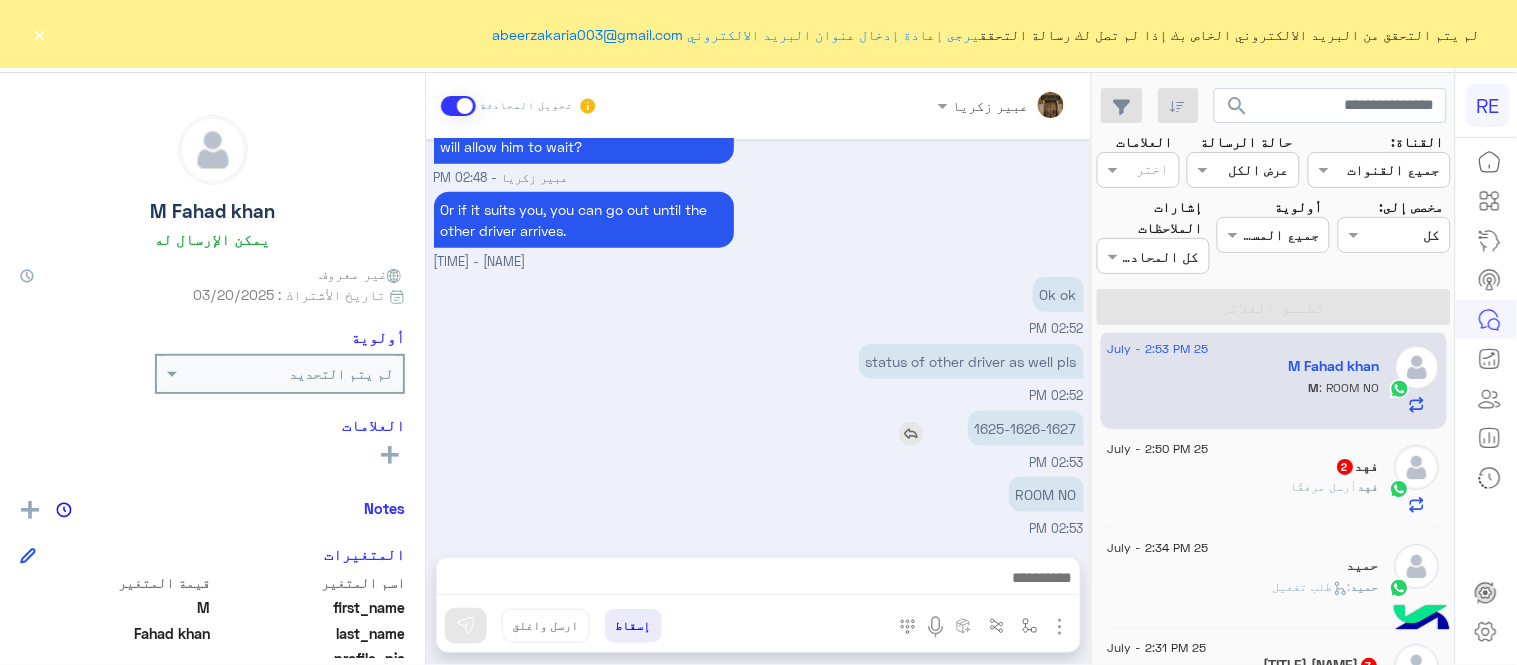 copy 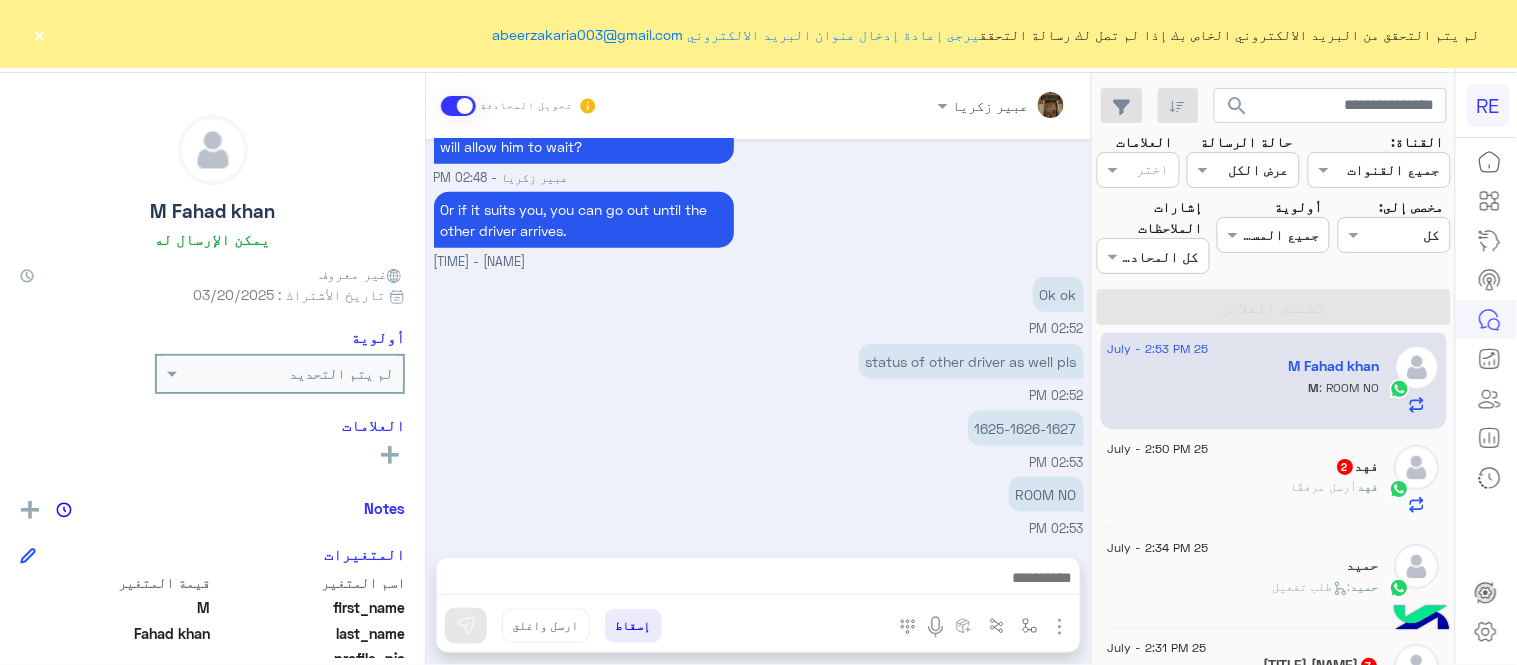click on "[FIRST] [LAST] تحويل المحادثة     [DATE]  hello?   [TIME]  NO NEED TO CHANGE TIME   [TIME]  hello  [FIRST] [LAST] -  [TIME]   [FIRST] [LAST] انضم إلى المحادثة   [TIME]      HEY   [TIME]  NO NEED TO CHANGE TIME ok no problem  [FIRST] [LAST] -  [TIME]  one of drivers has just arrived at the hotel. What is your room number so that security will allow him to wait?  [FIRST] [LAST] -  [TIME]  Or if it suits you, you can go out until the other driver arrives.  [FIRST] [LAST] -  [TIME]  Ok ok   [TIME]  status of other driver as well pls   [TIME]  1625-1626-1627   [TIME]  ROOM NO   [TIME]   إسقاط   ارسل واغلق" at bounding box center [758, 373] 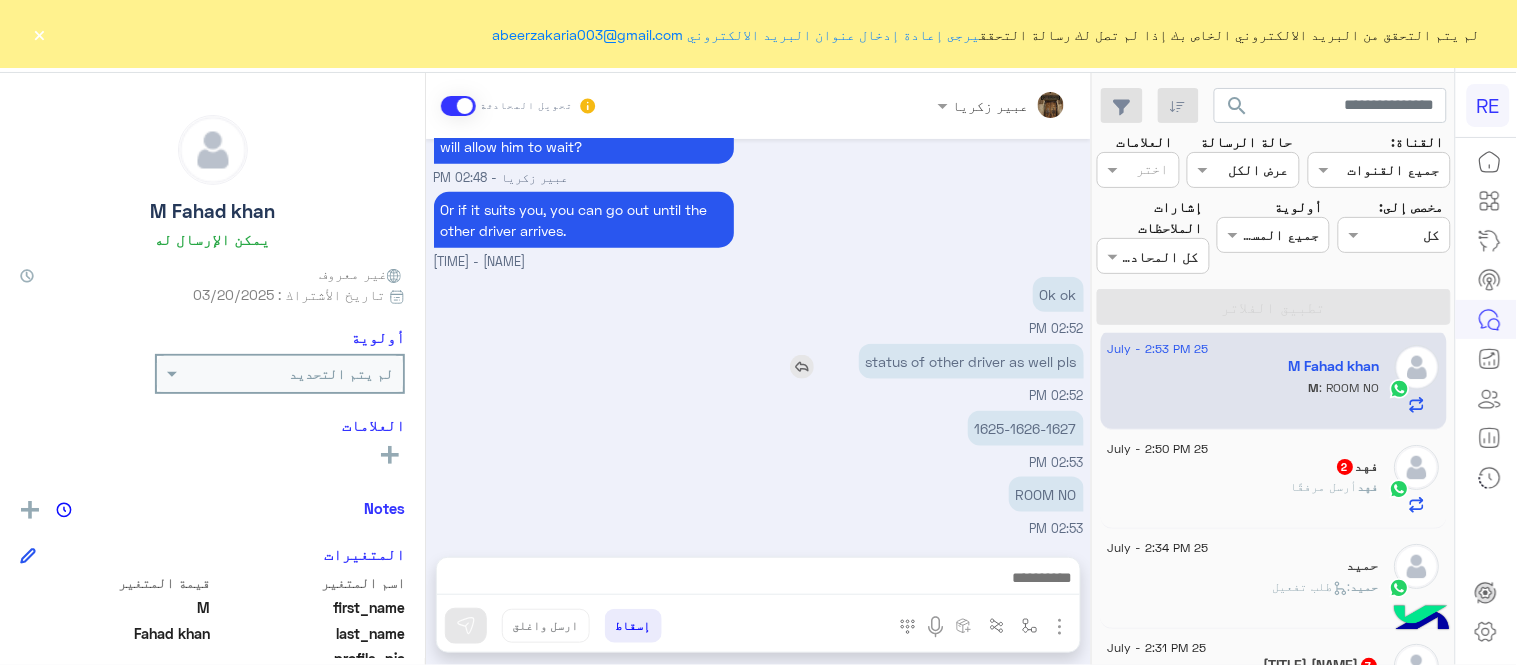 click at bounding box center (802, 367) 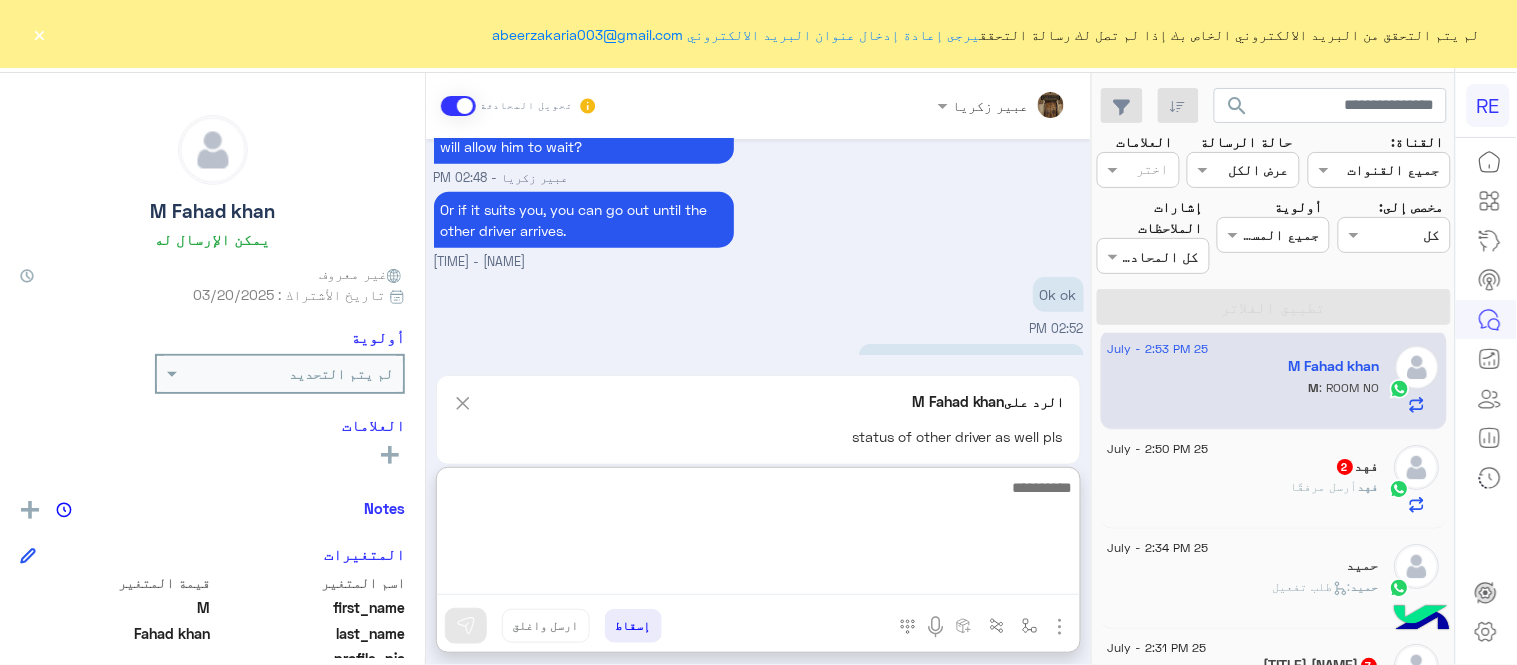 click at bounding box center [758, 535] 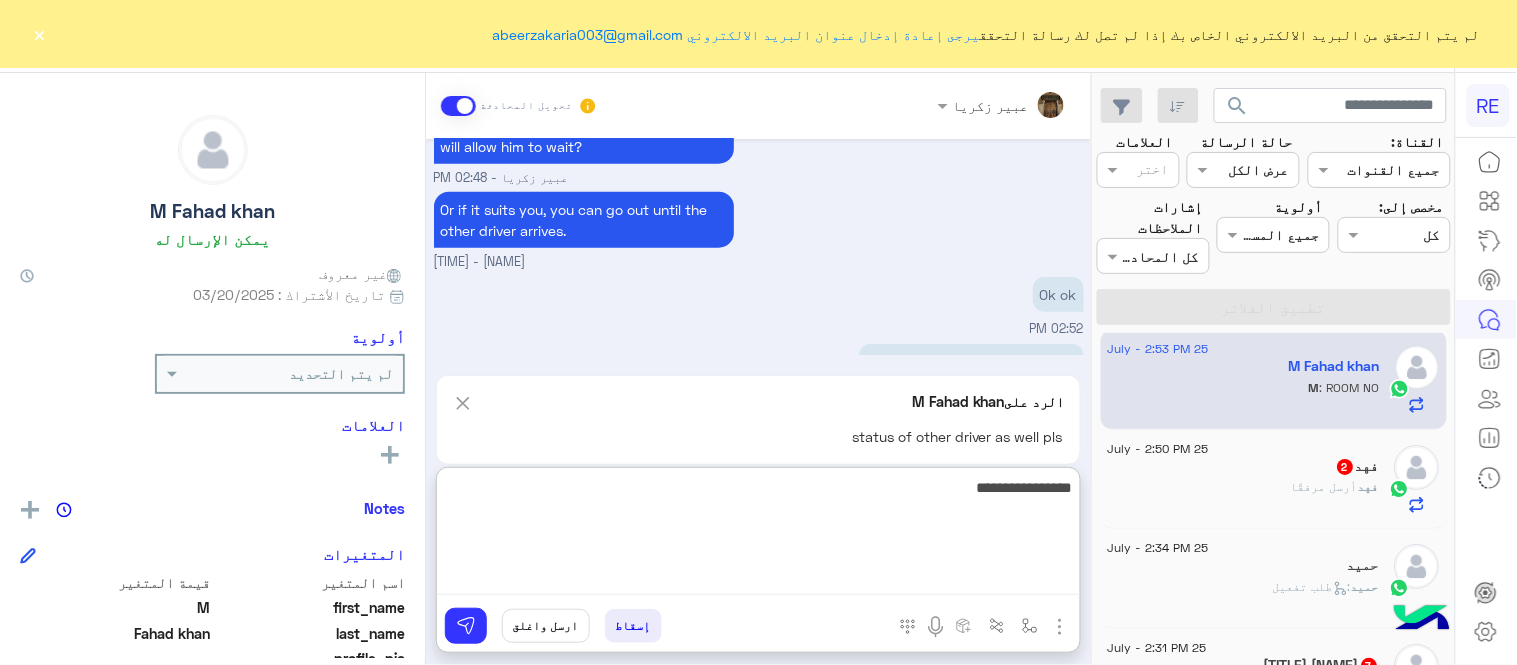 type on "**********" 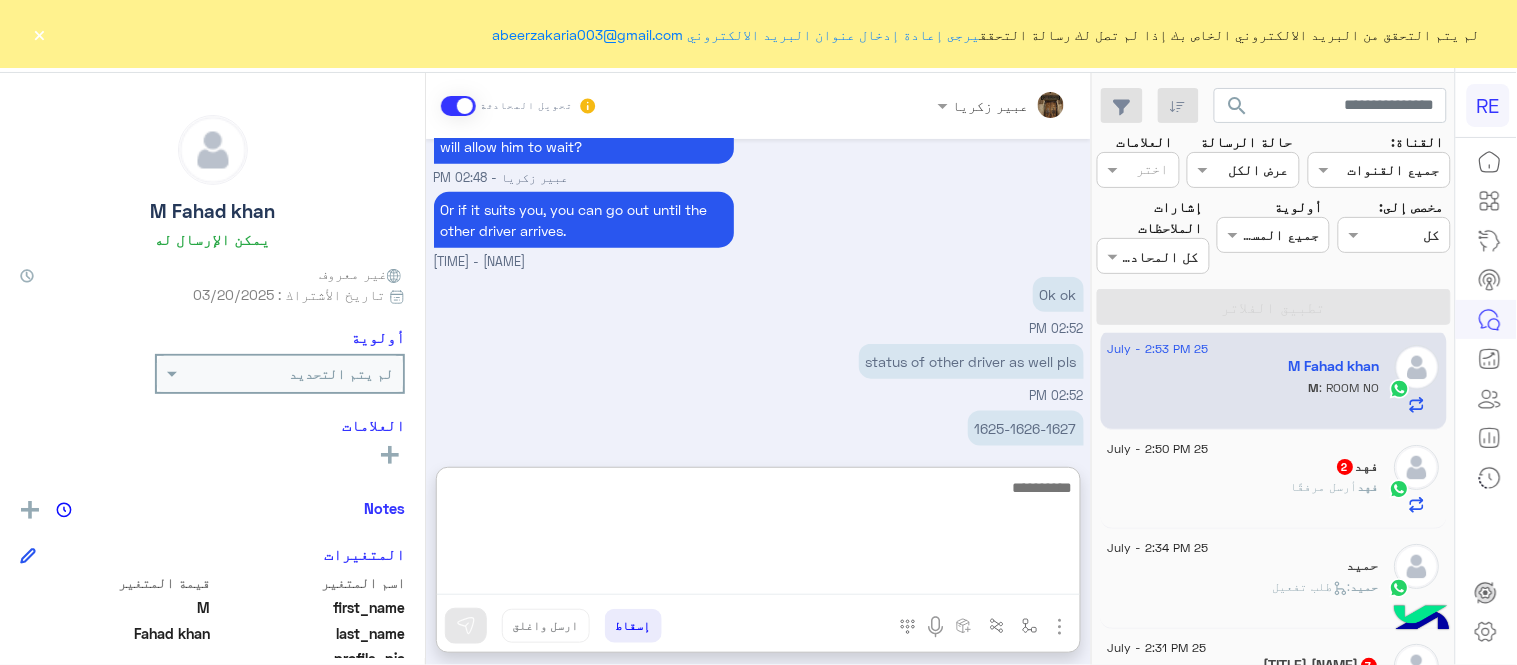 scroll, scrollTop: 680, scrollLeft: 0, axis: vertical 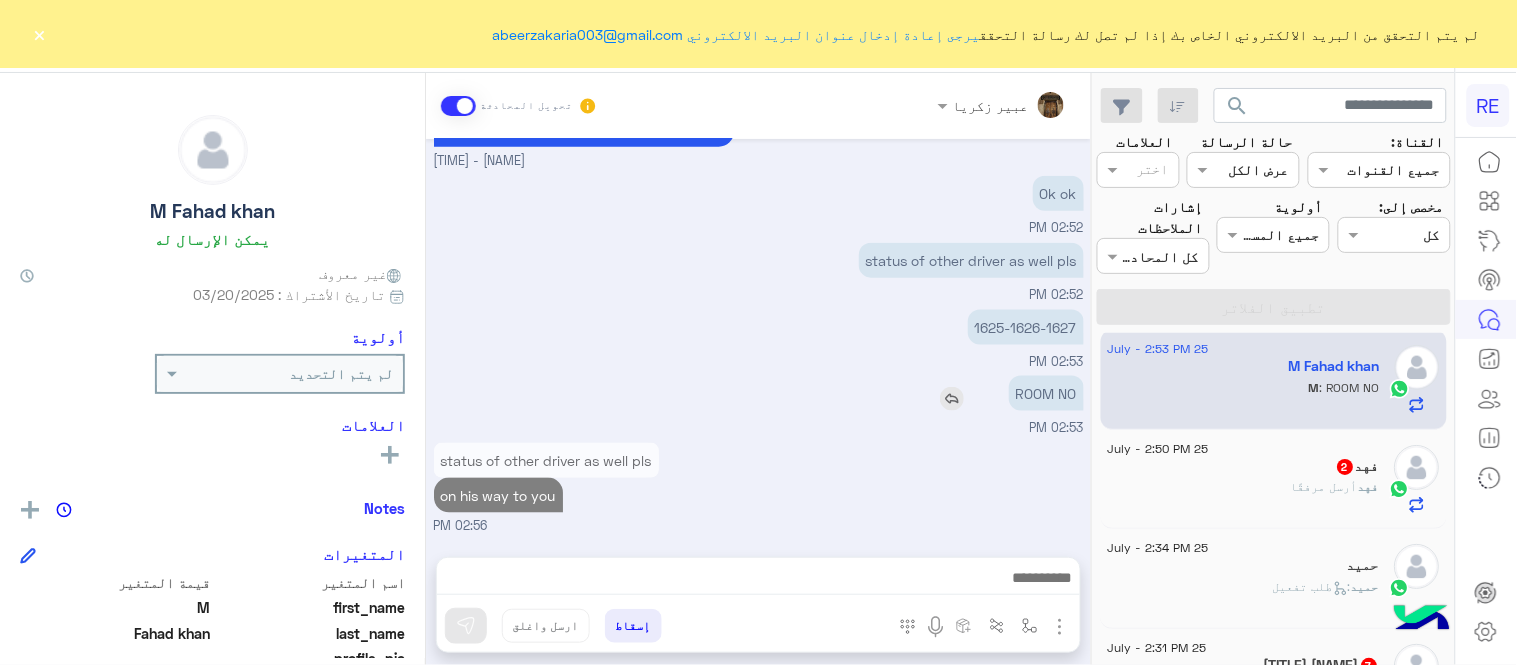 click on "Jul 25, 2025  hello?   08:45 AM  NO NEED TO CHANGE TIME   08:54 AM  hello  عبير زكريا -  10:49 AM   عبير زكريا انضم إلى المحادثة   10:49 AM      HEY   10:49 AM  NO NEED TO CHANGE TIME ok no problem  عبير زكريا -  10:49 AM  one of drivers has just arrived at the hotel. What is your room number so that security will allow him to wait?  عبير زكريا -  02:48 PM  Or if it suits you, you can go out until the other driver arrives.  عبير زكريا -  02:50 PM  Ok ok   02:52 PM  status of other driver as well pls   02:52 PM  1625-1626-1627   02:53 PM  ROOM NO   02:53 PM  status of other driver as well pls on his way to you   02:56 PM" at bounding box center [758, 338] 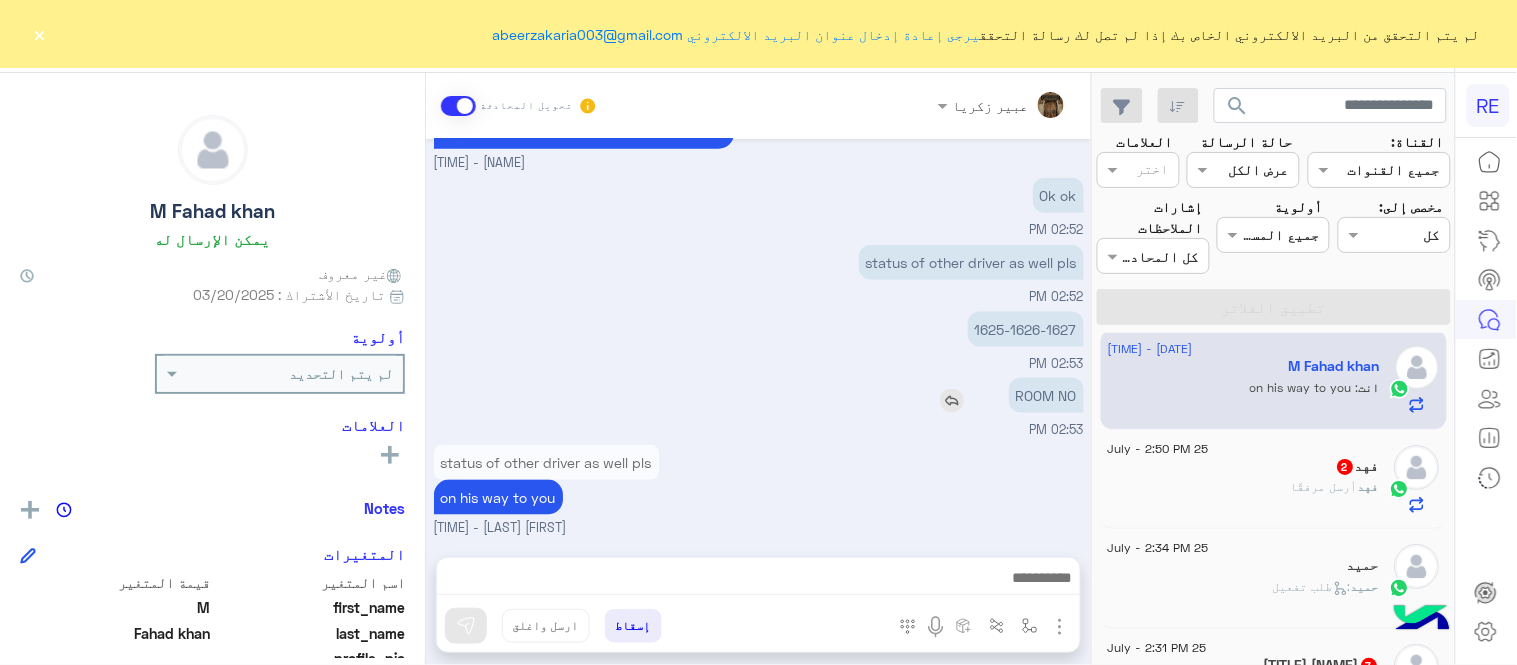 click at bounding box center [952, 401] 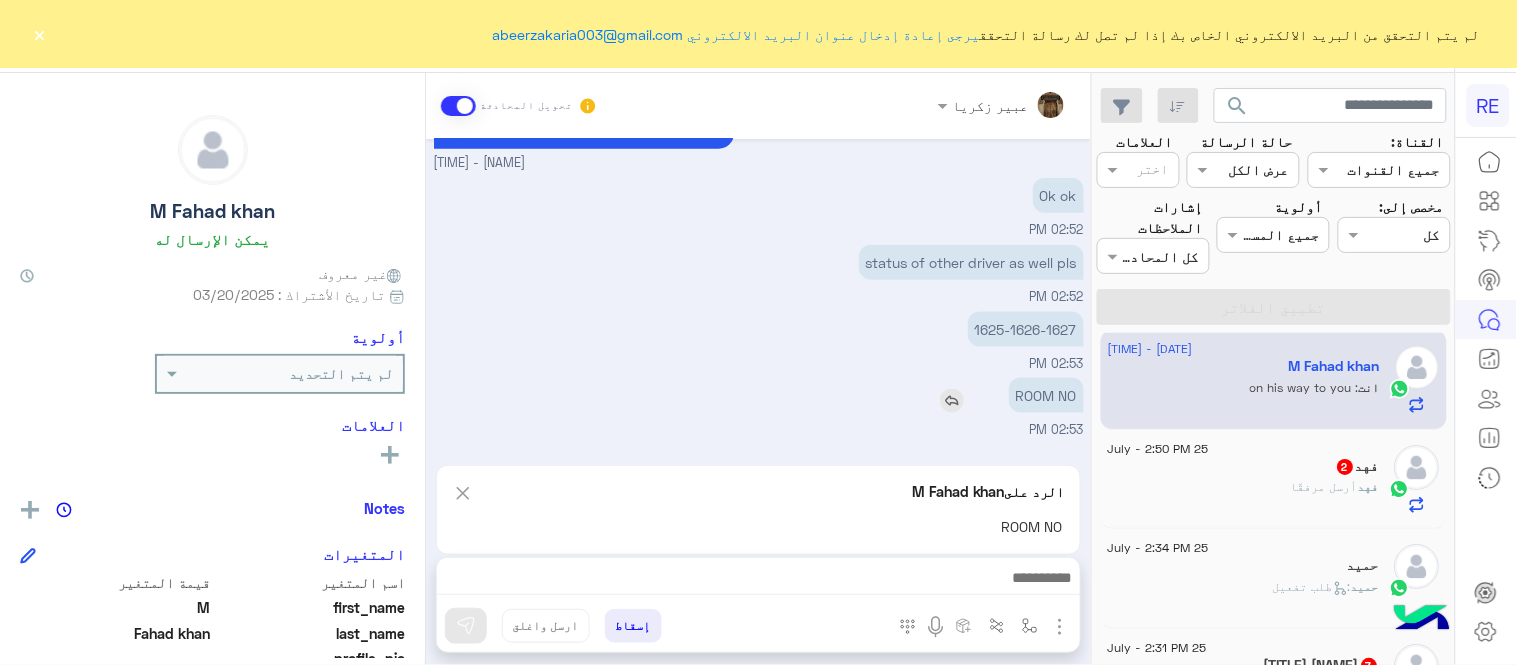 scroll, scrollTop: 680, scrollLeft: 0, axis: vertical 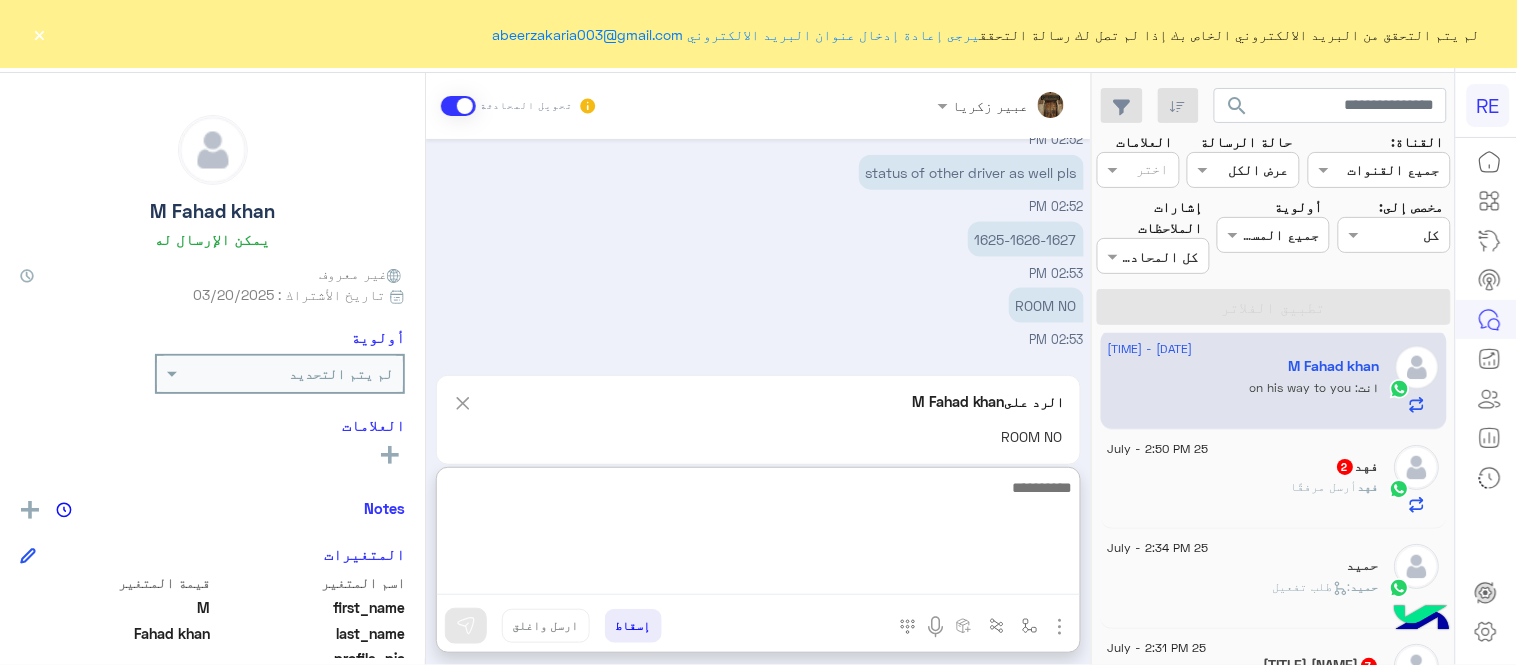 click at bounding box center (758, 535) 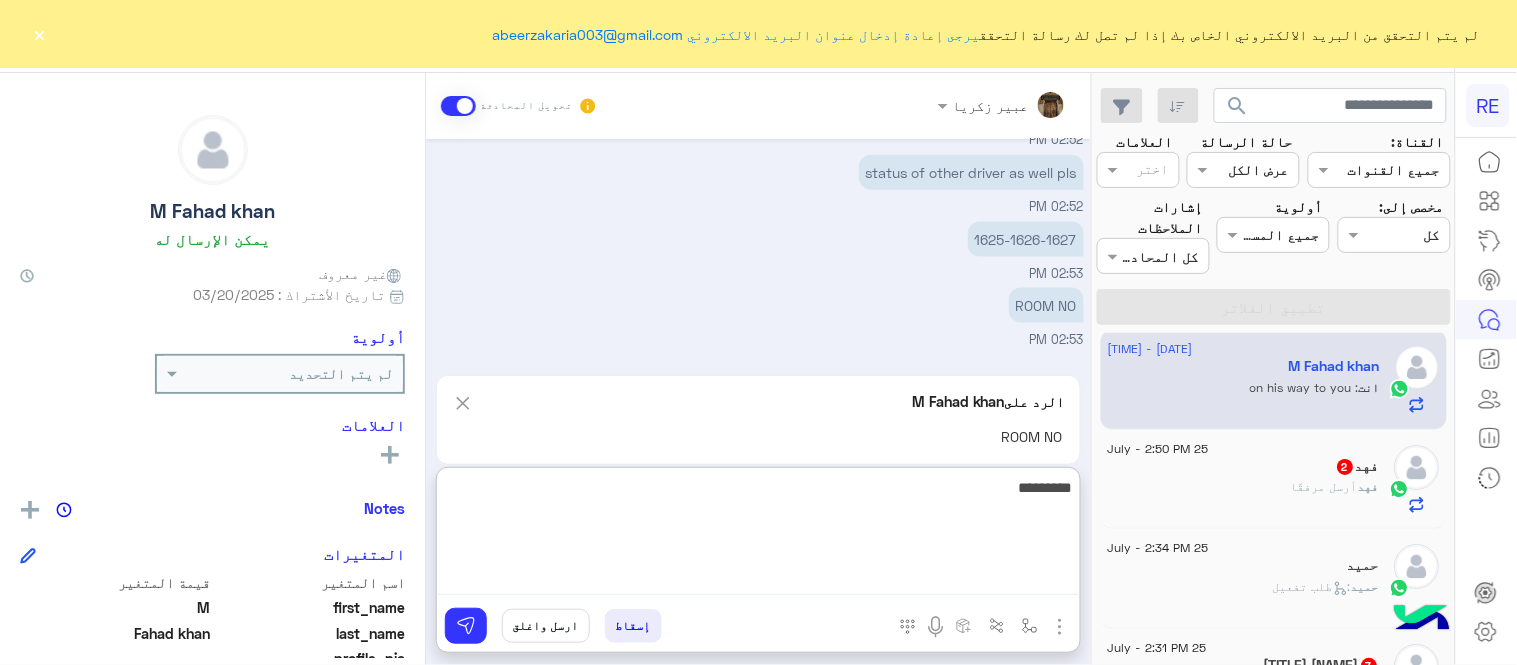 type on "*********" 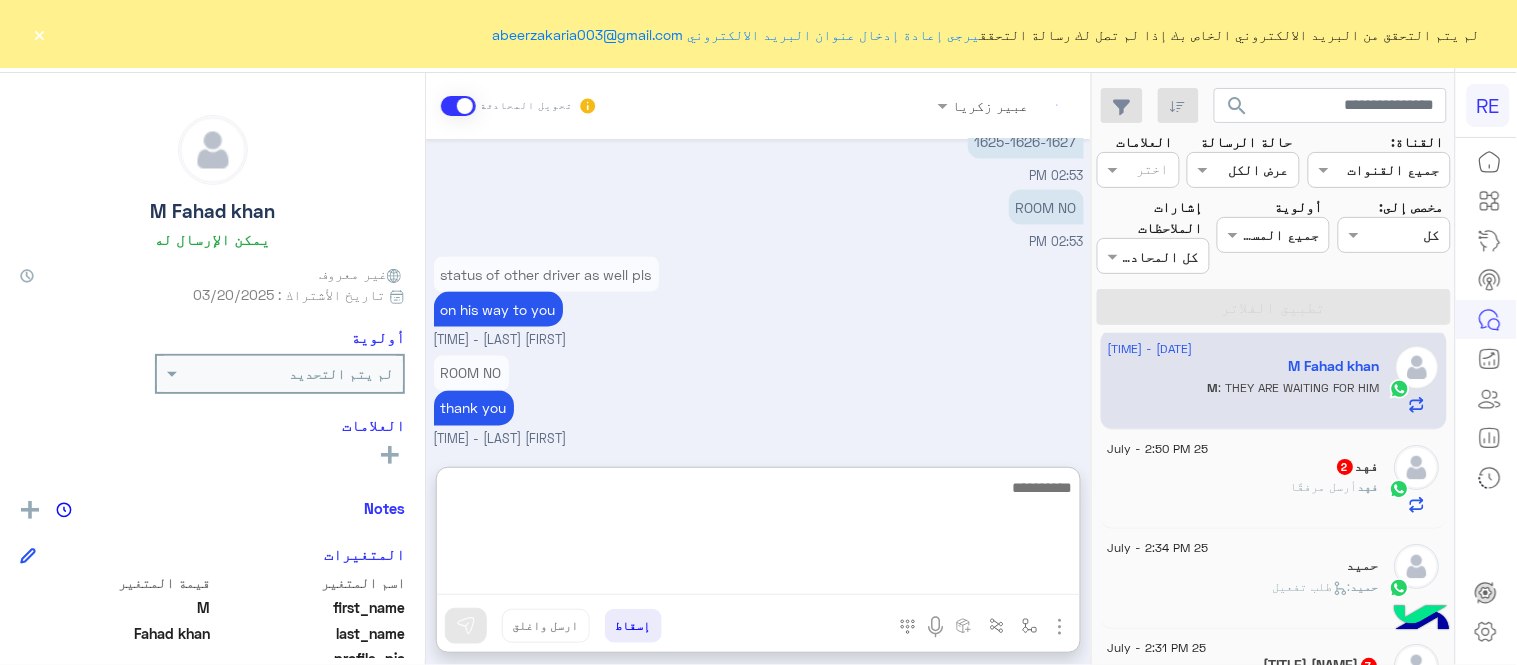 scroll, scrollTop: 880, scrollLeft: 0, axis: vertical 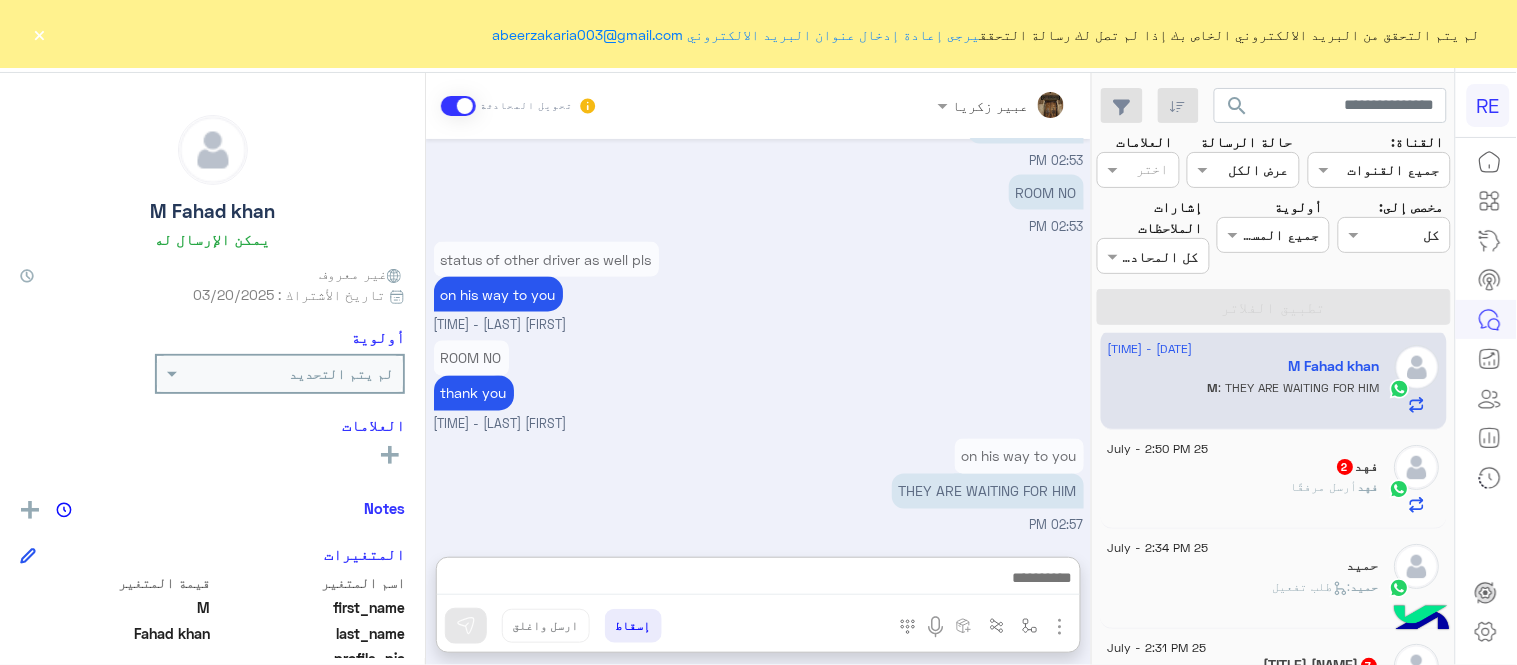 click on "on his way to you THEY ARE WAITING FOR HIM   [TIME]" at bounding box center (759, 485) 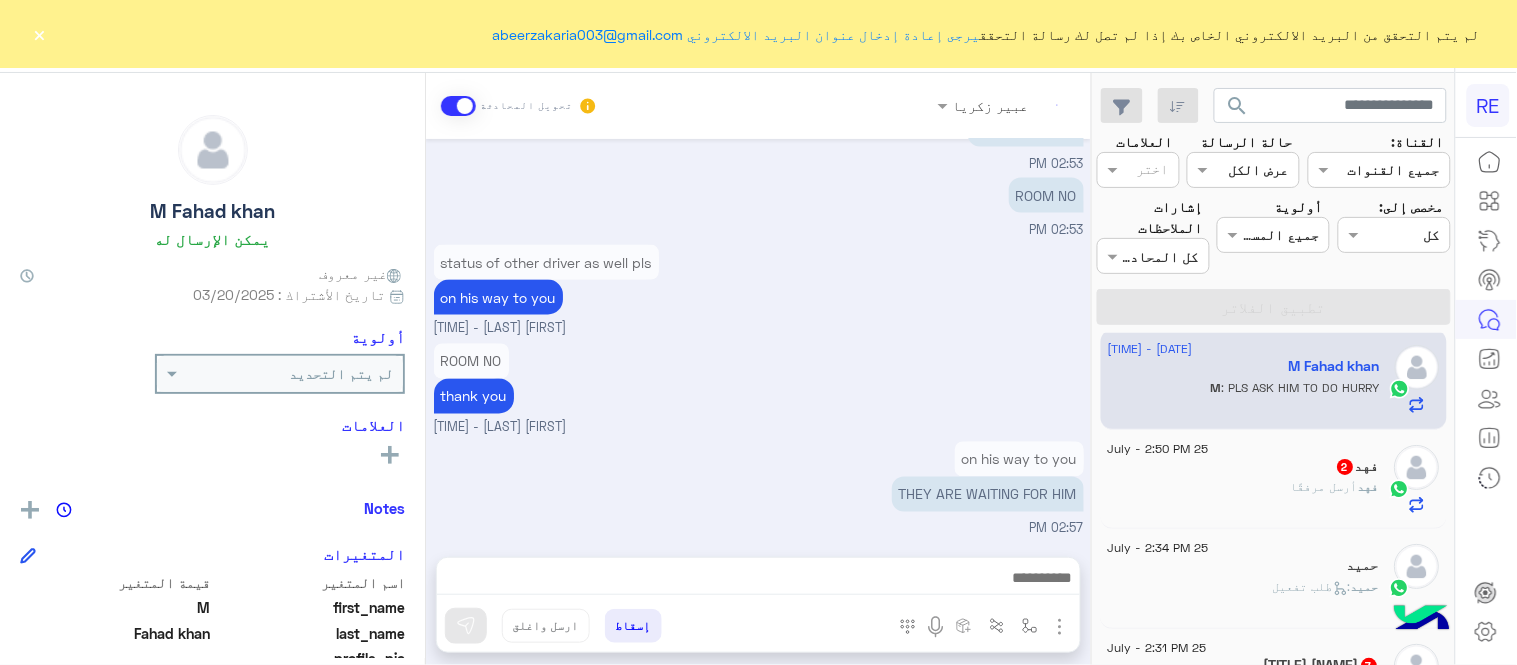 scroll, scrollTop: 856, scrollLeft: 0, axis: vertical 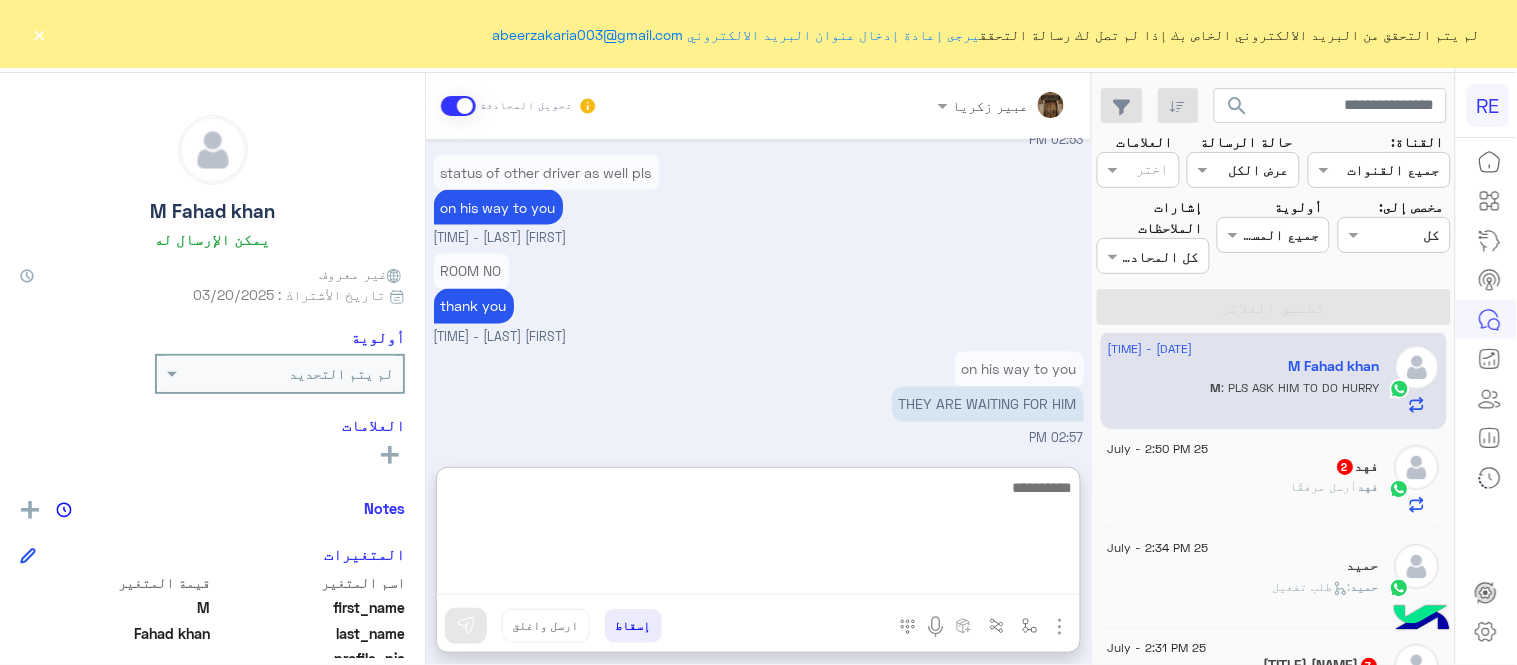 click at bounding box center [758, 535] 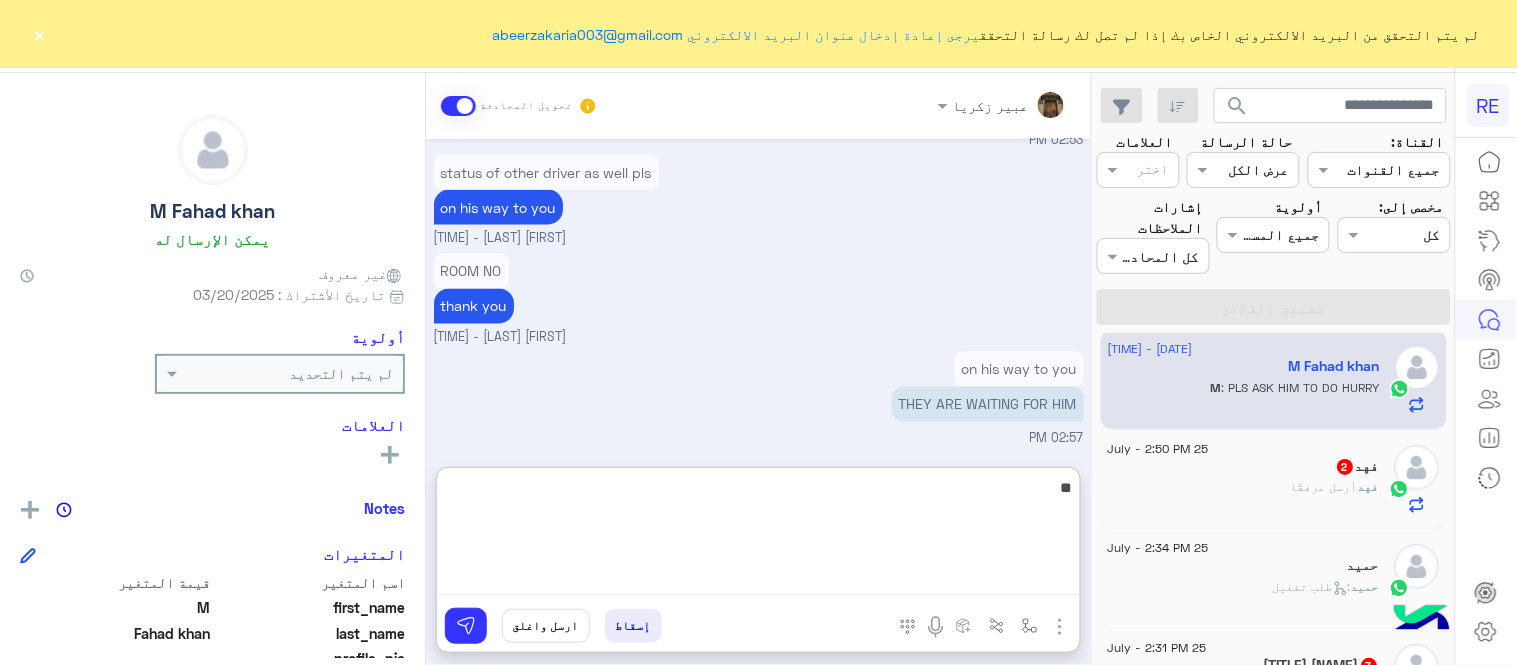 type on "**" 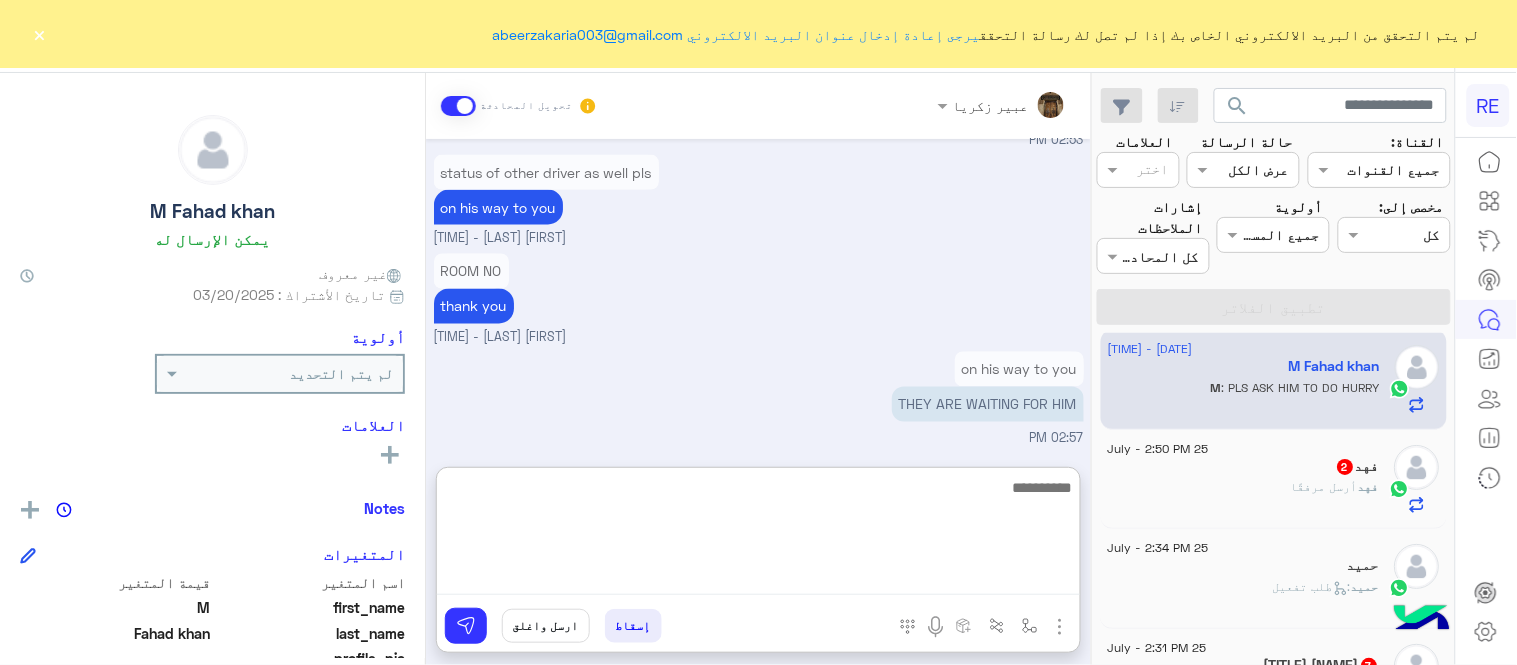 scroll, scrollTop: 1010, scrollLeft: 0, axis: vertical 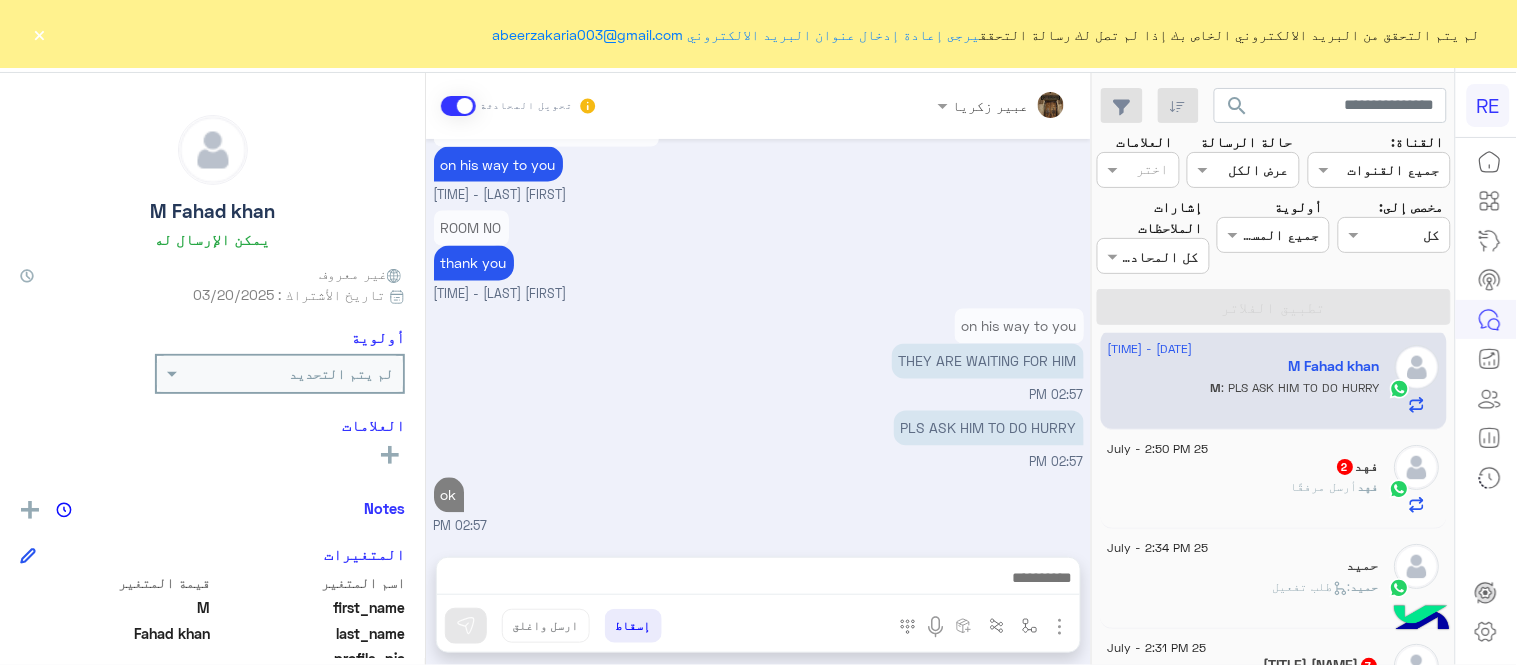 click on "[DATE]  hello?   [TIME]  NO NEED TO CHANGE TIME   [TIME]  hello  [NAME] -  [TIME]   [NAME] انضم إلى المحادثة   [TIME]      HEY   [TIME]  NO NEED TO CHANGE TIME ok no problem  [NAME] -  [TIME]  one of drivers has just arrived at the hotel. What is your room number so that security will allow him to wait?  [NAME] -  [TIME]  Or if it suits you, you can go out until the other driver arrives.  [NAME] -  [TIME]  Ok ok   [TIME]  status of other driver as well pls   [TIME]  [ROOM_NUMBERS]   [TIME]  ROOM NO   [TIME]  status of other driver as well pls on his way to you  [NAME] -  [TIME]  ROOM NO thank you  [NAME] -  [TIME]  on his way to you THEY ARE WAITING FOR HIM   [TIME]  PLS ASK HIM TO DO HURRY   [TIME]  ok   [TIME]" at bounding box center [758, 338] 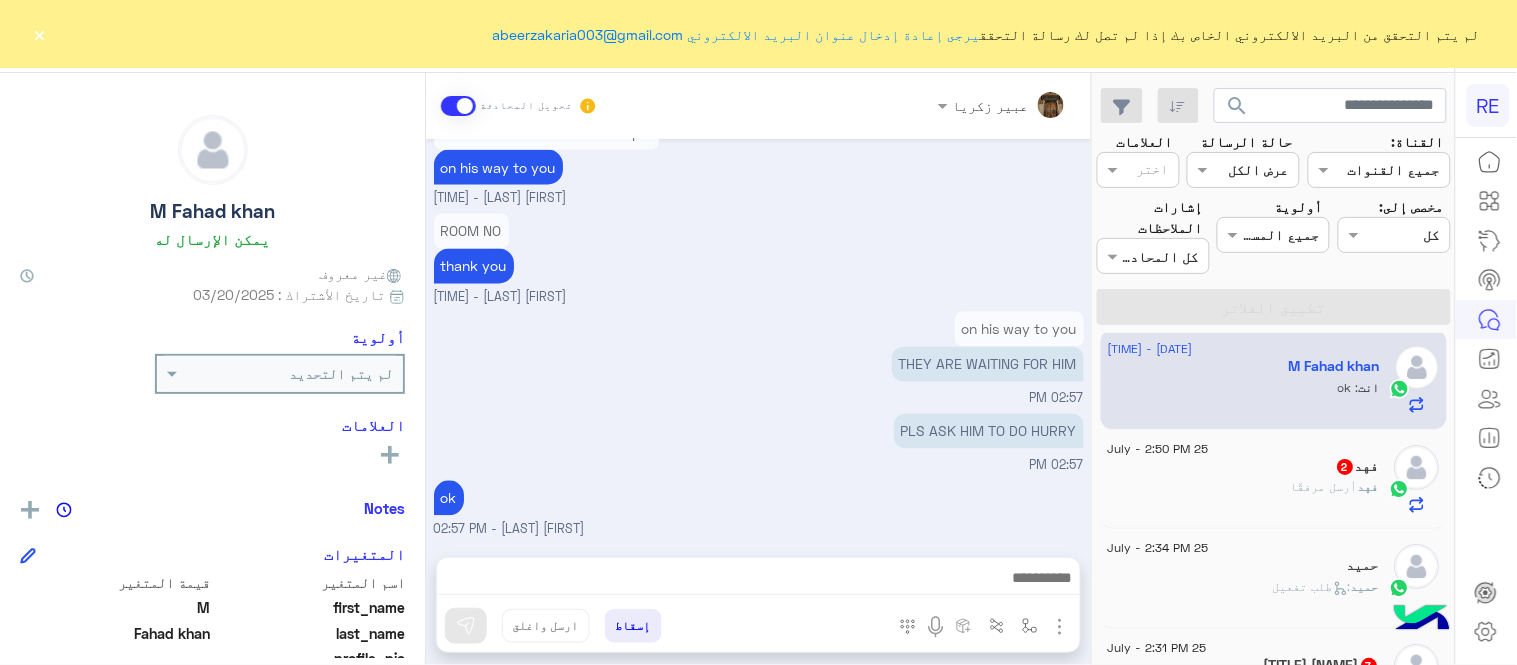 click on "×" 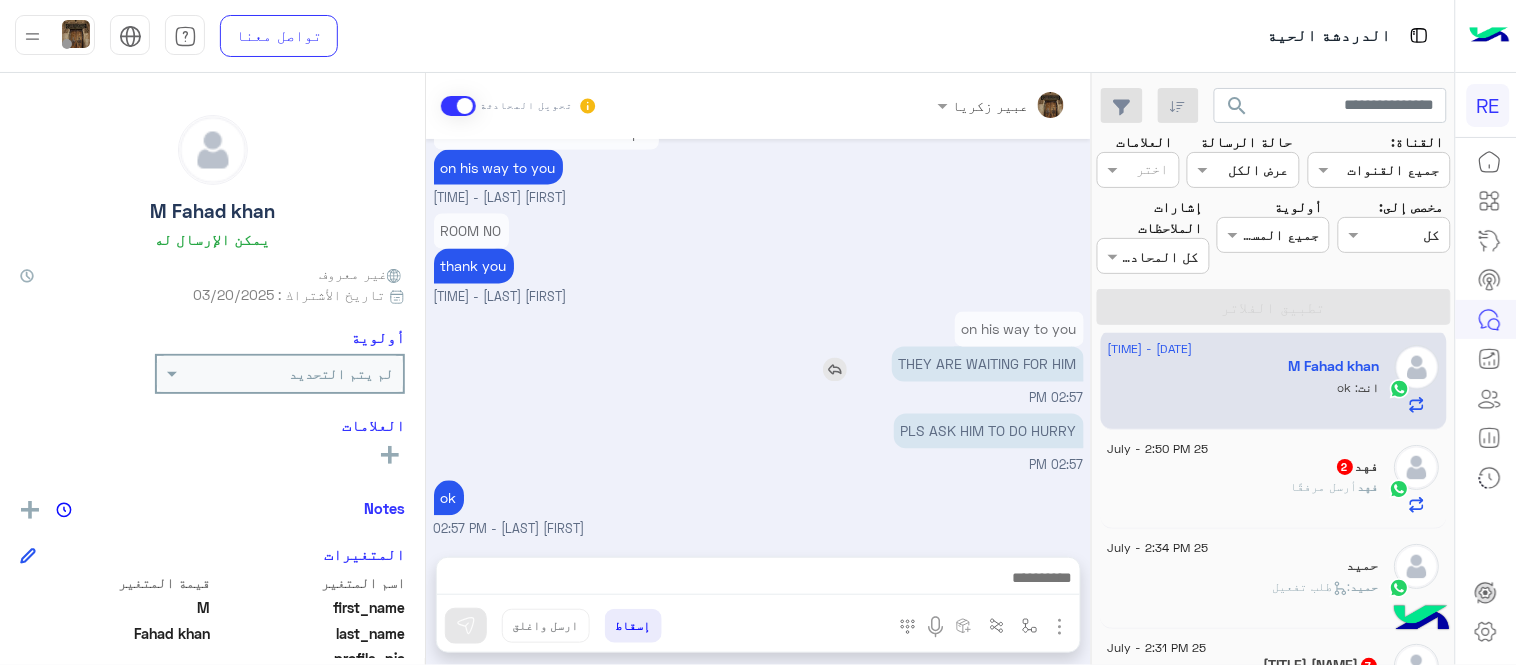 click on "THEY ARE WAITING FOR HIM" at bounding box center (931, 364) 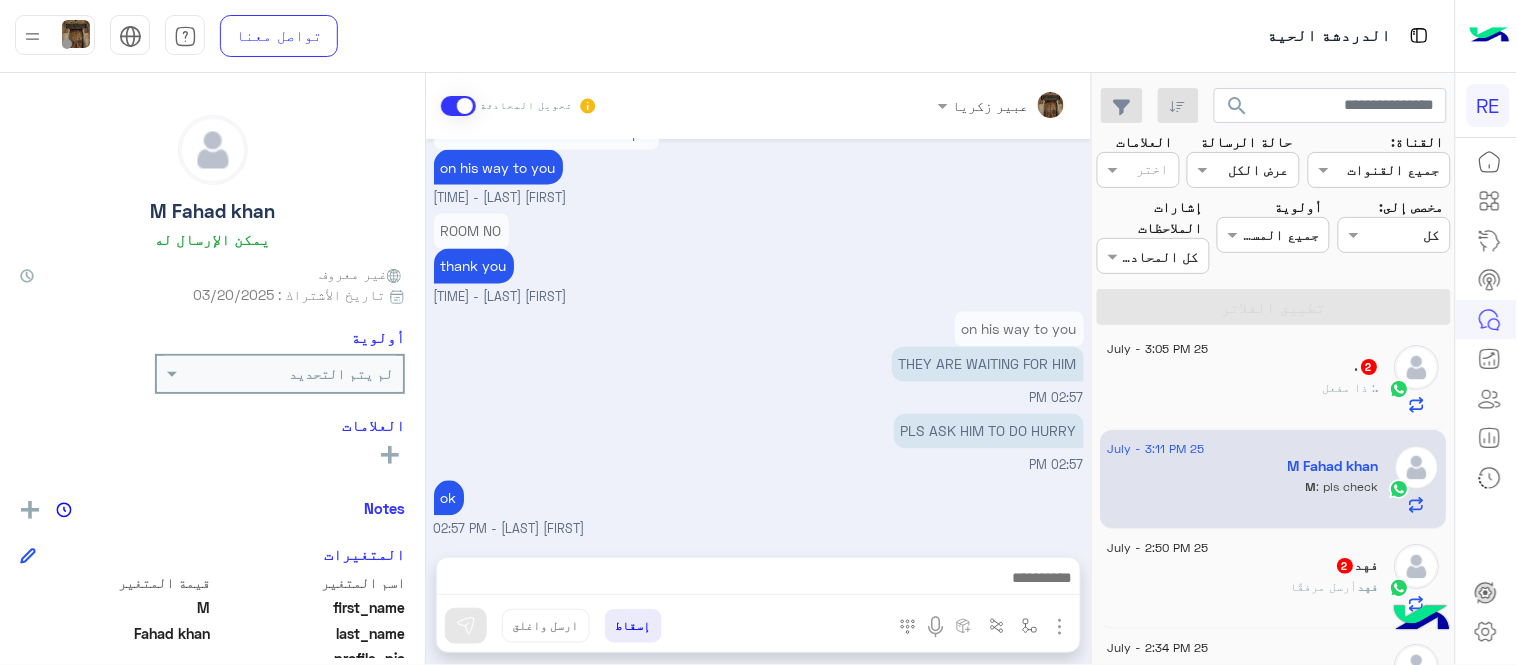 scroll, scrollTop: 986, scrollLeft: 0, axis: vertical 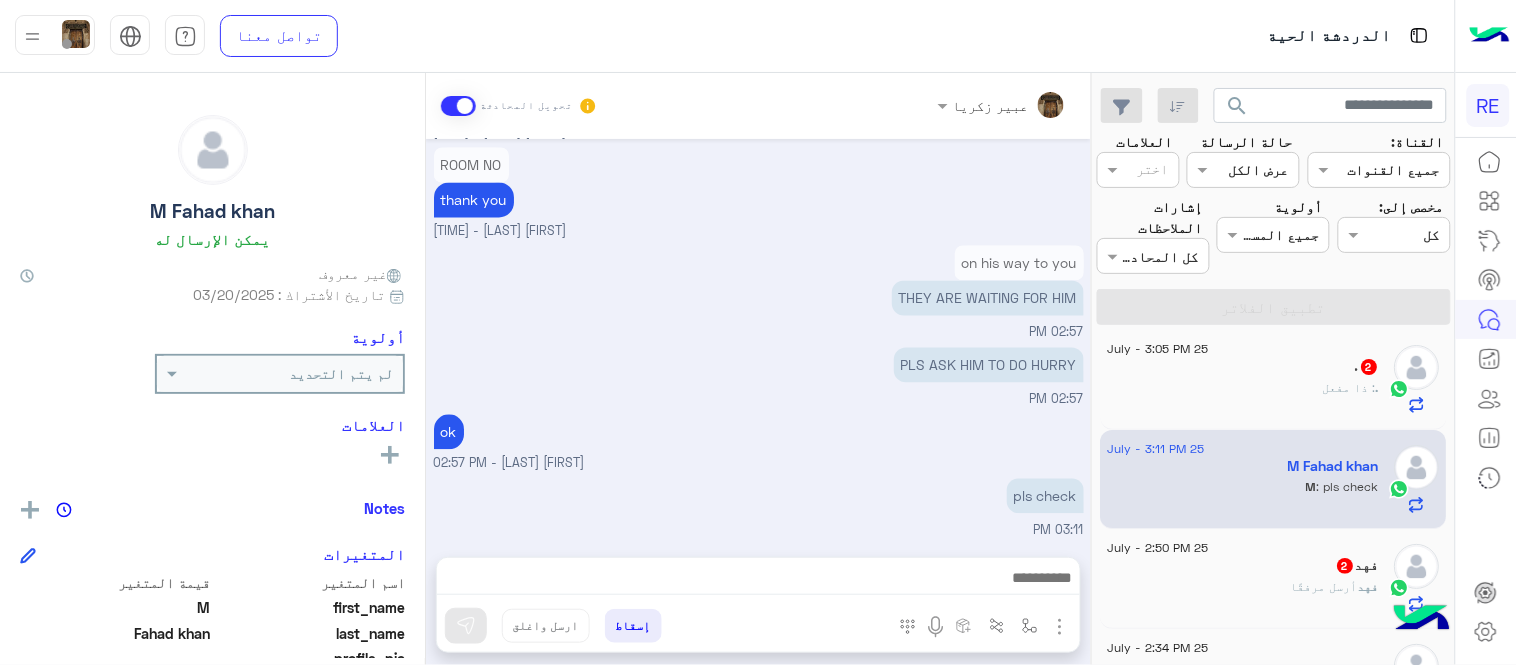 click on "[FIRST] [LAST] -  02:57 PM" at bounding box center (759, 464) 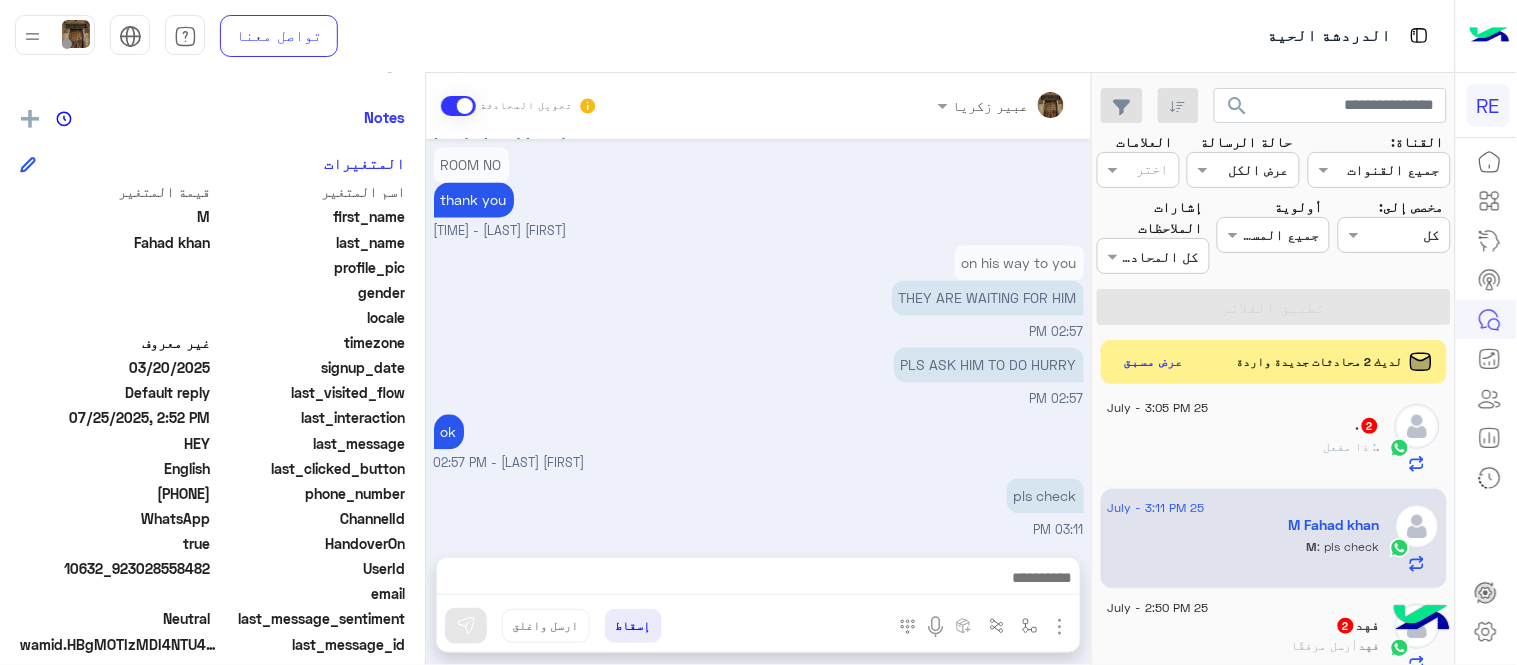 scroll, scrollTop: 410, scrollLeft: 0, axis: vertical 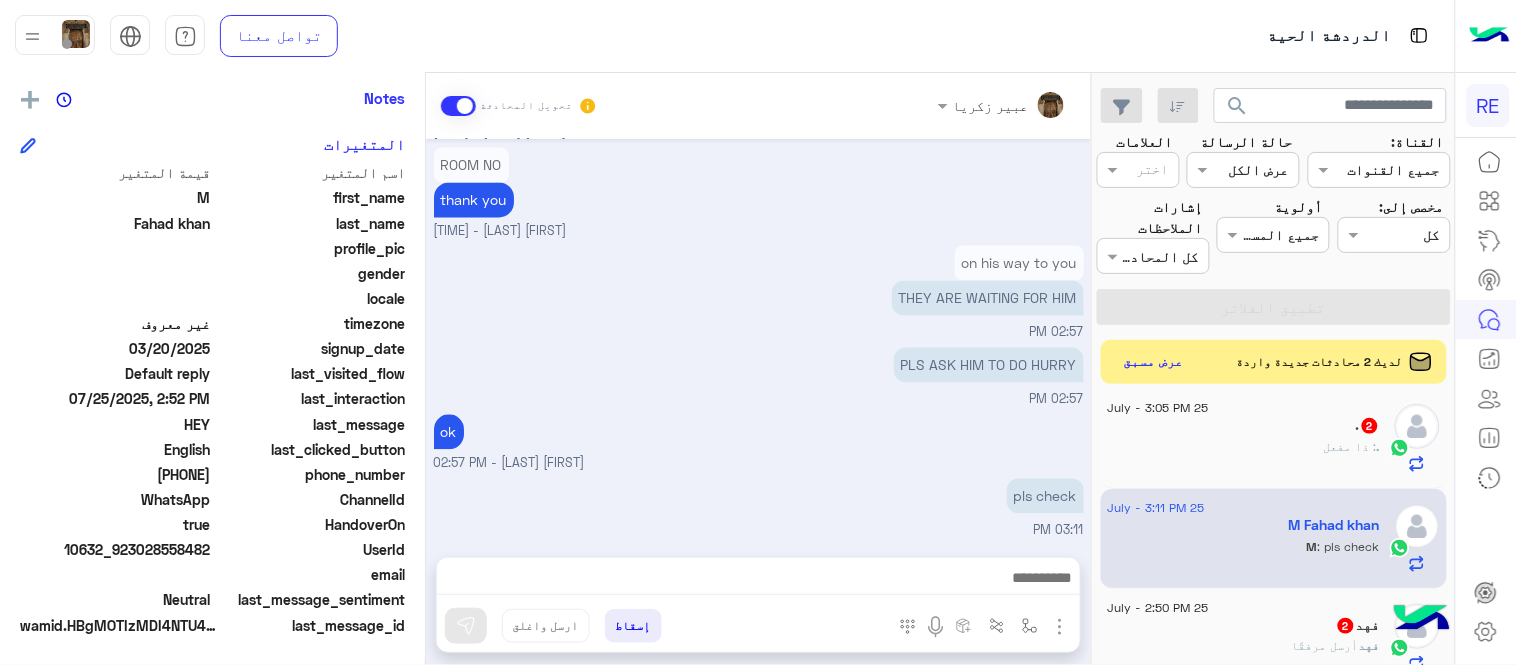drag, startPoint x: 432, startPoint y: 520, endPoint x: 433, endPoint y: 538, distance: 18.027756 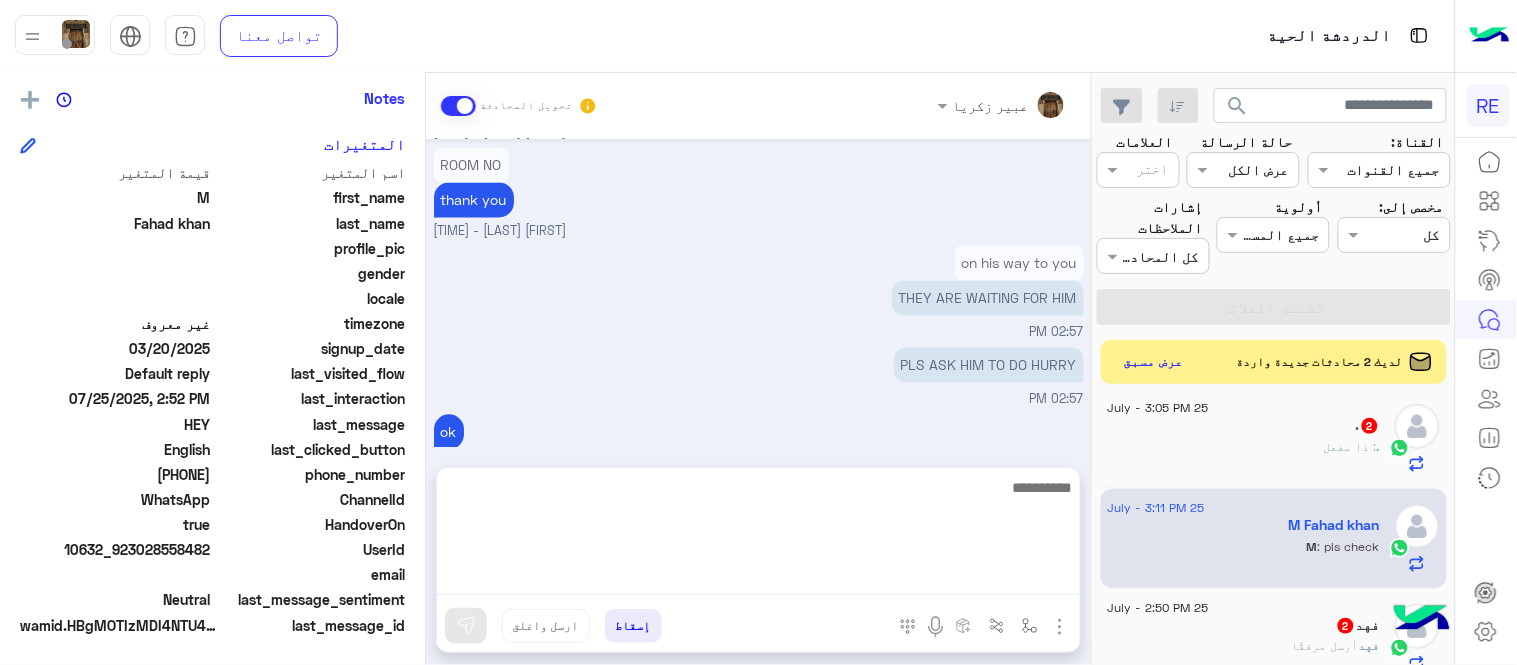 scroll, scrollTop: 1010, scrollLeft: 0, axis: vertical 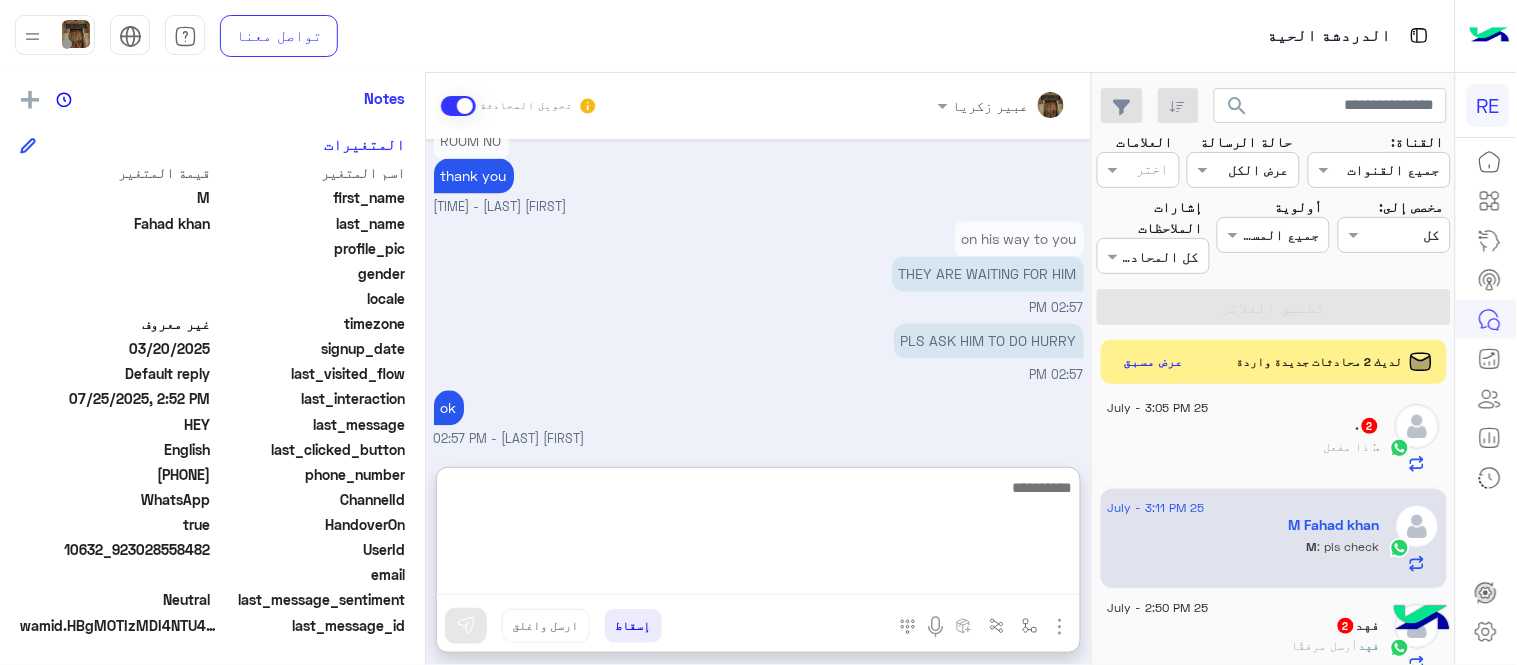 click at bounding box center (758, 535) 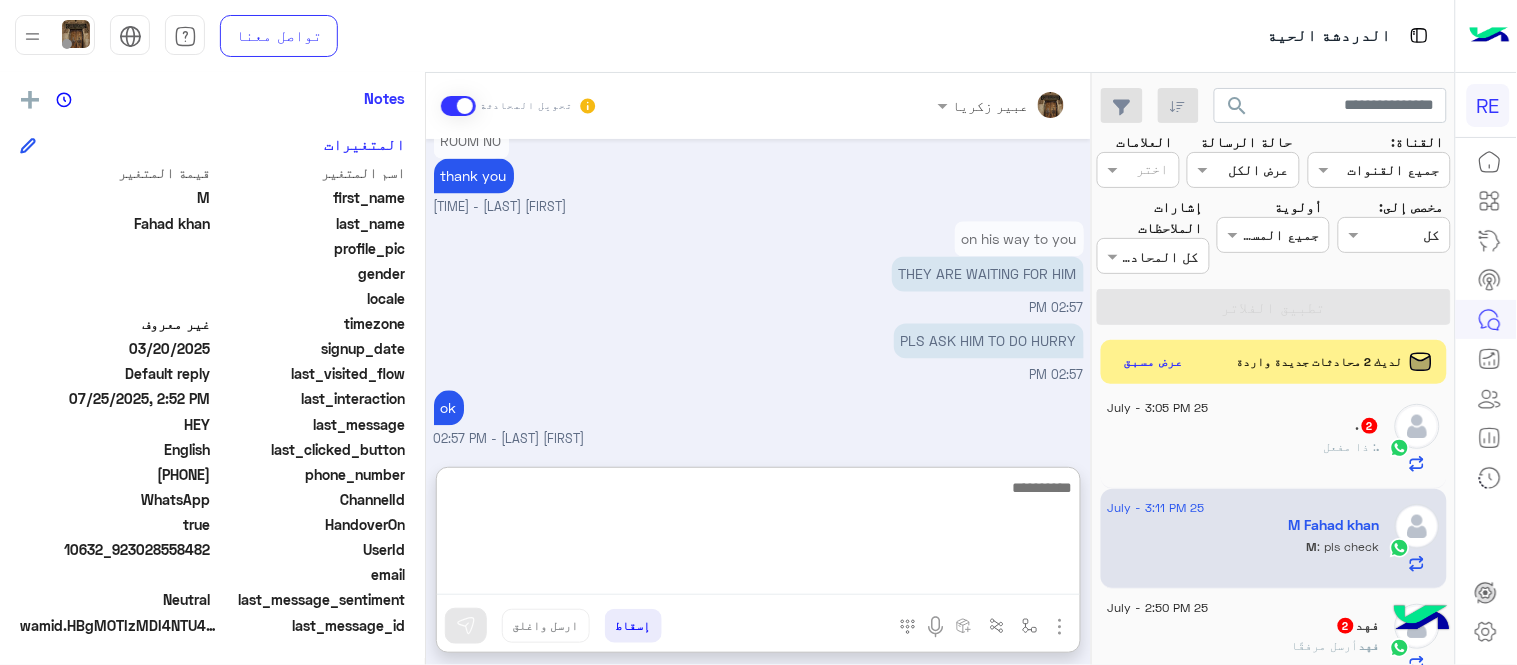 paste on "**********" 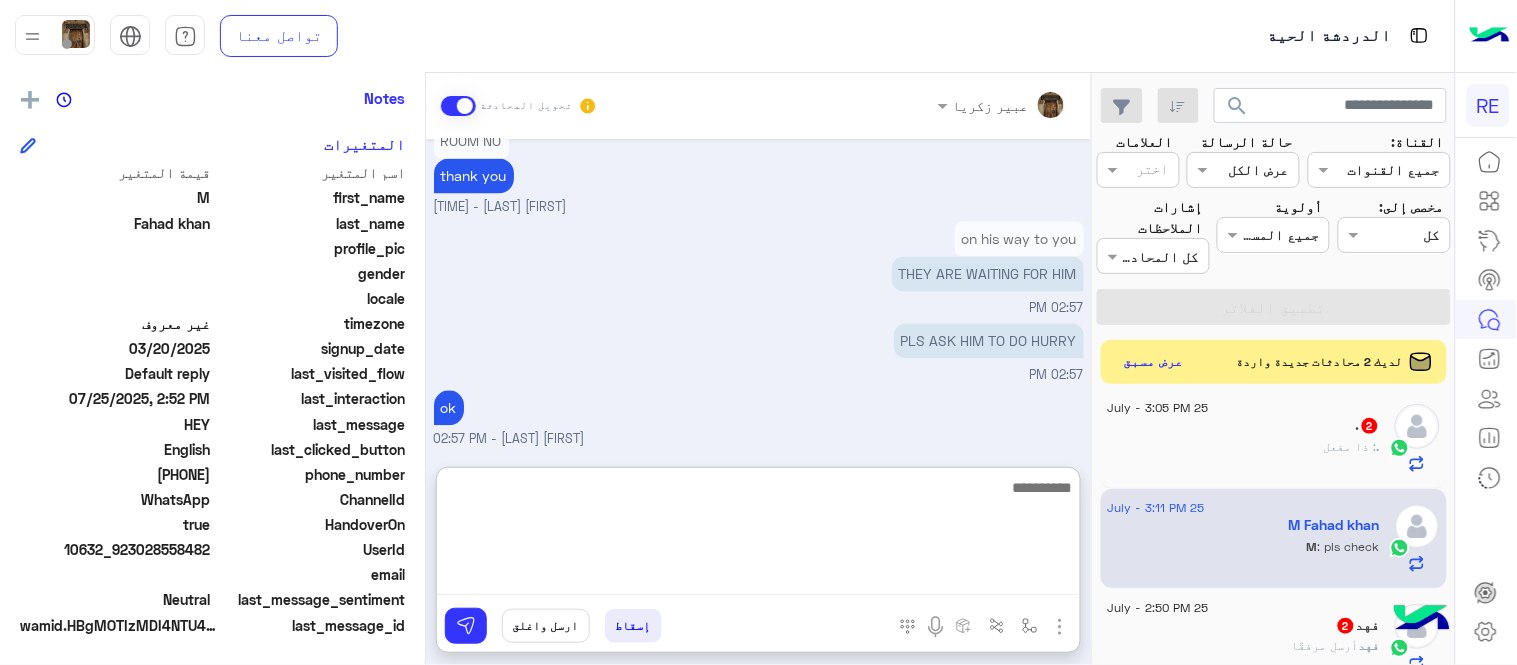 scroll, scrollTop: 1182, scrollLeft: 0, axis: vertical 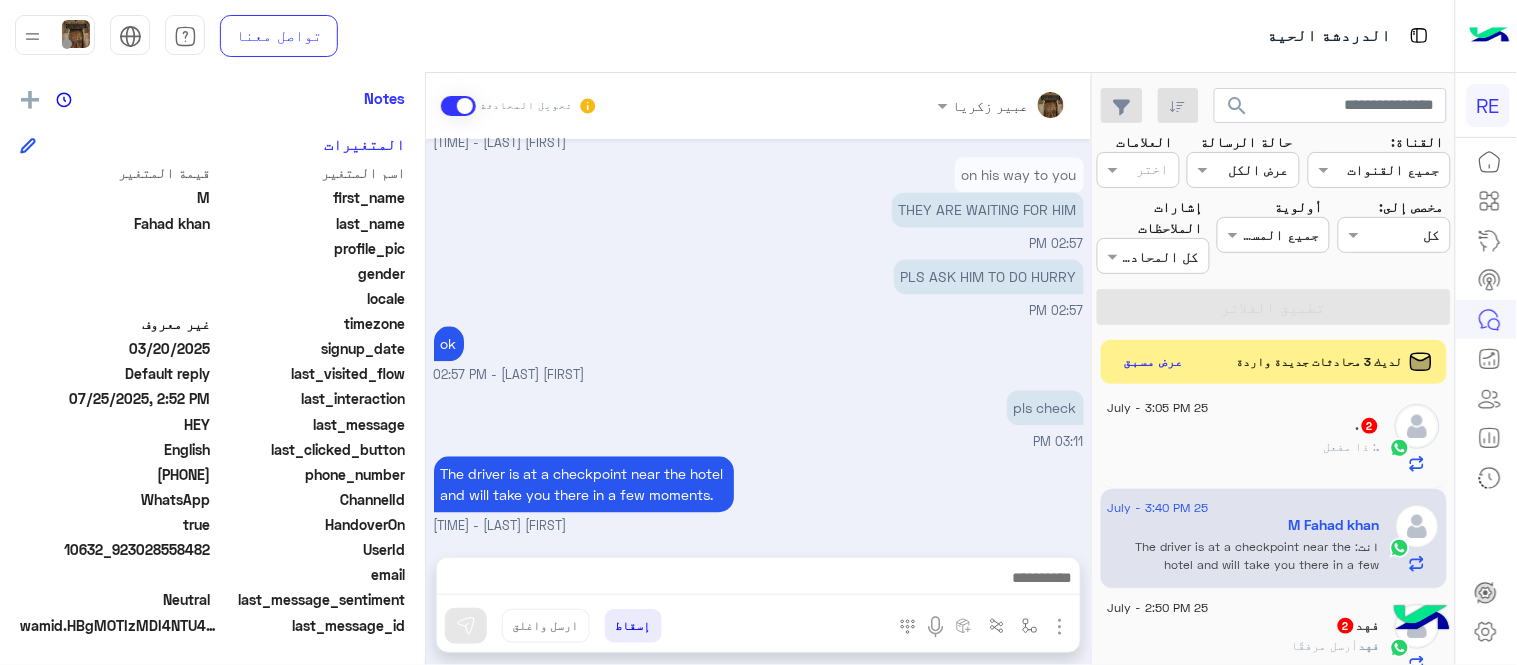 click on "Jul 25, 2025  hello?   08:45 AM  NO NEED TO CHANGE TIME   08:54 AM  hello  عبير زكريا -  10:49 AM   عبير زكريا انضم إلى المحادثة   10:49 AM      HEY   10:49 AM  NO NEED TO CHANGE TIME ok no problem  عبير زكريا -  10:49 AM  one of drivers has just arrived at the hotel. What is your room number so that security will allow him to wait?  عبير زكريا -  02:48 PM  Or if it suits you, you can go out until the other driver arrives.  عبير زكريا -  02:50 PM  Ok ok   02:52 PM  status of other driver as well pls   02:52 PM  1625-1626-1627   02:53 PM  ROOM NO   02:53 PM  status of other driver as well pls on his way to you  عبير زكريا -  02:56 PM  ROOM NO thank you  عبير زكريا -  02:56 PM  on his way to you THEY ARE WAITING FOR HIM   02:57 PM  PLS ASK HIM TO DO HURRY   02:57 PM  ok  عبير زكريا -  02:57 PM  pls check   03:11 PM  The driver is at a checkpoint near the hotel and will take you there in a few moments." at bounding box center (758, 338) 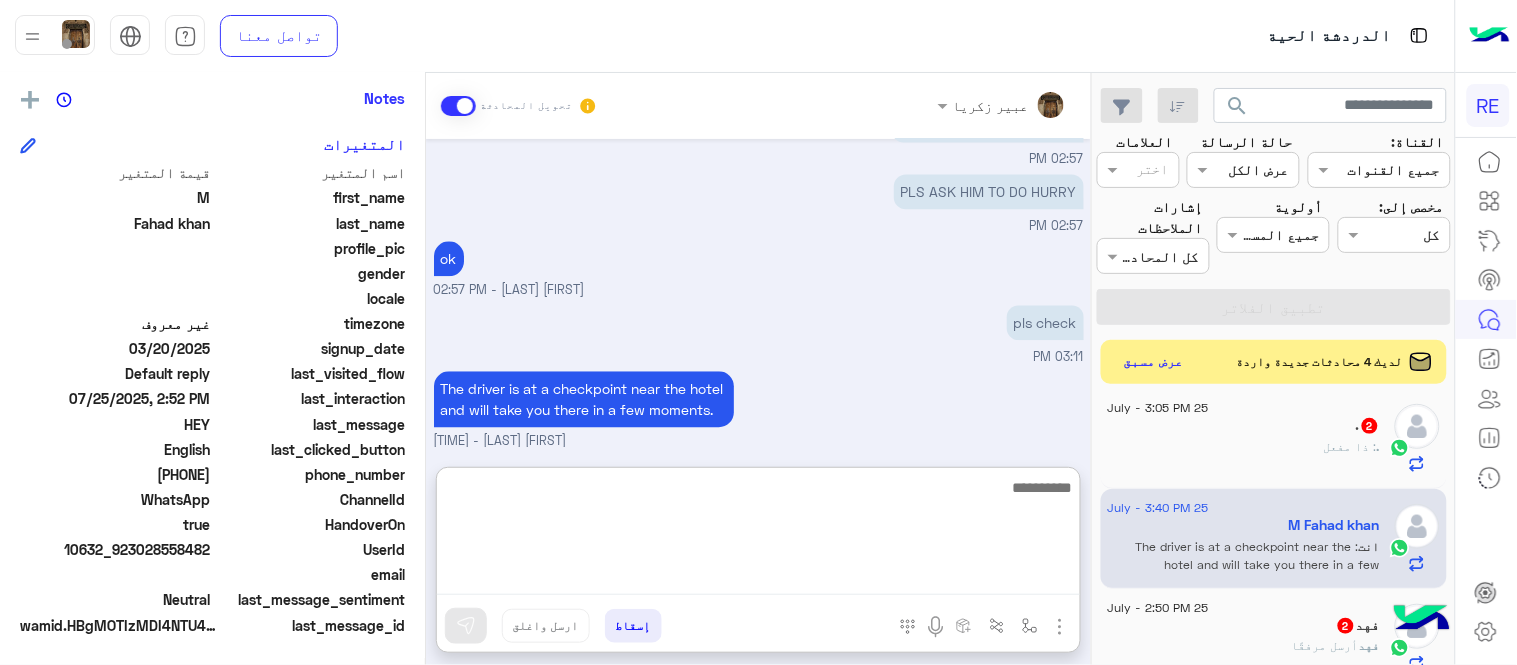 click at bounding box center (758, 535) 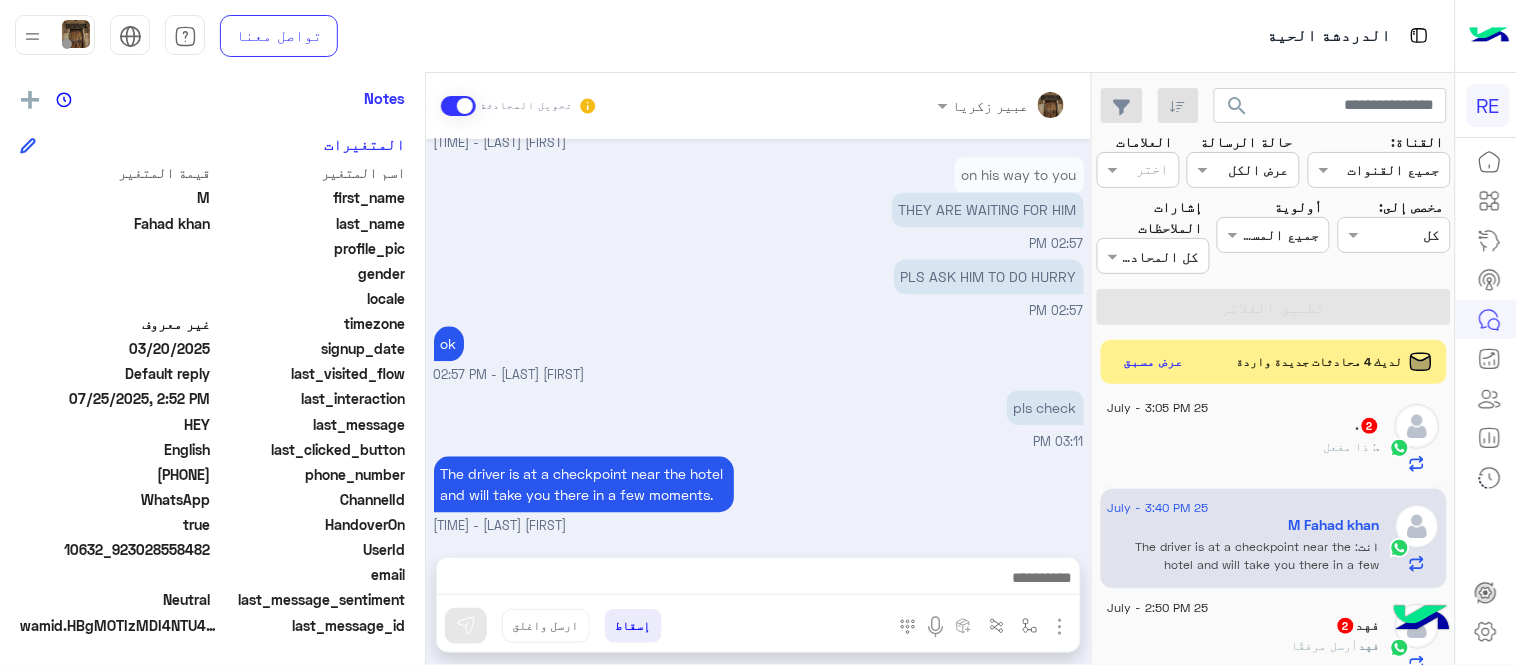 click on "Jul 25, 2025  hello?   08:45 AM  NO NEED TO CHANGE TIME   08:54 AM  hello  عبير زكريا -  10:49 AM   عبير زكريا انضم إلى المحادثة   10:49 AM      HEY   10:49 AM  NO NEED TO CHANGE TIME ok no problem  عبير زكريا -  10:49 AM  one of drivers has just arrived at the hotel. What is your room number so that security will allow him to wait?  عبير زكريا -  02:48 PM  Or if it suits you, you can go out until the other driver arrives.  عبير زكريا -  02:50 PM  Ok ok   02:52 PM  status of other driver as well pls   02:52 PM  1625-1626-1627   02:53 PM  ROOM NO   02:53 PM  status of other driver as well pls on his way to you  عبير زكريا -  02:56 PM  ROOM NO thank you  عبير زكريا -  02:56 PM  on his way to you THEY ARE WAITING FOR HIM   02:57 PM  PLS ASK HIM TO DO HURRY   02:57 PM  ok  عبير زكريا -  02:57 PM  pls check   03:11 PM  The driver is at a checkpoint near the hotel and will take you there in a few moments." at bounding box center (758, 338) 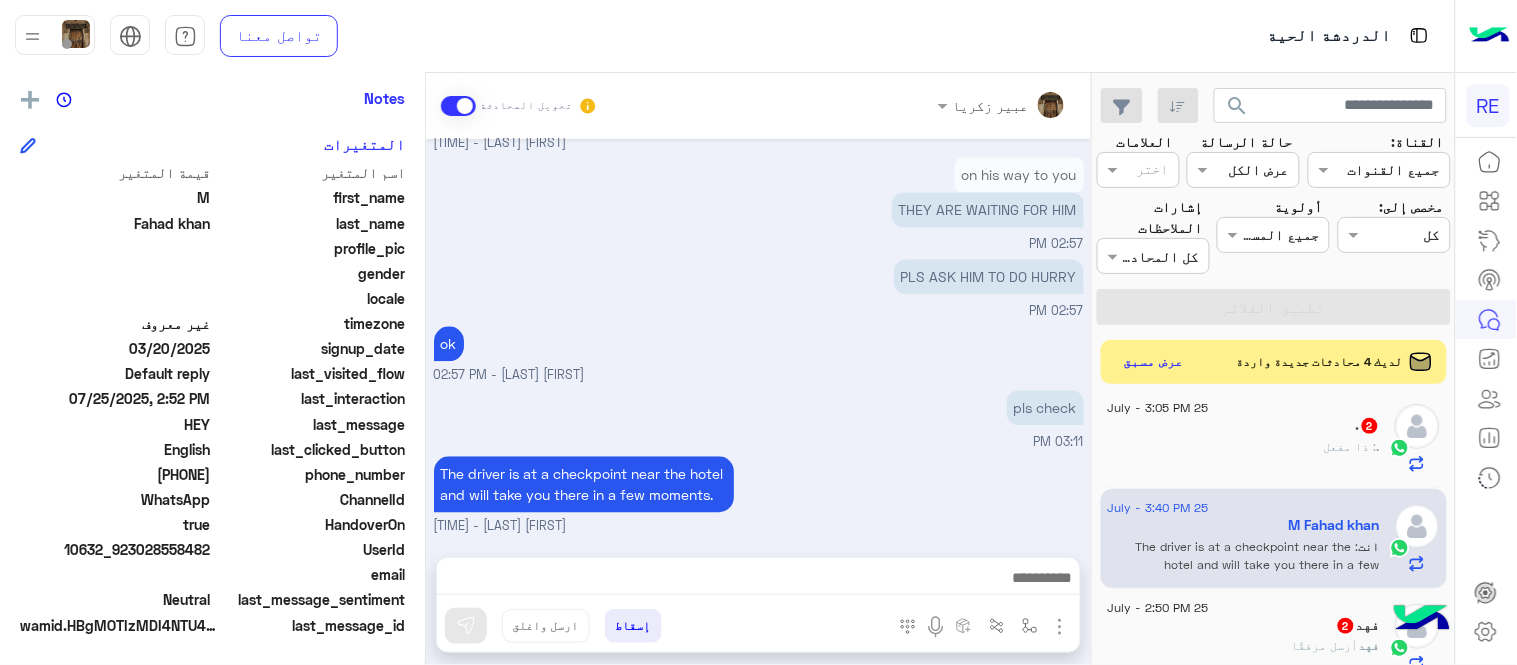 click at bounding box center [758, 583] 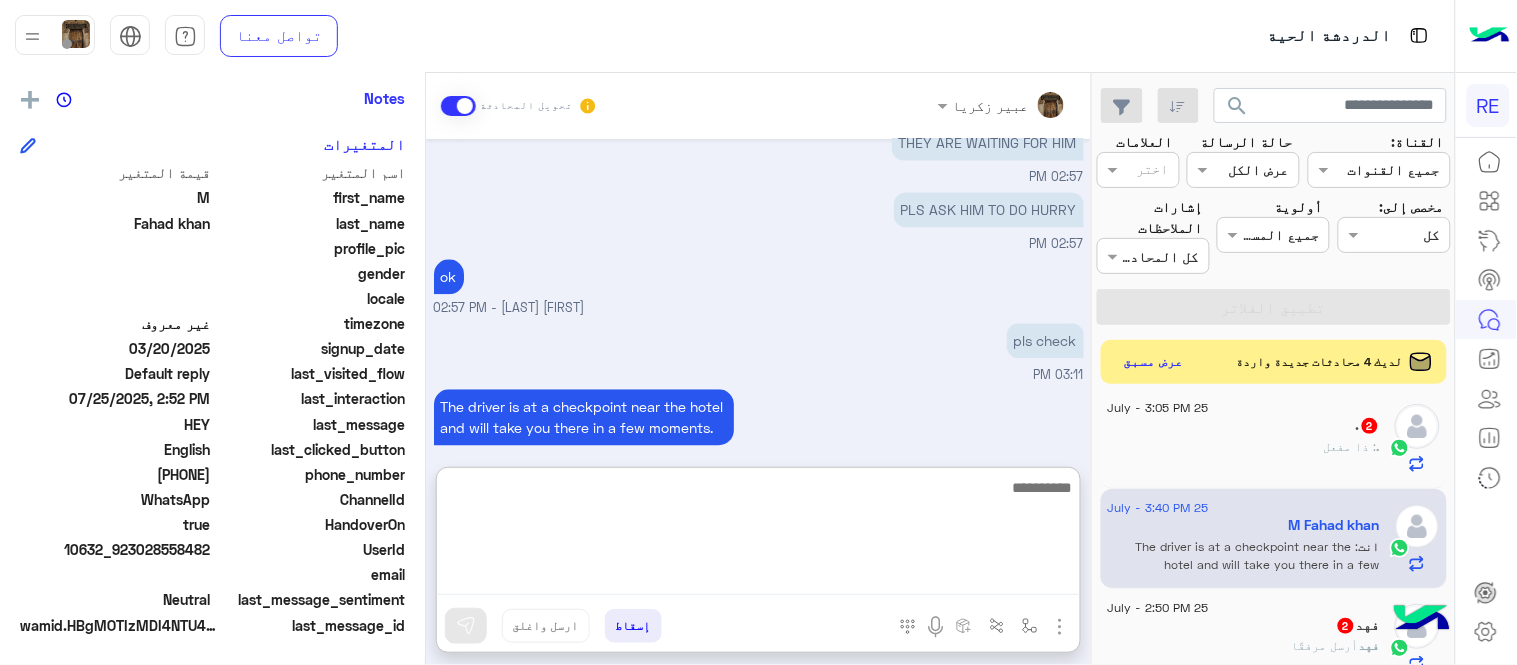 click at bounding box center (758, 535) 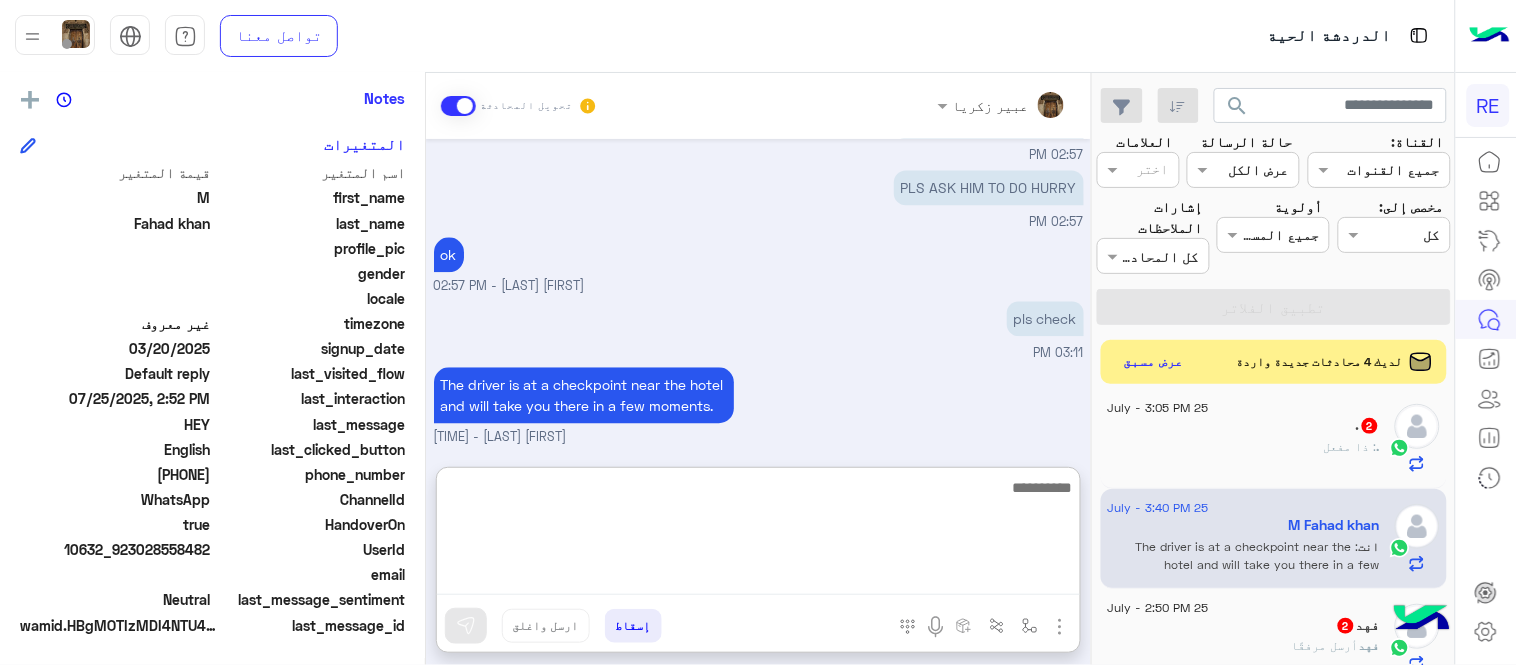 scroll, scrollTop: 1182, scrollLeft: 0, axis: vertical 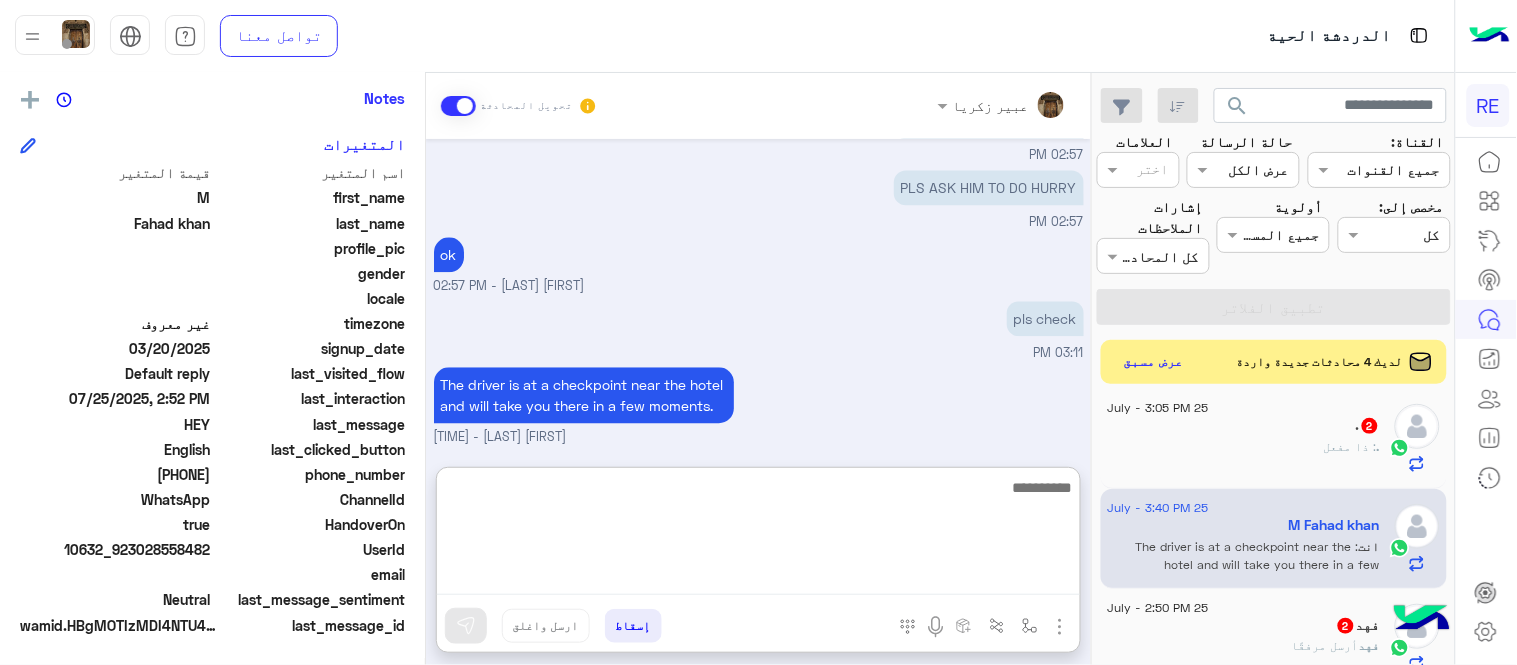 paste on "**********" 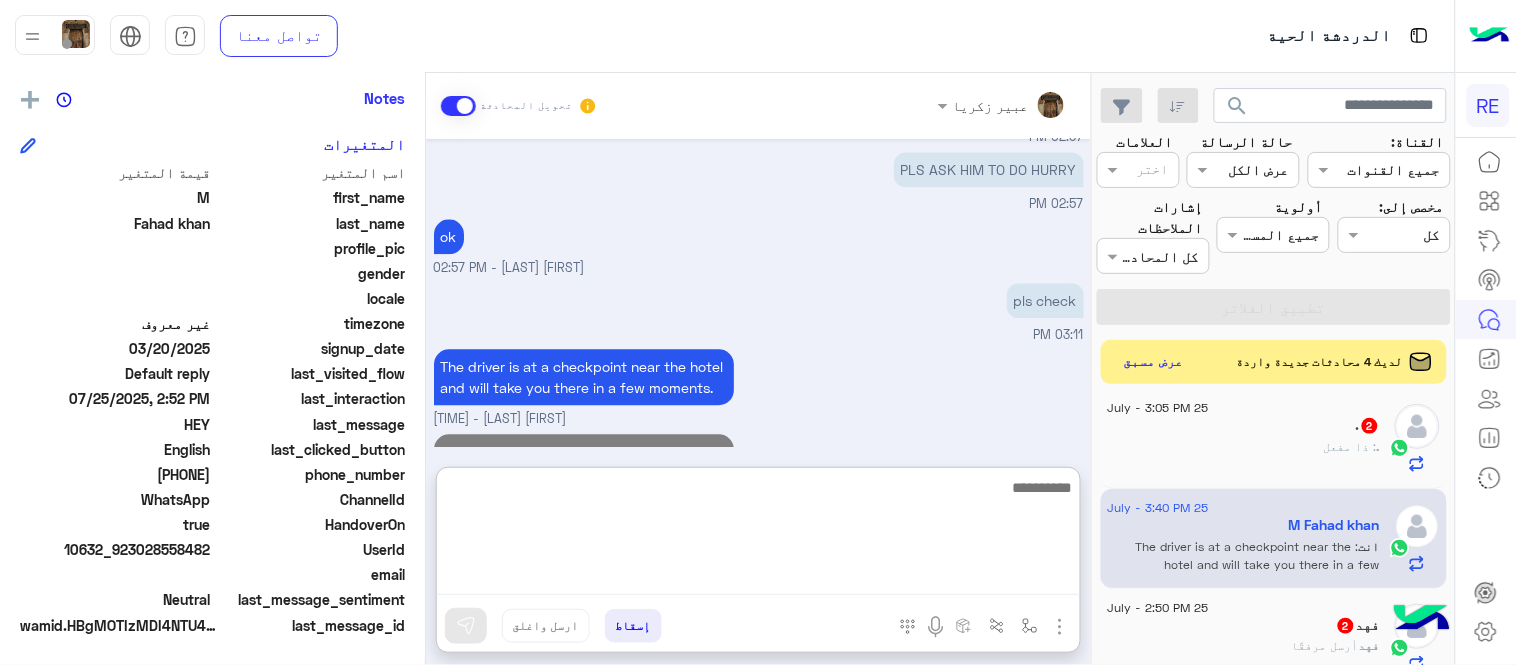 scroll, scrollTop: 1266, scrollLeft: 0, axis: vertical 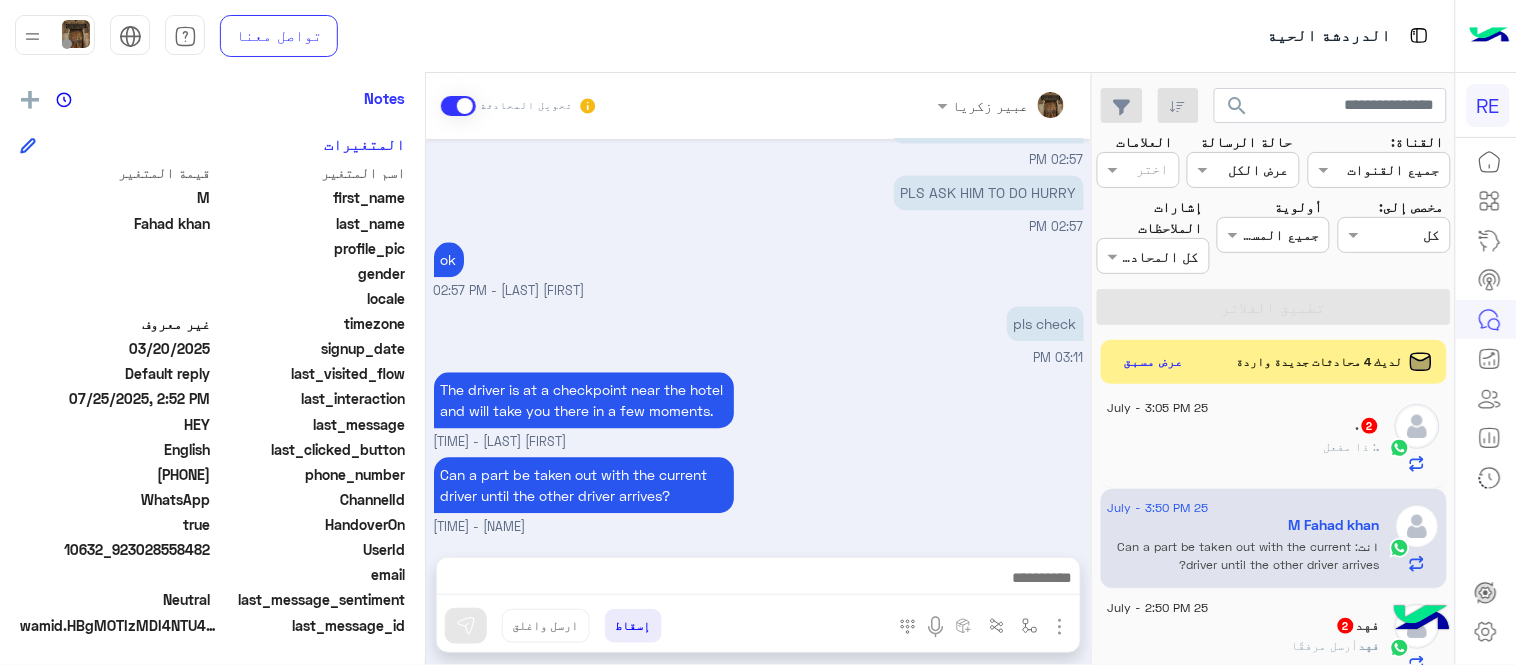 click on "Jul 25, 2025  hello?   08:45 AM  NO NEED TO CHANGE TIME   08:54 AM  hello  عبير زكريا -  10:49 AM   عبير زكريا انضم إلى المحادثة   10:49 AM      HEY   10:49 AM  NO NEED TO CHANGE TIME ok no problem  عبير زكريا -  10:49 AM  one of drivers has just arrived at the hotel. What is your room number so that security will allow him to wait?  عبير زكريا -  02:48 PM  Or if it suits you, you can go out until the other driver arrives.  عبير زكريا -  02:50 PM  Ok ok   02:52 PM  status of other driver as well pls   02:52 PM  1625-1626-1627   02:53 PM  ROOM NO   02:53 PM  status of other driver as well pls on his way to you  عبير زكريا -  02:56 PM  ROOM NO thank you  عبير زكريا -  02:56 PM  on his way to you THEY ARE WAITING FOR HIM   02:57 PM  PLS ASK HIM TO DO HURRY   02:57 PM  ok  عبير زكريا -  02:57 PM  pls check   03:11 PM  The driver is at a checkpoint near the hotel and will take you there in a few moments." at bounding box center [758, 338] 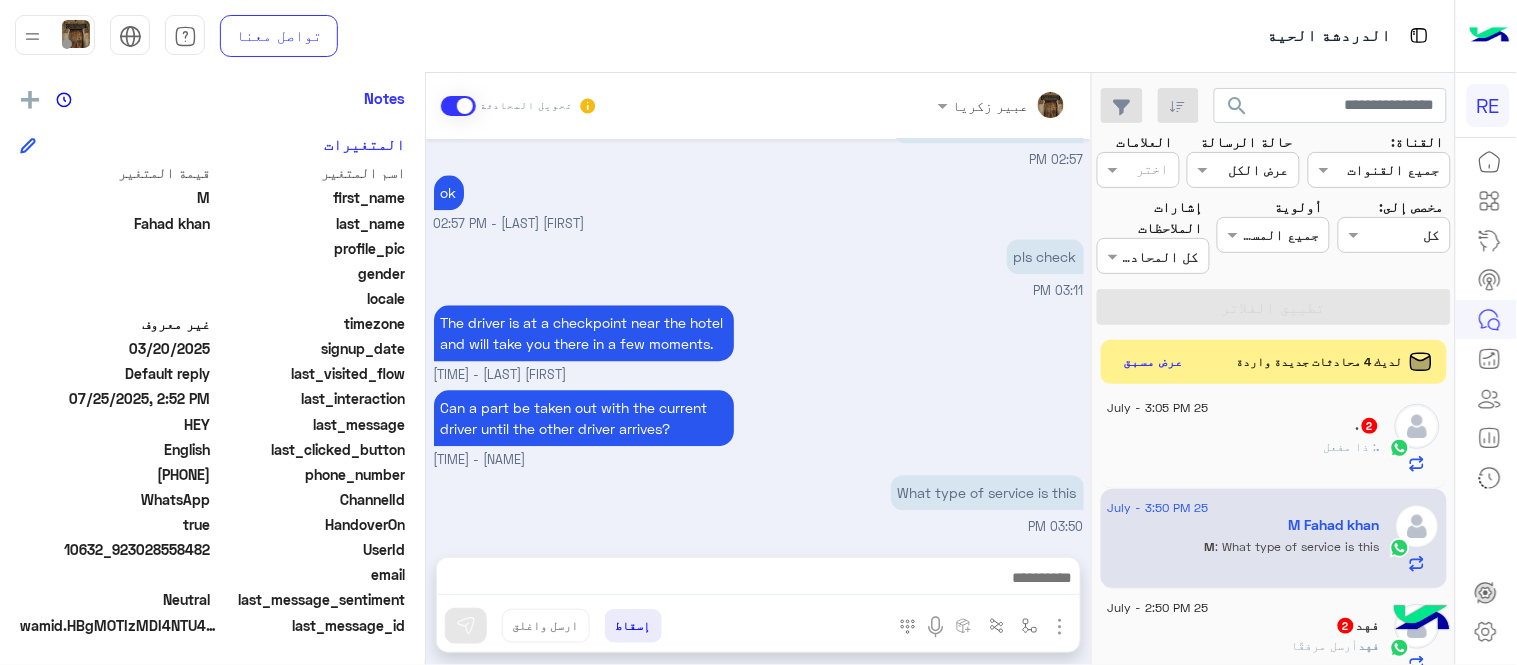 scroll, scrollTop: 1308, scrollLeft: 0, axis: vertical 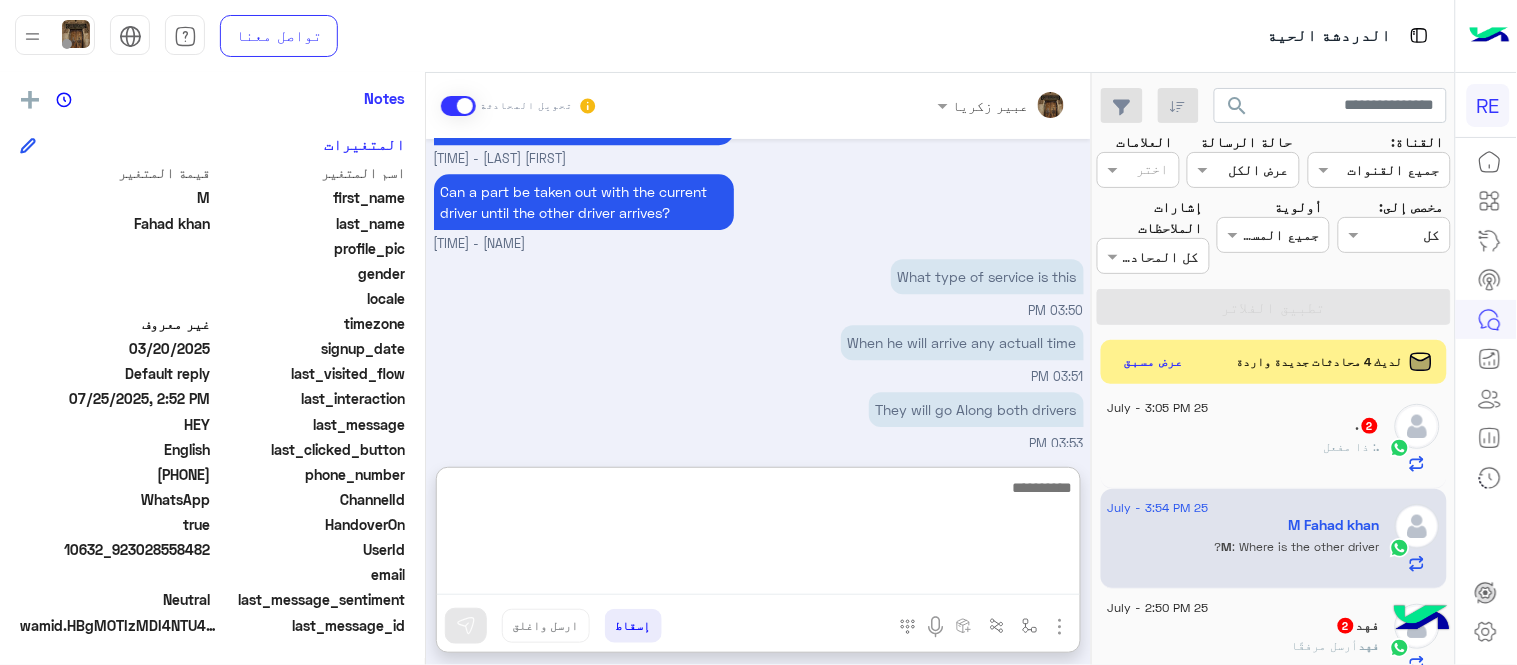 click at bounding box center (758, 535) 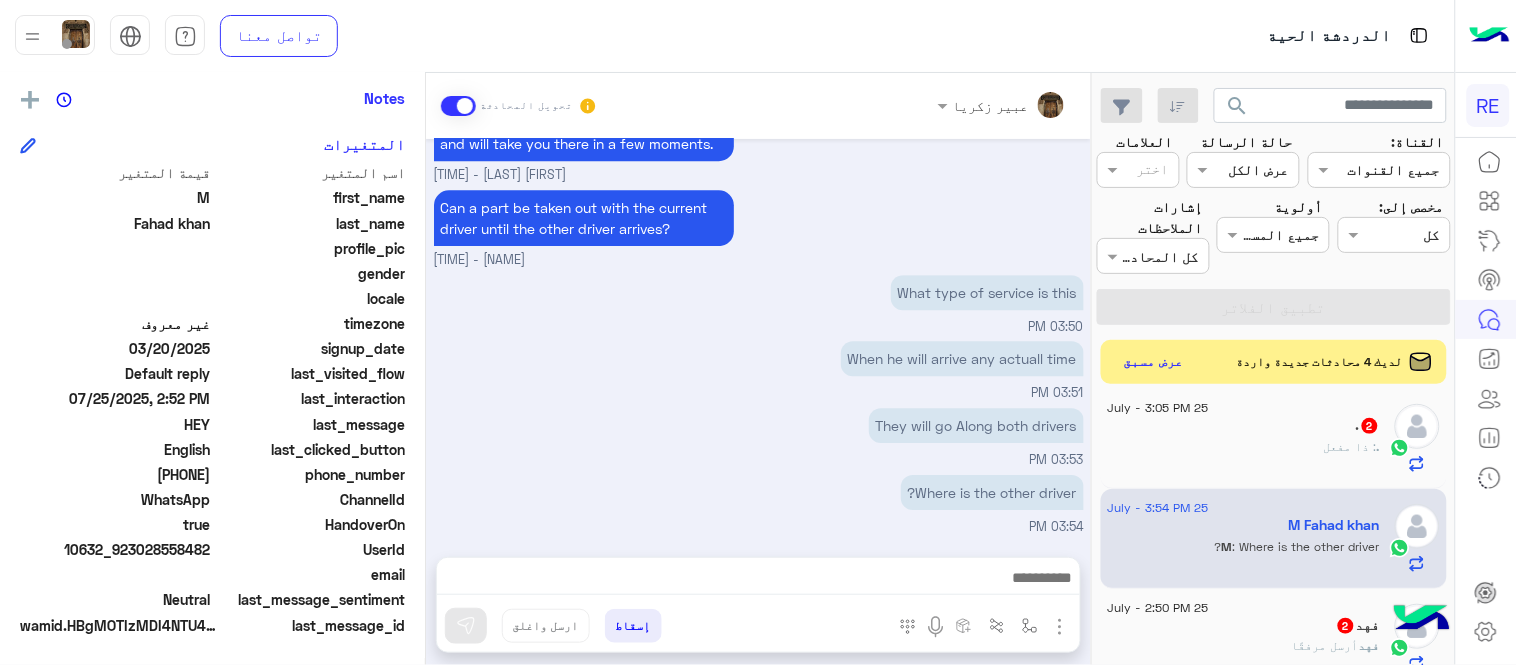 click on "They will go Along both drivers   03:53 PM" at bounding box center [759, 436] 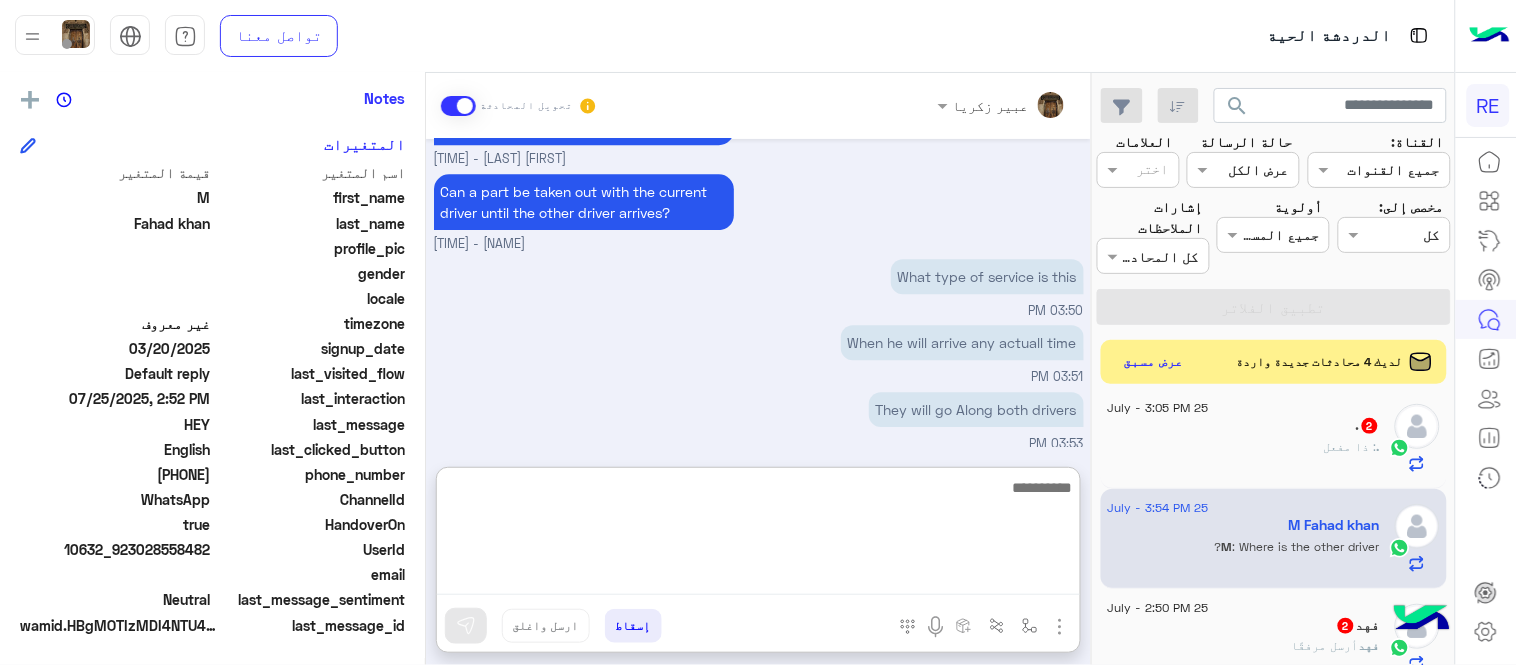 click at bounding box center [758, 535] 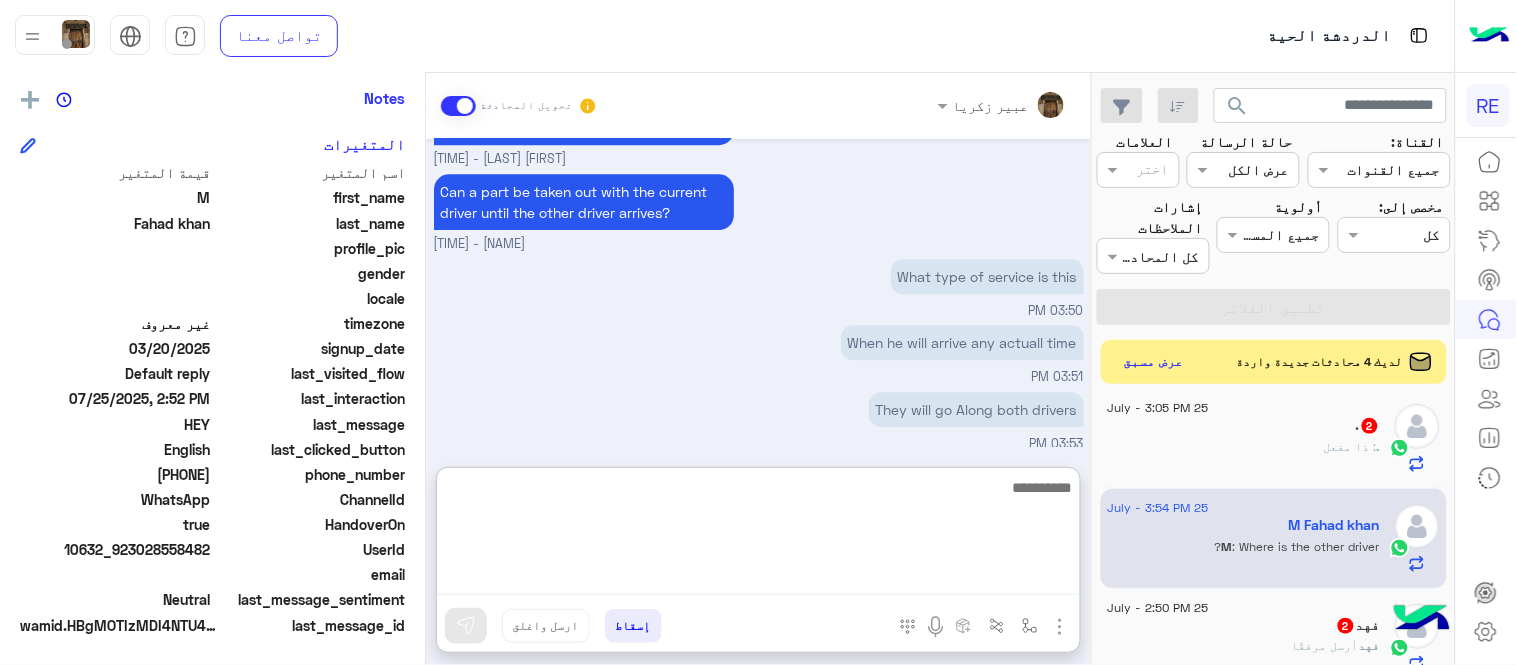 click at bounding box center (758, 535) 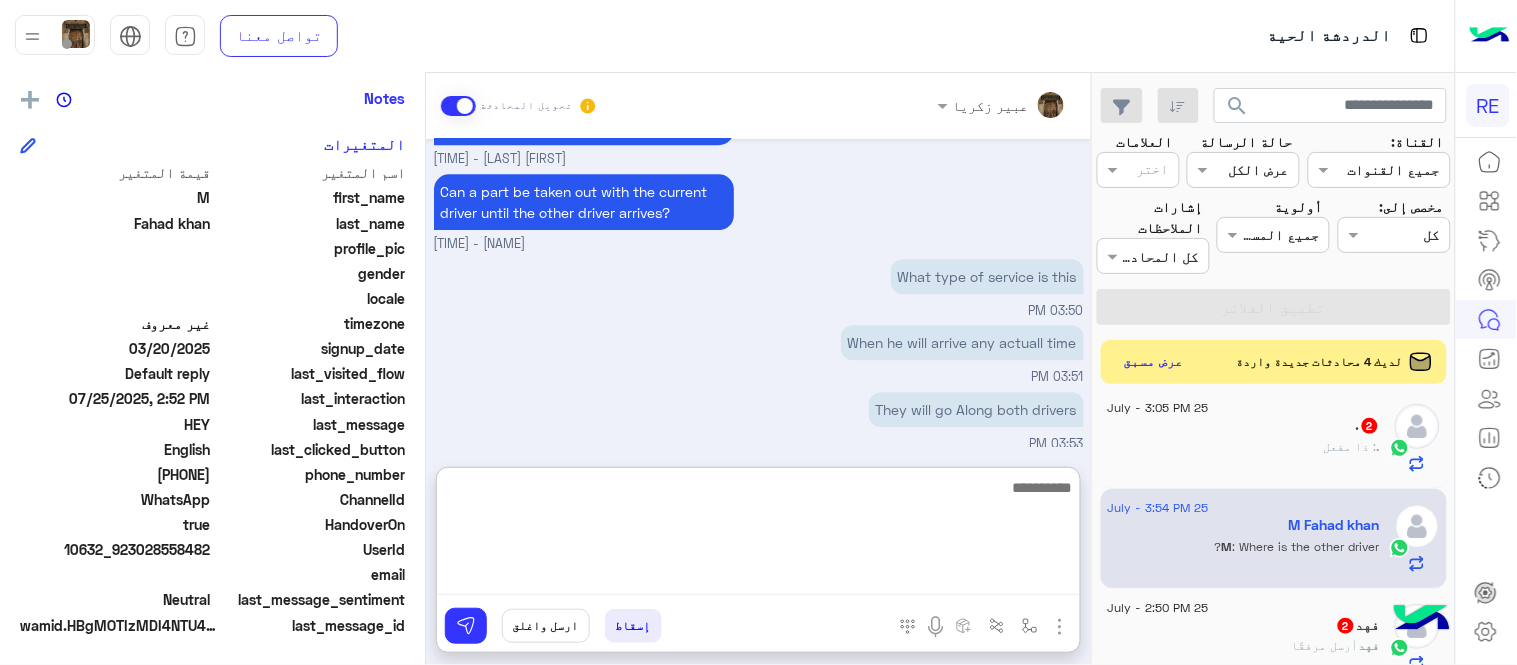 scroll, scrollTop: 1637, scrollLeft: 0, axis: vertical 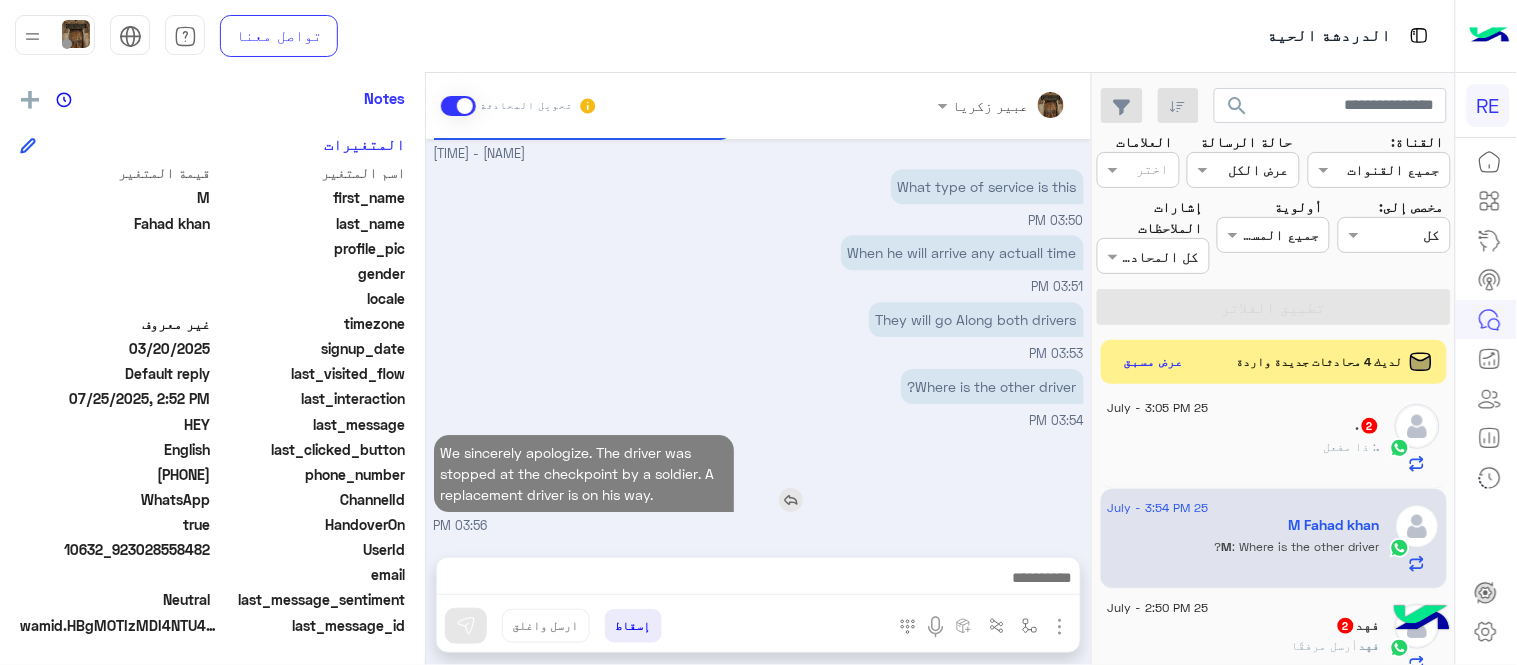 click on "[DATE]  hello?   [TIME]  NO NEED TO CHANGE TIME   [TIME]  hello  [NAME] -  [TIME]   [NAME] انضم إلى المحادثة   [TIME]      HEY   [TIME]  NO NEED TO CHANGE TIME ok no problem  [NAME] -  [TIME]  one of drivers has just arrived at the hotel. What is your room number so that security will allow him to wait?  [NAME] -  [TIME]  Or if it suits you, you can go out until the other driver arrives.  [NAME] -  [TIME]  Ok ok   [TIME]  status of other driver as well pls   [TIME]  [ROOM_NUMBERS]   [TIME]  ROOM NO   [TIME]  status of other driver as well pls on his way to you  [NAME] -  [TIME]  ROOM NO thank you  [NAME] -  [TIME]  on his way to you THEY ARE WAITING FOR HIM   [TIME]  PLS ASK HIM TO DO HURRY   [TIME]  ok  [NAME] -  [TIME]  pls check   [TIME]    [TIME]    [TIME]" at bounding box center [758, 338] 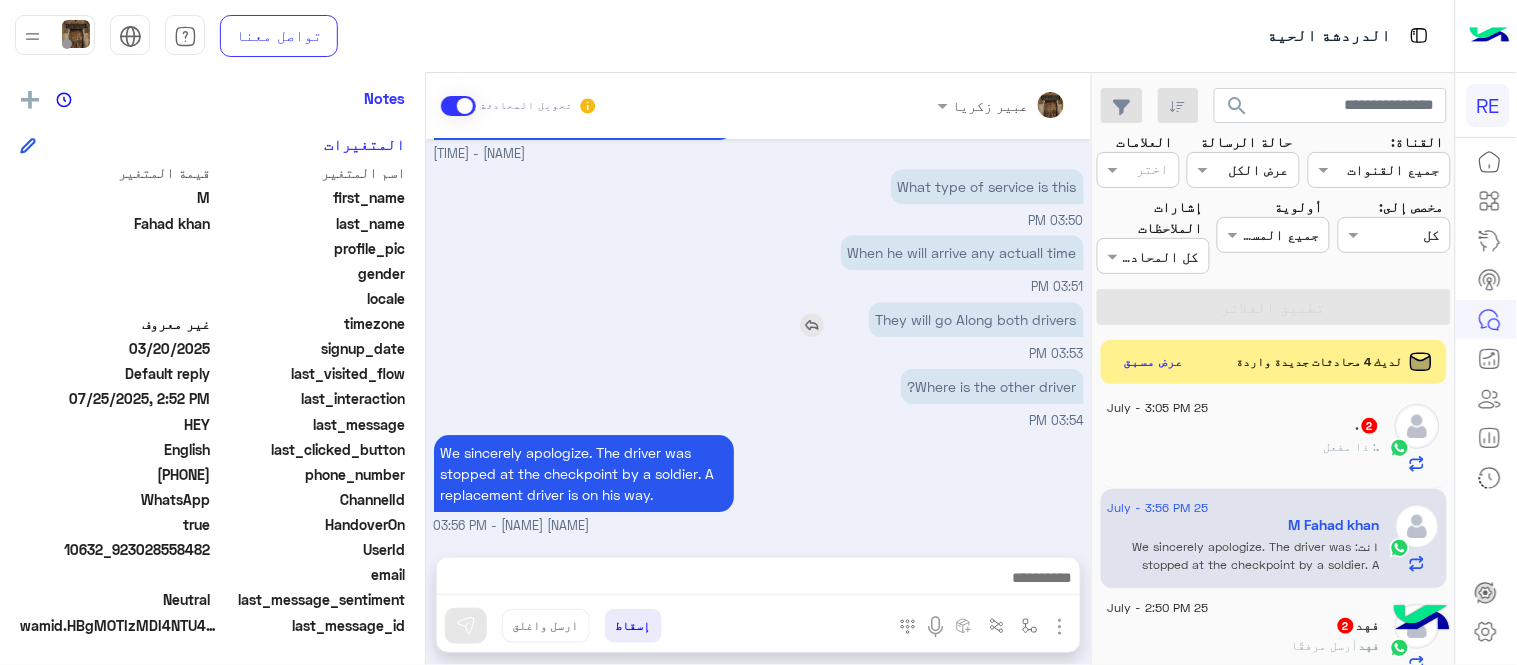 click on "They will go Along both drivers" at bounding box center (976, 319) 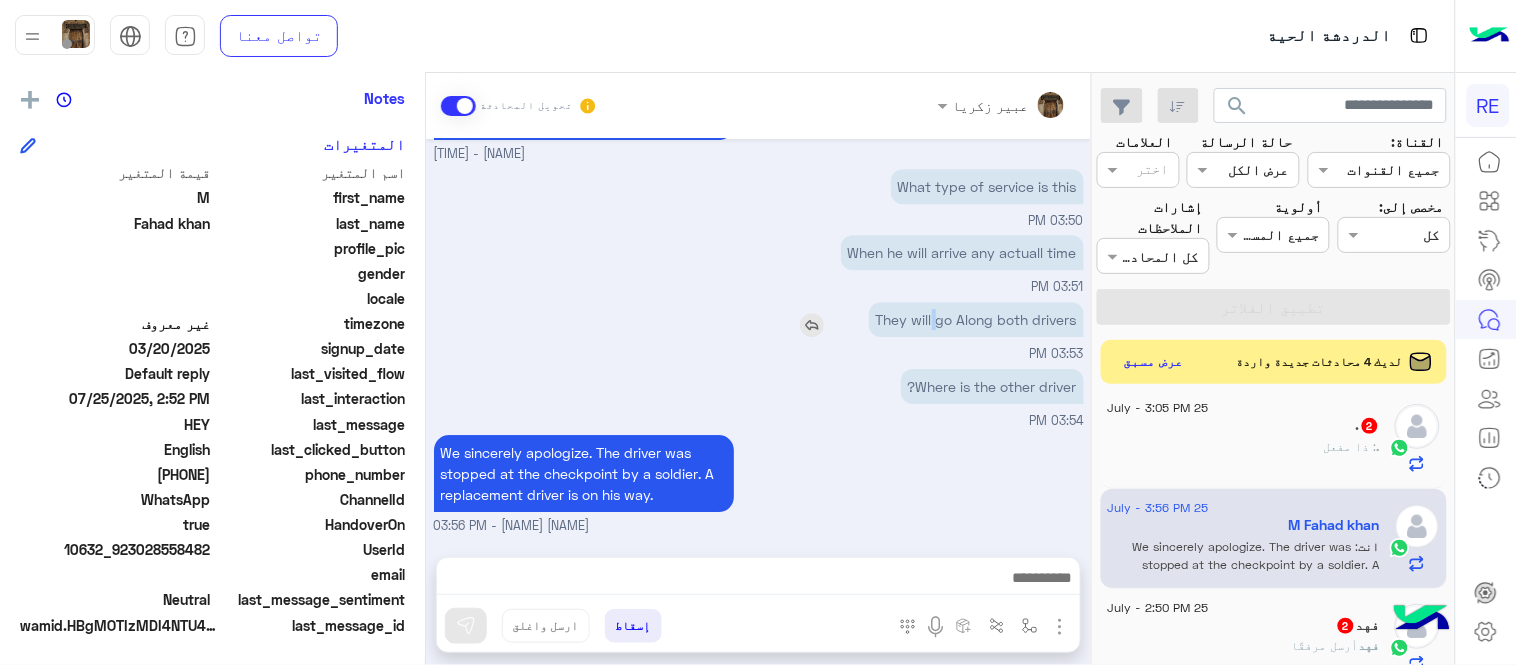 click on "They will go Along both drivers" at bounding box center (976, 319) 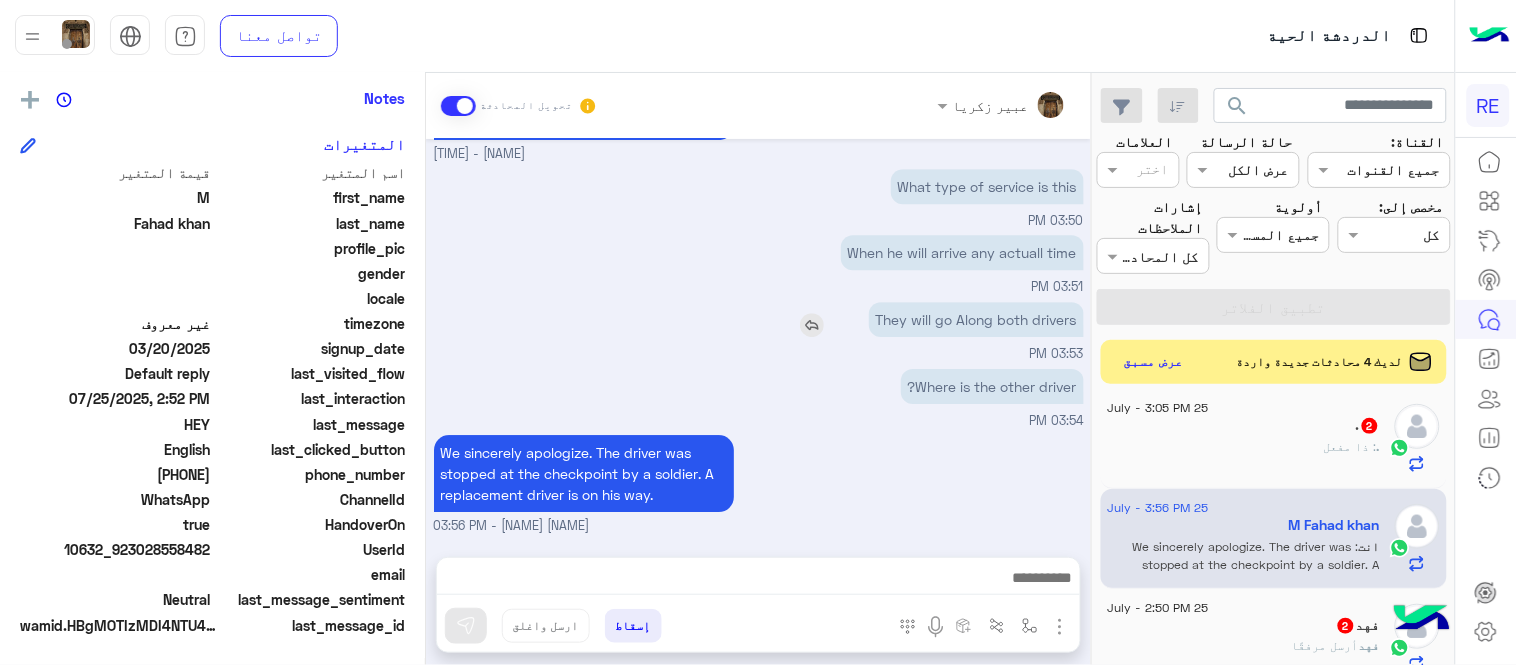 click on "They will go Along both drivers" at bounding box center [976, 319] 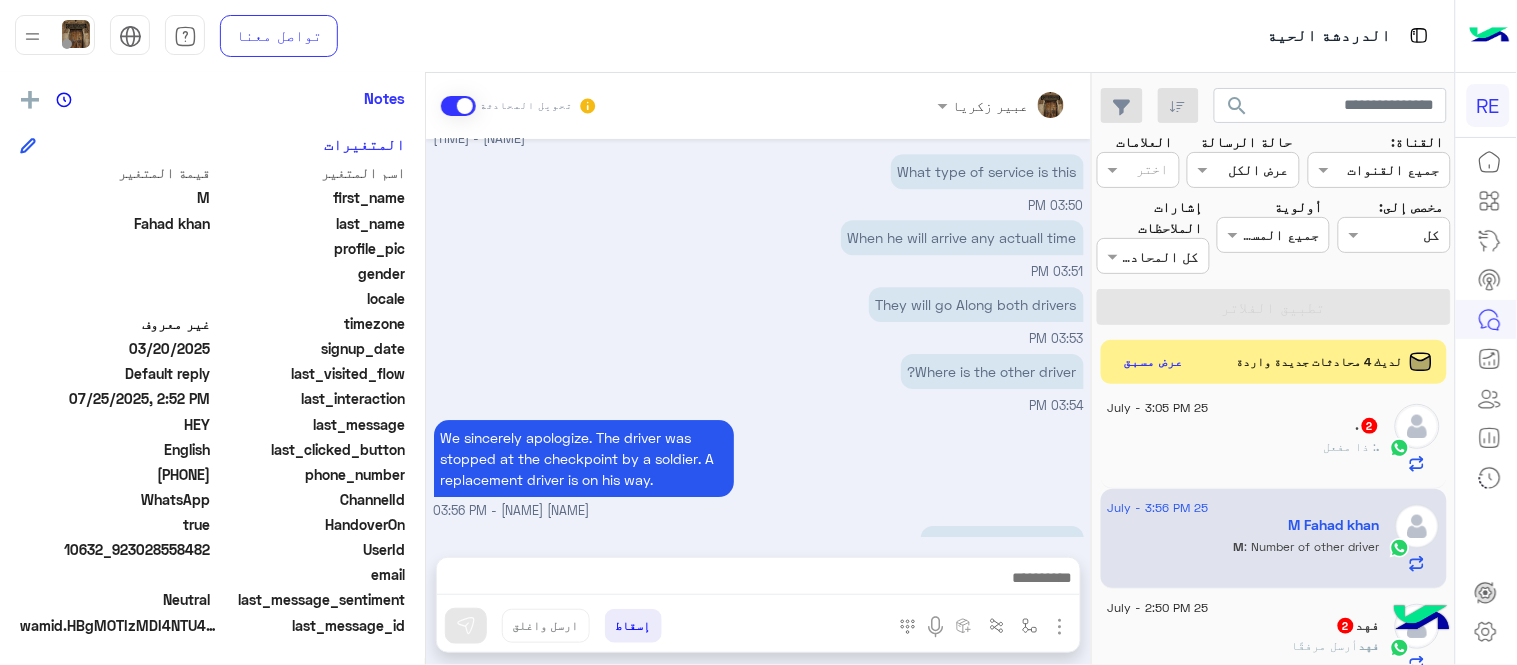 scroll, scrollTop: 1614, scrollLeft: 0, axis: vertical 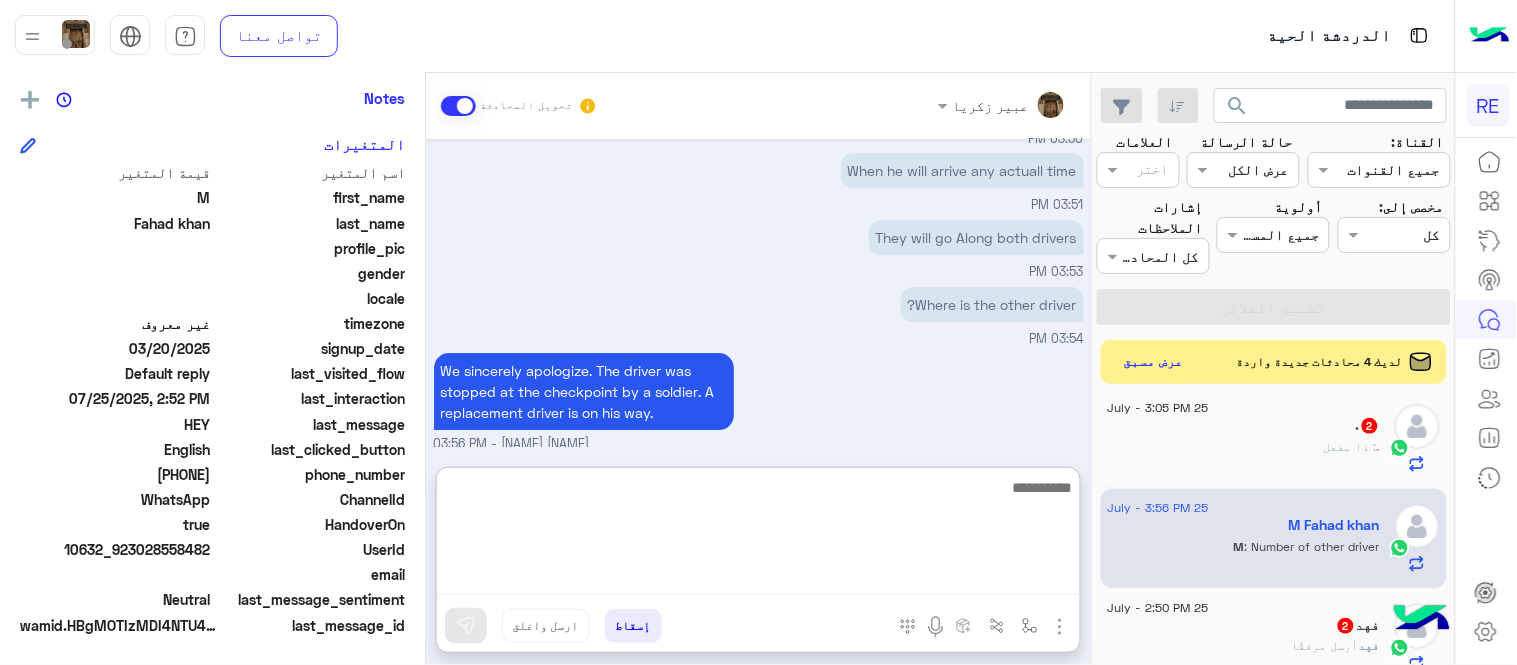click at bounding box center (758, 535) 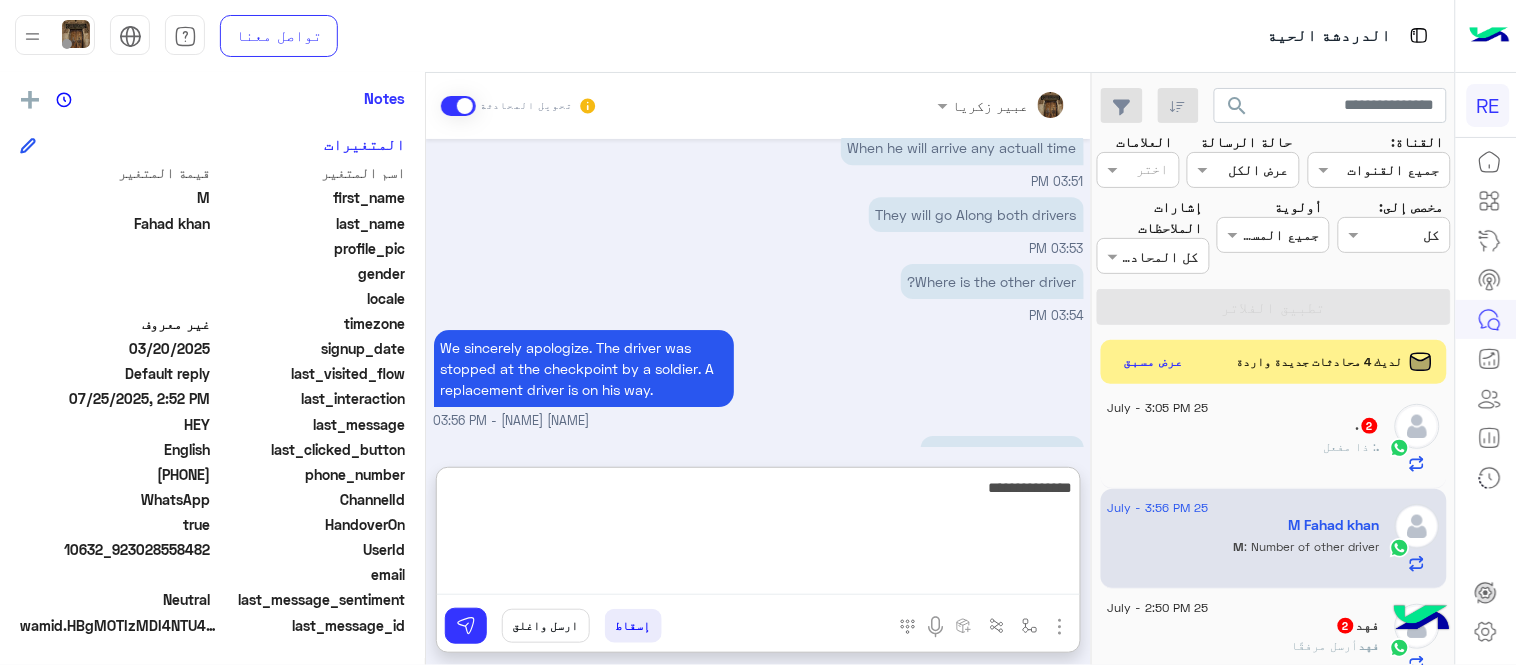 type on "**********" 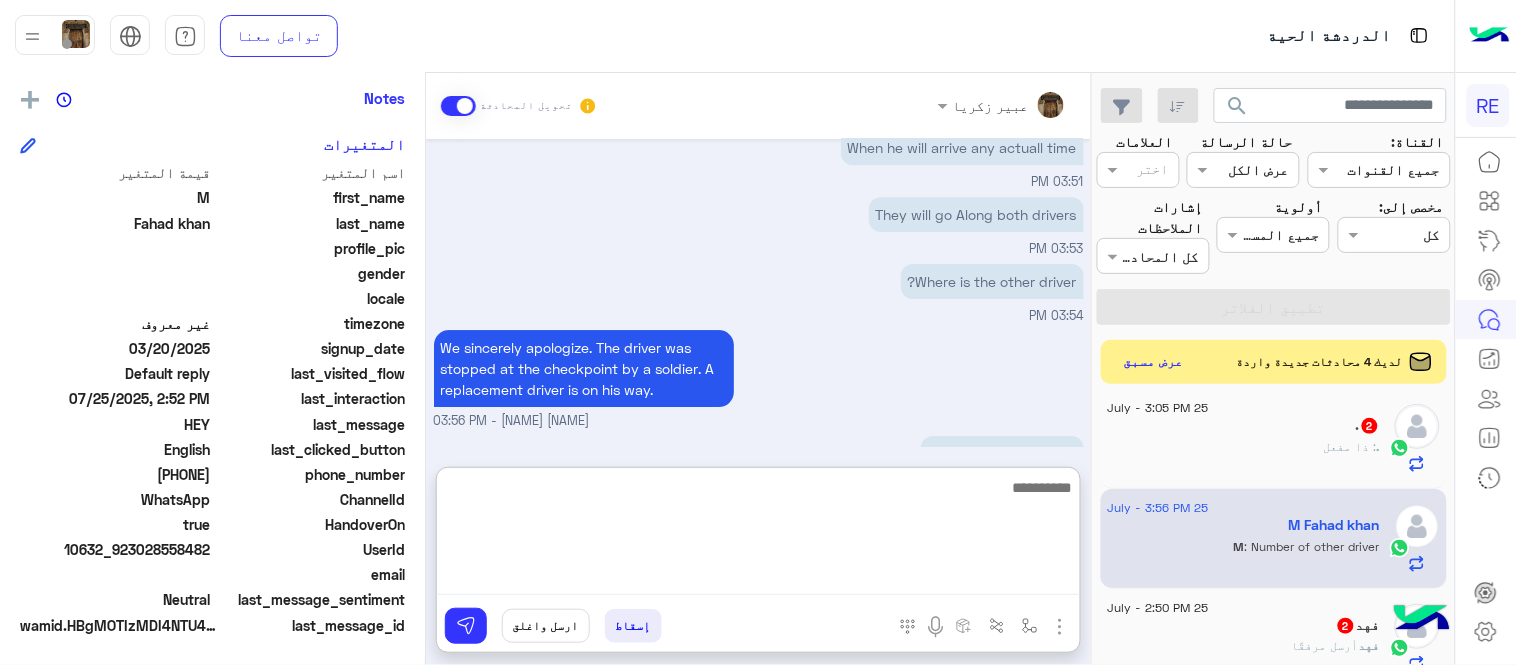 scroll, scrollTop: 1767, scrollLeft: 0, axis: vertical 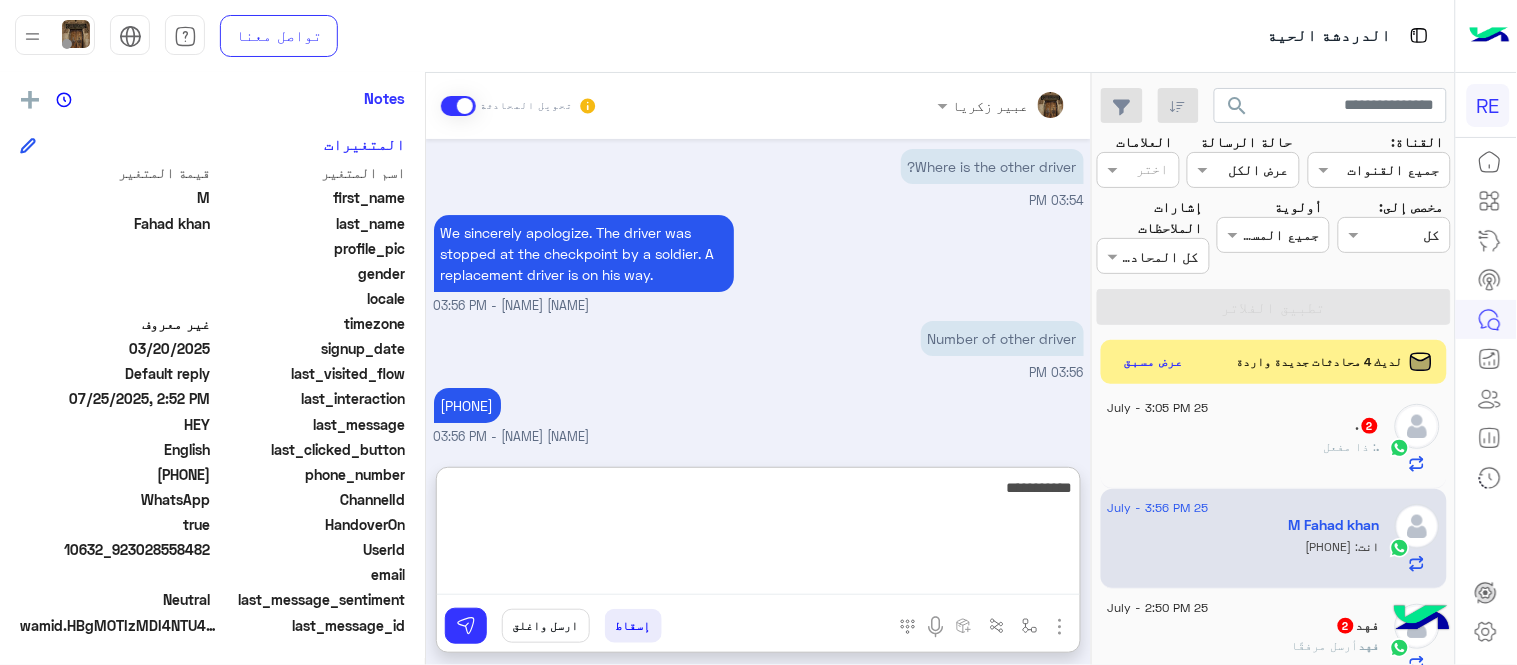 type on "**********" 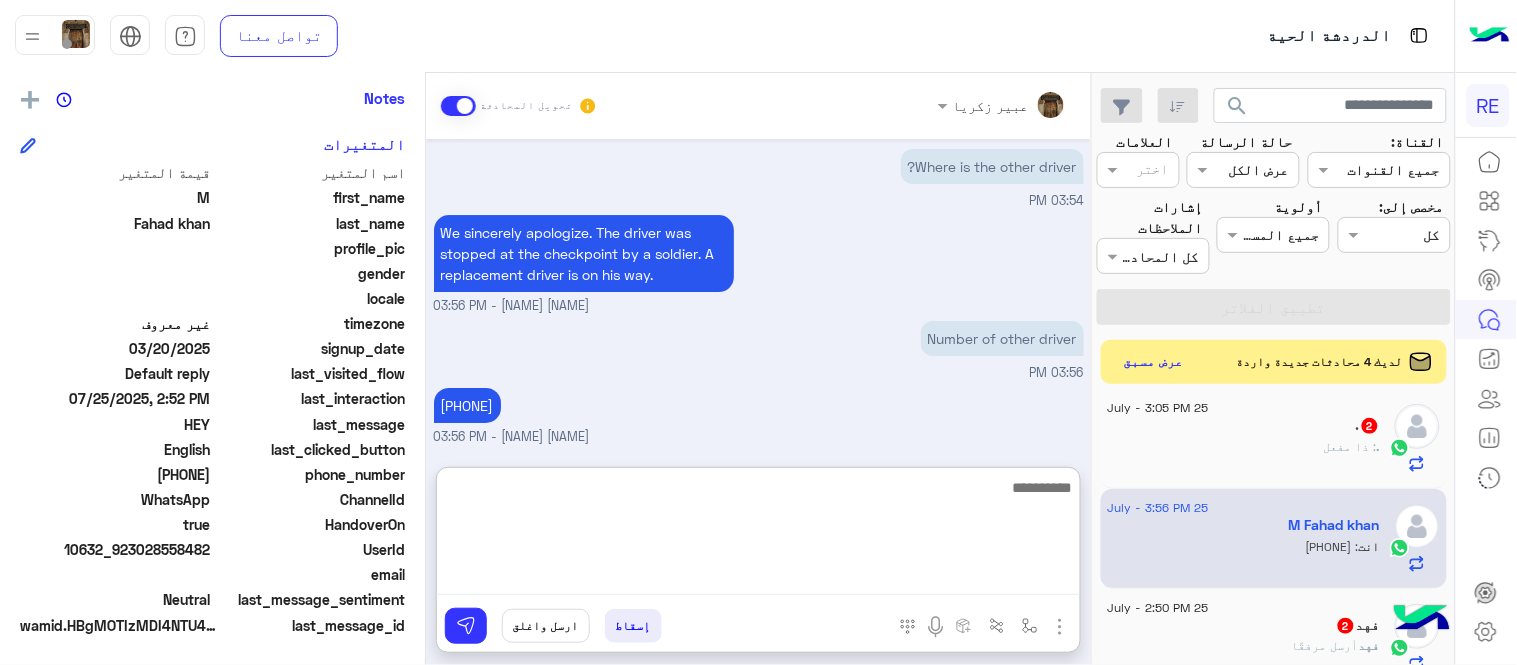 scroll, scrollTop: 1831, scrollLeft: 0, axis: vertical 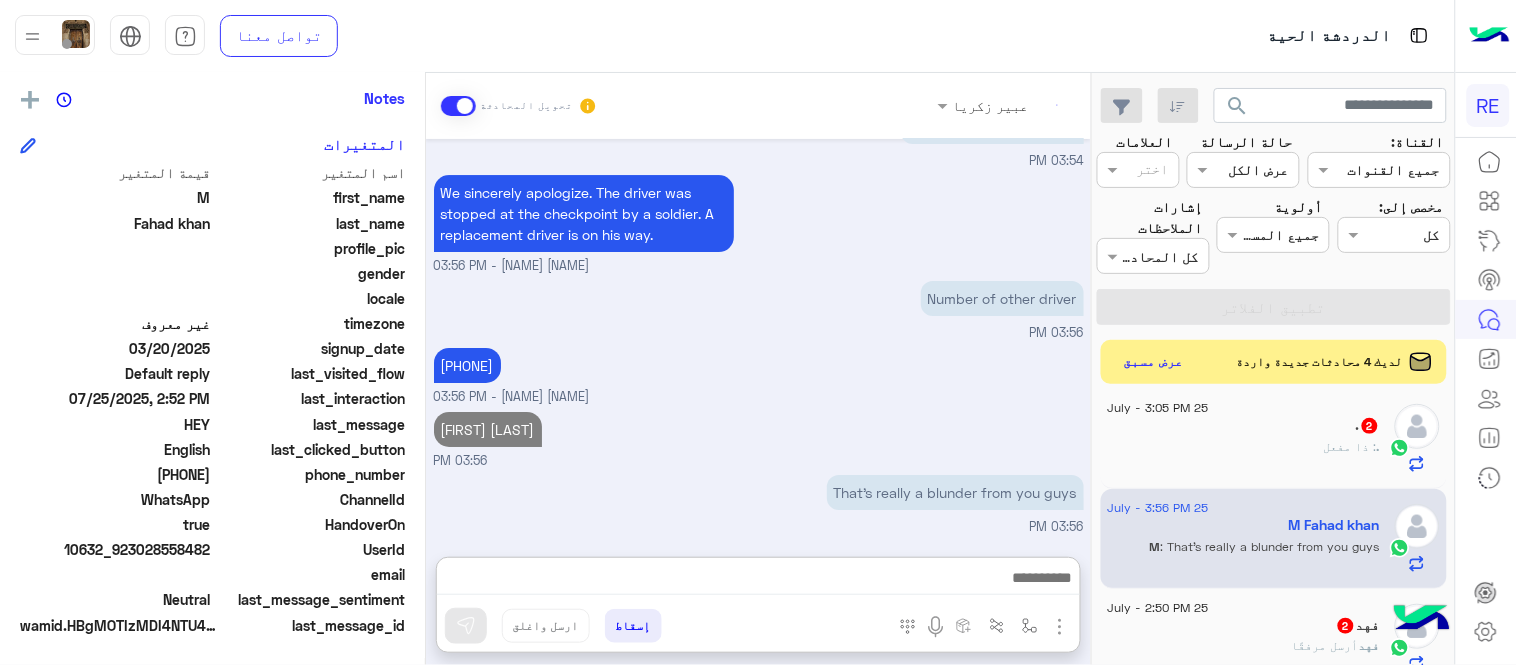 click on "[DATE]  hello?   [TIME]  NO NEED TO CHANGE TIME   [TIME]  hello  [NAME] -  [TIME]   [NAME] انضم إلى المحادثة   [TIME]      HEY   [TIME]  NO NEED TO CHANGE TIME ok no problem  [NAME] -  [TIME]  one of drivers has just arrived at the hotel. What is your room number so that security will allow him to wait?  [NAME] -  [TIME]  Or if it suits you, you can go out until the other driver arrives.  [NAME] -  [TIME]  Ok ok   [TIME]  status of other driver as well pls   [TIME]  [ROOM_NUMBERS]   [TIME]  ROOM NO   [TIME]  status of other driver as well pls on his way to you  [NAME] -  [TIME]  ROOM NO thank you  [NAME] -  [TIME]  on his way to you THEY ARE WAITING FOR HIM   [TIME]  PLS ASK HIM TO DO HURRY   [TIME]  ok  [NAME] -  [TIME]  pls check   [TIME]    [TIME]    [TIME]" at bounding box center (758, 338) 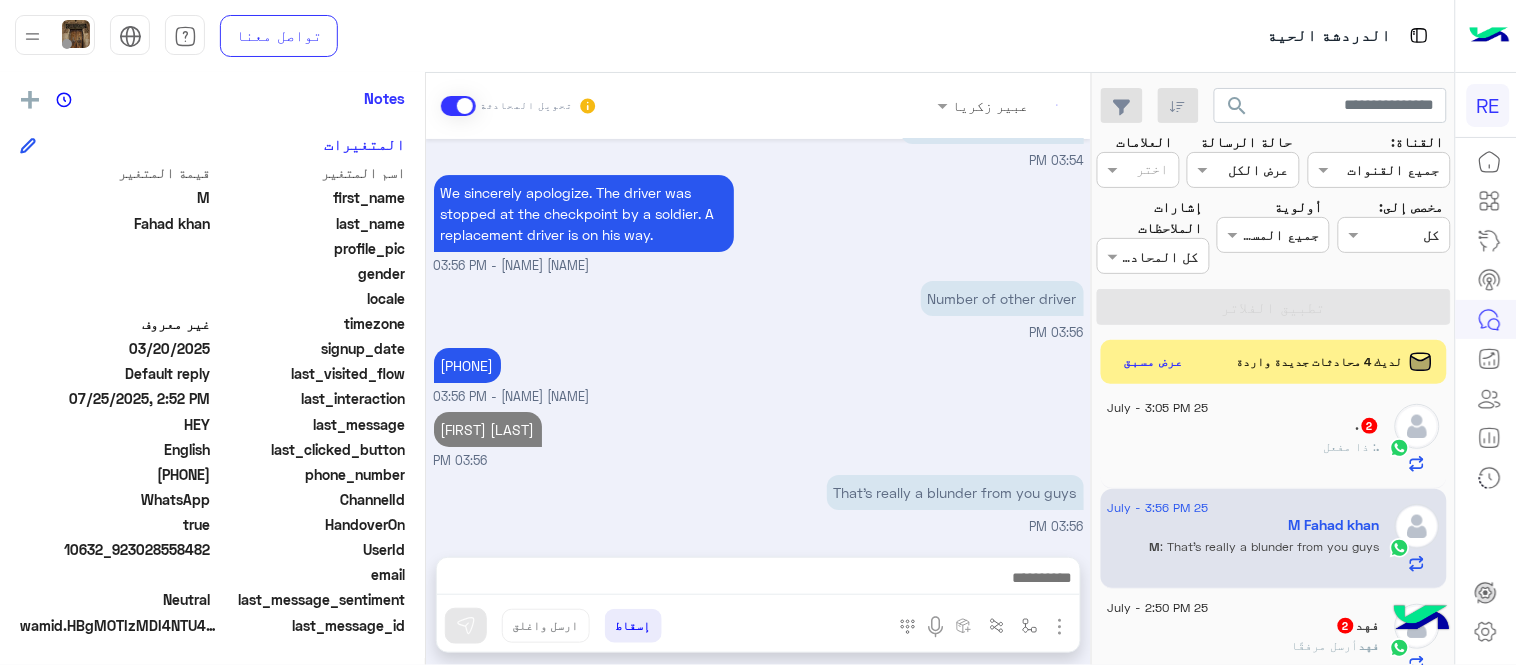 scroll, scrollTop: 1807, scrollLeft: 0, axis: vertical 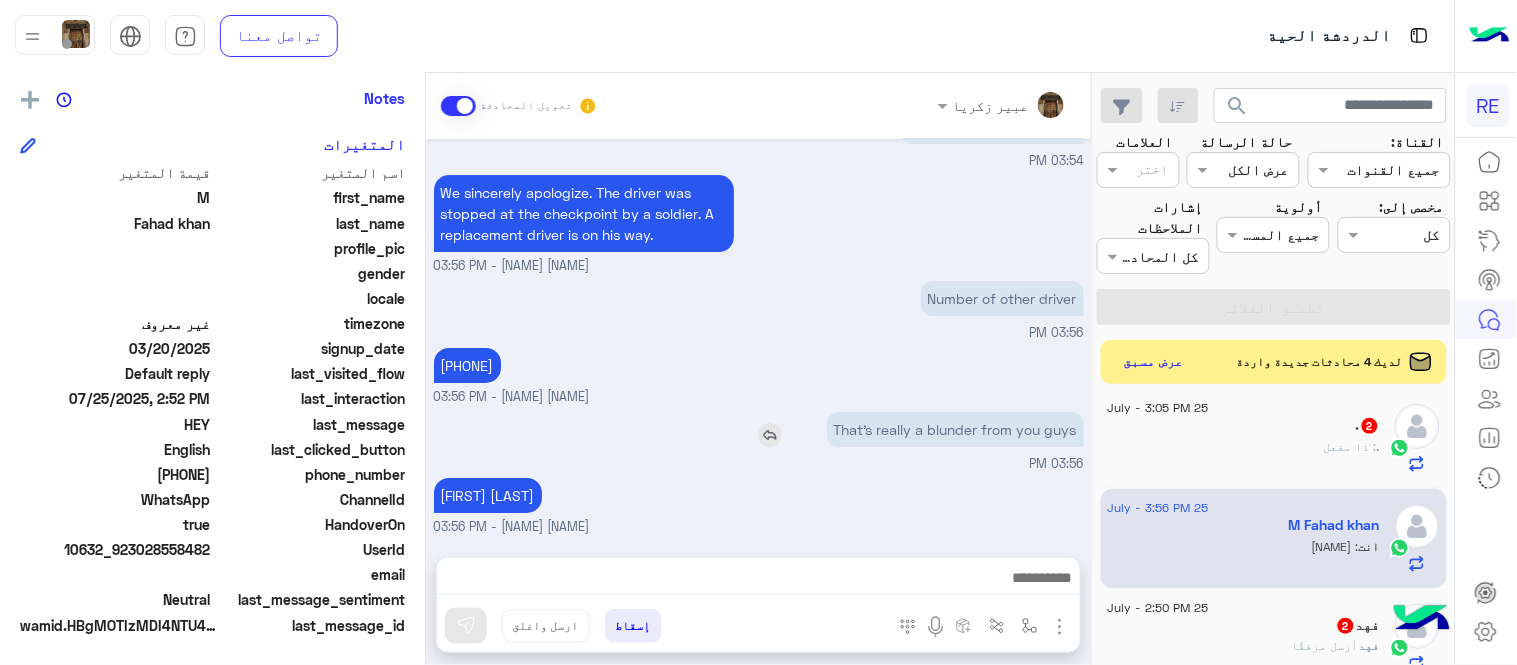 click on "That’s really a blunder from you guys" at bounding box center [955, 429] 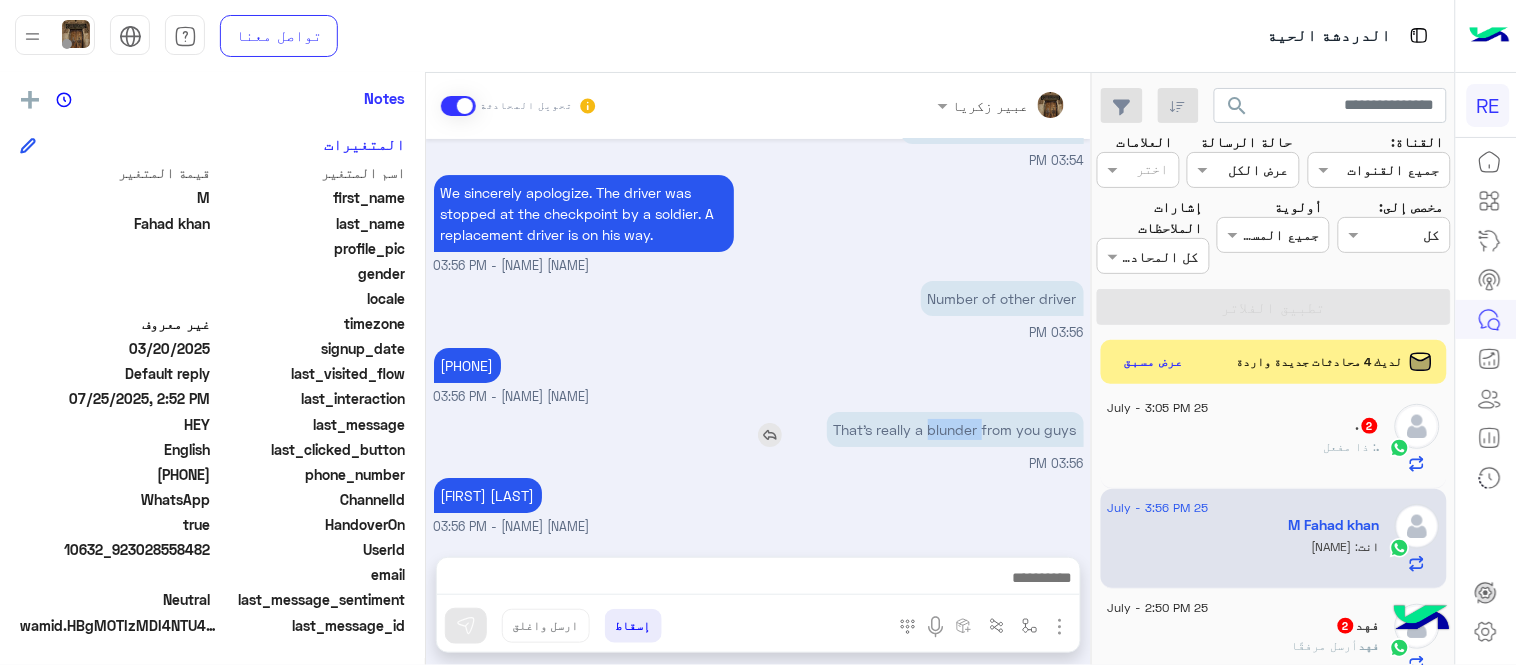 click on "That’s really a blunder from you guys" at bounding box center (955, 429) 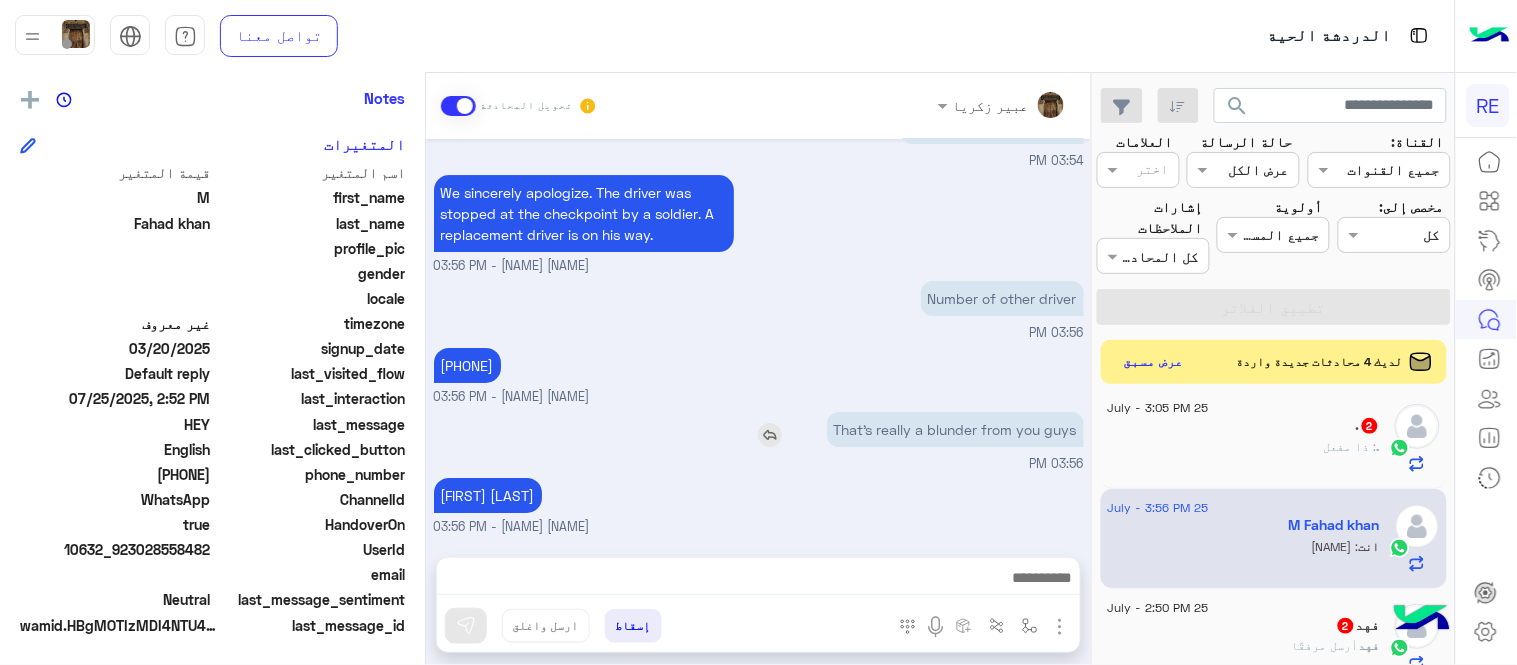 click on "That’s really a blunder from you guys" at bounding box center [955, 429] 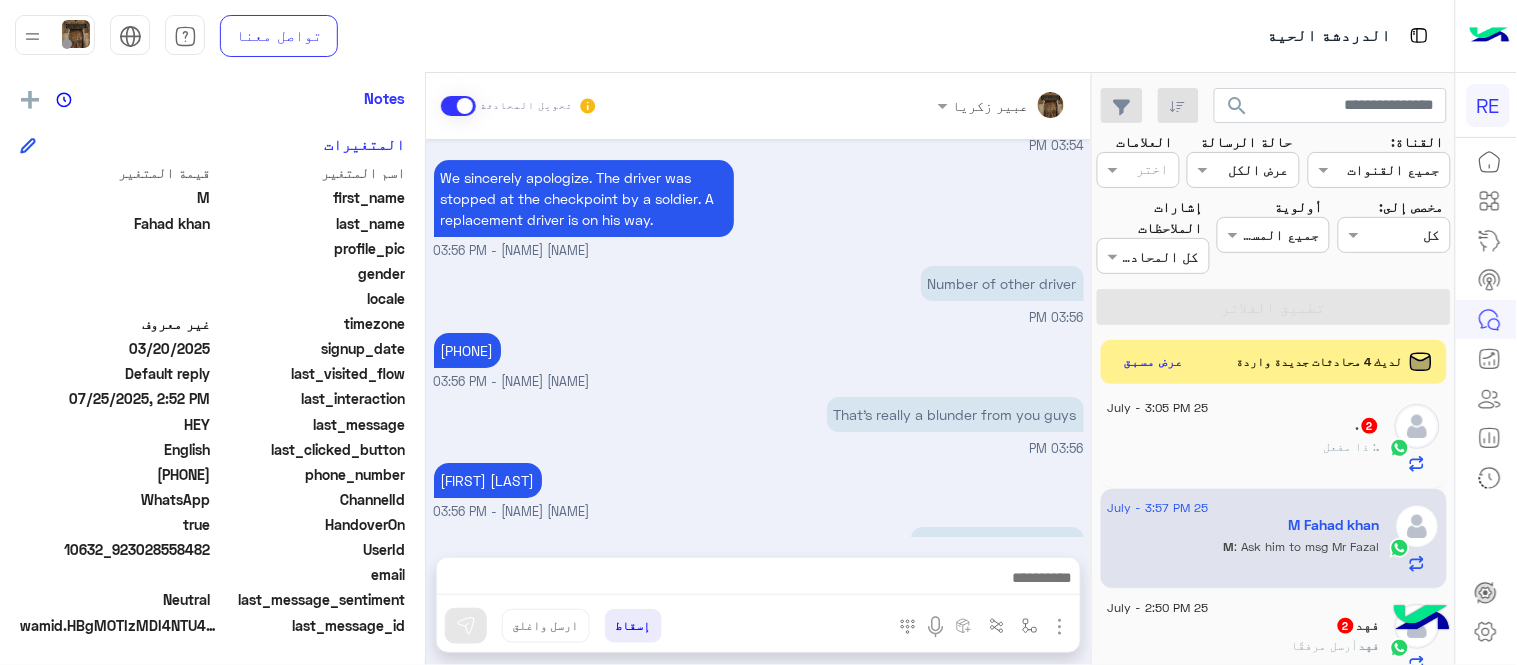 scroll, scrollTop: 1874, scrollLeft: 0, axis: vertical 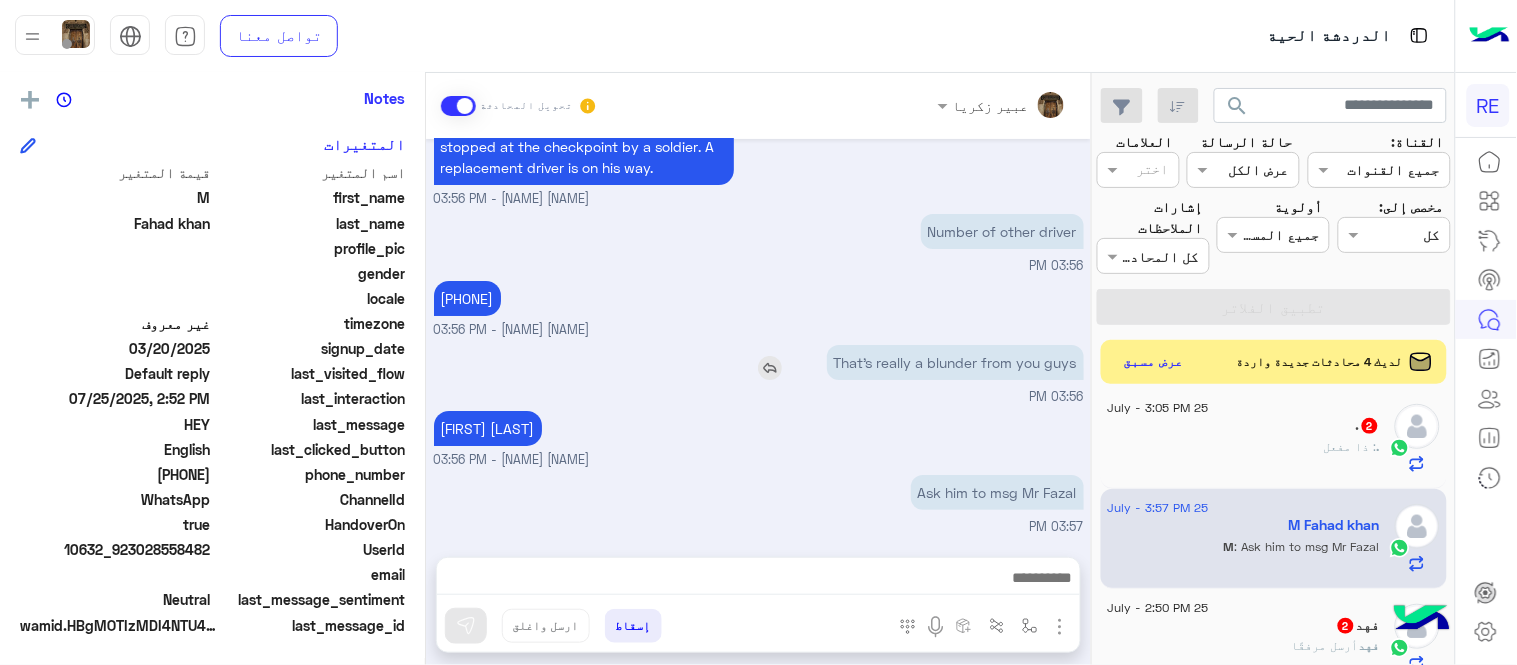 click on "That’s really a blunder from you guys" at bounding box center [955, 362] 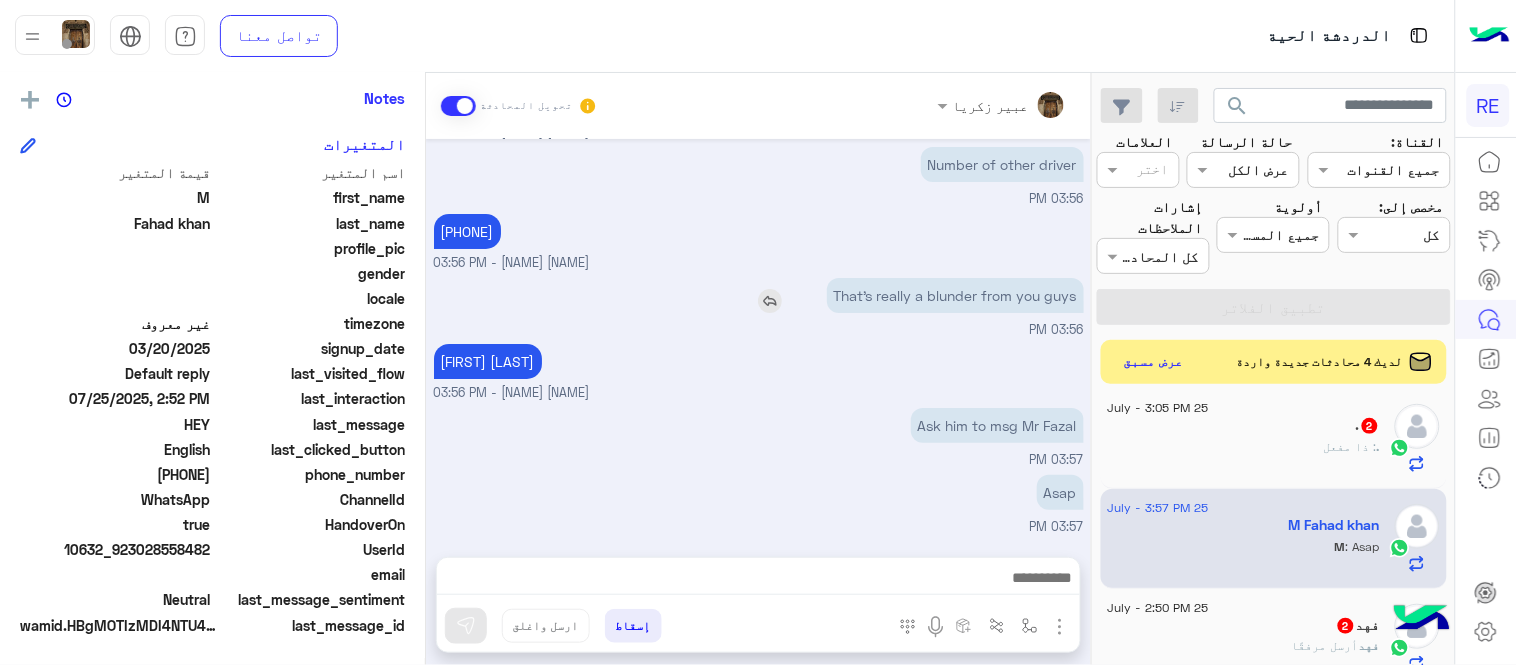 click at bounding box center [770, 301] 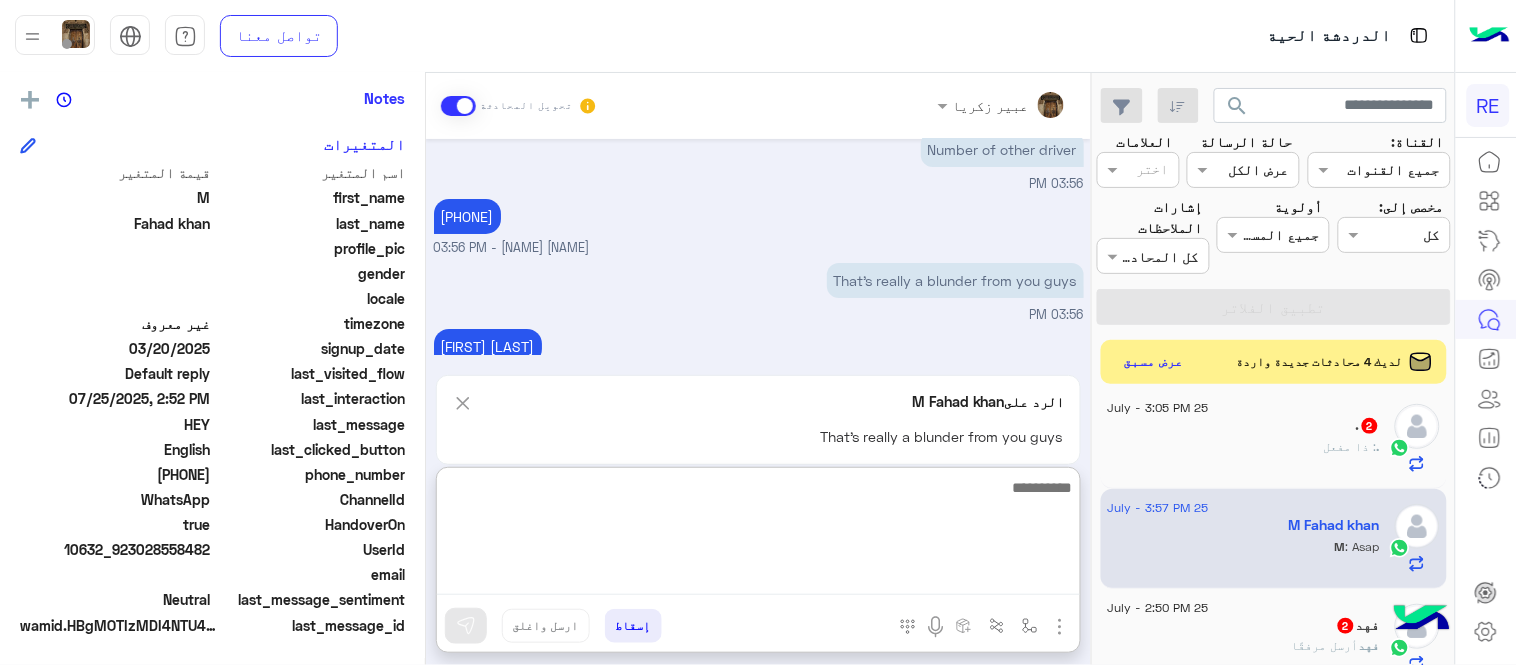 click at bounding box center (758, 535) 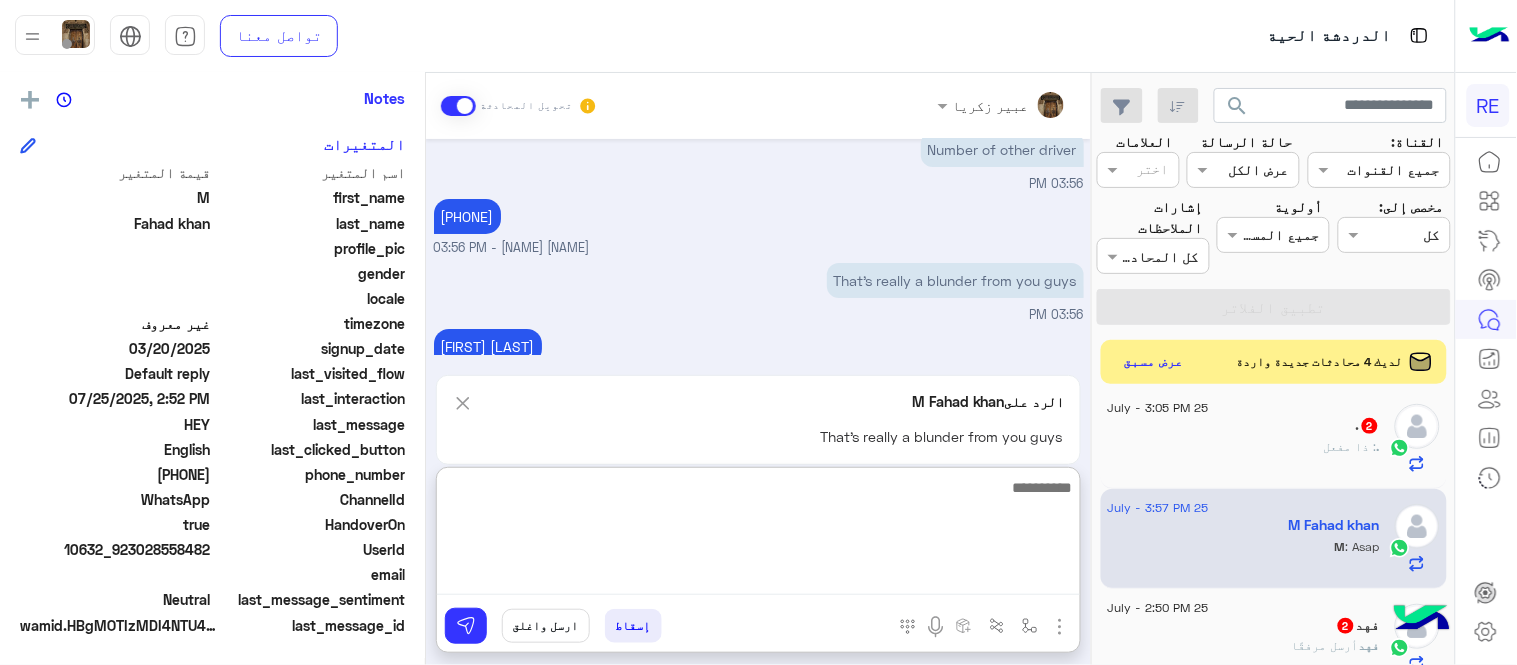 scroll, scrollTop: 2150, scrollLeft: 0, axis: vertical 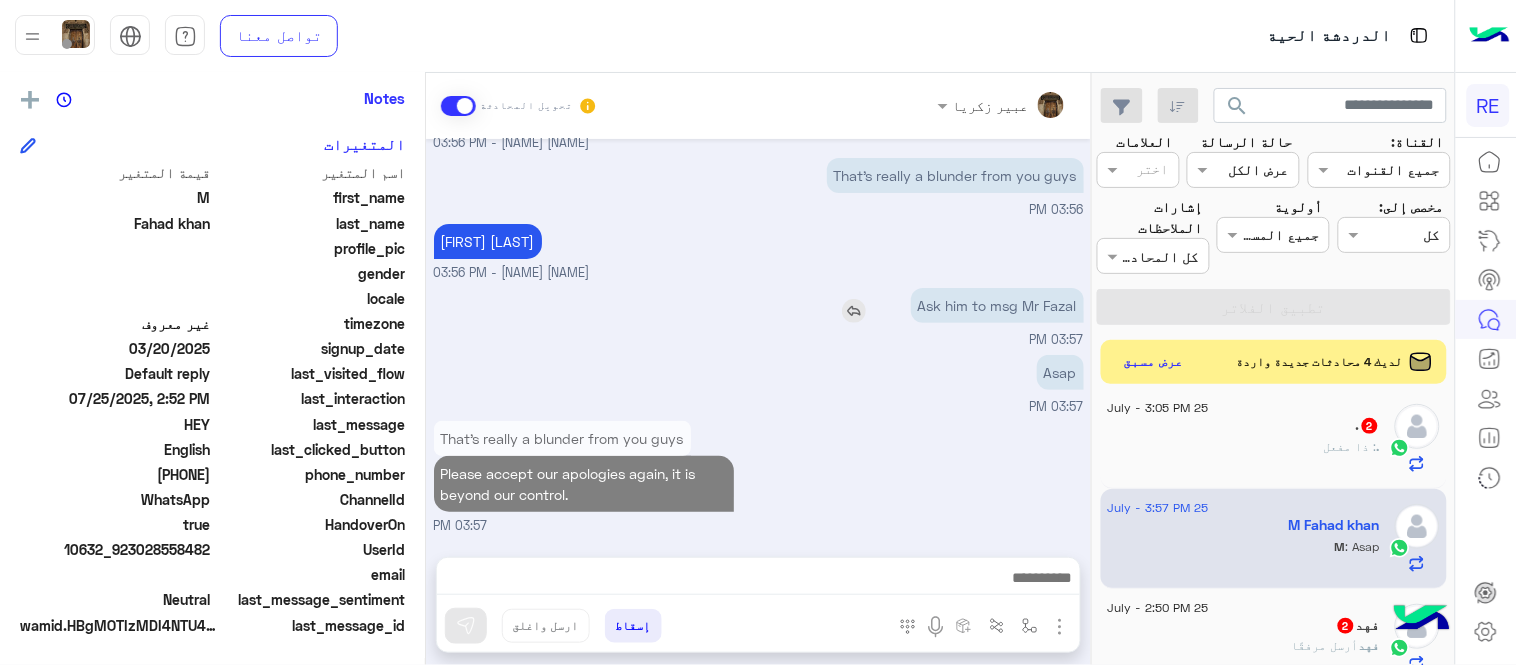 click on "[DATE]  hello?   [TIME]  NO NEED TO CHANGE TIME   [TIME]  hello  [NAME] -  [TIME]   [NAME] انضم إلى المحادثة   [TIME]      HEY   [TIME]  NO NEED TO CHANGE TIME ok no problem  [NAME] -  [TIME]  one of drivers has just arrived at the hotel. What is your room number so that security will allow him to wait?  [NAME] -  [TIME]  Or if it suits you, you can go out until the other driver arrives.  [NAME] -  [TIME]  Ok ok   [TIME]  status of other driver as well pls   [TIME]  [ROOM_NUMBERS]   [TIME]  ROOM NO   [TIME]  status of other driver as well pls on his way to you  [NAME] -  [TIME]  ROOM NO thank you  [NAME] -  [TIME]  on his way to you THEY ARE WAITING FOR HIM   [TIME]  PLS ASK HIM TO DO HURRY   [TIME]  ok  [NAME] -  [TIME]  pls check   [TIME]    [TIME]    [TIME]" at bounding box center (758, 338) 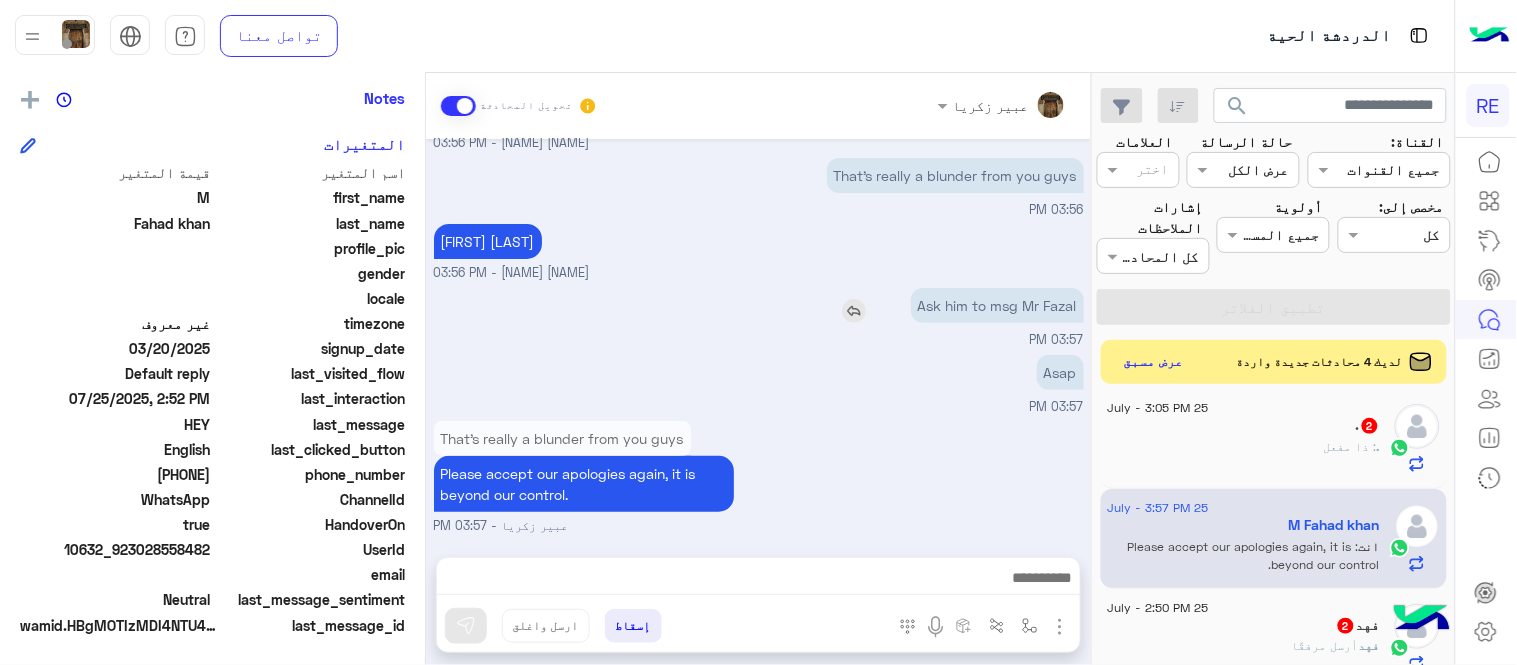 click at bounding box center (854, 311) 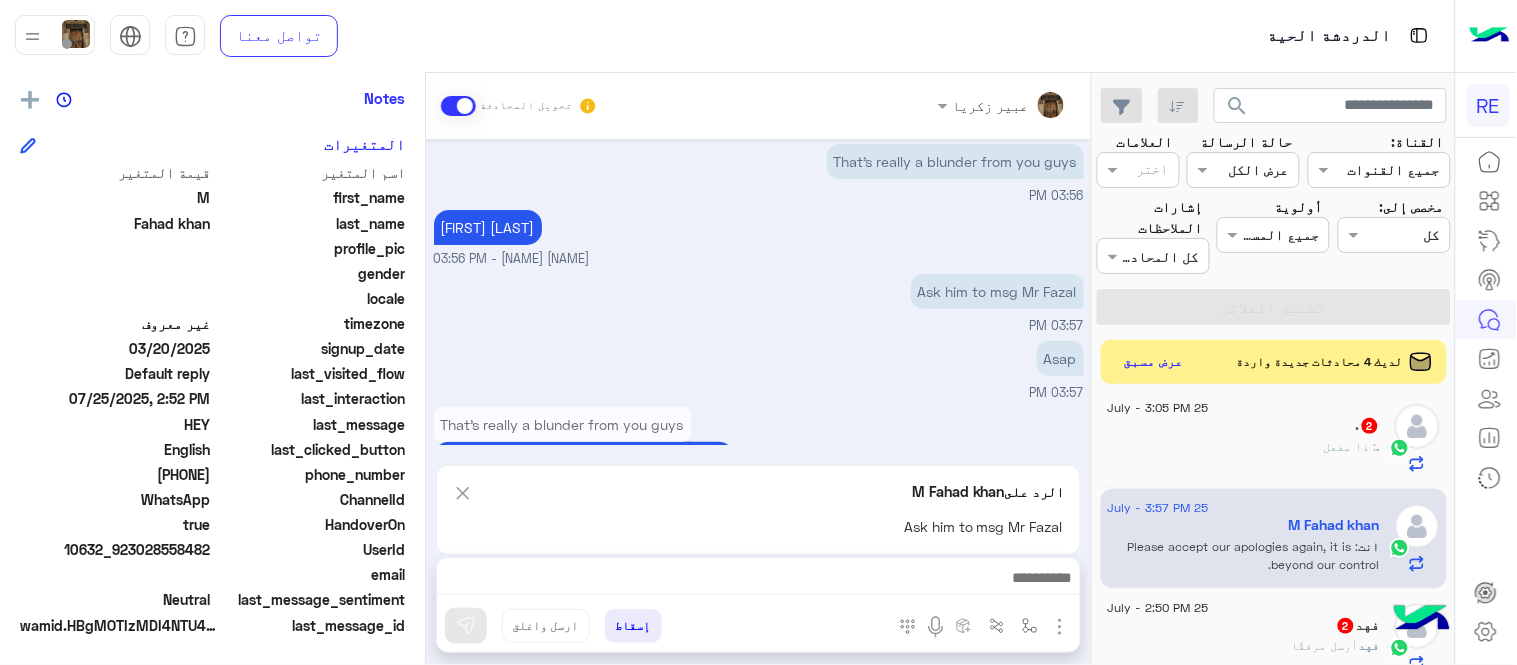 scroll, scrollTop: 2150, scrollLeft: 0, axis: vertical 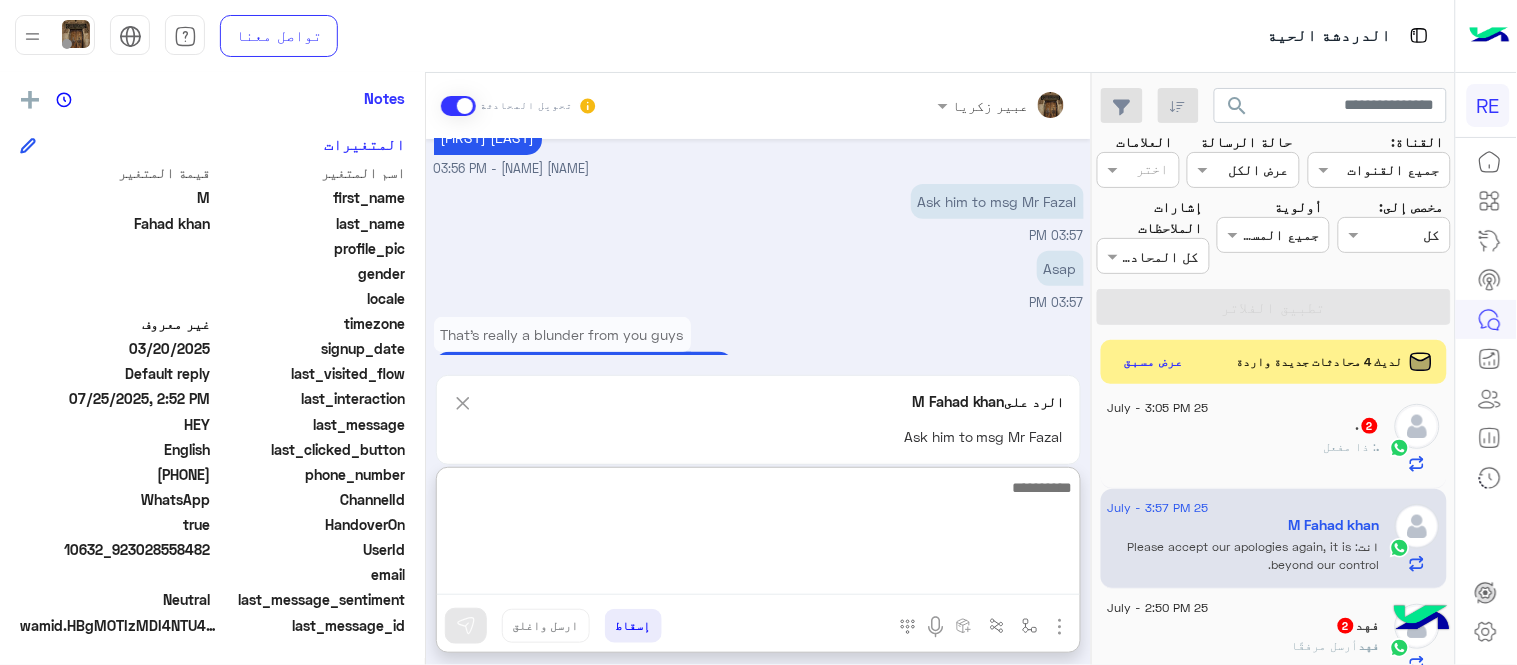 click at bounding box center [758, 535] 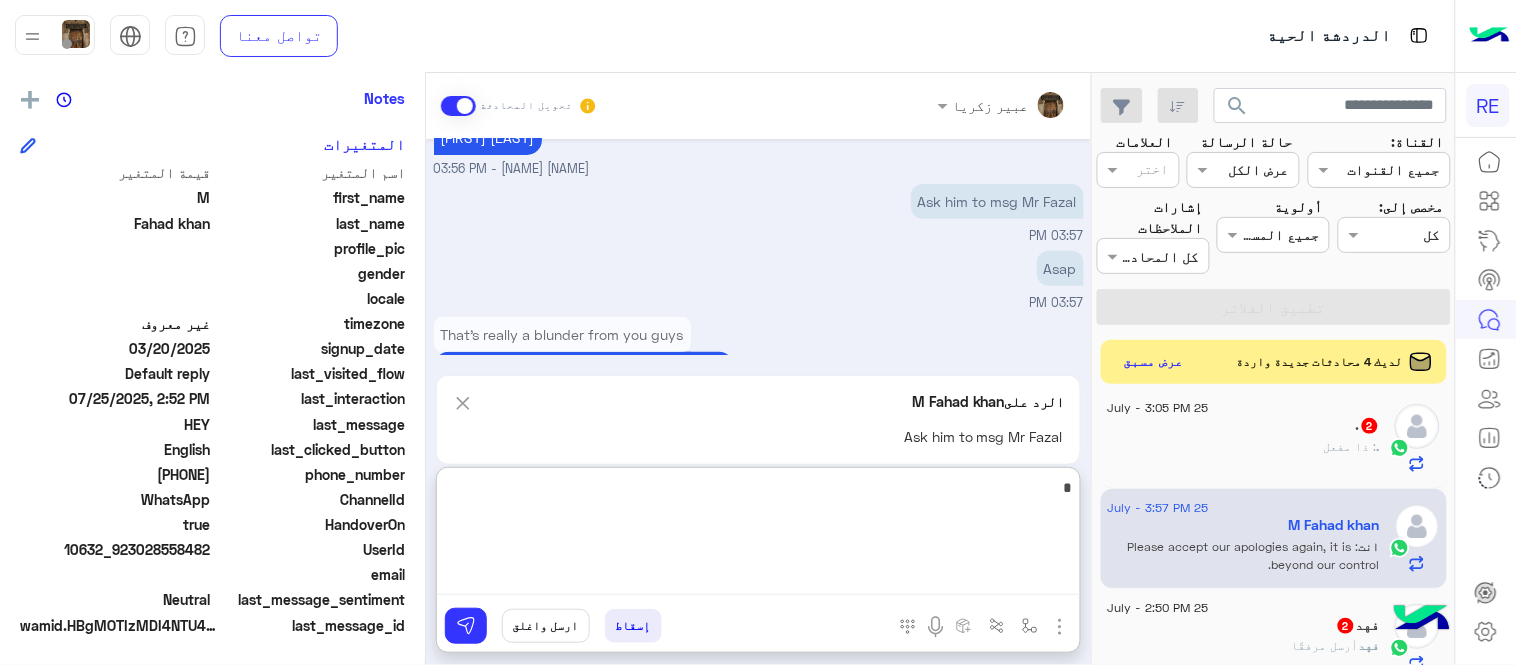 type on "**" 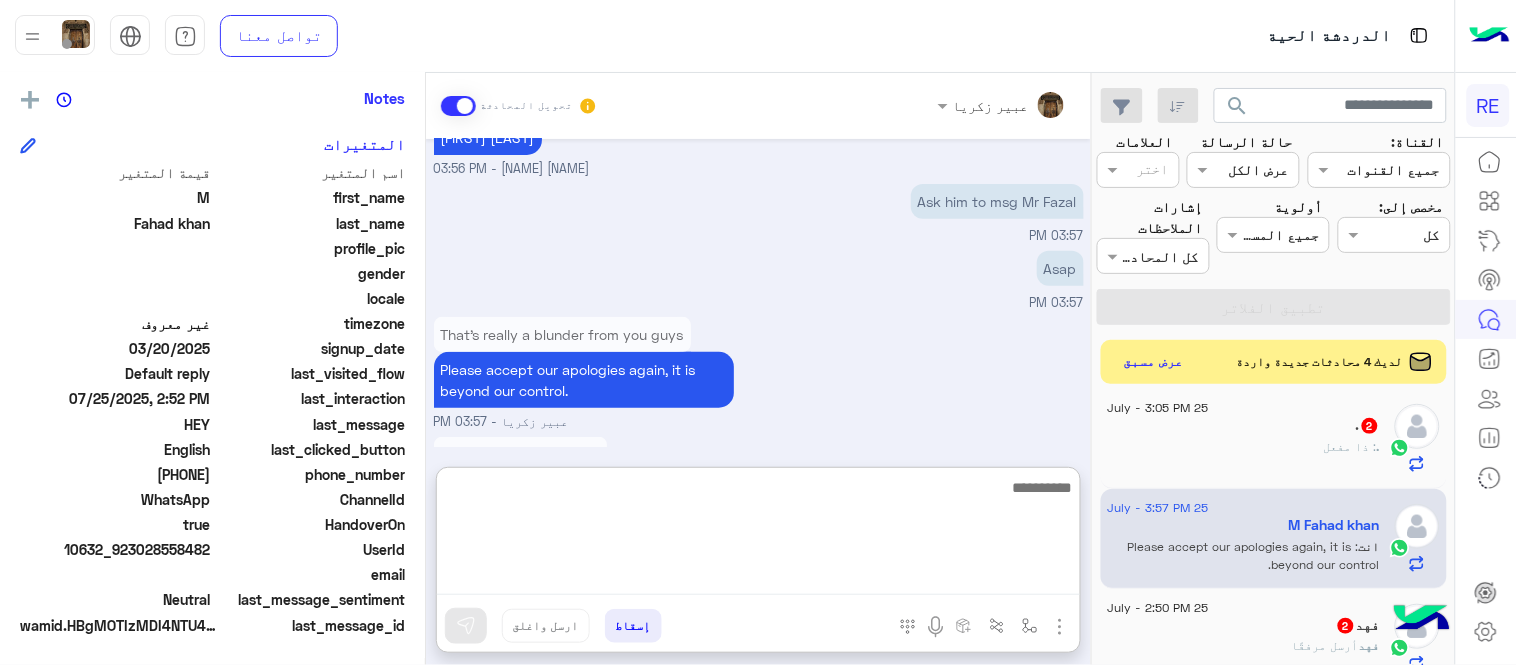 scroll, scrollTop: 2248, scrollLeft: 0, axis: vertical 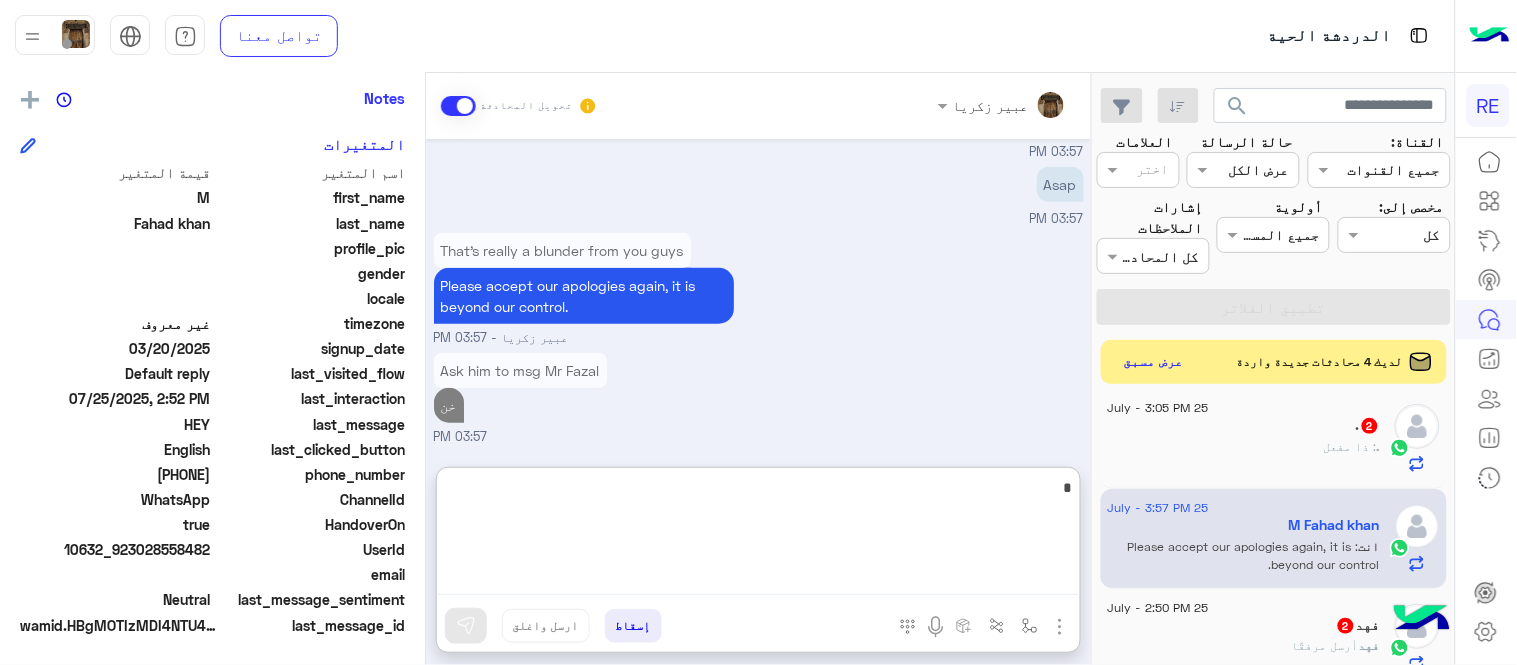 type on "**" 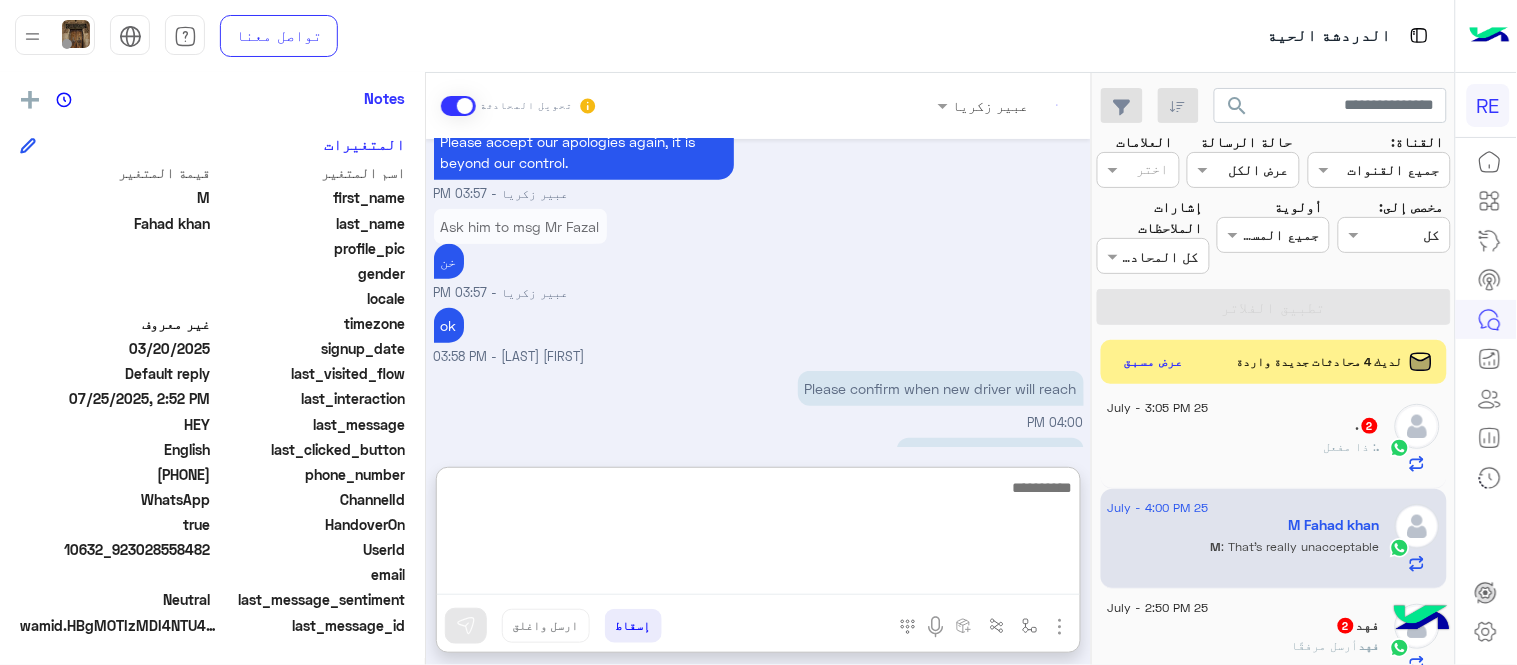 scroll, scrollTop: 2445, scrollLeft: 0, axis: vertical 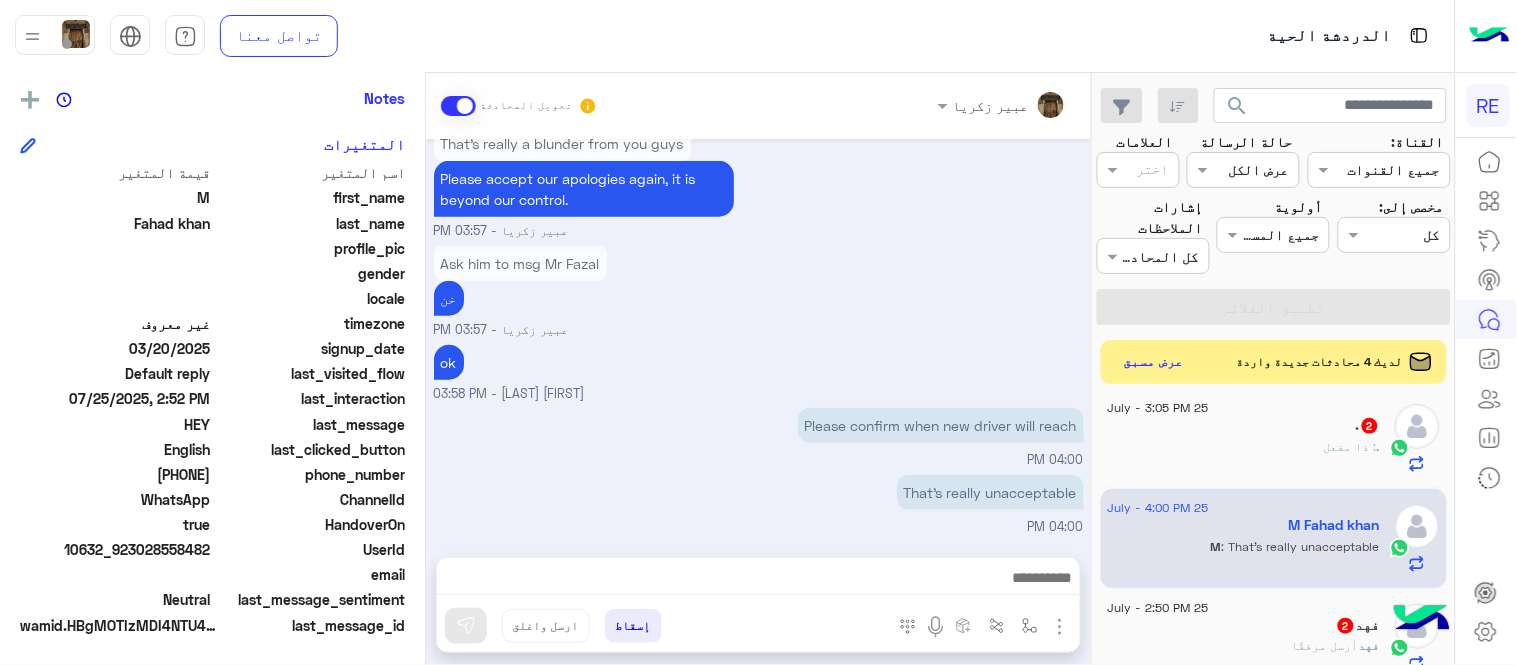 click on "[DATE]  hello?   [TIME]  NO NEED TO CHANGE TIME   [TIME]  hello  [NAME] -  [TIME]   [NAME] انضم إلى المحادثة   [TIME]      HEY   [TIME]  NO NEED TO CHANGE TIME ok no problem  [NAME] -  [TIME]  one of drivers has just arrived at the hotel. What is your room number so that security will allow him to wait?  [NAME] -  [TIME]  Or if it suits you, you can go out until the other driver arrives.  [NAME] -  [TIME]  Ok ok   [TIME]  status of other driver as well pls   [TIME]  [ROOM_NUMBERS]   [TIME]  ROOM NO   [TIME]  status of other driver as well pls on his way to you  [NAME] -  [TIME]  ROOM NO thank you  [NAME] -  [TIME]  on his way to you THEY ARE WAITING FOR HIM   [TIME]  PLS ASK HIM TO DO HURRY   [TIME]  ok  [NAME] -  [TIME]  pls check   [TIME]    [TIME]    [TIME]" at bounding box center [758, 338] 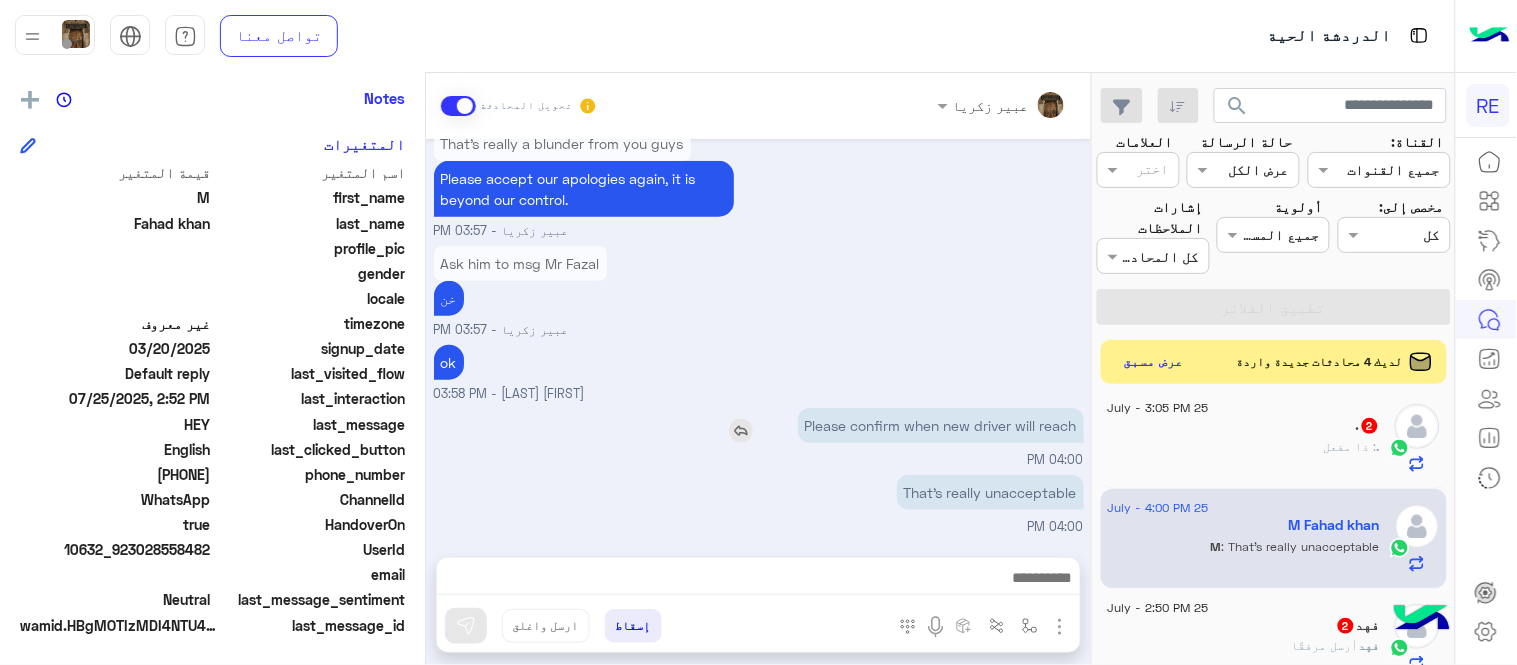 click on "Please confirm when new driver will reach" at bounding box center (941, 425) 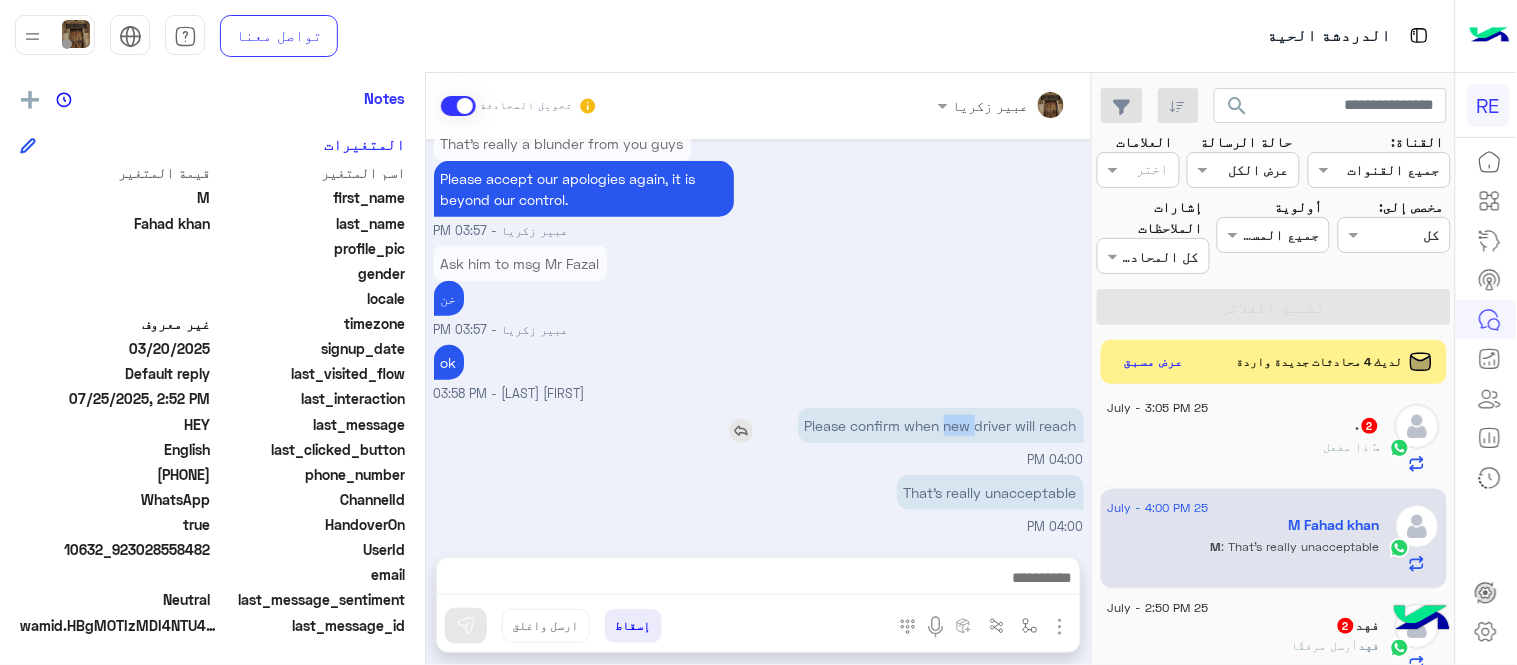 click on "Please confirm when new driver will reach" at bounding box center (941, 425) 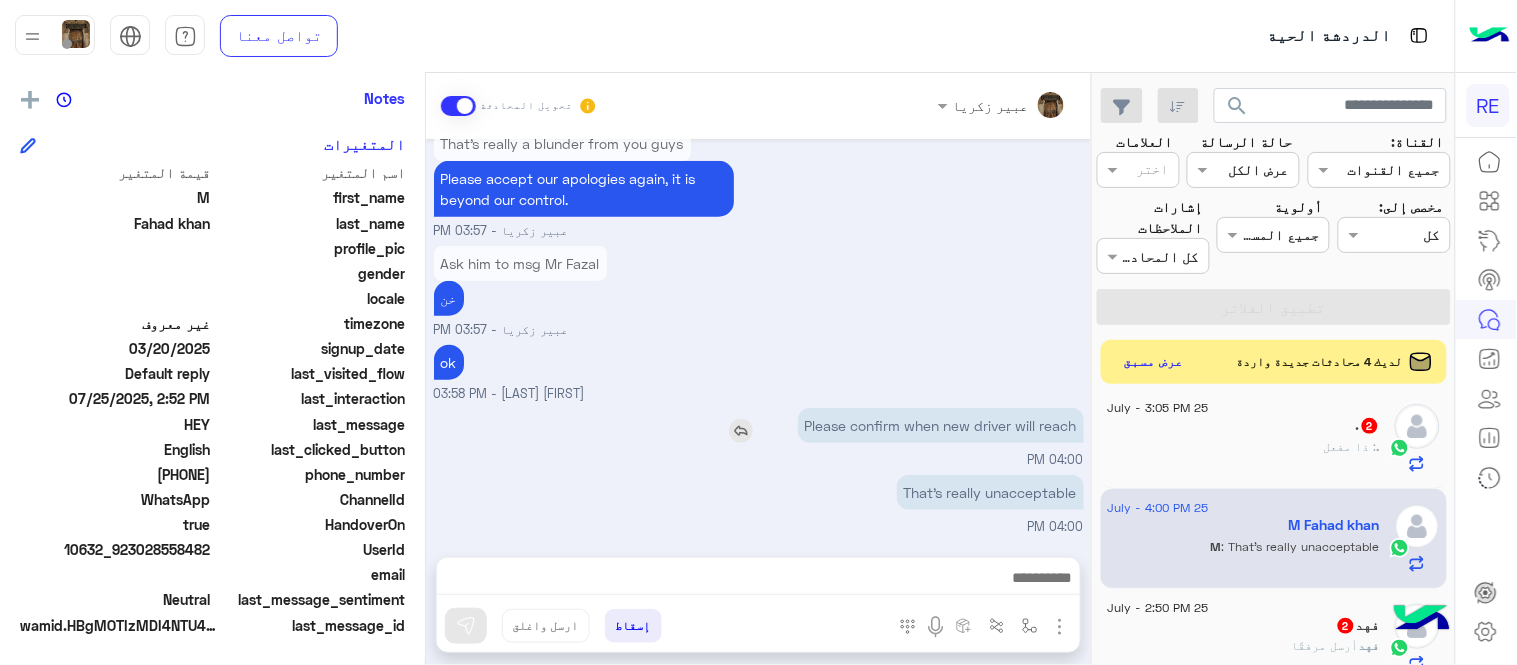click on "Please confirm when new driver will reach" at bounding box center (941, 425) 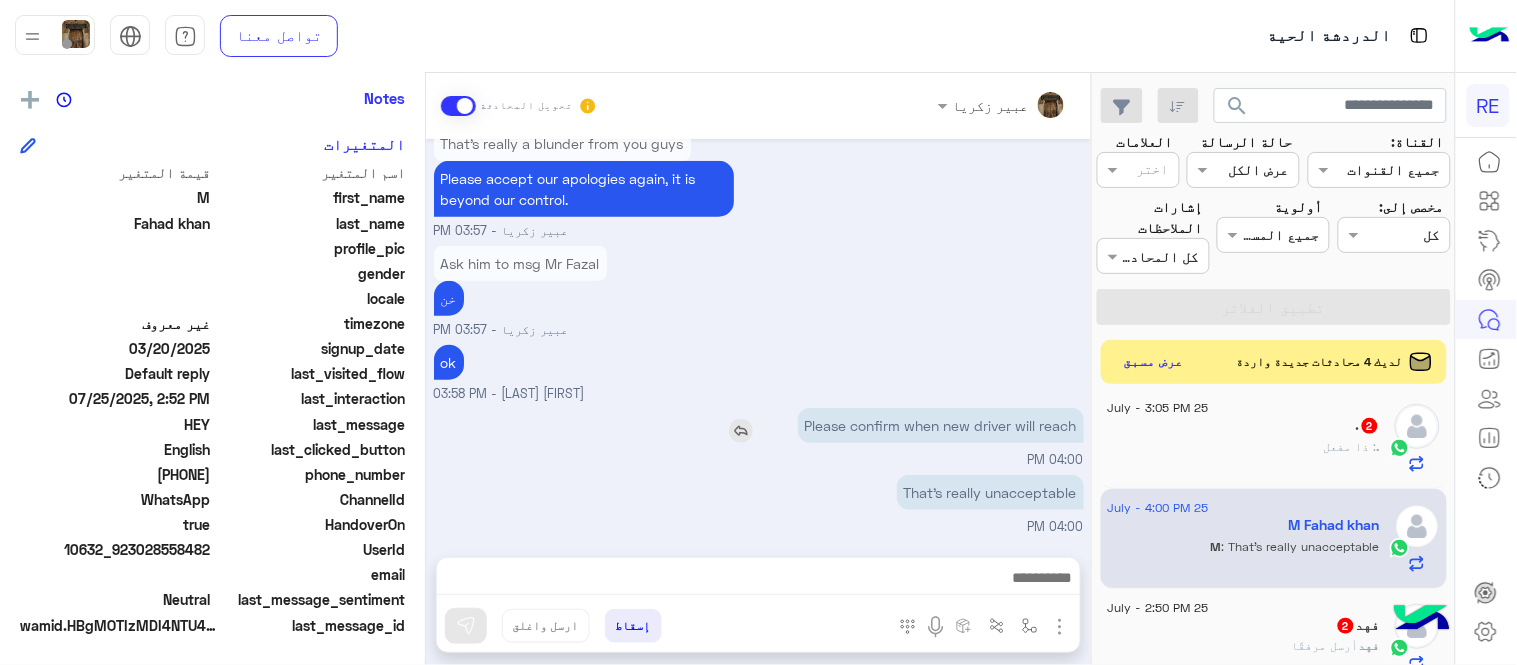 copy 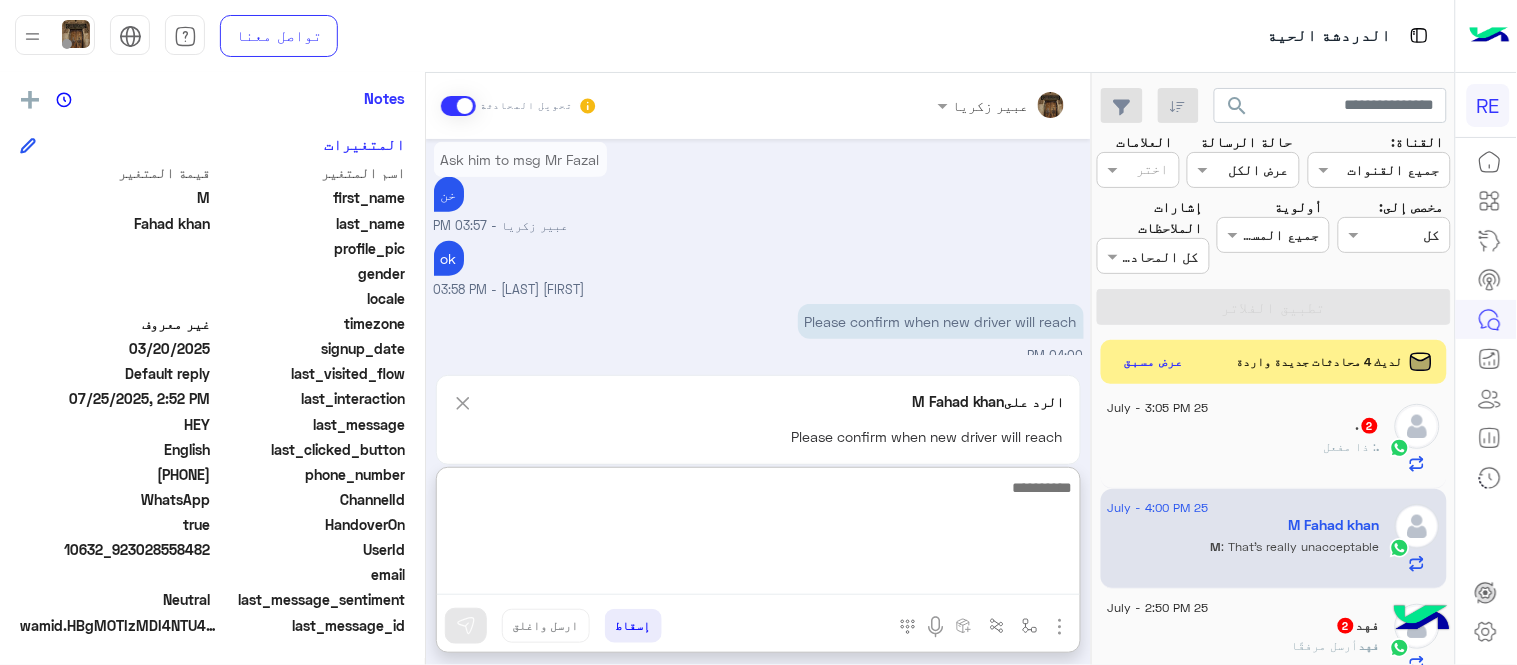 click at bounding box center (758, 535) 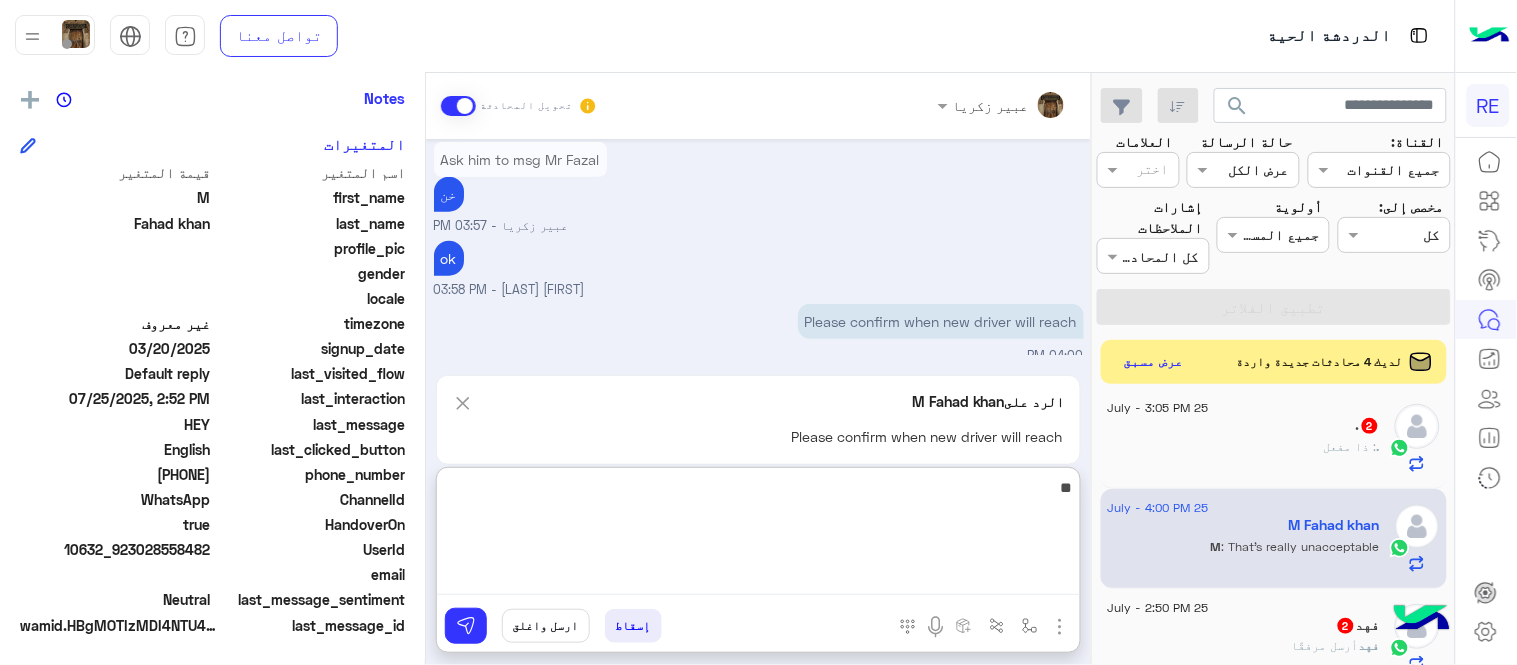 type on "**" 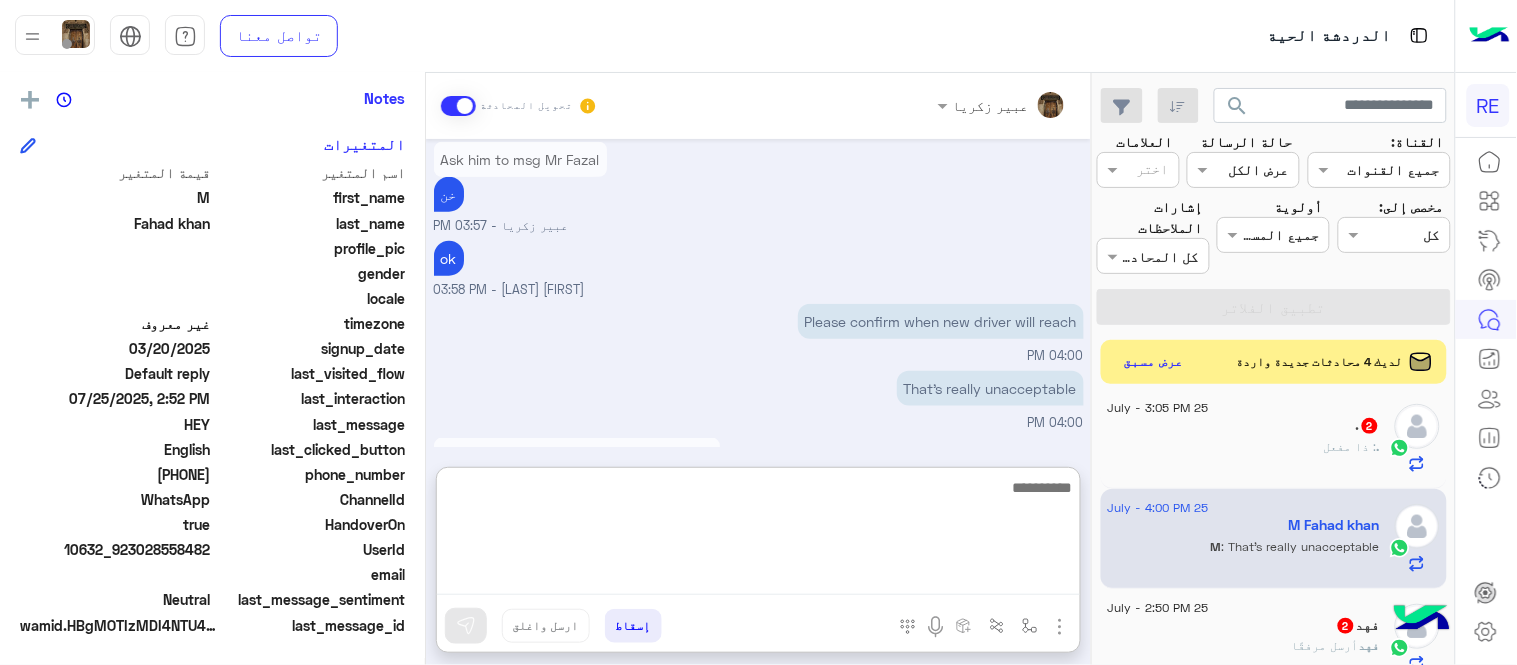 scroll, scrollTop: 2544, scrollLeft: 0, axis: vertical 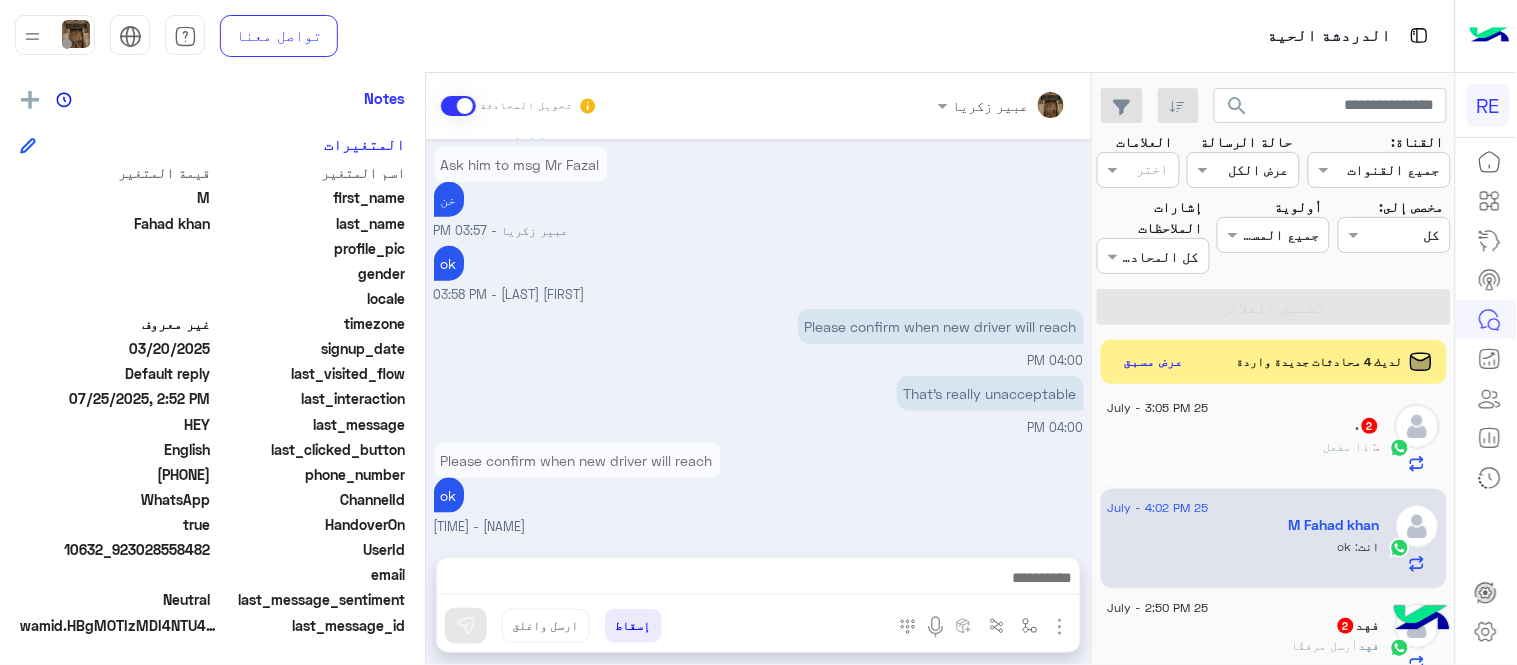 click on "[NAME] - [TIME]" at bounding box center (759, 487) 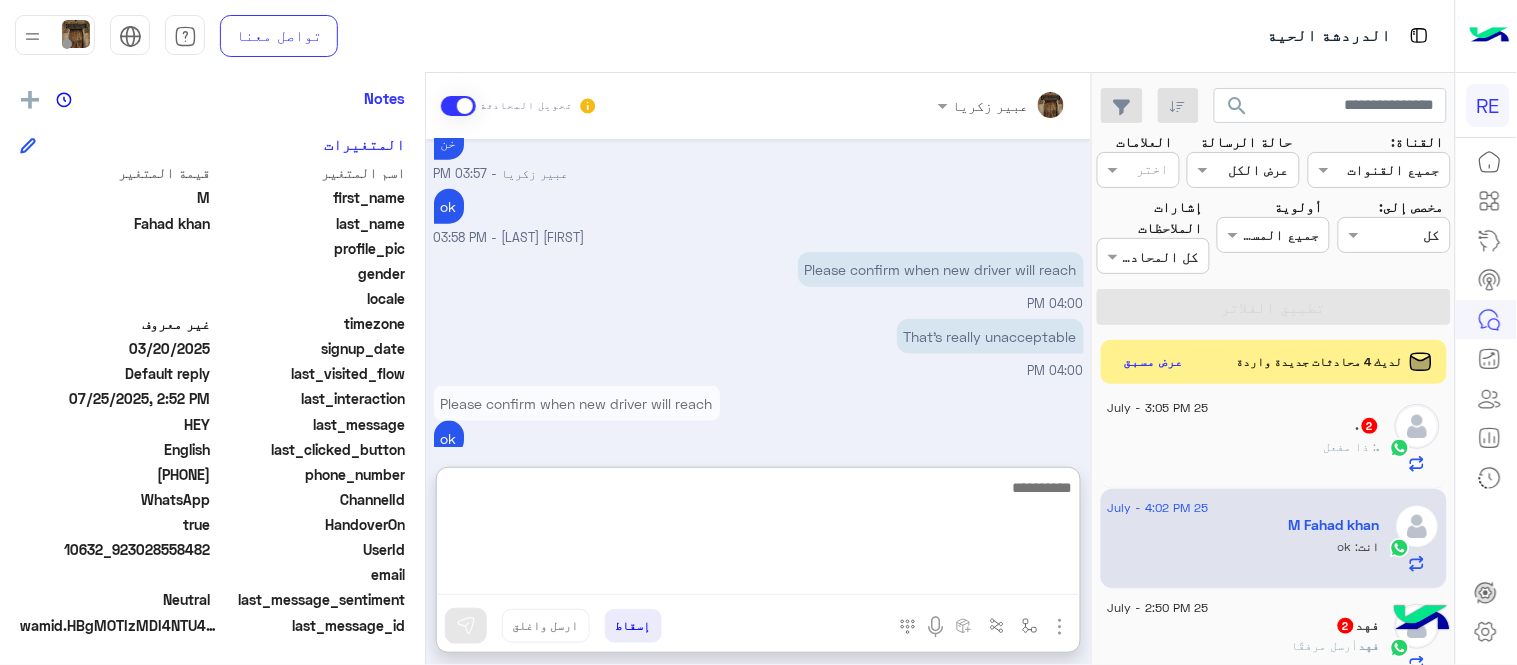 click at bounding box center [758, 535] 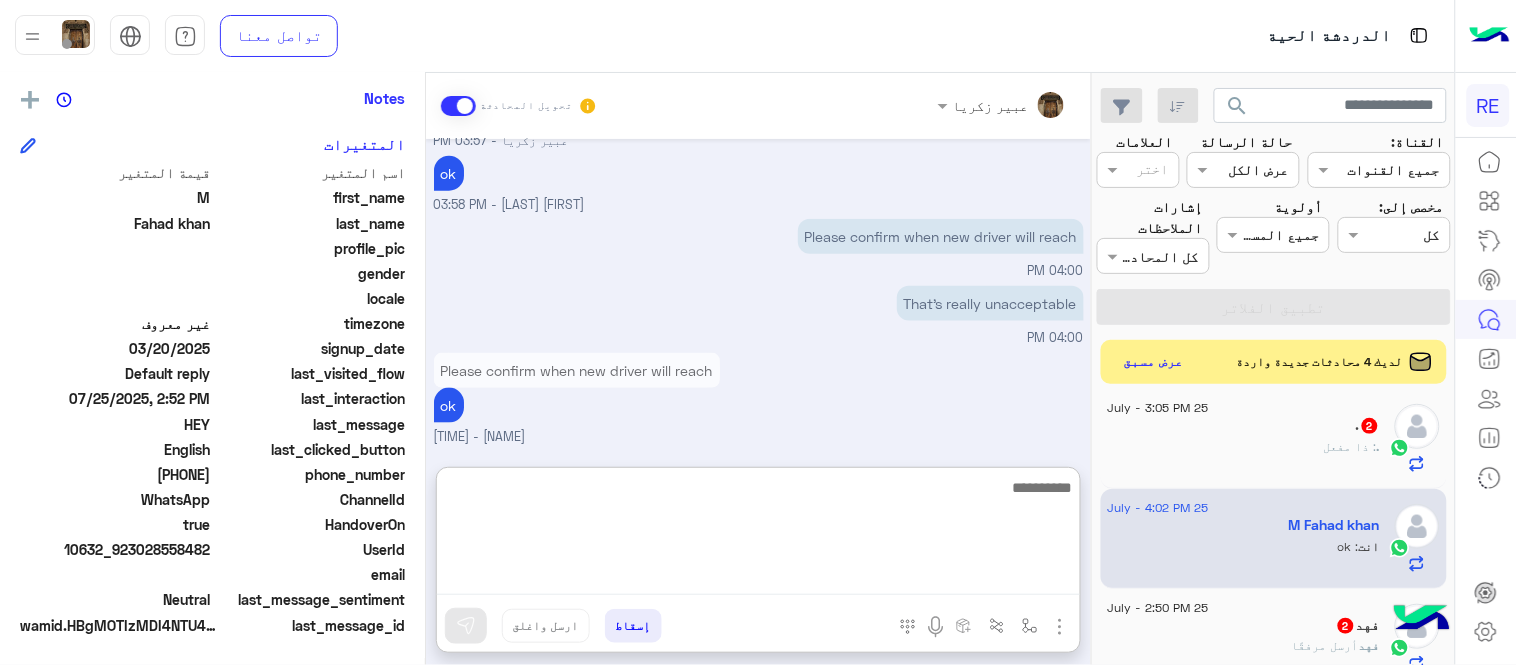 scroll, scrollTop: 2544, scrollLeft: 0, axis: vertical 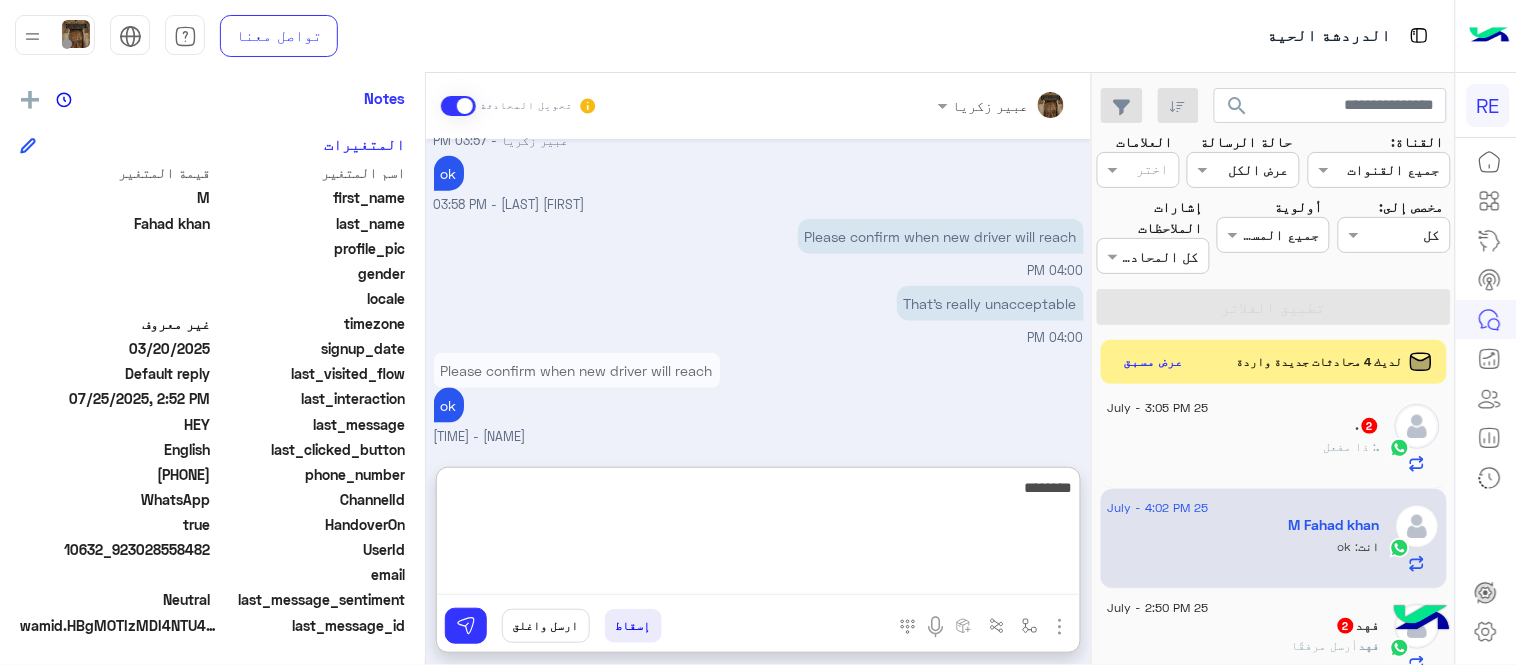 type on "********" 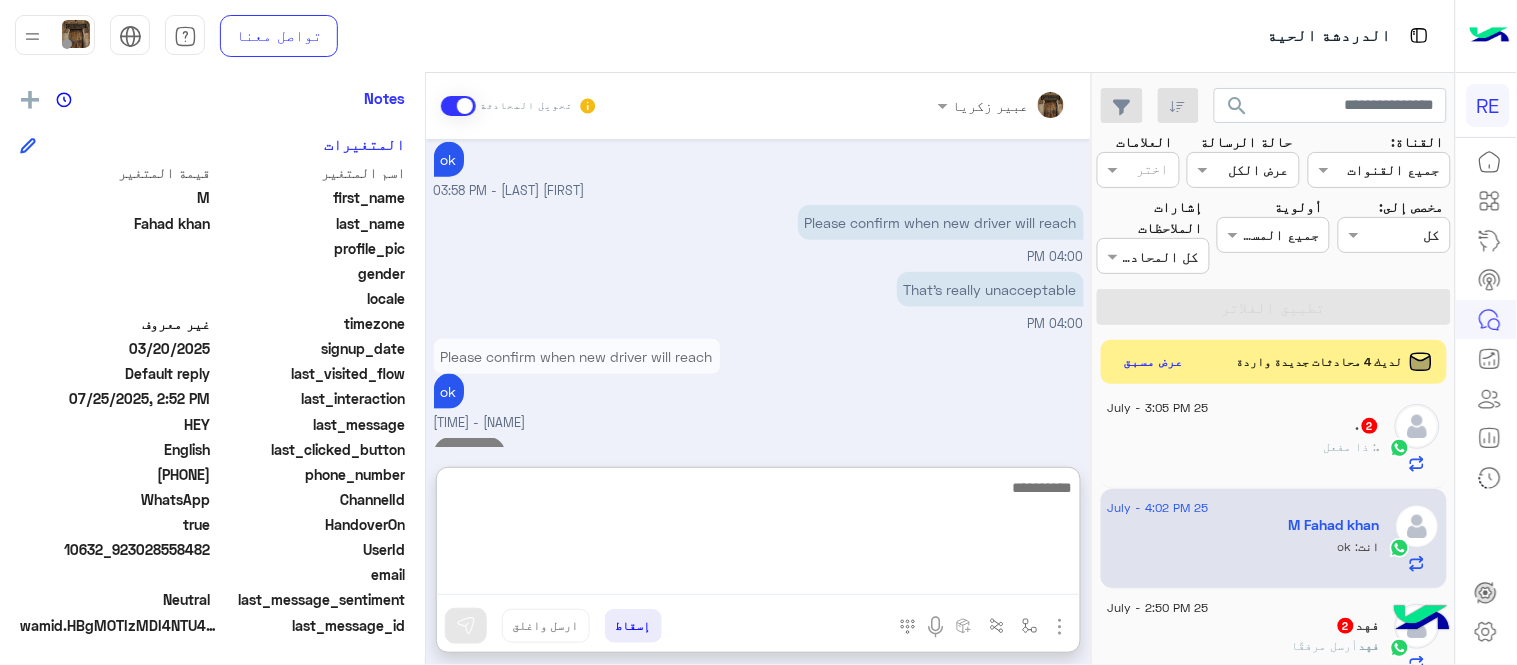 scroll, scrollTop: 2607, scrollLeft: 0, axis: vertical 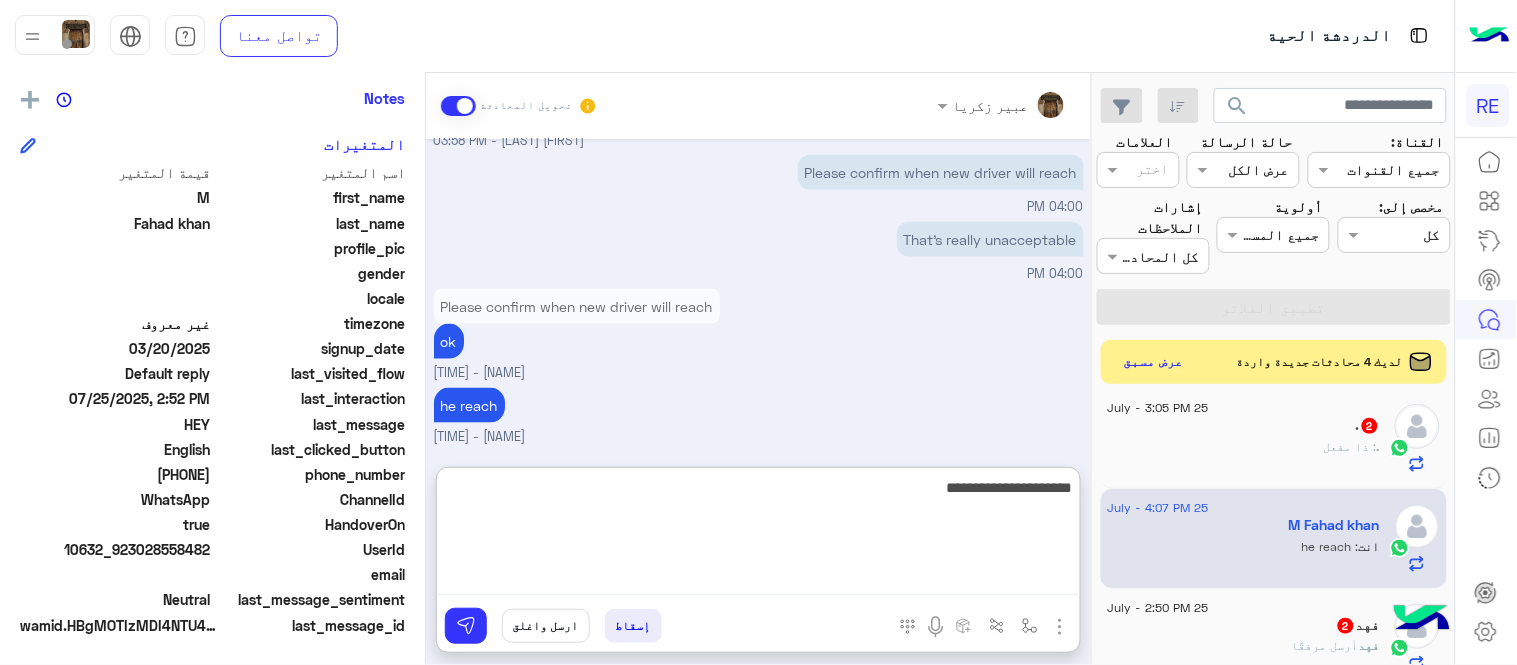 type on "**********" 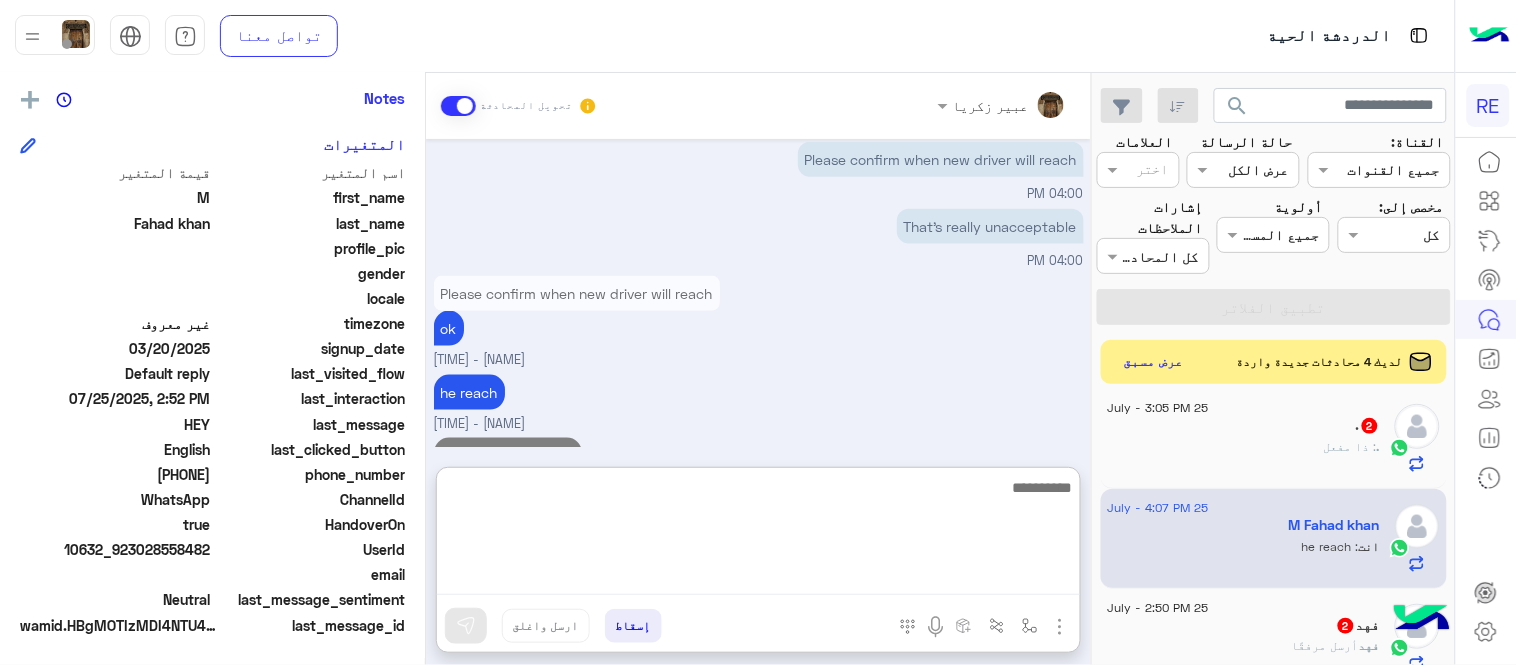 scroll, scrollTop: 2671, scrollLeft: 0, axis: vertical 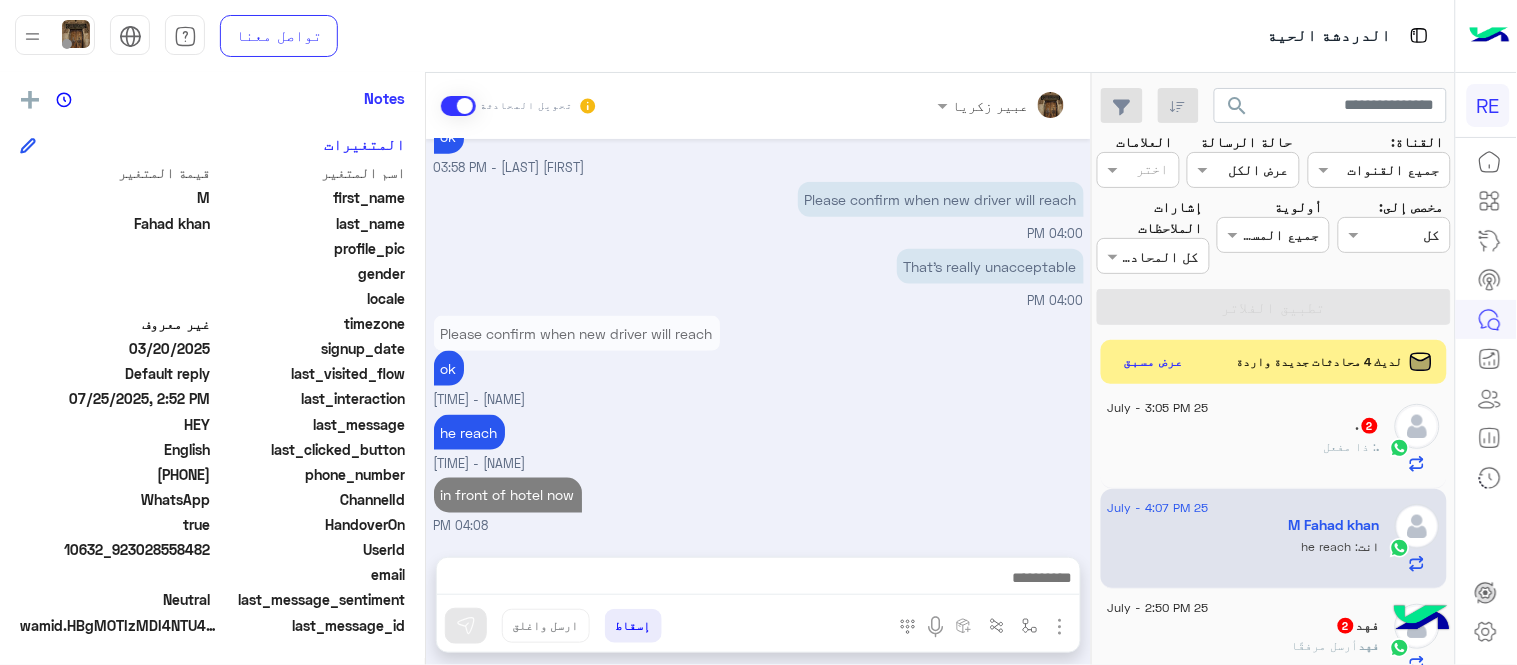 click on "[DATE]  hello?   [TIME]  NO NEED TO CHANGE TIME   [TIME]  hello  [NAME] -  [TIME]   [NAME] انضم إلى المحادثة   [TIME]      HEY   [TIME]  NO NEED TO CHANGE TIME ok no problem  [NAME] -  [TIME]  one of drivers has just arrived at the hotel. What is your room number so that security will allow him to wait?  [NAME] -  [TIME]  Or if it suits you, you can go out until the other driver arrives.  [NAME] -  [TIME]  Ok ok   [TIME]  status of other driver as well pls   [TIME]  [ROOM_NUMBERS]   [TIME]  ROOM NO   [TIME]  status of other driver as well pls on his way to you  [NAME] -  [TIME]  ROOM NO thank you  [NAME] -  [TIME]  on his way to you THEY ARE WAITING FOR HIM   [TIME]  PLS ASK HIM TO DO HURRY   [TIME]  ok  [NAME] -  [TIME]  pls check   [TIME]    [TIME]    [TIME]" at bounding box center (758, 338) 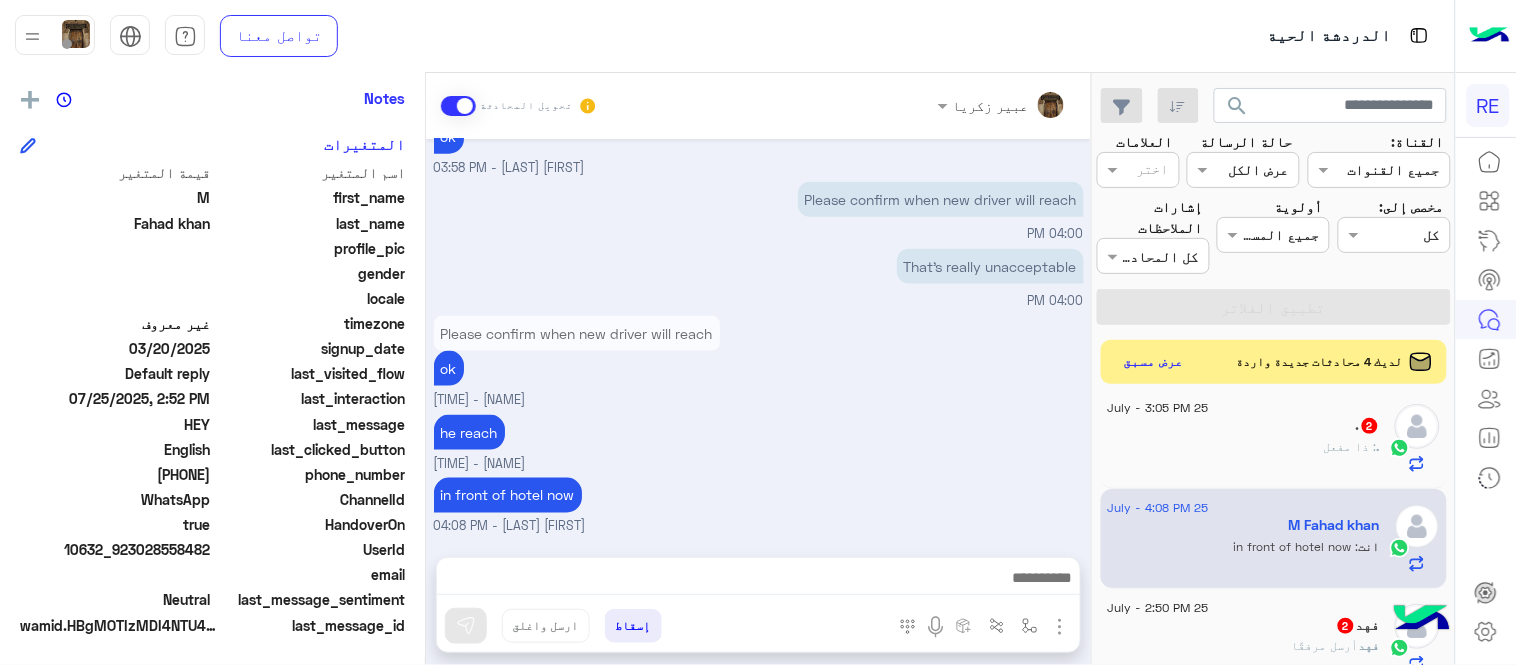 click at bounding box center (1060, 627) 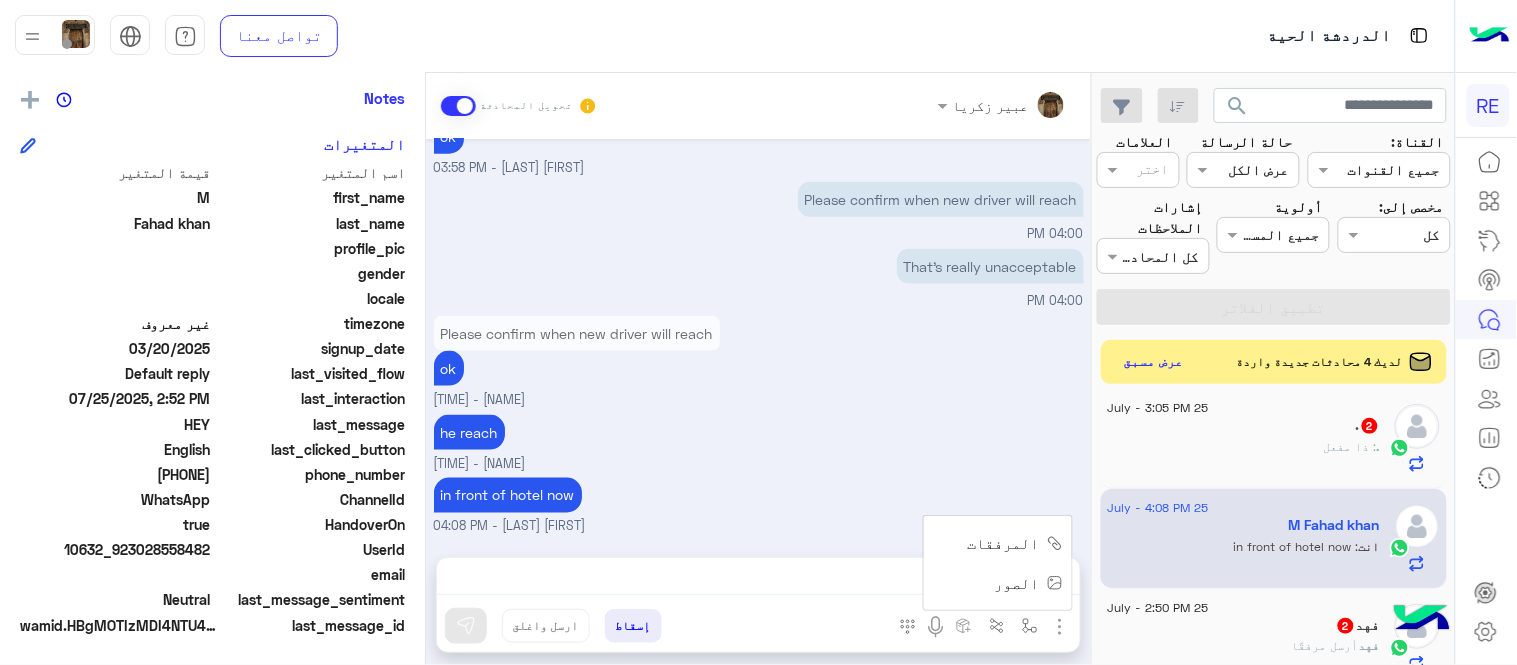 click on "الصور" at bounding box center [1017, 583] 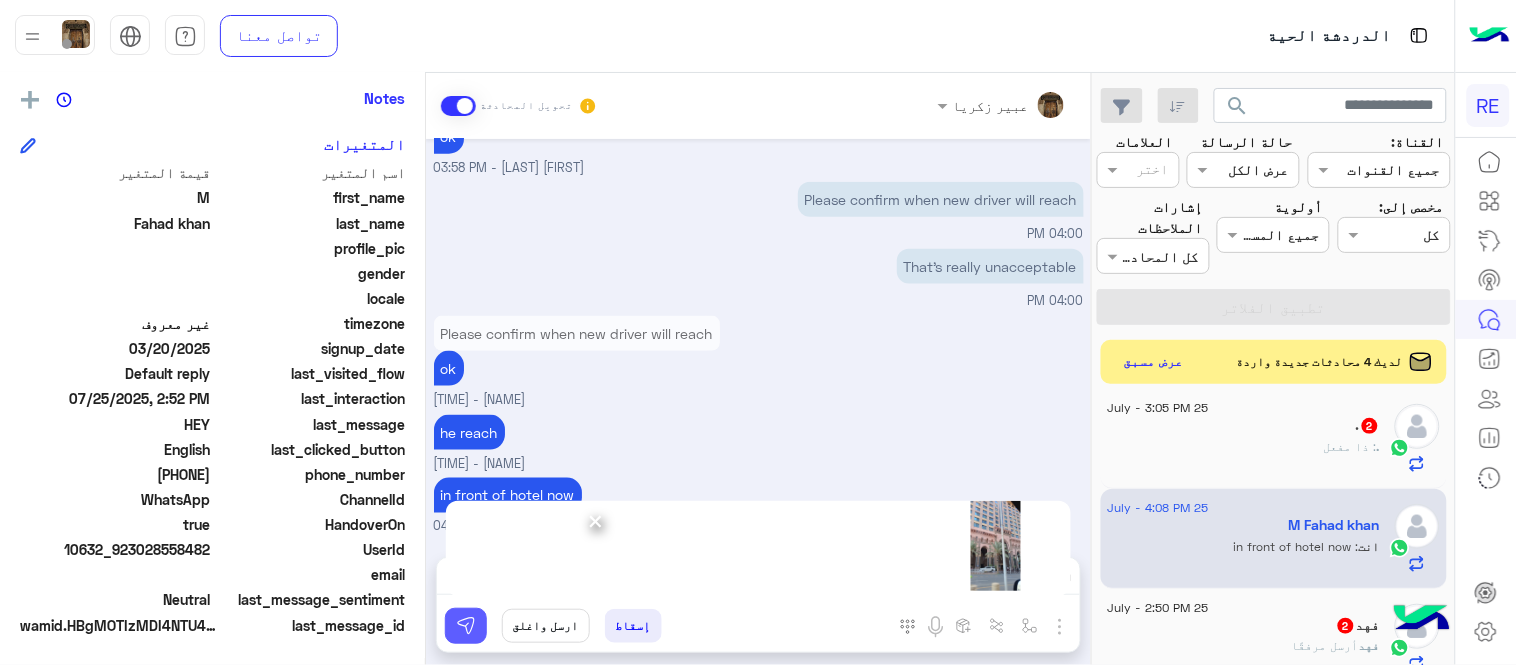 click at bounding box center (466, 626) 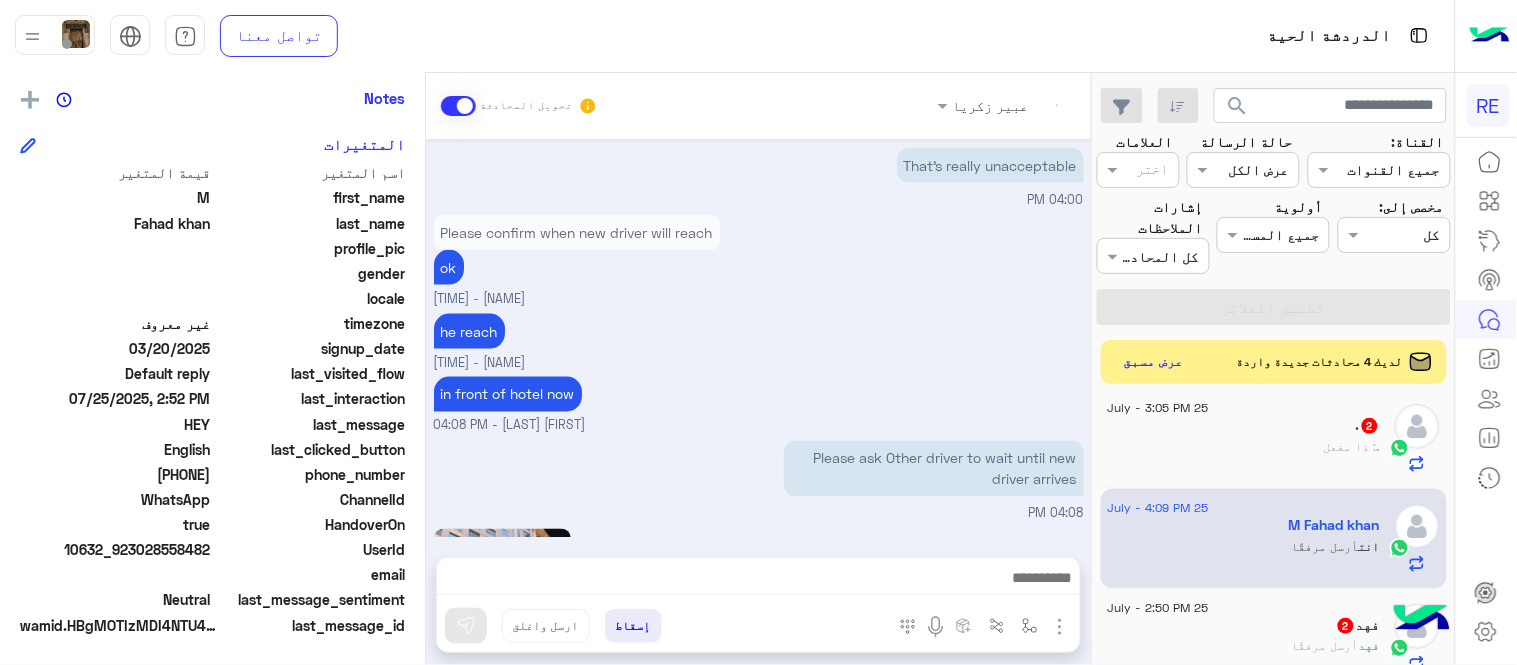 scroll, scrollTop: 2940, scrollLeft: 0, axis: vertical 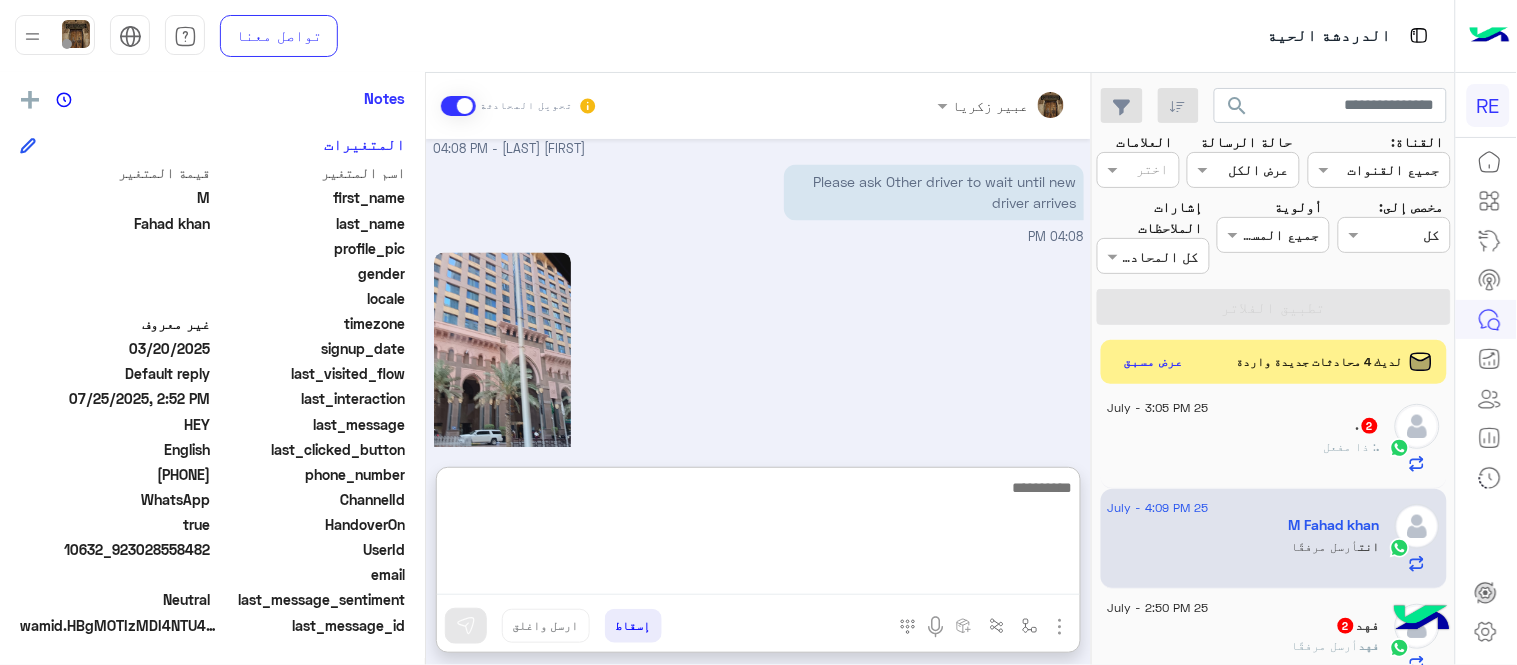 click at bounding box center (758, 535) 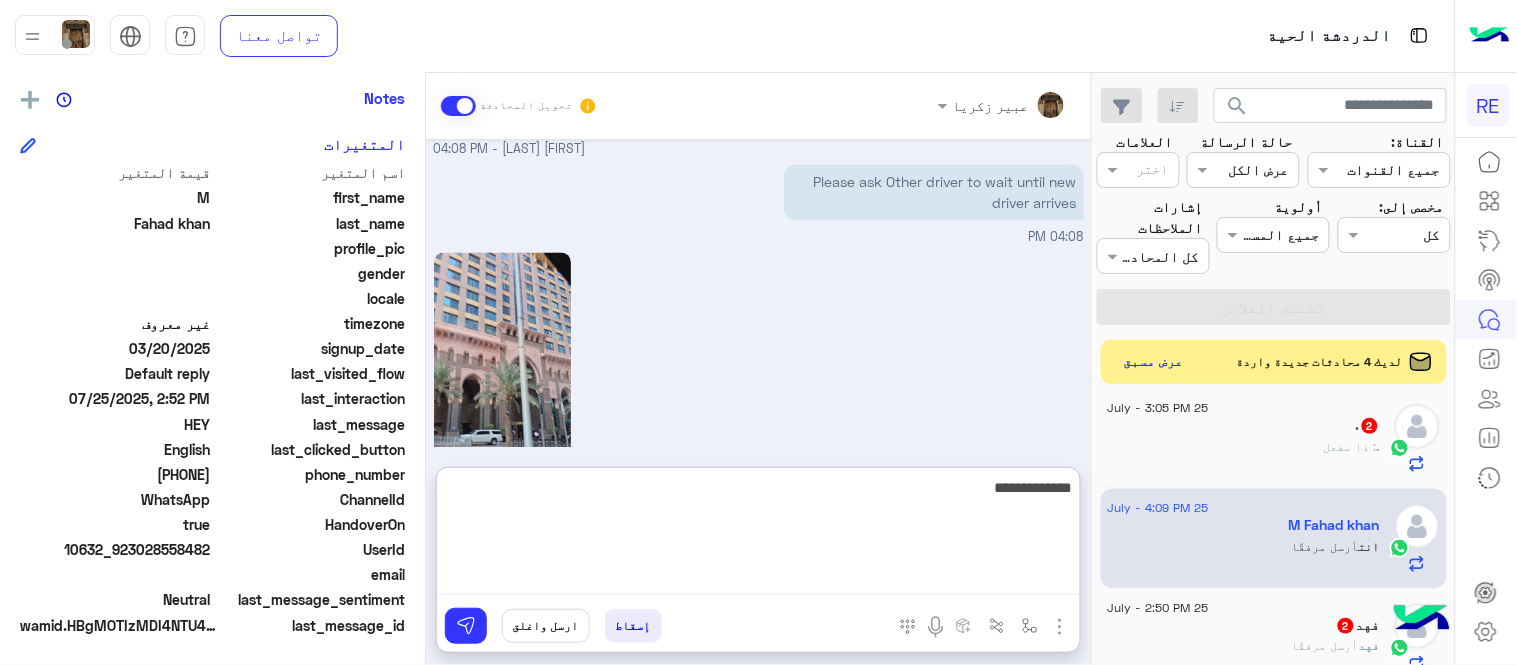type on "**********" 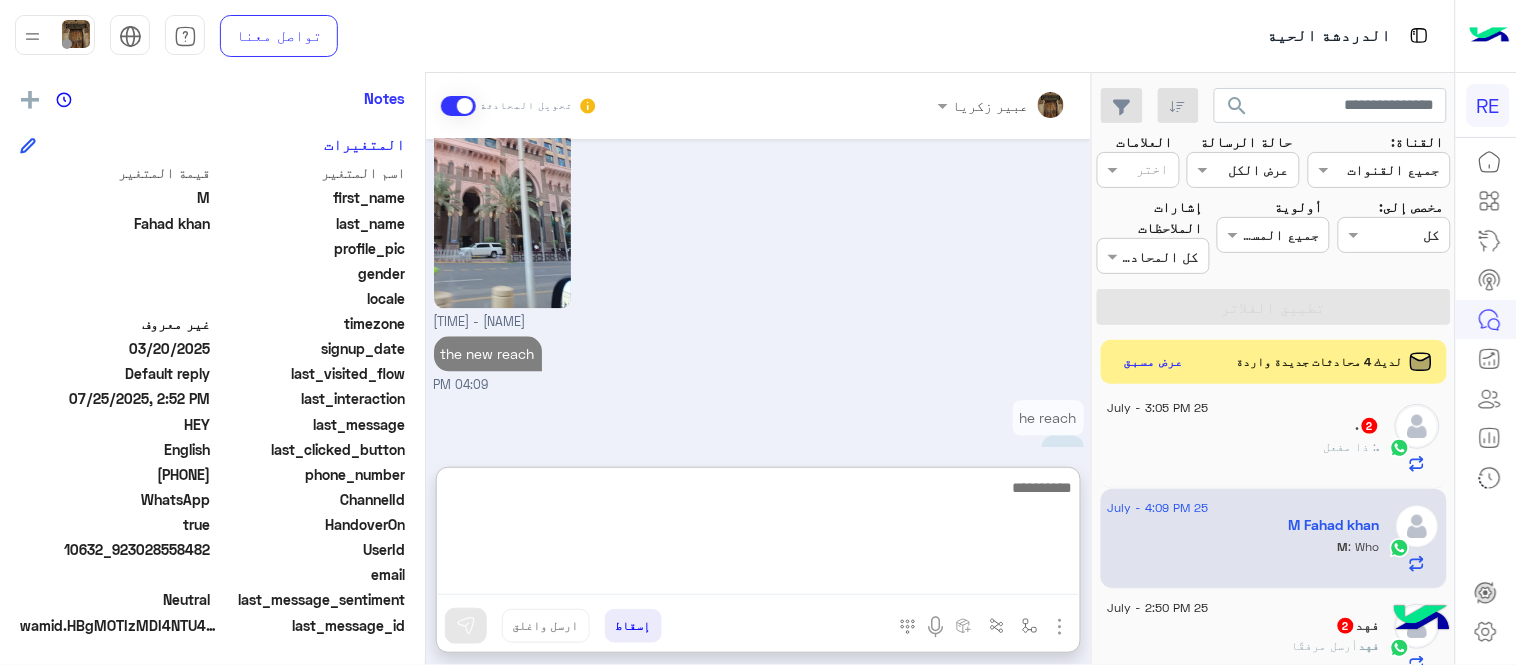 scroll, scrollTop: 3195, scrollLeft: 0, axis: vertical 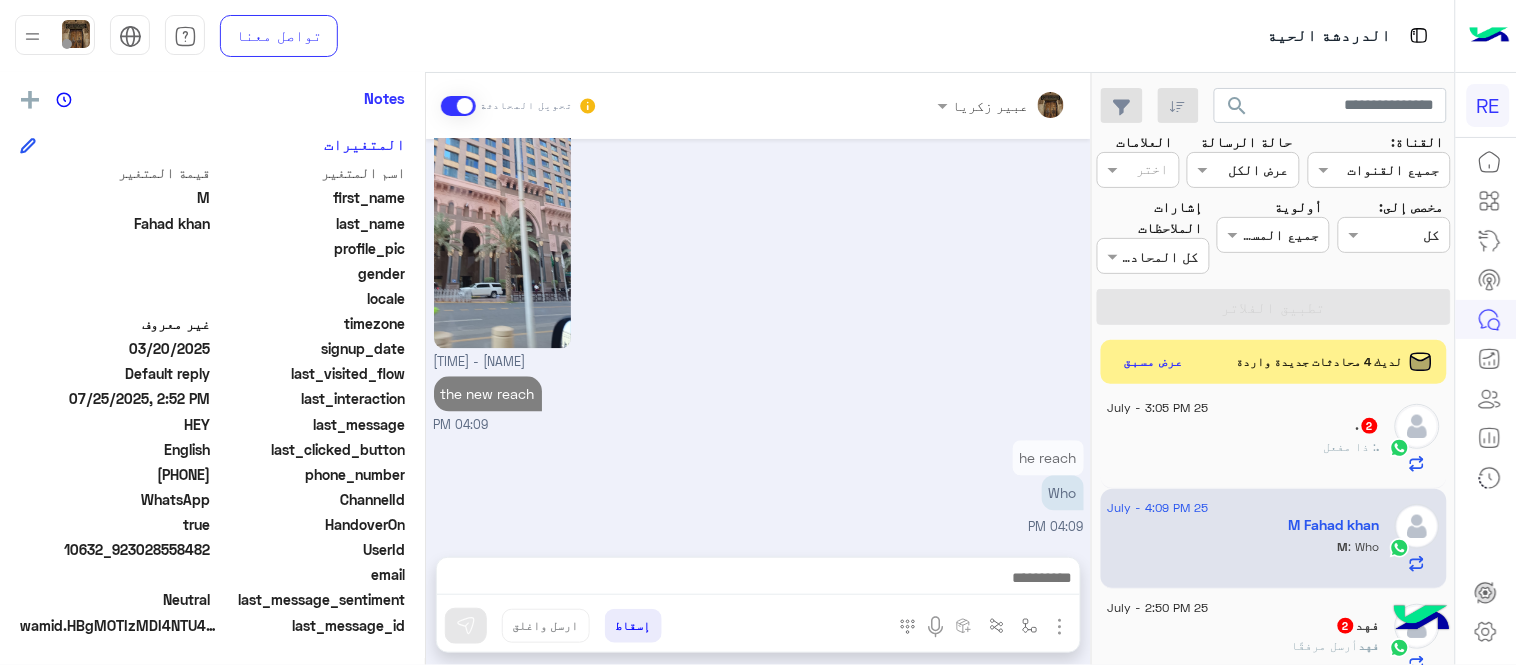 click on "[DATE]  hello?   [TIME]  NO NEED TO CHANGE TIME   [TIME]  hello  [NAME] -  [TIME]   [NAME] انضم إلى المحادثة   [TIME]      HEY   [TIME]  NO NEED TO CHANGE TIME ok no problem  [NAME] -  [TIME]  one of drivers has just arrived at the hotel. What is your room number so that security will allow him to wait?  [NAME] -  [TIME]  Or if it suits you, you can go out until the other driver arrives.  [NAME] -  [TIME]  Ok ok   [TIME]  status of other driver as well pls   [TIME]  [ROOM_NUMBERS]   [TIME]  ROOM NO   [TIME]  status of other driver as well pls on his way to you  [NAME] -  [TIME]  ROOM NO thank you  [NAME] -  [TIME]  on his way to you THEY ARE WAITING FOR HIM   [TIME]  PLS ASK HIM TO DO HURRY   [TIME]  ok  [NAME] -  [TIME]  pls check   [TIME]    [TIME]    [TIME]" at bounding box center (758, 338) 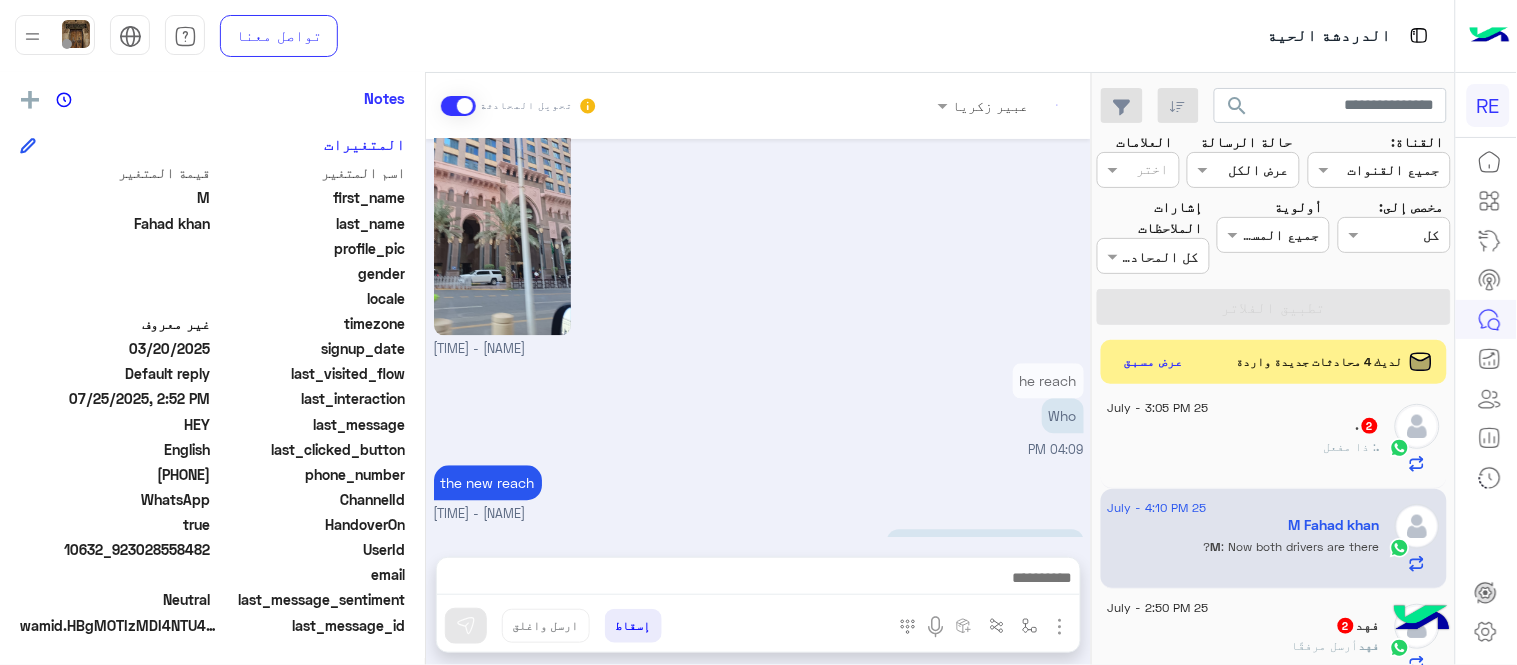 scroll, scrollTop: 3172, scrollLeft: 0, axis: vertical 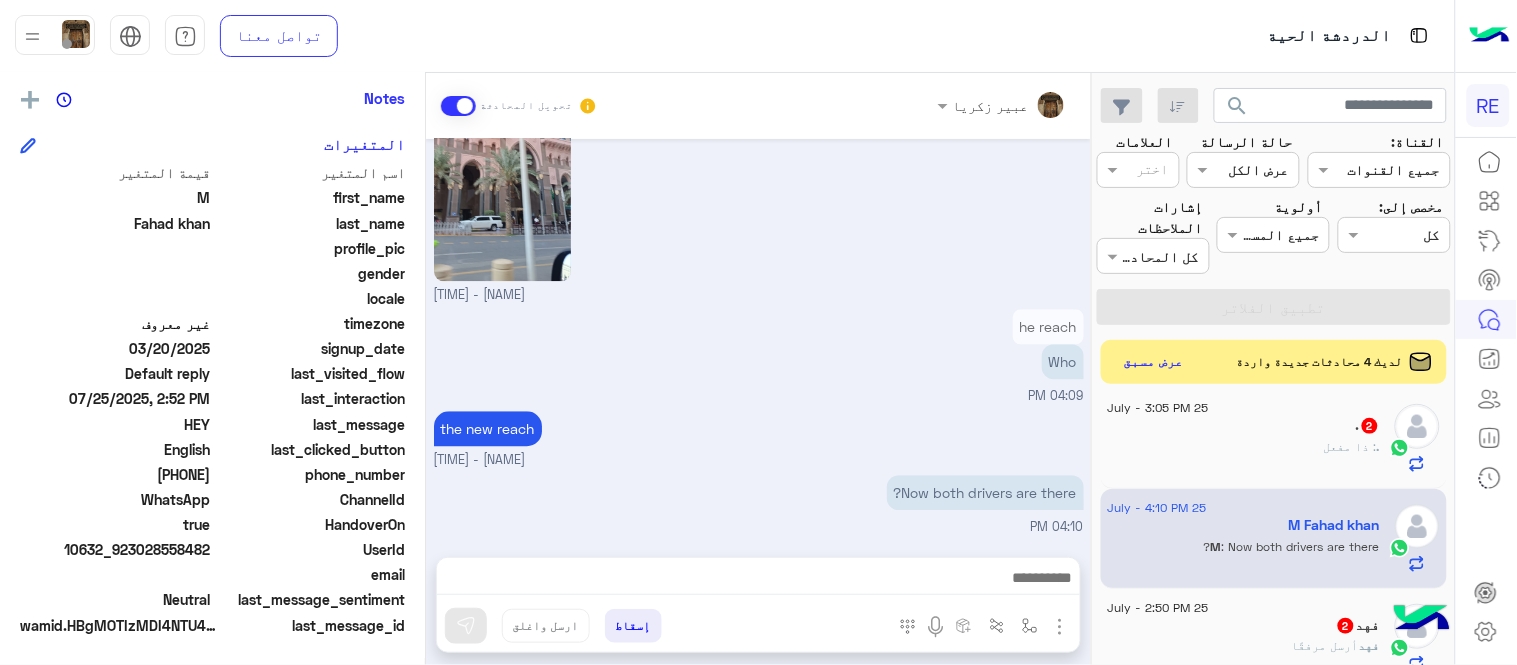 click on "he reach Who   04:09 PM" at bounding box center [759, 355] 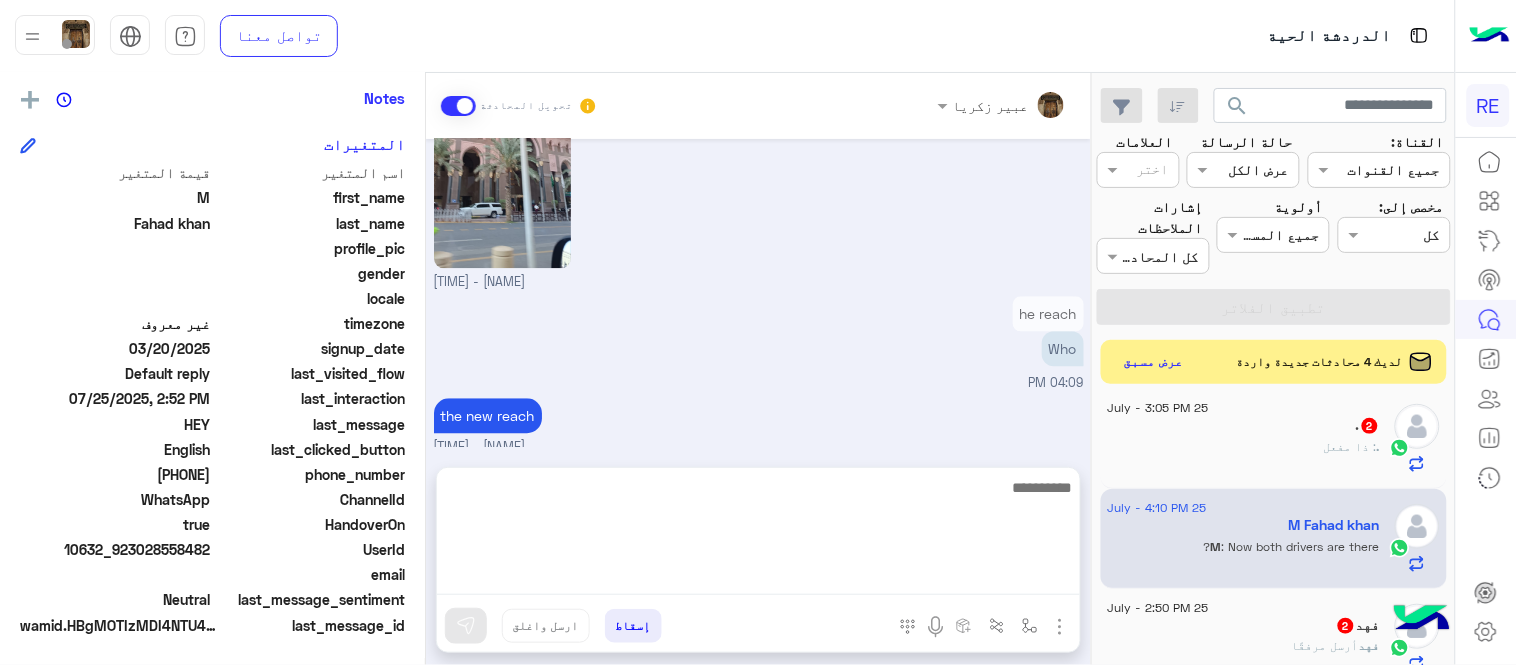 click at bounding box center [758, 535] 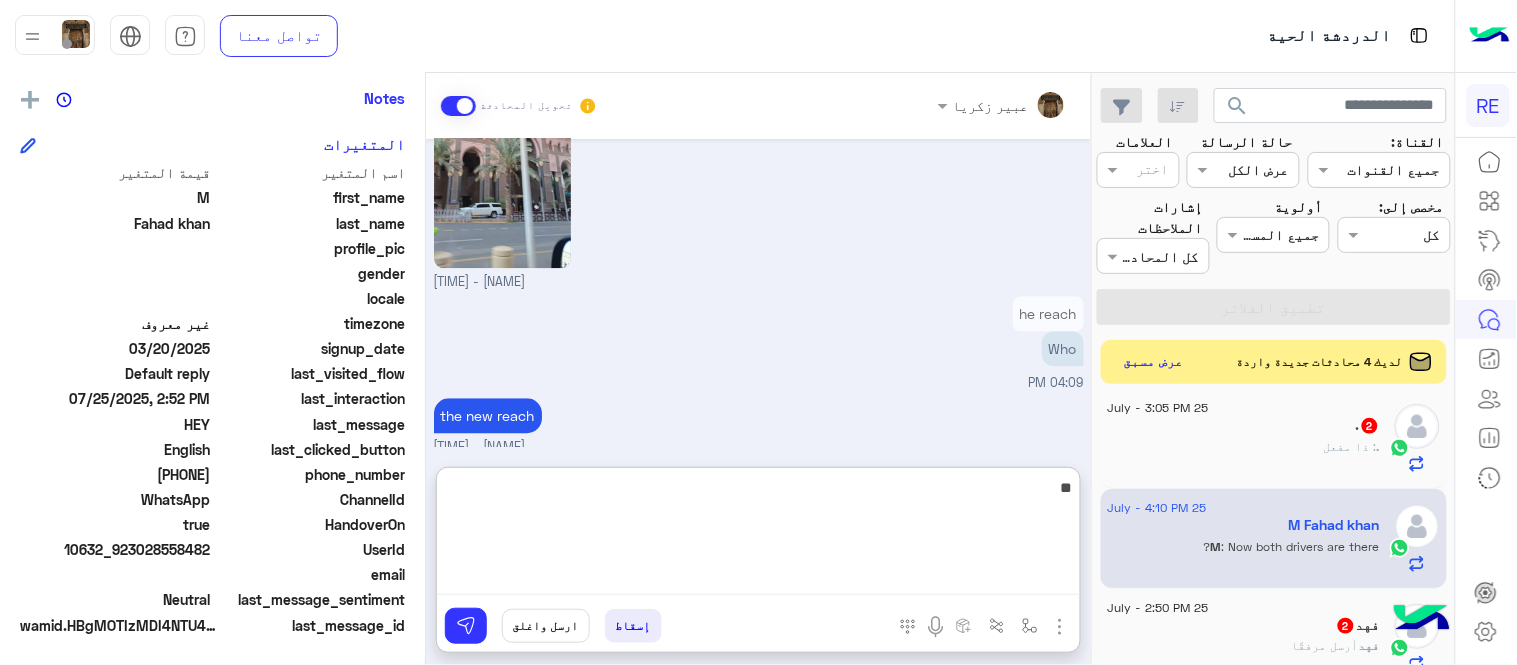type on "***" 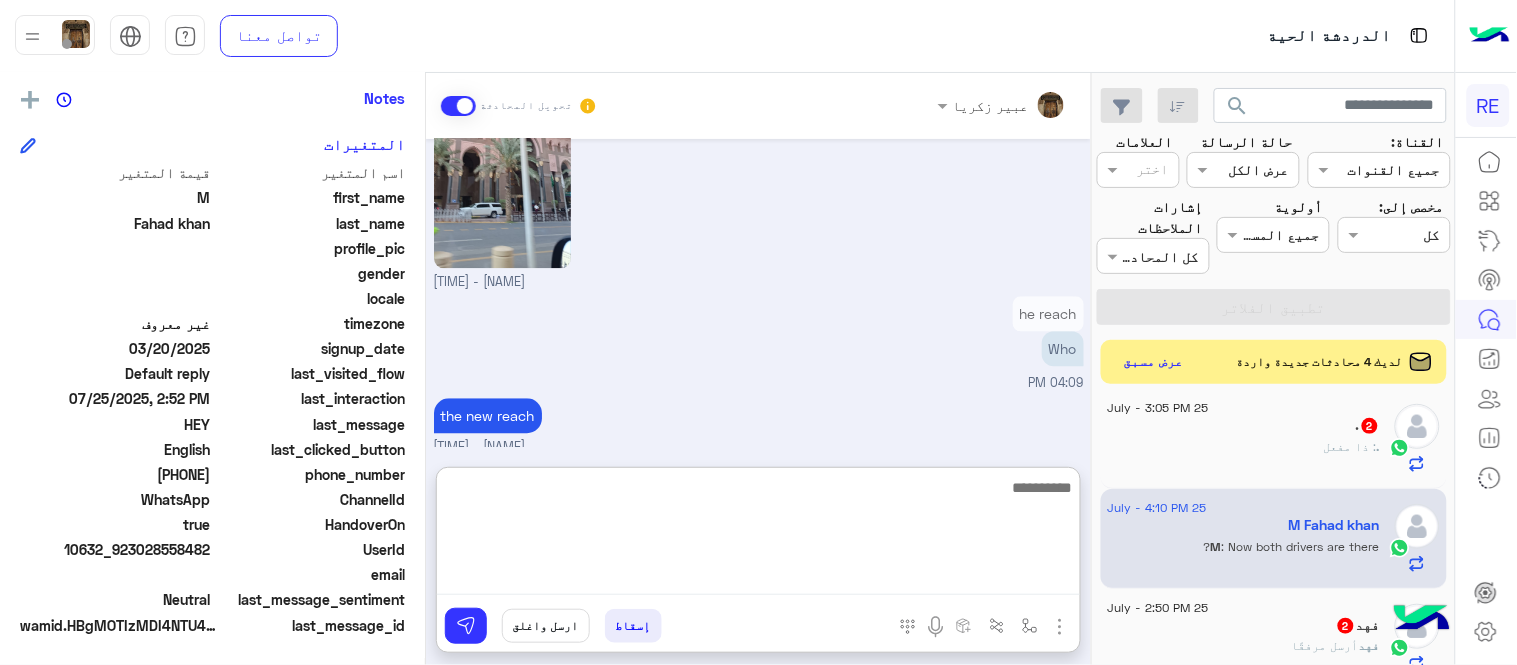 scroll, scrollTop: 3325, scrollLeft: 0, axis: vertical 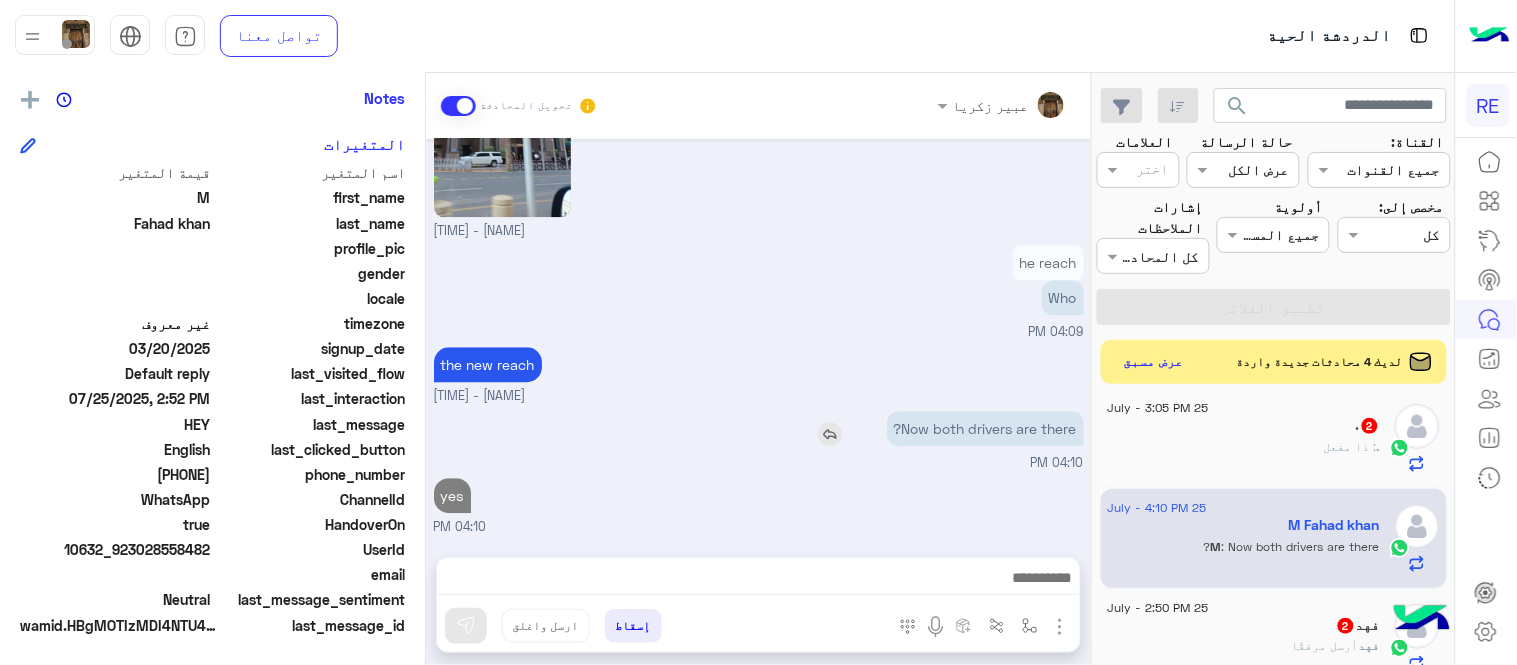 click on "[DATE]  hello?   [TIME]  NO NEED TO CHANGE TIME   [TIME]  hello  [NAME] -  [TIME]   [NAME] انضم إلى المحادثة   [TIME]      HEY   [TIME]  NO NEED TO CHANGE TIME ok no problem  [NAME] -  [TIME]  one of drivers has just arrived at the hotel. What is your room number so that security will allow him to wait?  [NAME] -  [TIME]  Or if it suits you, you can go out until the other driver arrives.  [NAME] -  [TIME]  Ok ok   [TIME]  status of other driver as well pls   [TIME]  [ROOM_NUMBERS]   [TIME]  ROOM NO   [TIME]  status of other driver as well pls on his way to you  [NAME] -  [TIME]  ROOM NO thank you  [NAME] -  [TIME]  on his way to you THEY ARE WAITING FOR HIM   [TIME]  PLS ASK HIM TO DO HURRY   [TIME]  ok  [NAME] -  [TIME]  pls check   [TIME]    [TIME]    [TIME]" at bounding box center (758, 338) 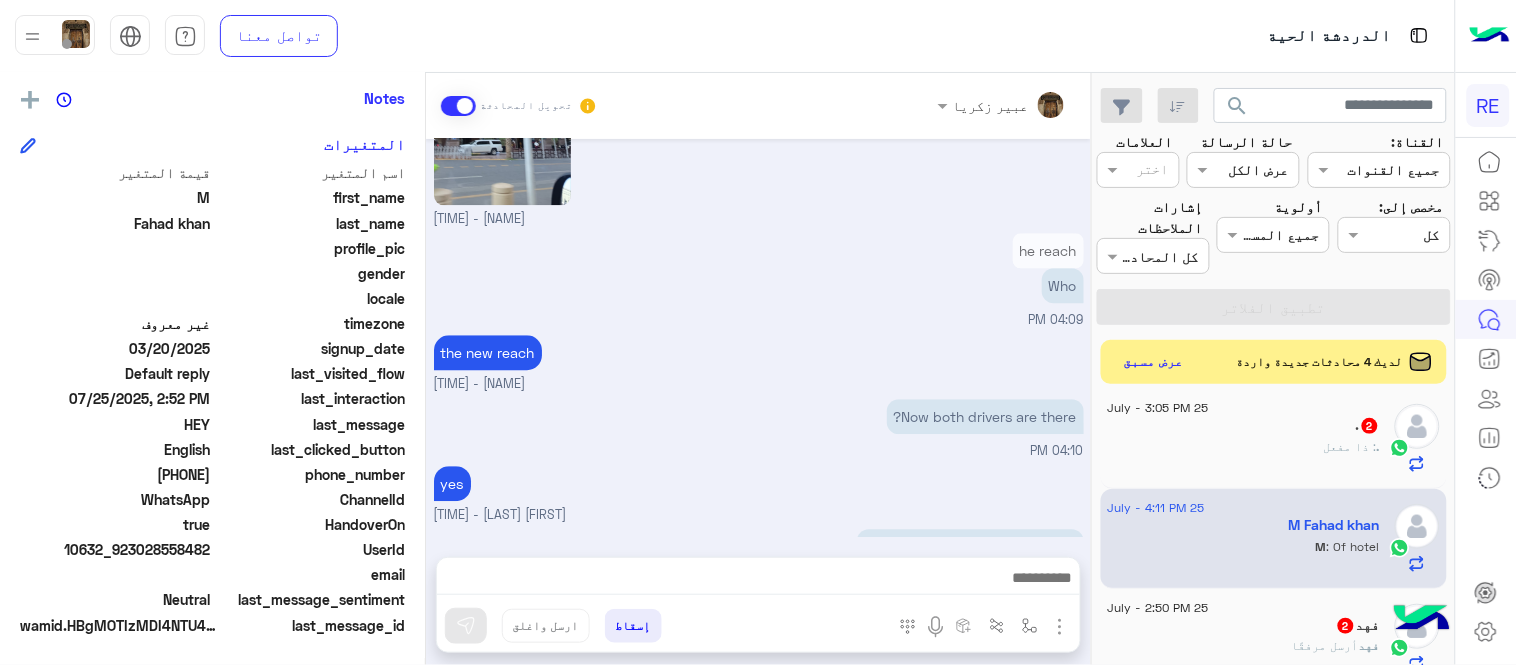 scroll, scrollTop: 3367, scrollLeft: 0, axis: vertical 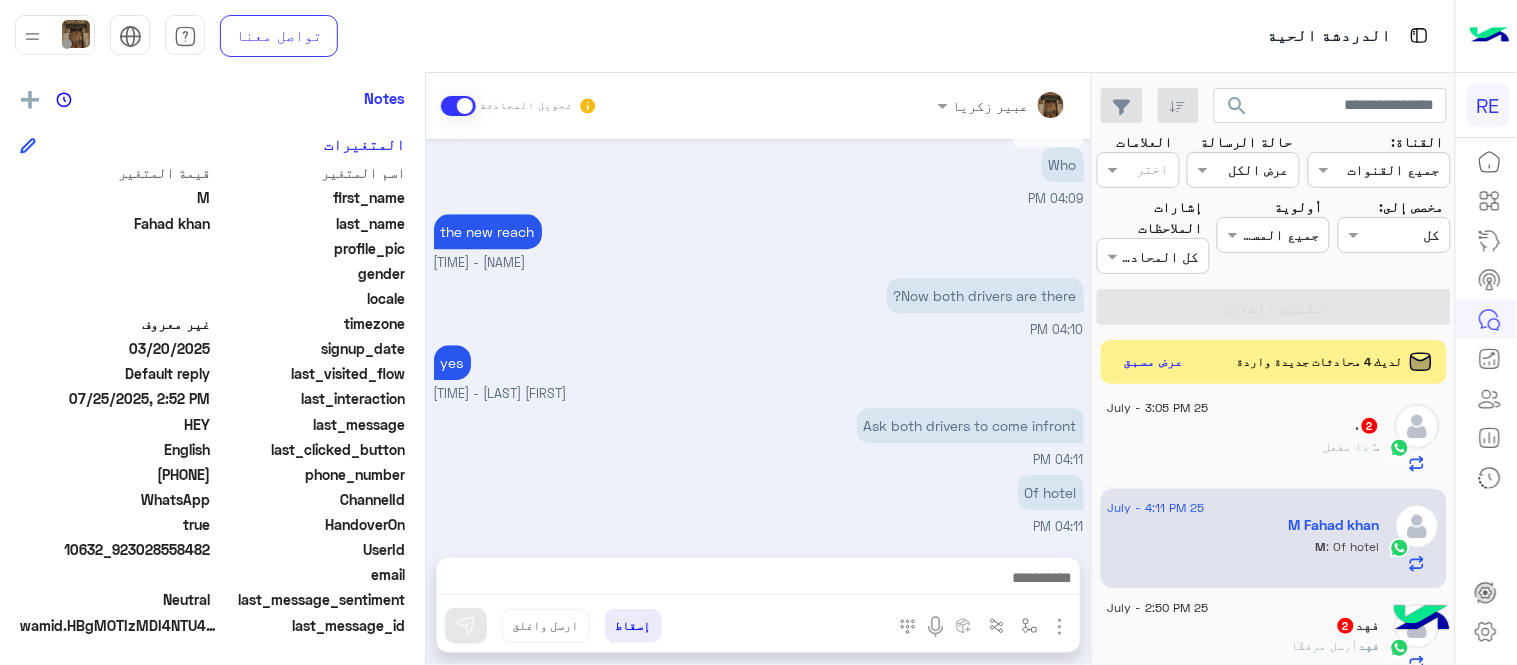click on "Of hotel   [TIME]" at bounding box center (759, 503) 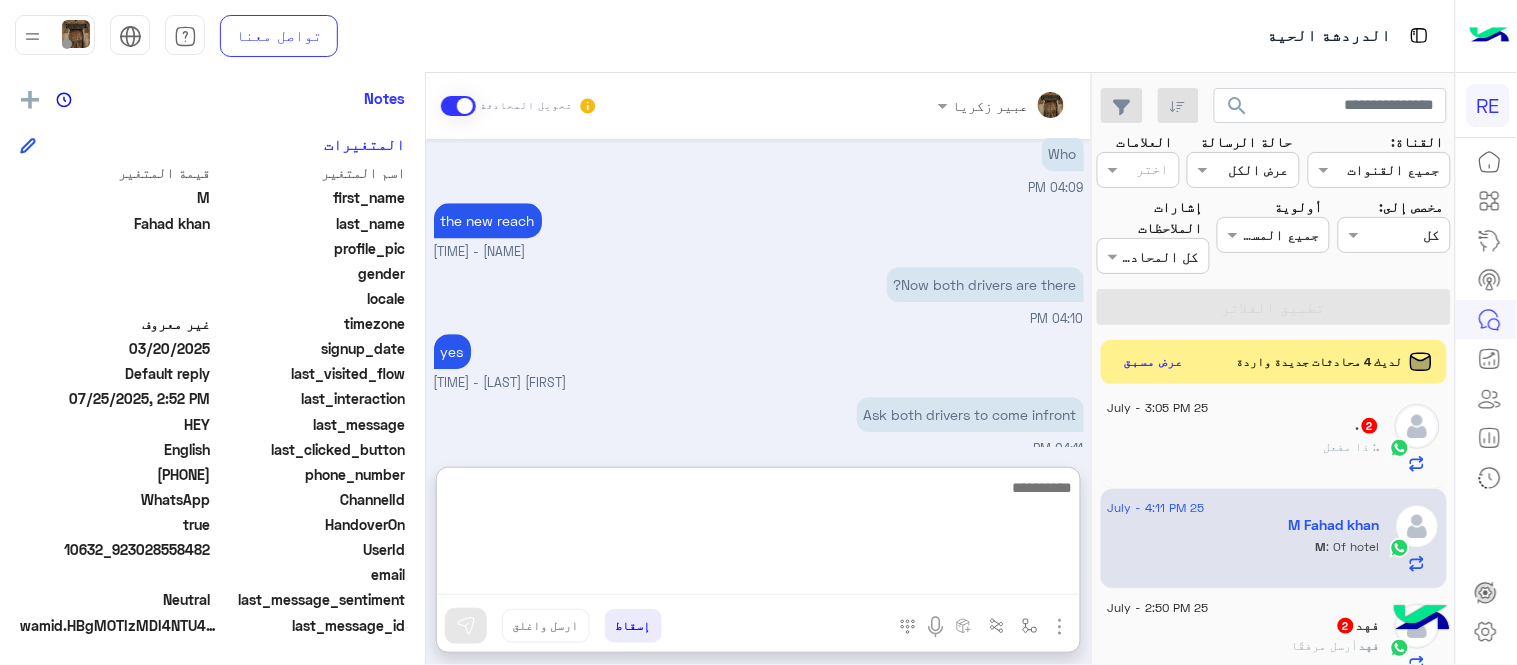 click at bounding box center [758, 535] 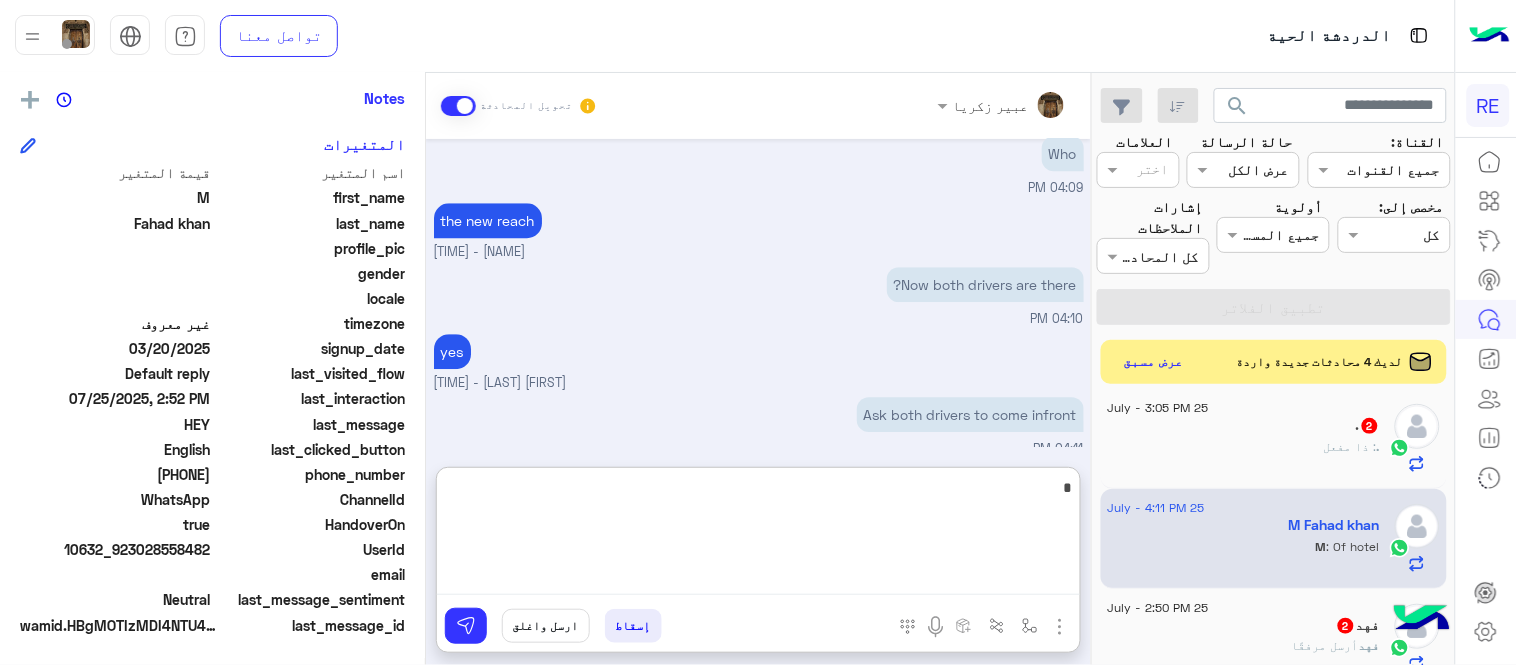 type on "**" 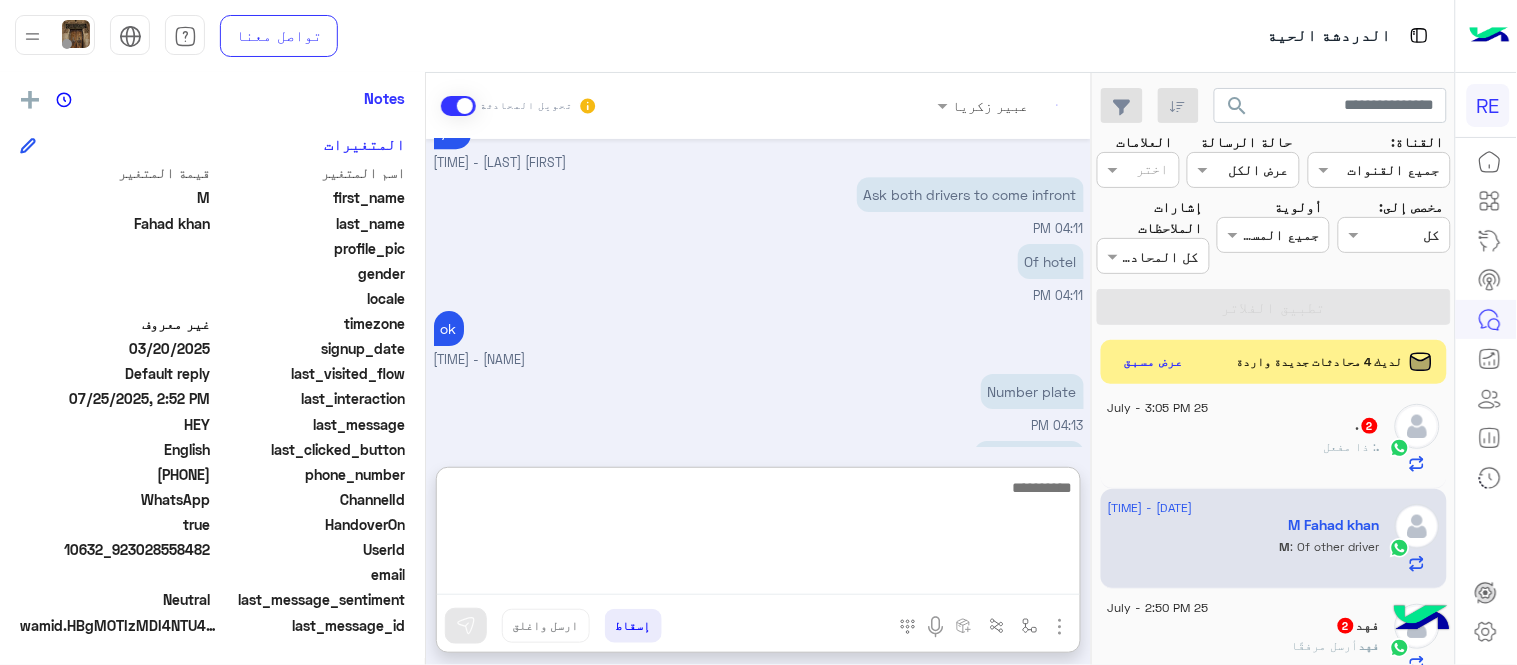 scroll, scrollTop: 3654, scrollLeft: 0, axis: vertical 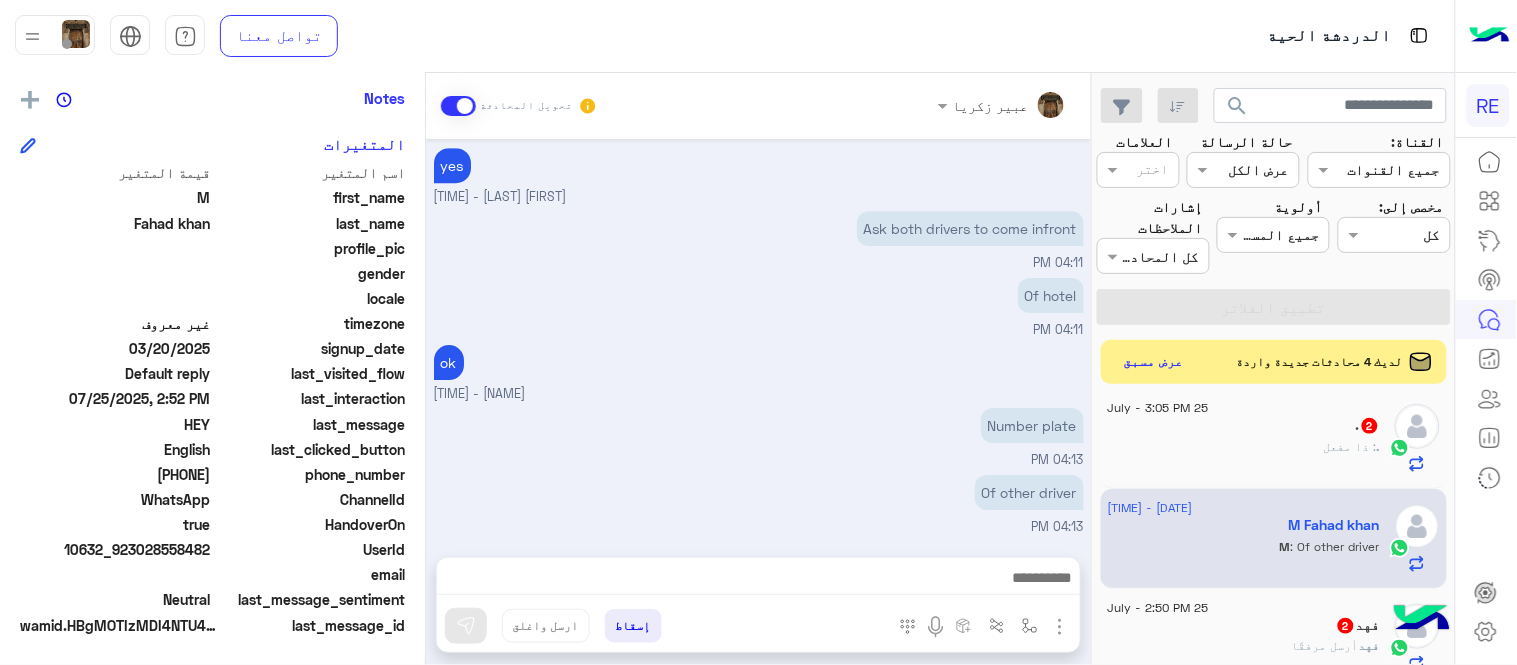 click on "[DATE]  hello?   [TIME]  NO NEED TO CHANGE TIME   [TIME]  hello  [NAME] -  [TIME]   [NAME] انضم إلى المحادثة   [TIME]      HEY   [TIME]  NO NEED TO CHANGE TIME ok no problem  [NAME] -  [TIME]  one of drivers has just arrived at the hotel. What is your room number so that security will allow him to wait?  [NAME] -  [TIME]  Or if it suits you, you can go out until the other driver arrives.  [NAME] -  [TIME]  Ok ok   [TIME]  status of other driver as well pls   [TIME]  [ROOM_NUMBERS]   [TIME]  ROOM NO   [TIME]  status of other driver as well pls on his way to you  [NAME] -  [TIME]  ROOM NO thank you  [NAME] -  [TIME]  on his way to you THEY ARE WAITING FOR HIM   [TIME]  PLS ASK HIM TO DO HURRY   [TIME]  ok  [NAME] -  [TIME]  pls check   [TIME]    [TIME]    [TIME]" at bounding box center [758, 338] 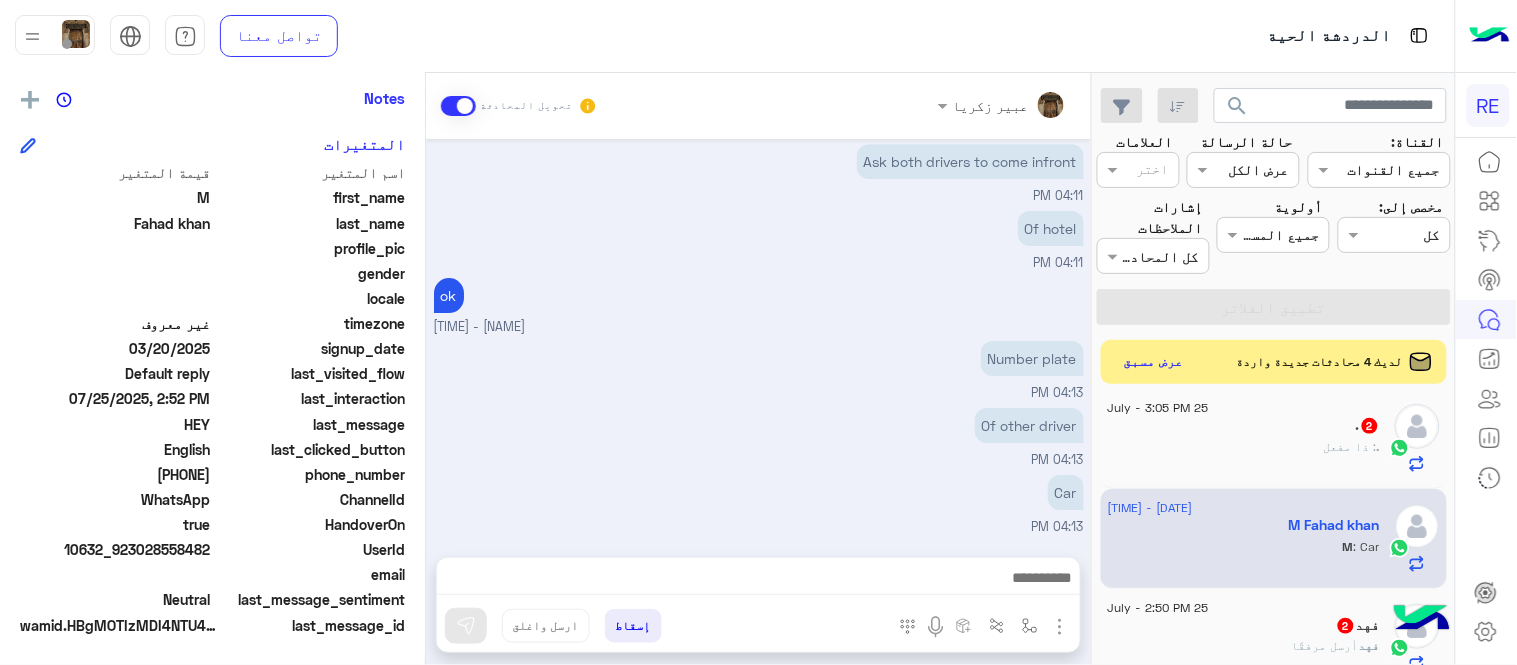 click on "[NAME] تحويل المحادثة     [DATE]  hello?   [TIME]  NO NEED TO CHANGE TIME   [TIME]  hello  [NAME] -  [TIME]   [NAME] انضم إلى المحادثة   [TIME]      HEY   [TIME]  NO NEED TO CHANGE TIME ok no problem  [NAME] -  [TIME]  one of drivers has just arrived at the hotel. What is your room number so that security will allow him to wait?  [NAME] -  [TIME]  Or if it suits you, you can go out until the other driver arrives.  [NAME] -  [TIME]  Ok ok   [TIME]  status of other driver as well pls   [TIME]  [ROOM_NUMBERS]   [TIME]  ROOM NO   [TIME]  status of other driver as well pls on his way to you  [NAME] -  [TIME]  ROOM NO thank you  [NAME] -  [TIME]  on his way to you THEY ARE WAITING FOR HIM   [TIME]  PLS ASK HIM TO DO HURRY   [TIME]  ok   [TIME]   إسقاط   ارسل واغلق    [NAME]   يمكن الإرسال له   غير معروف" at bounding box center (758, 373) 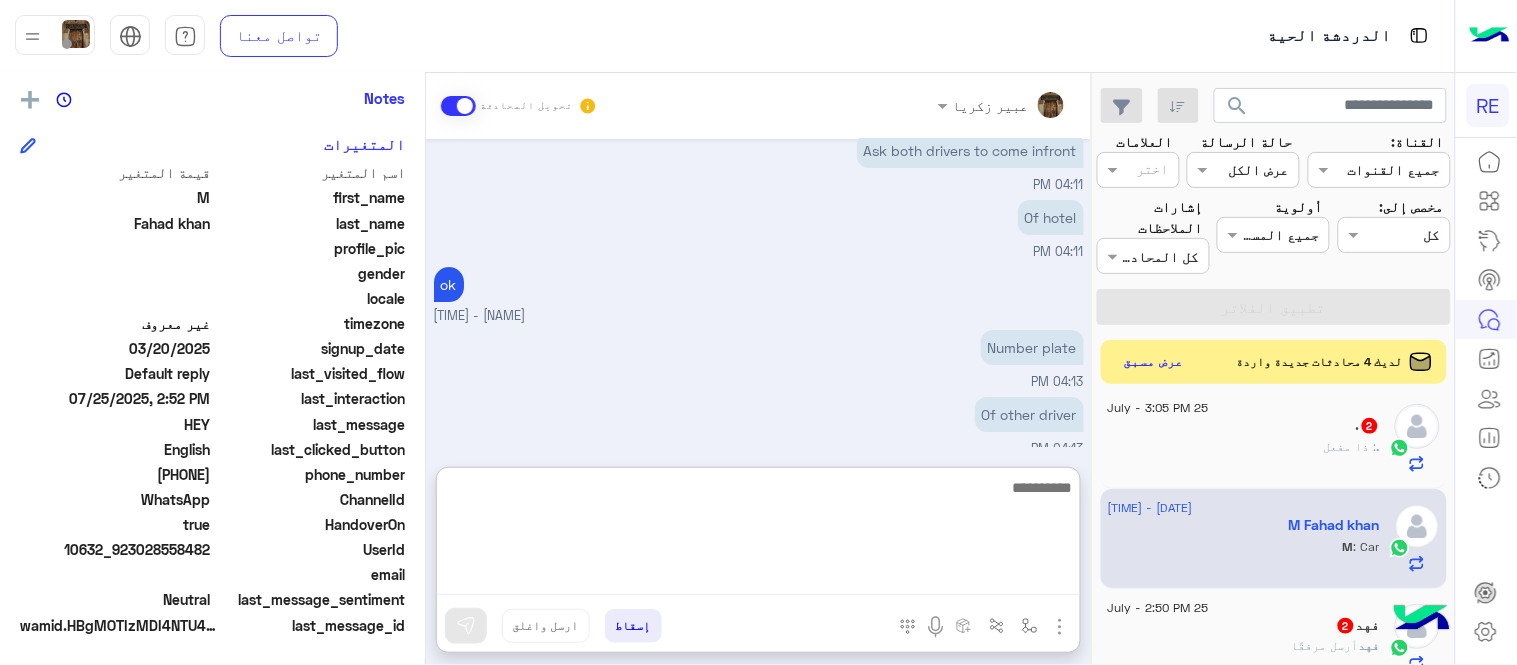 scroll, scrollTop: 3654, scrollLeft: 0, axis: vertical 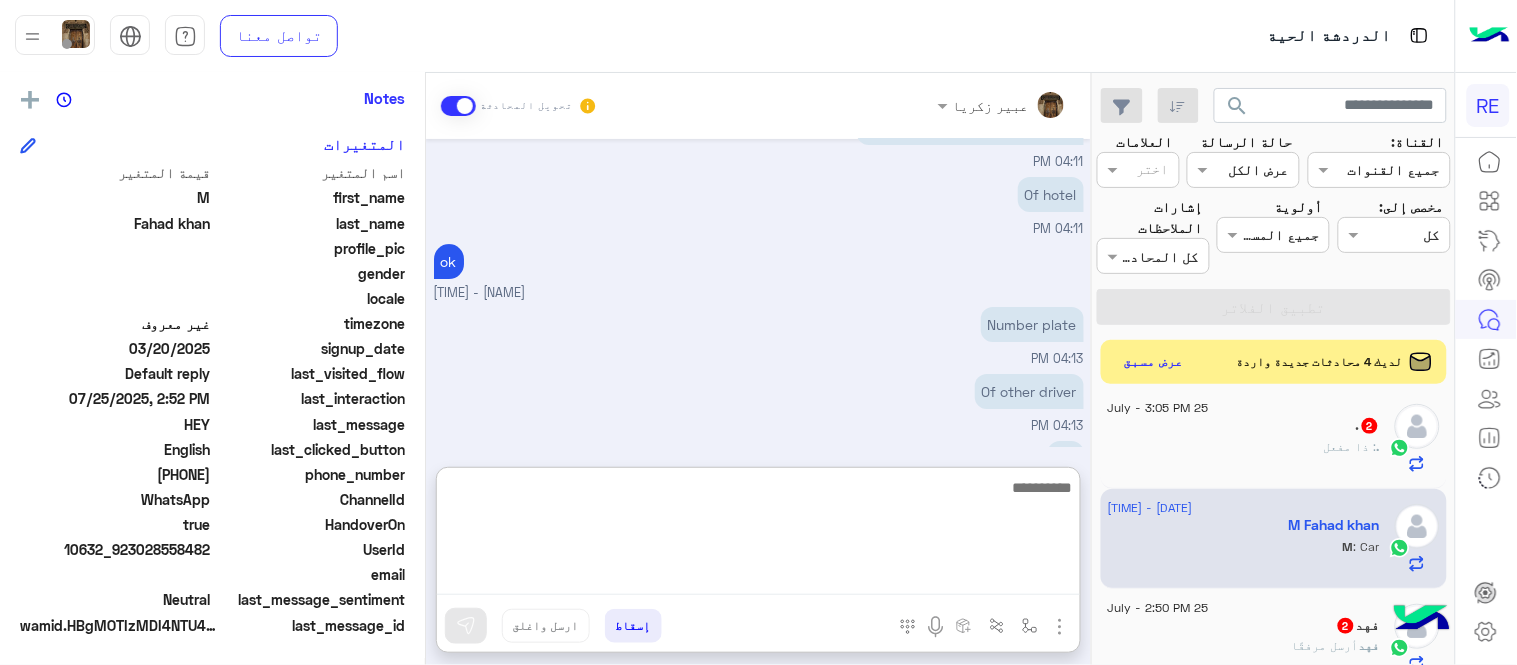 click at bounding box center (758, 535) 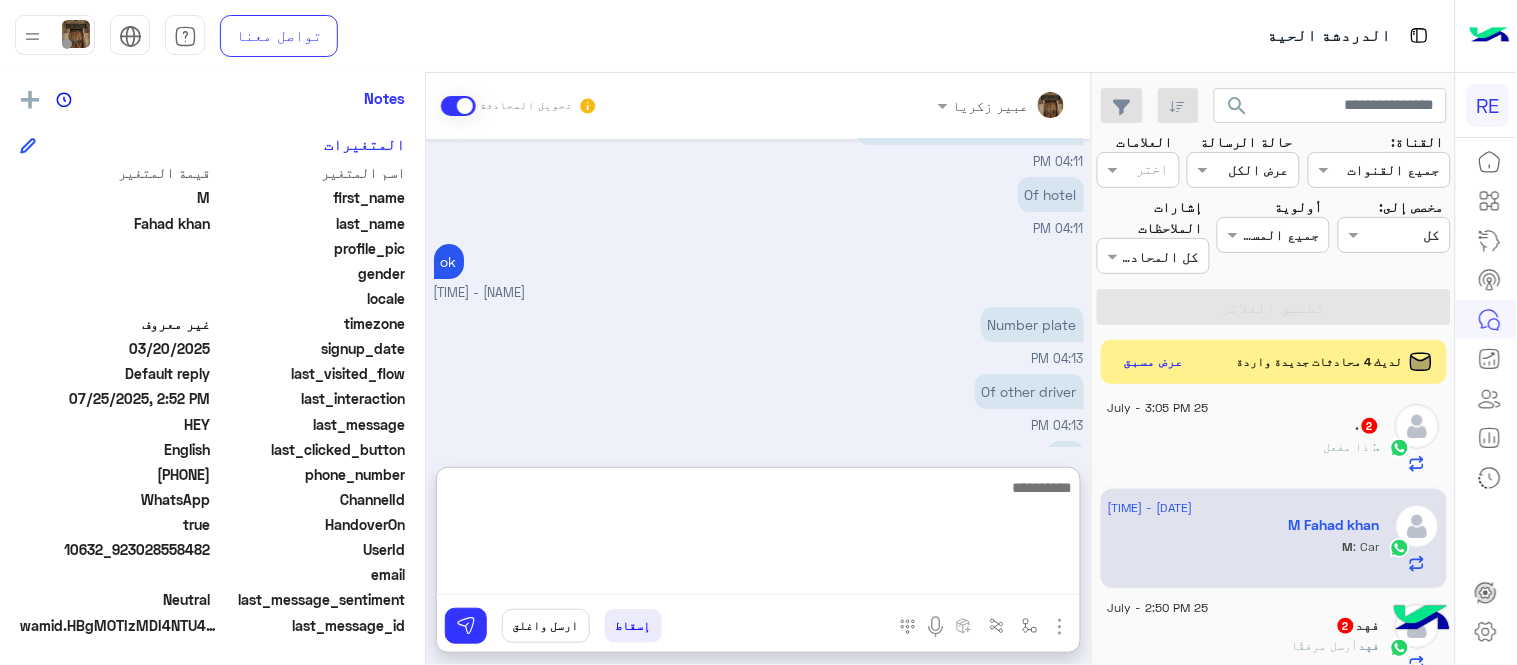 scroll, scrollTop: 3784, scrollLeft: 0, axis: vertical 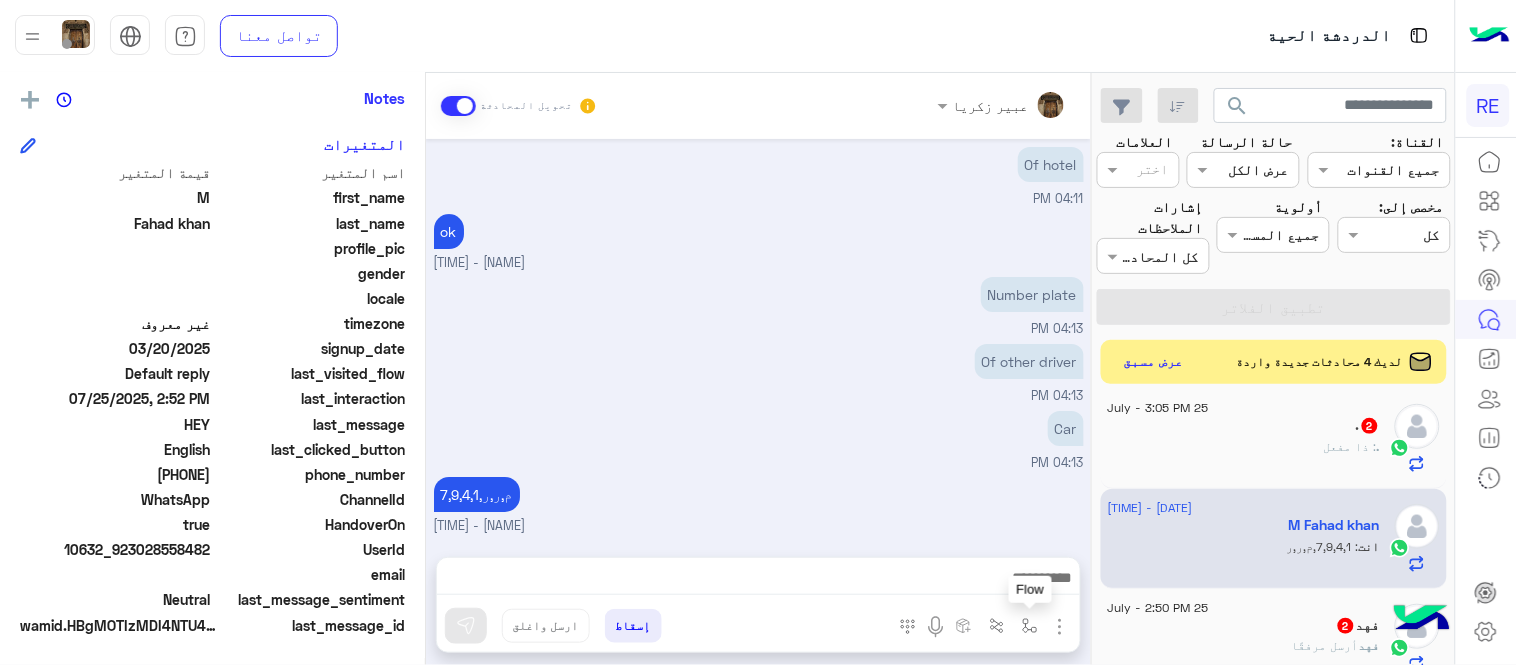 click at bounding box center (1030, 626) 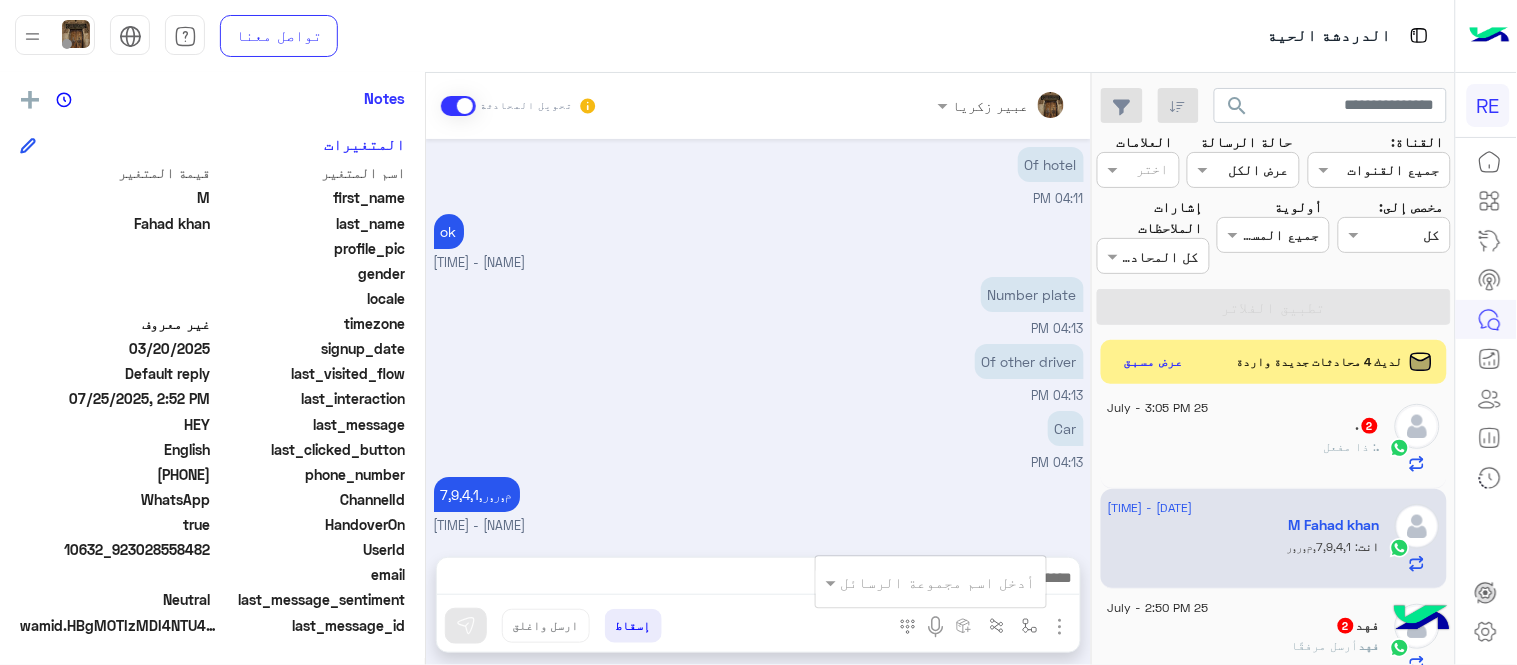 click at bounding box center (1060, 625) 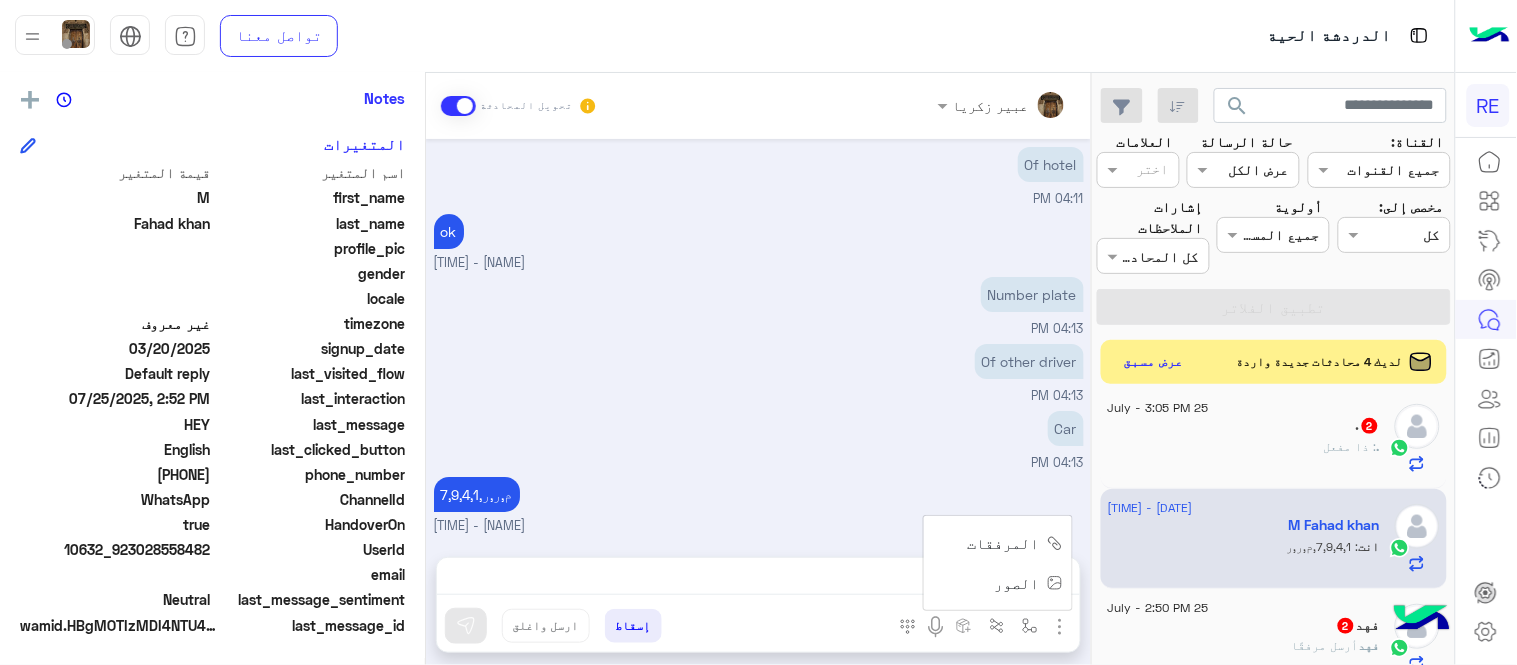 click on "الصور" at bounding box center [1017, 583] 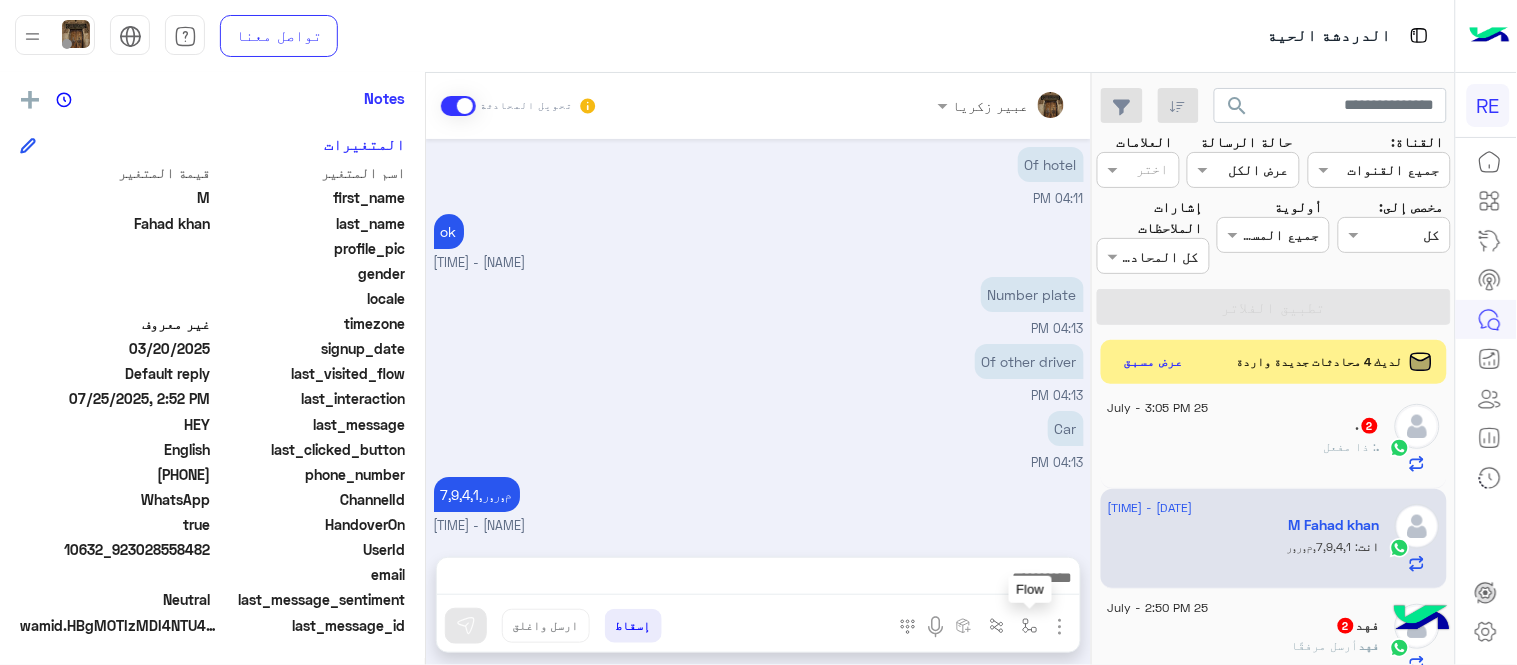 click at bounding box center [1030, 626] 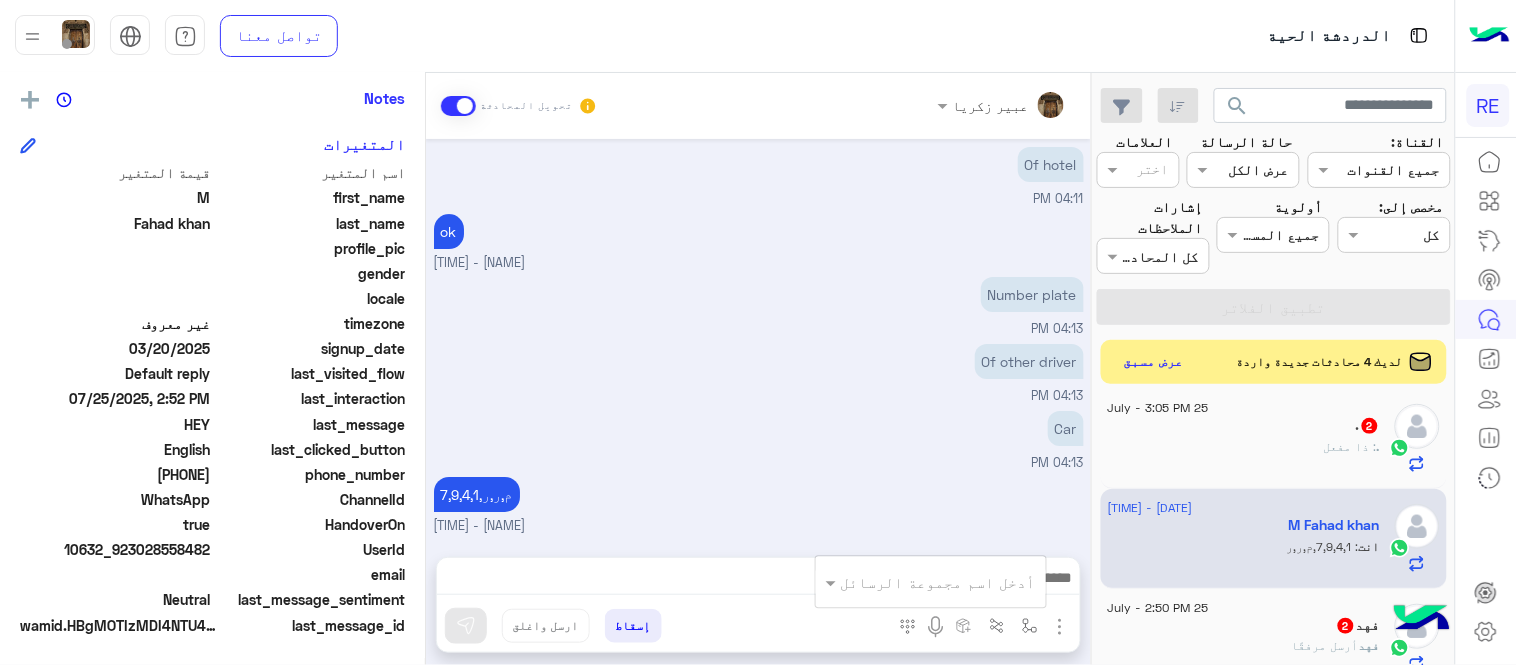 click at bounding box center [1060, 627] 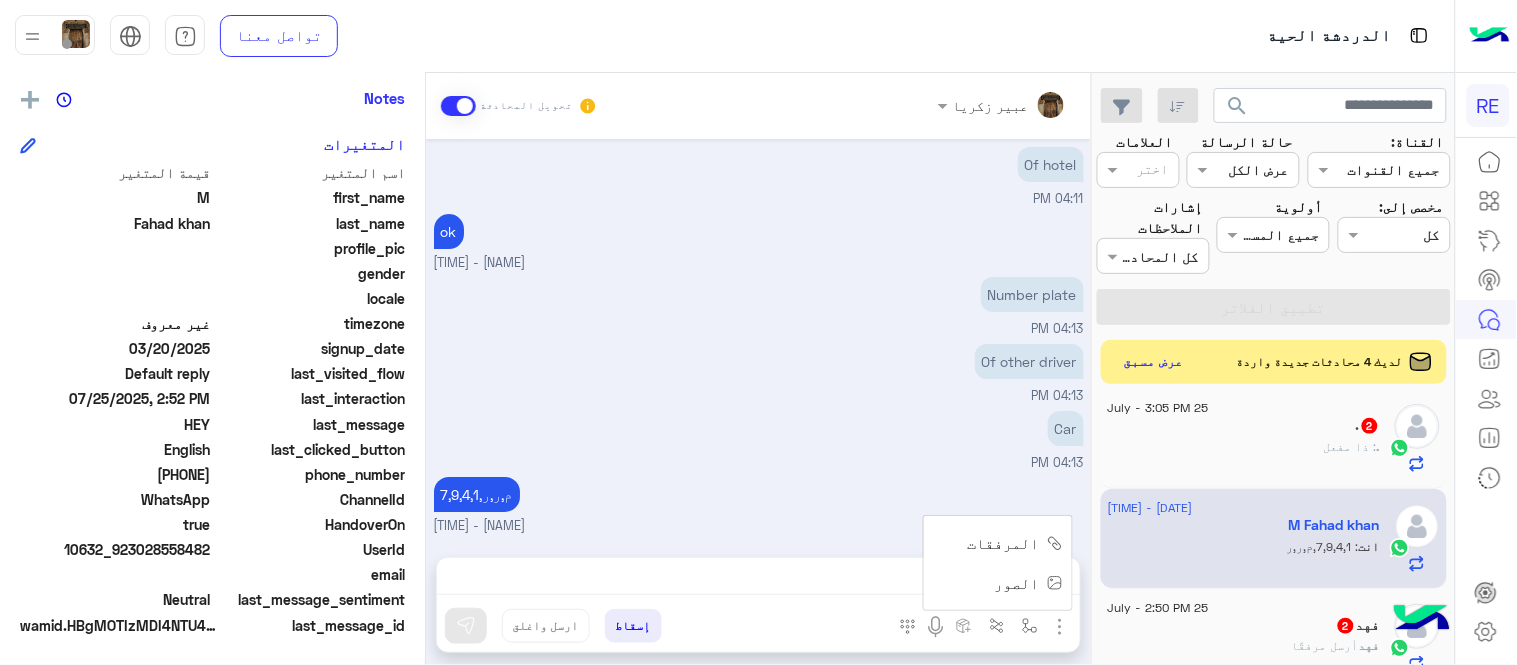 click on "الصور" at bounding box center [1017, 583] 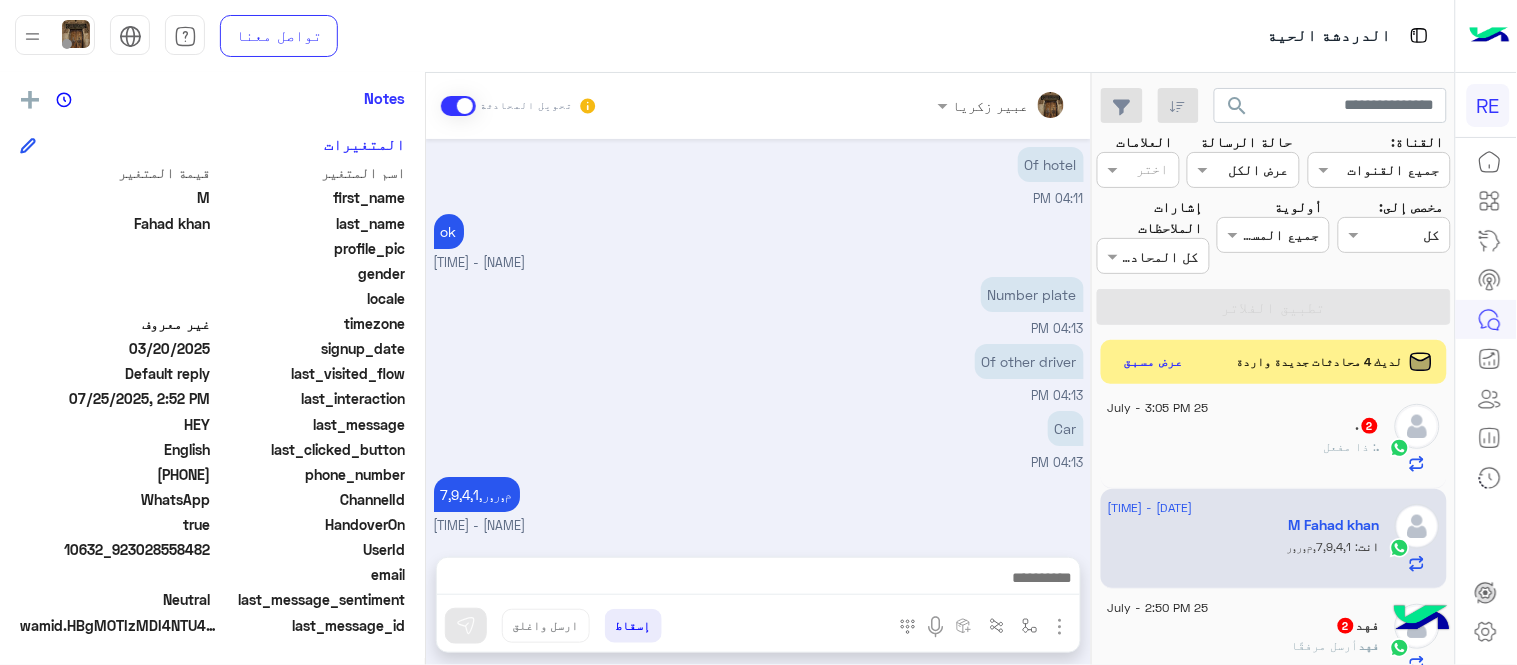 click at bounding box center [1060, 627] 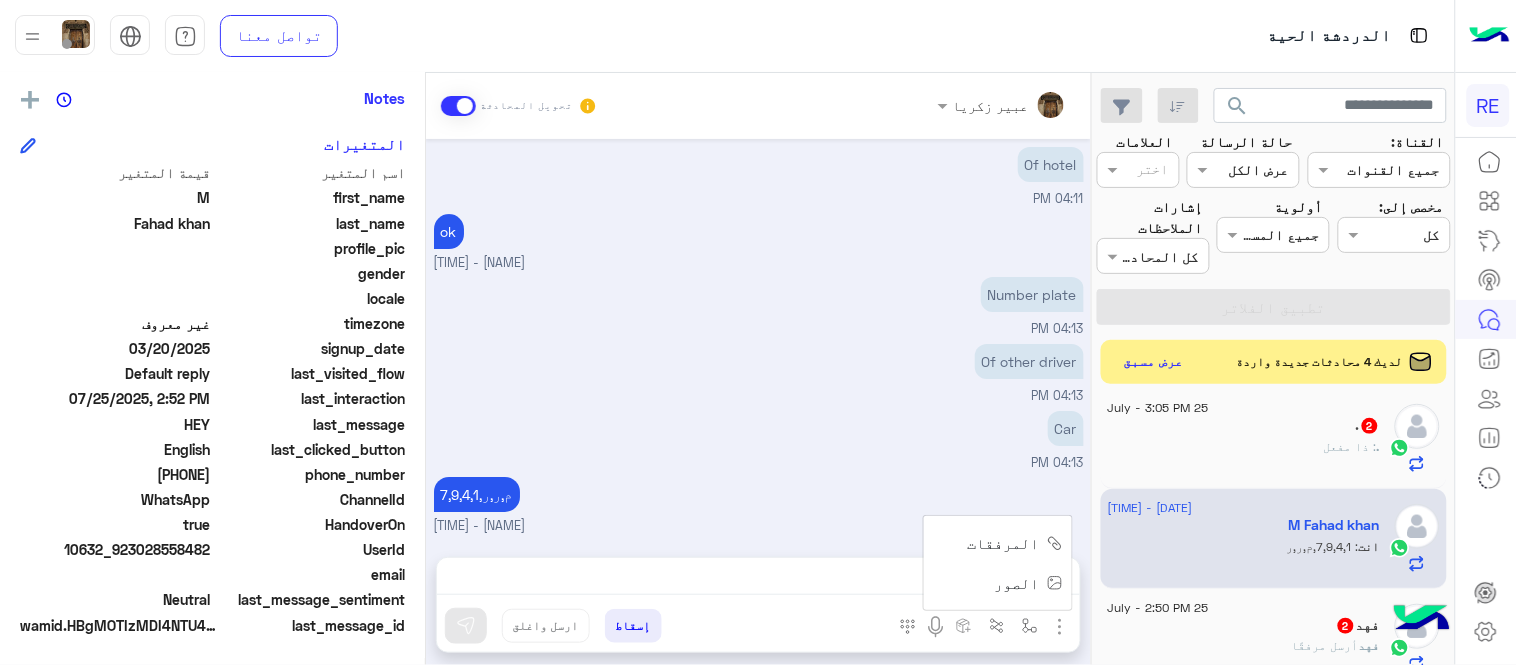 click on "الصور" at bounding box center (1017, 583) 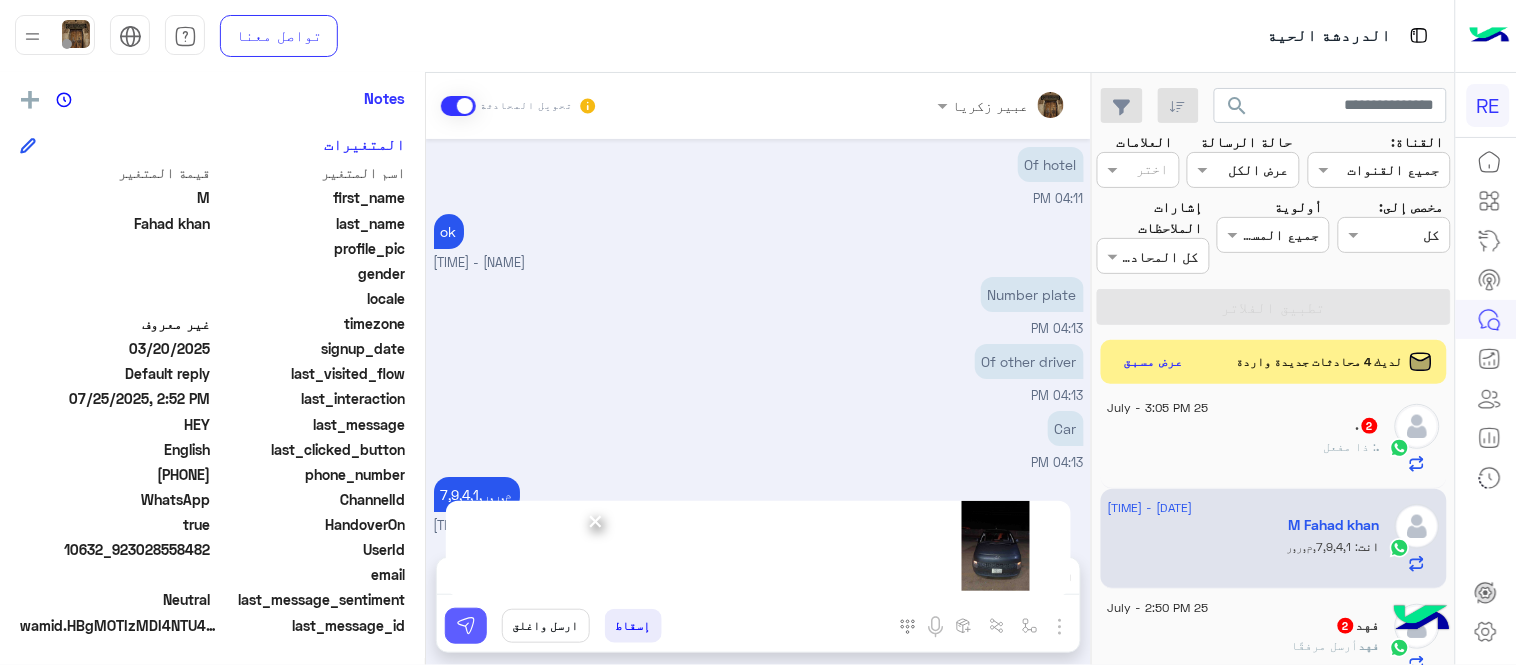 click at bounding box center [466, 626] 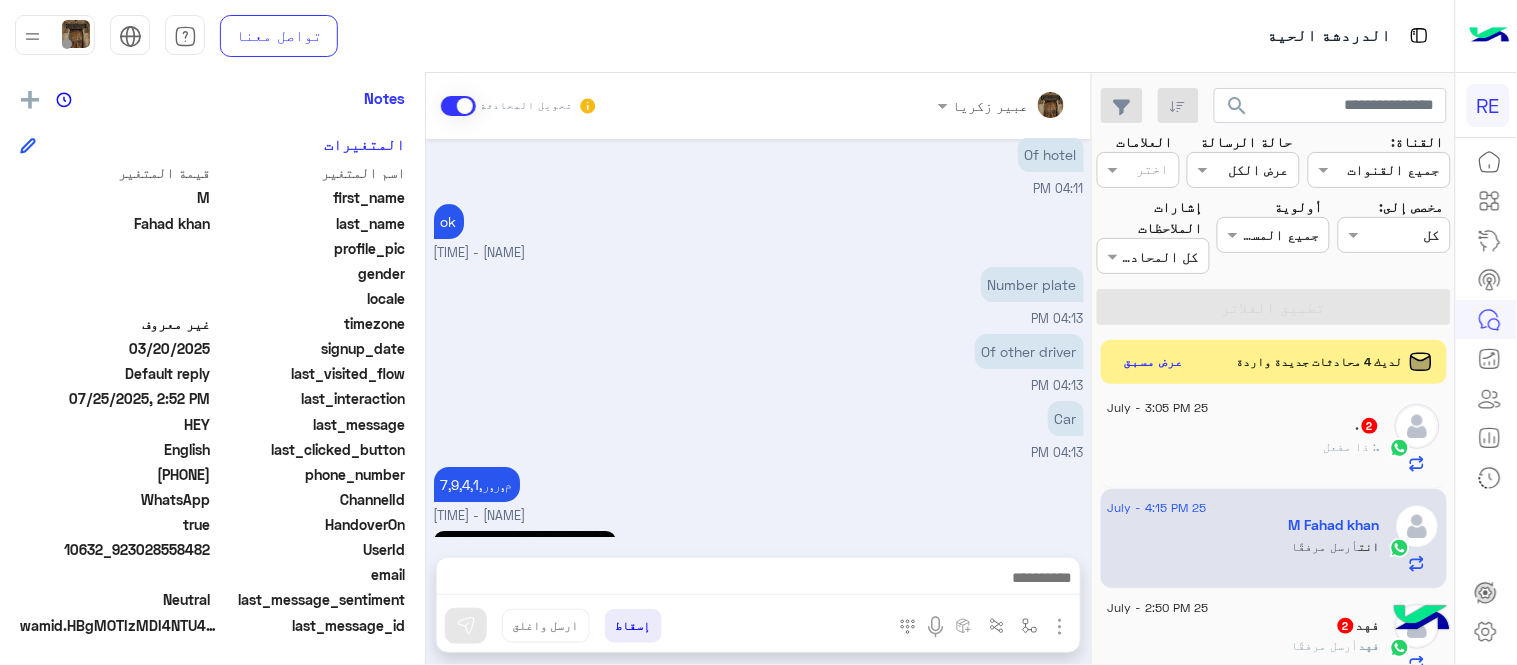 scroll, scrollTop: 3966, scrollLeft: 0, axis: vertical 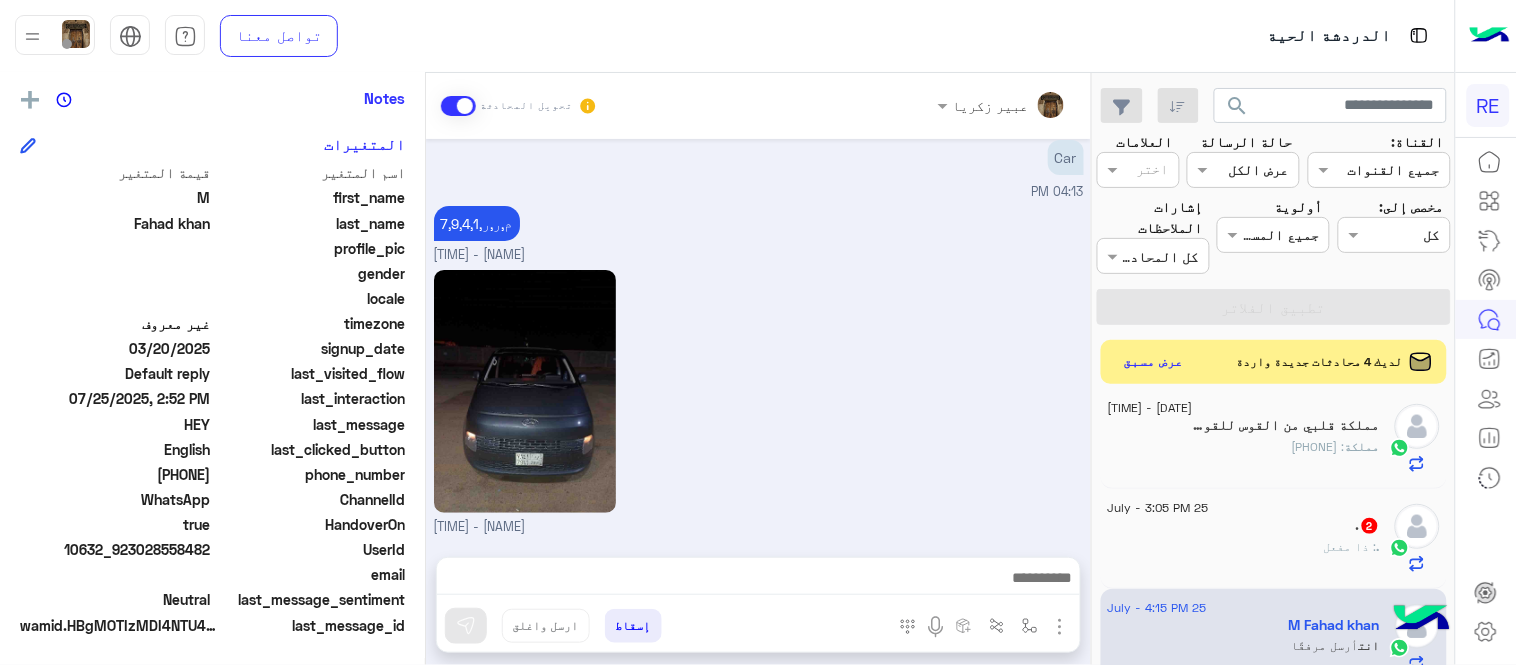 click on "[NAME] -  [TIME]" at bounding box center (759, 401) 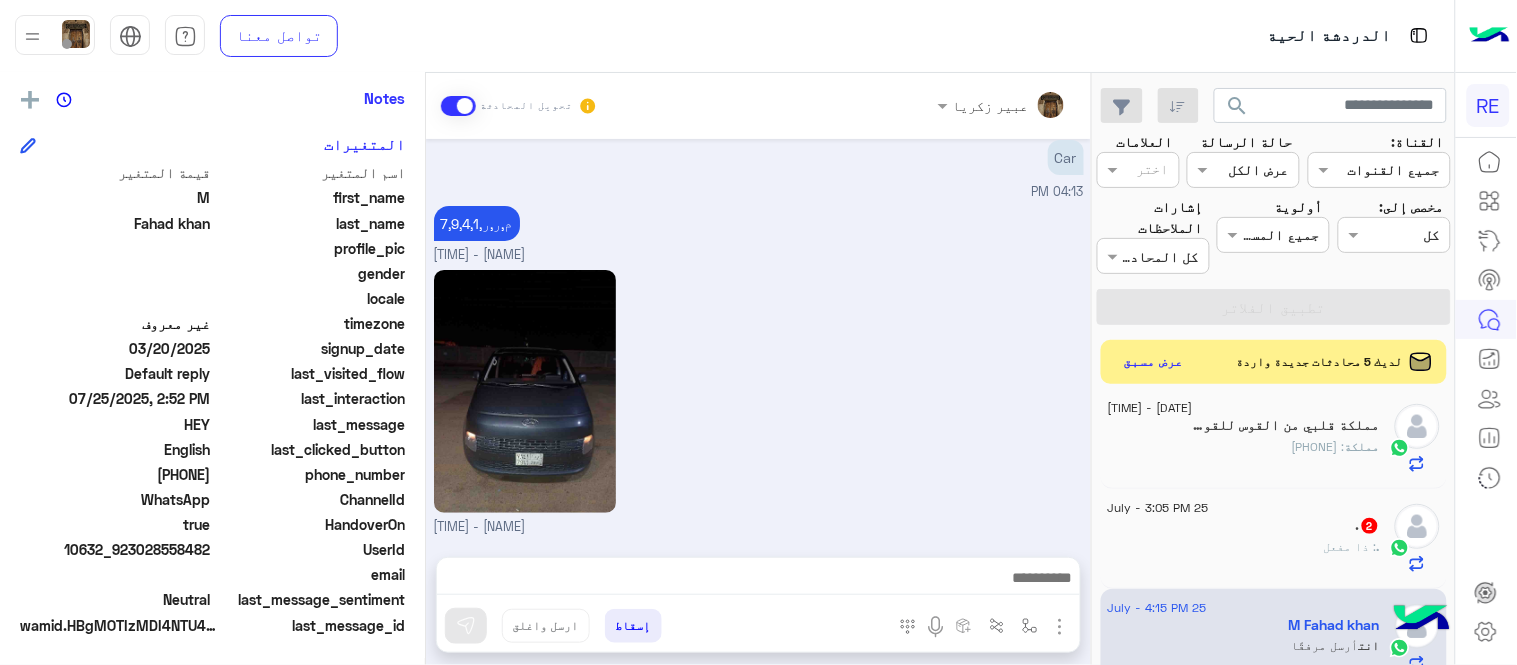 click on "[NAME] -  [TIME]" at bounding box center [759, 401] 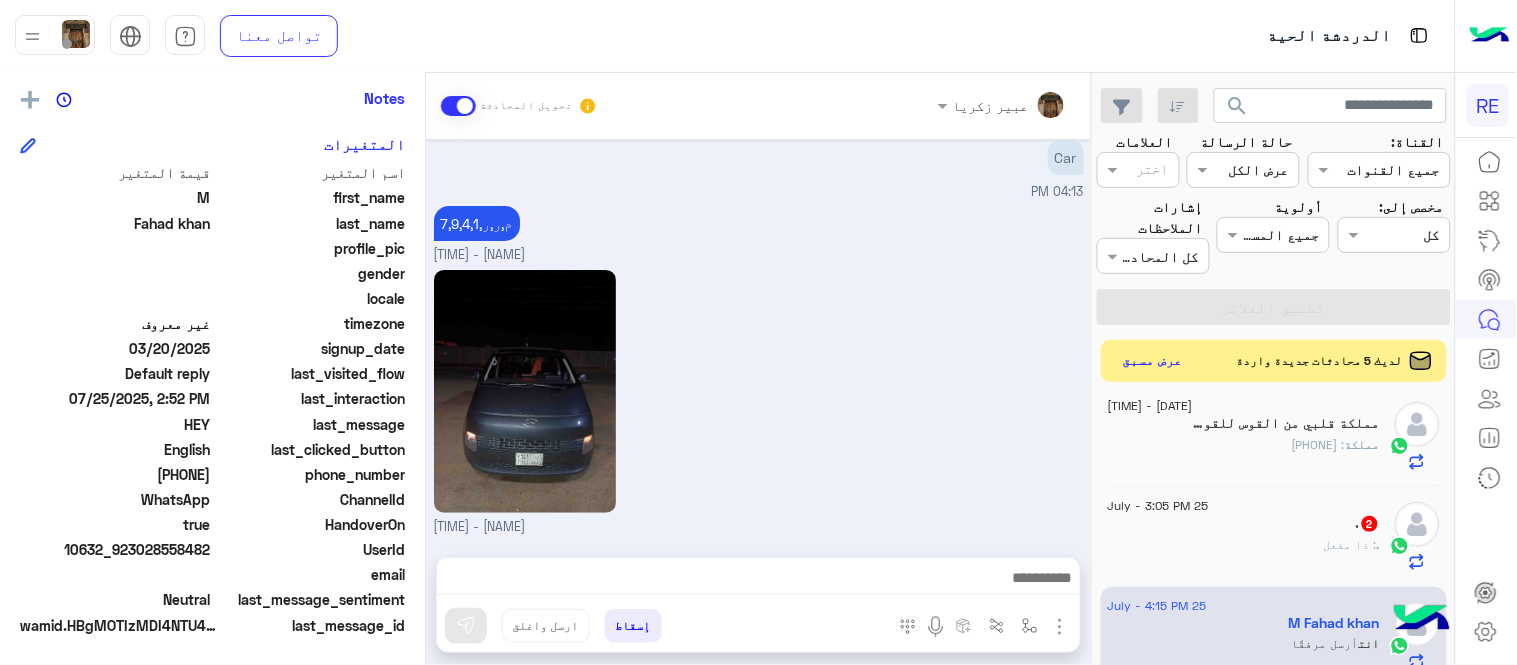 click on "عرض مسبق" 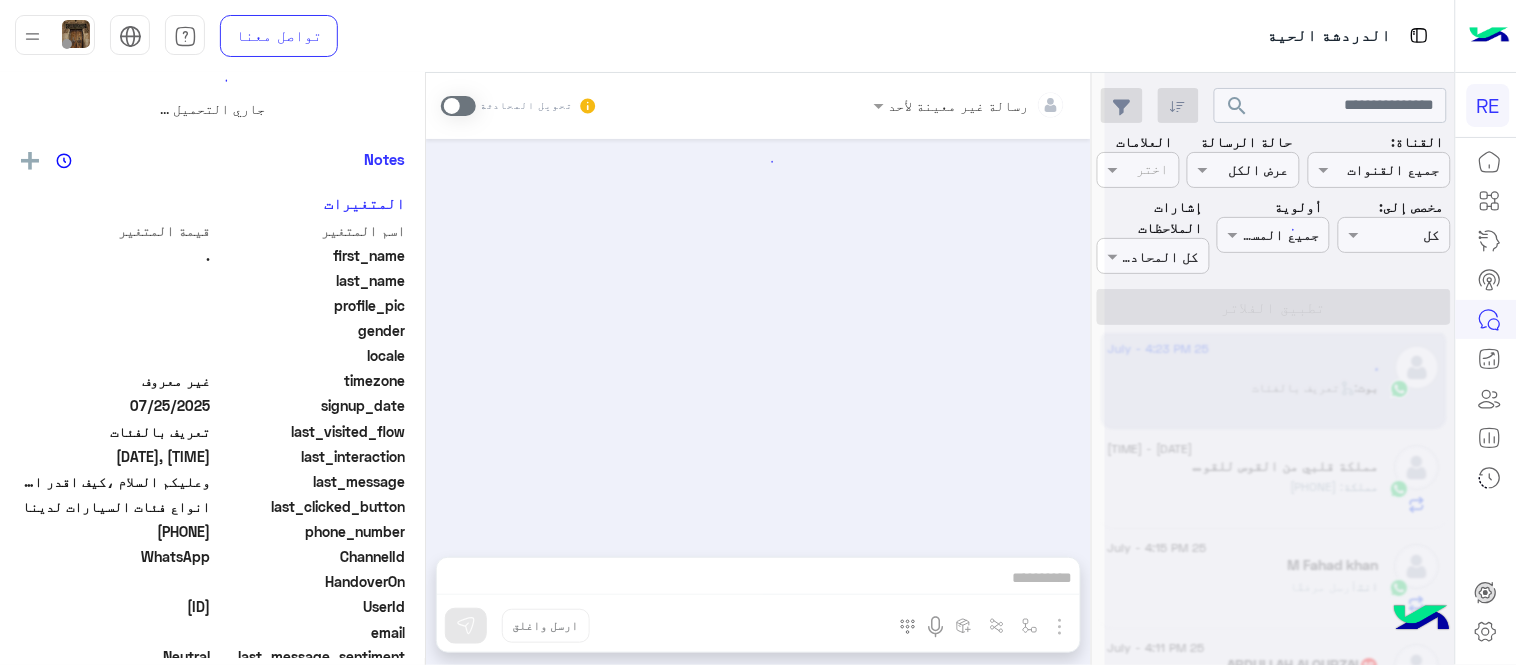 scroll, scrollTop: 0, scrollLeft: 0, axis: both 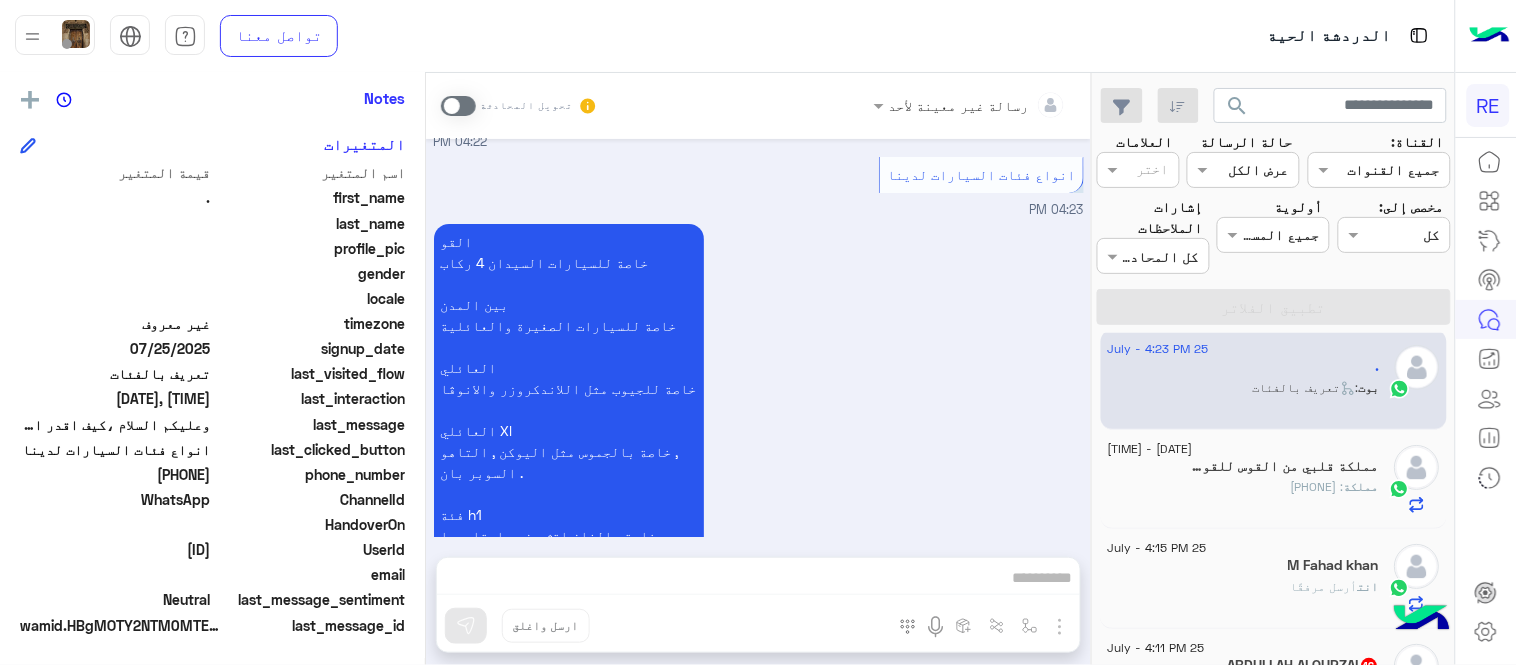 click at bounding box center [458, 106] 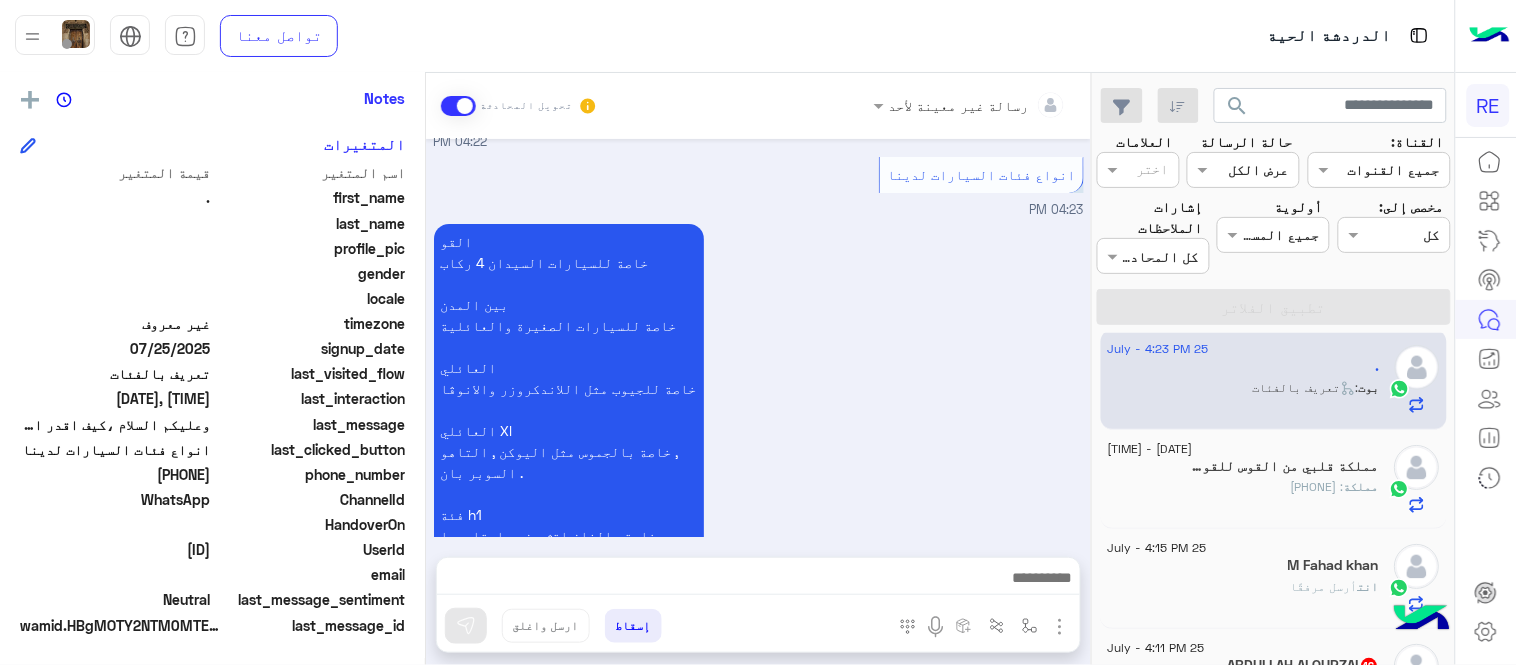 scroll, scrollTop: 2012, scrollLeft: 0, axis: vertical 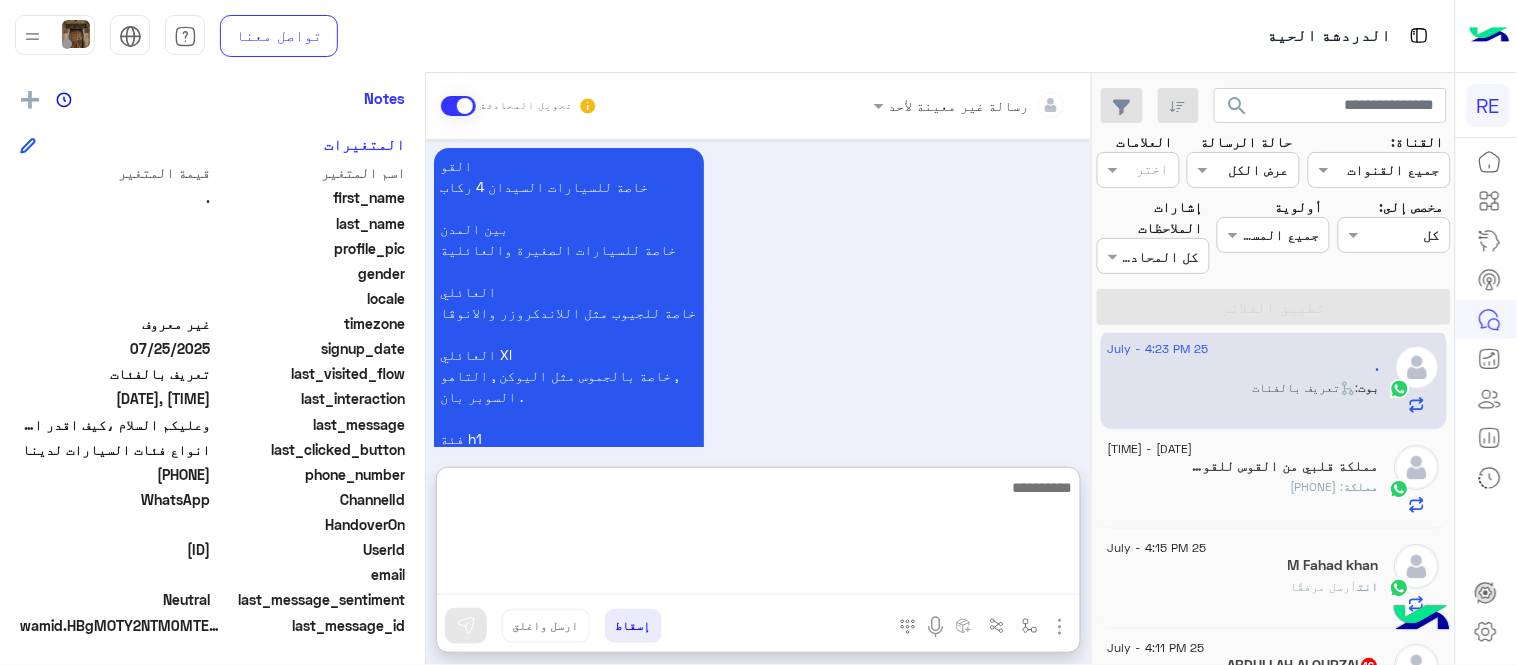 click at bounding box center (758, 535) 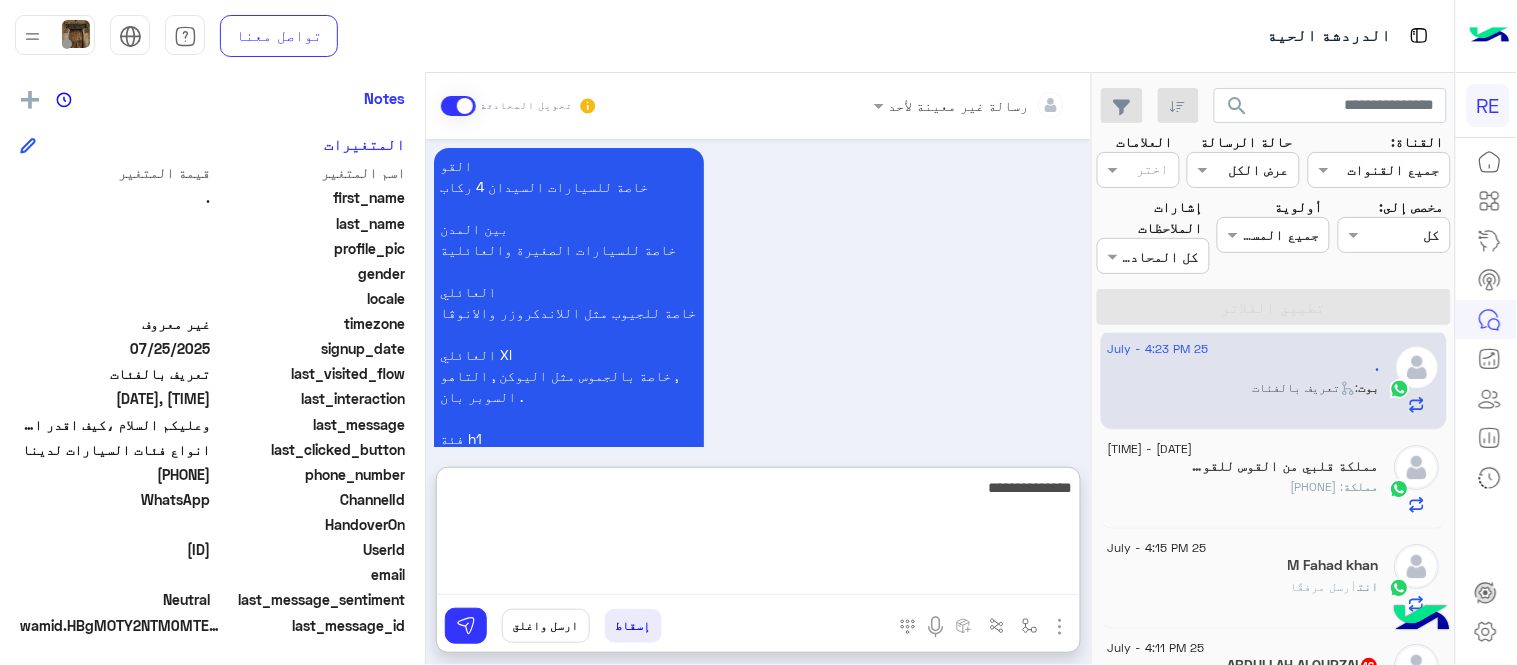 type on "**********" 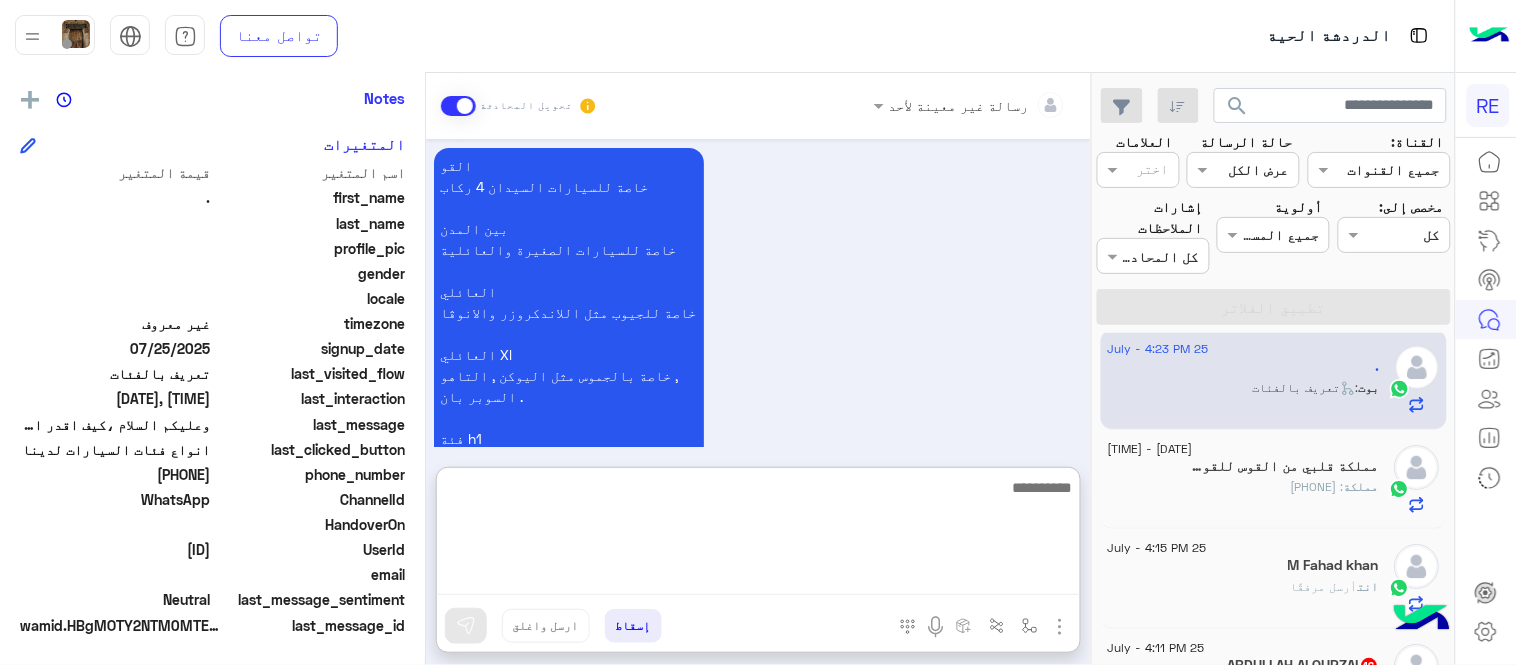 scroll, scrollTop: 2165, scrollLeft: 0, axis: vertical 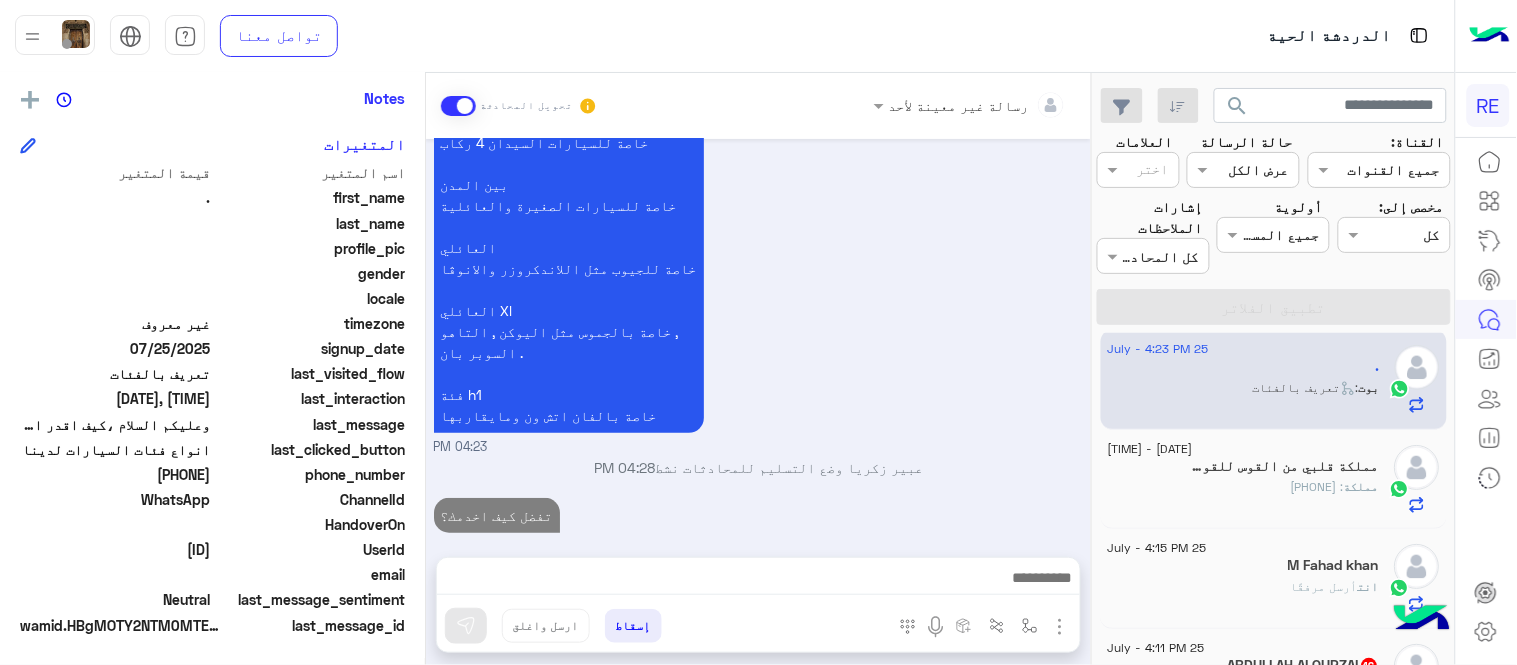 click on "Jul 25, 2025   نعم    04:20 PM  لمساعدتك بشكل افضل
الرجاء اختيار احد الخدمات التالية     04:20 PM   خدمة استقبال المطار    04:21 PM  لطلب حجز مسبق نأمل تزودينا بـ : التاريخ:  الساعة:  اسم العميل:  رقم العميل:  موقع الانطلاق:  موقع الوصول:  نوع السيارة : عدد الاشخاص: عدد الحقائب: طريقة الدفع:  بالاضافة الى "للحجز رحلة من المطار" :  المطار :  شركة الطيران المسافر عليها : رقم الجوال مع الكود الدولي: اسم الفندق :  رقم التواصل عند الوصول للمطار الدعم ٩٢٠٠١١٤٥٥  انواع فئات السيارات لدينا  اي خدمة اخرى ؟  الرجوع للقائمة الرئ   لا     04:21 PM   الرجوع للقائمة الرئ    04:22 PM     04:22 PM   الحجز المسبق    04:22 PM  التاريخ:" at bounding box center (758, 338) 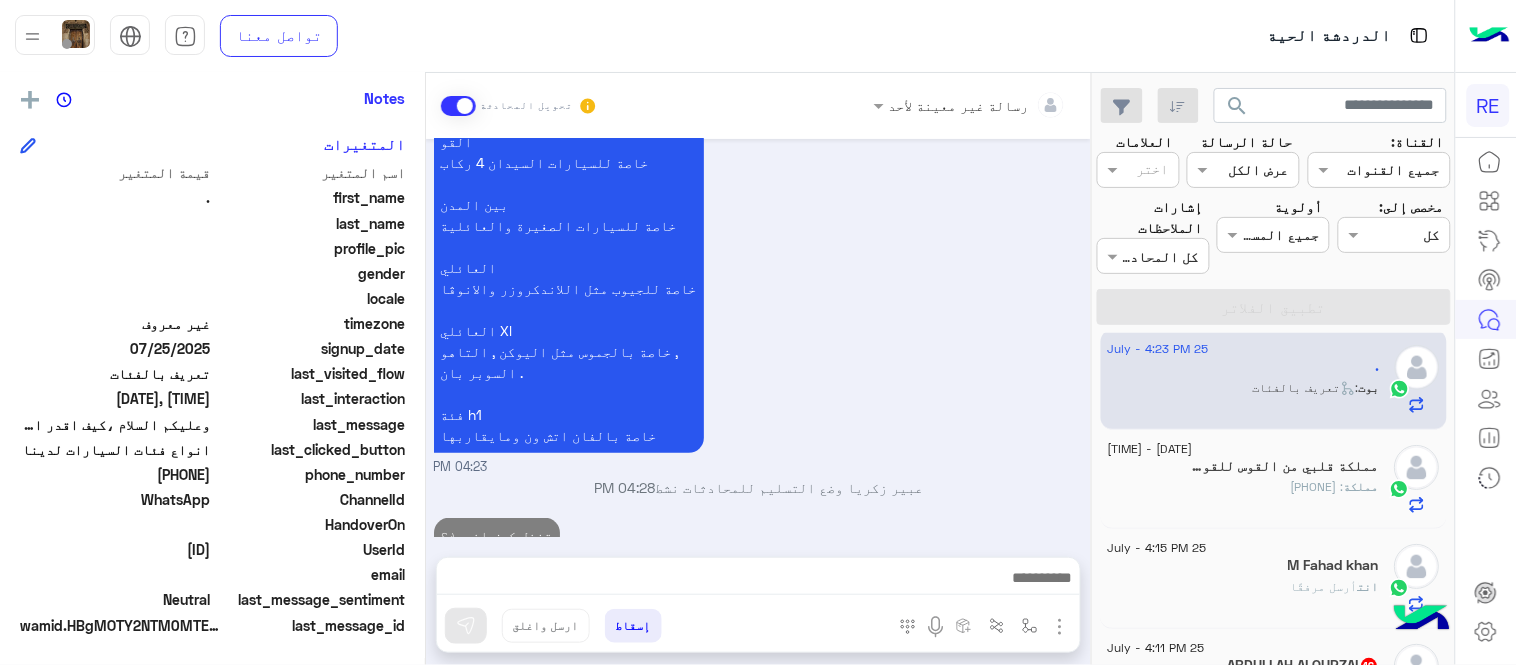 click on ": [PHONE]" 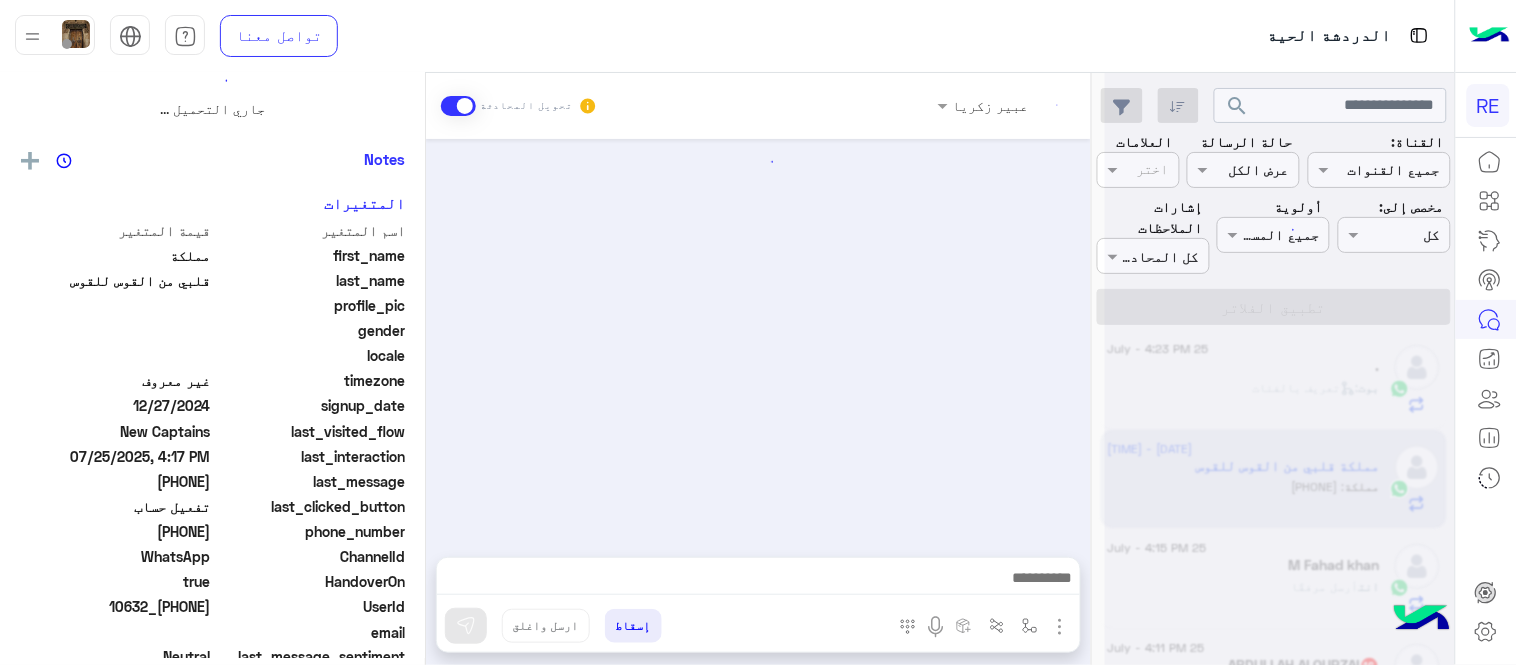 scroll, scrollTop: 0, scrollLeft: 0, axis: both 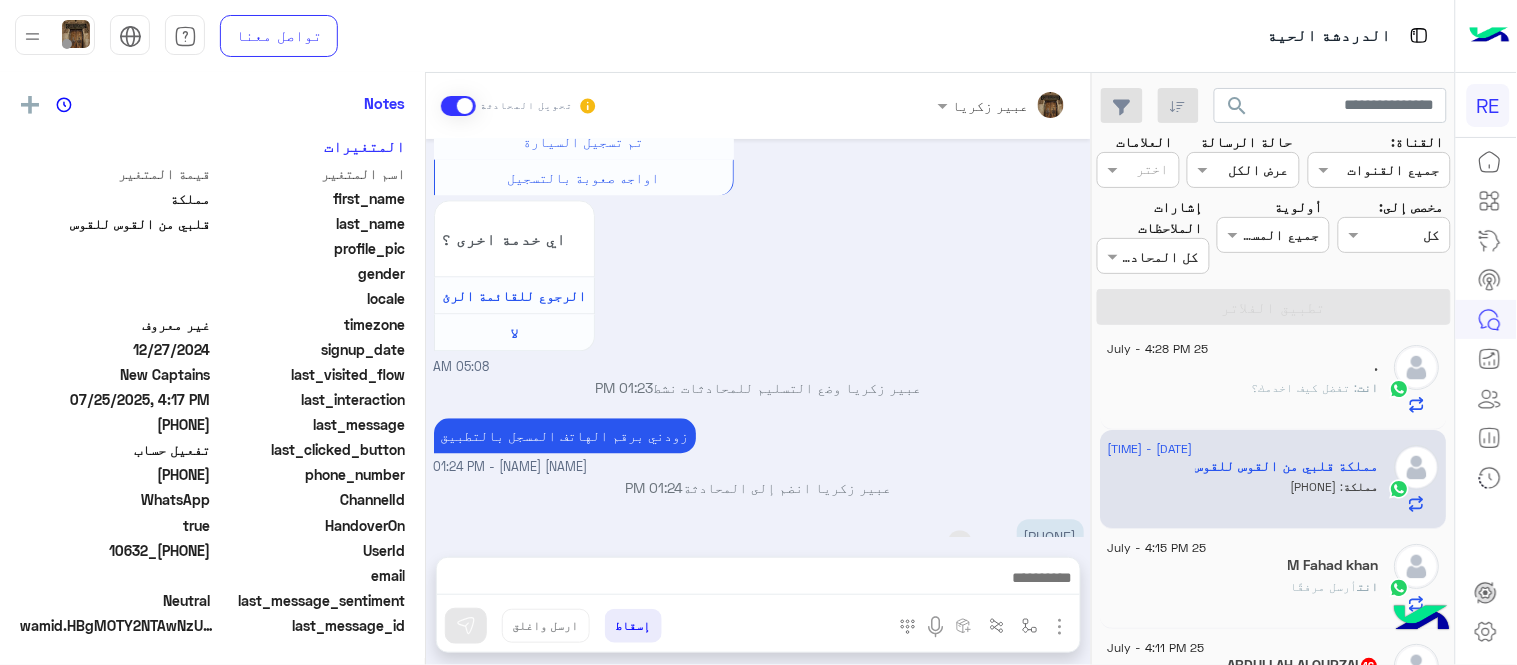 click on "[PHONE]" at bounding box center (1050, 536) 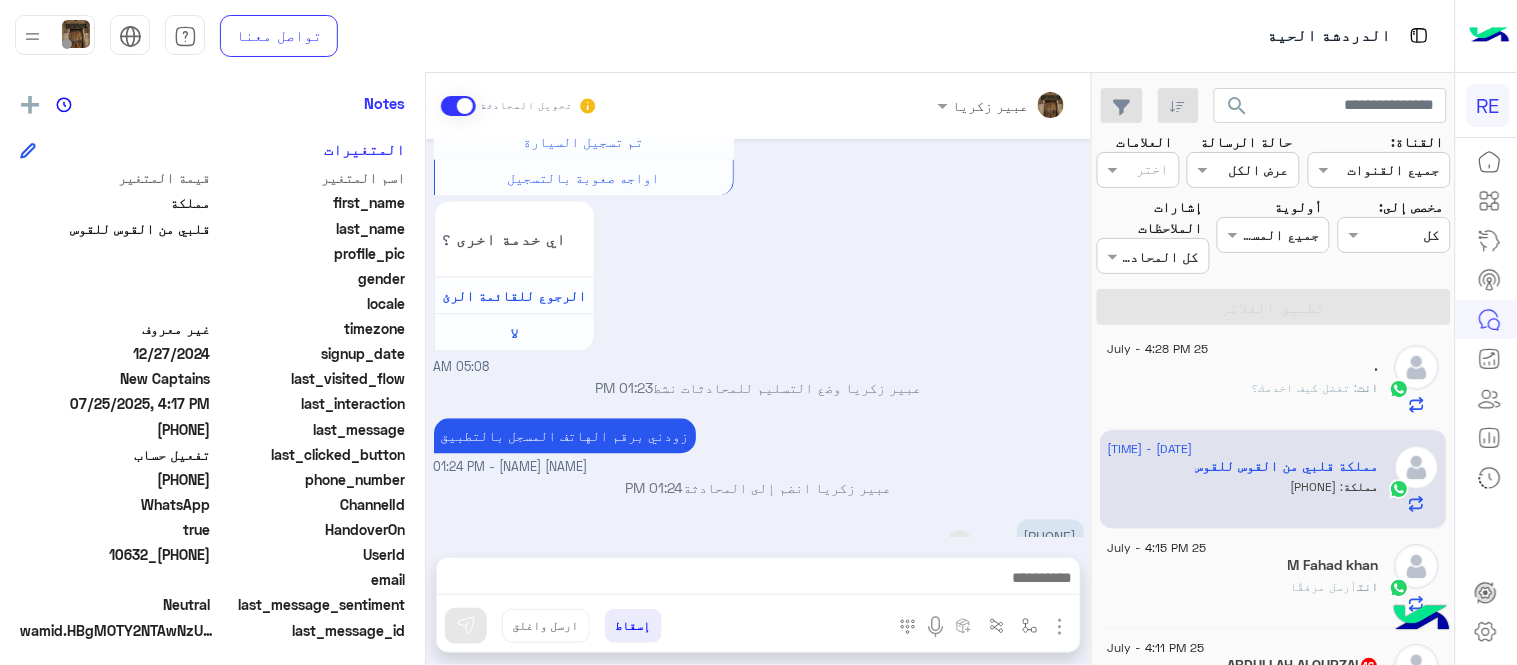 scroll, scrollTop: 410, scrollLeft: 0, axis: vertical 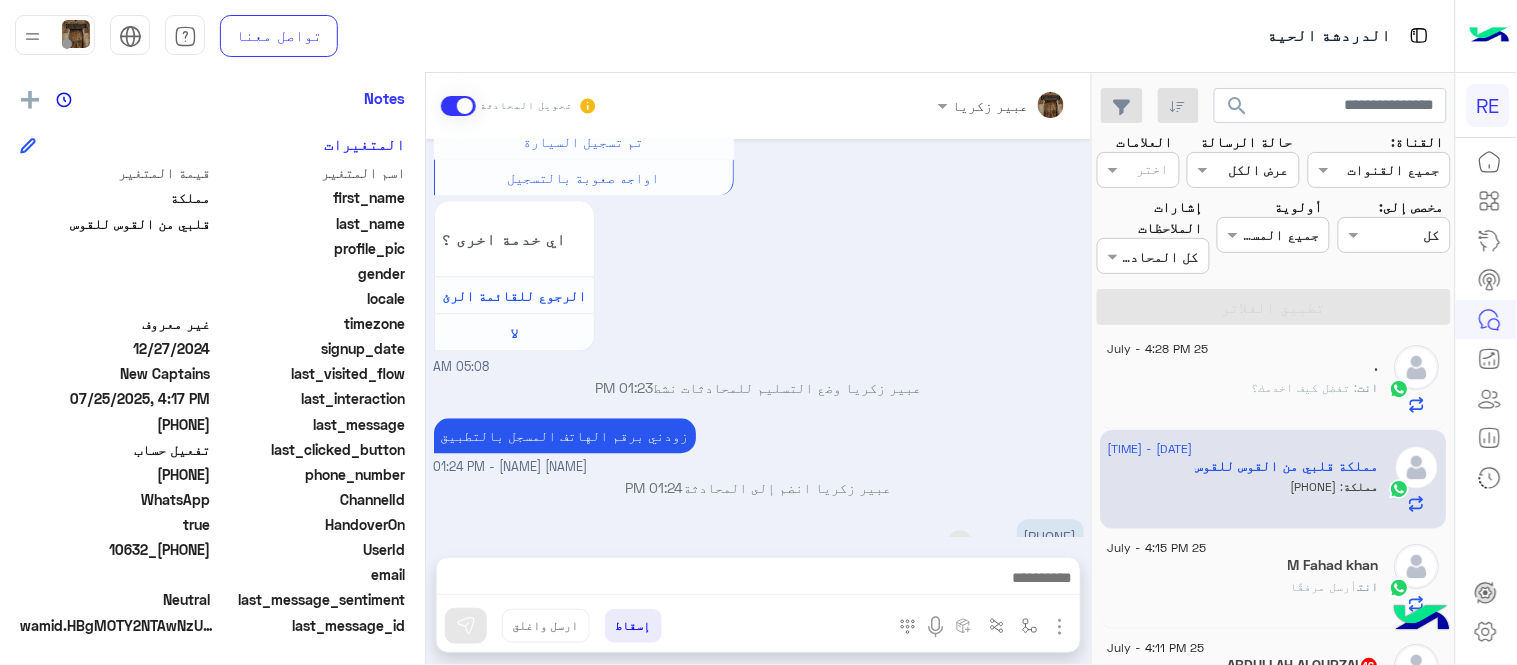 copy on "[PHONE]" 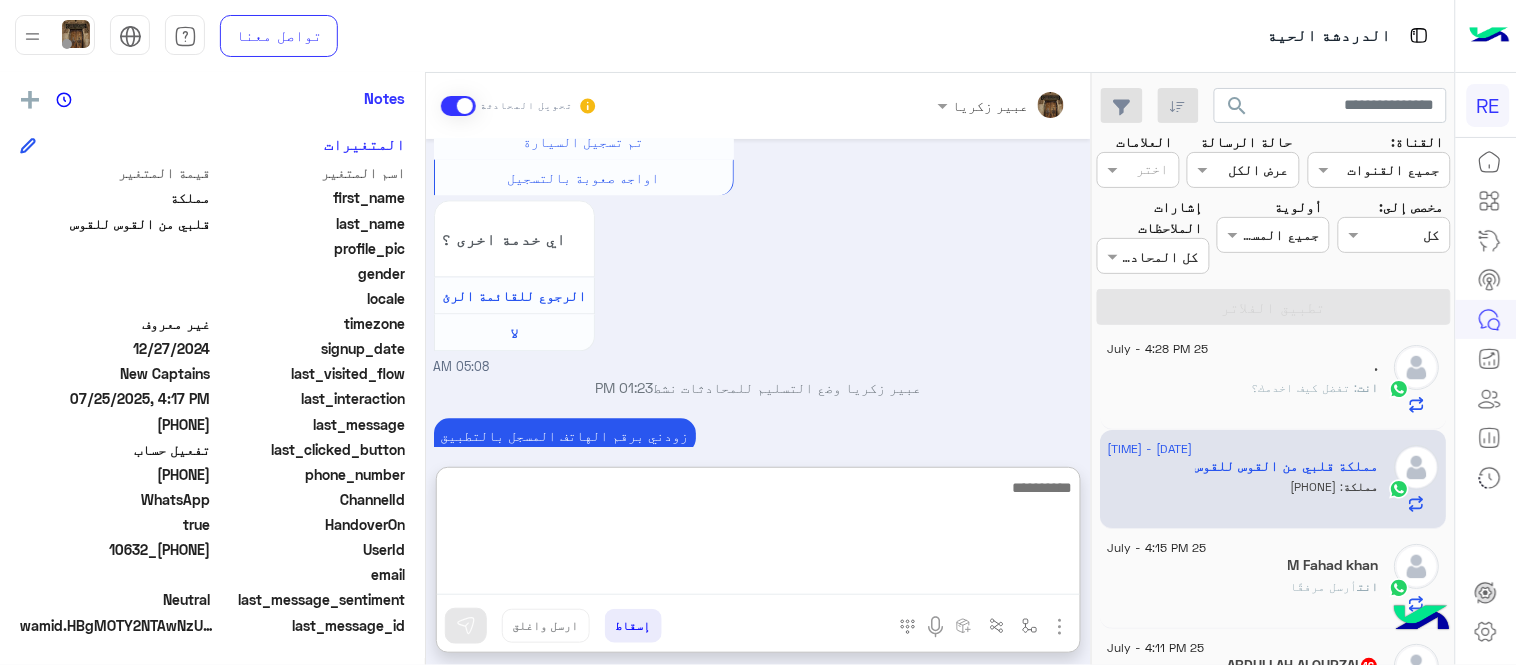 click at bounding box center (758, 535) 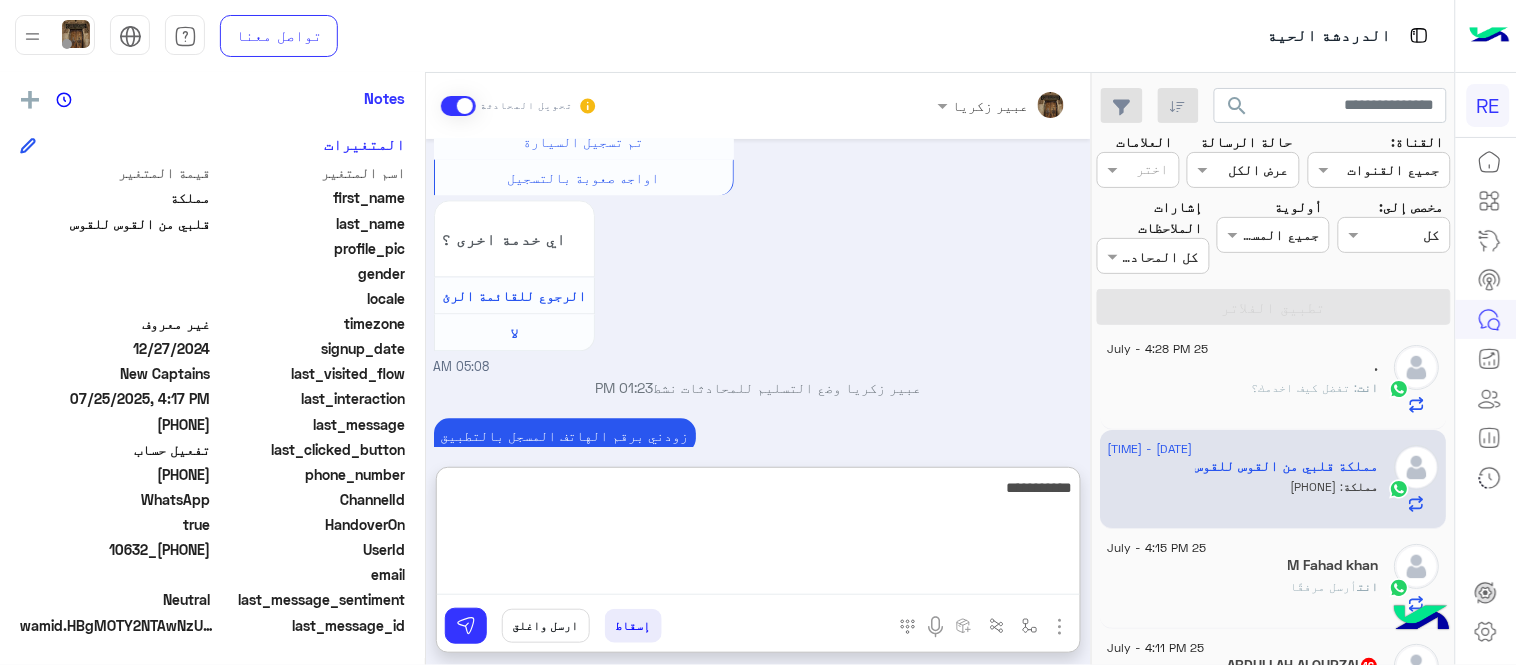 type on "**********" 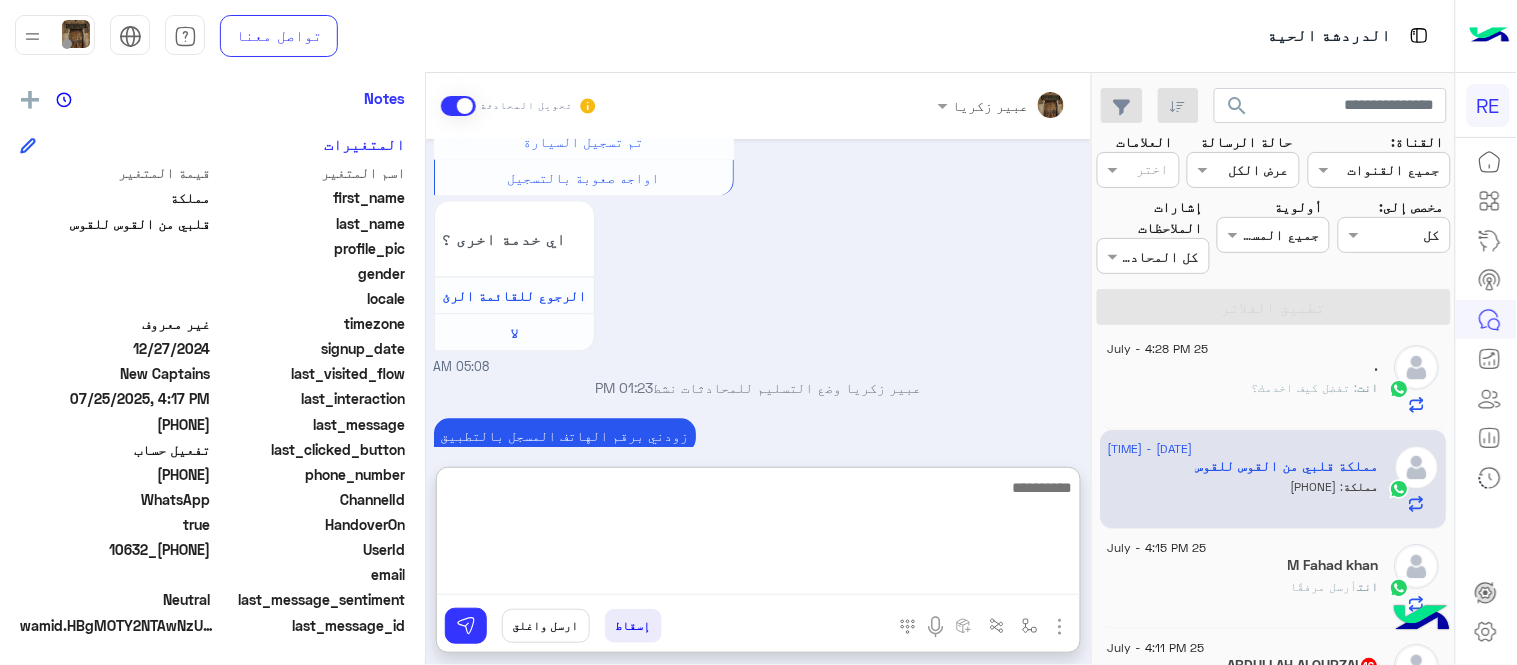 scroll, scrollTop: 1331, scrollLeft: 0, axis: vertical 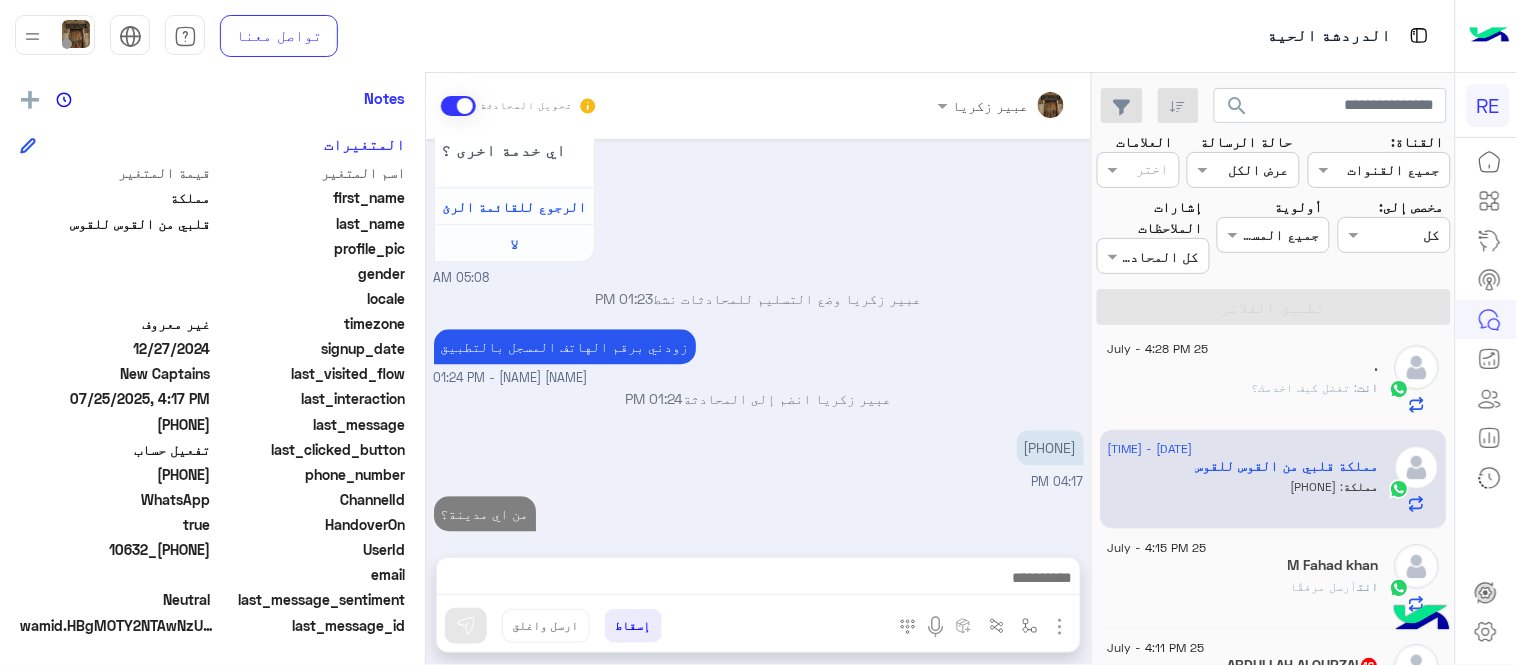 click on "[DATE]  اهلا بك عزيزنا الكابتن، سيتم مراجعة حسابك وابلاغك في اقرب وقت شكرا لتواصلك، هل لديك اي استفسار او خدمة اخرى    [TIME]  لا   [TIME]   كابتن     [TIME]  اختر احد الخدمات التالية:    [TIME]   تفعيل حساب    [TIME]  يمكنك الاطلاع على شروط الانضمام لرحلة ك (كابتن ) الموجودة بالصورة أعلاه،
لتحميل التطبيق عبر الرابط التالي : 📲
http://onelink.to/Rehla    يسعدنا انضمامك لتطبيق رحلة يمكنك اتباع الخطوات الموضحة لتسجيل بيانات سيارتك بالفيديو التالي  : عزيزي الكابتن، فضلًا ، للرغبة بتفعيل الحساب قم برفع البيانات عبر التطبيق والتواصل معنا  تم تسجيل السيارة   اواجه صعوبة بالتسجيل  اي خدمة اخرى ؟" at bounding box center (758, 338) 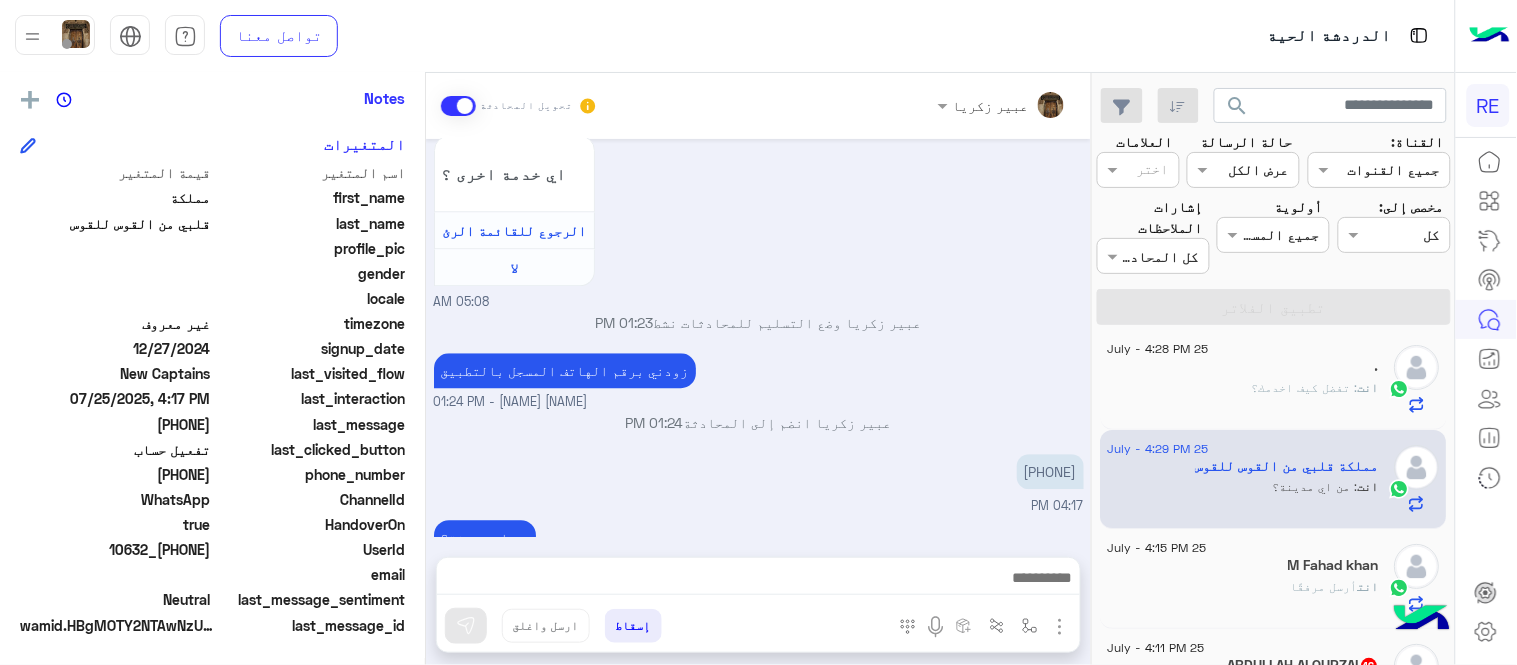 click on "25 July - 4:28 PM  .    انت  : تفضل كيف اخدمك؟ 25 July - 4:29 PM  مملكة قلبي من القوس للقوس   انت  : من اي مدينة؟ 25 July - 4:15 PM  M Fahad khan   انت   أرسل مرفقًا 25 July - 4:11 PM  ABDULLAH ALQURZAI  16 بوت :   توصيل الطرود من الموقع  25 July - 3:52 PM  الناقل المحترف  17 بوت :   Default reply  25 July - 3:35 PM  ابو حمد  4 ابو :     25 July - 3:23 PM  [PHONE]   1 بوت :   Default reply  25 July - 3:05 PM  .   2 . : ذا مفعل 25 July - 2:50 PM  فهد   2 فهد  أرسل مرفقًا 25 July - 2:34 PM  حميد   حميد :   طلب تفعيل  25 July - 2:31 PM  المصور خالد  7 بوت :   طلب تفعيل  25 July - 2:21 PM  Qasem زياد  2 Qasem : وقريبا سيتم دفع قيمة الاشتراك مجددا 25 July - 2:08 PM  .   . : 🥲 25 July - 1:47 PM  H   2 H : الحساب لسى ماتفعل 25 July - 1:46 PM  Maher   1 Maher : ؟ 25 July - 1:43 PM 1 بو 🤲" 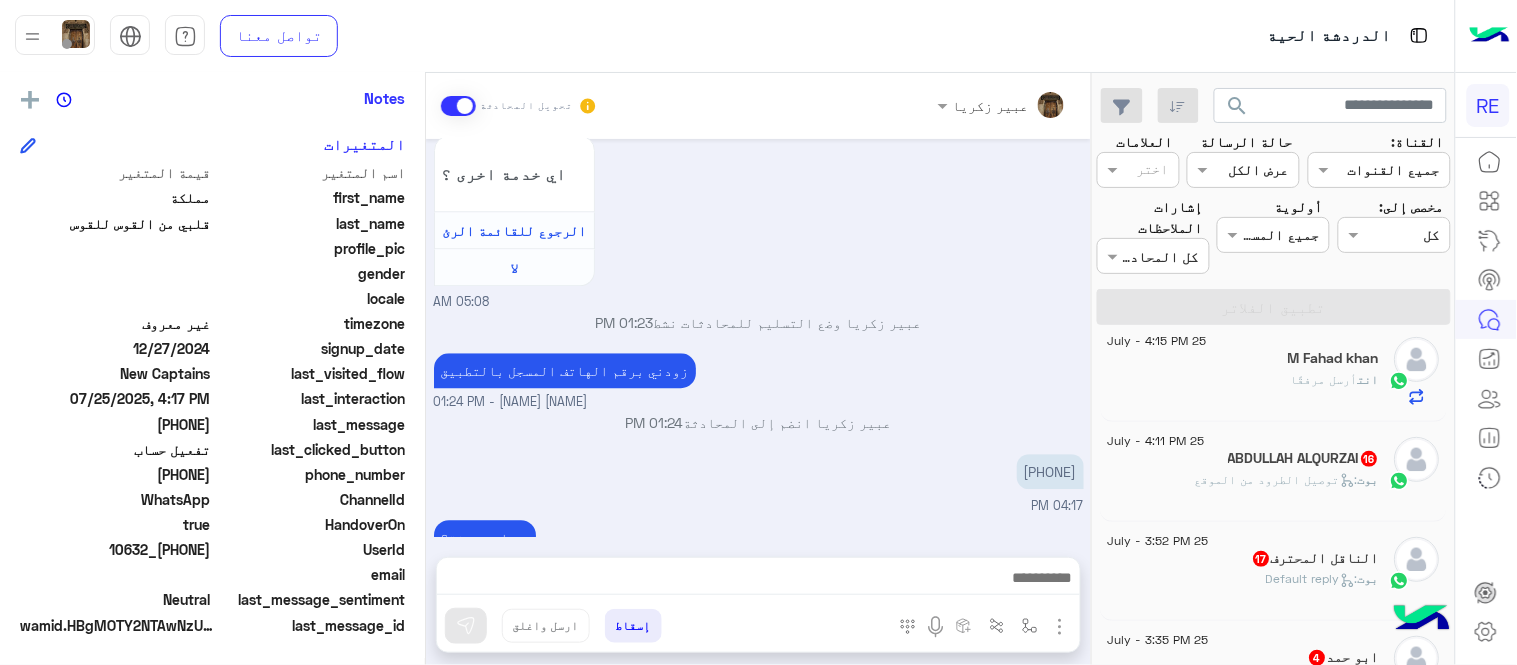 scroll, scrollTop: 270, scrollLeft: 0, axis: vertical 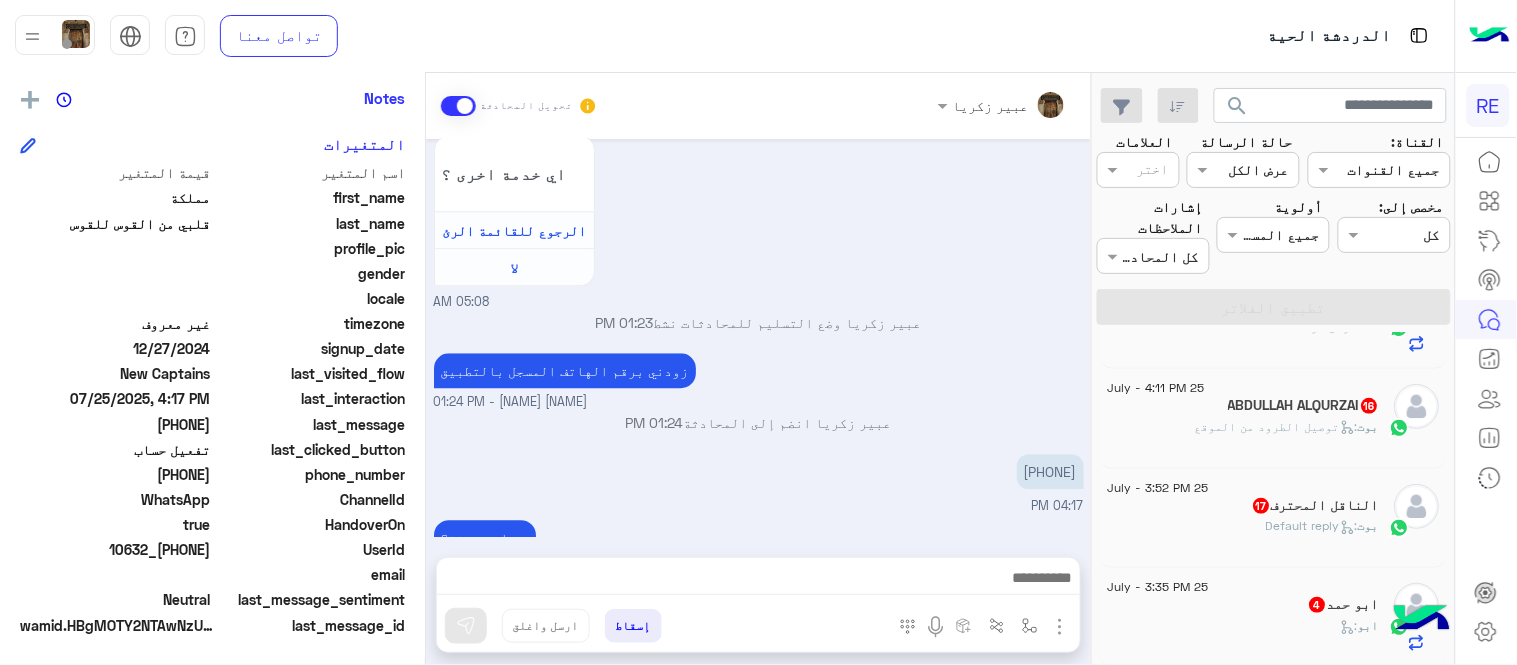 click on ":   توصيل الطرود من الموقع" 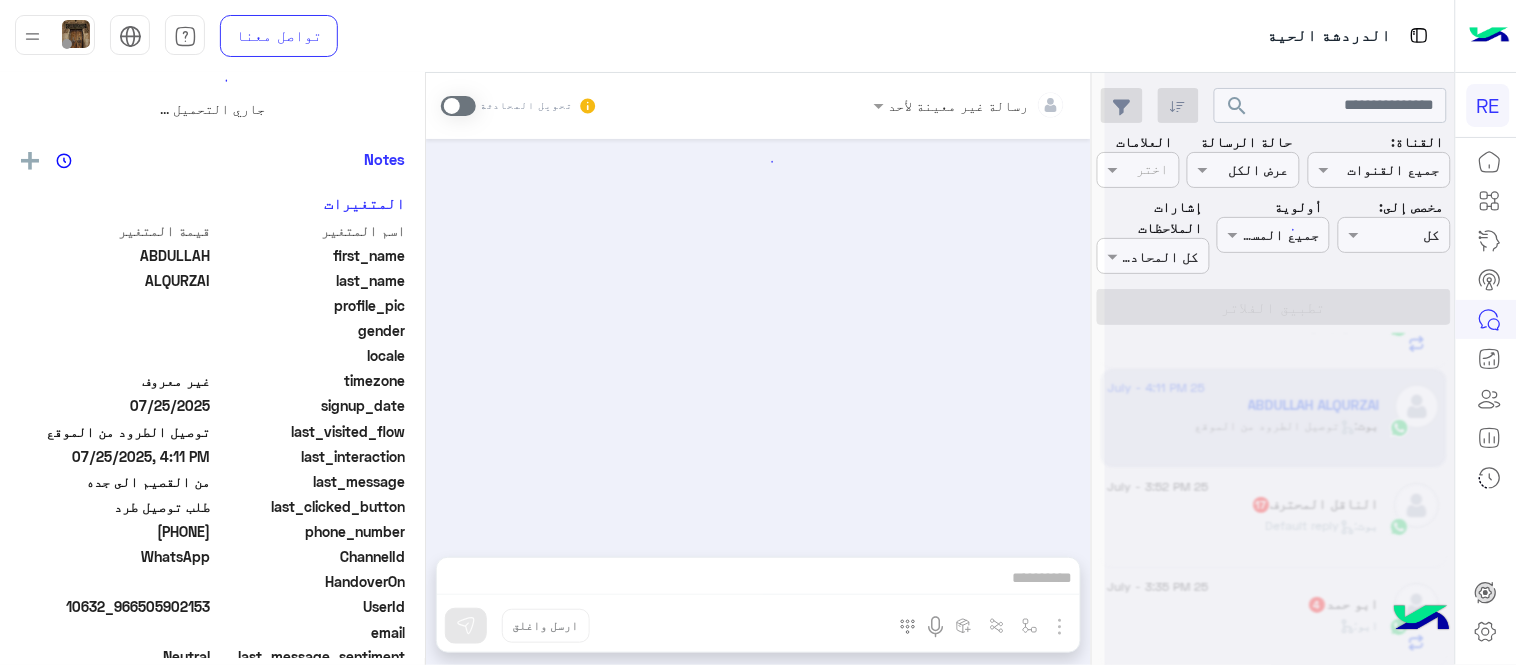 scroll, scrollTop: 0, scrollLeft: 0, axis: both 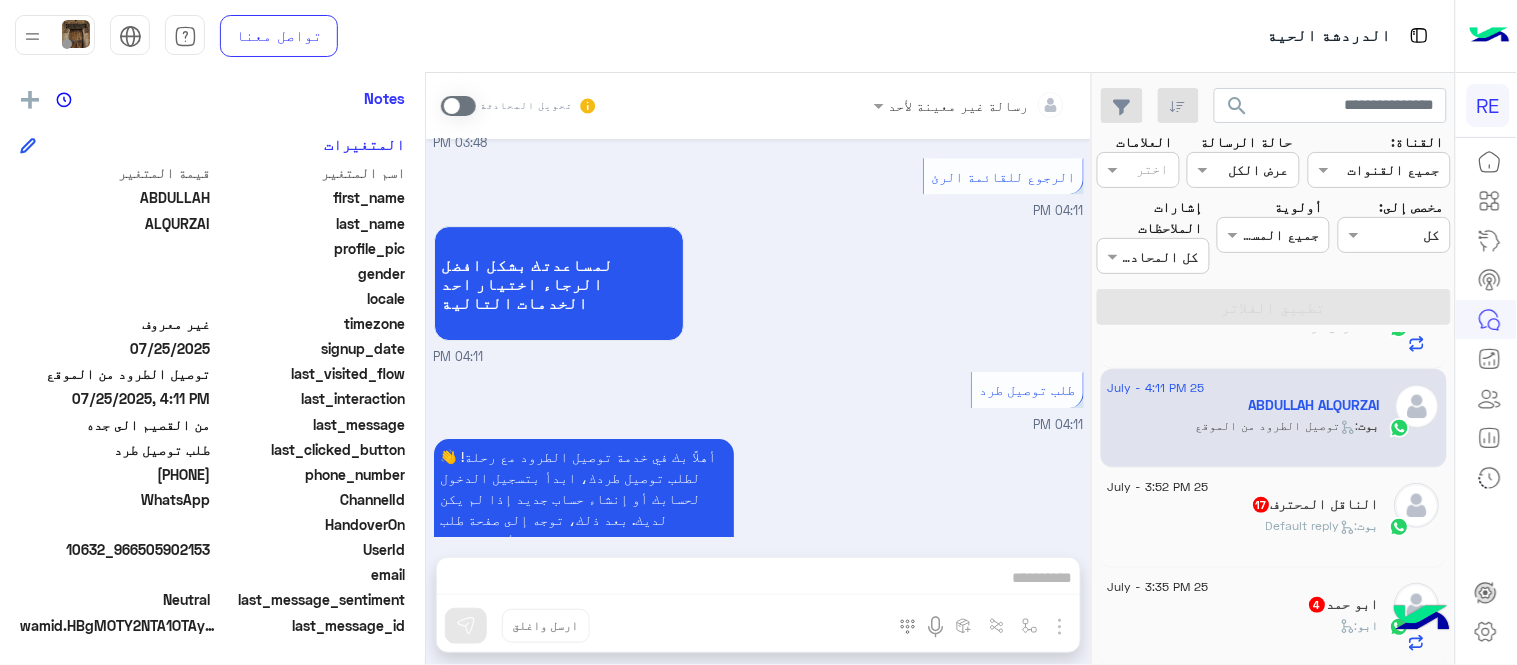 click at bounding box center (458, 106) 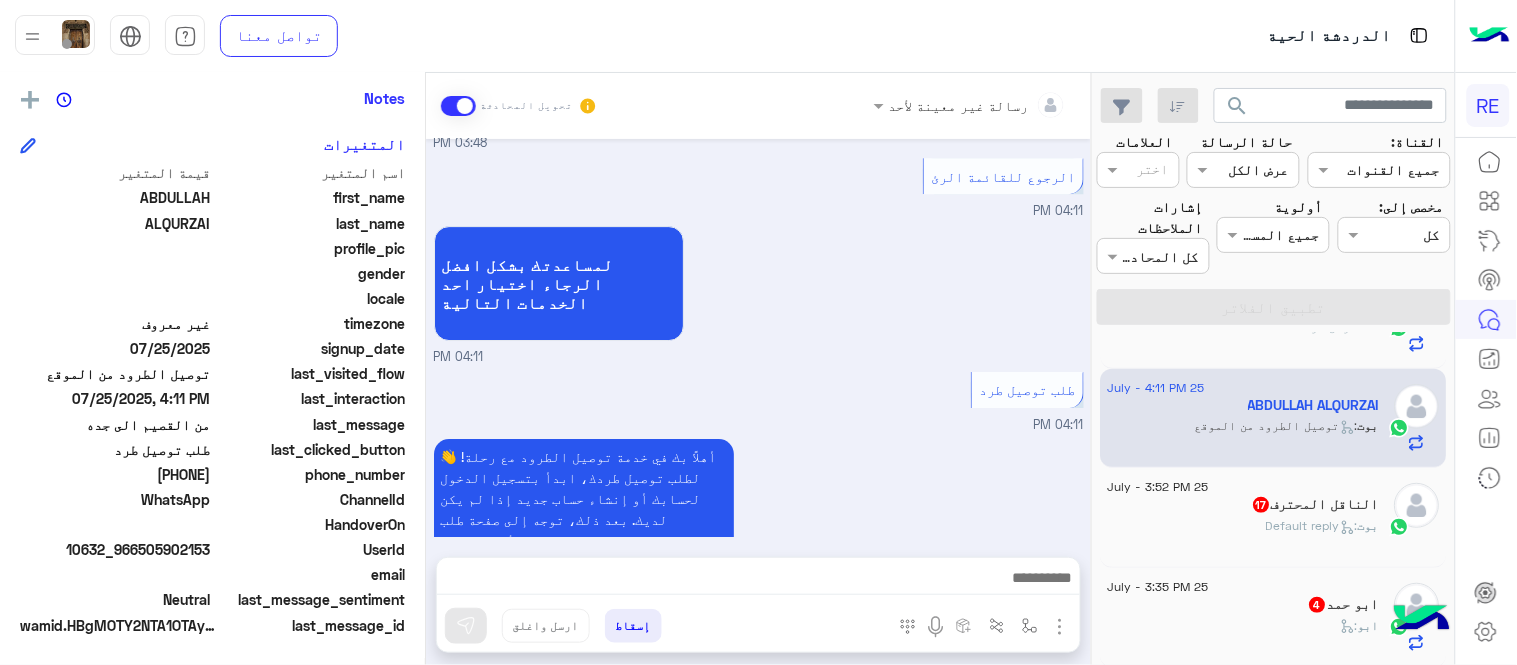 scroll, scrollTop: 1672, scrollLeft: 0, axis: vertical 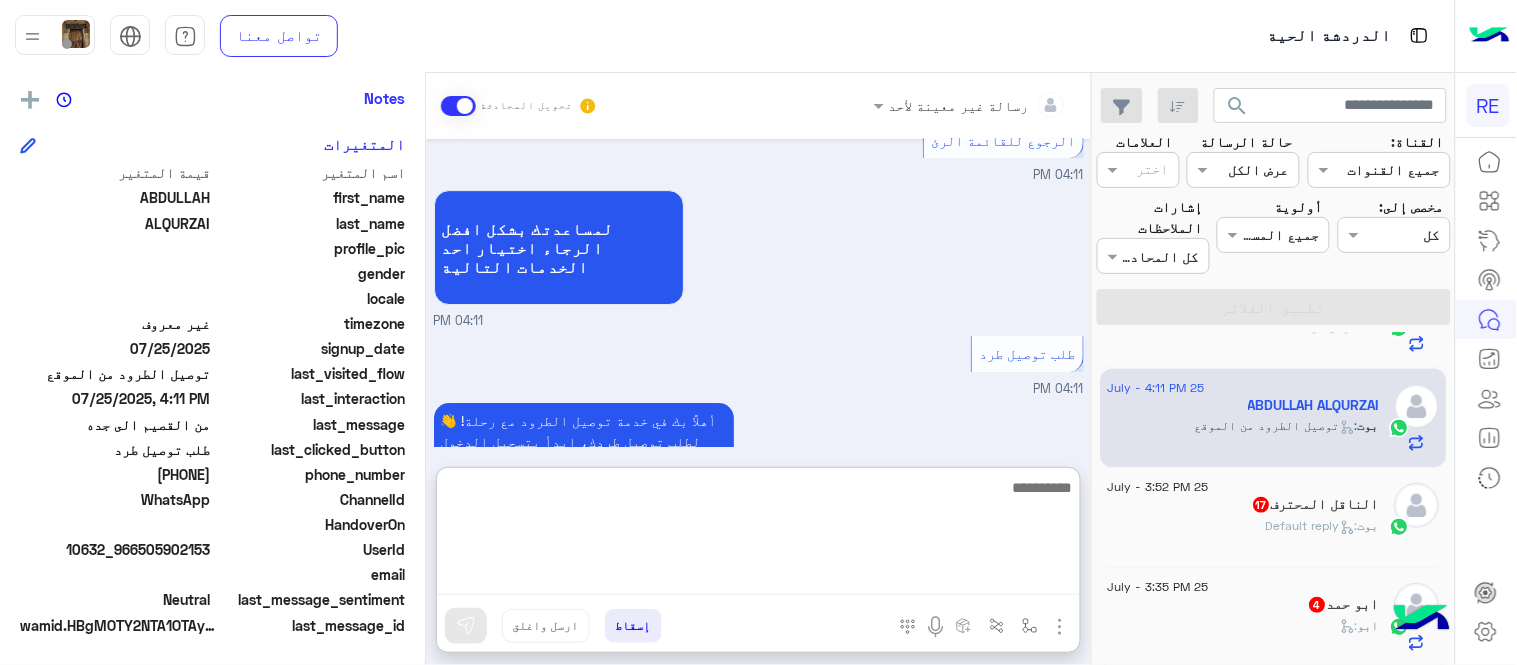 click at bounding box center (758, 535) 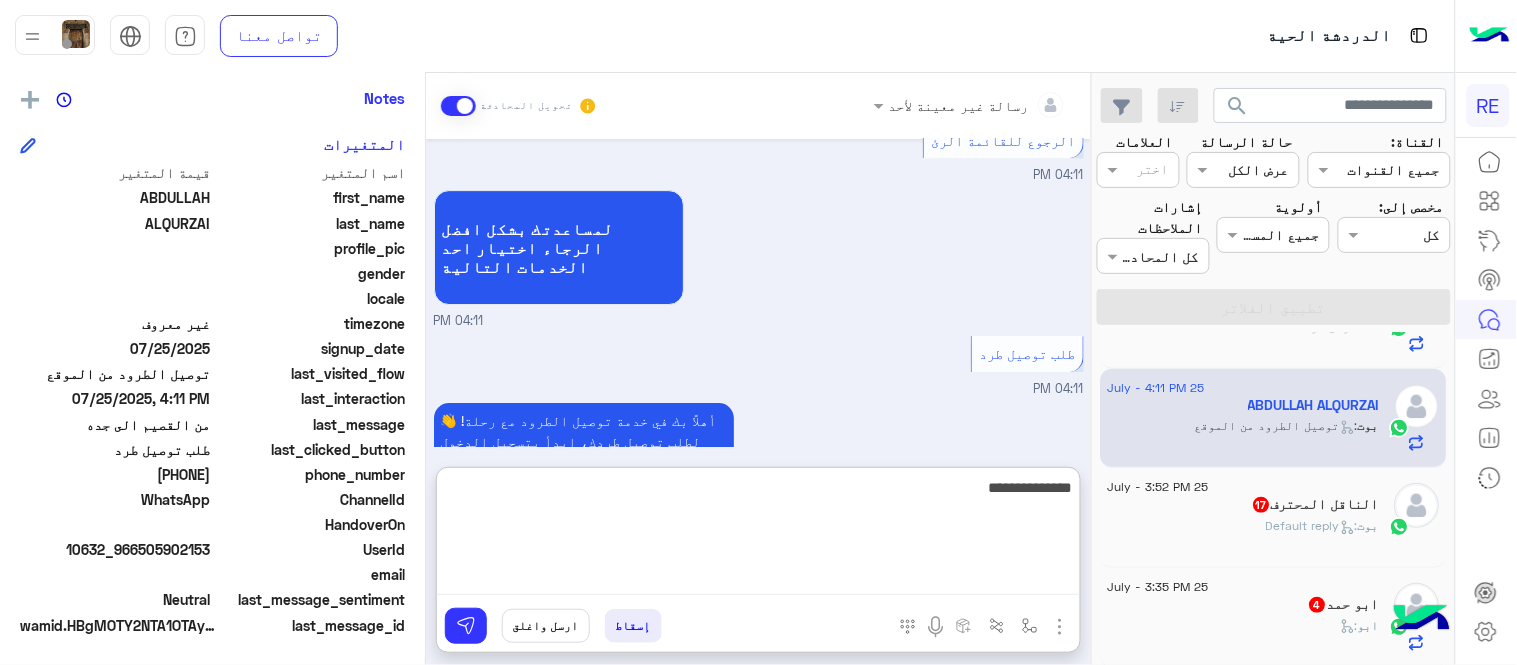 type on "**********" 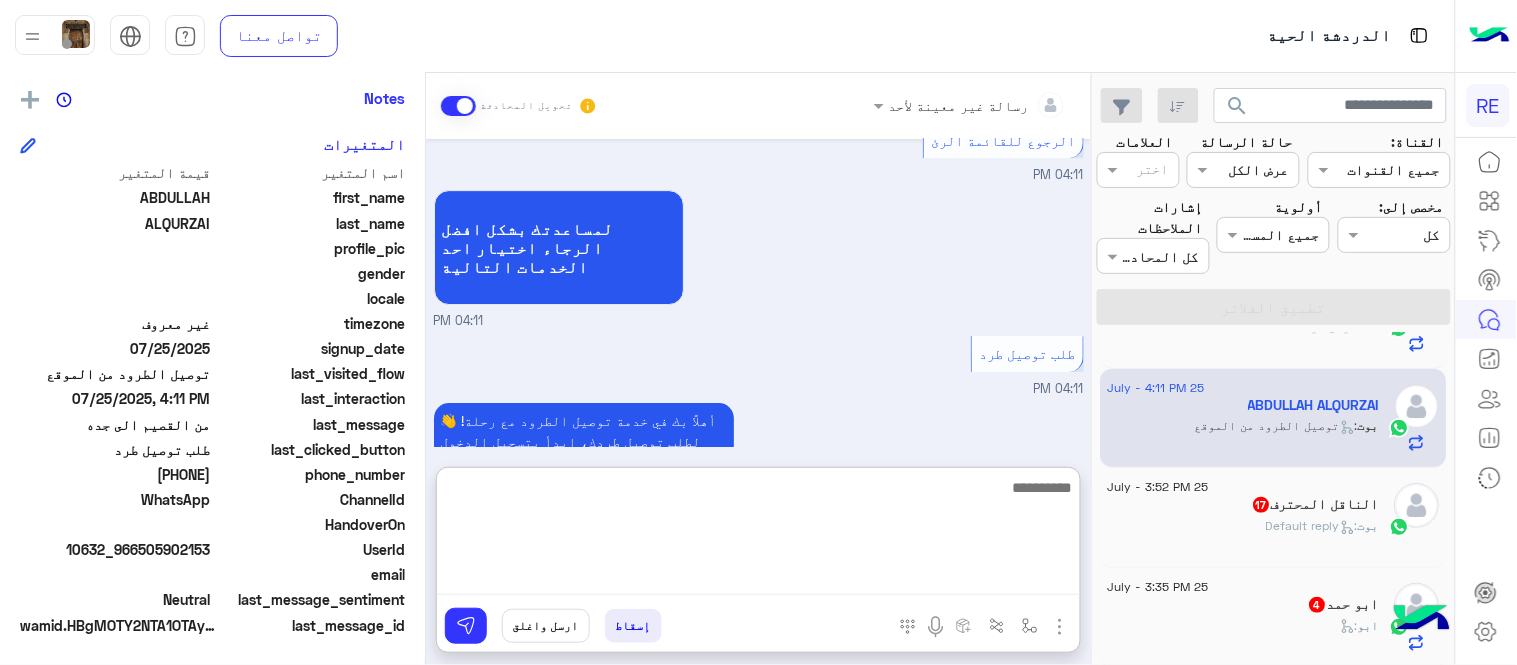 scroll, scrollTop: 1826, scrollLeft: 0, axis: vertical 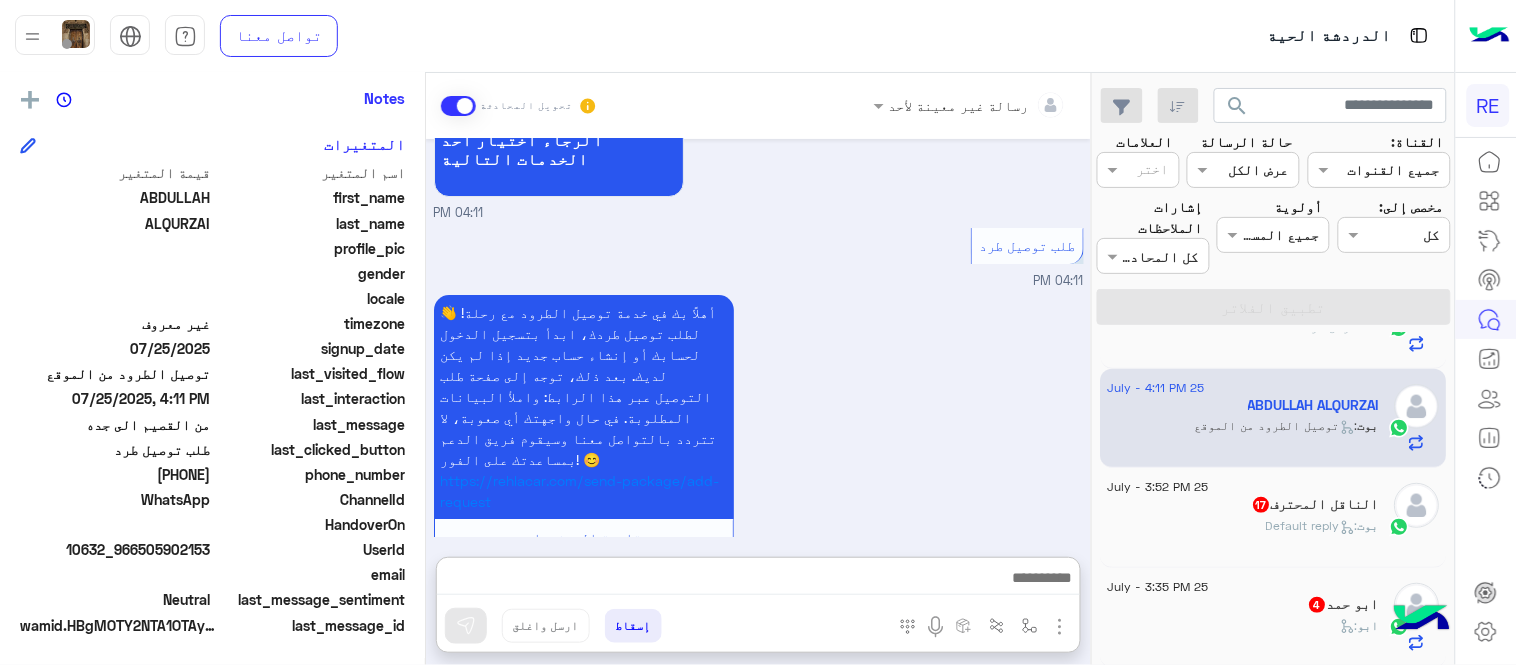 click on "Jul 25, 2025   نعم    03:45 PM  لمساعدتك بشكل افضل
الرجاء اختيار احد الخدمات التالية     03:45 PM   طلب توصيل طرد    03:45 PM  أهلاً بك في خدمة توصيل الطرود مع رحلة! 👋
لطلب توصيل طردك، ابدأ بتسجيل الدخول لحسابك أو إنشاء حساب جديد إذا لم يكن لديك.
بعد ذلك، توجه إلى صفحة طلب التوصيل عبر هذا الرابط:
واملأ البيانات المطلوبة. في حال واجهتك أي صعوبة، لا تتردد بالتواصل معنا وسيقوم فريق الدعم بمساعدتك على الفور! 😊   https://rehlacar.com/send-package/add-request  قائمة الممنوعات     03:45 PM   قائمة الممنوعات    03:48 PM  يمكنك إلاطلاع على القائمة التالية لمعرفه الممنوعات بنقل الطرود:  النقل المبرد :    مواد أخرى  لا   04:29 PM" at bounding box center (758, 338) 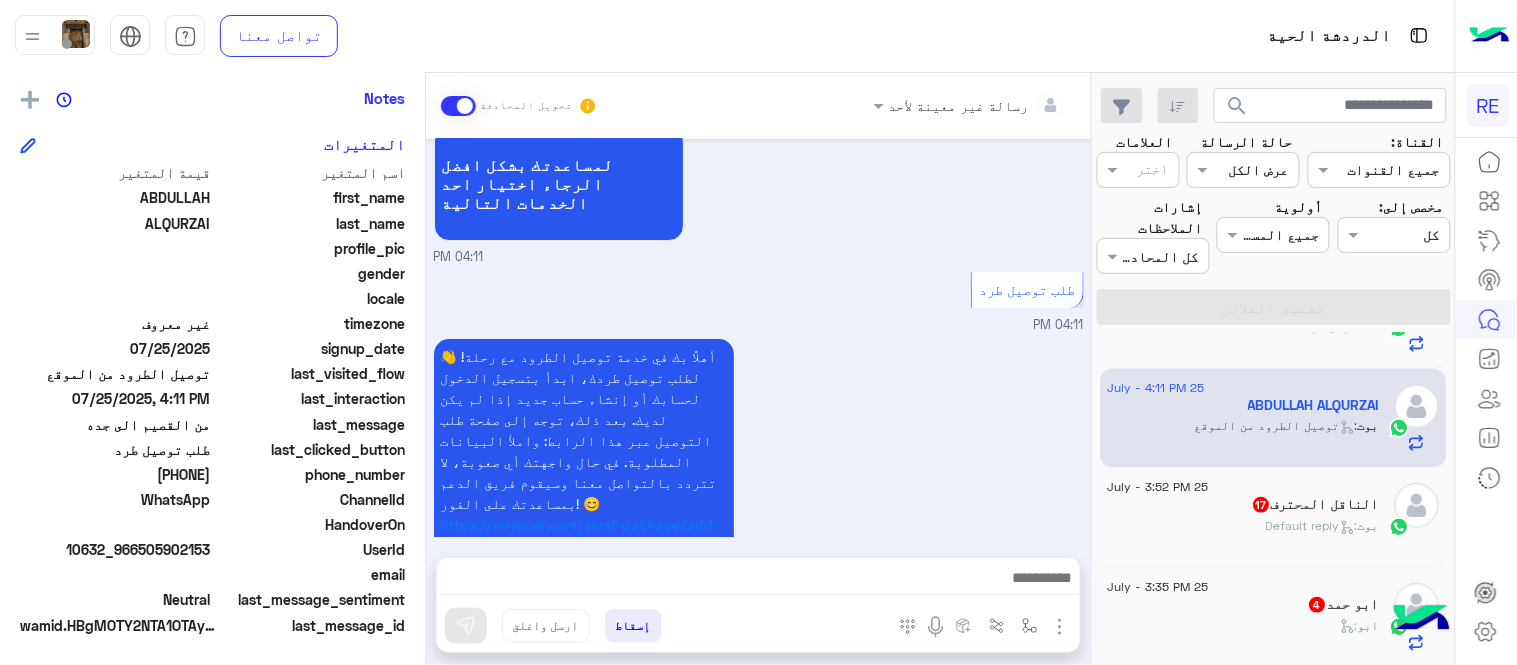 scroll, scrollTop: 1772, scrollLeft: 0, axis: vertical 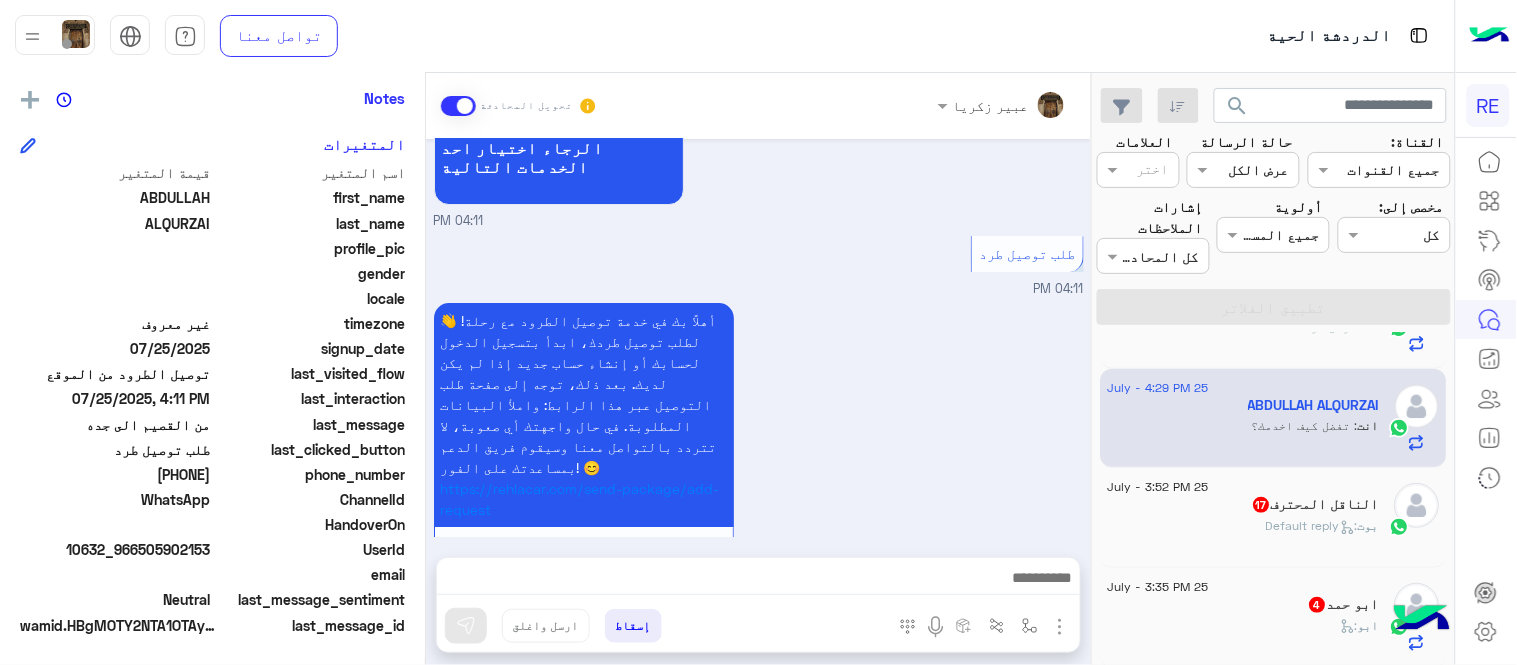 click on "الناقل المحترف  17" 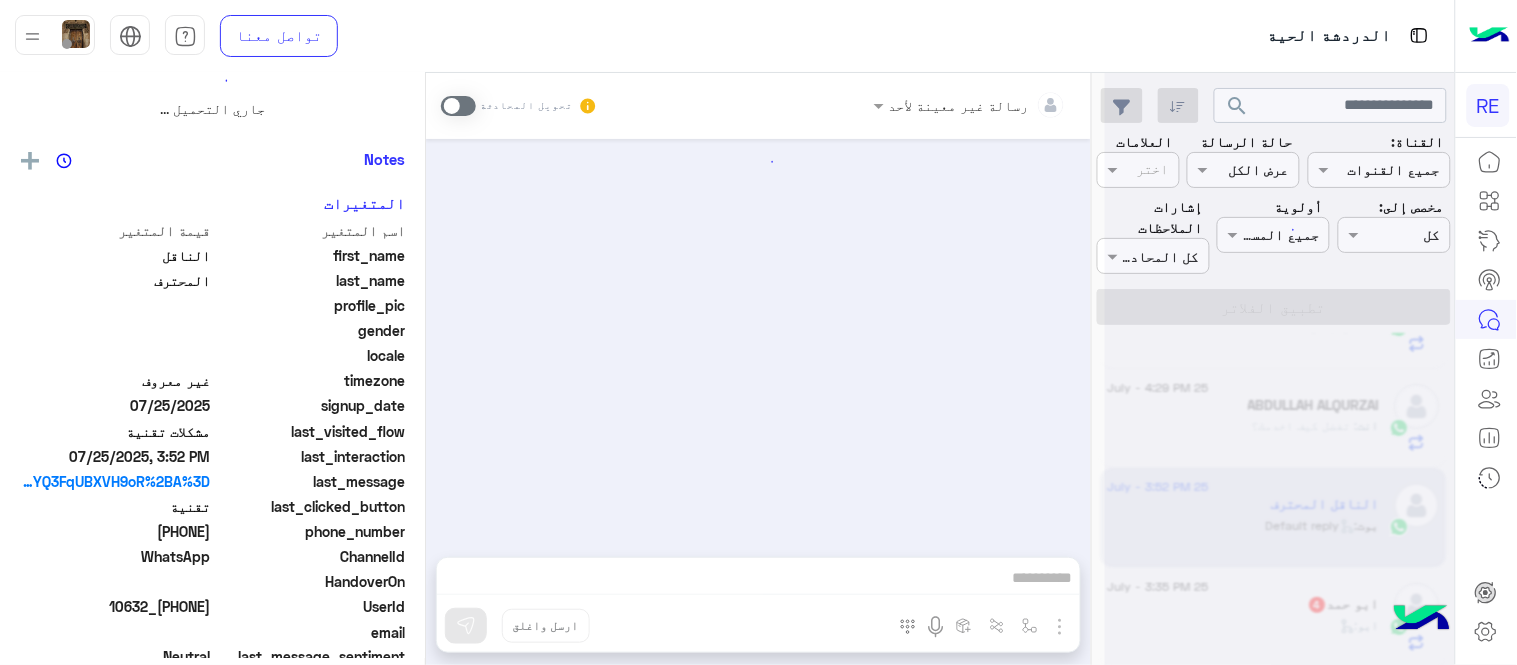 scroll, scrollTop: 0, scrollLeft: 0, axis: both 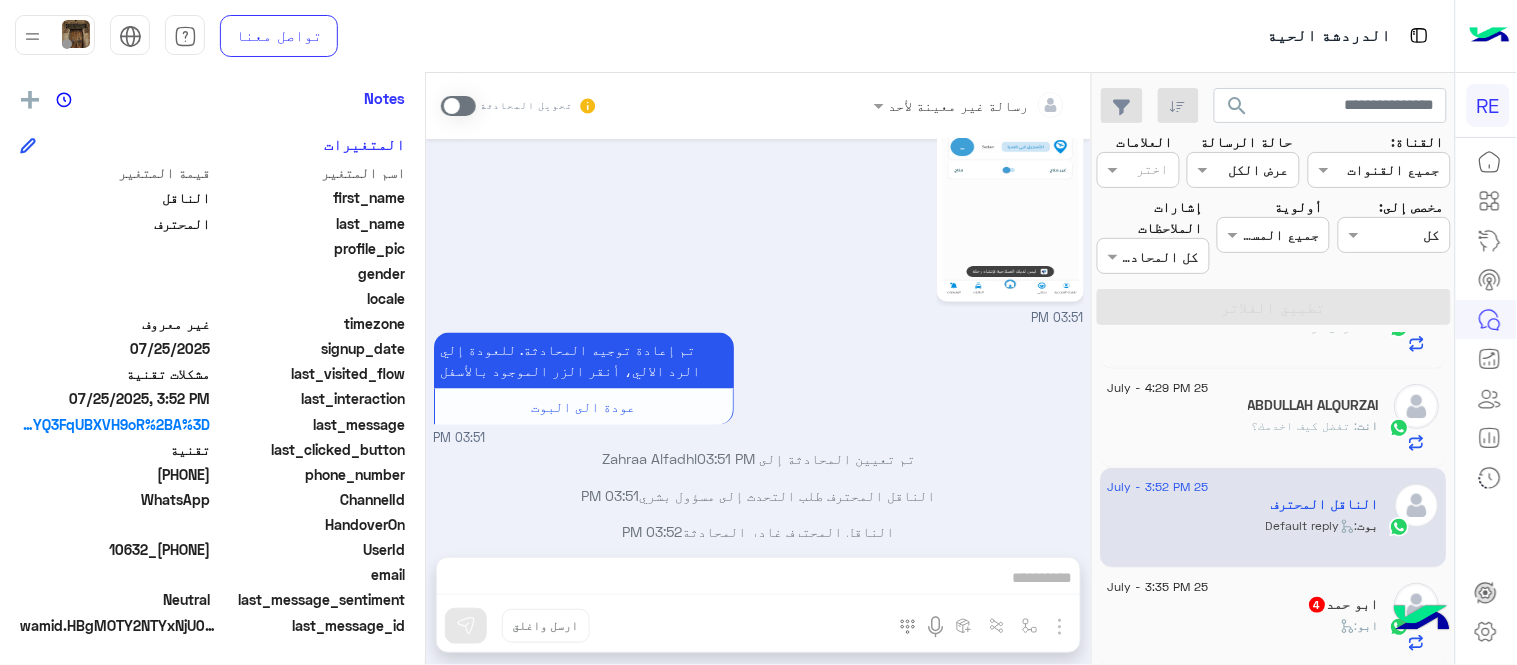 click at bounding box center [458, 106] 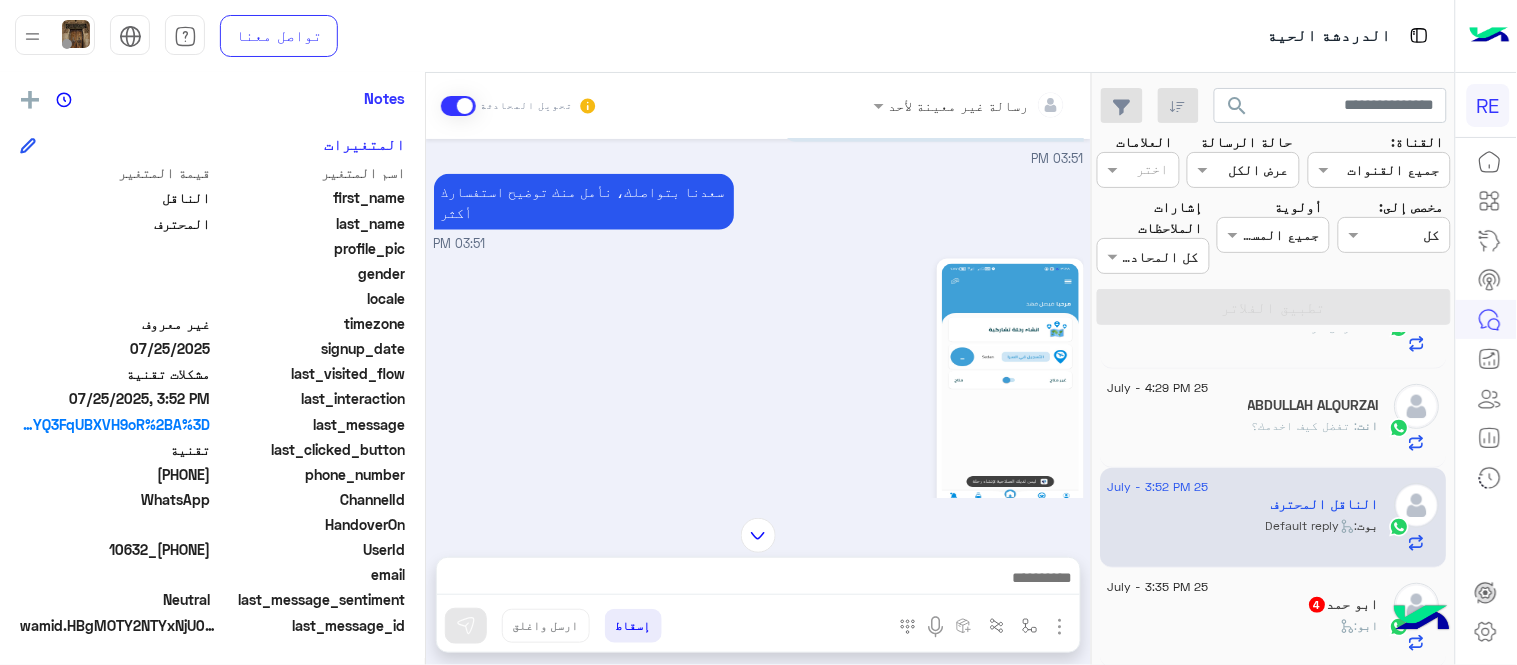 scroll, scrollTop: 624, scrollLeft: 0, axis: vertical 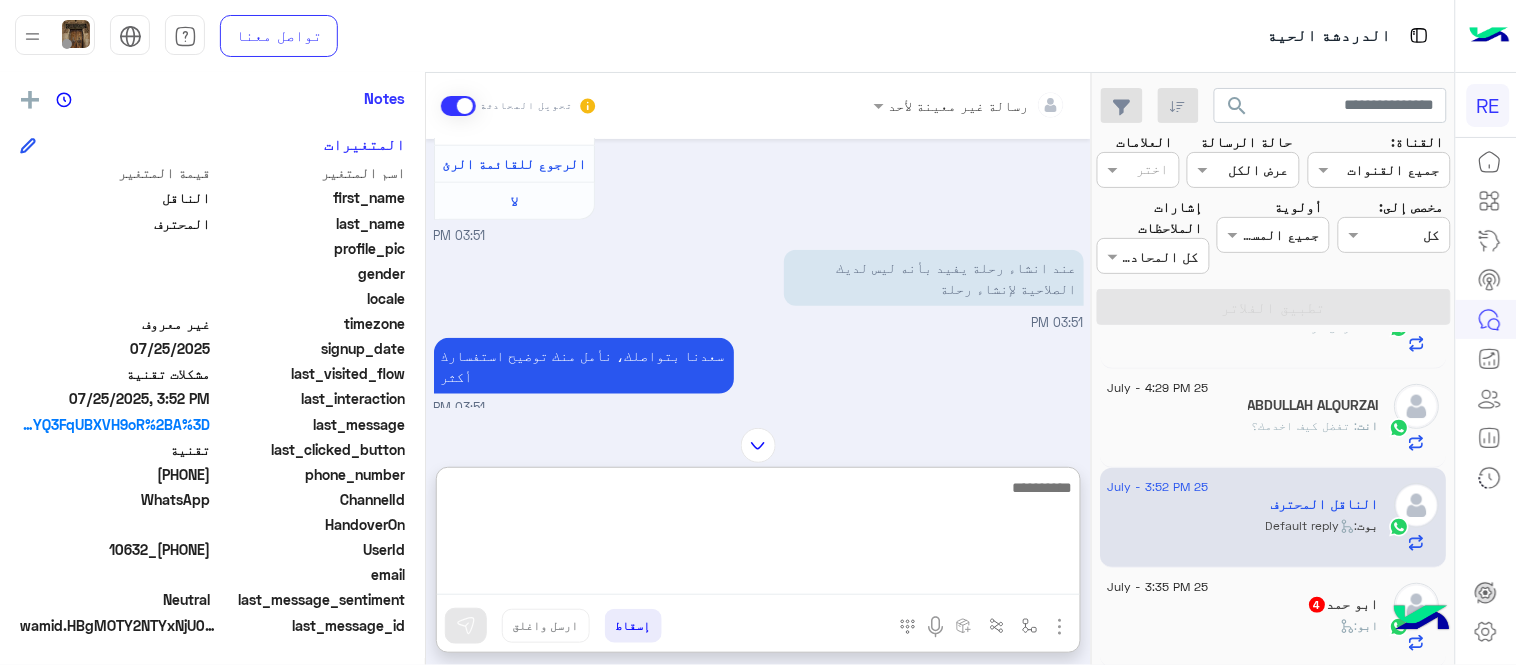 click at bounding box center [758, 535] 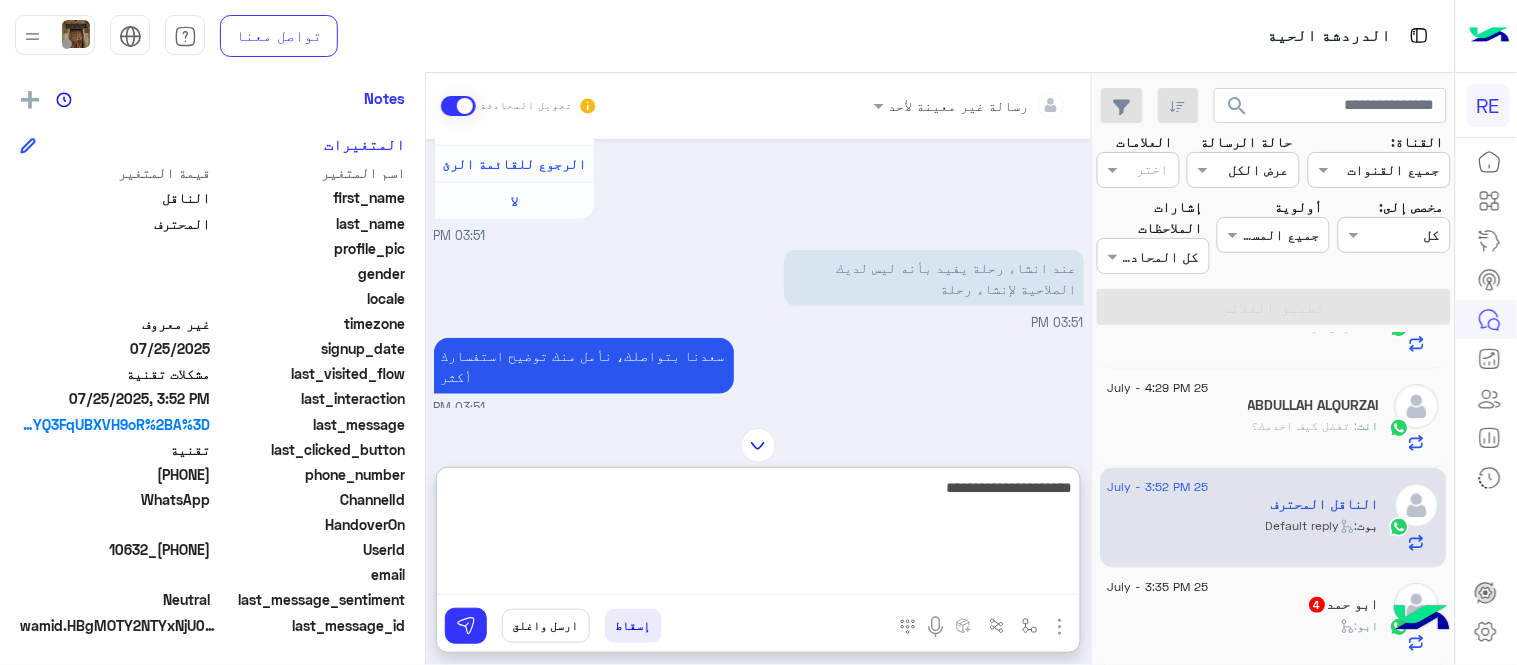 type on "**********" 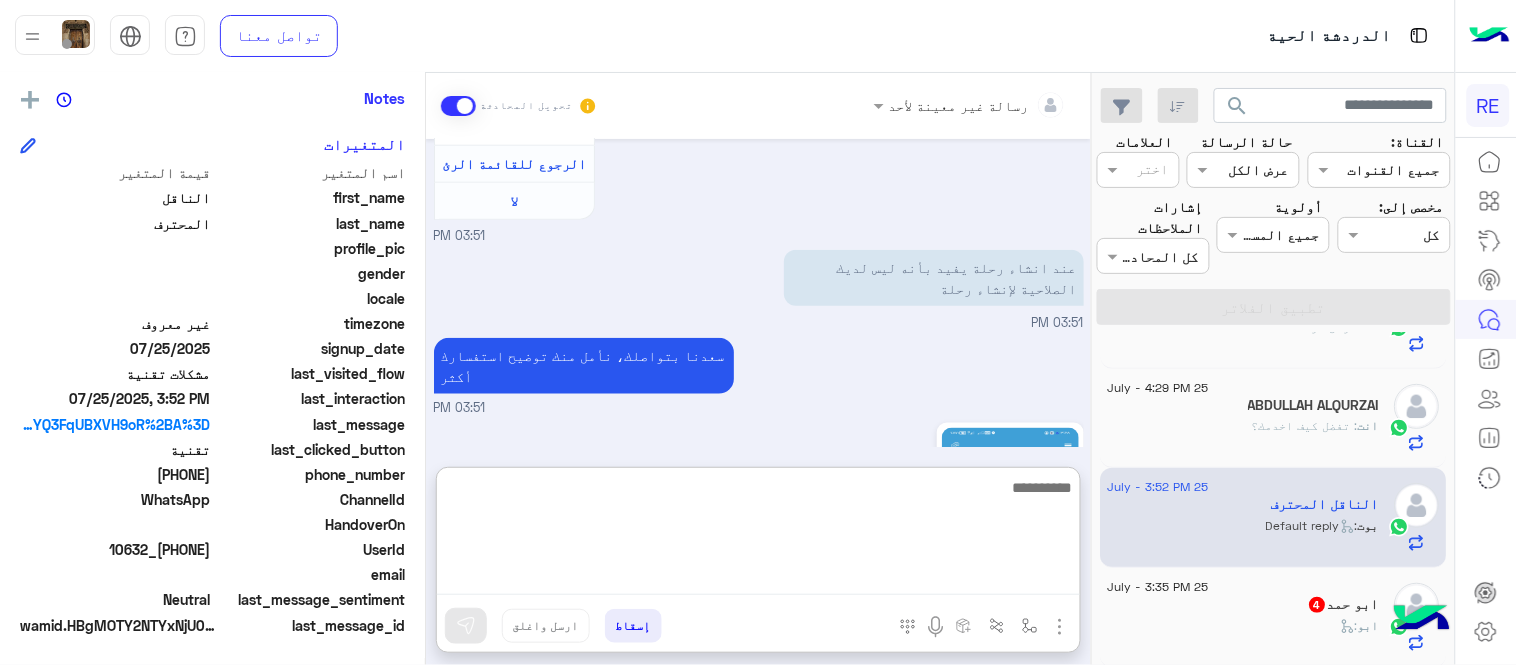 scroll, scrollTop: 1048, scrollLeft: 0, axis: vertical 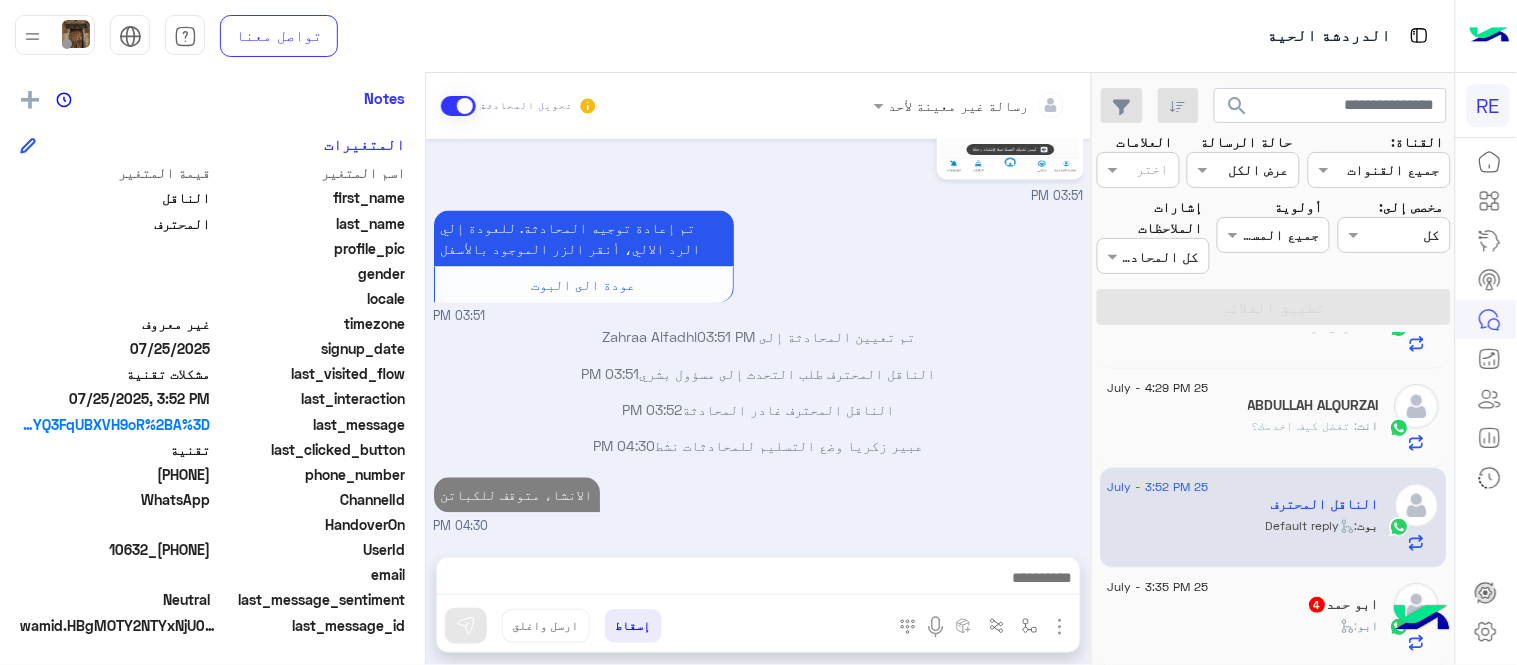 click on "Jul 25, 2025  فضلا اختر نوع الشكوى  ماليه   تقنية   اخرى     03:51 PM   تقنية    03:51 PM  سعداء بتواصلك معنا، لنتمكن من مساعدتك نأمل توضيح استفسارك ونوع جوالك و تزويدنا بصورة من المشكلة. عزيزي العميل سعدنا بتواصلك معنا ، نأمل ان يكون تم توضيح جميع التفاصيل وارفاق الصور الخاصة بالمشكلة  ليتم مباشرة المعالجة مع القسم التقني باسرع وقت اي خدمة اخرى ؟  الرجوع للقائمة الرئ   لا     03:51 PM  عند انشاء رحلة يفيد بأنه ليس لديك الصلاحية لإنشاء رحلة   03:51 PM  سعدنا بتواصلك، نأمل منك توضيح استفسارك أكثر    03:51 PM    03:51 PM  تم إعادة توجيه المحادثة. للعودة إلي الرد الالي، أنقر الزر الموجود بالأسفل    03:51 PM" at bounding box center [758, 338] 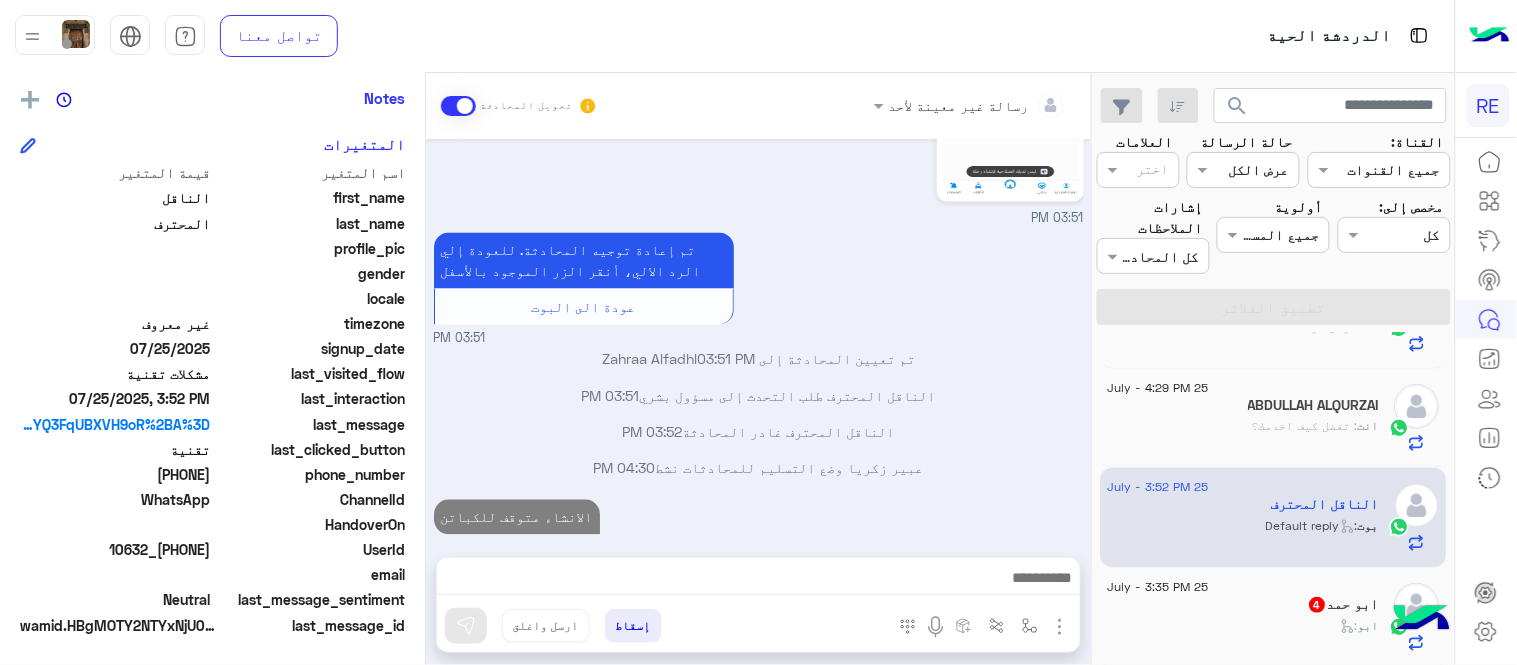 click on "ابو :" 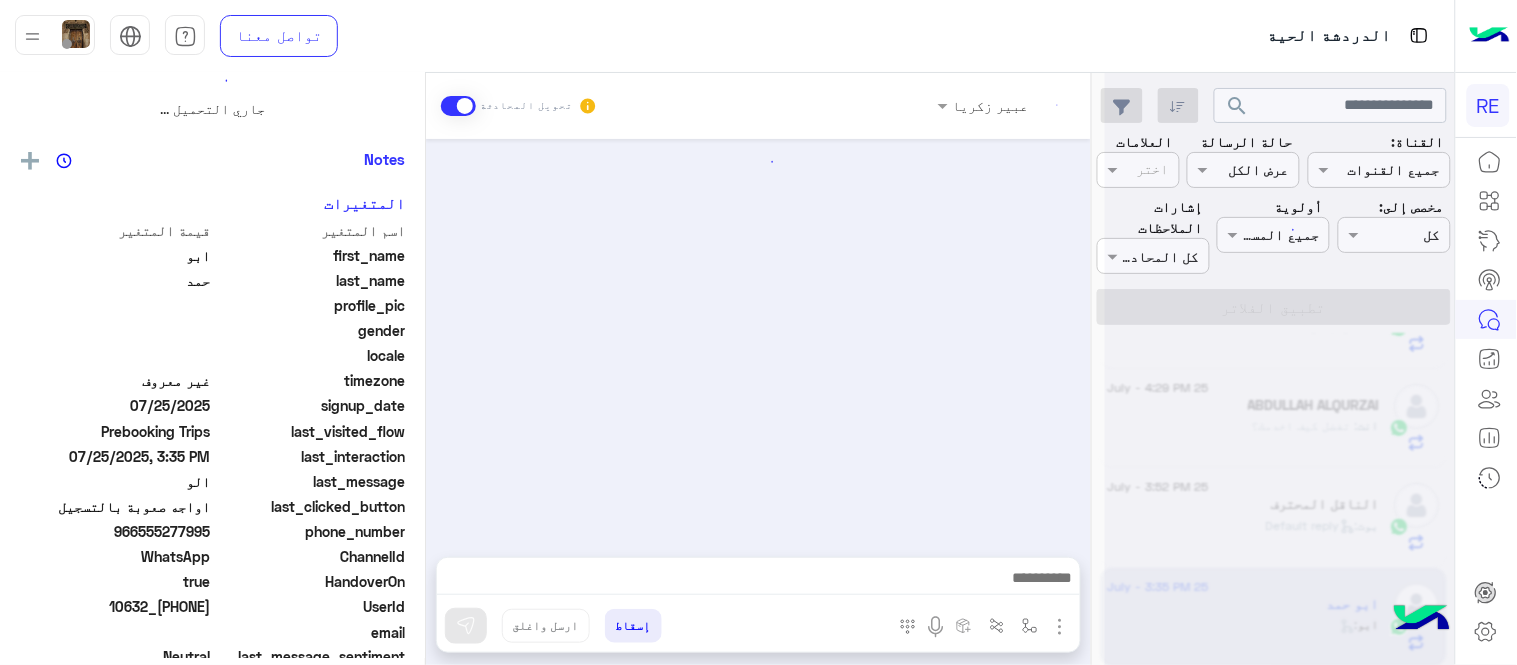 scroll, scrollTop: 0, scrollLeft: 0, axis: both 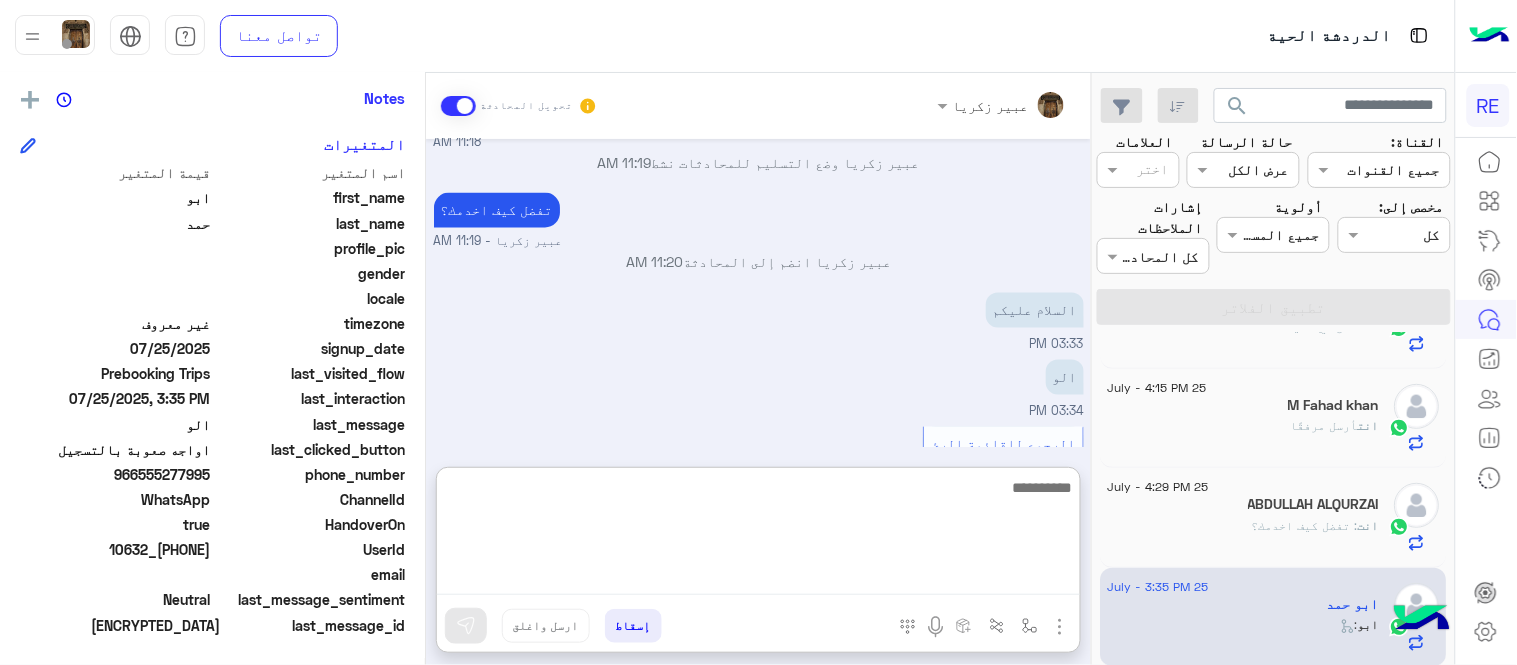 click at bounding box center [758, 535] 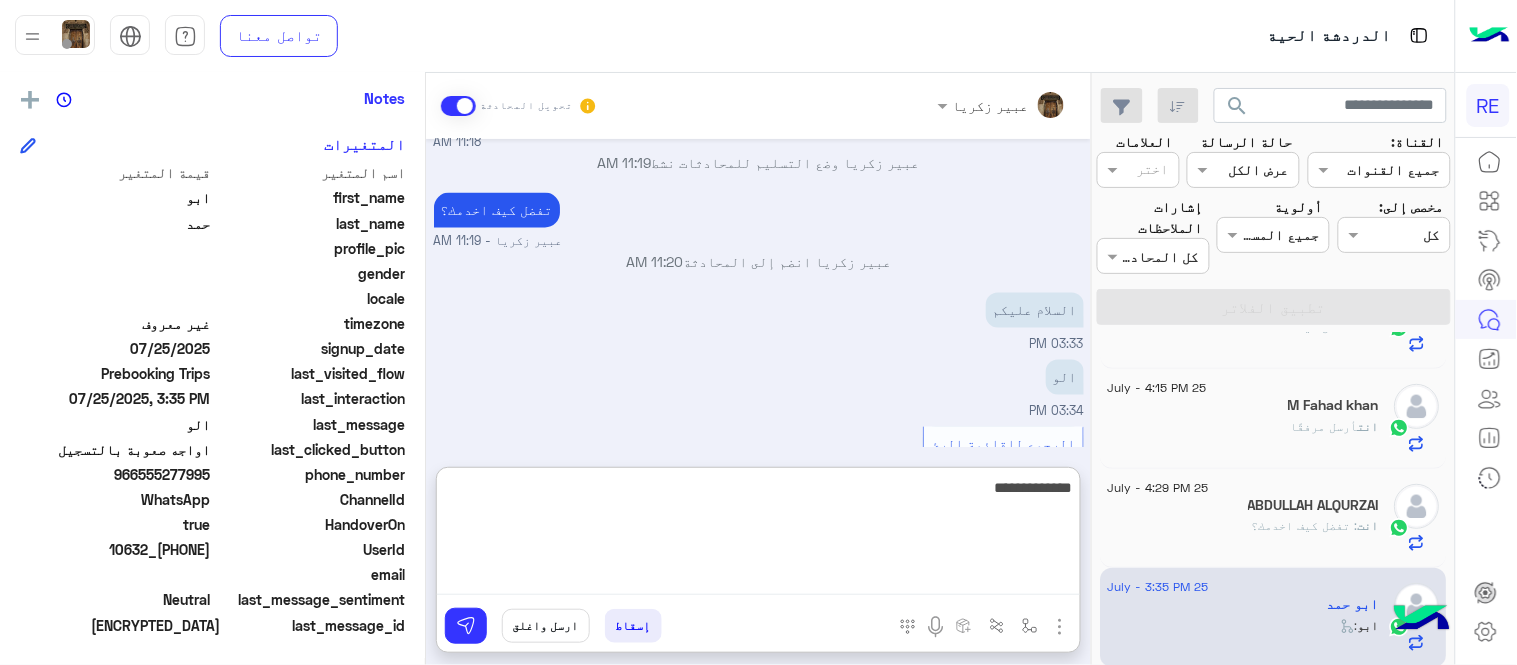 type on "**********" 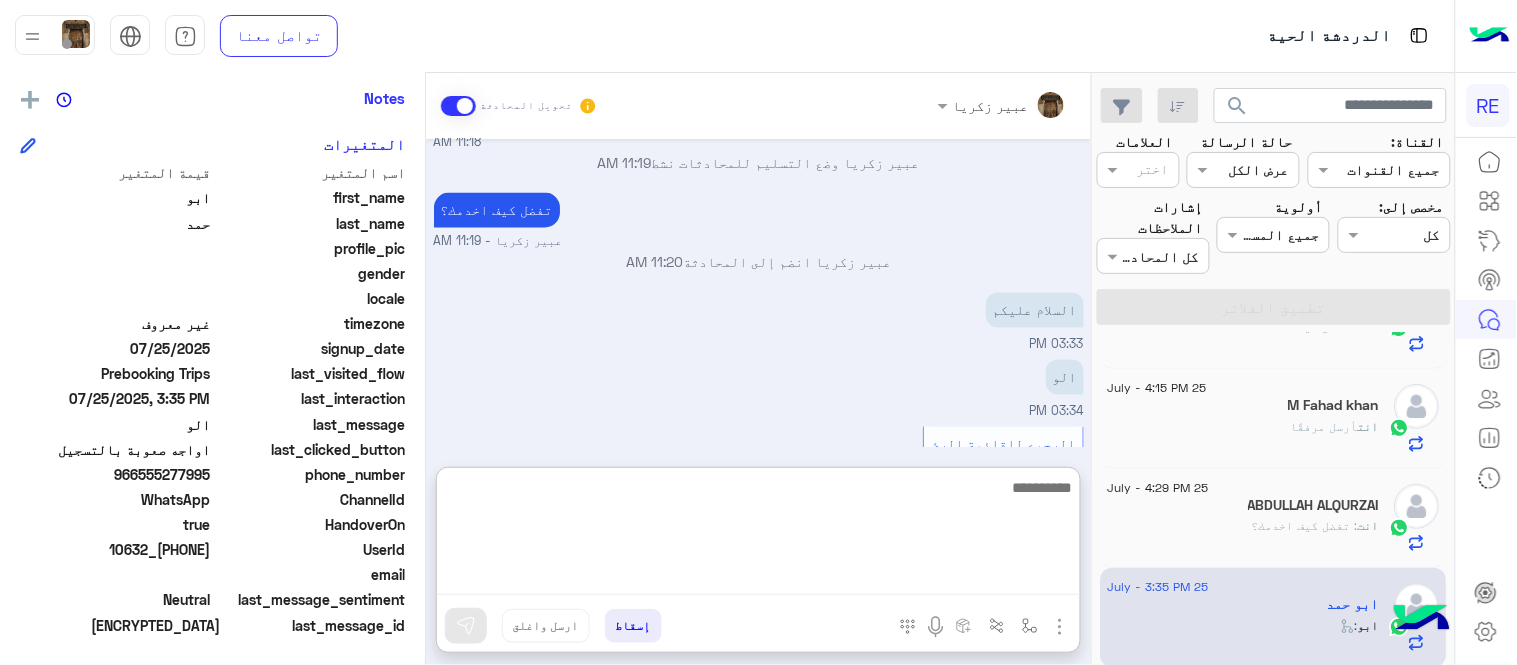 scroll, scrollTop: 1060, scrollLeft: 0, axis: vertical 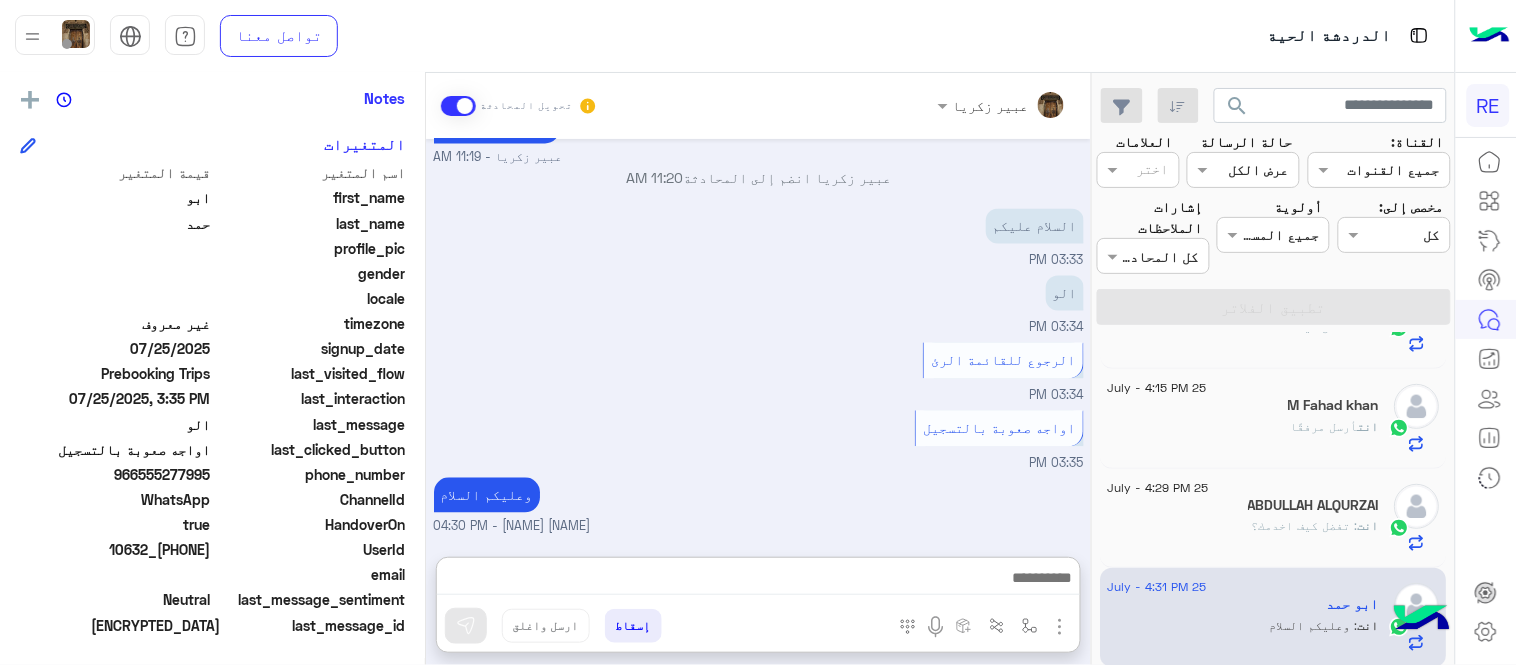 click on "وعليكم السلام  [FIRST] [LAST] -  [TIME]" at bounding box center [759, 505] 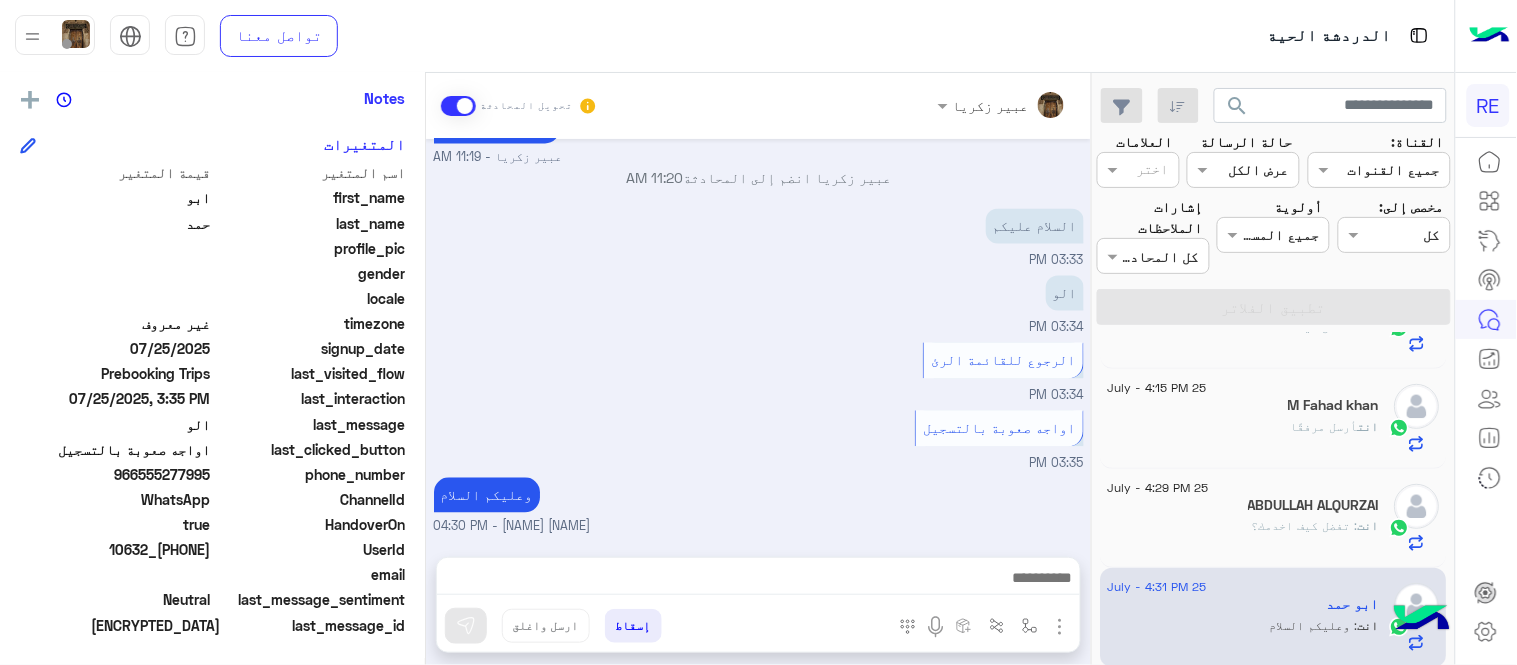 scroll, scrollTop: 970, scrollLeft: 0, axis: vertical 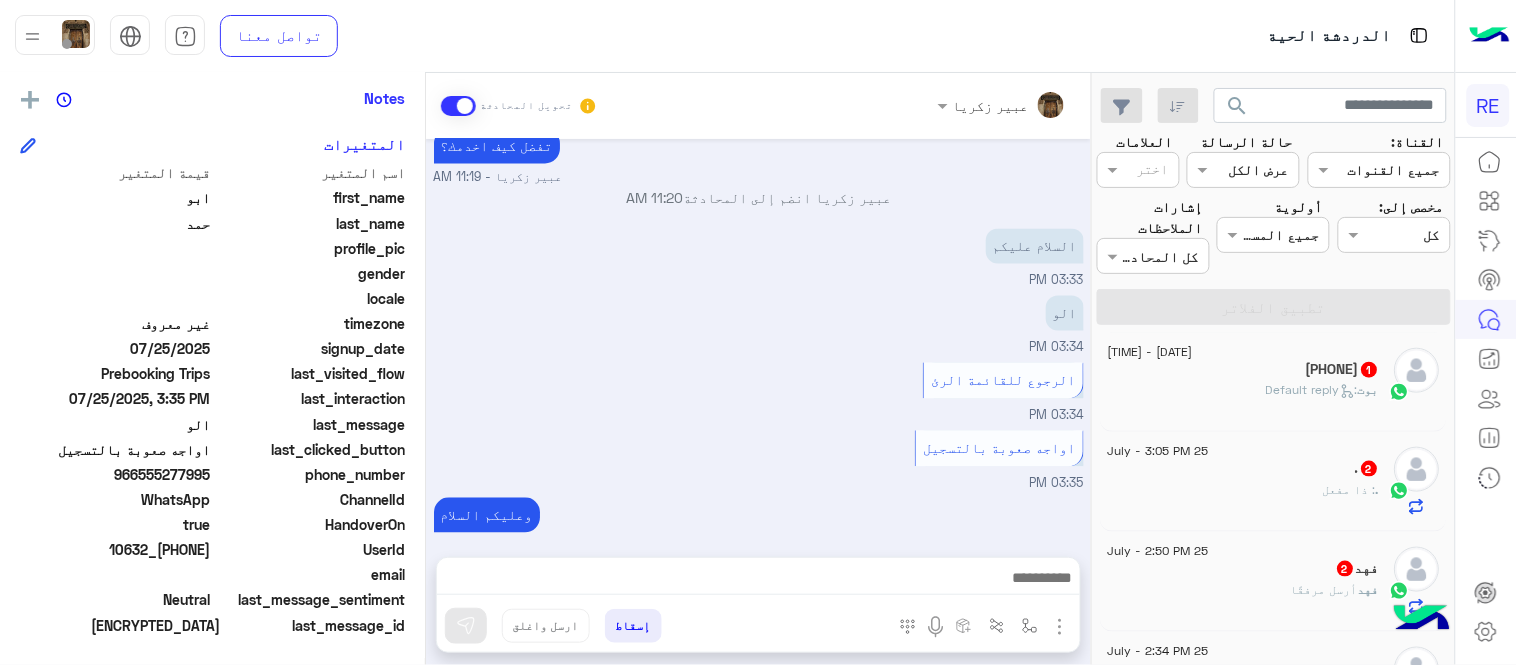 click on "[PHONE]   [NUMBER]" 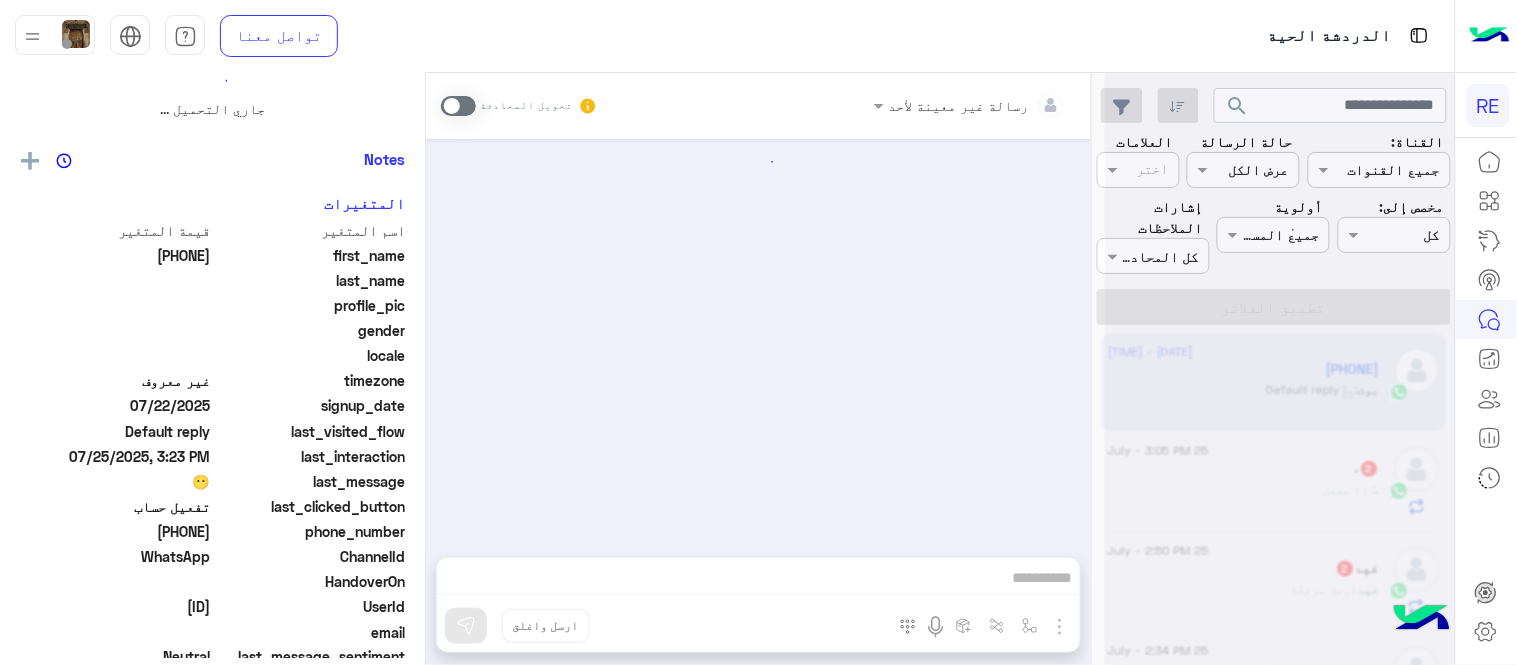 scroll, scrollTop: 0, scrollLeft: 0, axis: both 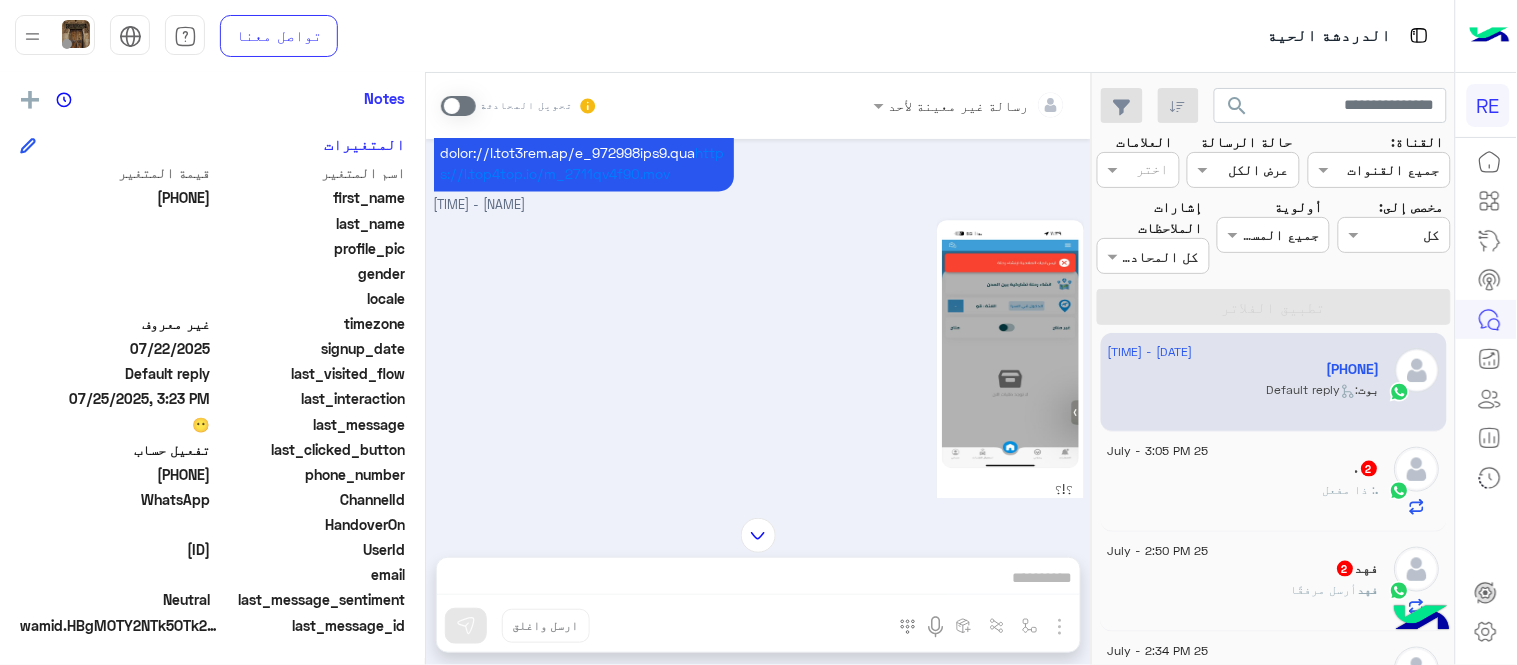 click 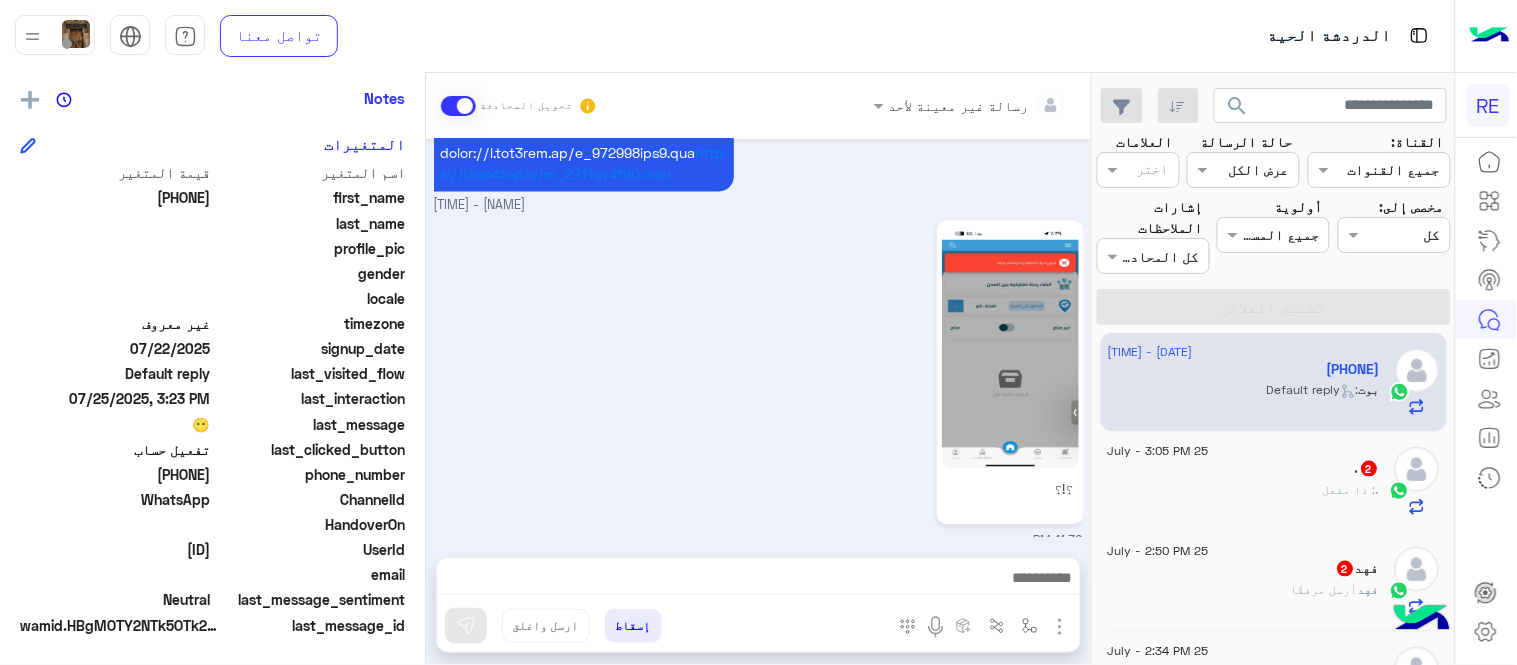 scroll, scrollTop: 1432, scrollLeft: 0, axis: vertical 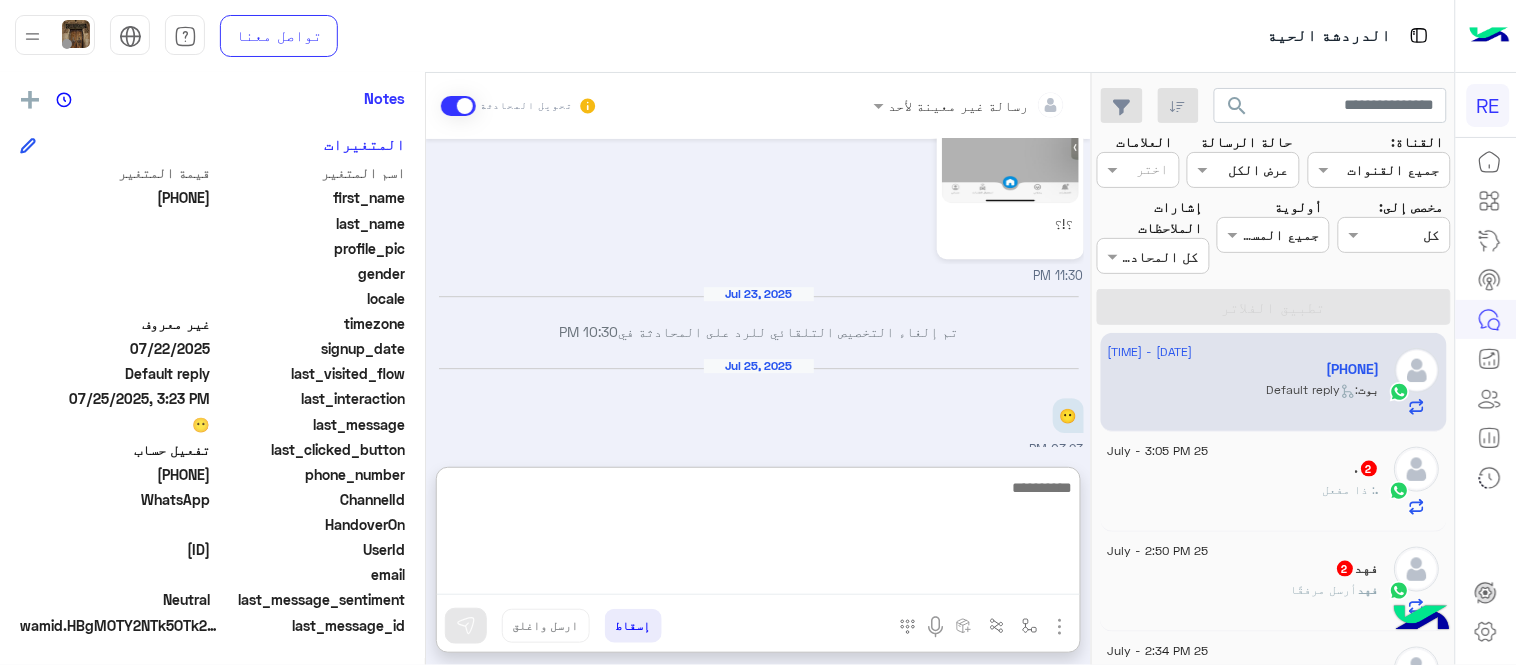 click at bounding box center [758, 535] 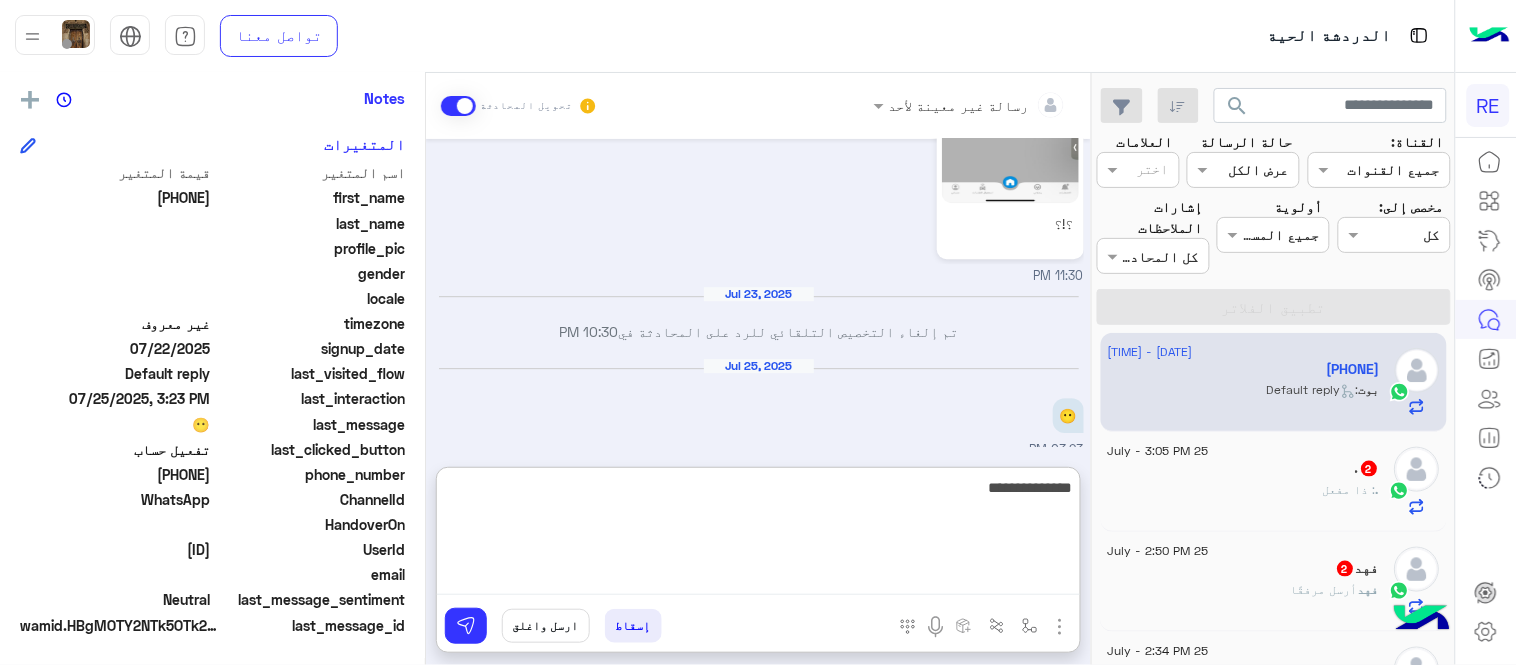 type on "**********" 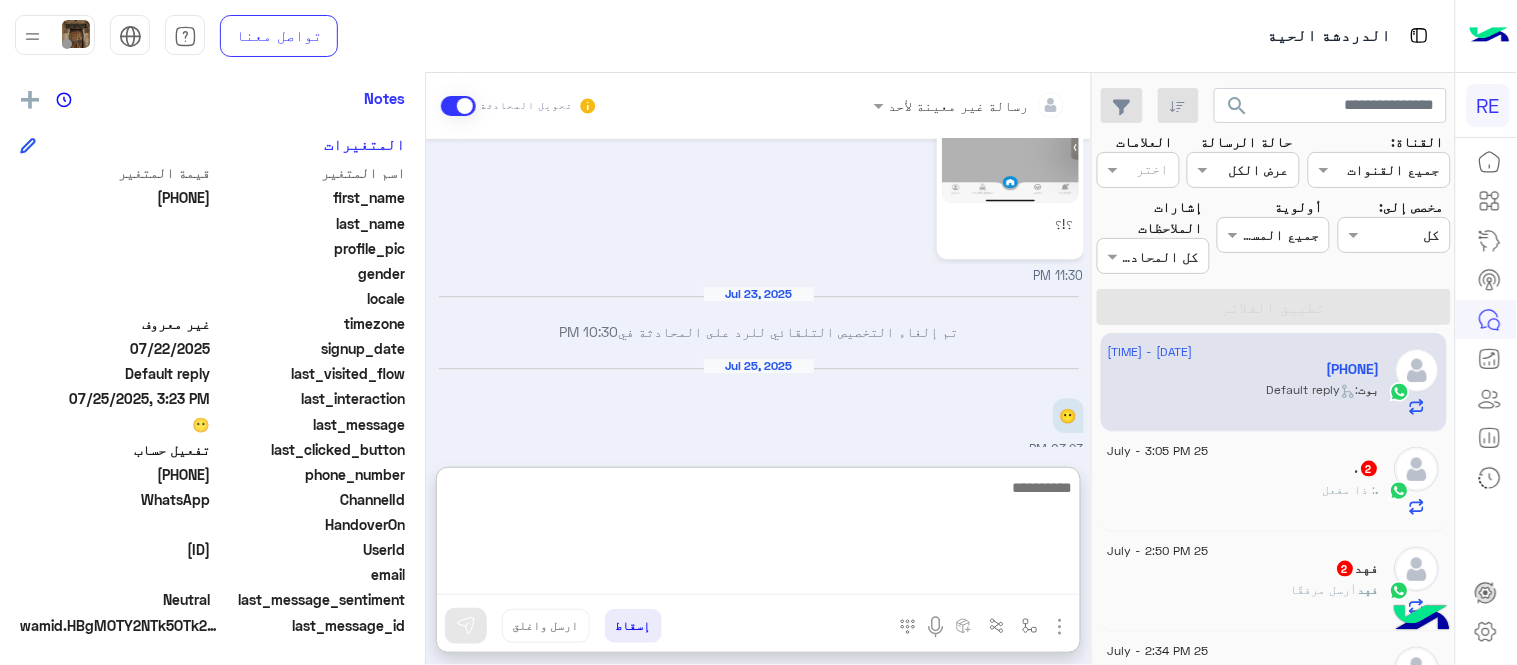 scroll, scrollTop: 1586, scrollLeft: 0, axis: vertical 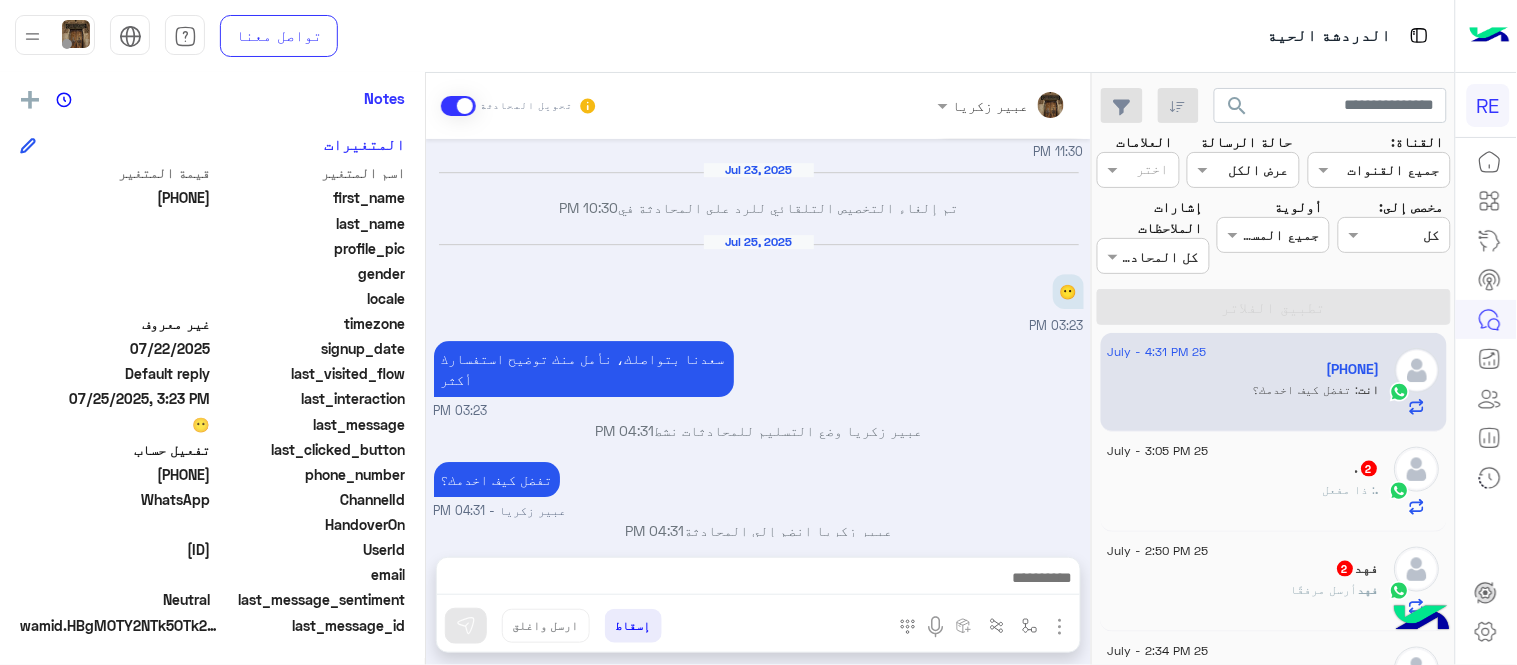 click on "[DATE]  العمولة 22%  [FIRST] [LAST] -  [TIME]   Your browser does not support the audio tag.
[TIME]  فضلاً، يرجى إرسال استفسارك كتابةً، حيث لا يمكننا فتح أو الاستماع إلى الرسائل الصوتية من طرفنا. شكراً لتفهمك.  [FIRST] [LAST] -  [TIME]  توني مسجل وابي تفعلي الحساب وهل يوجد طلبات يوميه وابي فيديو تعريفي عن استخدام البرمام   [TIME]  ج   [TIME]   https://l.top4top.io/m_2711qv4f90.mov  [FIRST] [LAST] -  [TIME]   ؟!؟    [TIME]   [DATE]   تم إلغاء التخصيص التلقائي للرد على المحادثة في   [TIME]       [DATE]  😶   [TIME]  سعدنا بتواصلك، نأمل منك توضيح استفسارك أكثر    [TIME]   [FIRST] [LAST] وضع التسليم للمحادثات نشط   [TIME]      تفضل كيف اخدمك؟  [FIRST] [LAST] -  [TIME]" at bounding box center (758, 338) 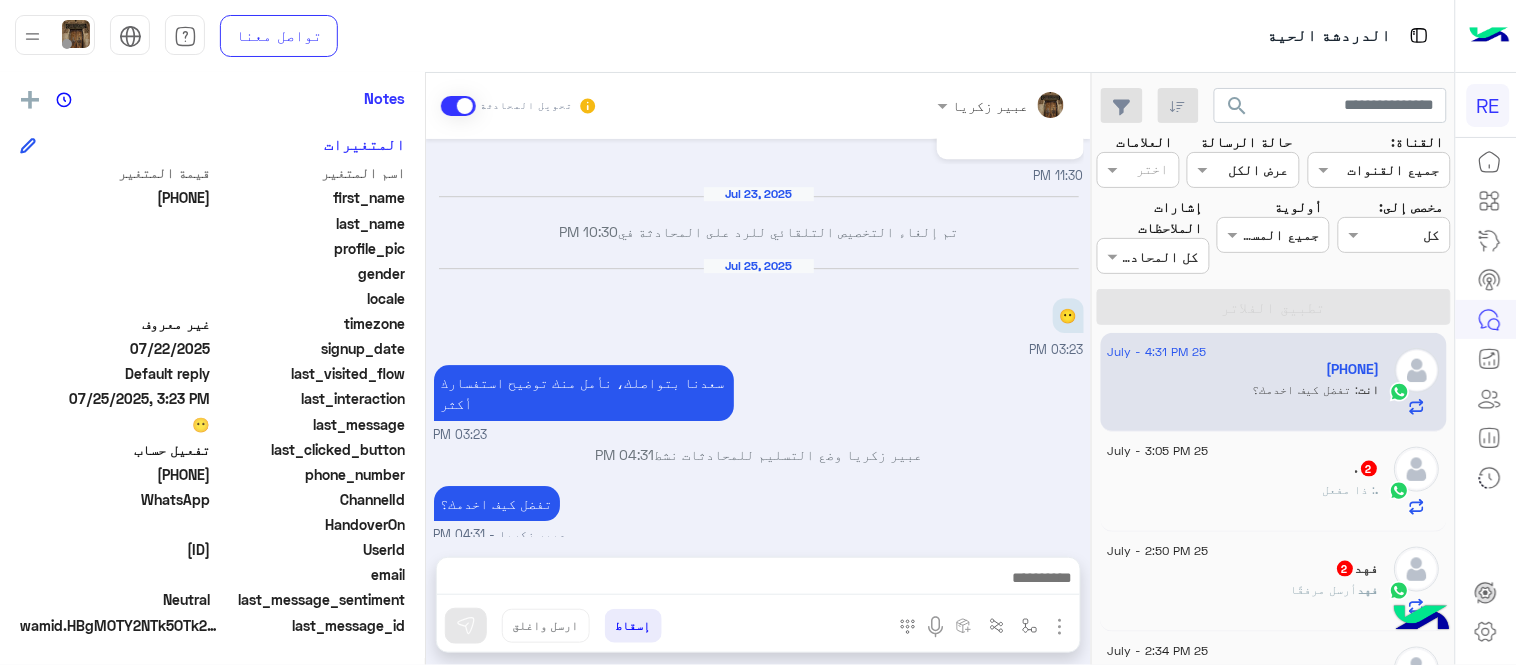 click on ".   2" 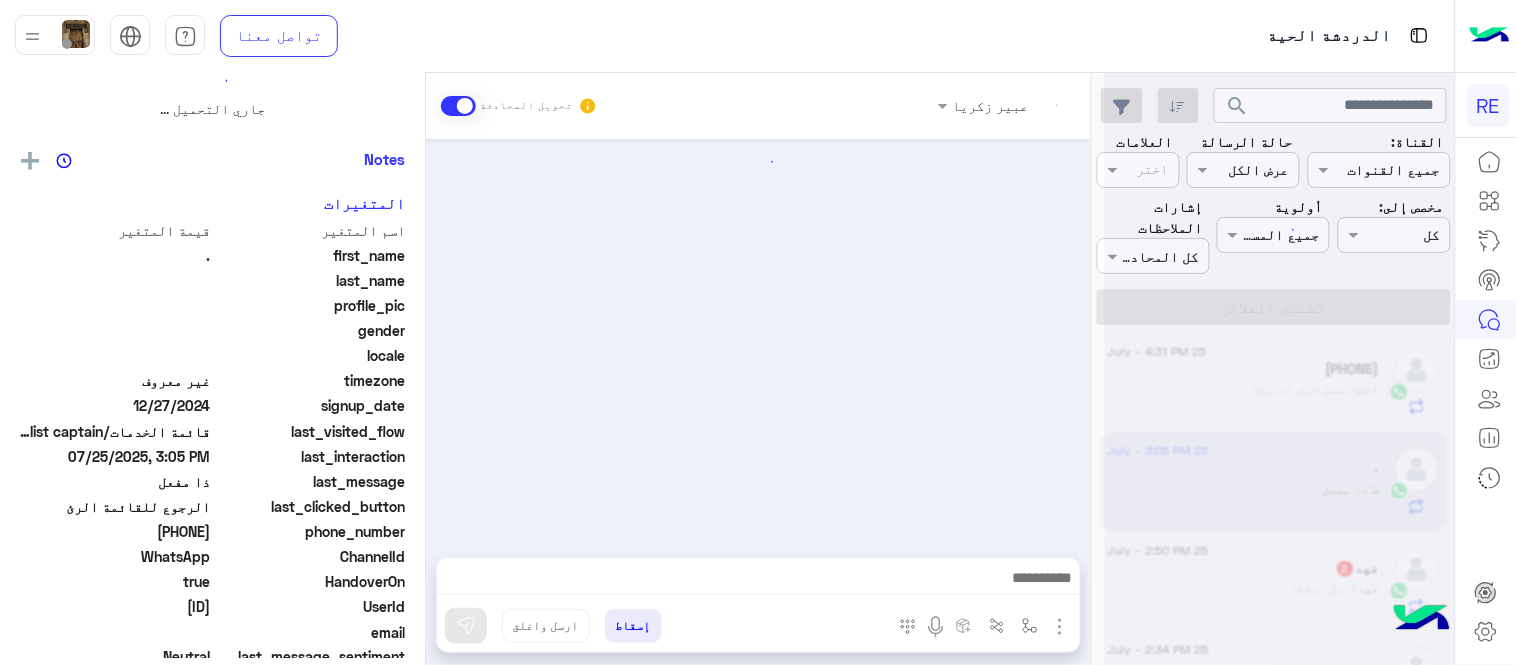 scroll, scrollTop: 0, scrollLeft: 0, axis: both 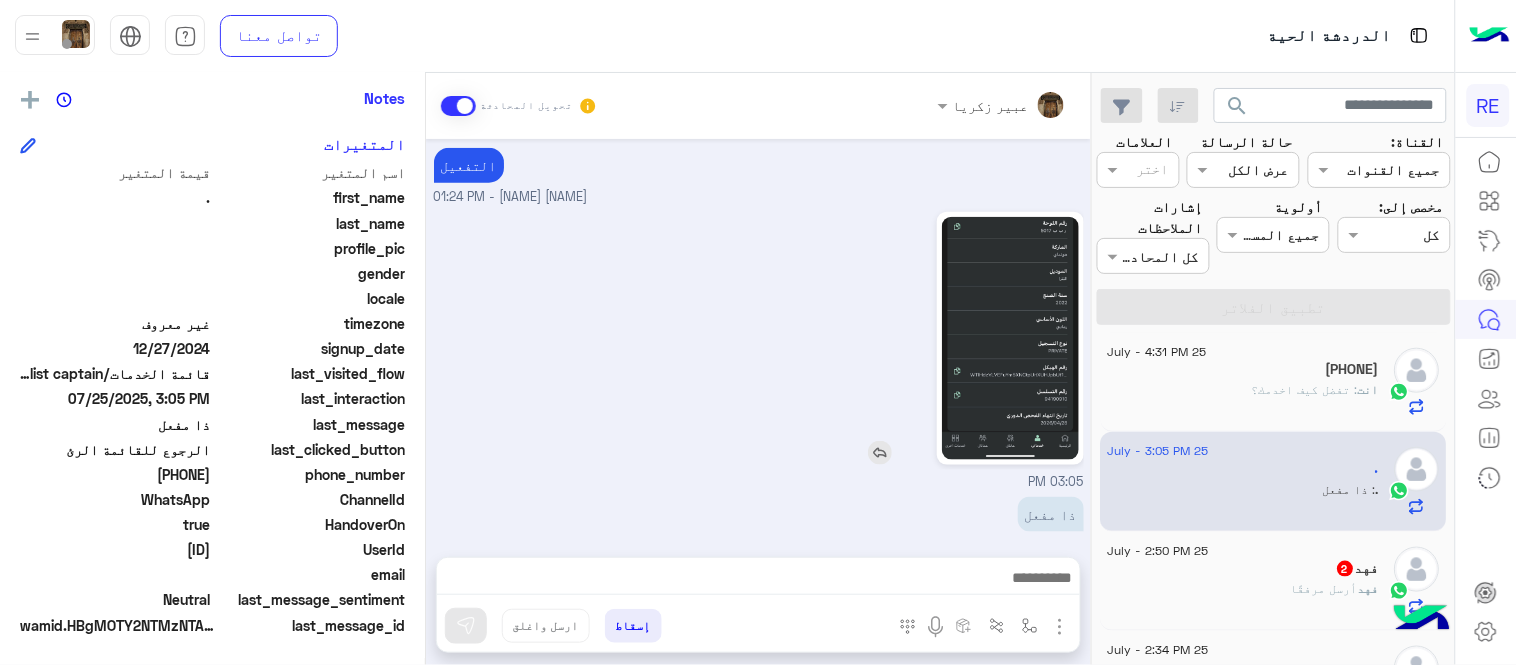 click 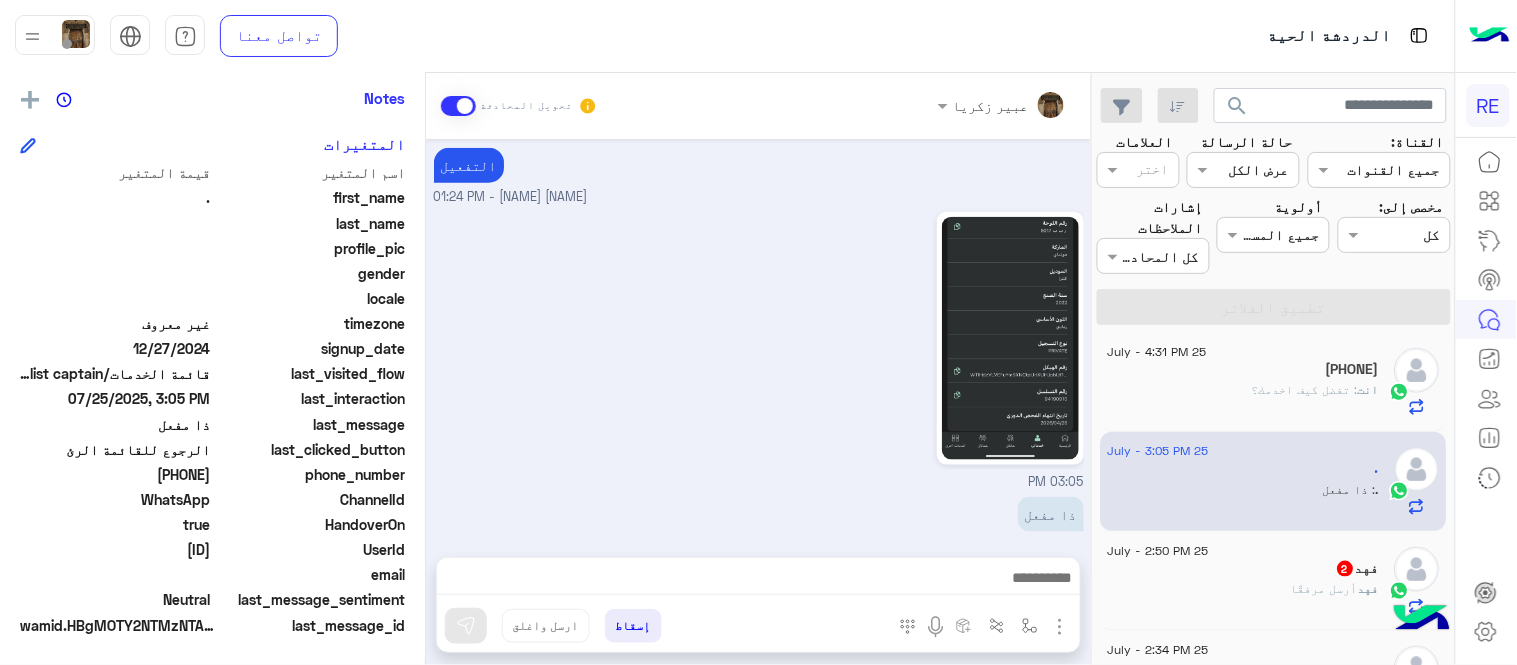 drag, startPoint x: 141, startPoint y: 471, endPoint x: 212, endPoint y: 482, distance: 71.84706 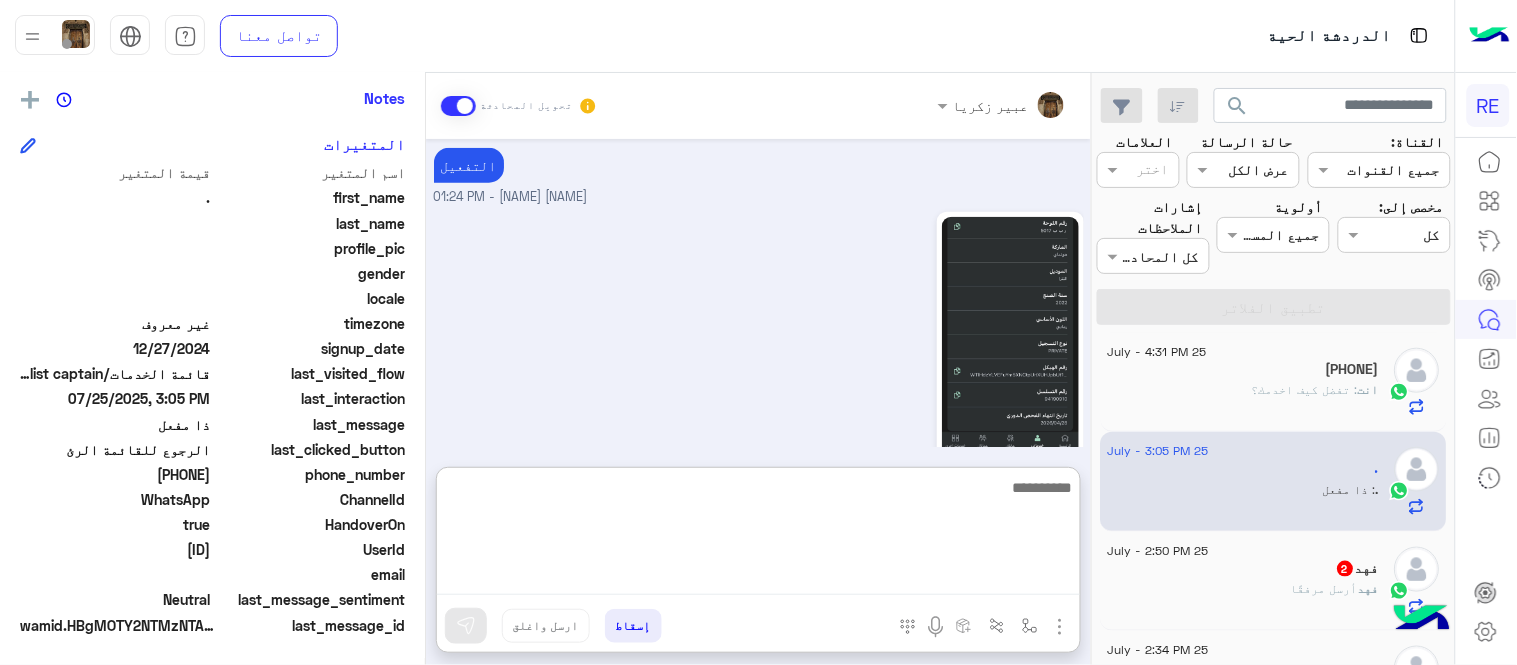 click at bounding box center [758, 535] 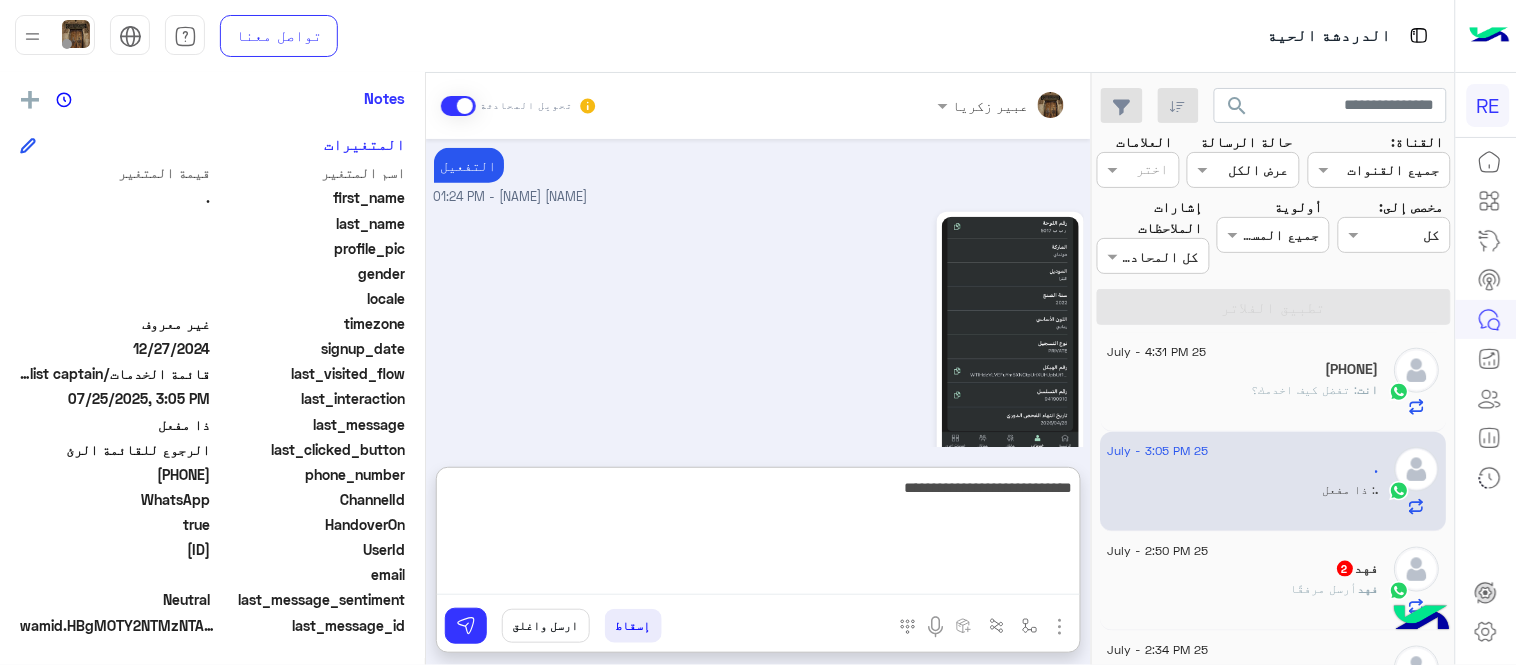 type on "**********" 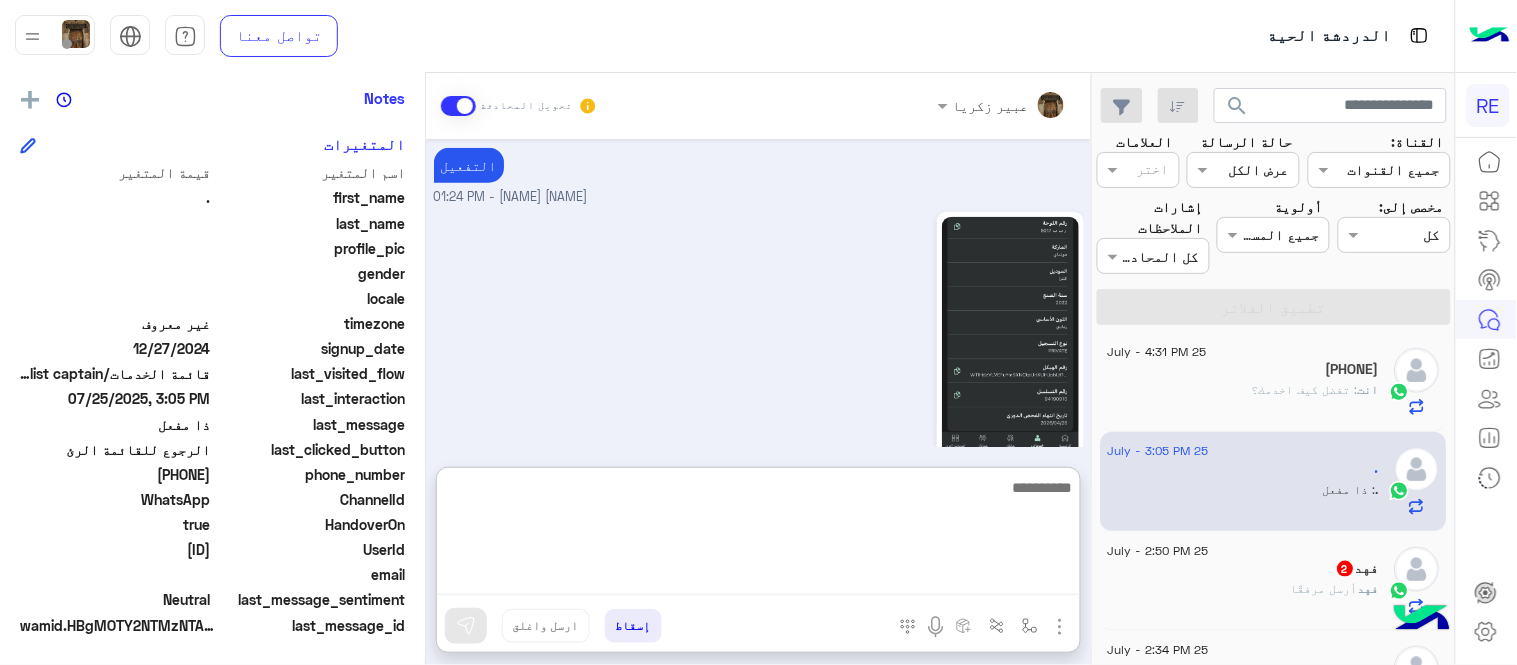 scroll, scrollTop: 694, scrollLeft: 0, axis: vertical 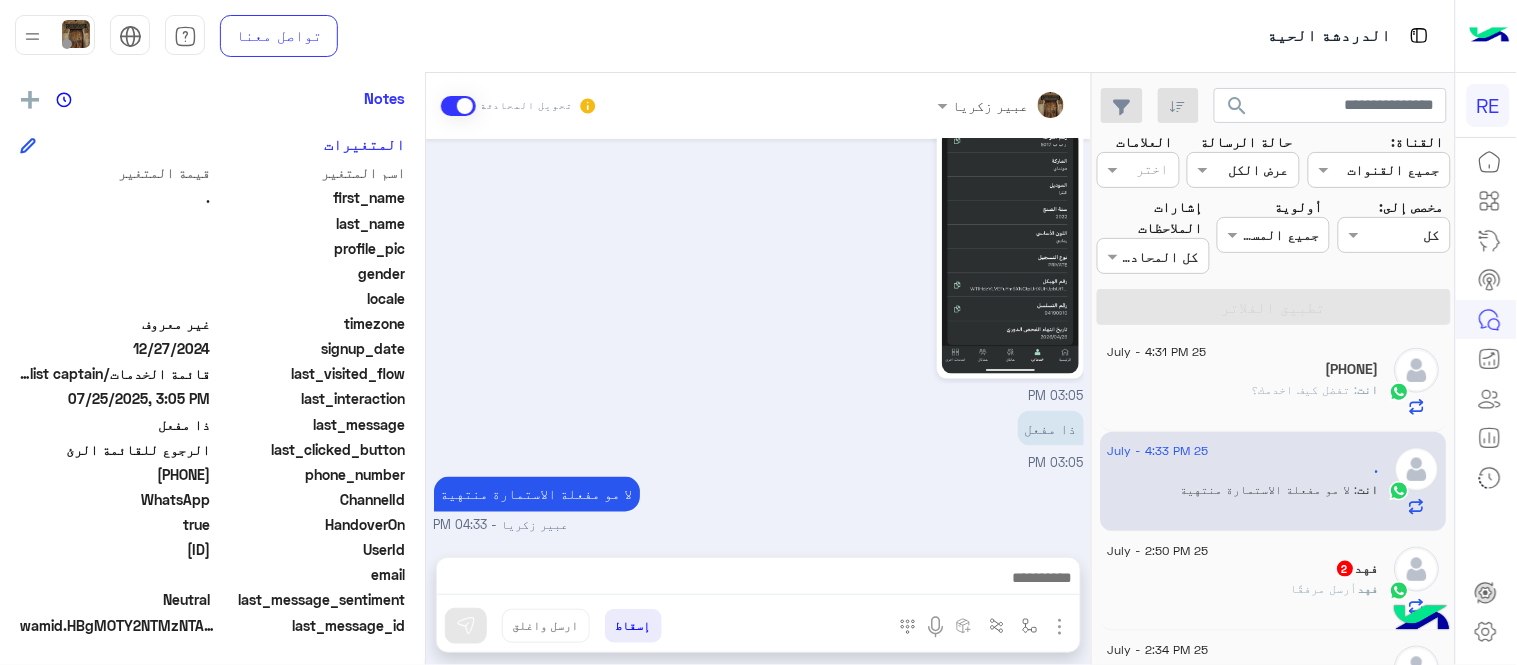 click on "[FIRST]  أرسل مرفقًا" 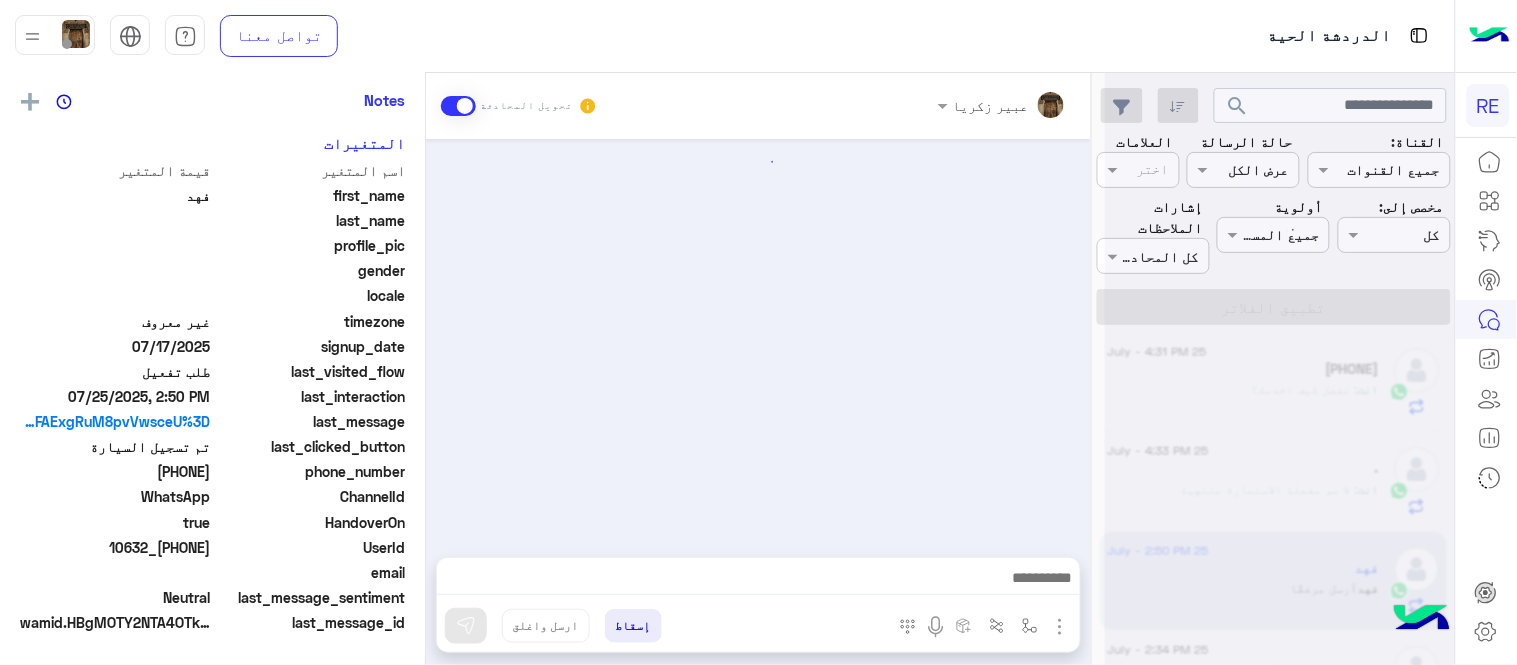 scroll, scrollTop: 405, scrollLeft: 0, axis: vertical 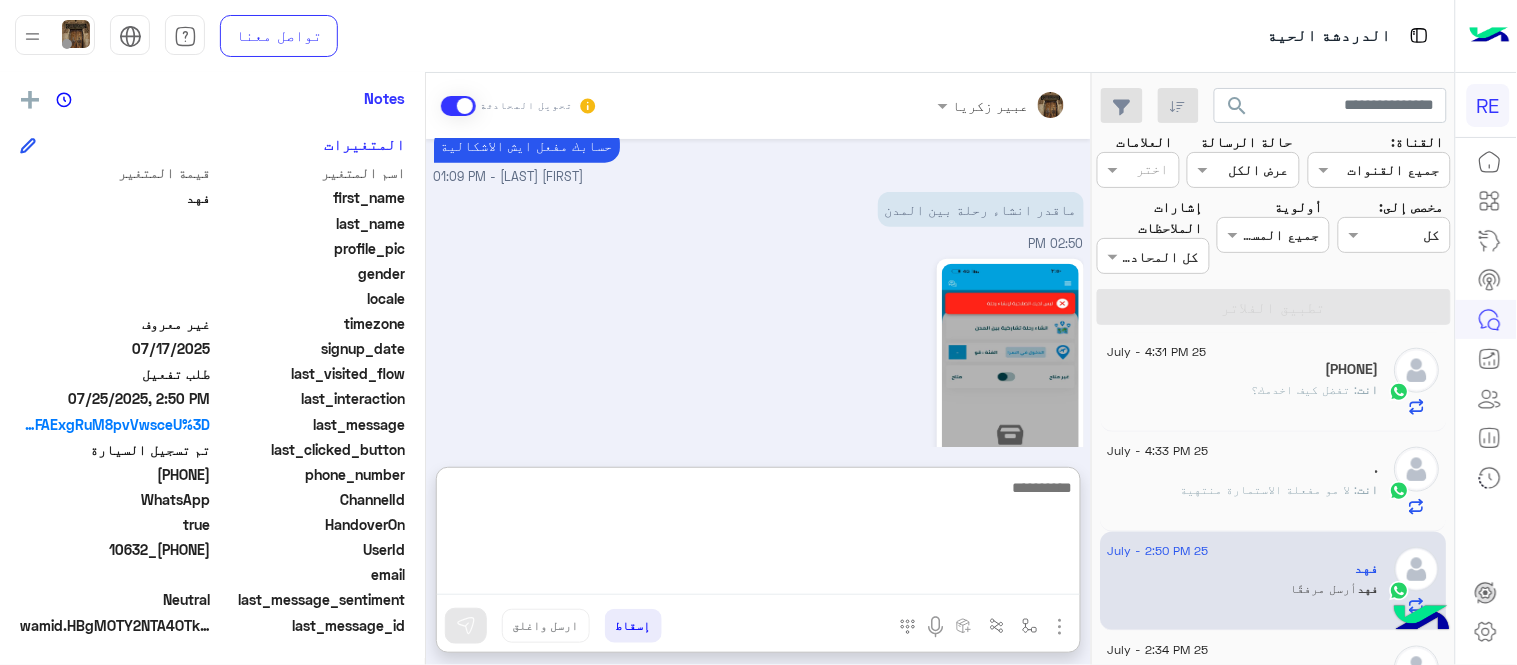 click at bounding box center [758, 535] 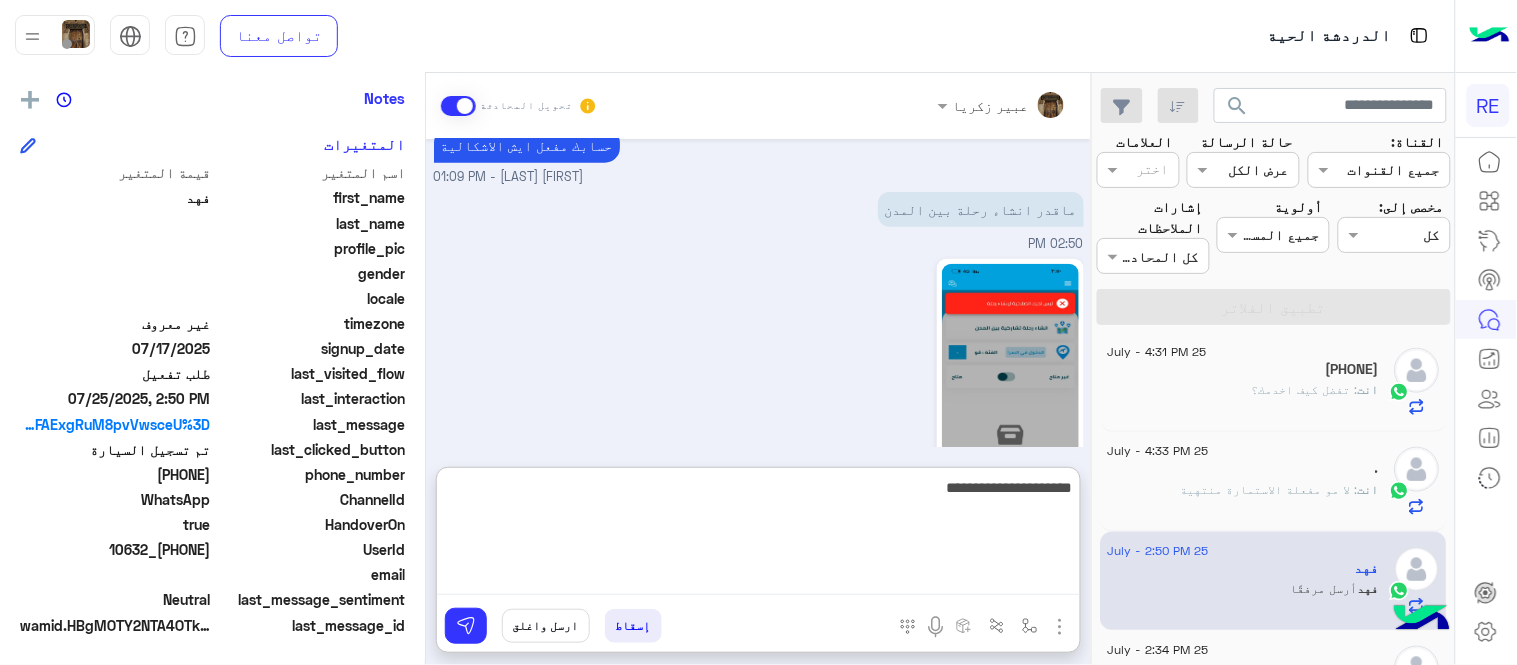 type on "**********" 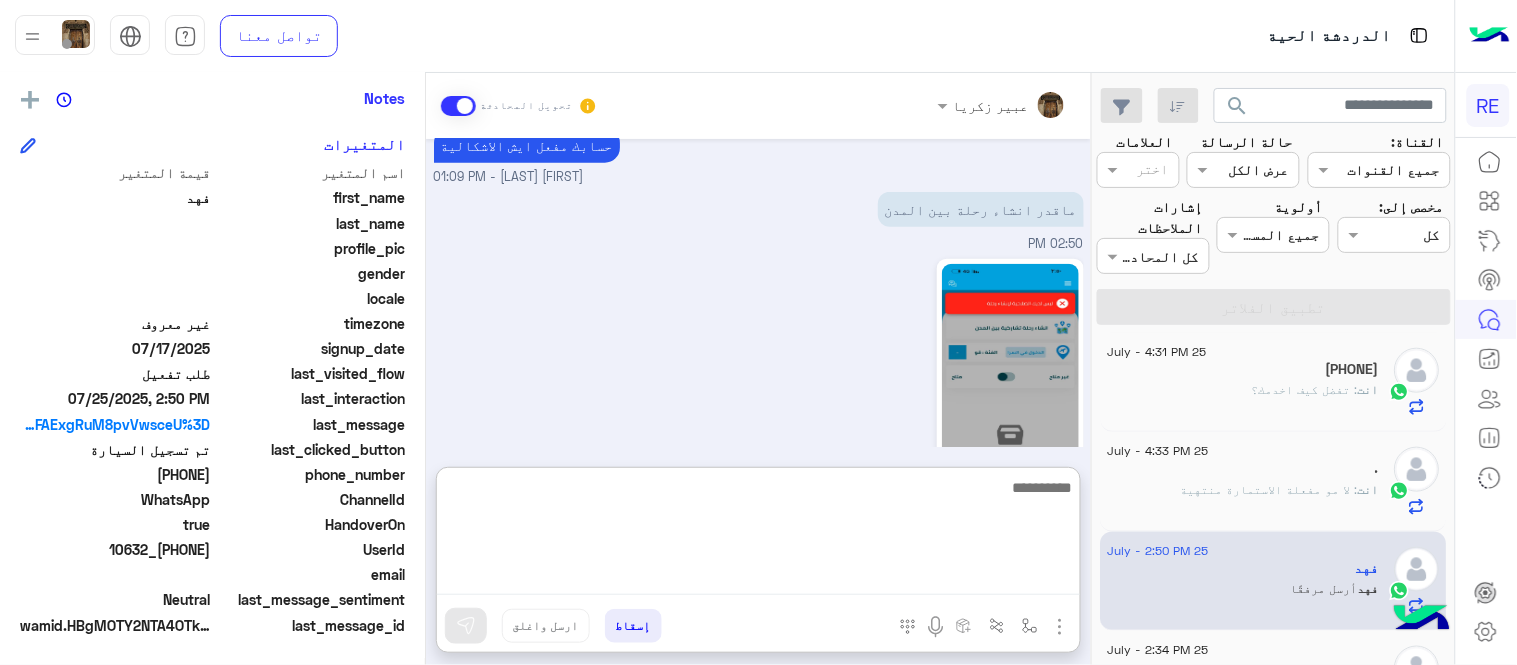 scroll, scrollTop: 652, scrollLeft: 0, axis: vertical 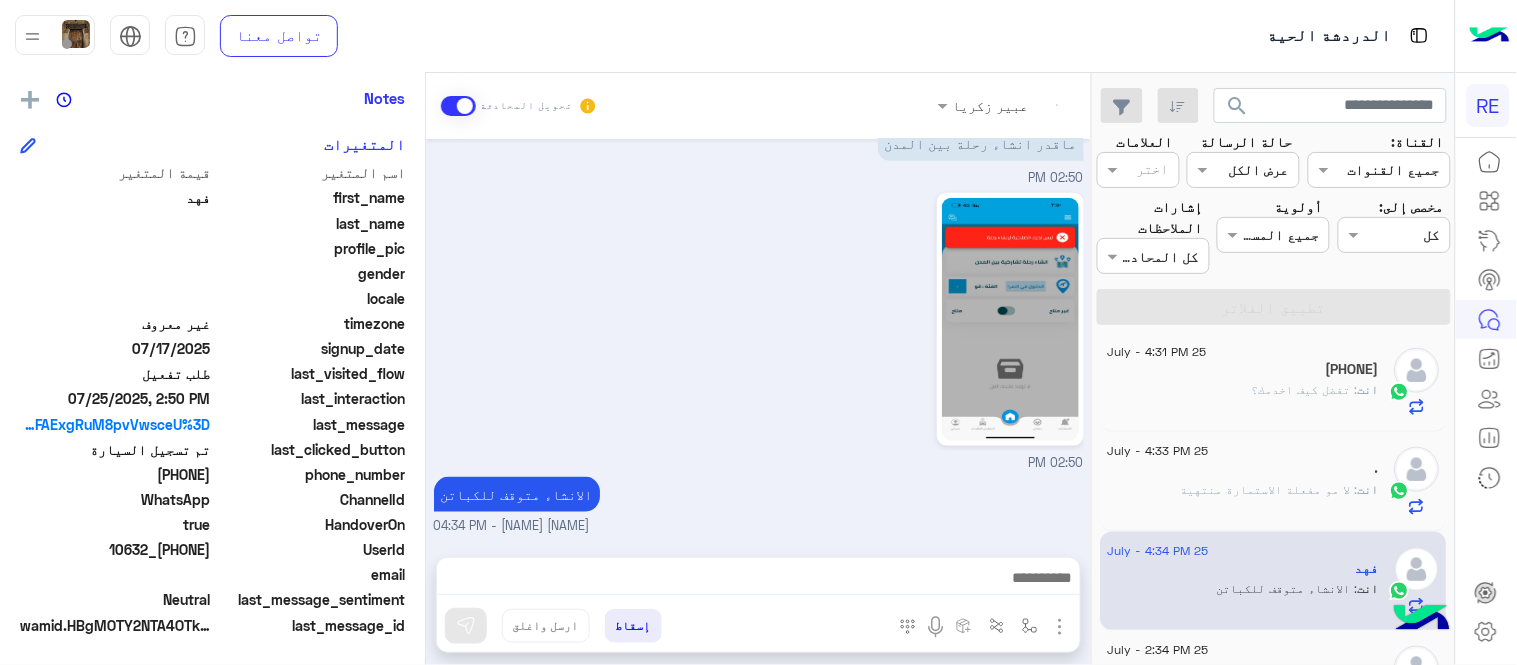 click on "Jul 24, 2025  السلام عليكم   09:27 PM   [NAME] [NAME] وضع التسليم للمحادثات نشط   11:57 PM      فضلًا زوّدنا برقم الجوال المسجّل في التطبيق حتى نتمكن من التحقق من حسابك وتقديم المساعدة اللازمة بأسرع وقت ممكن.  [NAME] [NAME] -  11:57 PM   [NAME] [NAME] انضم إلى المحادثة   11:57 PM       Jul 25, 2025  [PHONE]   01:05 AM  جاري المراجعة  [NAME] [NAME] -  11:59 AM   [NAME] [NAME] انضم إلى المحادثة   11:59 AM      حسابك مفعل ايش الاشكالية  [NAME] [NAME] -  01:09 PM  ماقدر انشاء رحلة بين المدن   02:50 PM    02:50 PM  الانشاء متوقف للكباتن  [NAME] [NAME] -  04:34 PM" at bounding box center [758, 338] 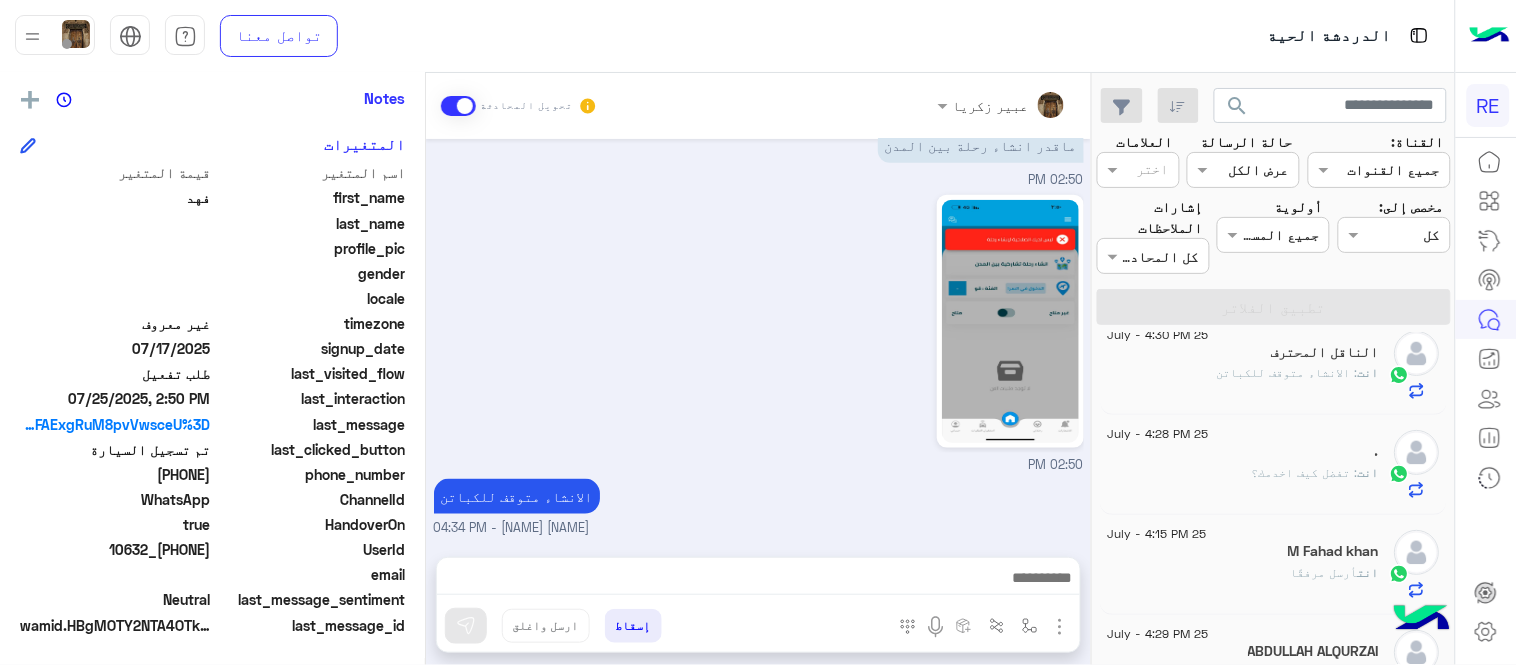 scroll, scrollTop: 0, scrollLeft: 0, axis: both 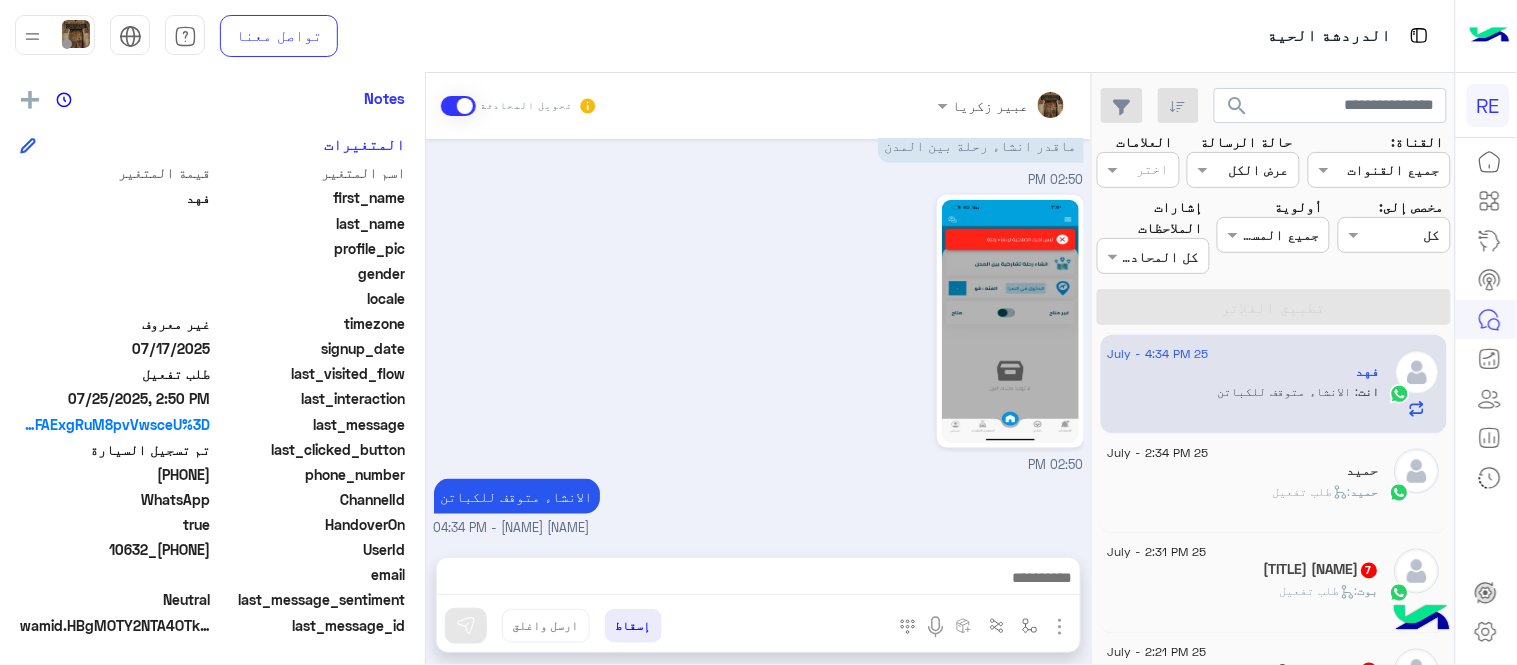 click on "حميد :   طلب تفعيل" 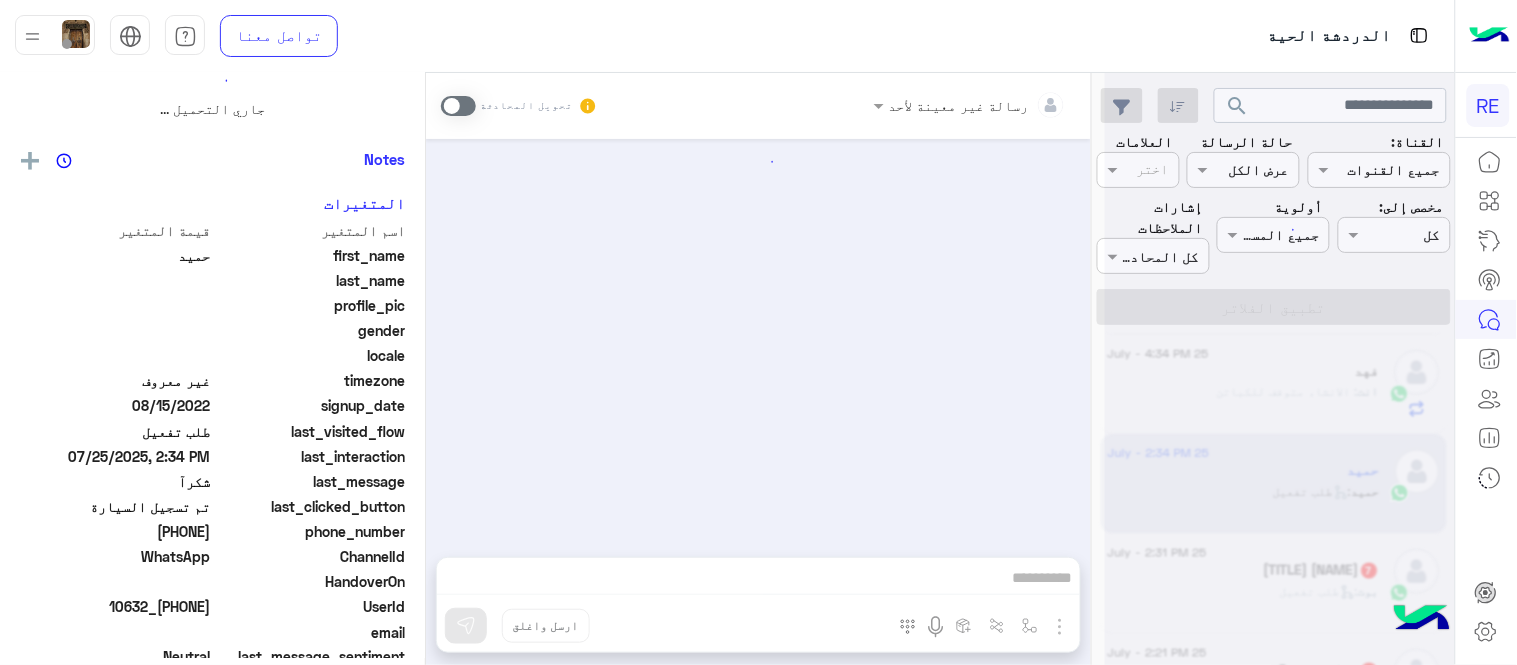 scroll, scrollTop: 0, scrollLeft: 0, axis: both 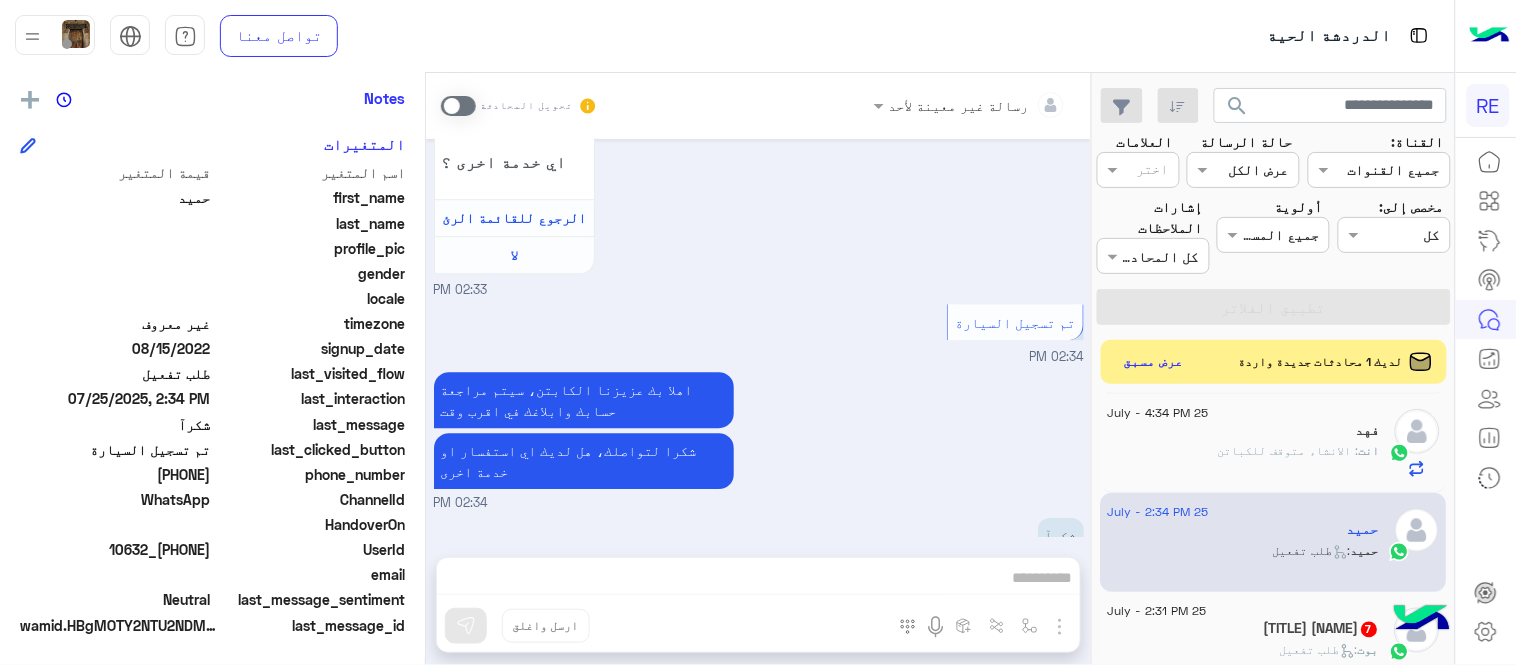 click at bounding box center [458, 106] 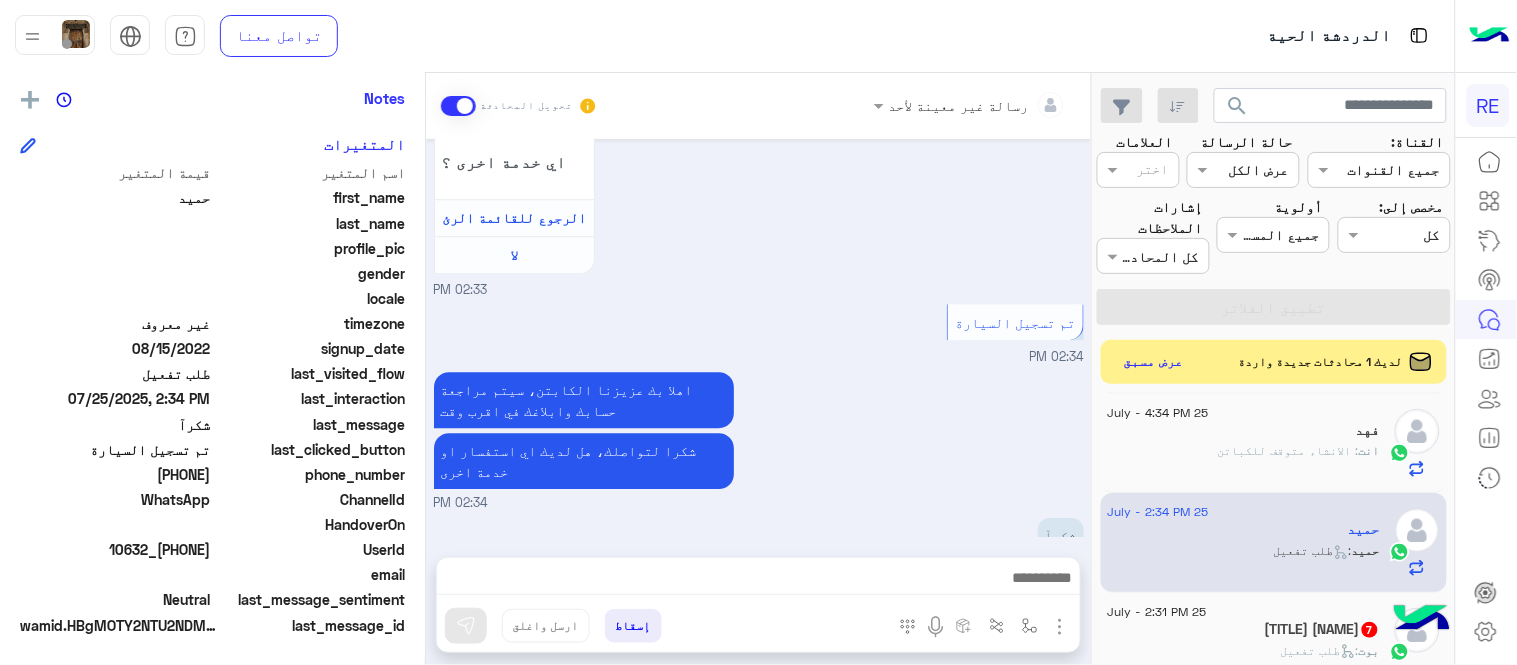 scroll, scrollTop: 1401, scrollLeft: 0, axis: vertical 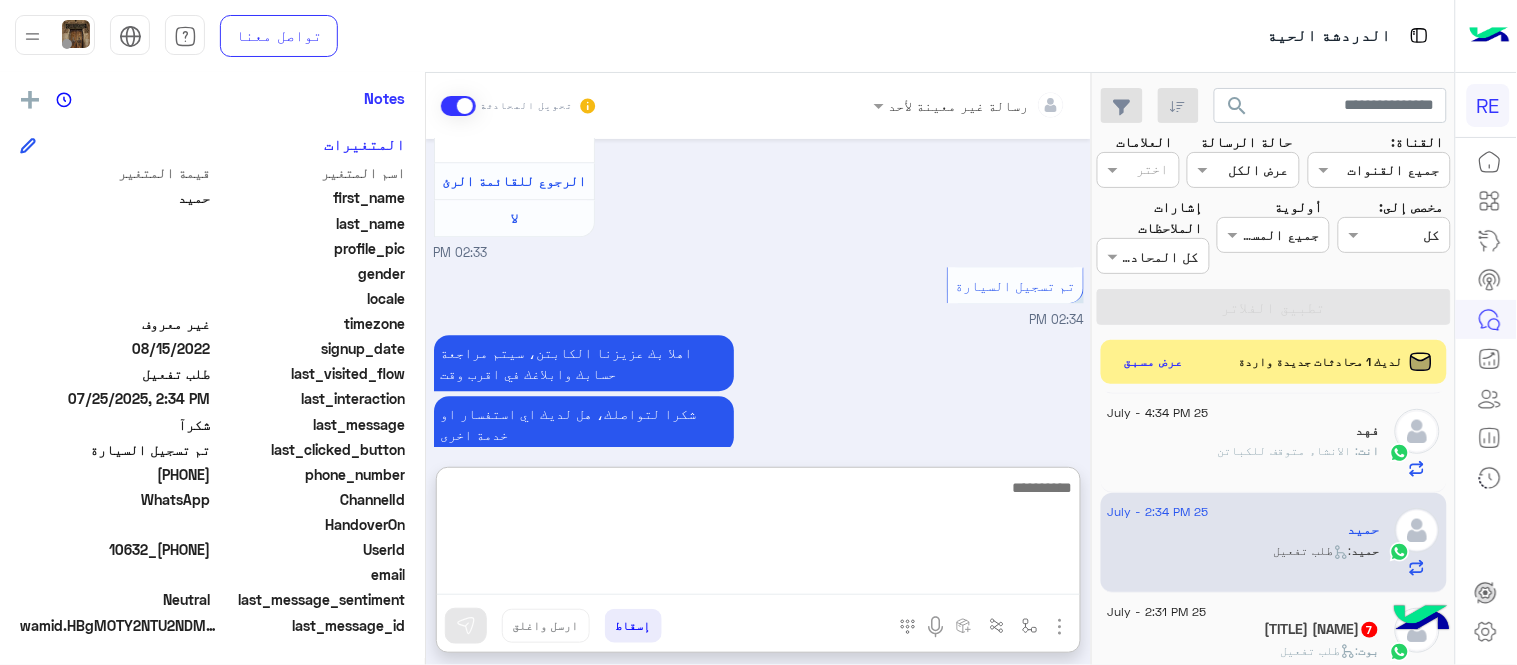 click at bounding box center (758, 535) 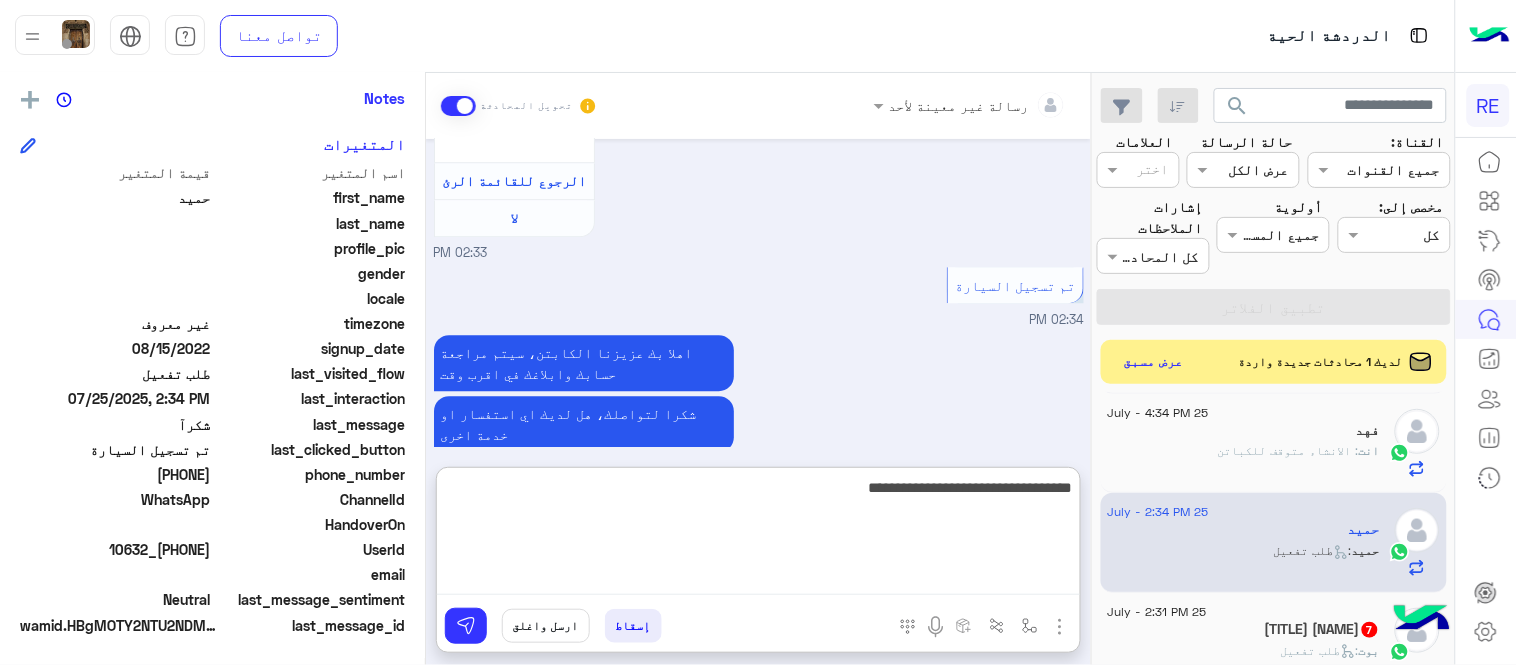 type on "**********" 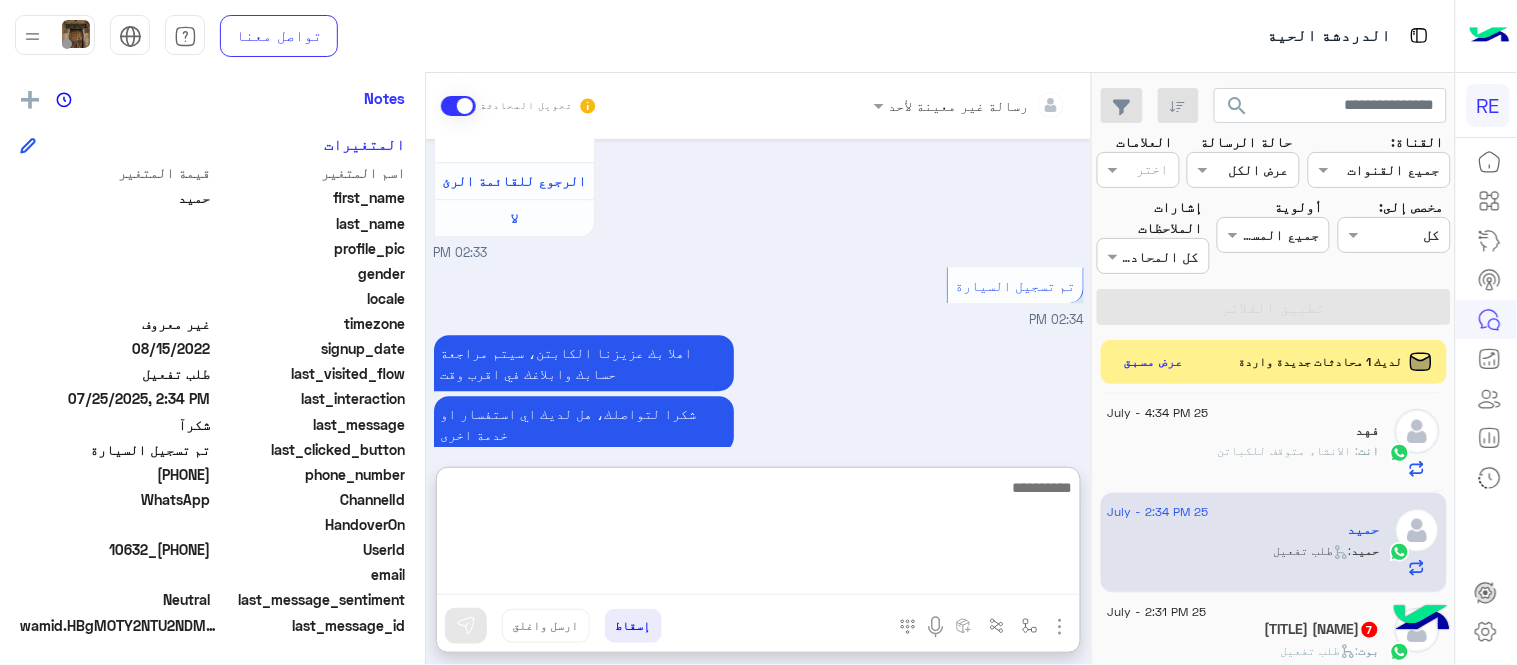 scroll, scrollTop: 1554, scrollLeft: 0, axis: vertical 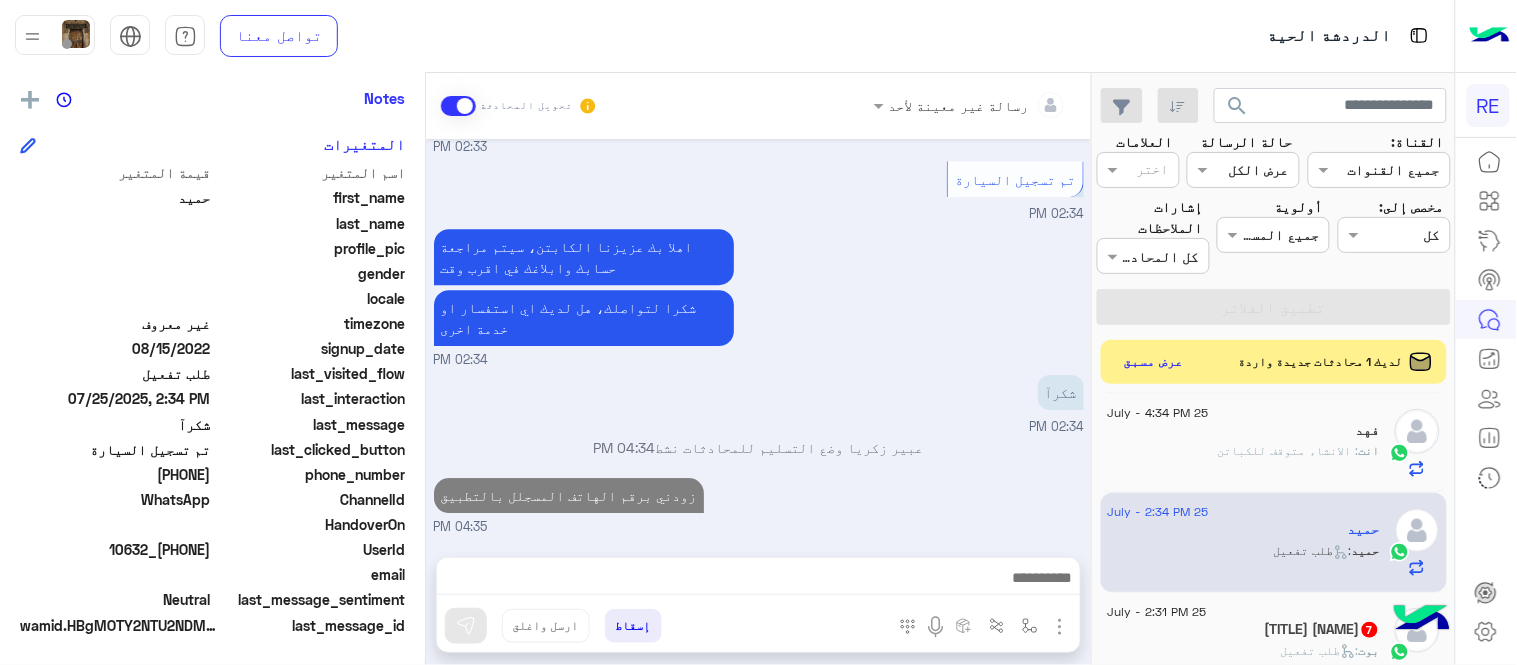 click on "[DATE]   [FIRST]  غادر المحادثة   [TIME]       عربي    [TIME]  هل أنت ؟   كابتن 👨🏻‍✈️   عميل 🧳   رحال (مرشد مرخص) 🏖️     [TIME]   كابتن     [TIME]  اختر احد الخدمات التالية:    [TIME]   تفعيل حساب    [TIME]  يمكنك الاطلاع على شروط الانضمام لرحلة ك (كابتن ) الموجودة بالصورة أعلاه،
لتحميل التطبيق عبر الرابط التالي : 📲
http://onelink.to/Rehla    يسعدنا انضمامك لتطبيق رحلة يمكنك اتباع الخطوات الموضحة لتسجيل بيانات سيارتك بالفيديو التالي  : عزيزي الكابتن، فضلًا ، للرغبة بتفعيل الحساب قم برفع البيانات عبر التطبيق والتواصل معنا  تم تسجيل السيارة   اواجه صعوبة بالتسجيل  اي خدمة اخرى ؟  لا     [TIME]    [TIME]" at bounding box center (758, 338) 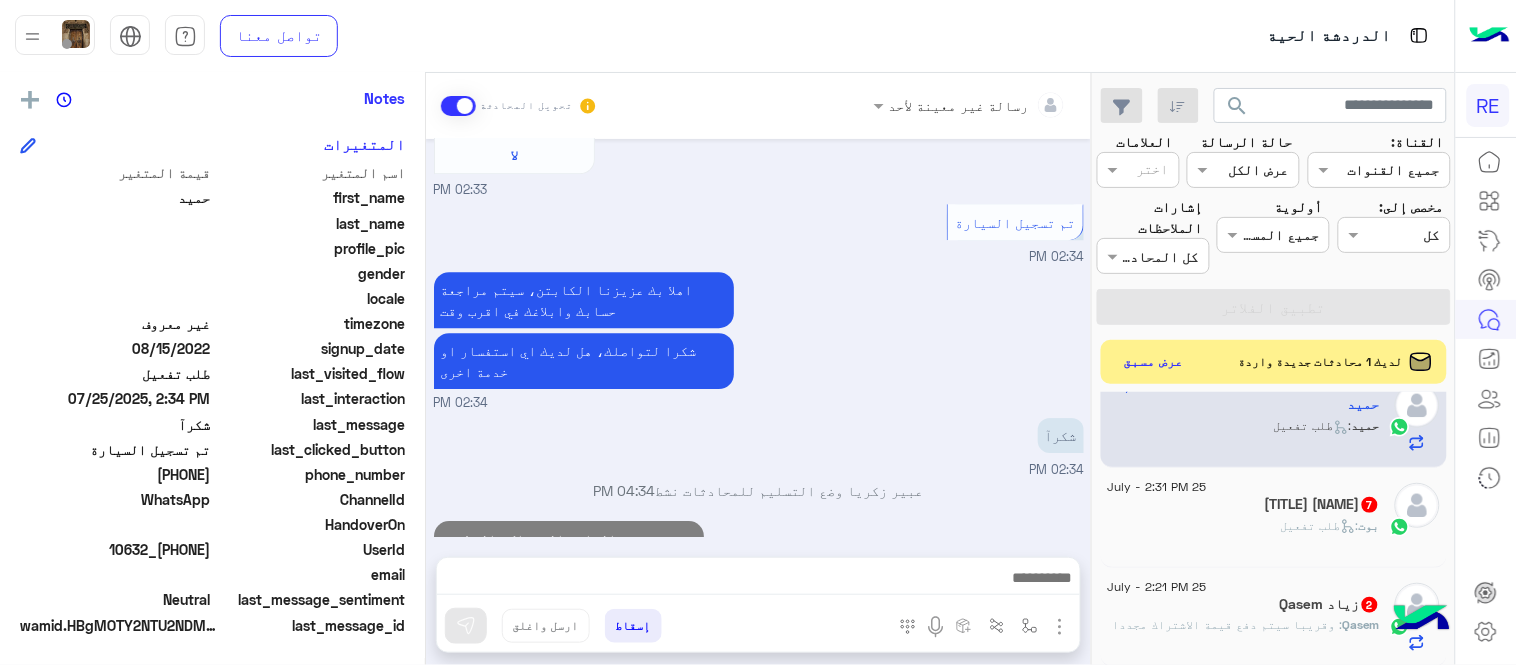 scroll, scrollTop: 943, scrollLeft: 0, axis: vertical 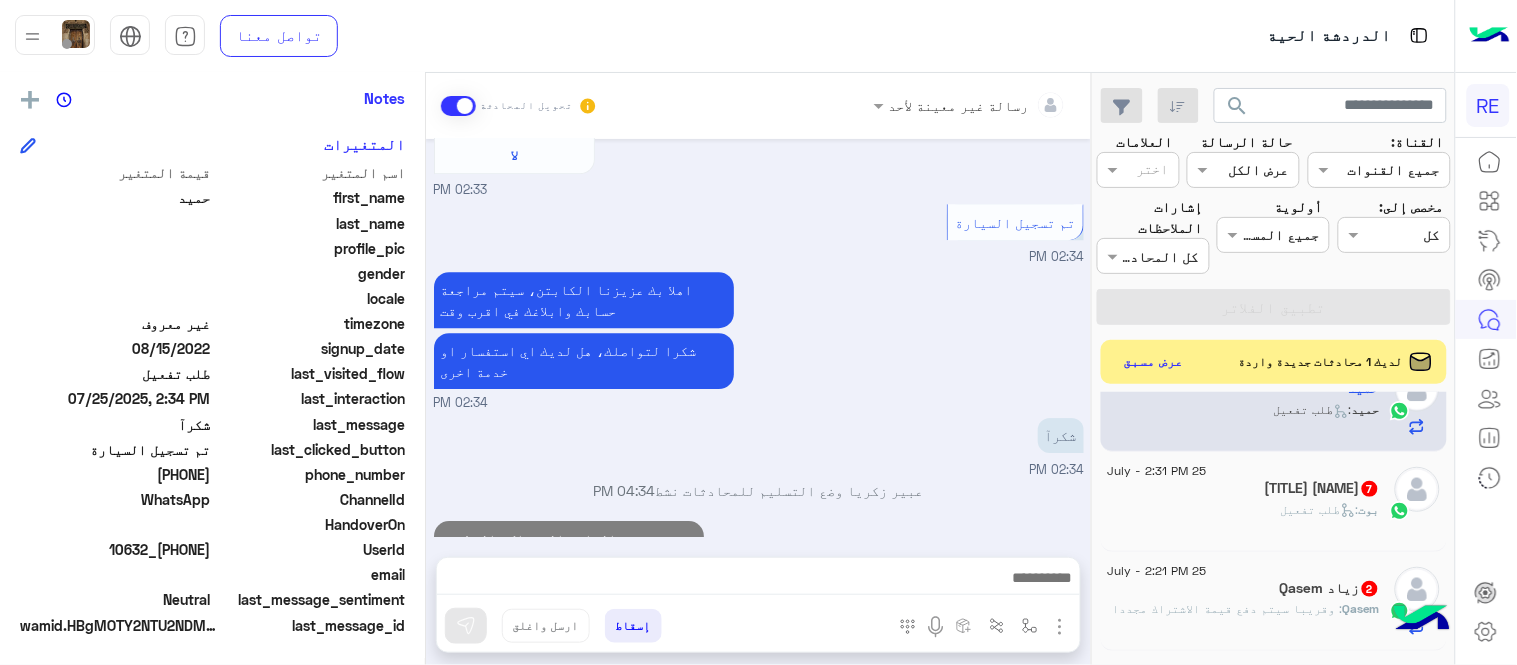 click on "بوت :   طلب تفعيل" 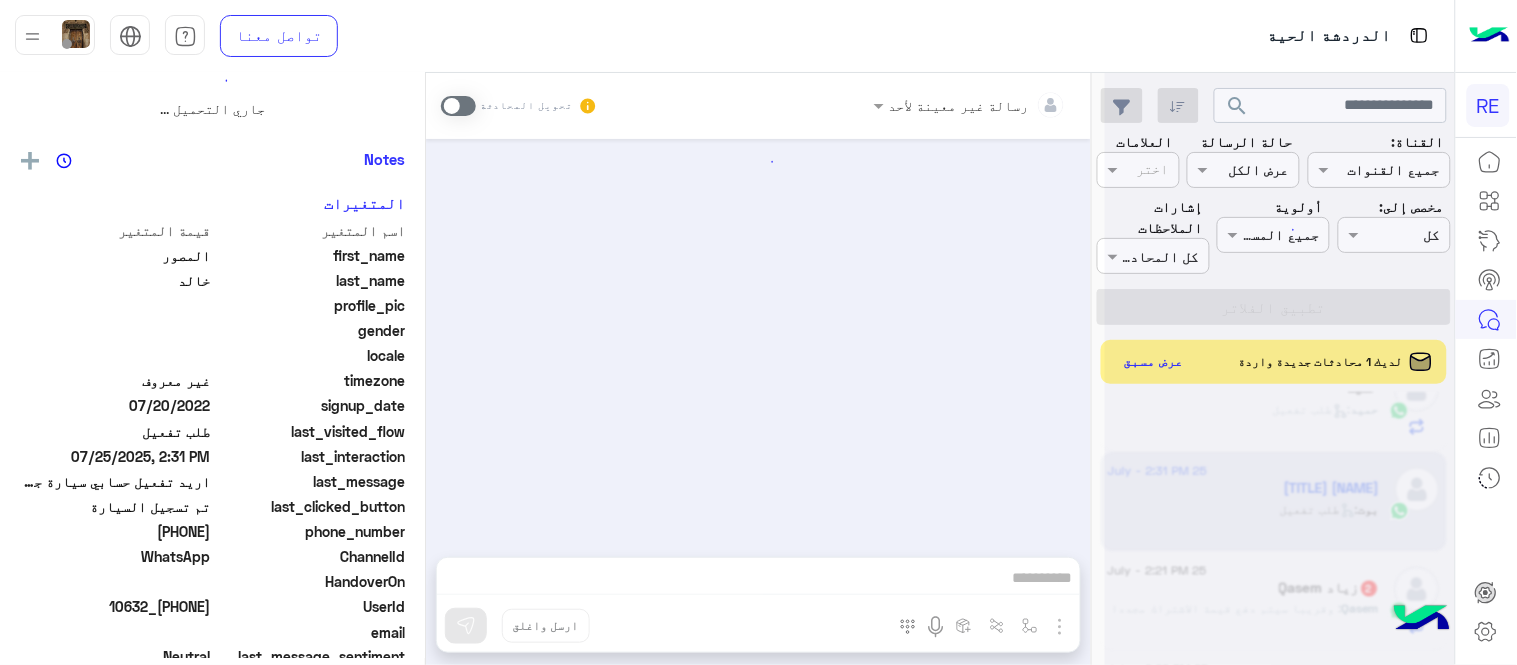 scroll, scrollTop: 0, scrollLeft: 0, axis: both 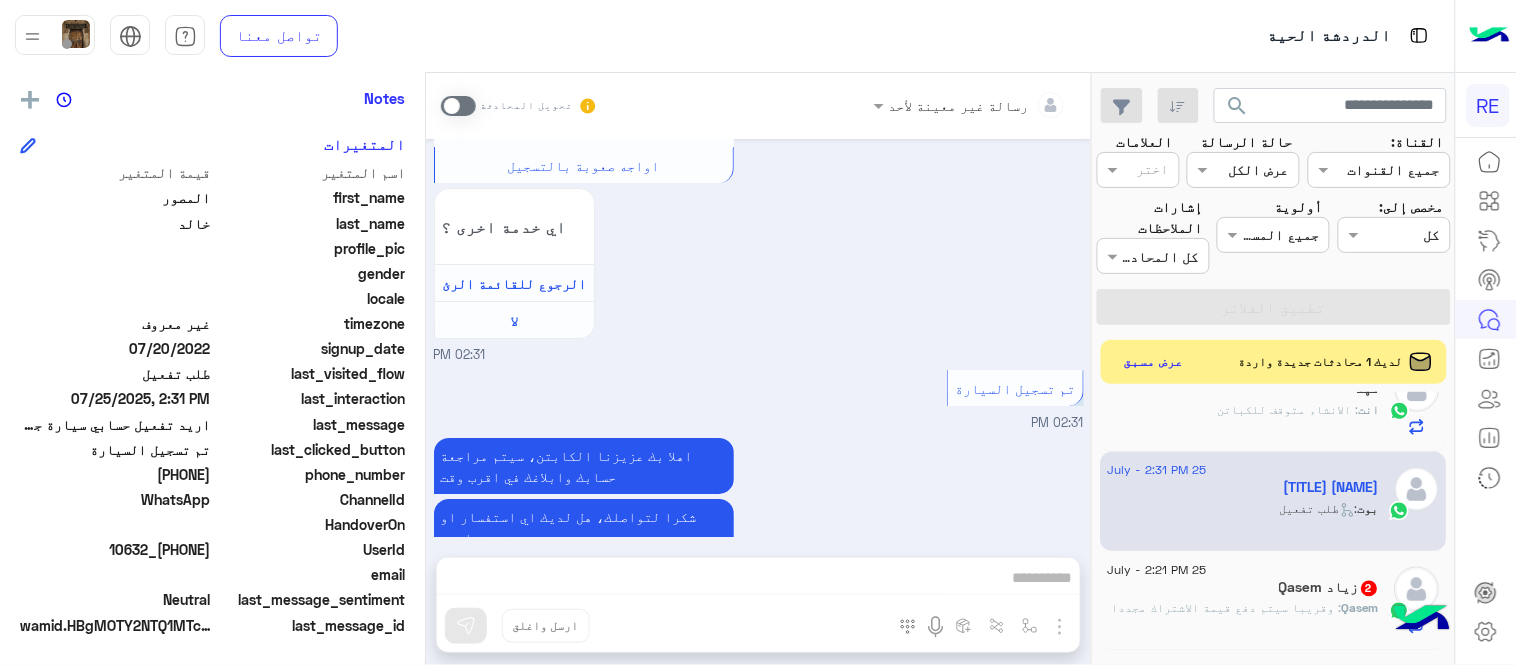 click at bounding box center (458, 106) 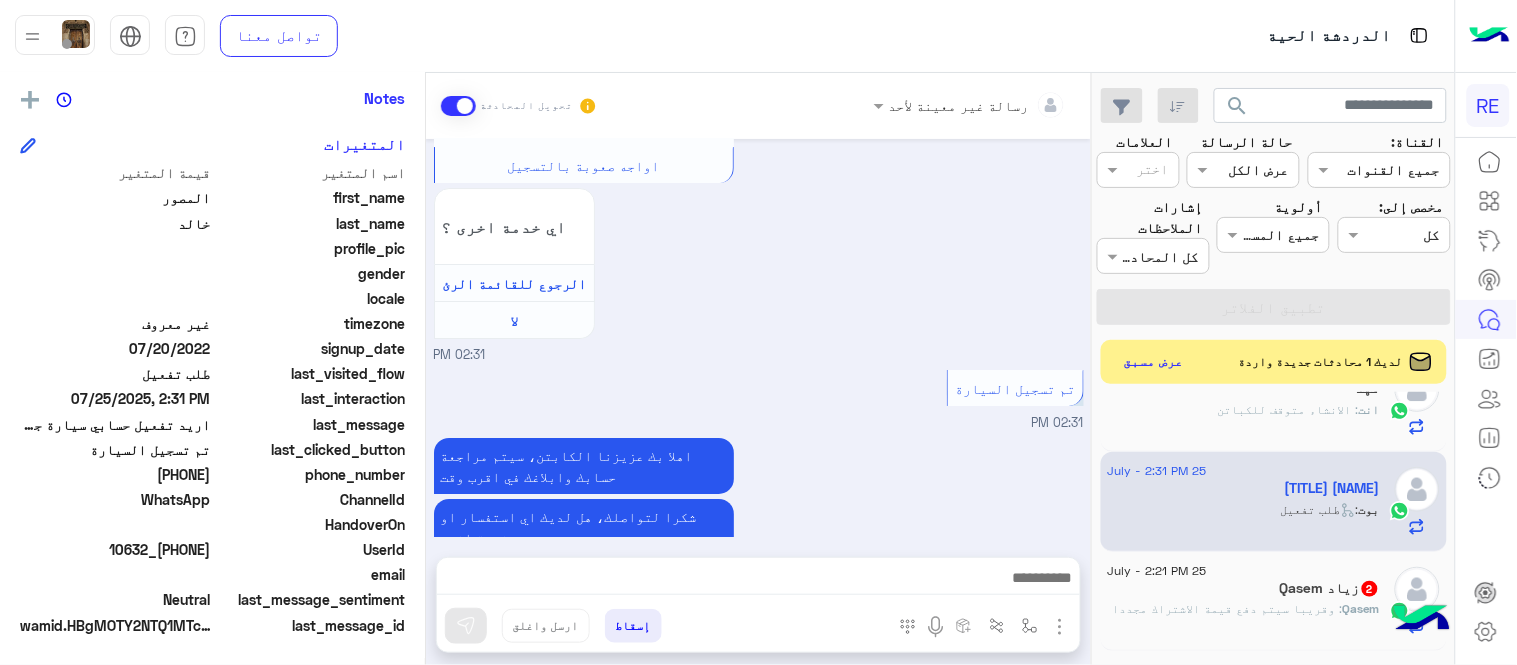 scroll, scrollTop: 1826, scrollLeft: 0, axis: vertical 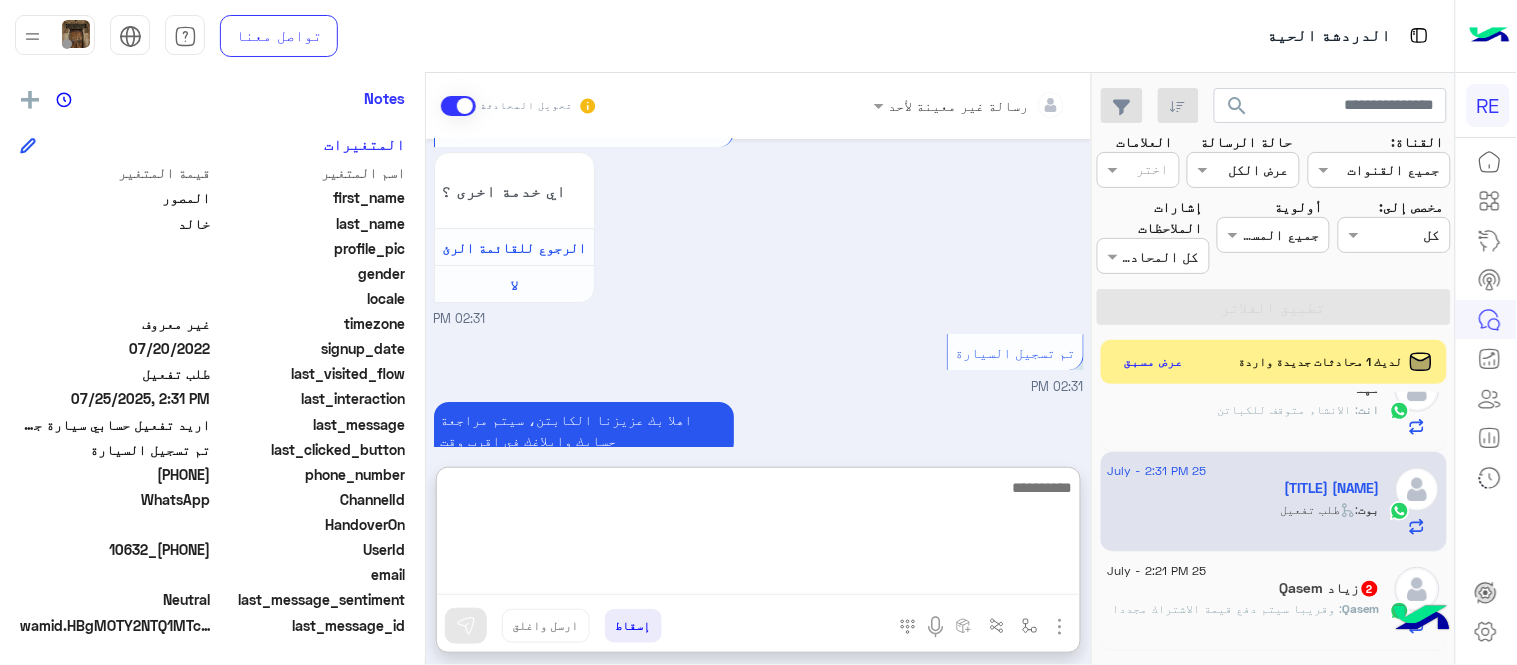 click at bounding box center (758, 535) 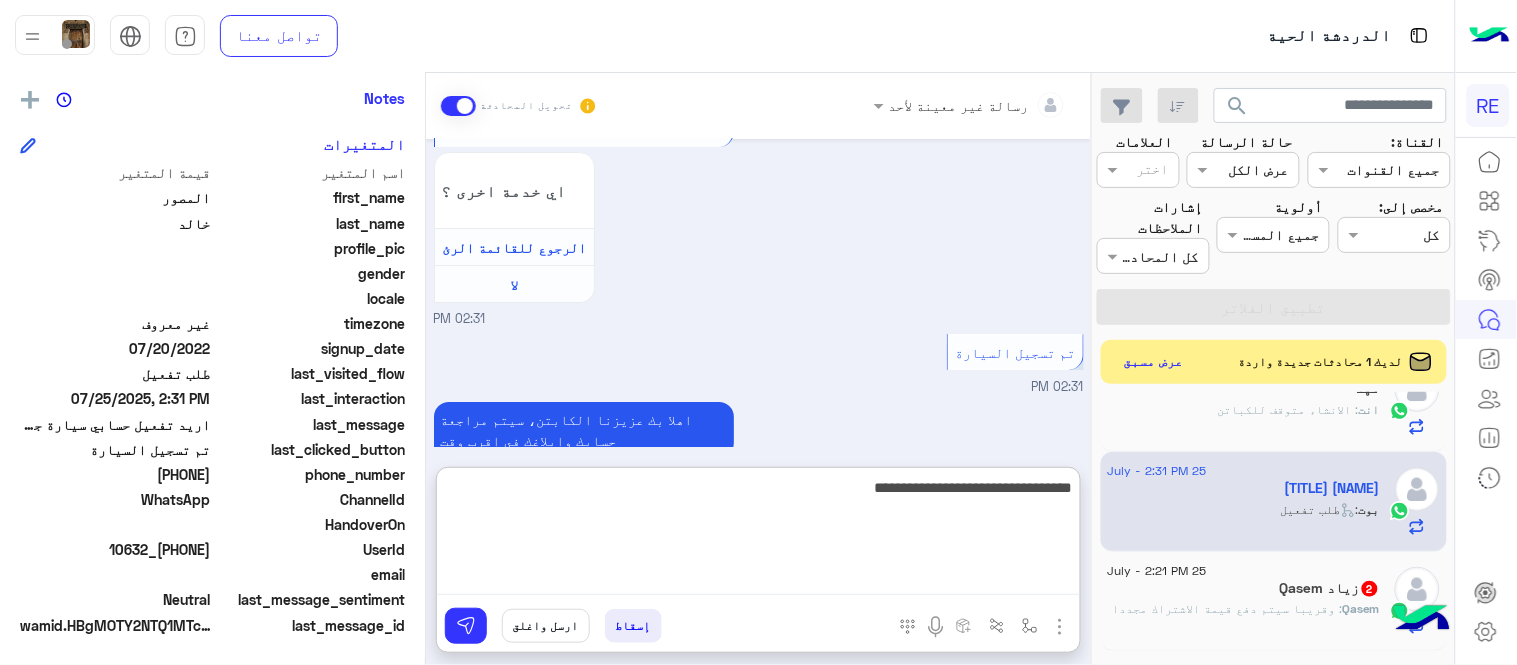 type on "**********" 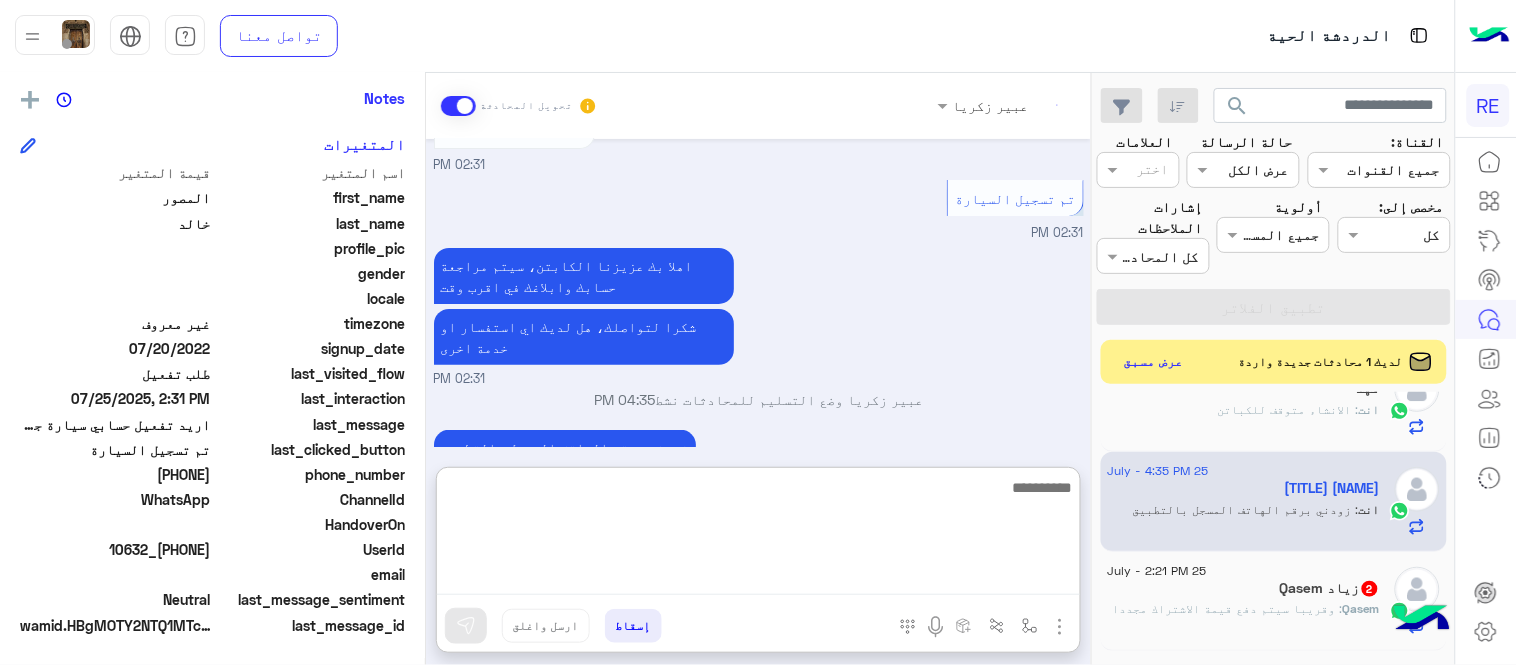 scroll, scrollTop: 2016, scrollLeft: 0, axis: vertical 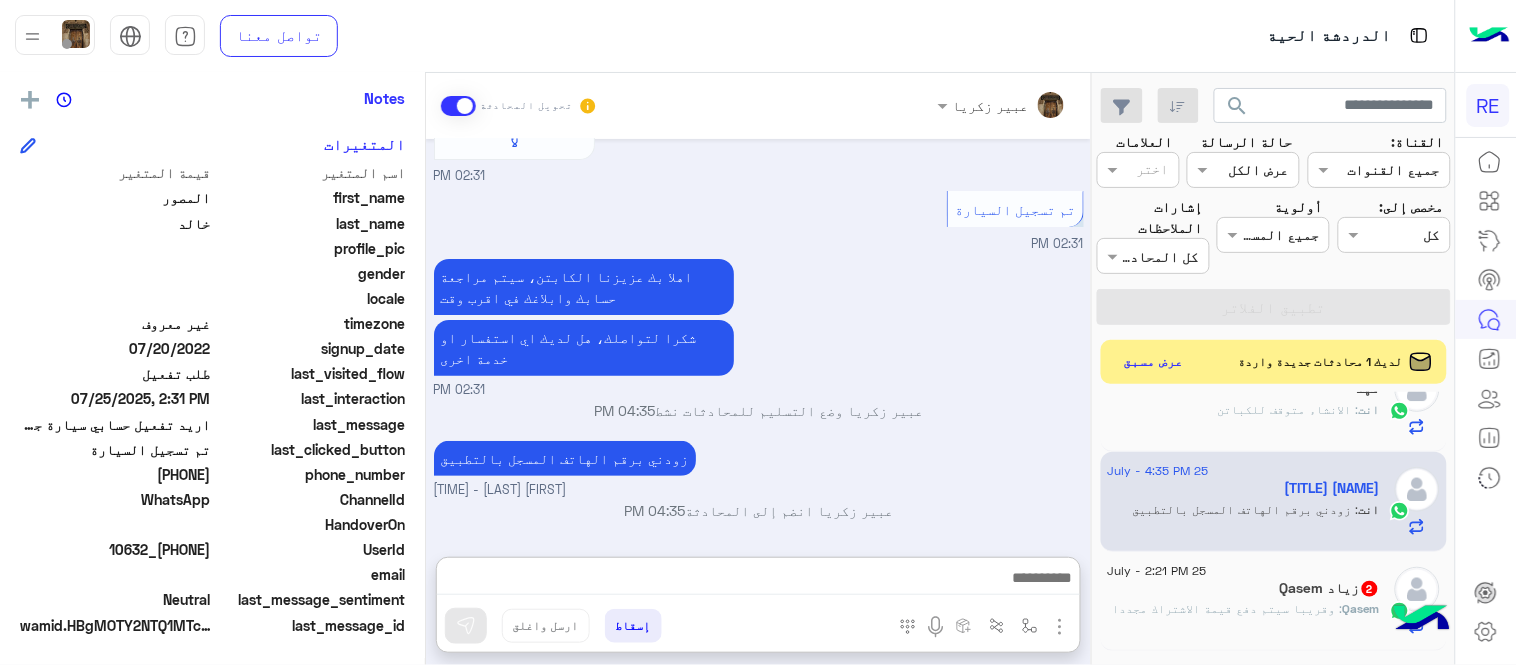 click on "[NAME]  [NUMBER]" 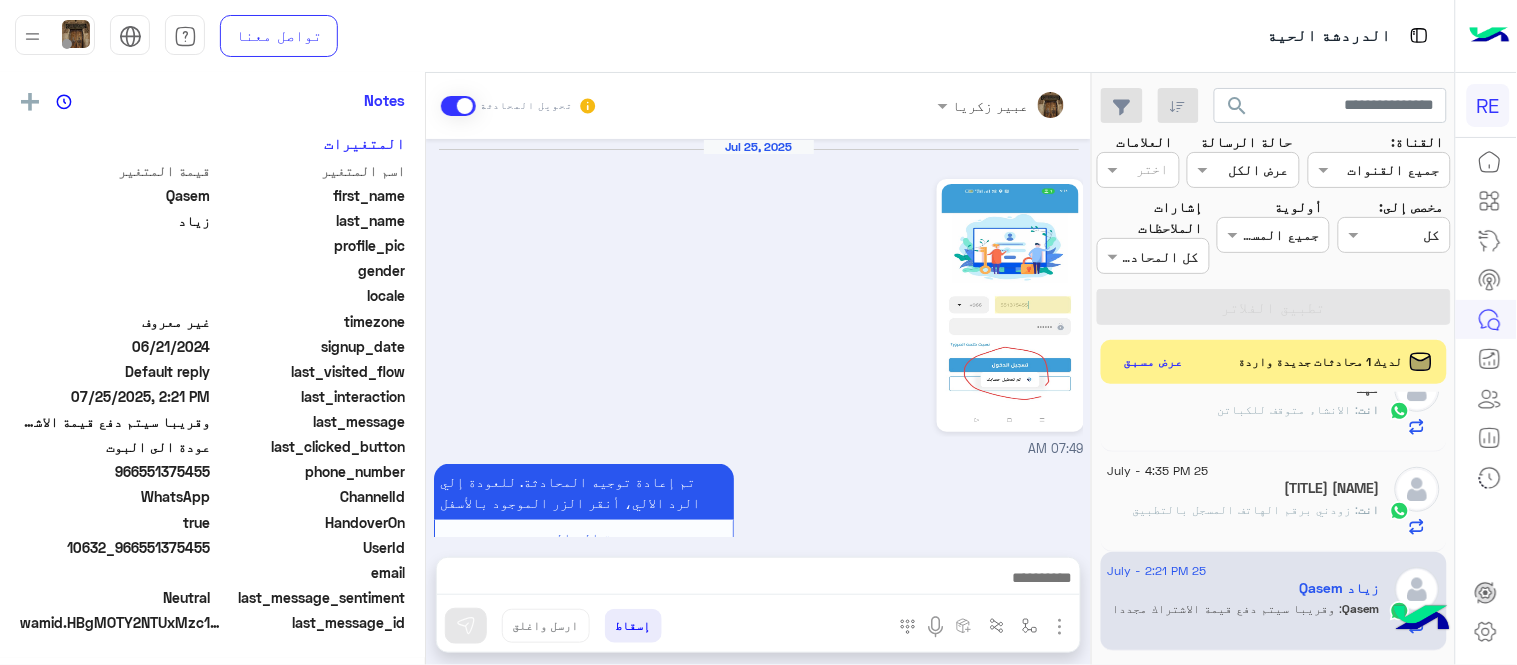 scroll, scrollTop: 405, scrollLeft: 0, axis: vertical 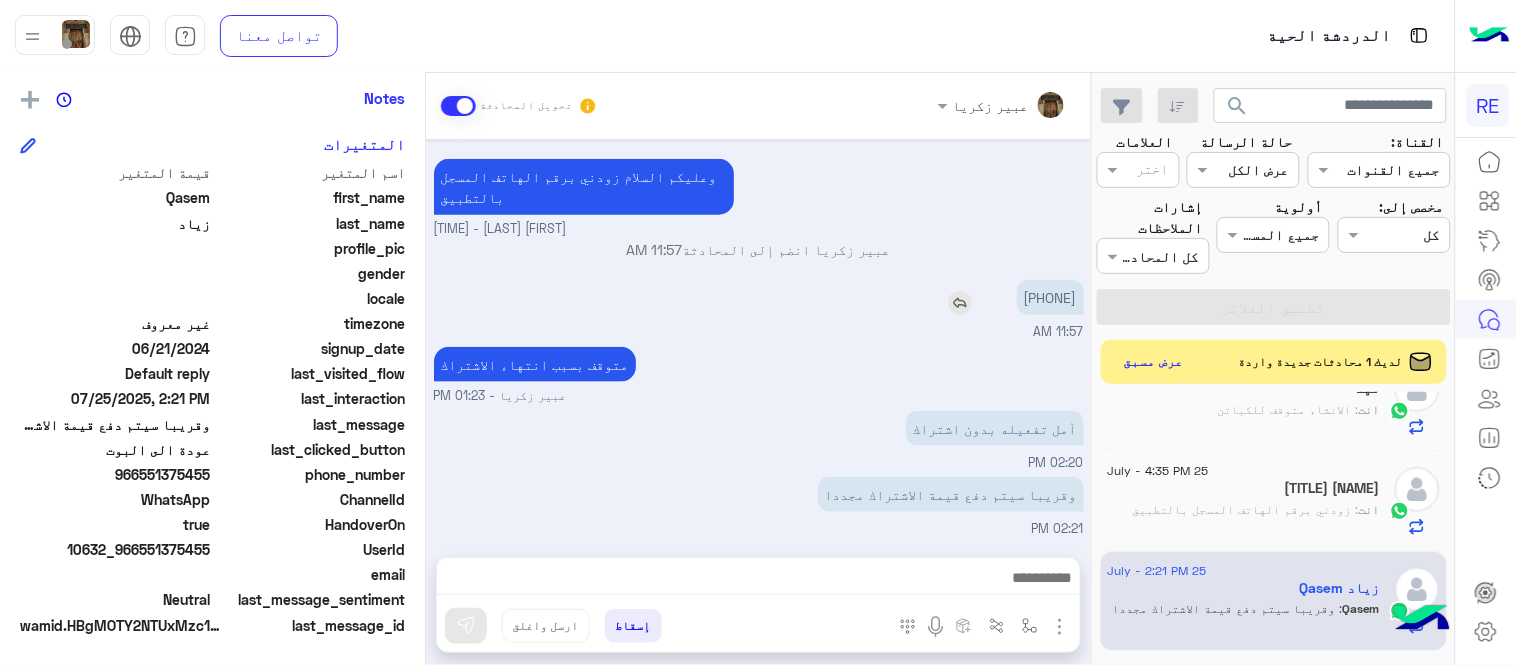 click on "[PHONE]" at bounding box center (1050, 297) 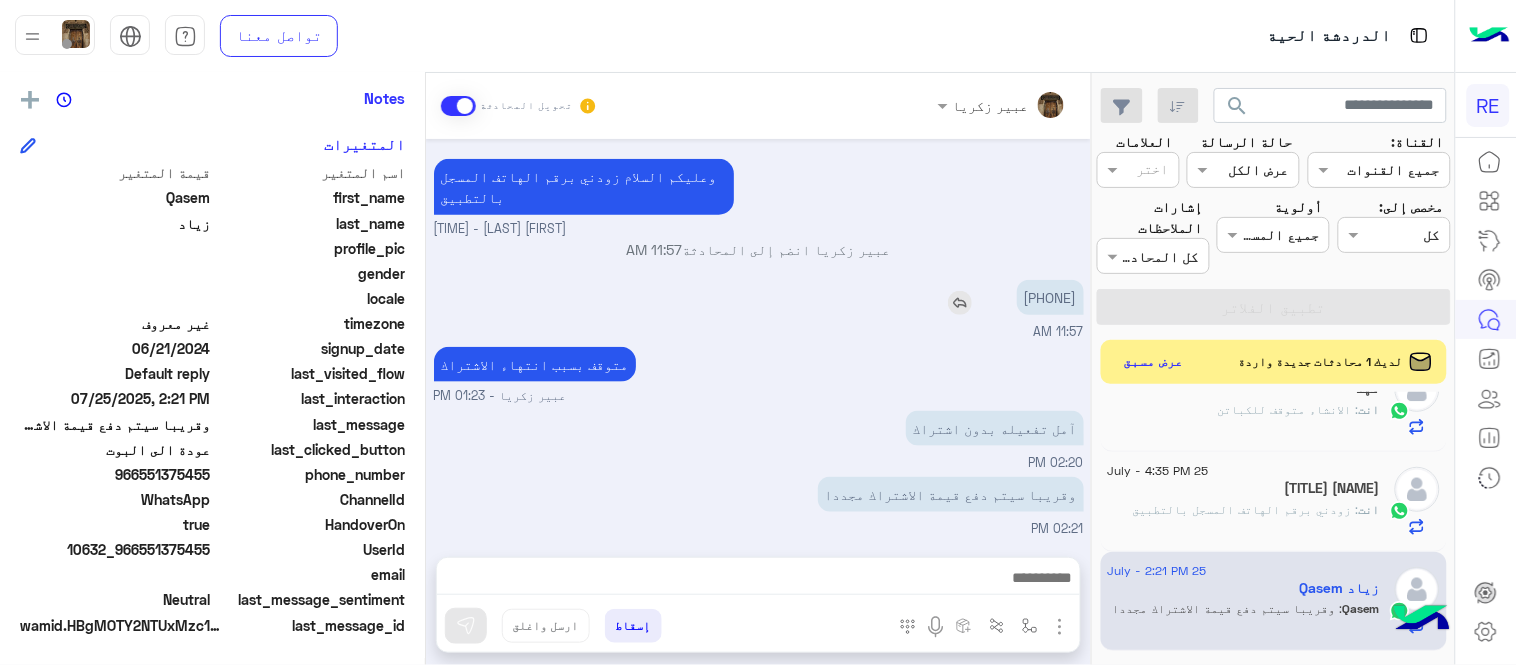 copy on "[PHONE]" 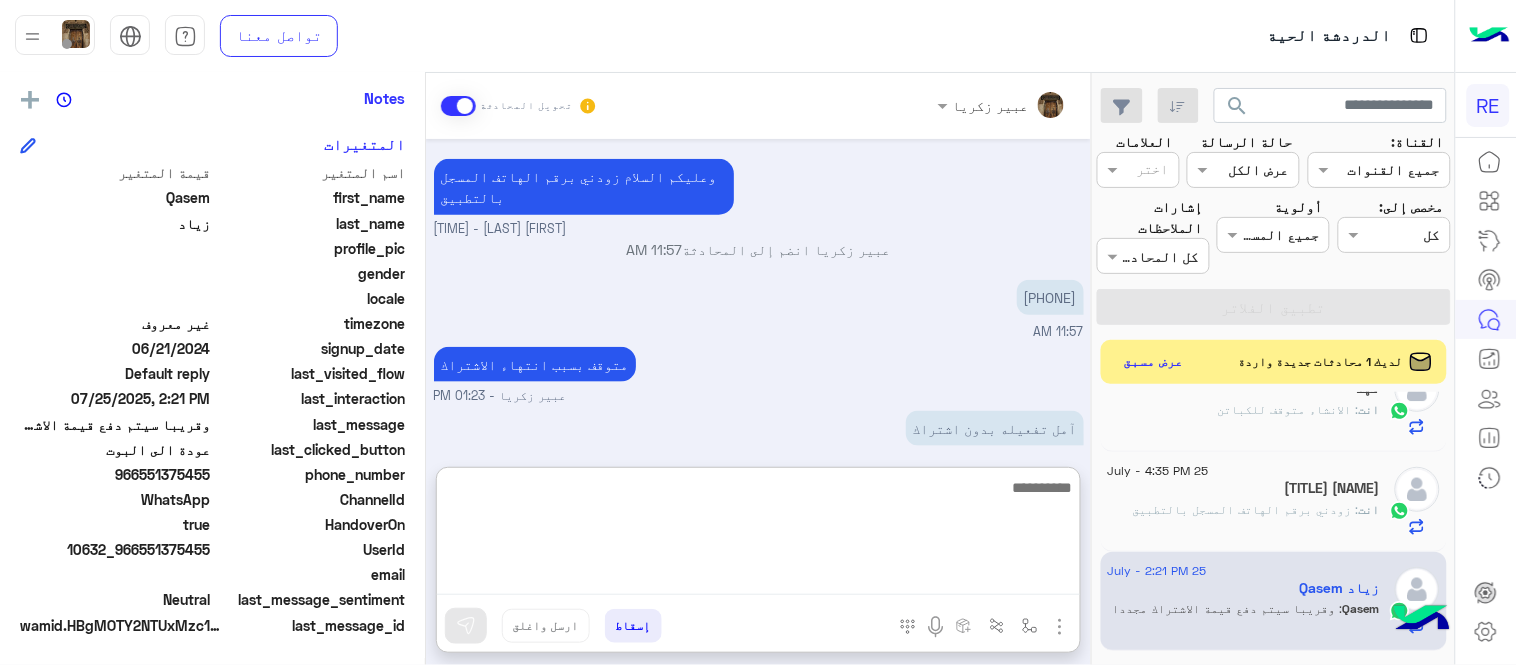 click at bounding box center [758, 535] 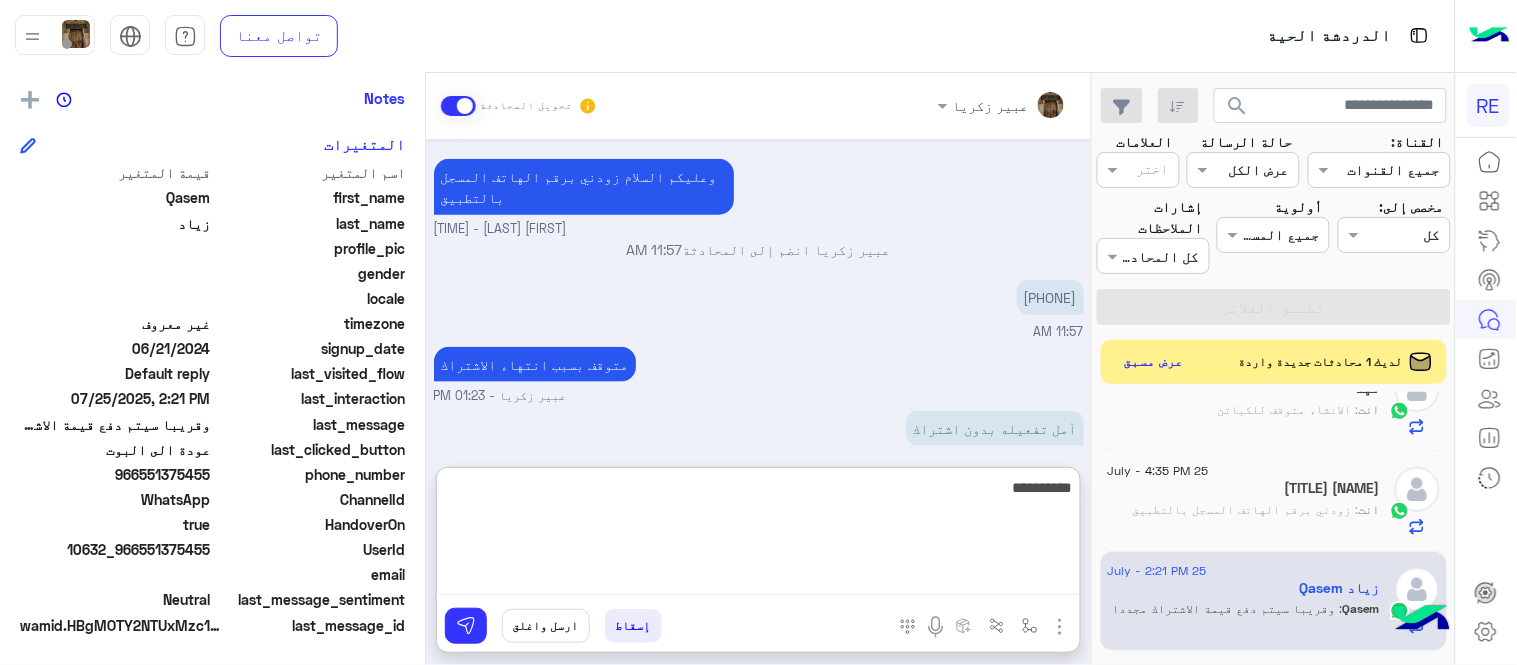 type on "**********" 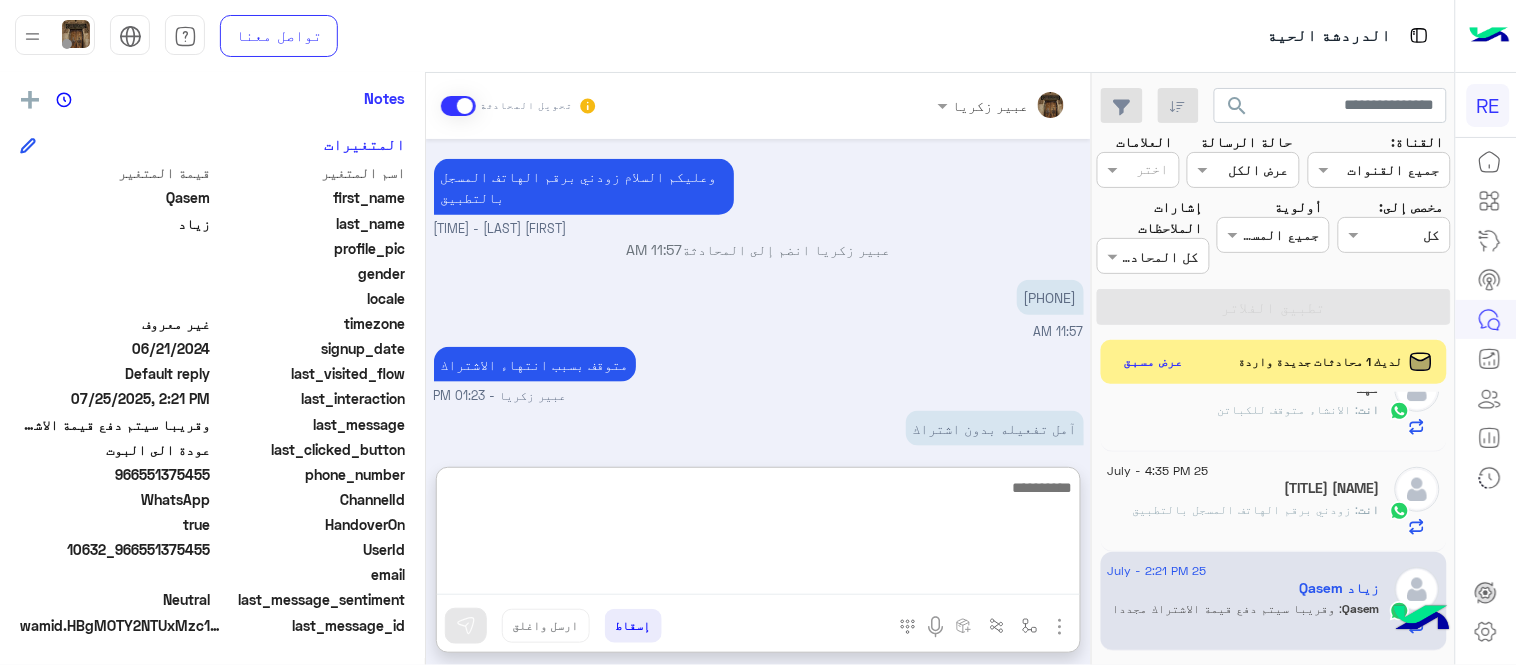 scroll, scrollTop: 653, scrollLeft: 0, axis: vertical 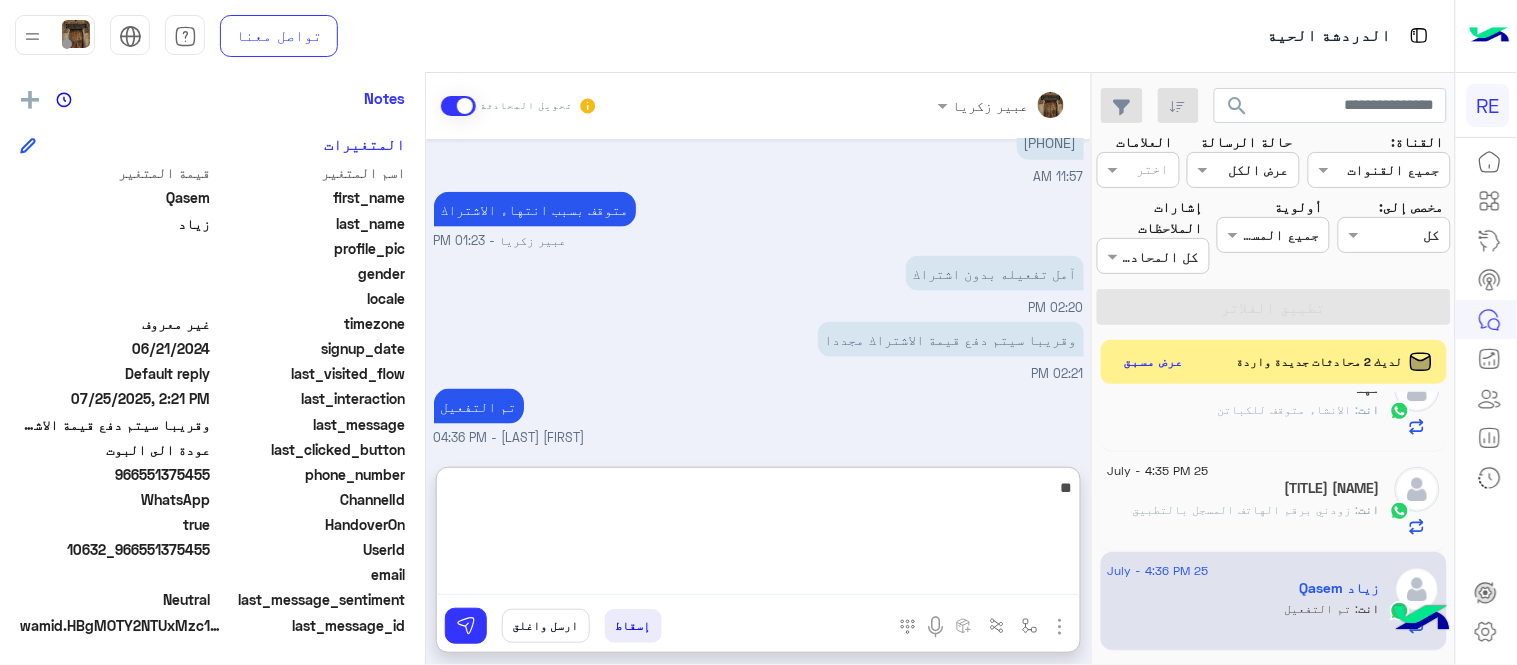 type on "*" 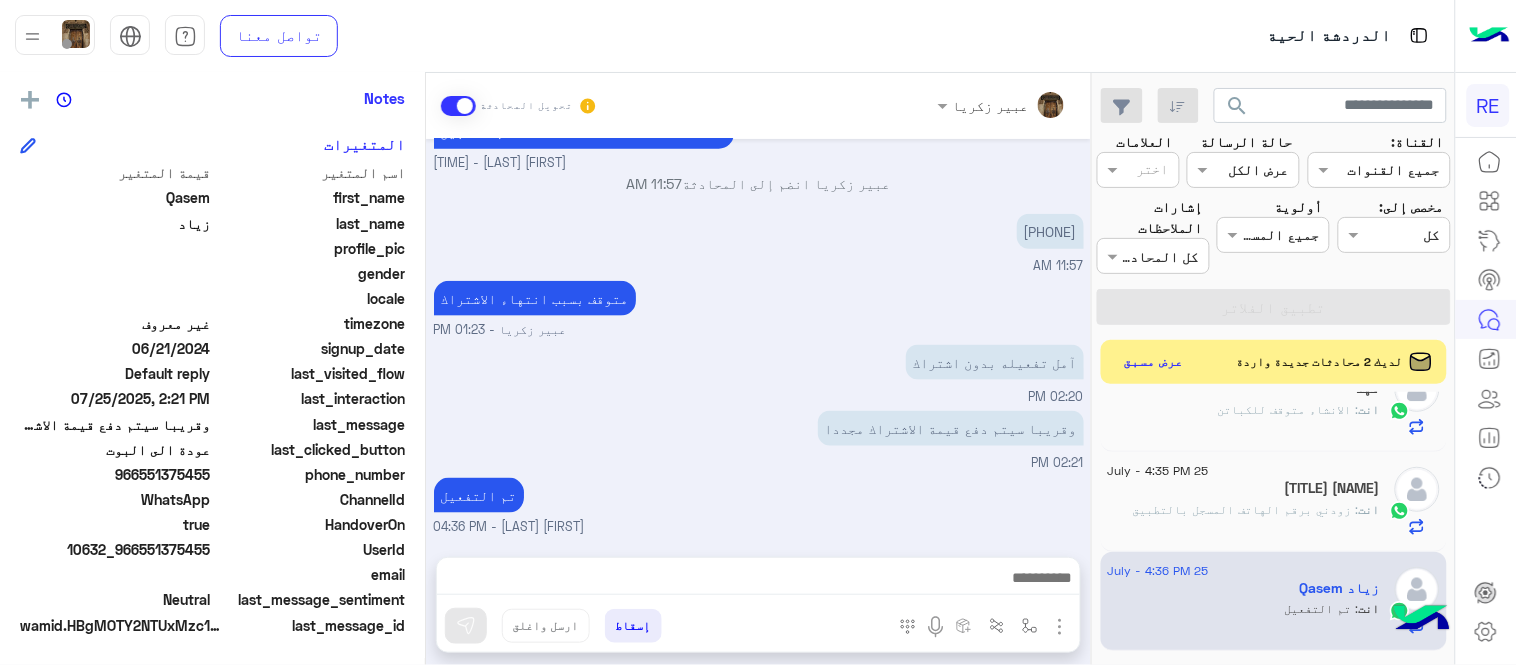 click on "[DATE]    [TIME]  تم إعادة توجيه المحادثة. للعودة إلي الرد الالي، أنقر الزر الموجود بالأسفل  عودة الى البوت     [TIME]   [NAME] طلب التحدث إلى مسؤول بشري   [TIME]       تم تعيين المحادثة إلى [NAME]   [TIME]      وعليكم السلام زودني برقم الهاتف المسجل بالتطبيق  [NAME] -  [TIME]   [NAME] انضم إلى المحادثة   [TIME]      [PHONE]   [TIME]  متوقف بسبب انتهاء الاشتراك  [NAME] -  [TIME]  آمل تفعيله بدون اشتراك   [TIME]  وقريبا سيتم دفع قيمة الاشتراك مجددا   [TIME]  تم التفعيل  [NAME] -  [TIME]" at bounding box center (758, 338) 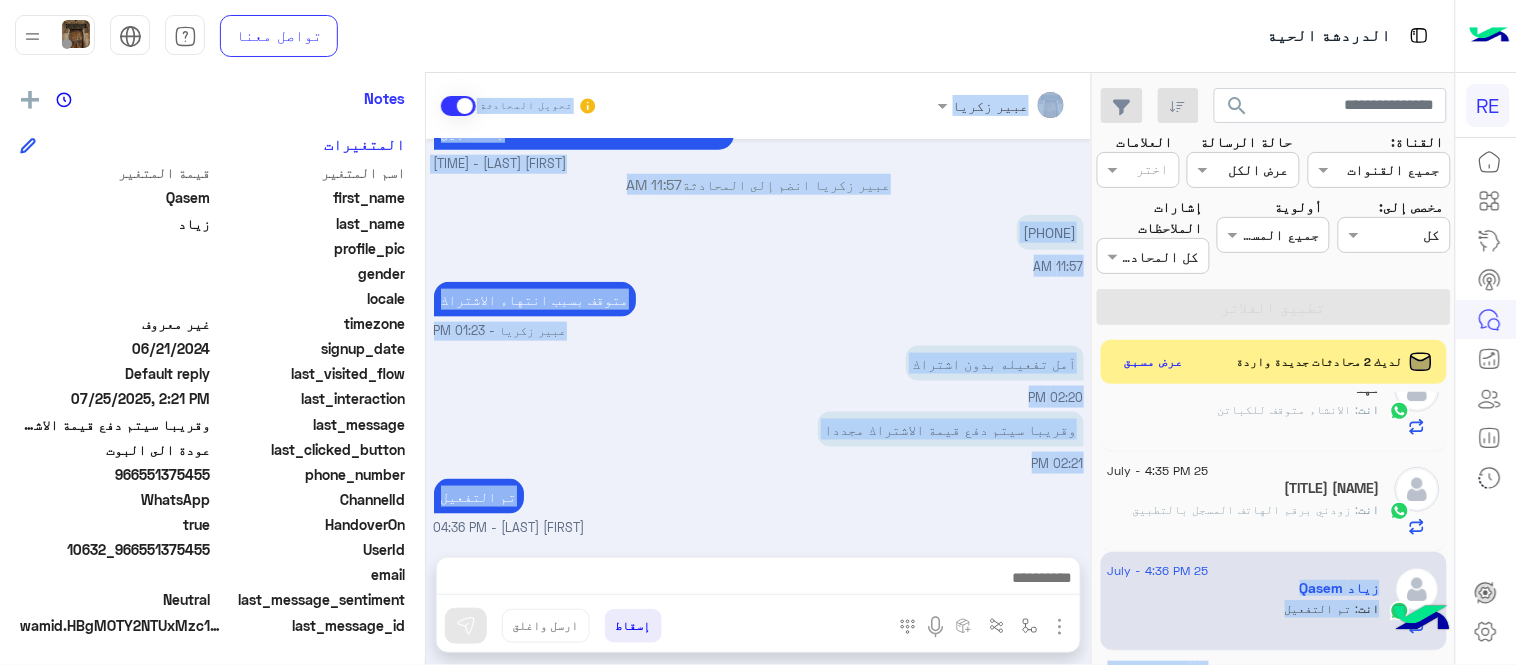drag, startPoint x: 1091, startPoint y: 543, endPoint x: 1095, endPoint y: 564, distance: 21.377558 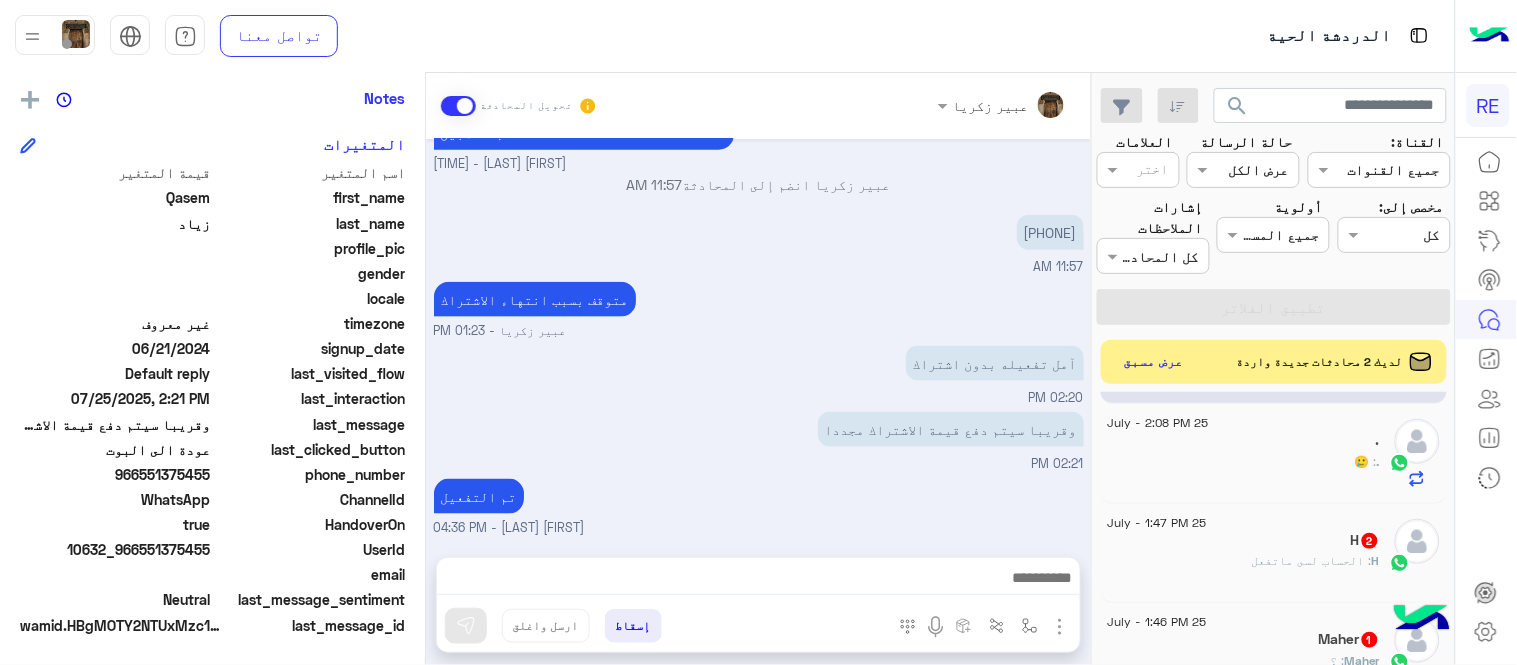 scroll, scrollTop: 1213, scrollLeft: 0, axis: vertical 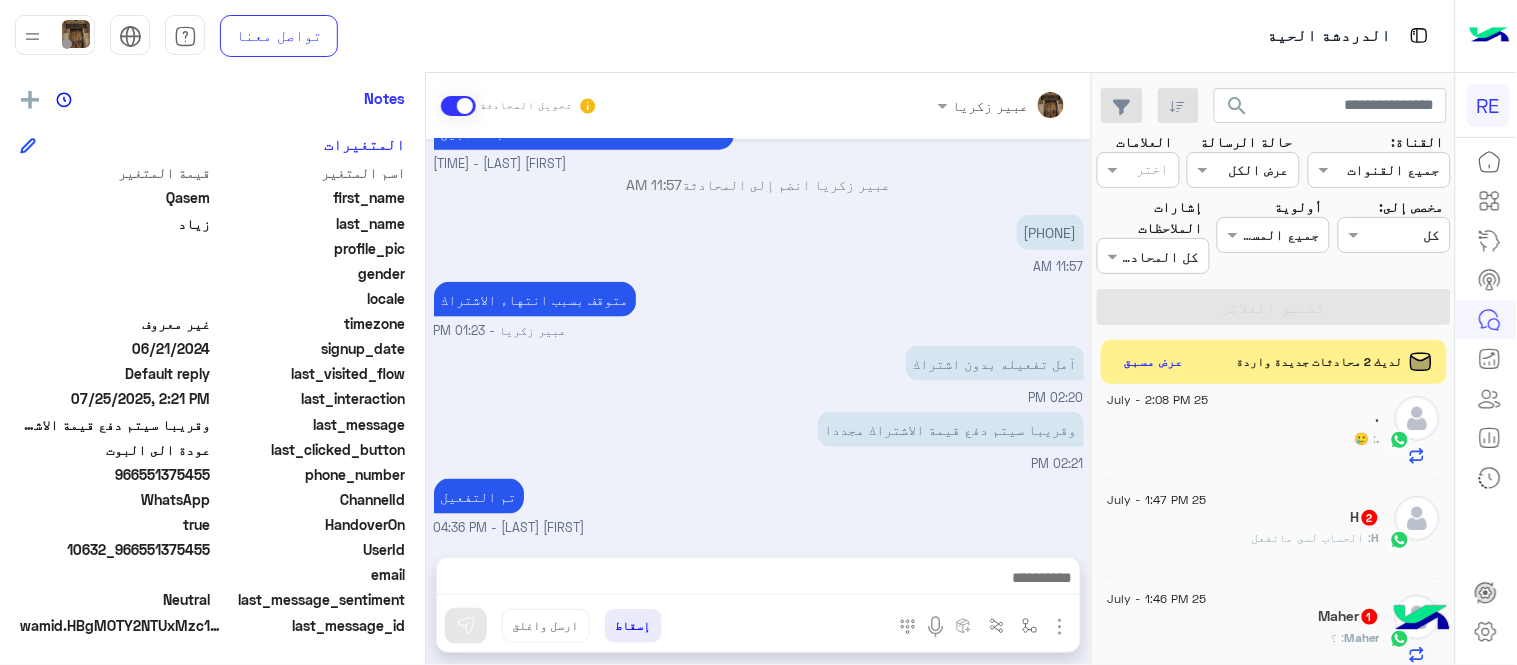 click on ": الحساب لسى ماتفعل" 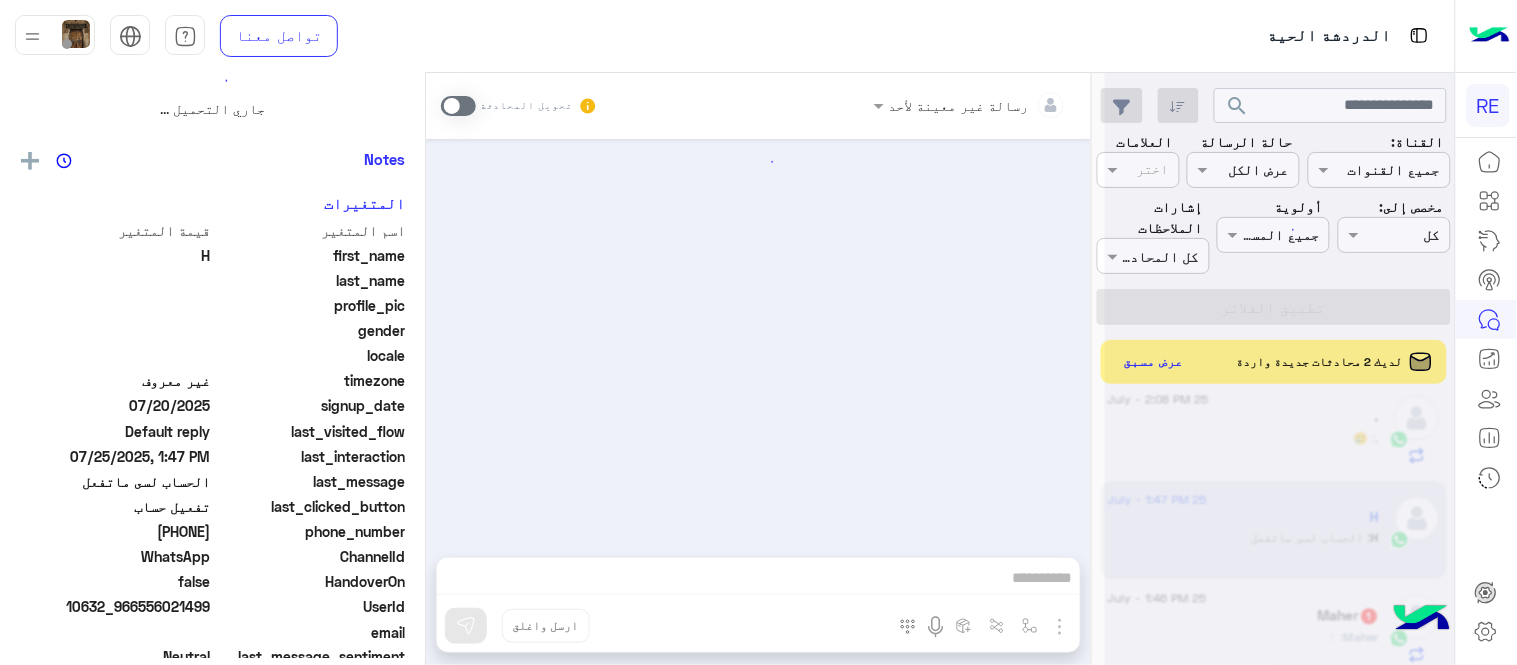 scroll, scrollTop: 0, scrollLeft: 0, axis: both 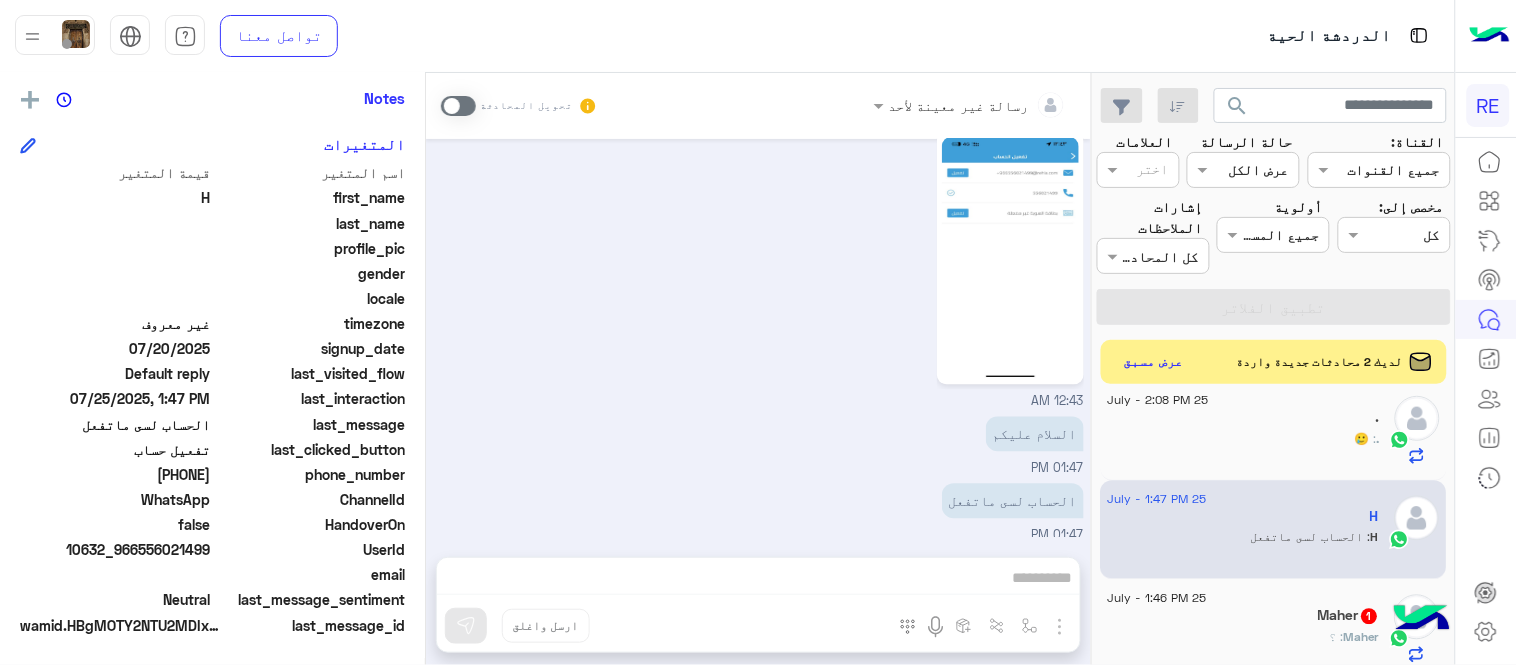 click on "رسالة غير معينة لأحد تحويل المحادثة     Jul 25, 2025  "نأمل منكم التوجه إلى مطار او القطار التابع لك  لتمكين المشرف من فحص المركبة، نظرًا لكونها من الموديلات القديمة. الفحص يهدف إلى التأكد من صلاحية المركبة للعمل، وسيقوم المشرف بإعداد تقرير فني يُعتمد عليه في تفعيل السيارة في النظام. شاكرين لكم تعاونكم  [NAME] [NAME] -  12:17 AM  رحت للمطار بتاريخ ٢٣-٧ والمشرف قام بفحص السيارة وقالي اراسلكم وهو ايضا قال راسلتكم لانه التفعيل من عندكم رجاءا فعلو الحساب   12:33 AM   هذا رسالة المشرف : [NAME] [NAME]    12:33 AM  عزيزي كابتن رحلة تحية طيبة لقد تم تفعيل حسابك في تطبيق رحلة  [NAME] [NAME] -  12:41 AM" at bounding box center [758, 373] 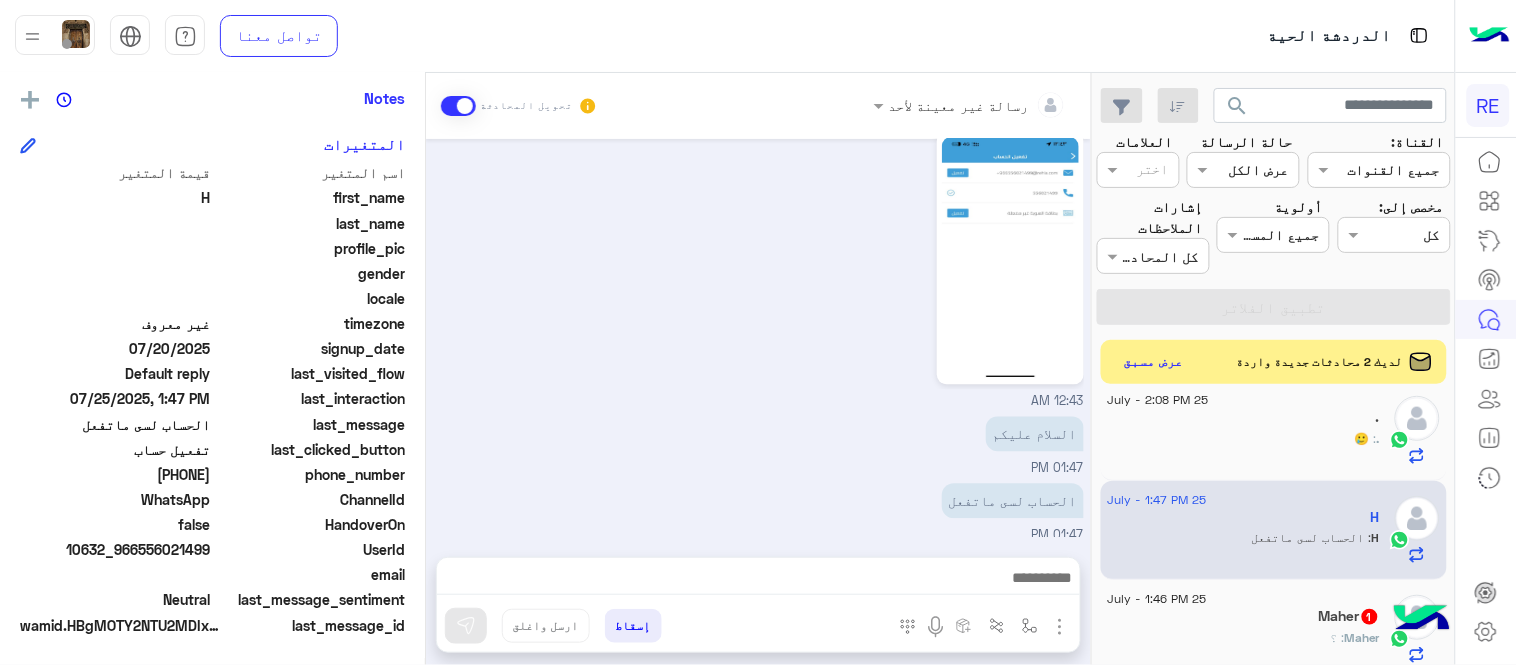 scroll, scrollTop: 1041, scrollLeft: 0, axis: vertical 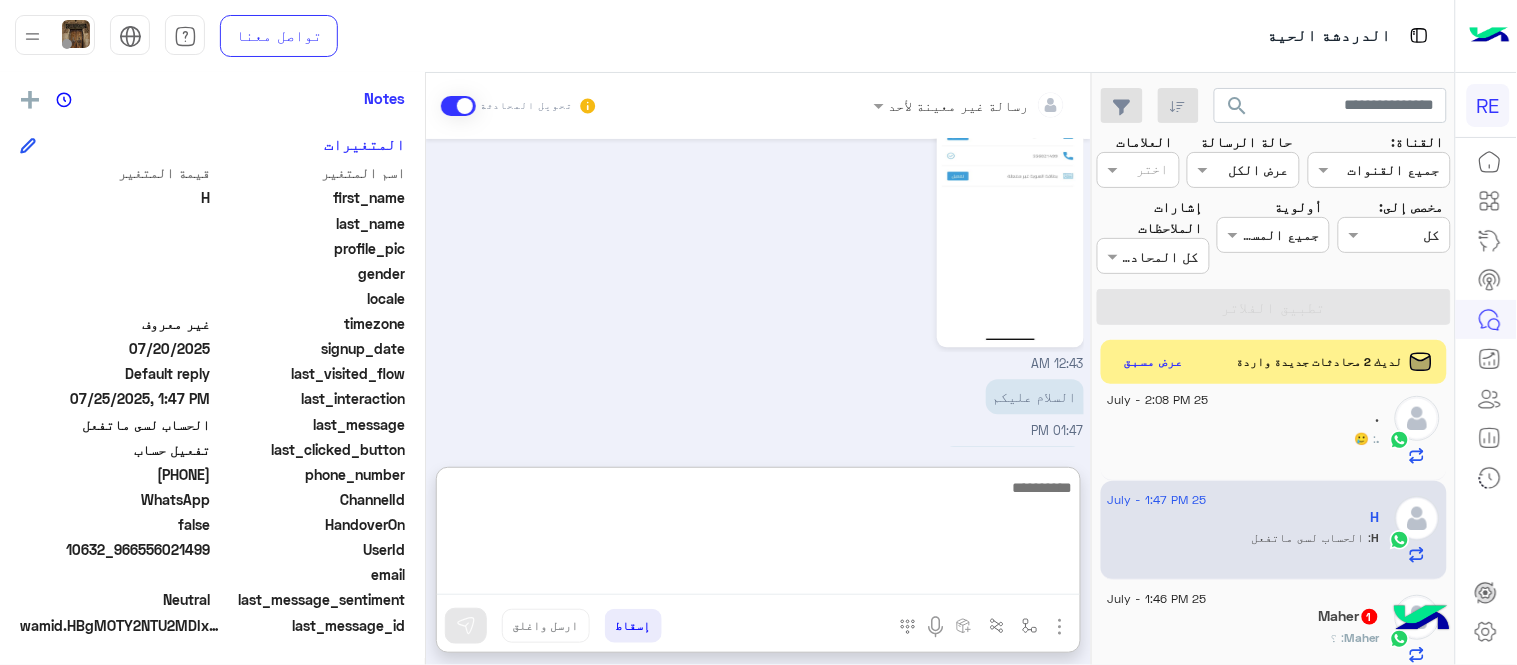 click at bounding box center (758, 535) 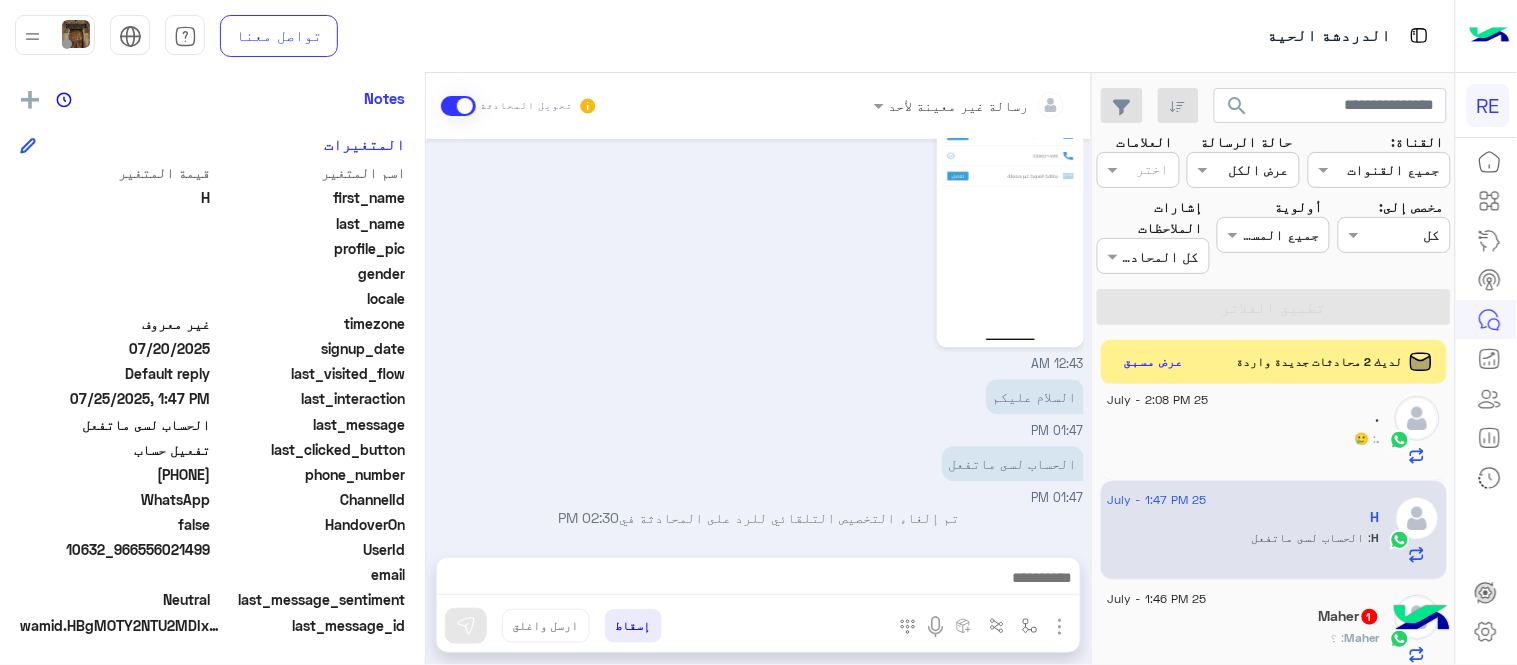 drag, startPoint x: 144, startPoint y: 476, endPoint x: 211, endPoint y: 474, distance: 67.02985 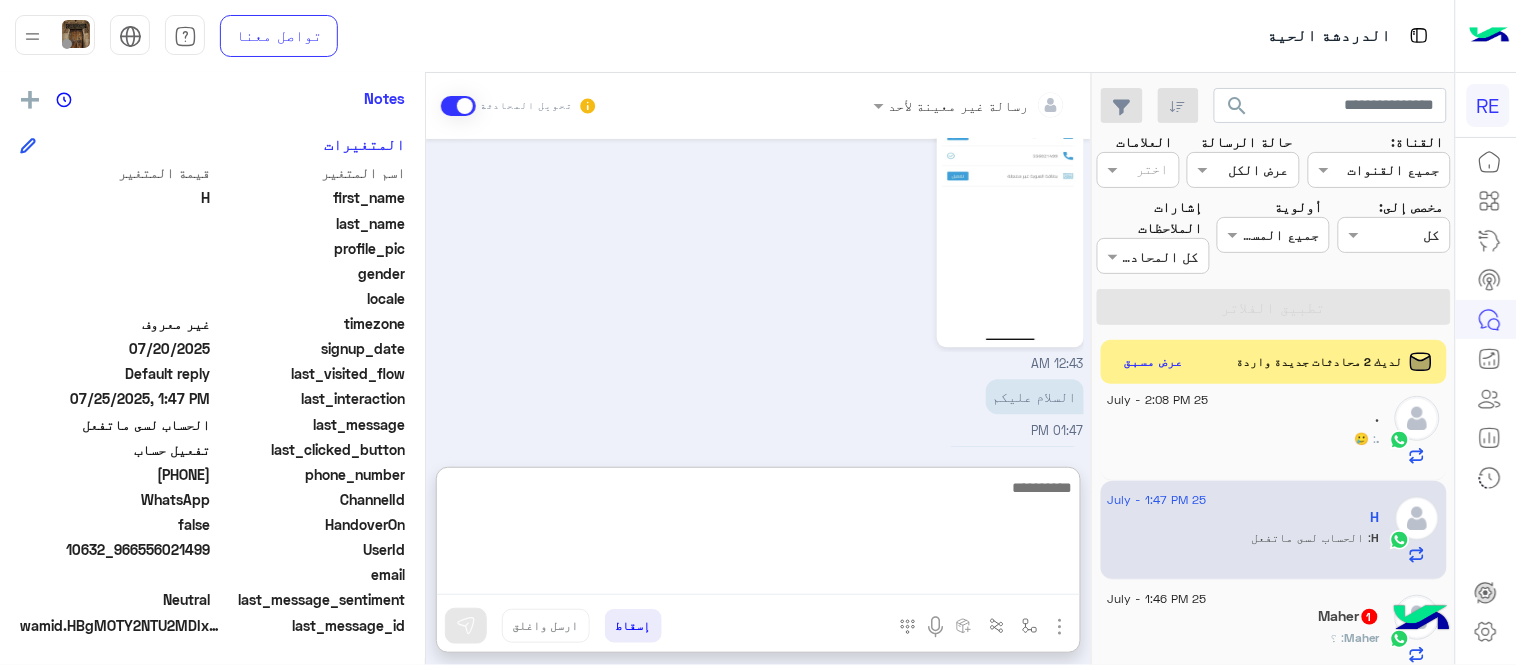 click at bounding box center (758, 535) 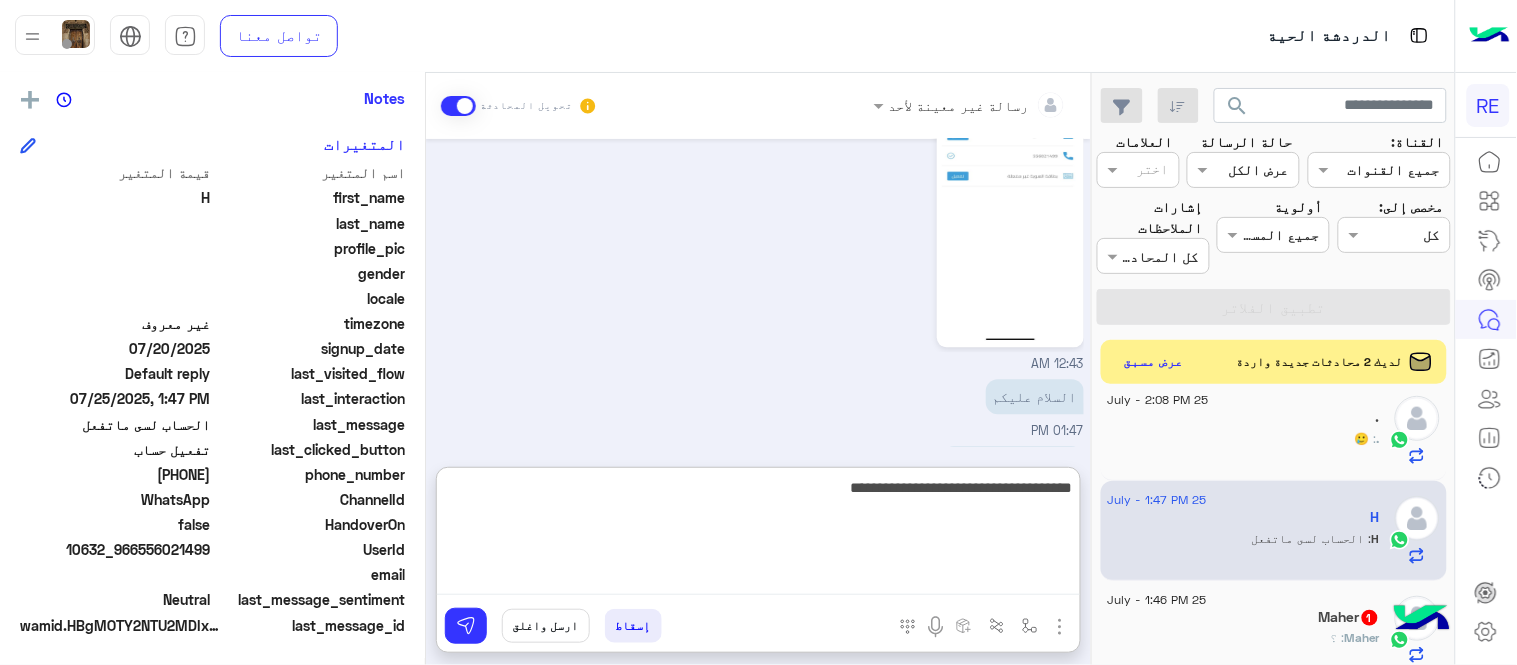 type on "**********" 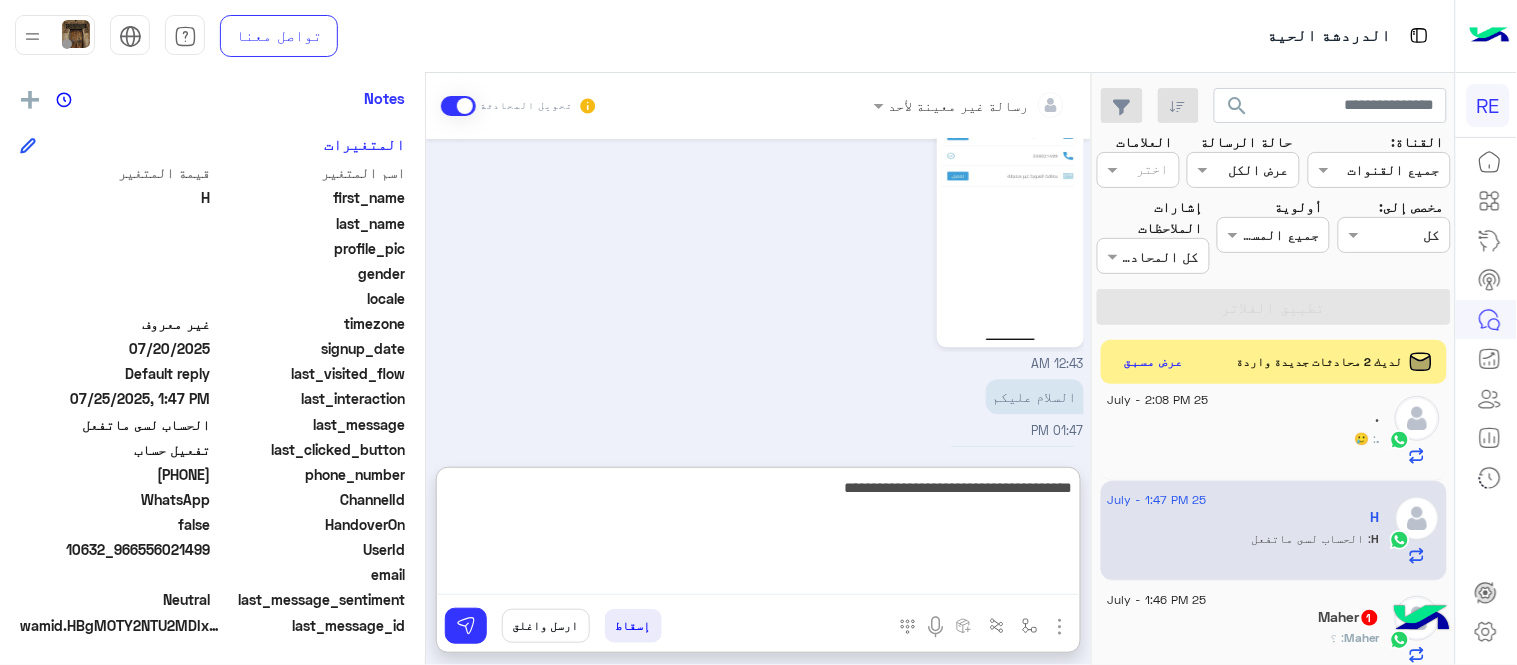 type 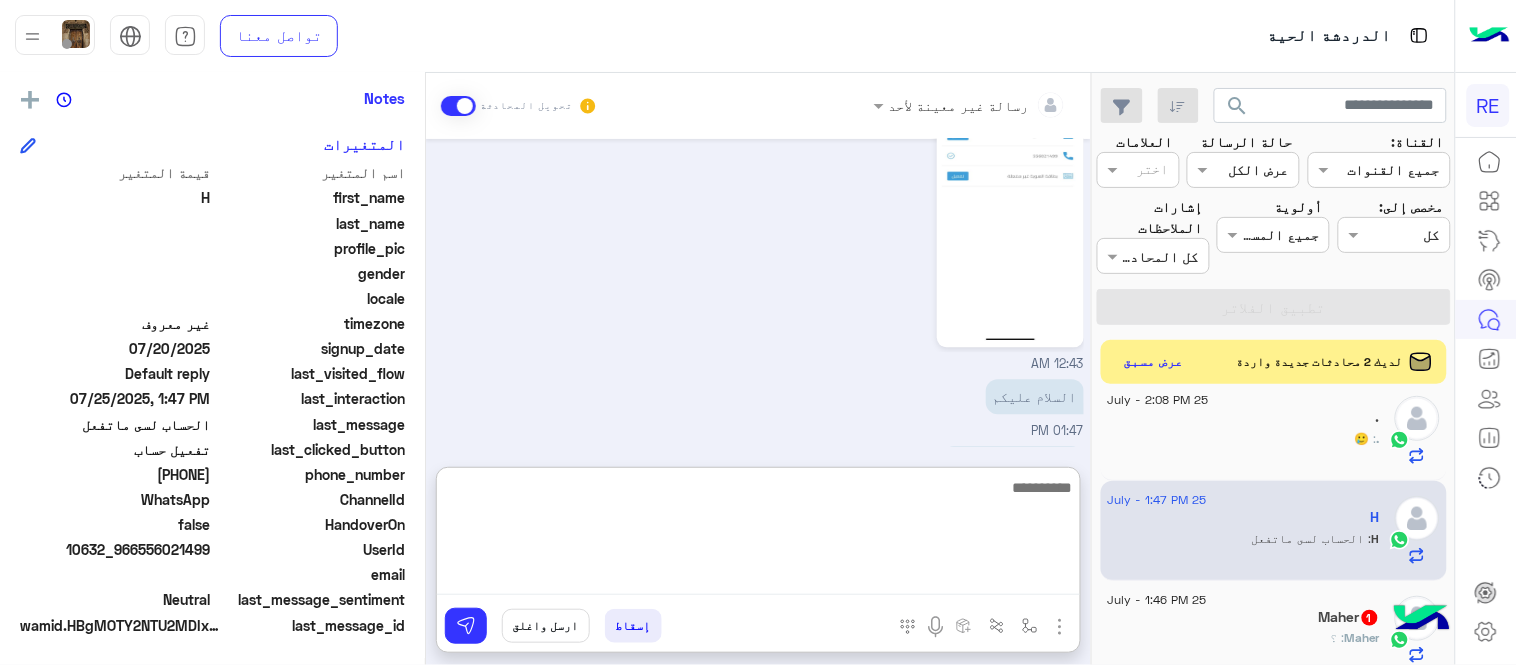 scroll, scrollTop: 1194, scrollLeft: 0, axis: vertical 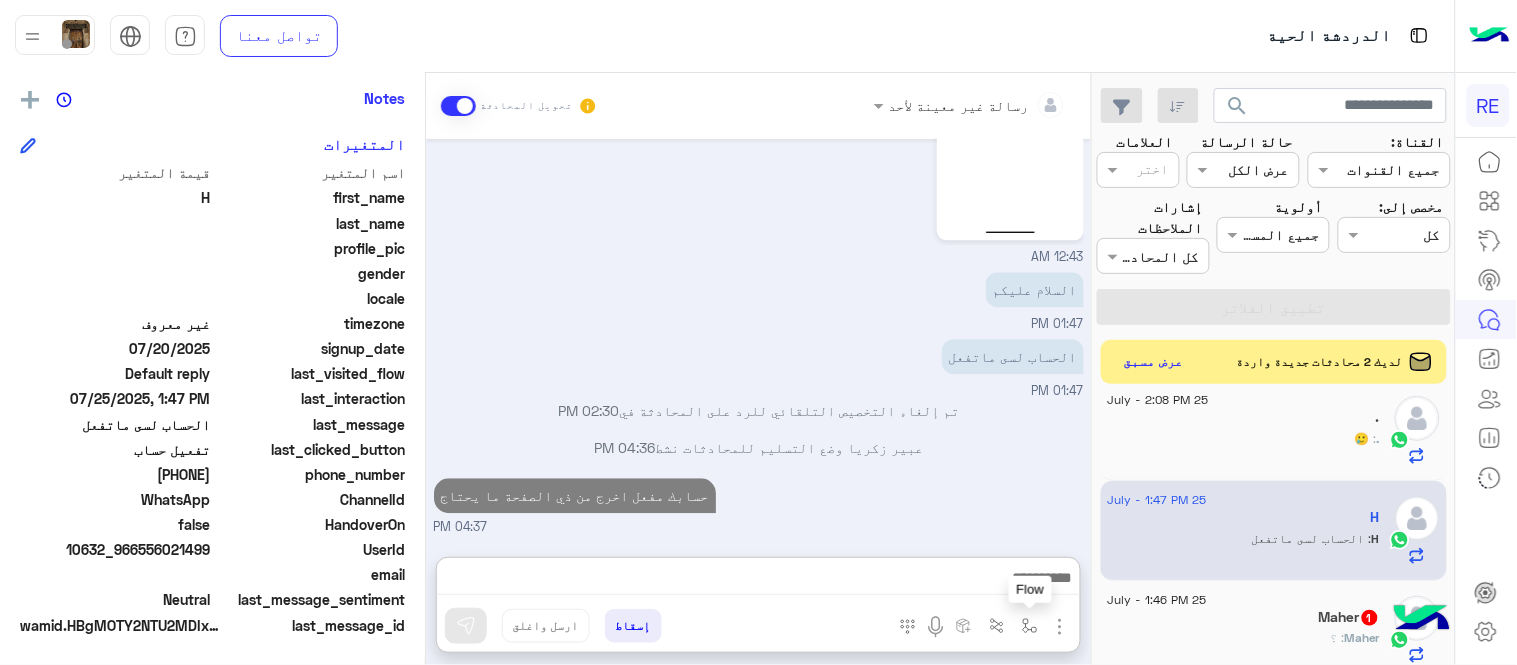 click at bounding box center (1030, 625) 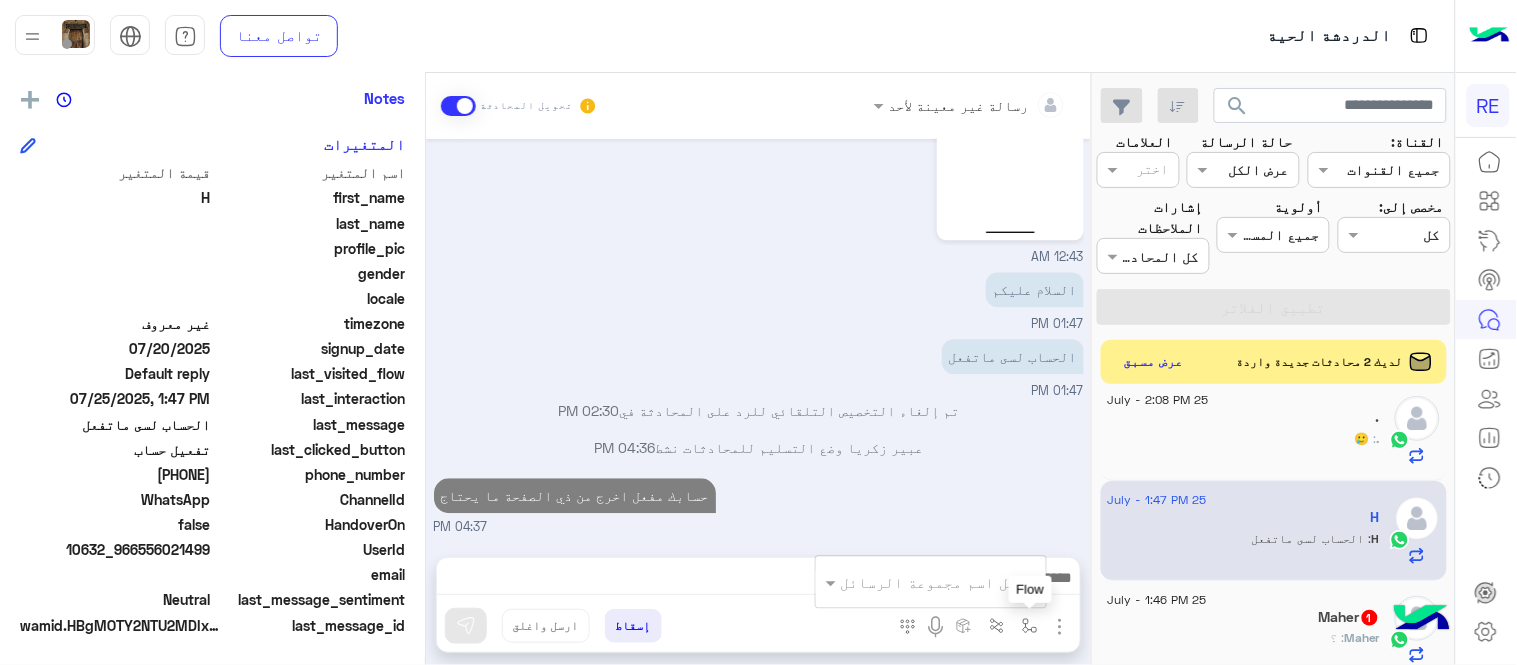 scroll, scrollTop: 1104, scrollLeft: 0, axis: vertical 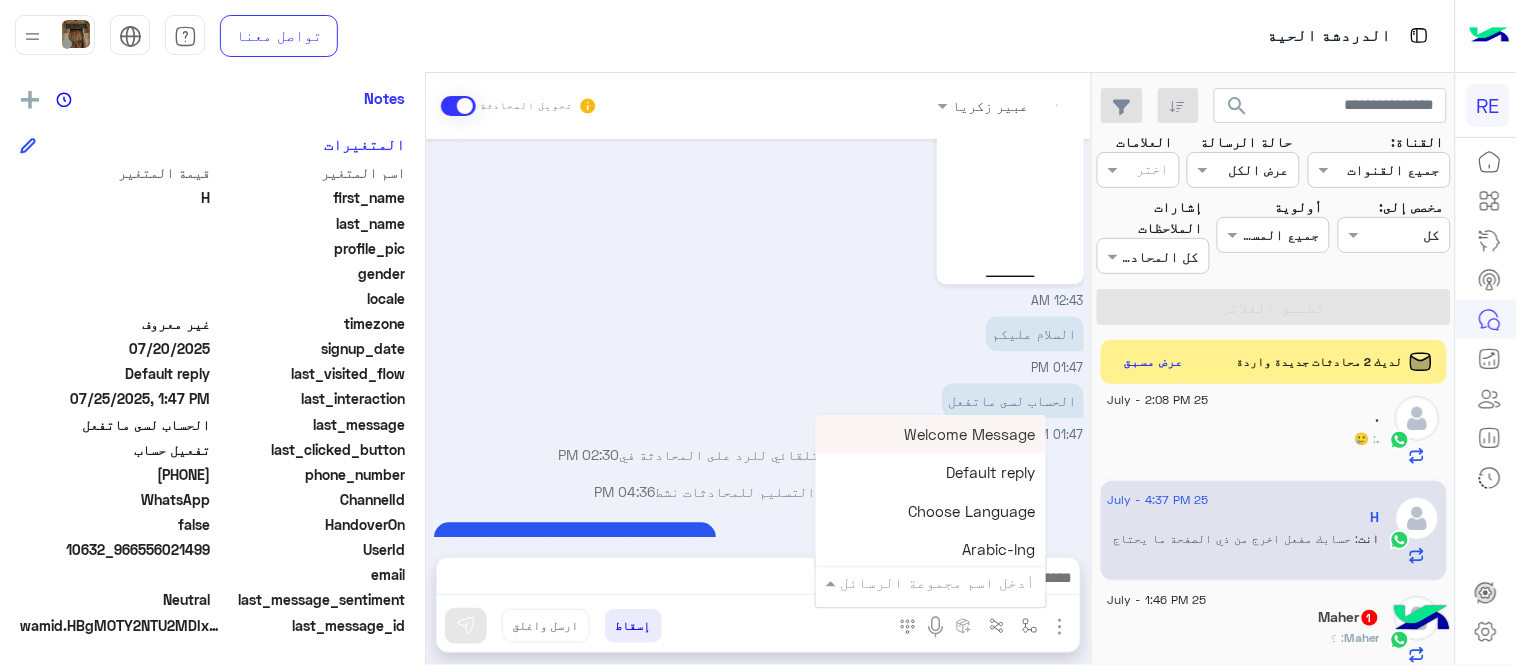 click at bounding box center [959, 582] 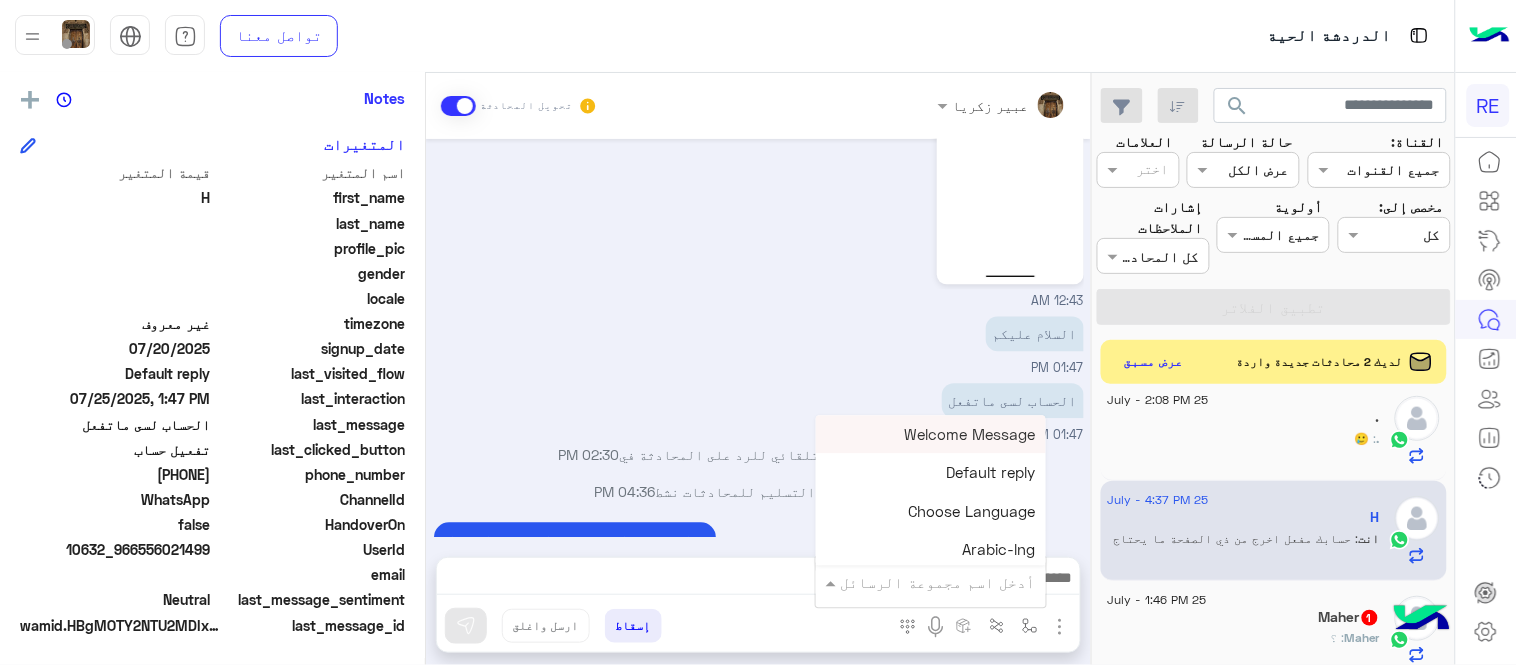type on "*" 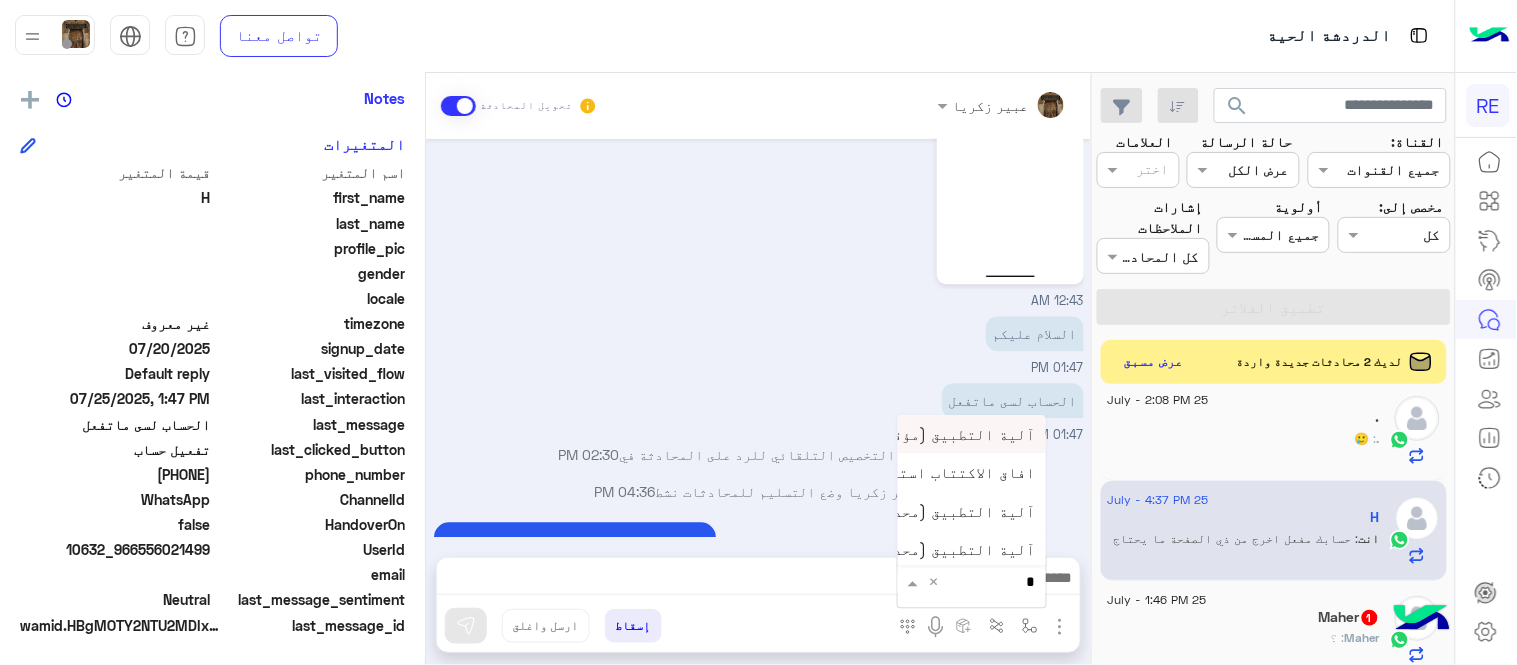 scroll, scrollTop: 1141, scrollLeft: 0, axis: vertical 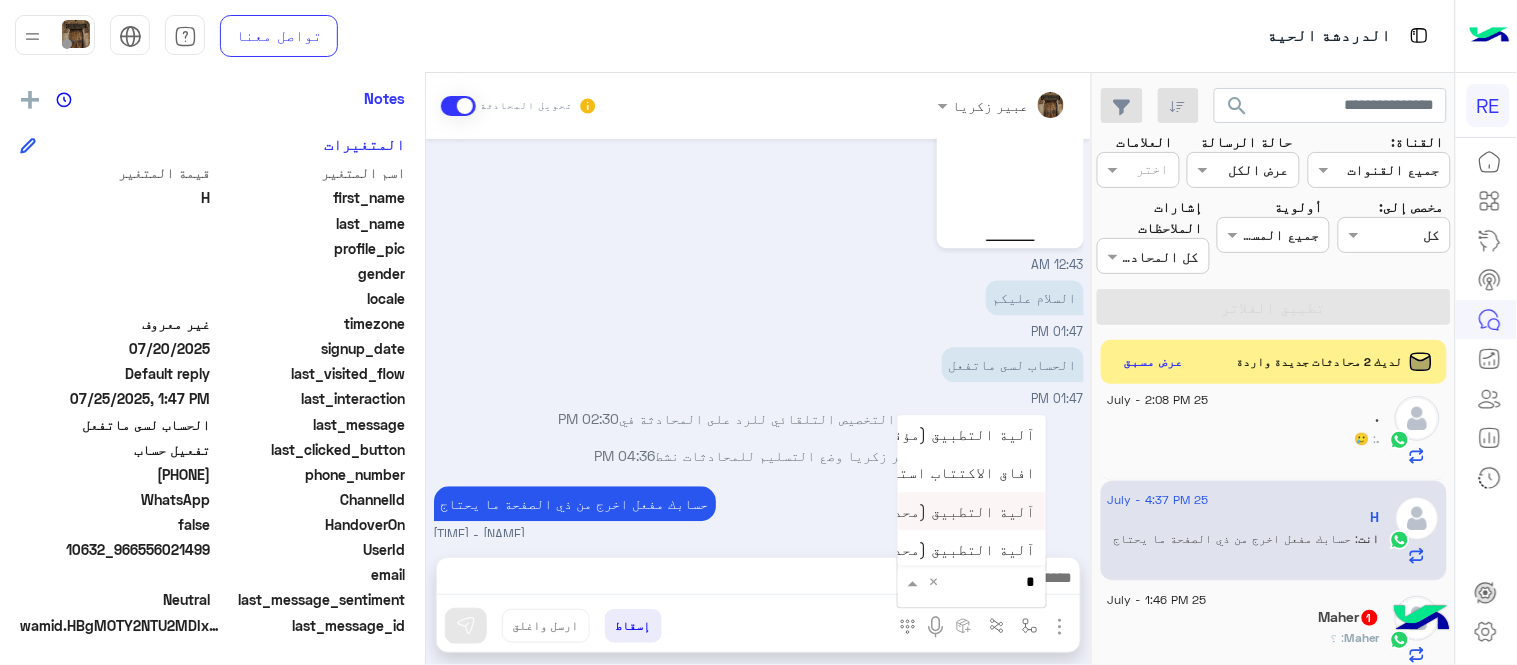 click on "آلية التطبيق (محدث)" at bounding box center (957, 511) 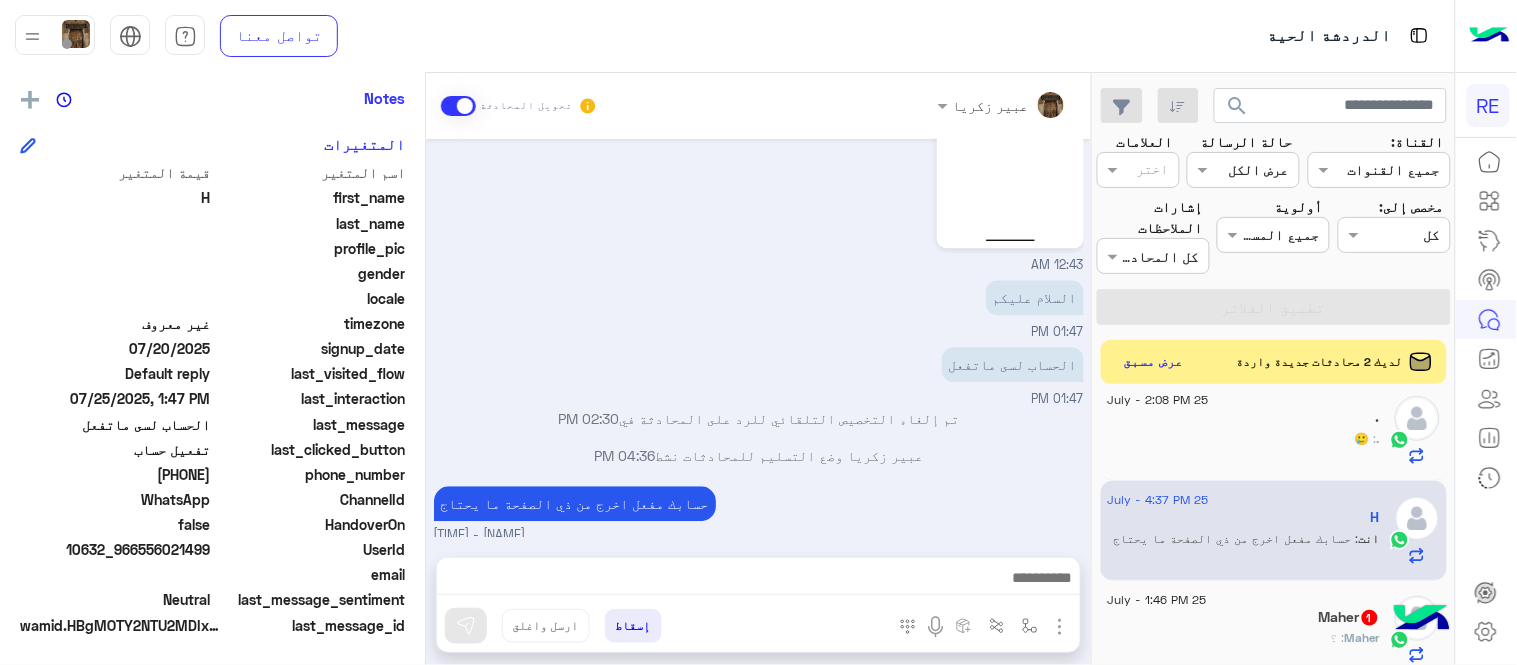 type on "**********" 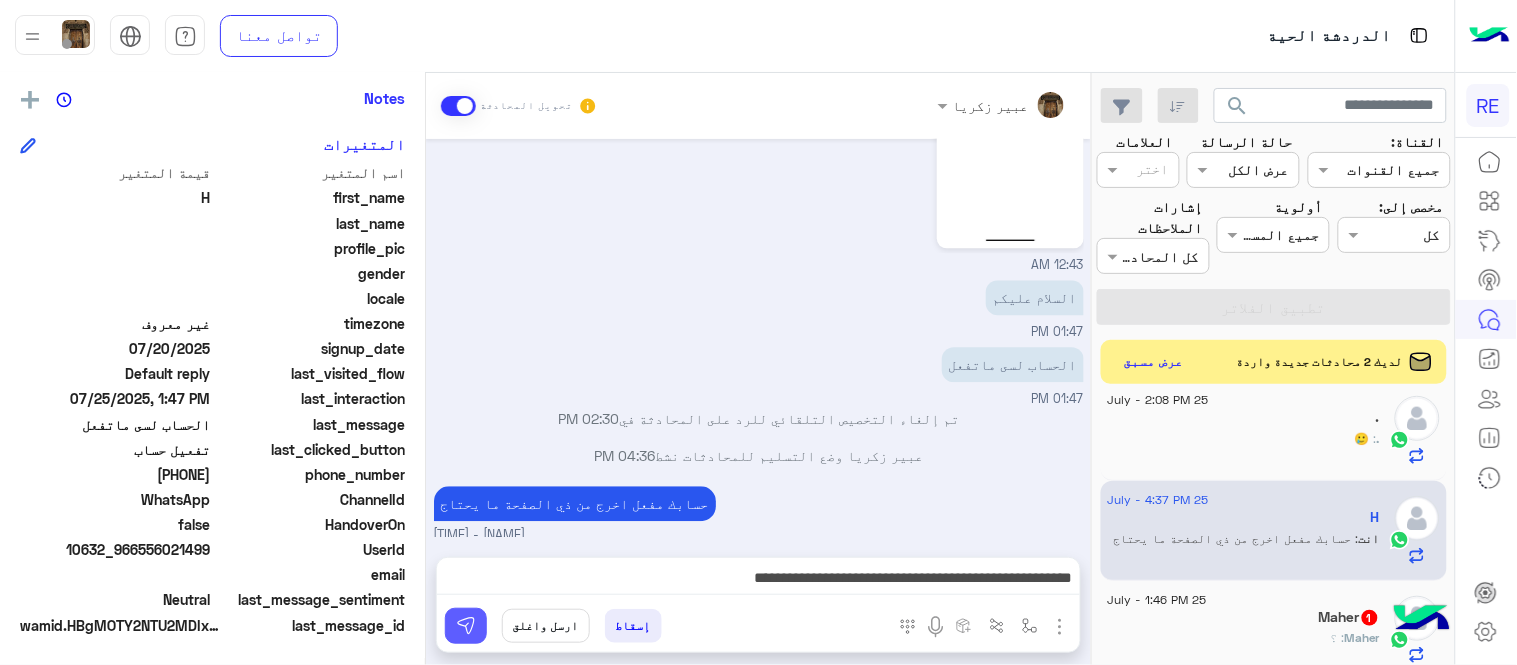 click at bounding box center [466, 626] 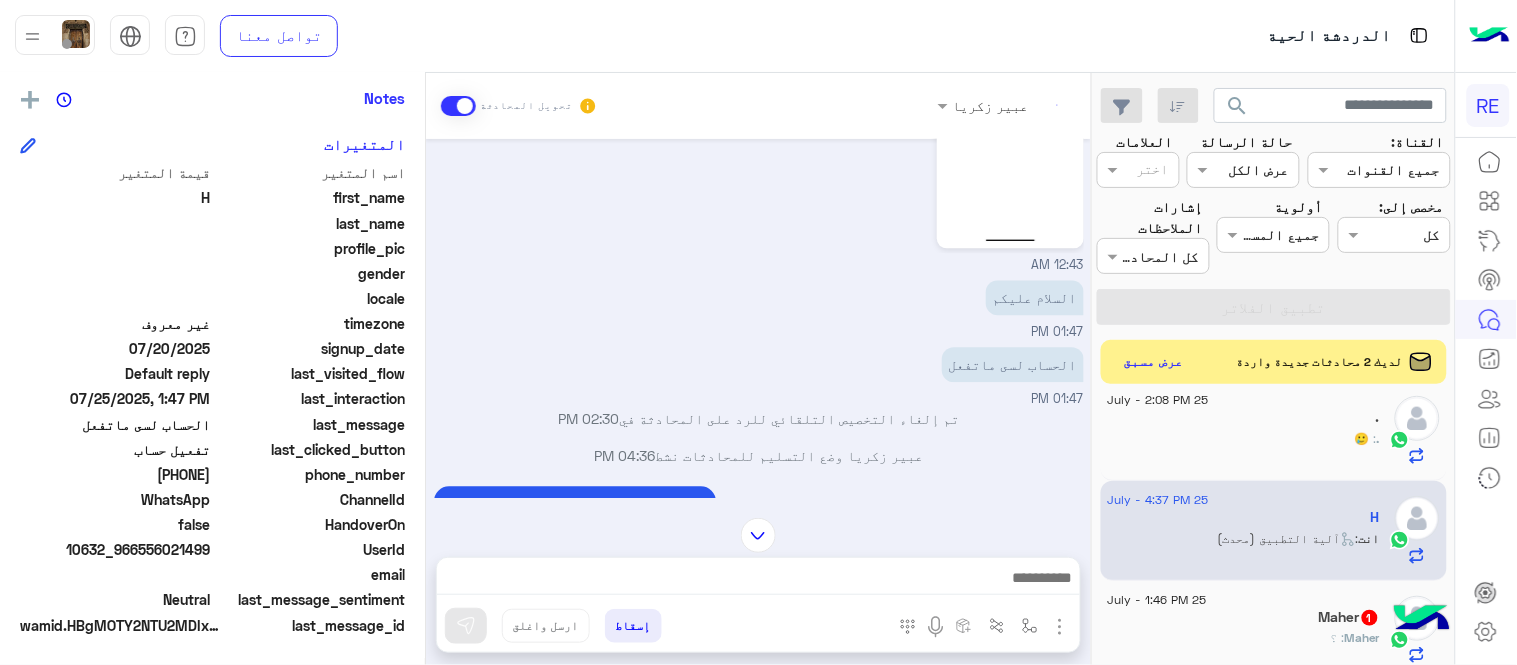scroll, scrollTop: 2002, scrollLeft: 0, axis: vertical 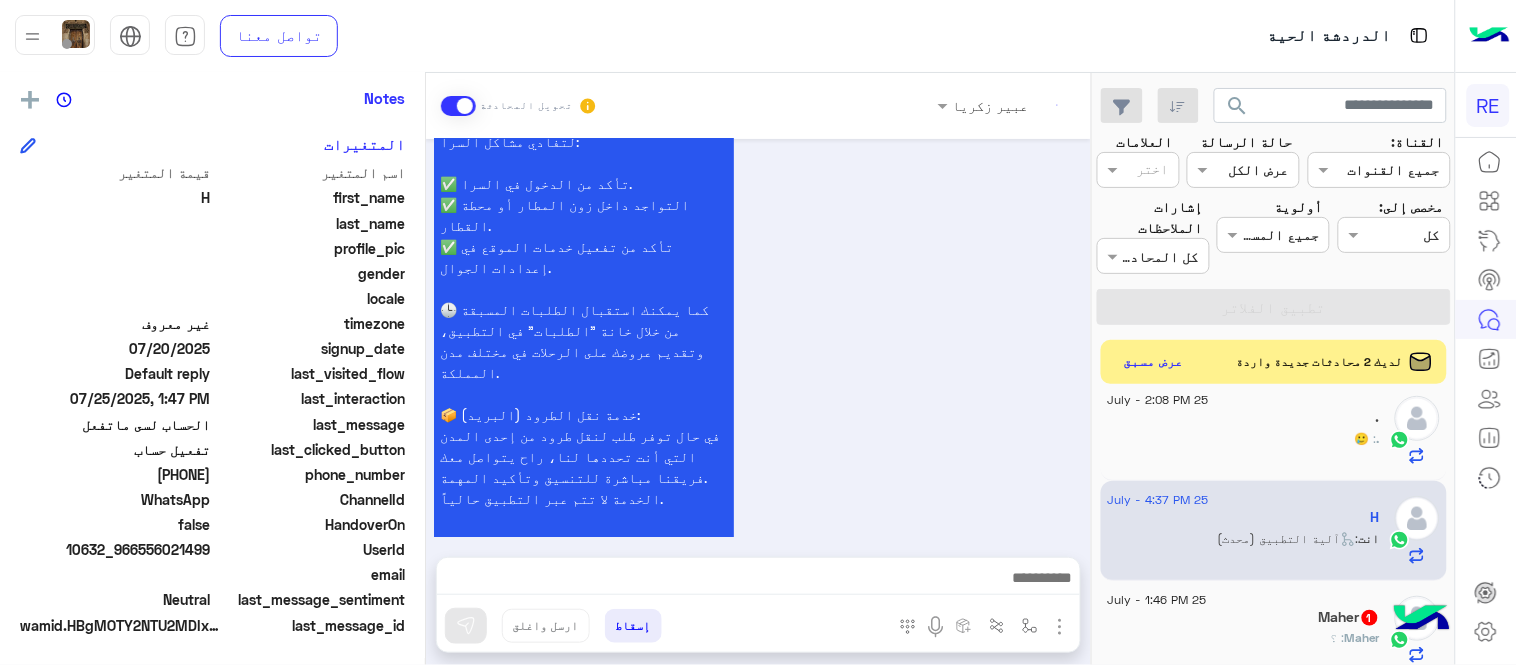 click on "[NAME]   1" 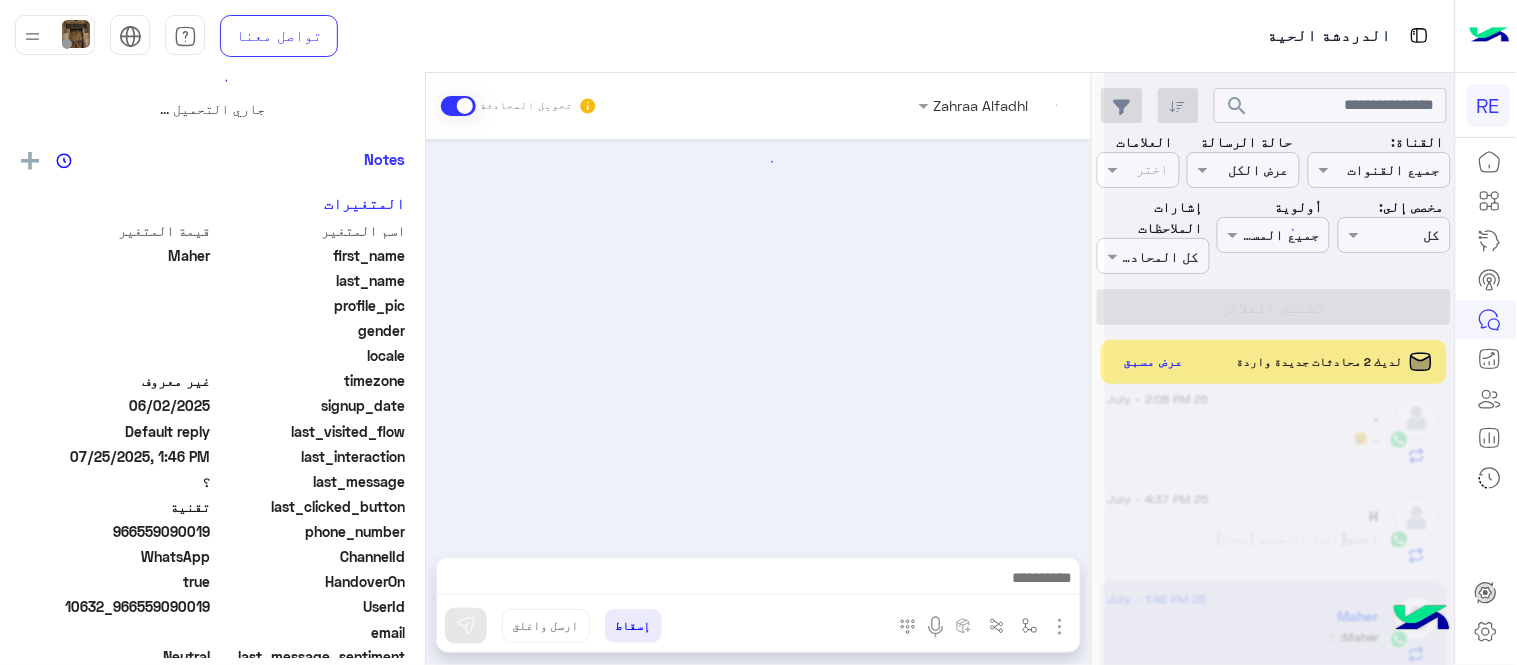 scroll, scrollTop: 0, scrollLeft: 0, axis: both 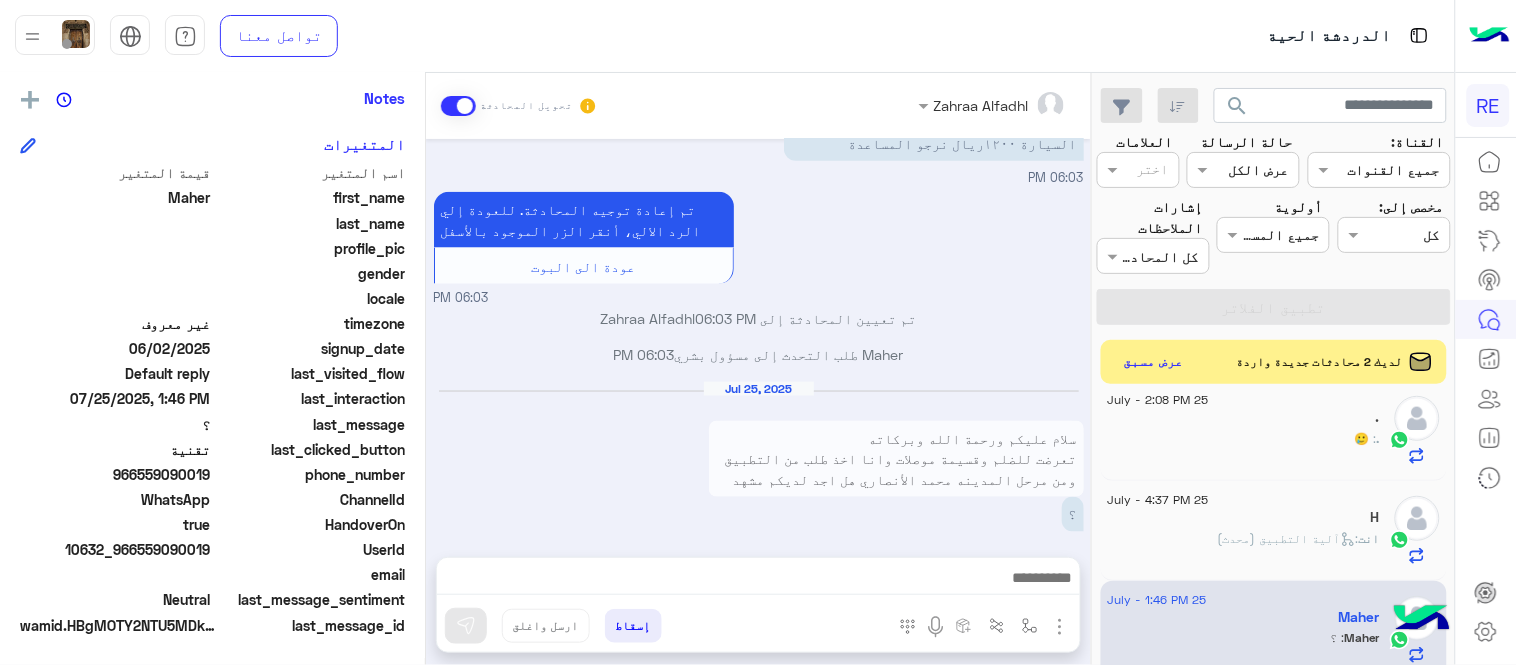 click on "سلام عليكم ورحمة الله وبركاته  تعرضت للضلم وقسيمة موصلات وانا اخذ طلب من التطبيق ومن مرحل المدينه محمد الأنصاري هل اجد لديكم مشهد او طريقة لي ازالة الضلم لتقديمها الي الموصلات وتم حجز سيارتي وسوف أتكبد غرامة سحب وحجز السيارة ١٢٠٠ريال نرجو المساعدة" at bounding box center (896, 491) 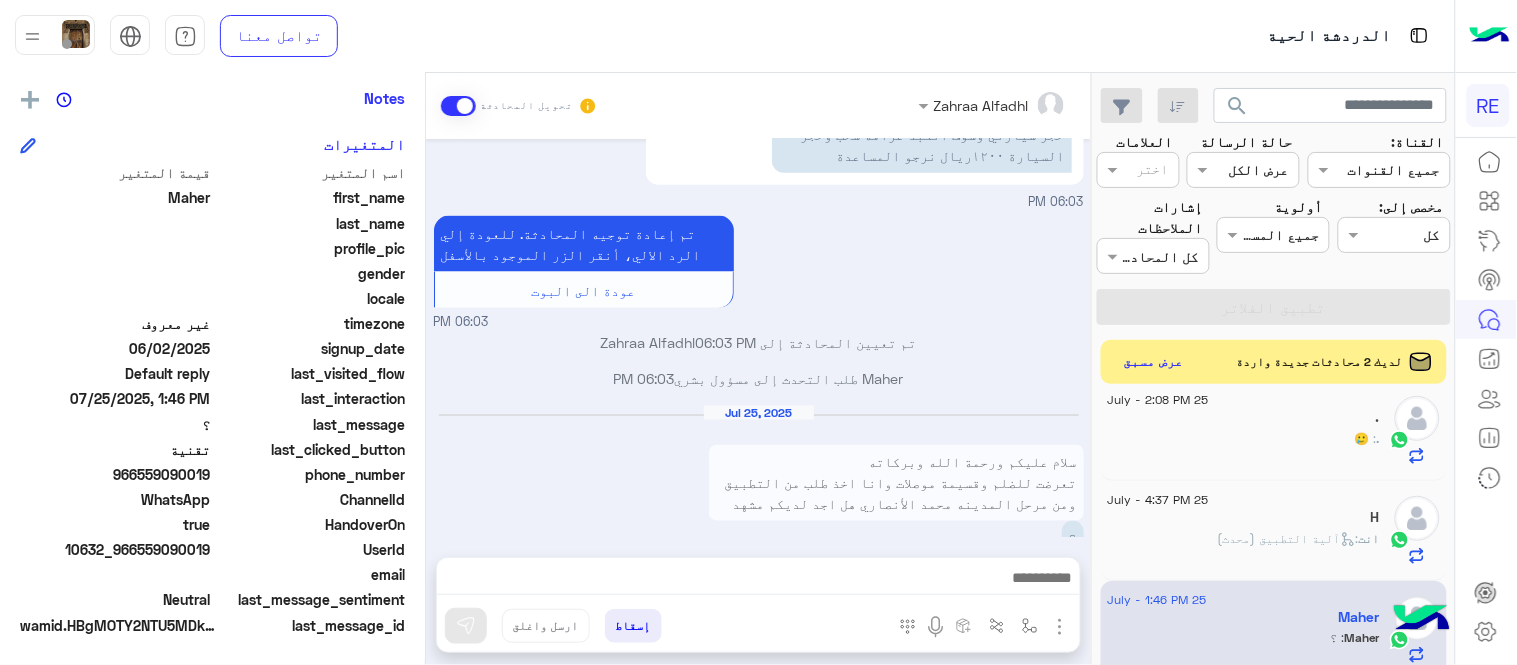 scroll, scrollTop: 386, scrollLeft: 0, axis: vertical 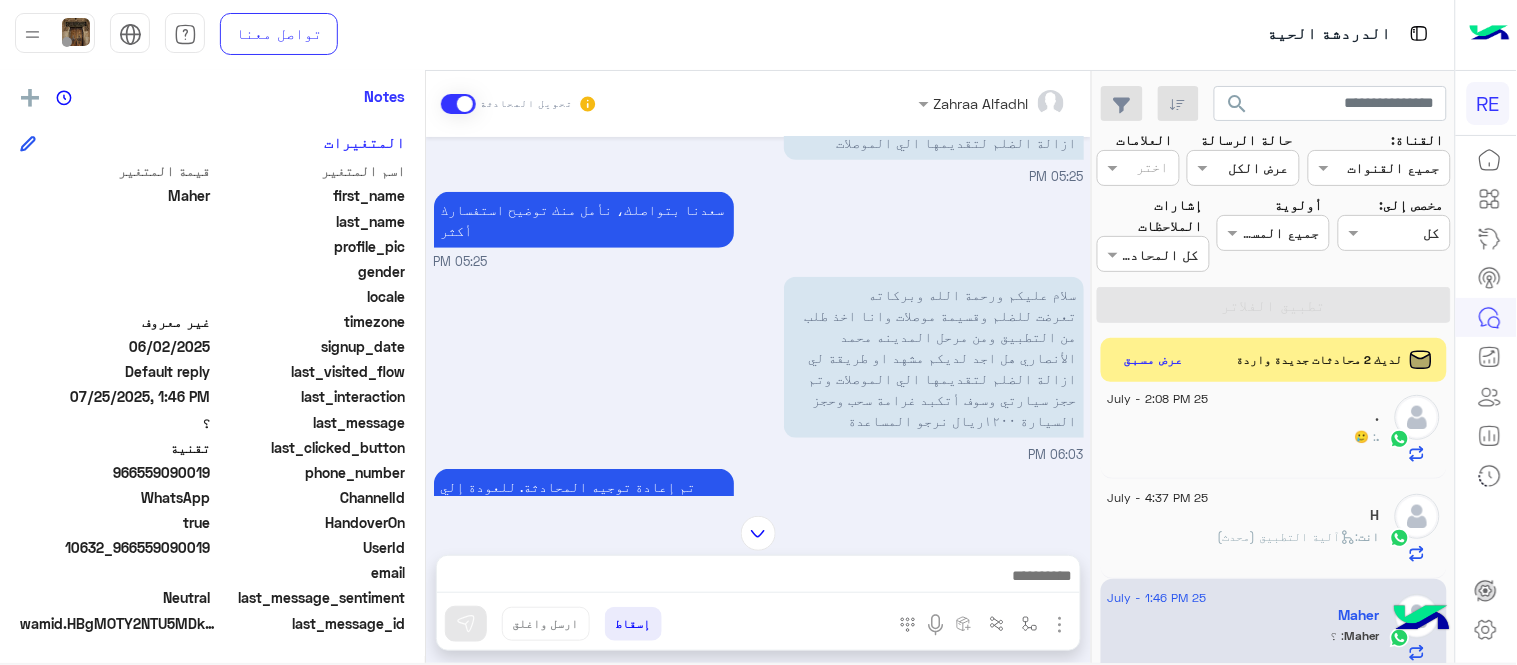 click at bounding box center (758, 533) 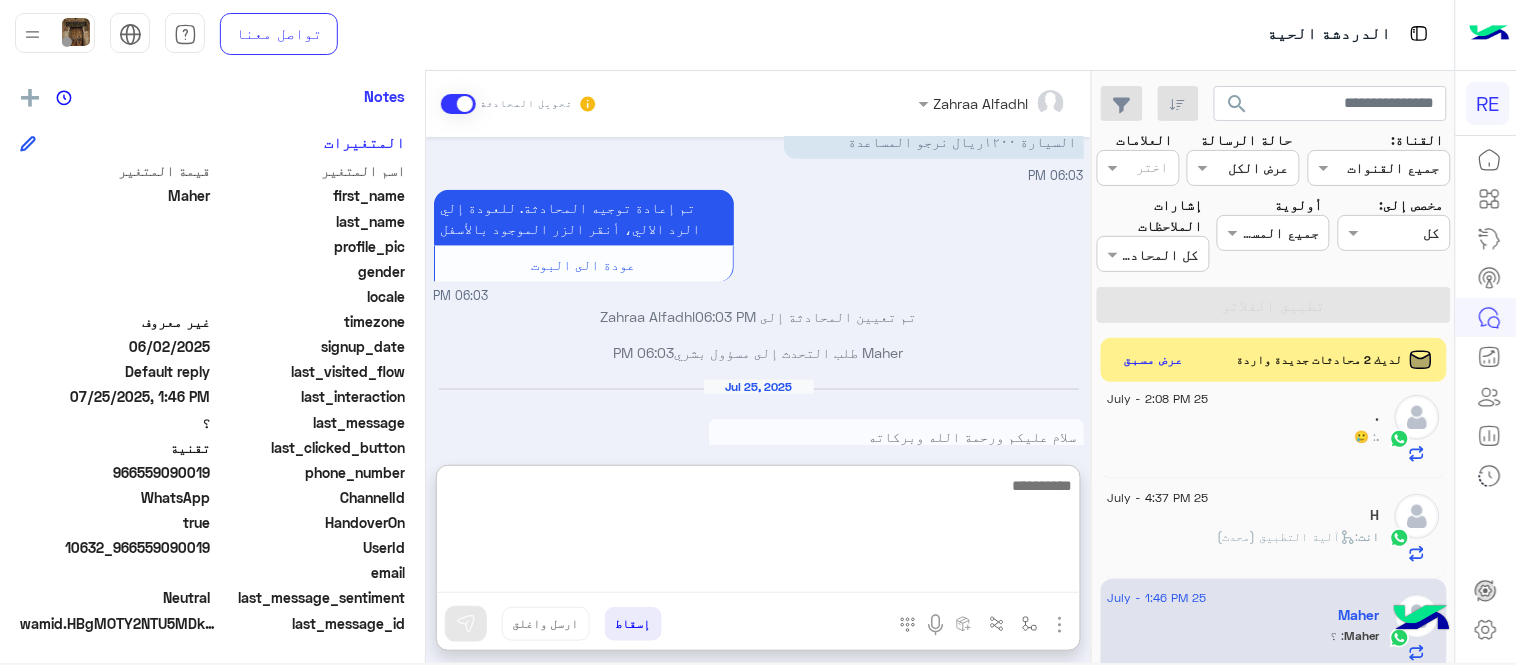 click at bounding box center [758, 533] 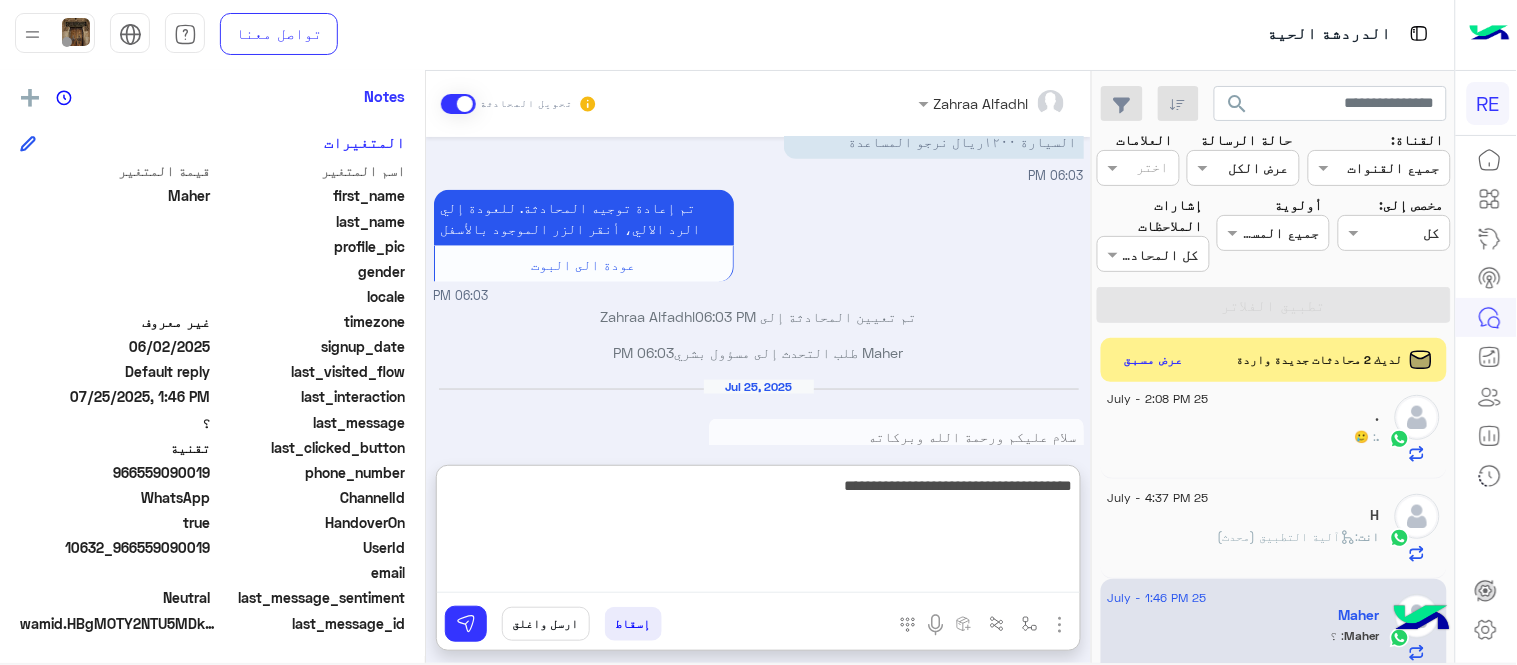 click on "**********" at bounding box center (758, 533) 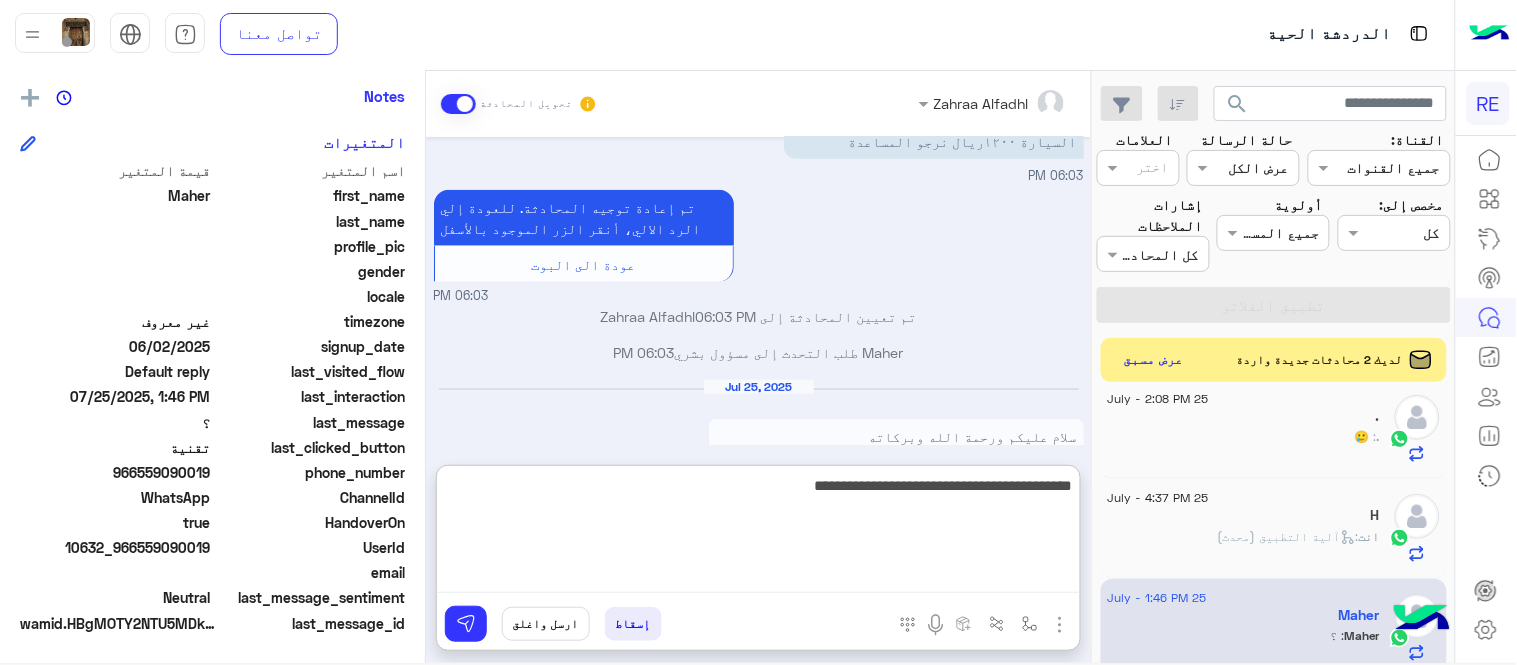 click on "**********" at bounding box center (758, 533) 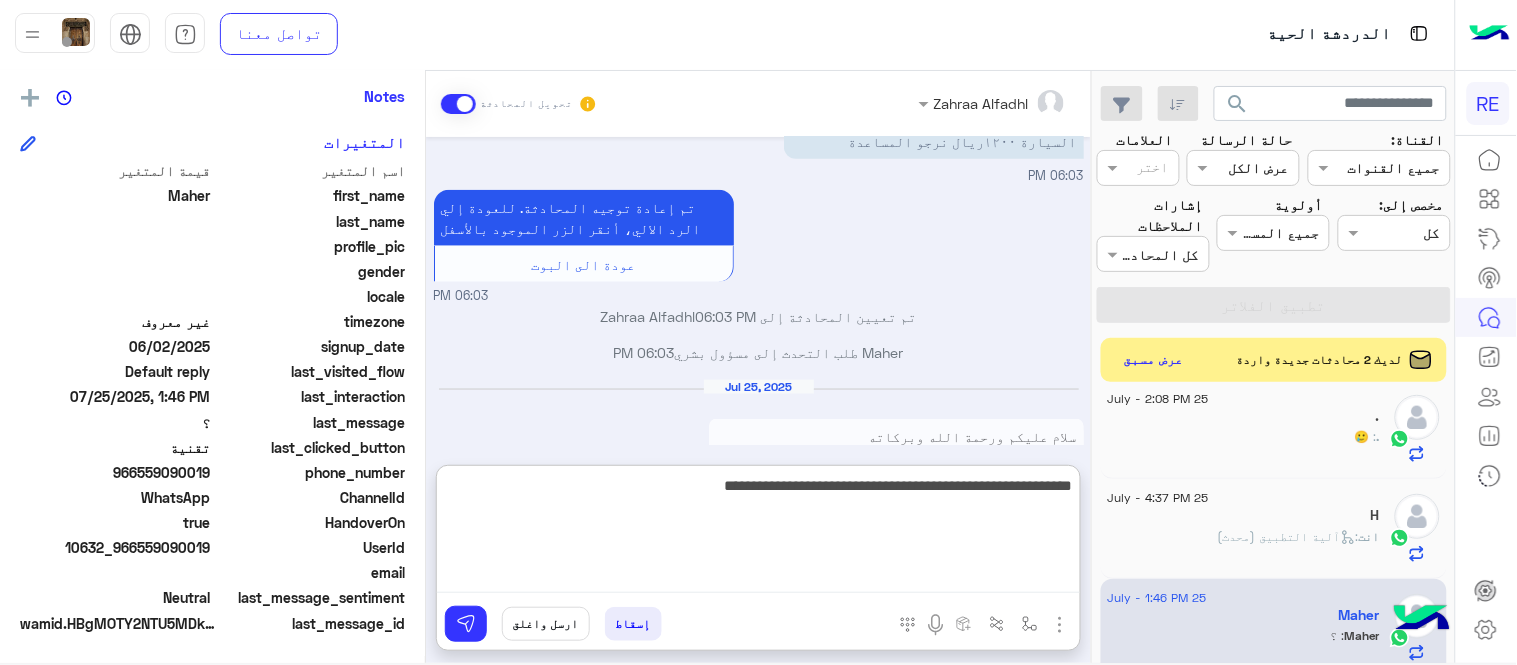 type on "**********" 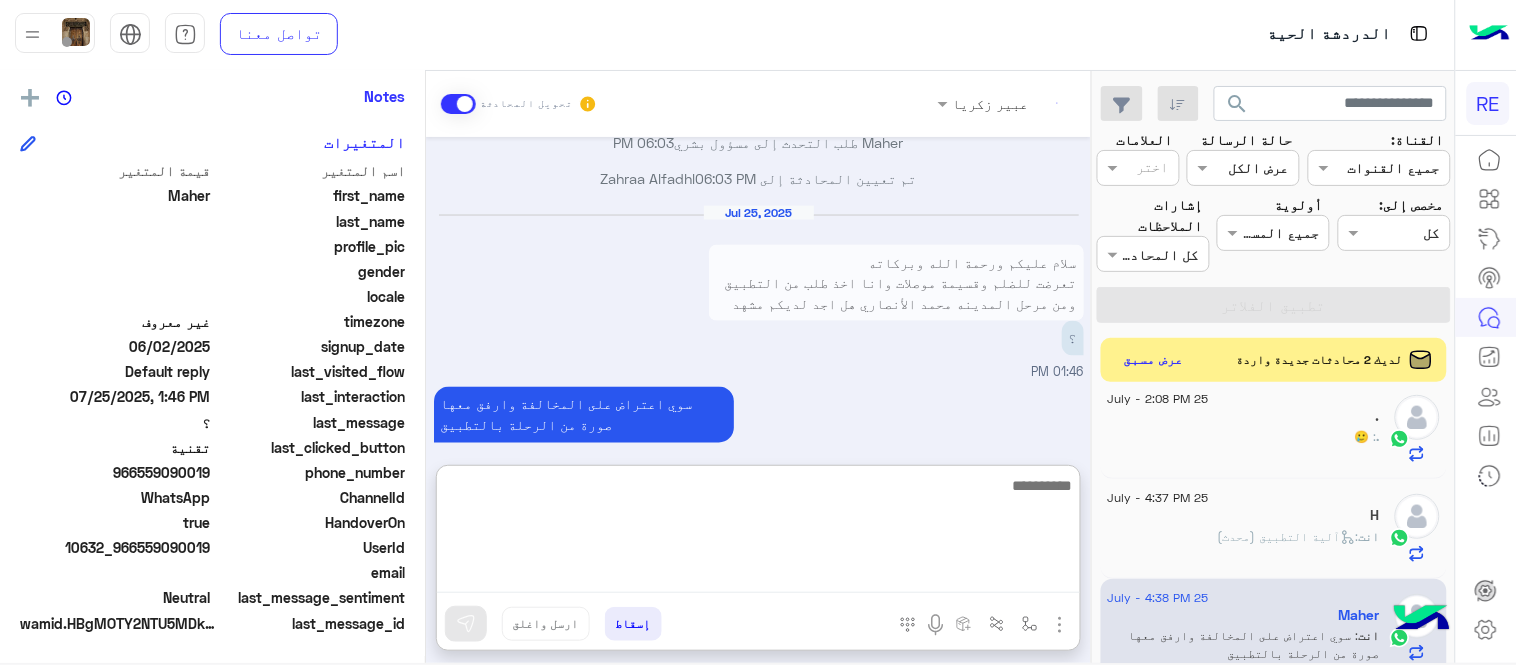 scroll, scrollTop: 875, scrollLeft: 0, axis: vertical 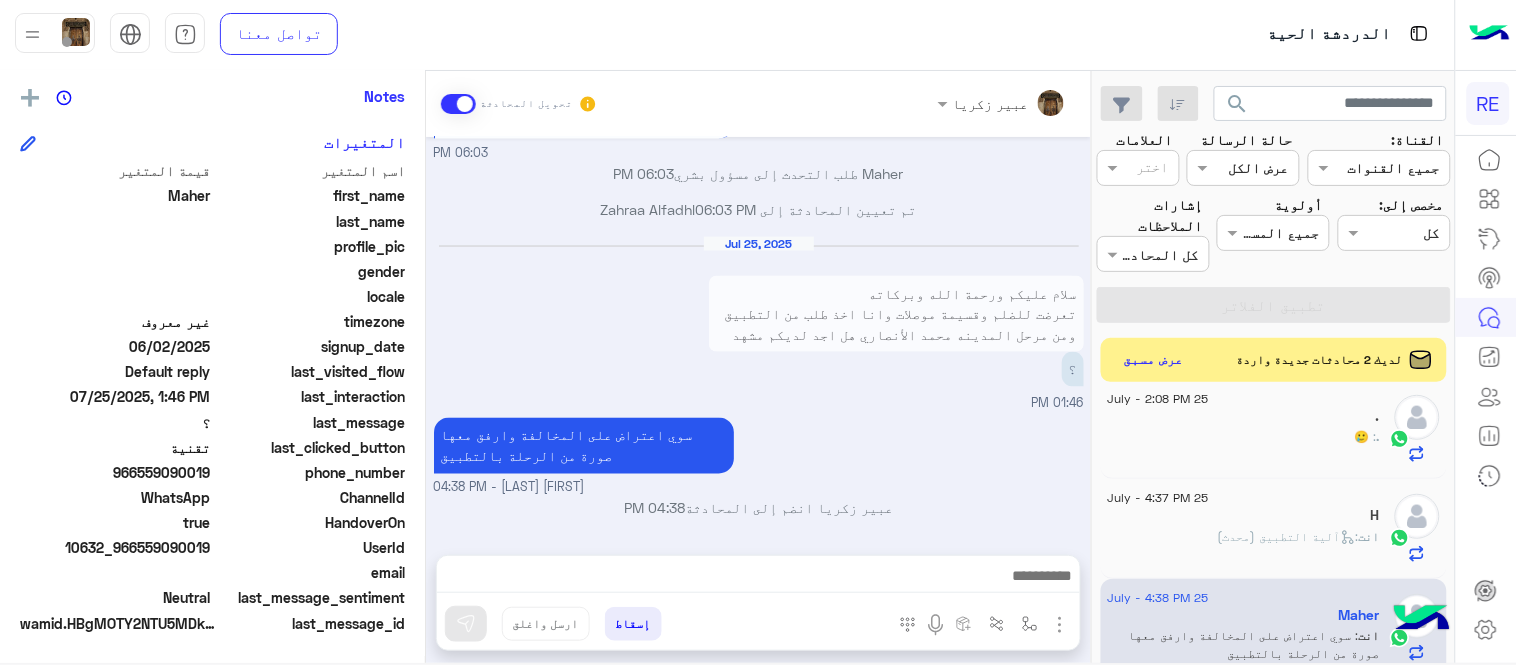 click on "[FIRST] [LAST] تحويل المحادثة     [DATE]  اذا مازالت مستمرة احذف التطبيق وحمله مرة ثانية بيظبط معك اذا ما ظبط بلغني  [FIRST] [LAST] -  [TIME]   [FIRST] [LAST] انضم إلى المحادثة   [TIME]       [DATE]   تم إلغاء التخصيص التلقائي للرد على المحادثة في   [TIME]       [DATE]  سلام عليكم ورحمة الله وبركاته  تعرضت للضلم وقسيمة موصلات وانا اخذ طلب من التطبيق ومن مرحل المدينه محمد الأنصاري هل اجد لديكم مشهد او طريقة لي ازالة الضلم لتقديمها الي الموصلات   [TIME]  سعدنا بتواصلك، نأمل منك توضيح استفسارك أكثر    [TIME]  سلام عليكم ورحمة الله وبركاته    [TIME]   عودة الى البوت     [TIME]   [TIME]       [TIME]       [DATE]  ؟" at bounding box center [758, 371] 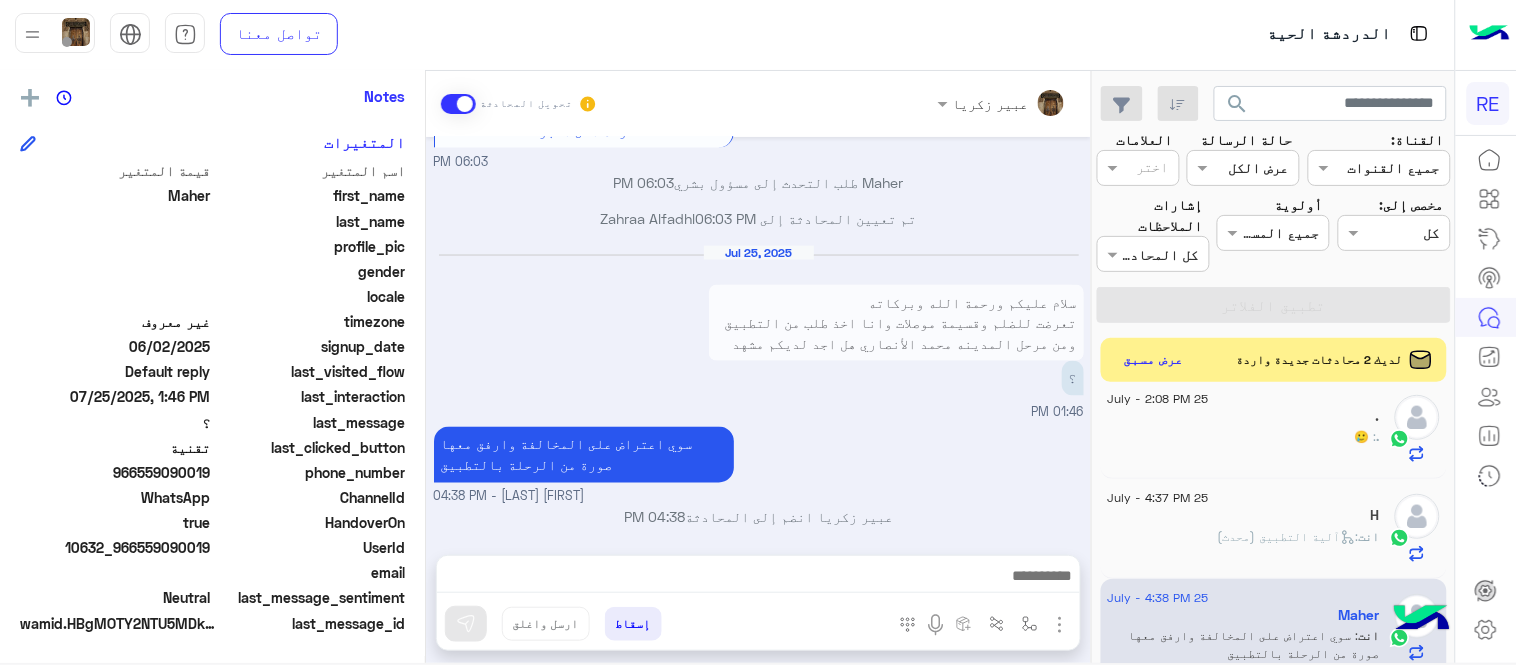 scroll, scrollTop: 785, scrollLeft: 0, axis: vertical 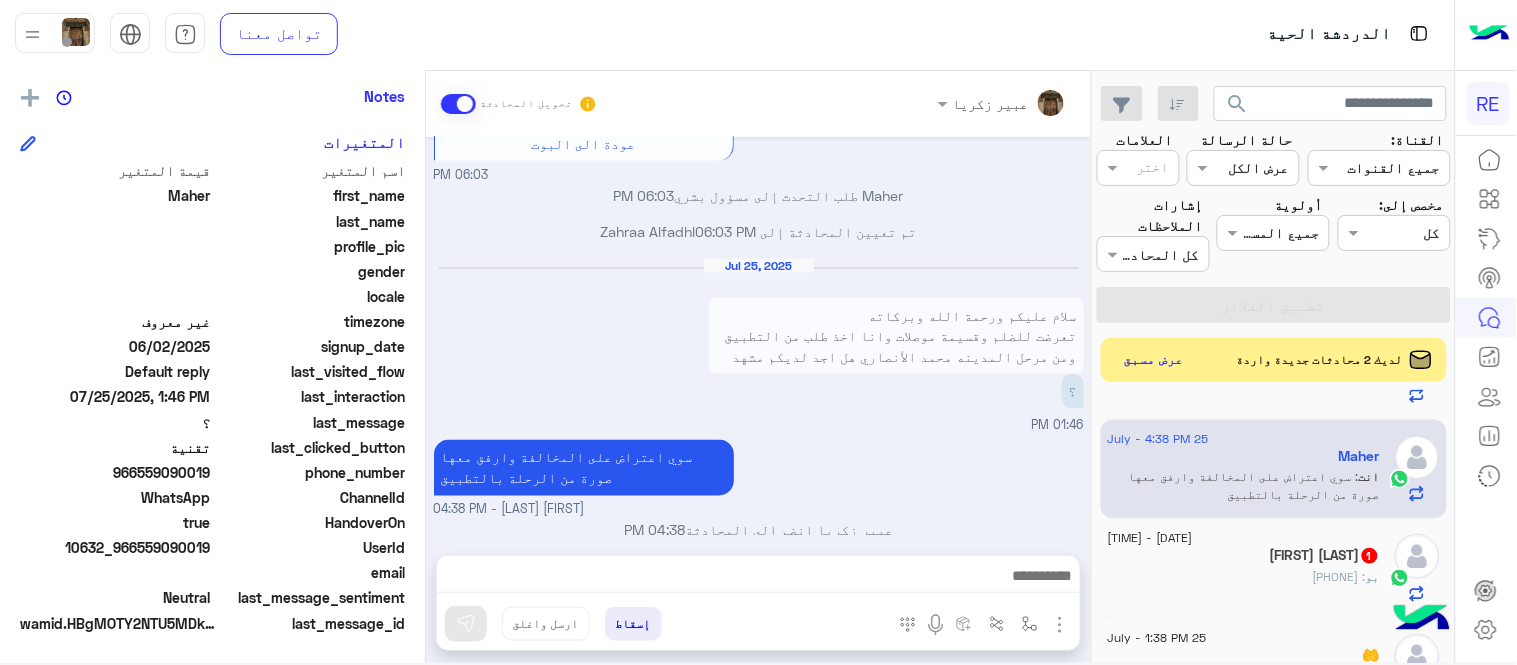 click on "بو : [PHONE]" 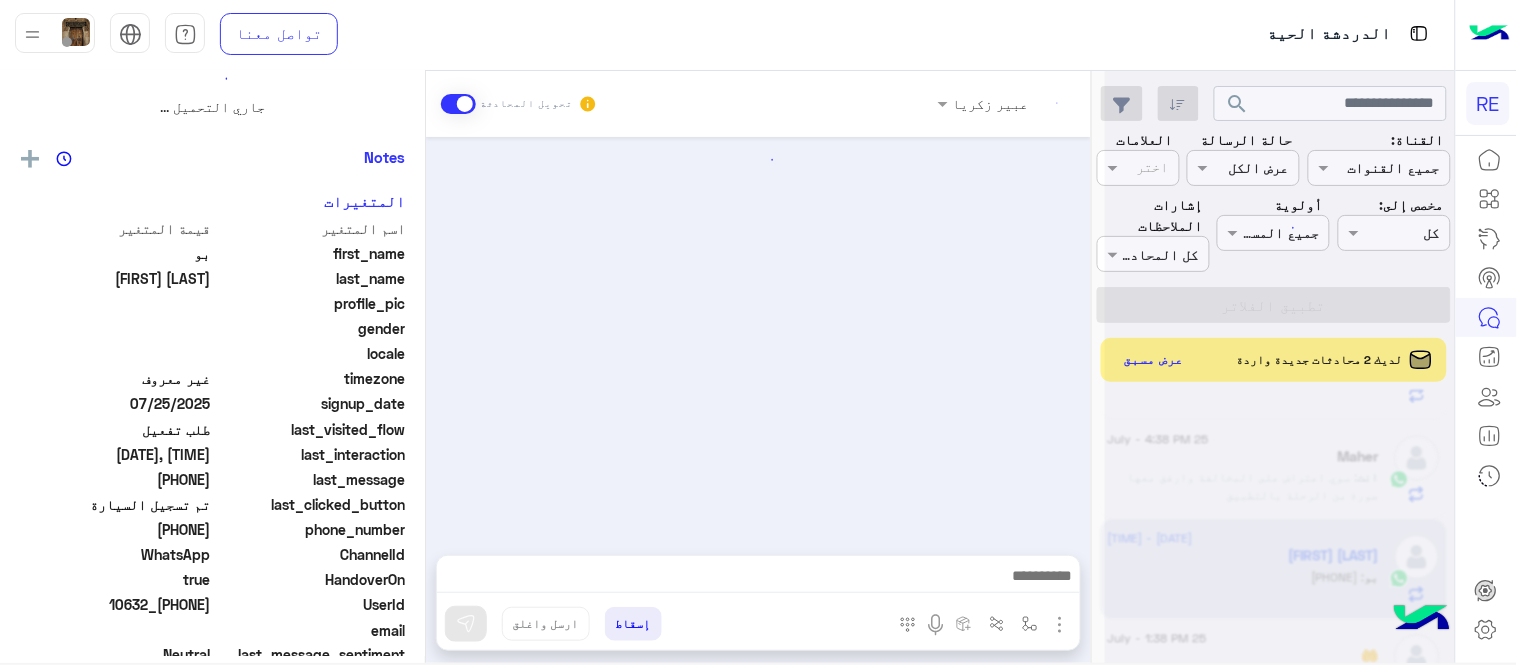 scroll, scrollTop: 0, scrollLeft: 0, axis: both 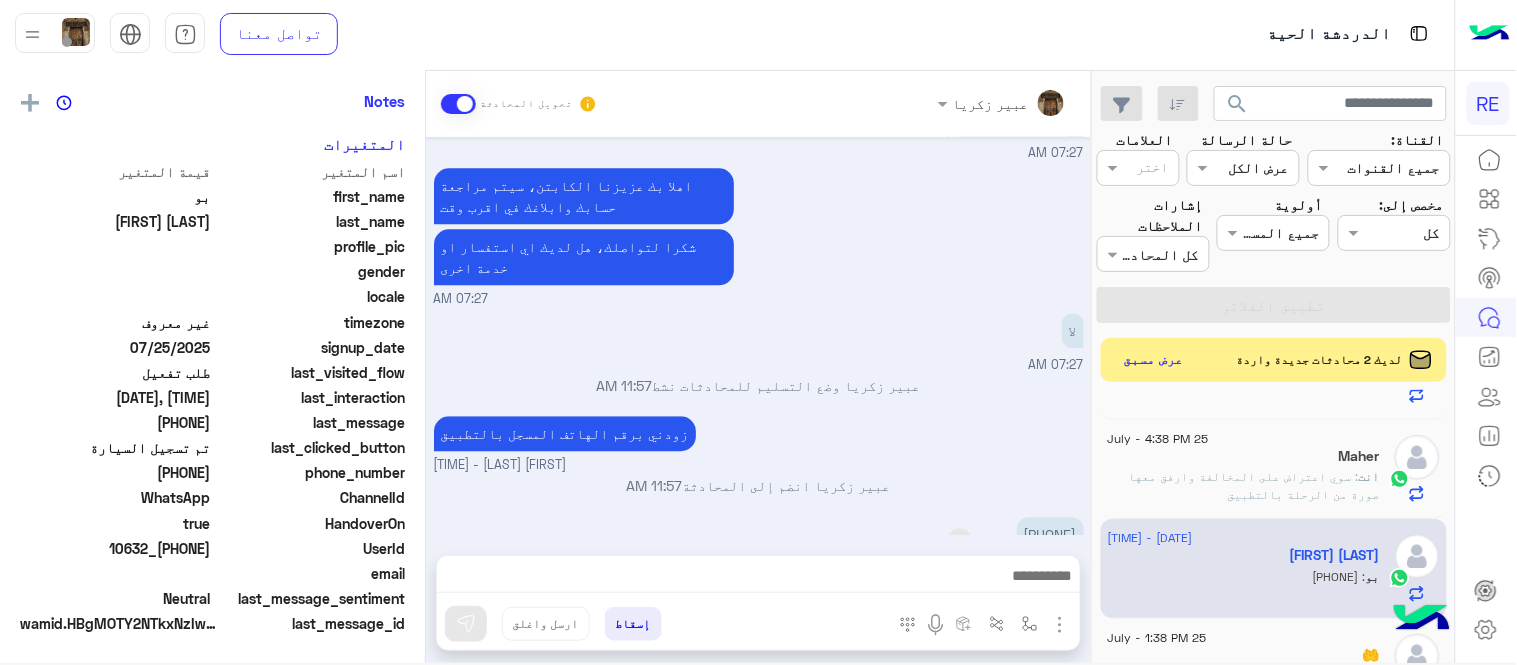 click on "[PHONE]" at bounding box center [1050, 534] 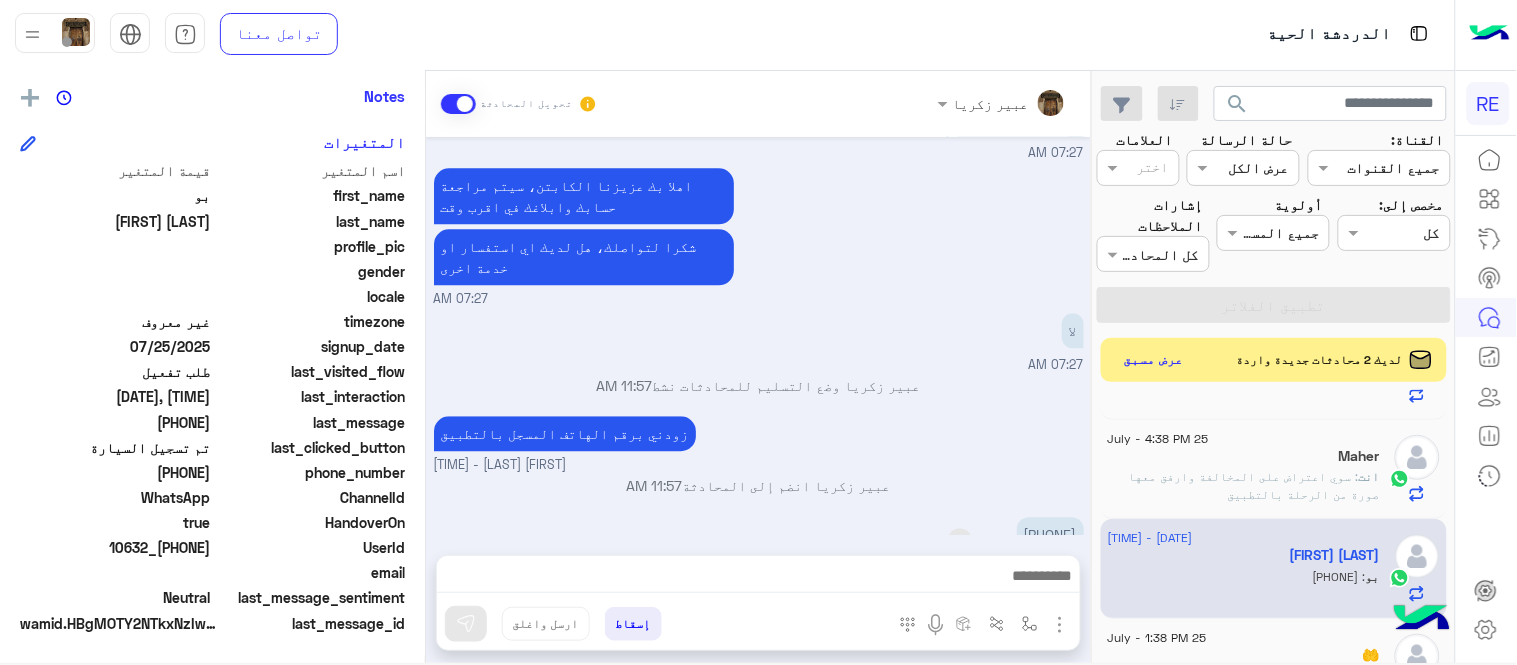 click on "[PHONE]" at bounding box center (1050, 534) 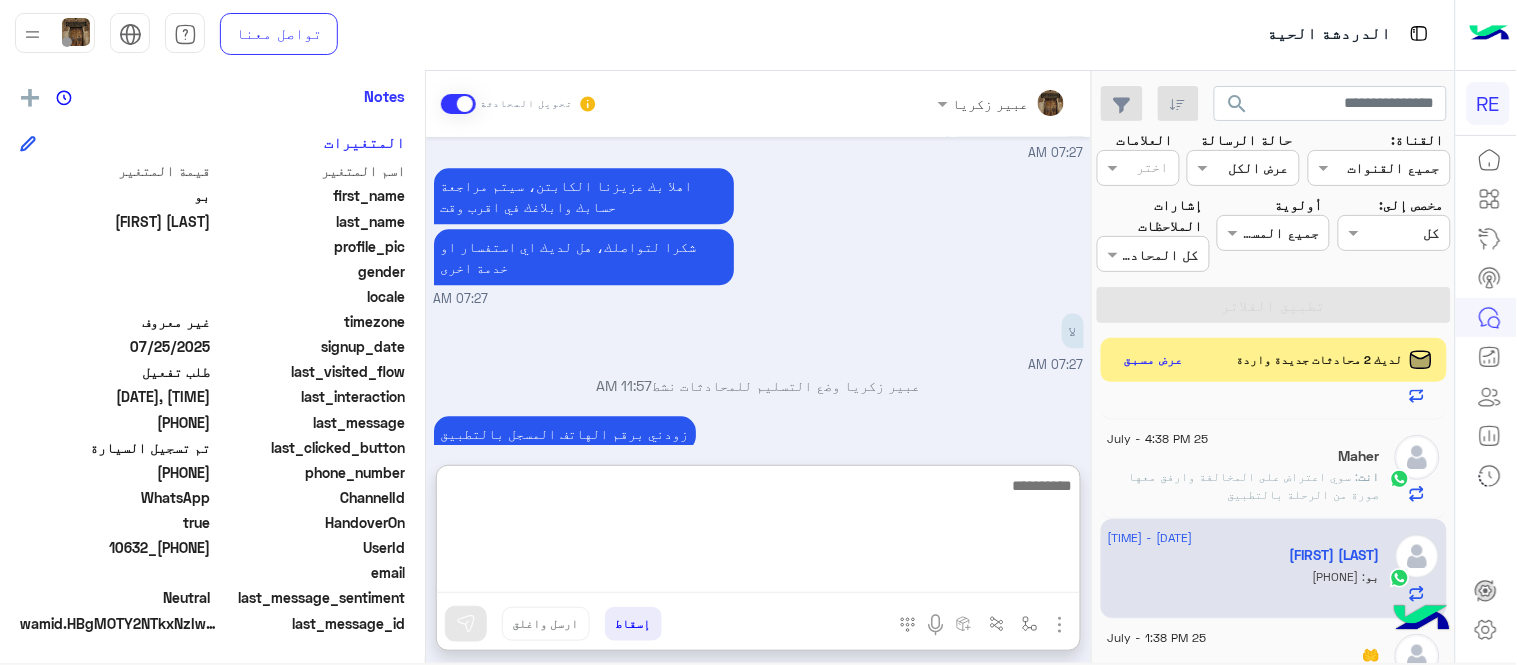 click at bounding box center (758, 533) 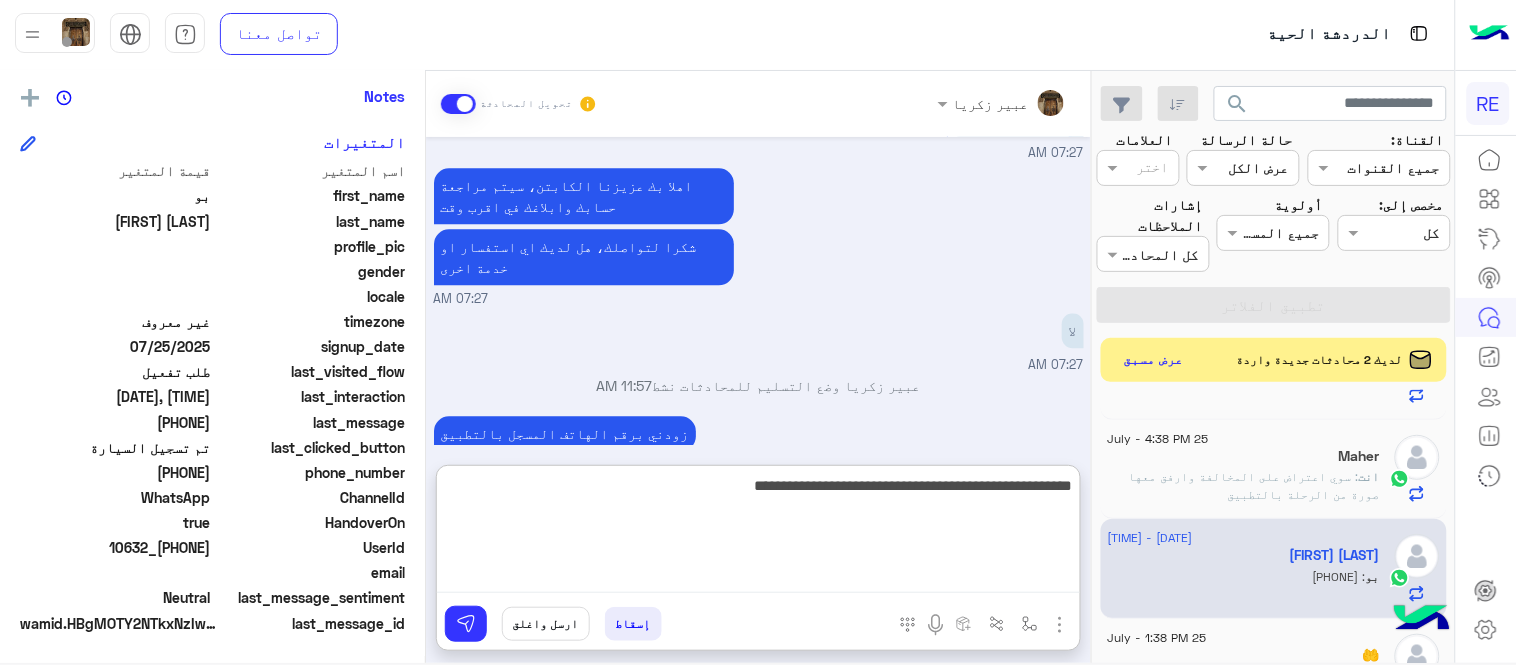 type on "**********" 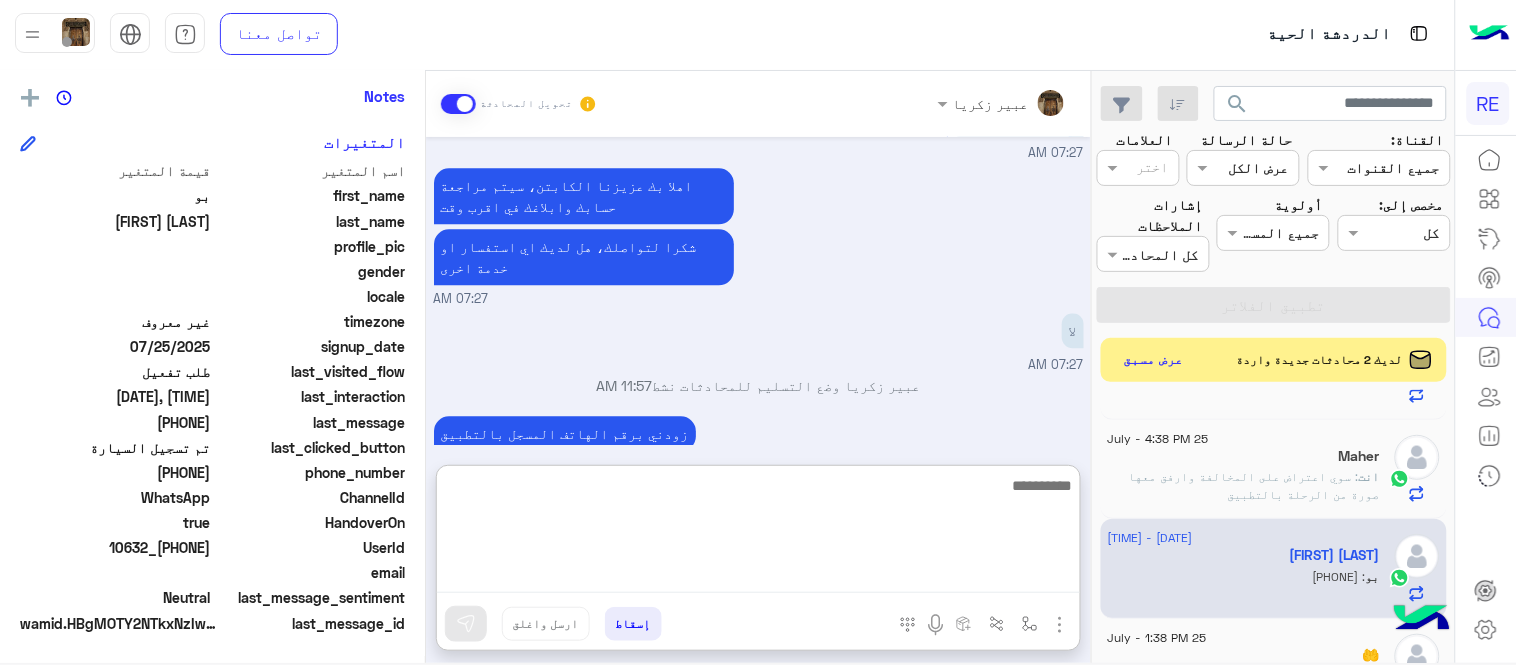 scroll, scrollTop: 1392, scrollLeft: 0, axis: vertical 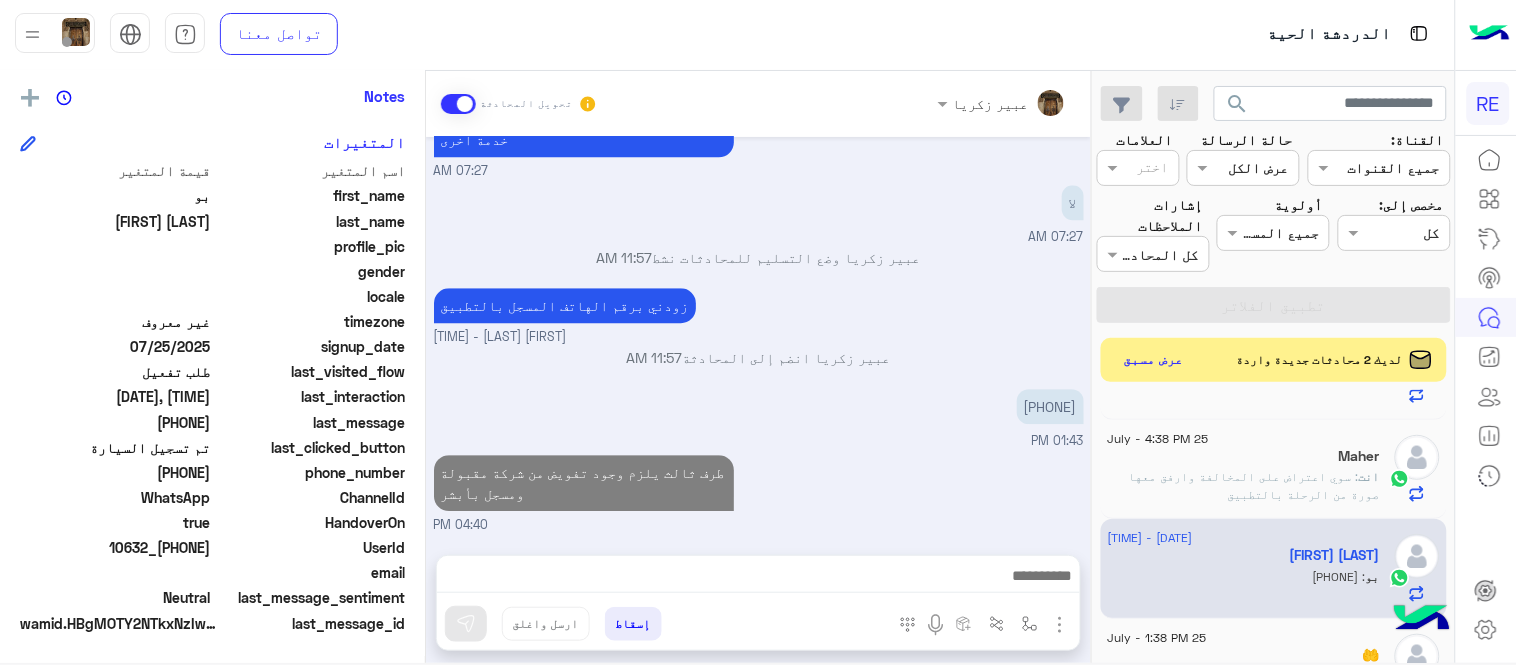 click on "[DATE]  شكرا لتواصلك واختيارك رحلة 😊 اختر احد الخدمات التالية:    [TIME]   تسجيل حساب     [TIME]  يمكنك الاطلاع على شروط الانضمام لرحلة ك (كابتن ) الموجودة بالصورة أعلاه،
لتحميل التطبيق عبر الرابط التالي : 📲
http://onelink.to/Rehla    يسعدنا انضمامك لتطبيق رحلة يمكنك اتباع الخطوات الموضحة لتسجيل بيانات سيارتك بالفيديو التالي  : عزيزي الكابتن، فضلًا ، للرغبة بتفعيل الحساب قم برفع البيانات عبر التطبيق والتواصل معنا  تم تسجيل السيارة   اواجه صعوبة بالتسجيل  اي خدمة اخرى ؟  الرجوع للقائمة الرئ   لا     [TIME]   تم تسجيل السيارة    [TIME]  شكرا لتواصلك، هل لديك اي استفسار او خدمة اخرى لا" at bounding box center [758, 336] 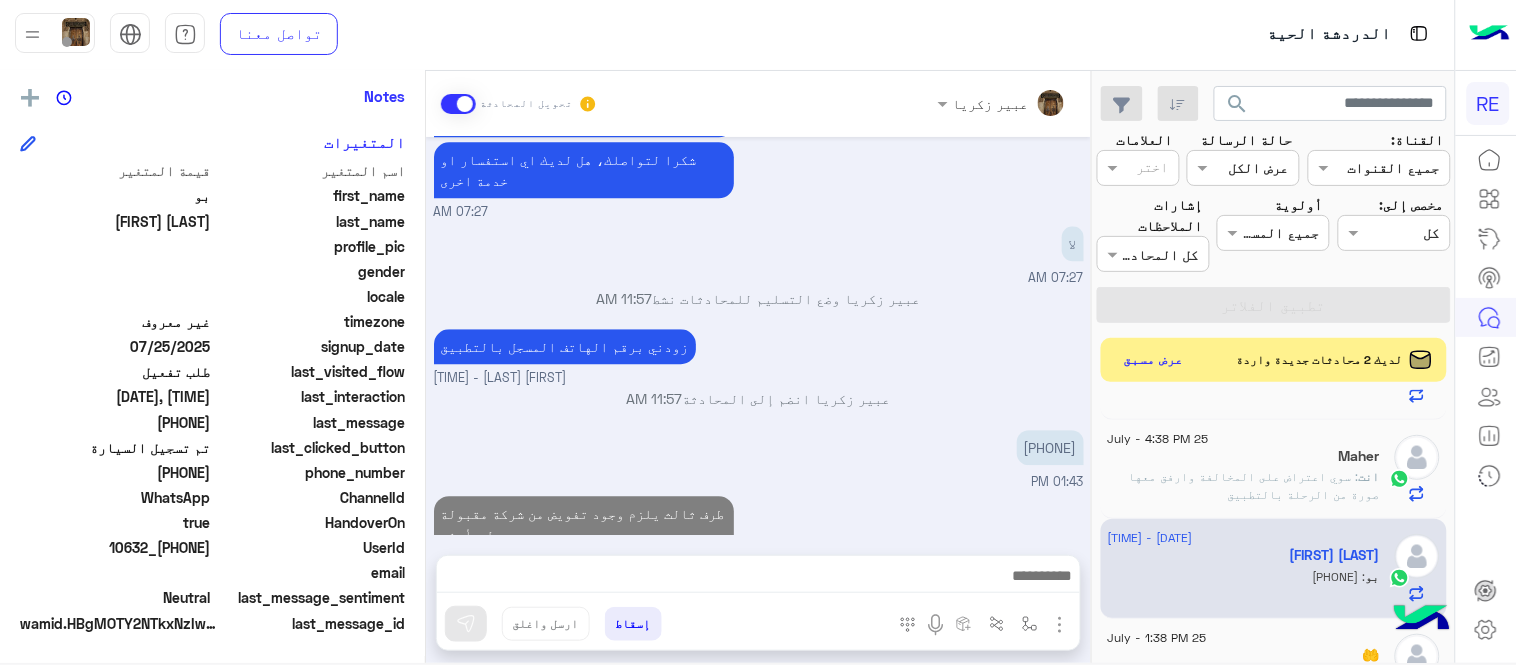 scroll, scrollTop: 1302, scrollLeft: 0, axis: vertical 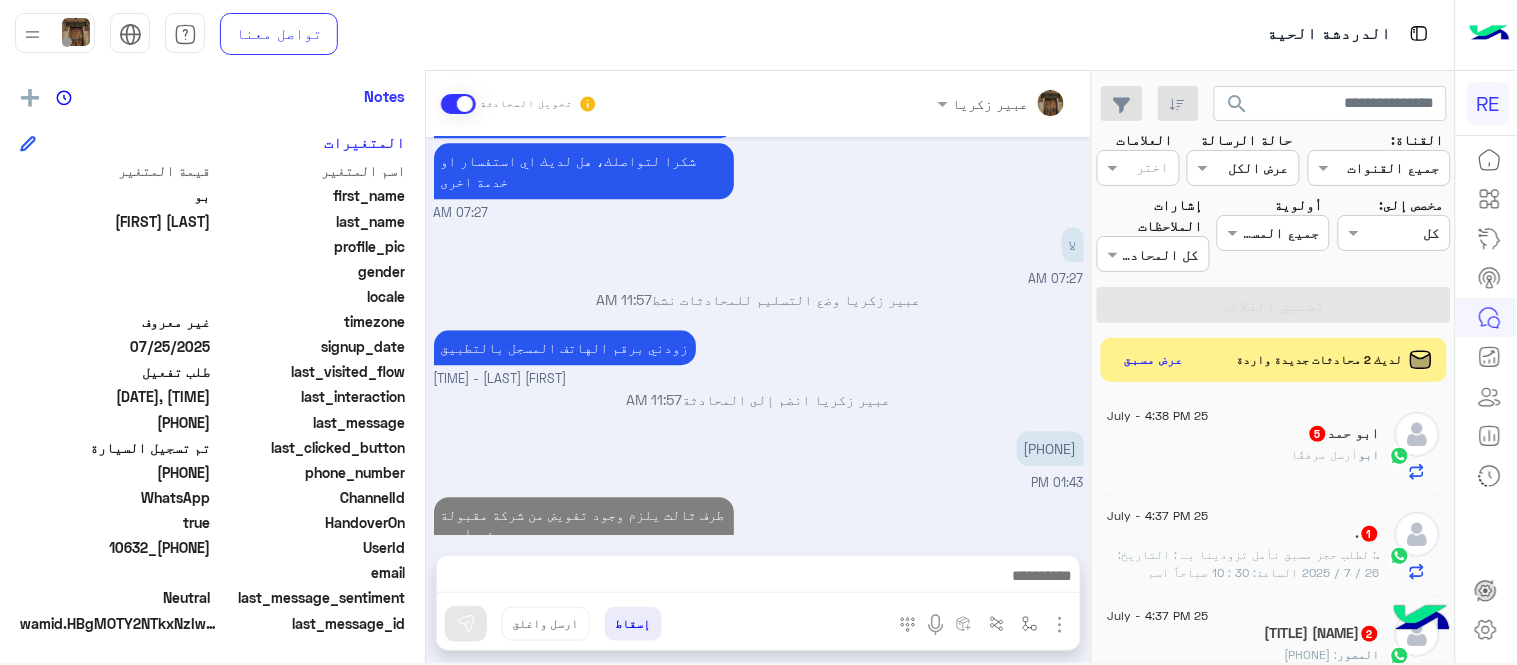 click on ": لطلب حجز مسبق نأمل تزودينا بـ :
التاريخ: 26 / 7 / 2025
الساعة: 30 : 10 صباحاً
اسم العميل: [NAME] [NAME]
رقم العميل: [PHONE]
موقع الانطلاق: فندق العنوان بجبل عمر مكه
موقع الوصول: محطة قطار مكة
نوع السيارة: سيارة صغيرة
طريقة الدفع: شبكة" 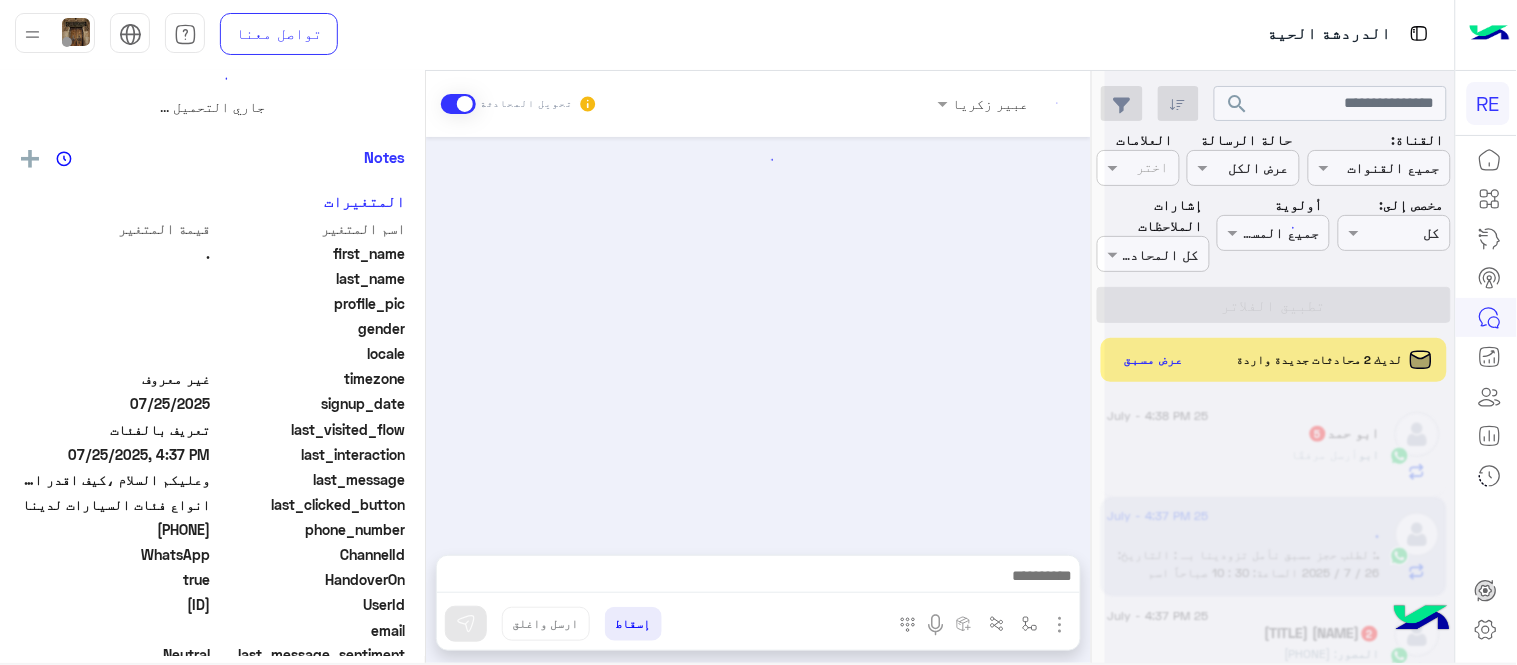 scroll, scrollTop: 0, scrollLeft: 0, axis: both 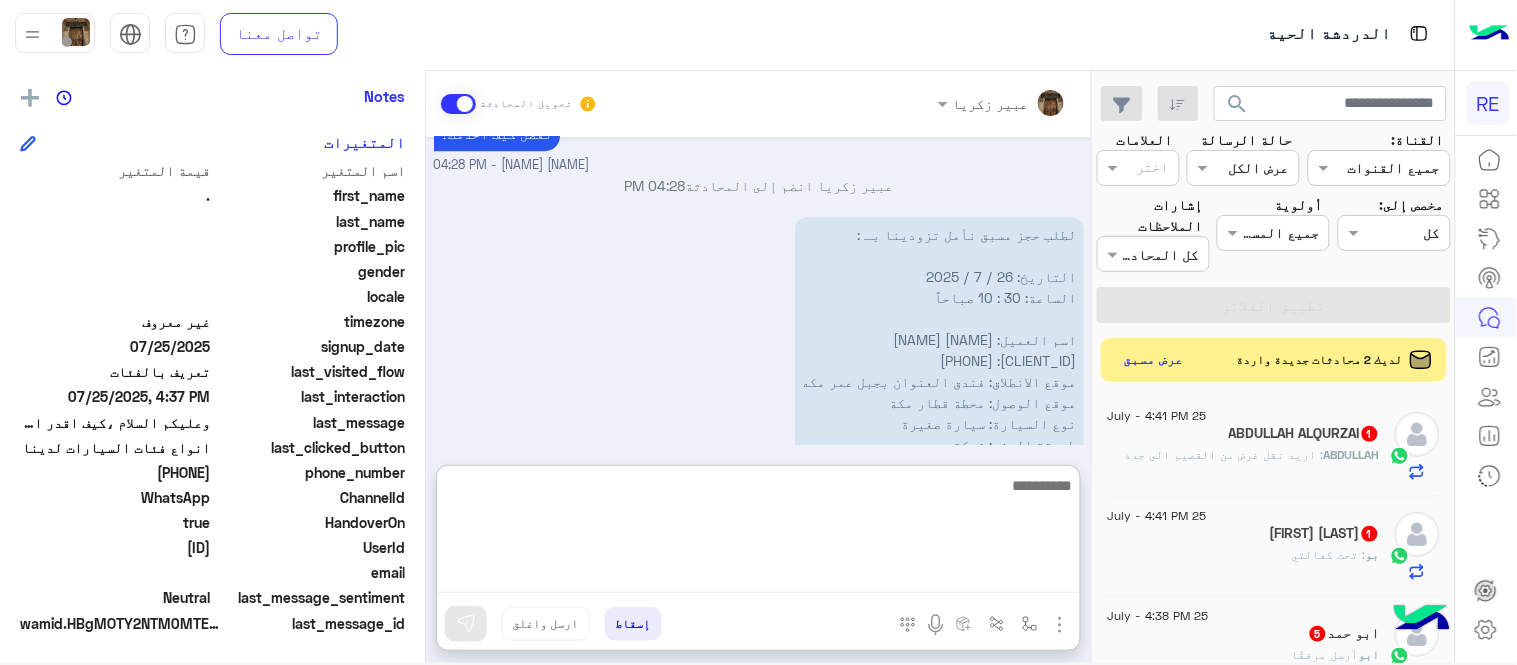 click at bounding box center [758, 533] 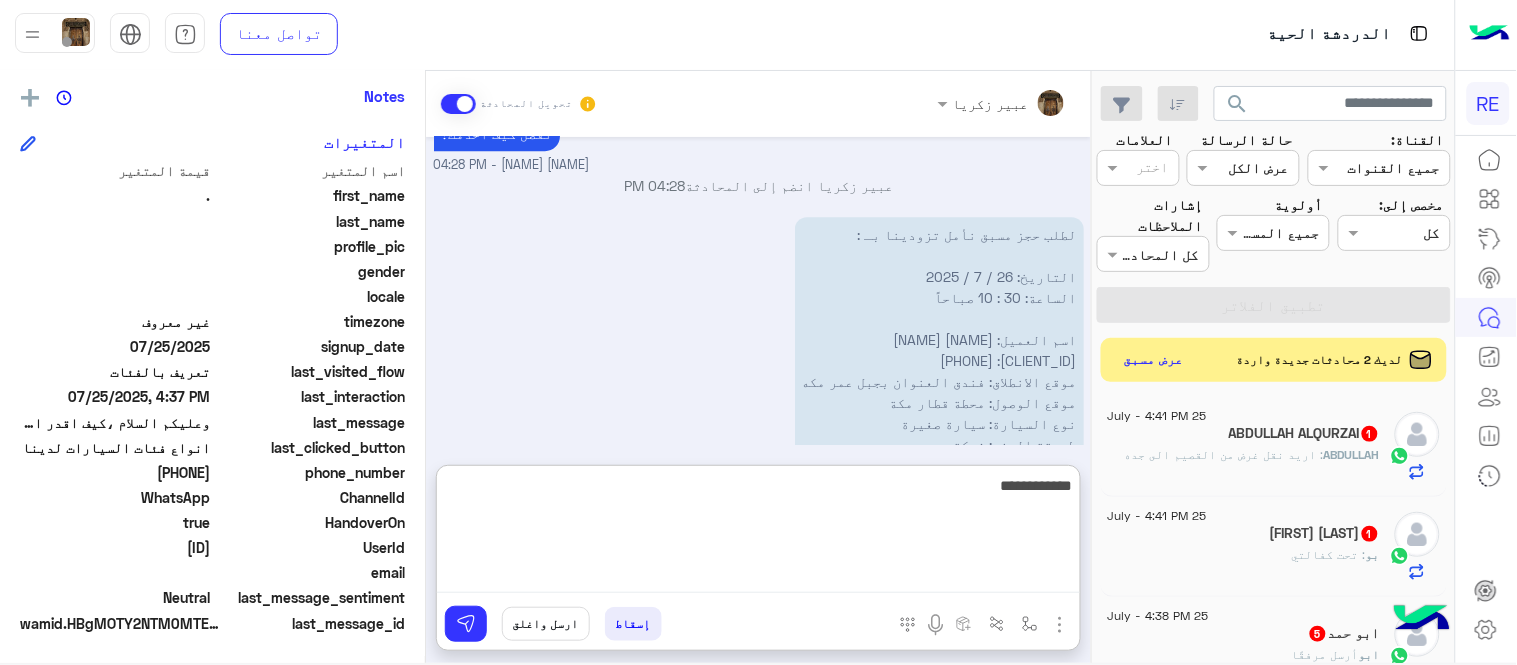 type on "**********" 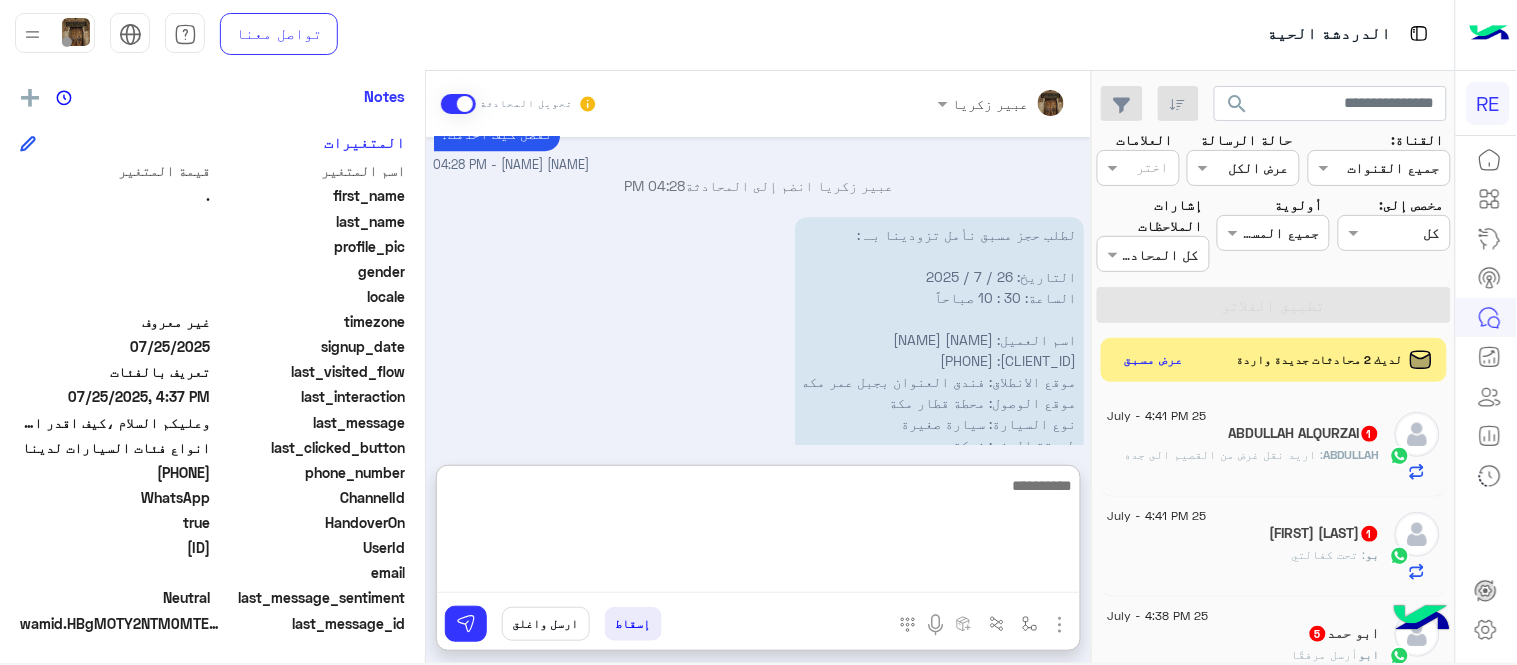 scroll, scrollTop: 1627, scrollLeft: 0, axis: vertical 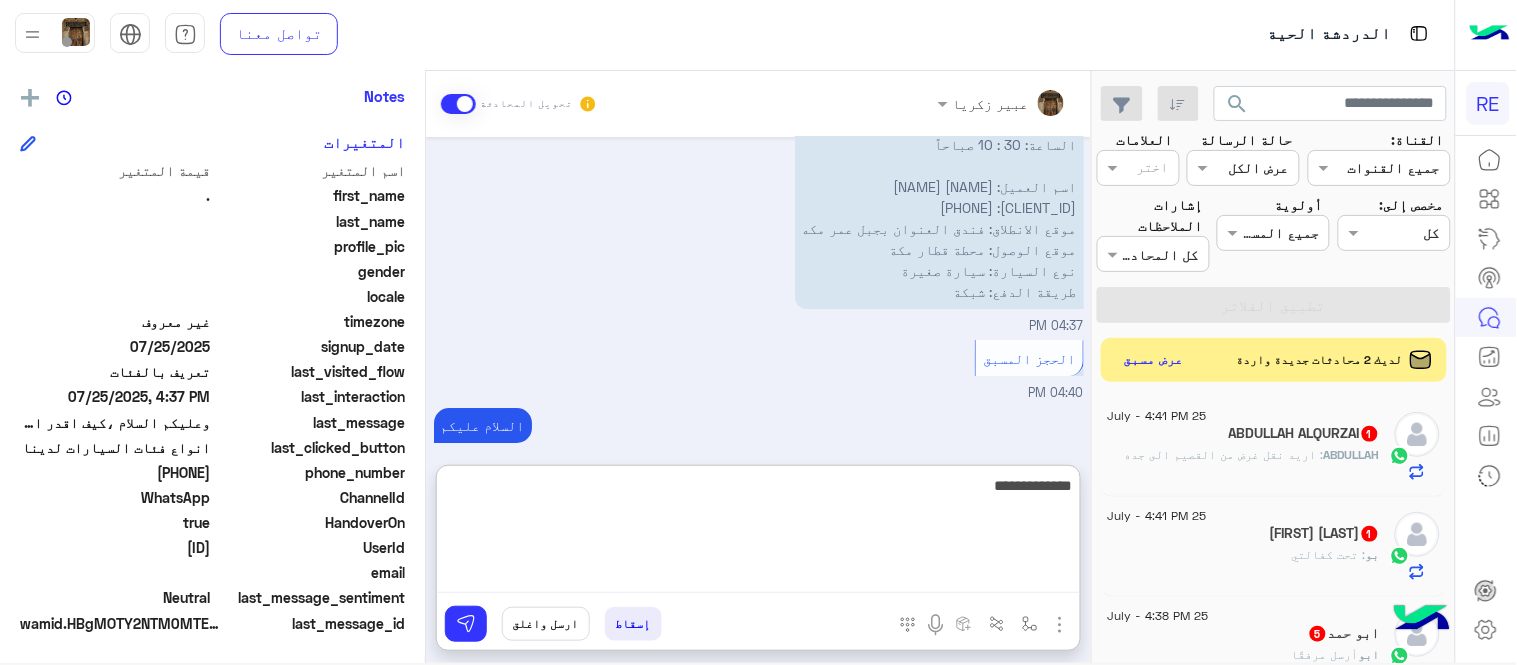 type on "**********" 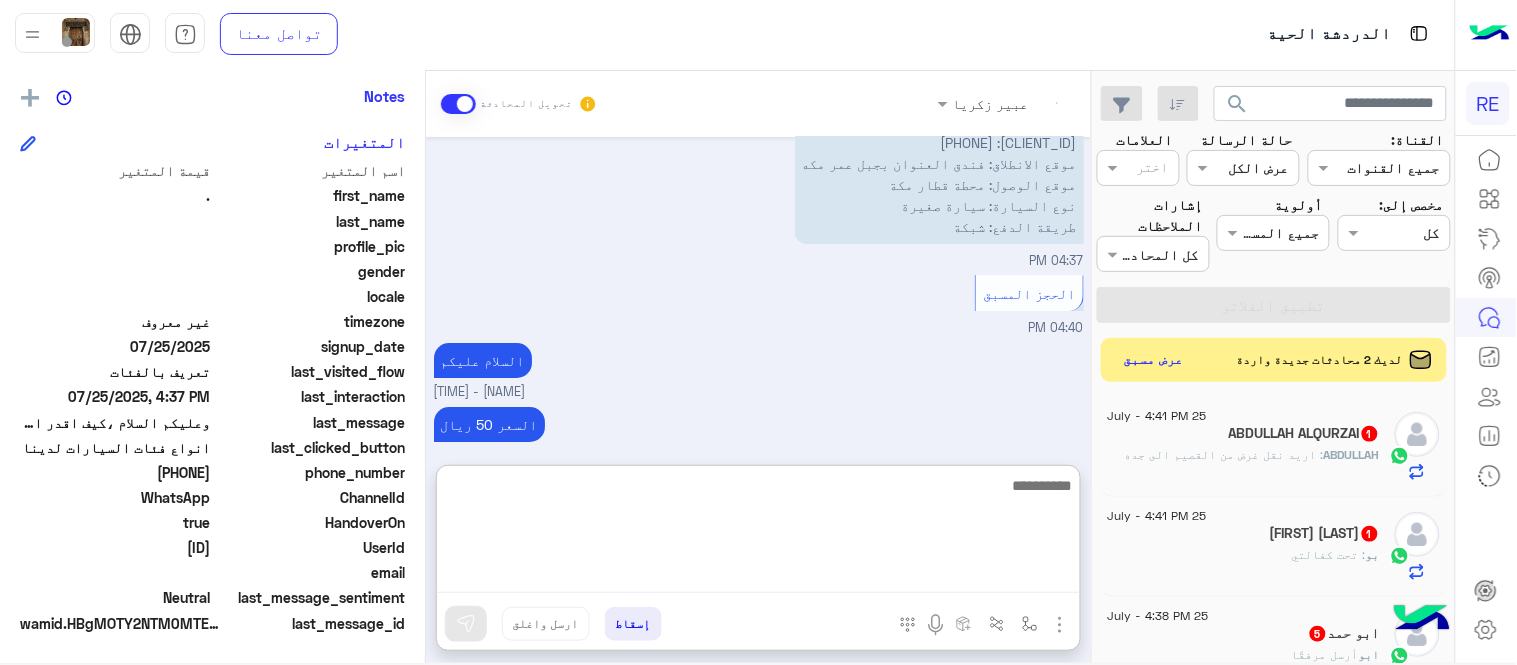 scroll, scrollTop: 1758, scrollLeft: 0, axis: vertical 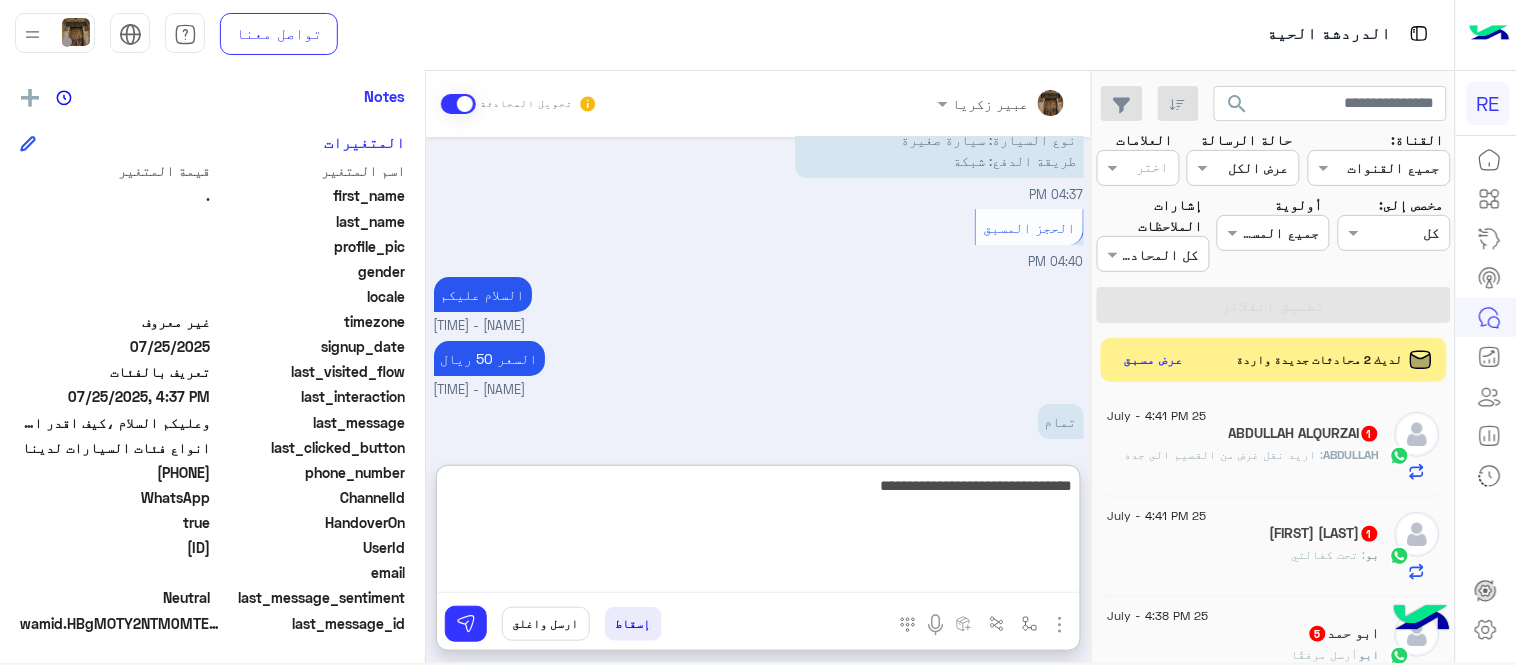 type on "**********" 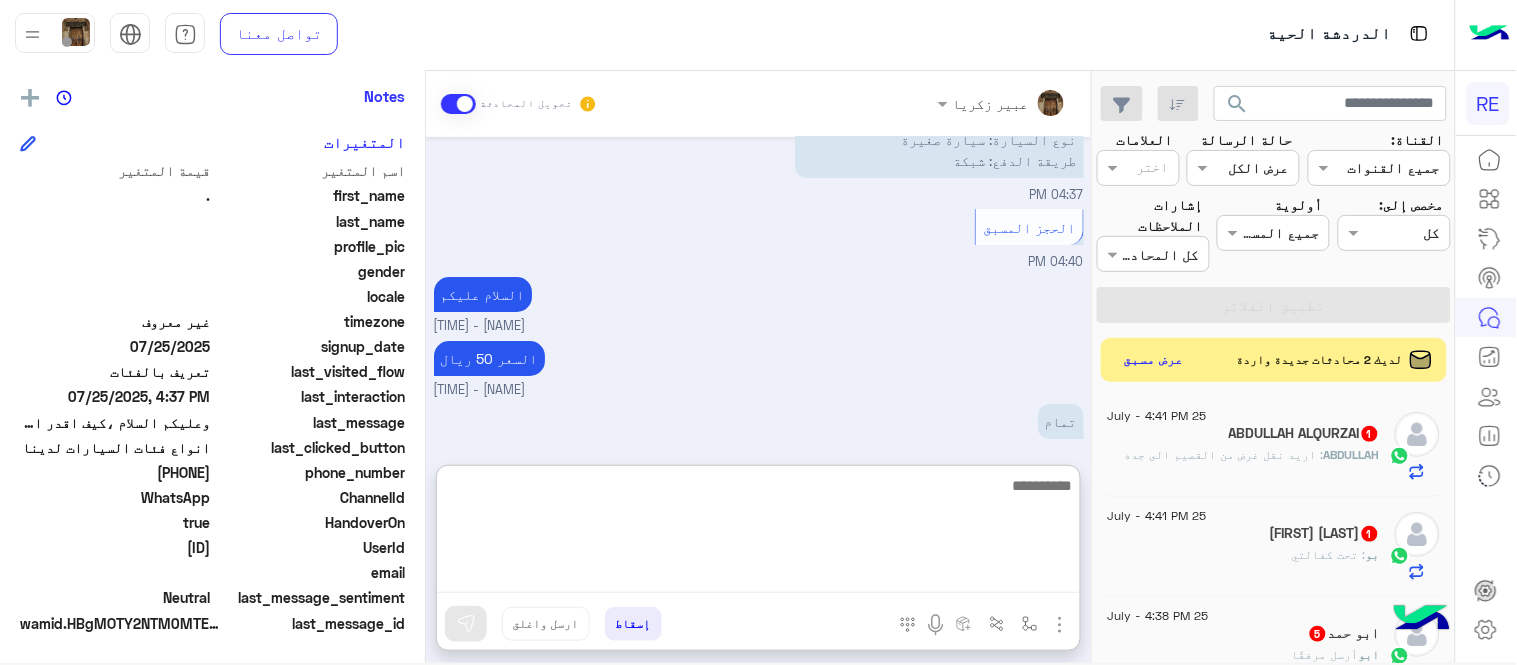 scroll, scrollTop: 1822, scrollLeft: 0, axis: vertical 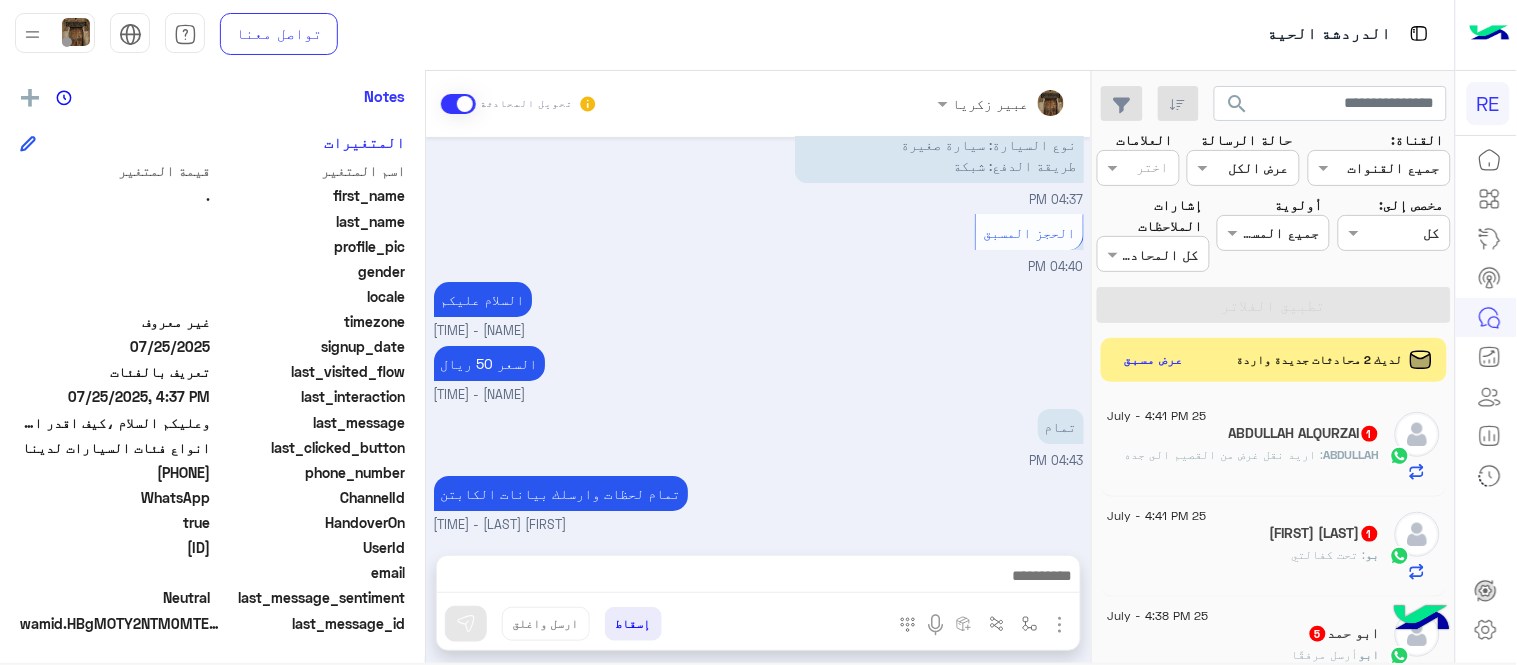 click on "Jul 25, 2025   الرجوع للقائمة الرئ    04:22 PM  لمساعدتك بشكل افضل
الرجاء اختيار احد الخدمات التالية     04:22 PM   الحجز المسبق    04:22 PM  تمتع بمزايا تنزيل تطبيق رحلة بجوالك : -الحصول على احدث العروض واروع الخصومات  -الاطلاع على الخدمات الجديدة  - سهولة الوصول للدعم  - حفظ الحقوق - التواصل مع الدعم لأعادة أي مفقودات  -مراجعة تقارير الرحلة وتفاصيلها - تقييم الخدمة لطلب حجز مسبق نأمل تزودينا بـ : التاريخ:  الساعة:  اسم العميل:  رقم العميل:  موقع الانطلاق:  موقع الوصول:  نوع السيارة: طريقة الدفع:  الدعم ٩٢٠٠١١٤٥٥    04:22 PM   انواع فئات السيارات لدينا    04:23 PM  القو  خاصة للسيارات السيدان 4 ركاب" at bounding box center (758, 336) 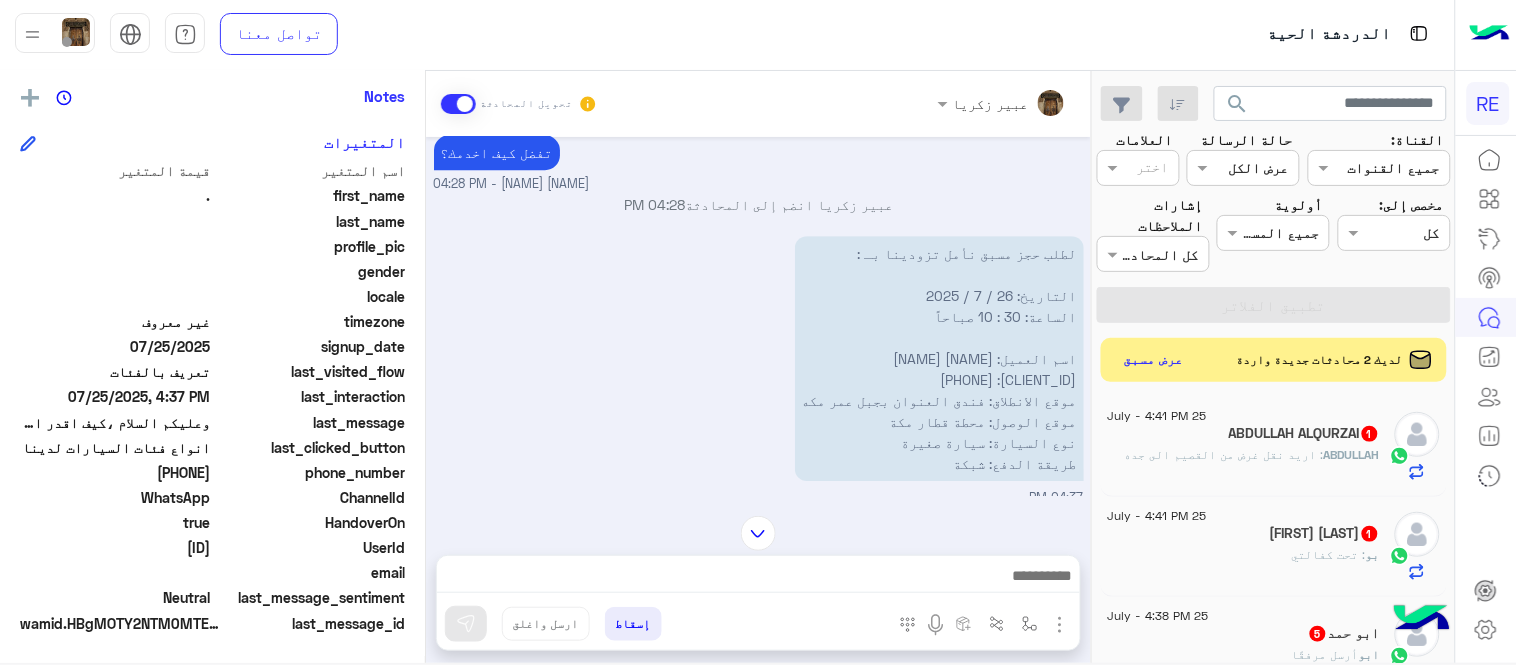 scroll, scrollTop: 1475, scrollLeft: 0, axis: vertical 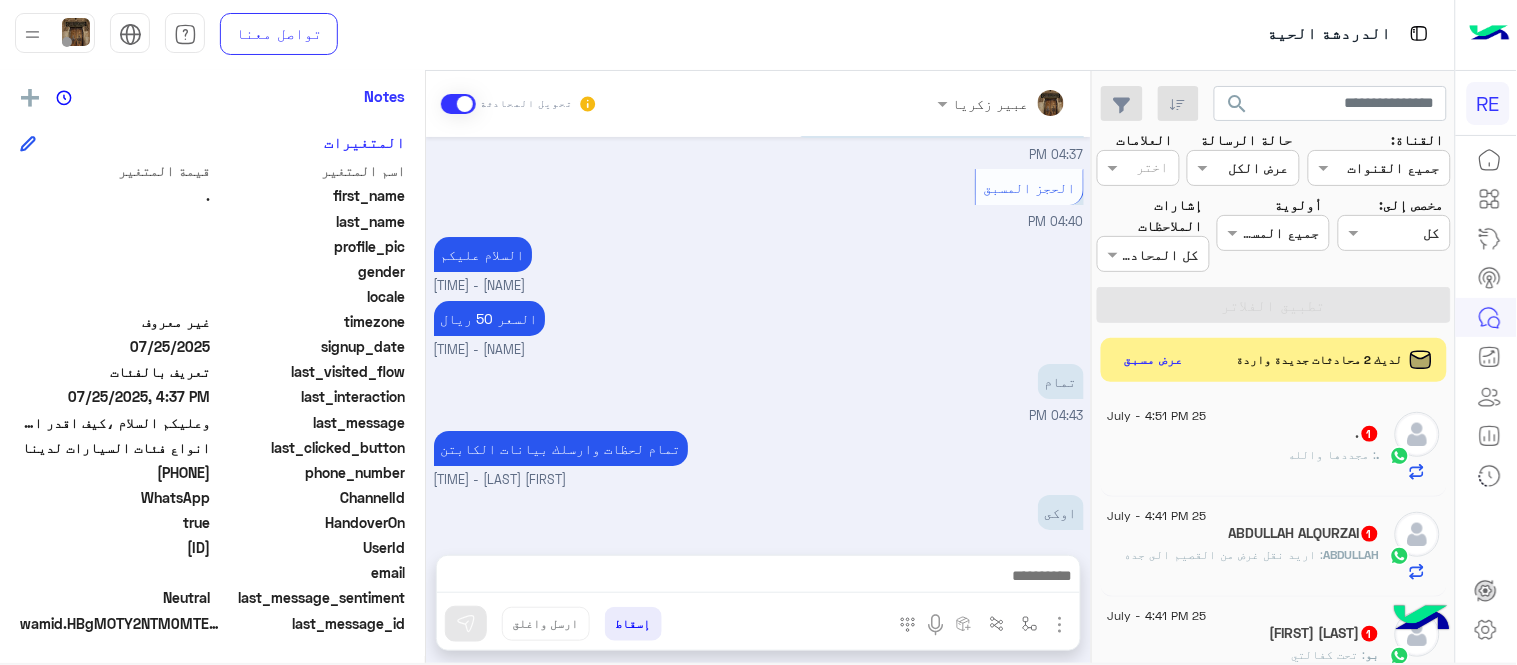 click on "اوكى   04:44 PM" at bounding box center (759, 523) 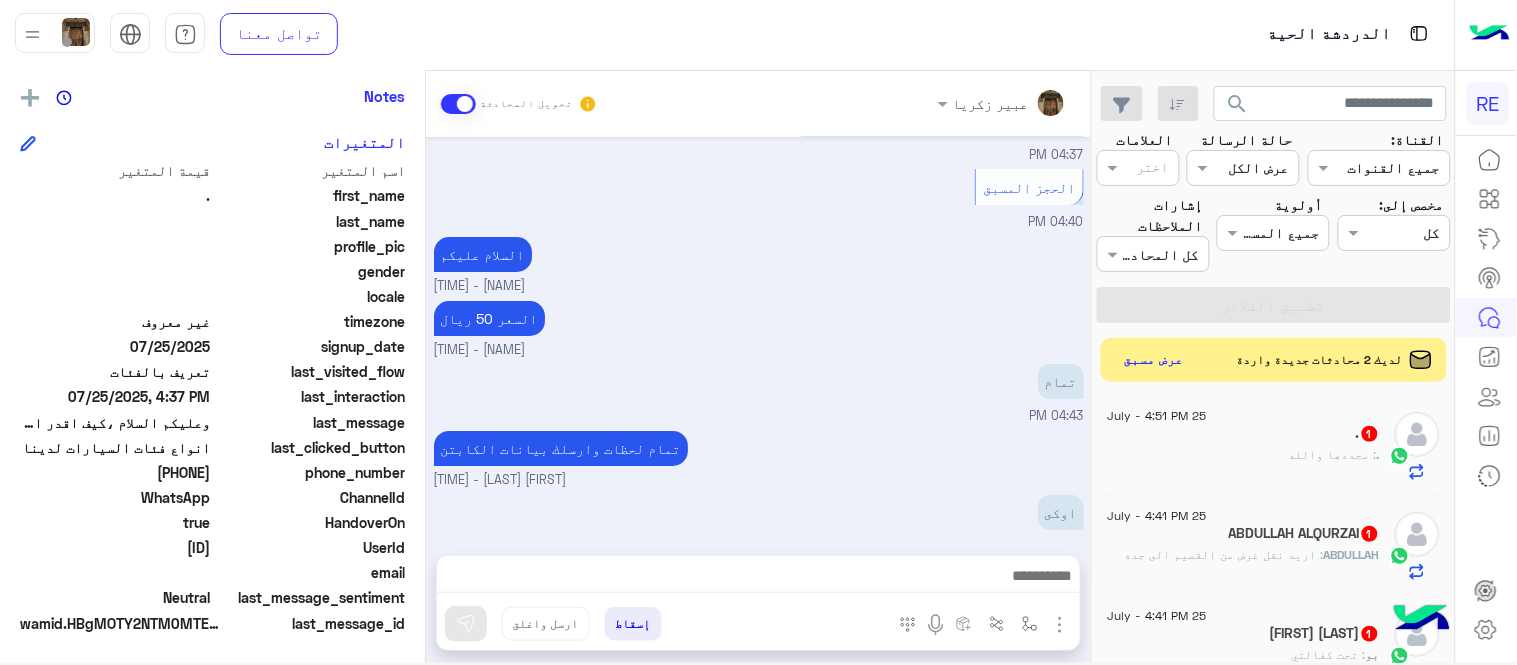 scroll, scrollTop: 1864, scrollLeft: 0, axis: vertical 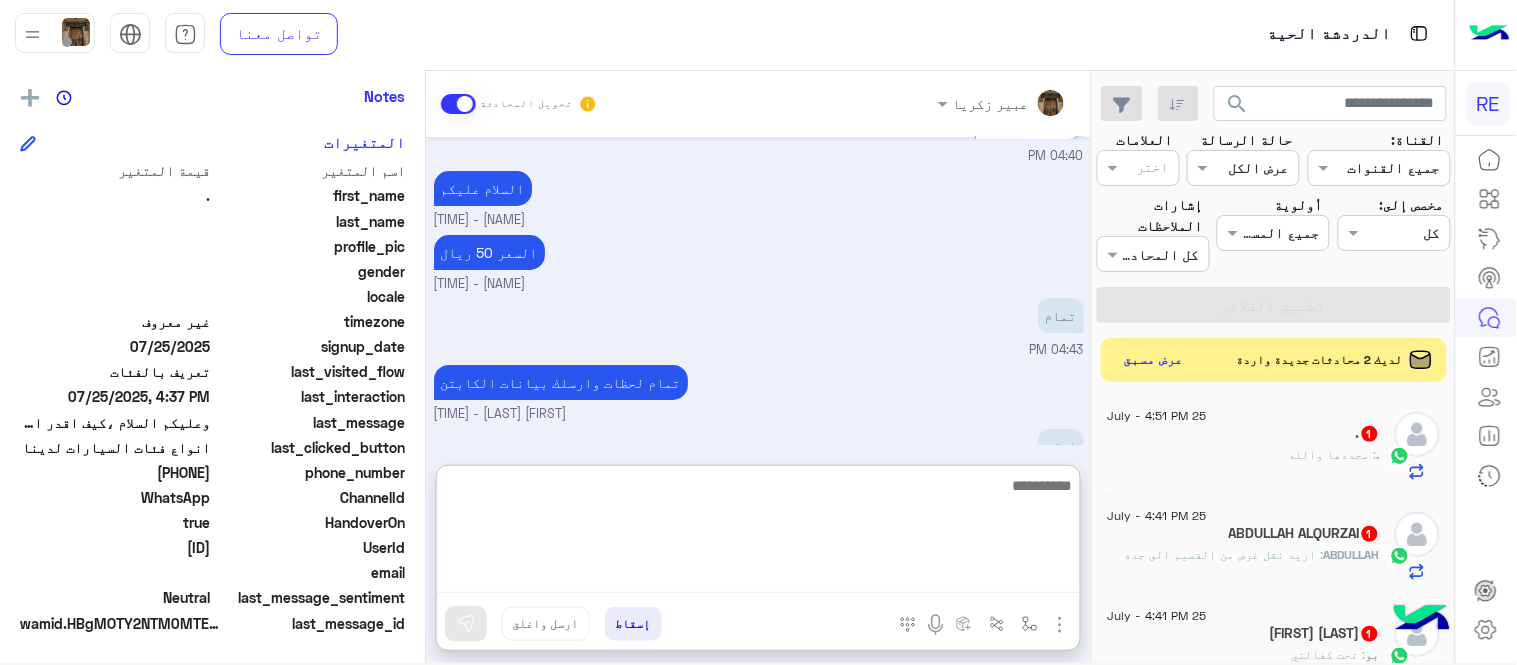 click at bounding box center [758, 533] 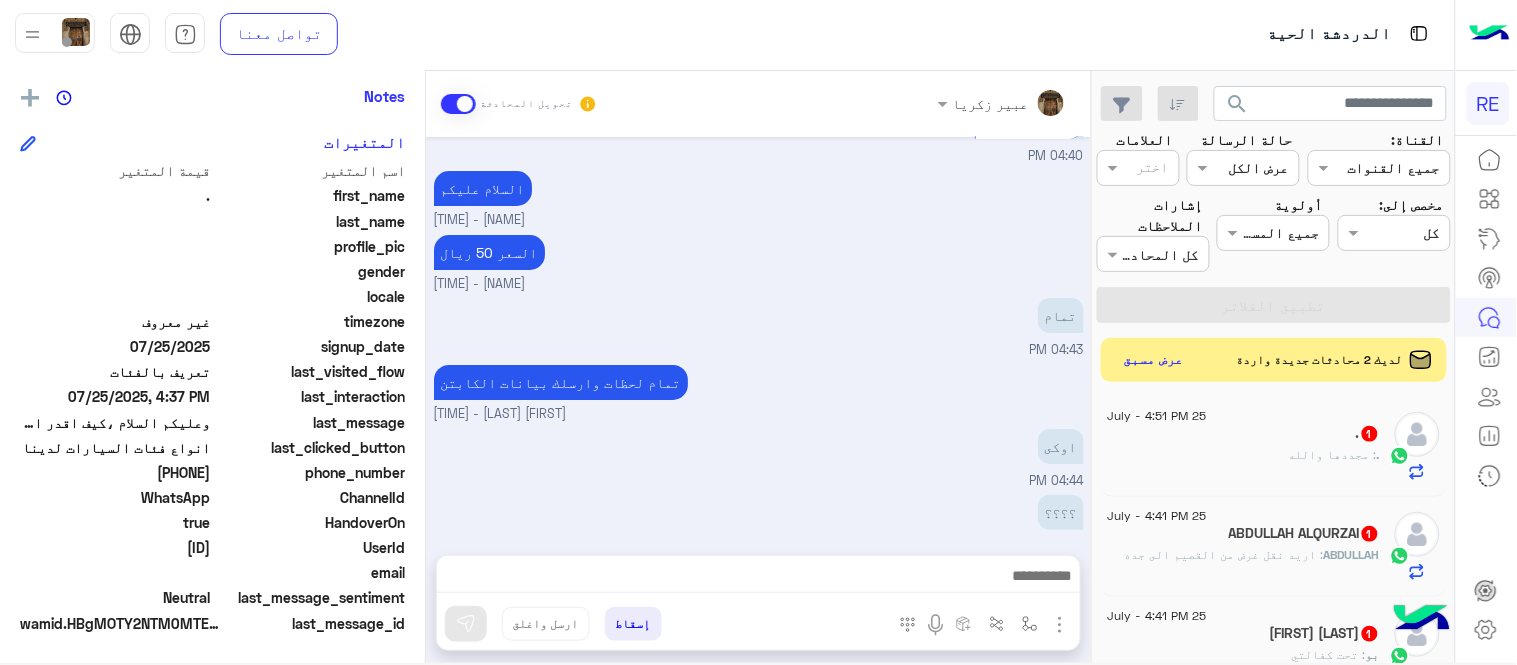 click on "اوكى   04:44 PM" at bounding box center [759, 457] 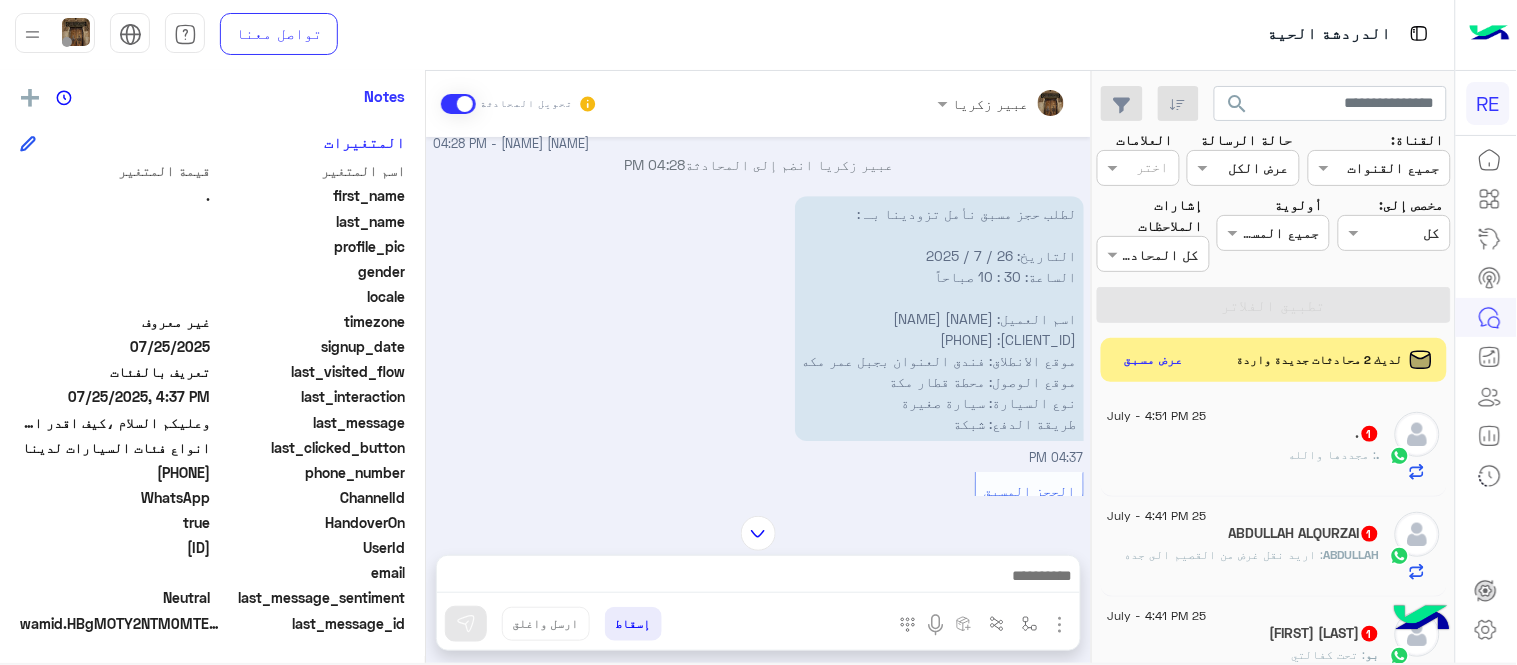 scroll, scrollTop: 1523, scrollLeft: 0, axis: vertical 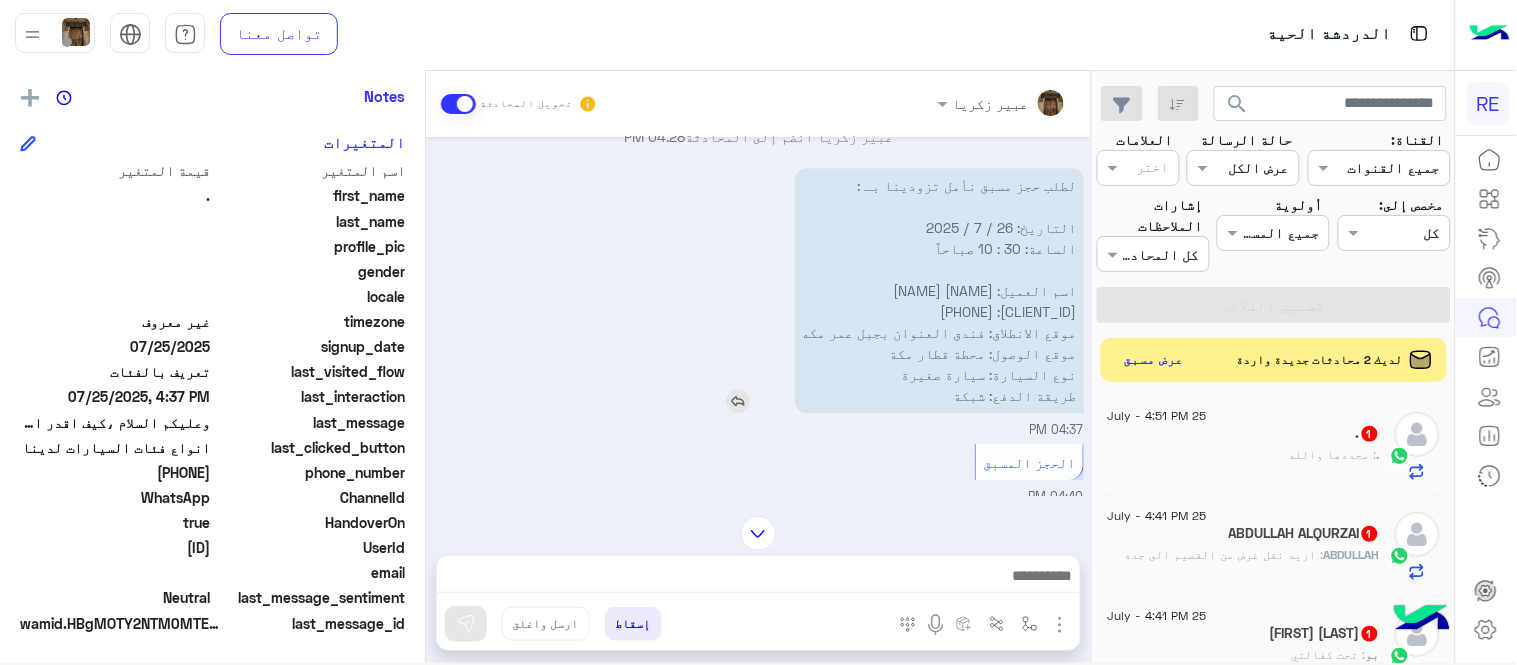 click on "لطلب حجز مسبق نأمل تزودينا بـ : التاريخ: 26 / 7 / 2025 الساعة: 30 : 10 صباحاً  اسم العميل: [NAME] [NAME] رقم العميل: [PHONE] موقع الانطلاق: فندق العنوان بجبل عمر مكه موقع الوصول: محطة قطار مكة نوع السيارة: سيارة صغيرة  طريقة الدفع: شبكة" at bounding box center [939, 290] 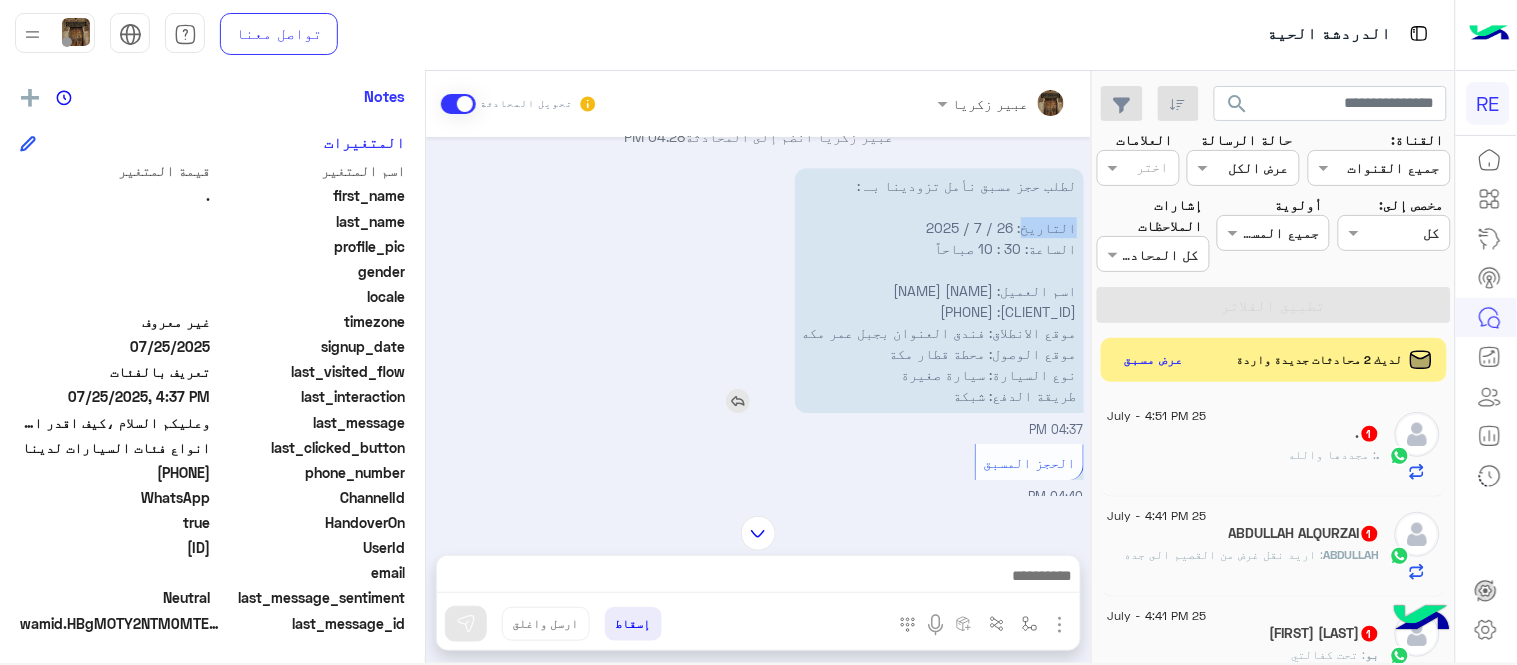 click on "لطلب حجز مسبق نأمل تزودينا بـ : التاريخ: 26 / 7 / 2025 الساعة: 30 : 10 صباحاً  اسم العميل: [NAME] [NAME] رقم العميل: [PHONE] موقع الانطلاق: فندق العنوان بجبل عمر مكه موقع الوصول: محطة قطار مكة نوع السيارة: سيارة صغيرة  طريقة الدفع: شبكة" at bounding box center [939, 290] 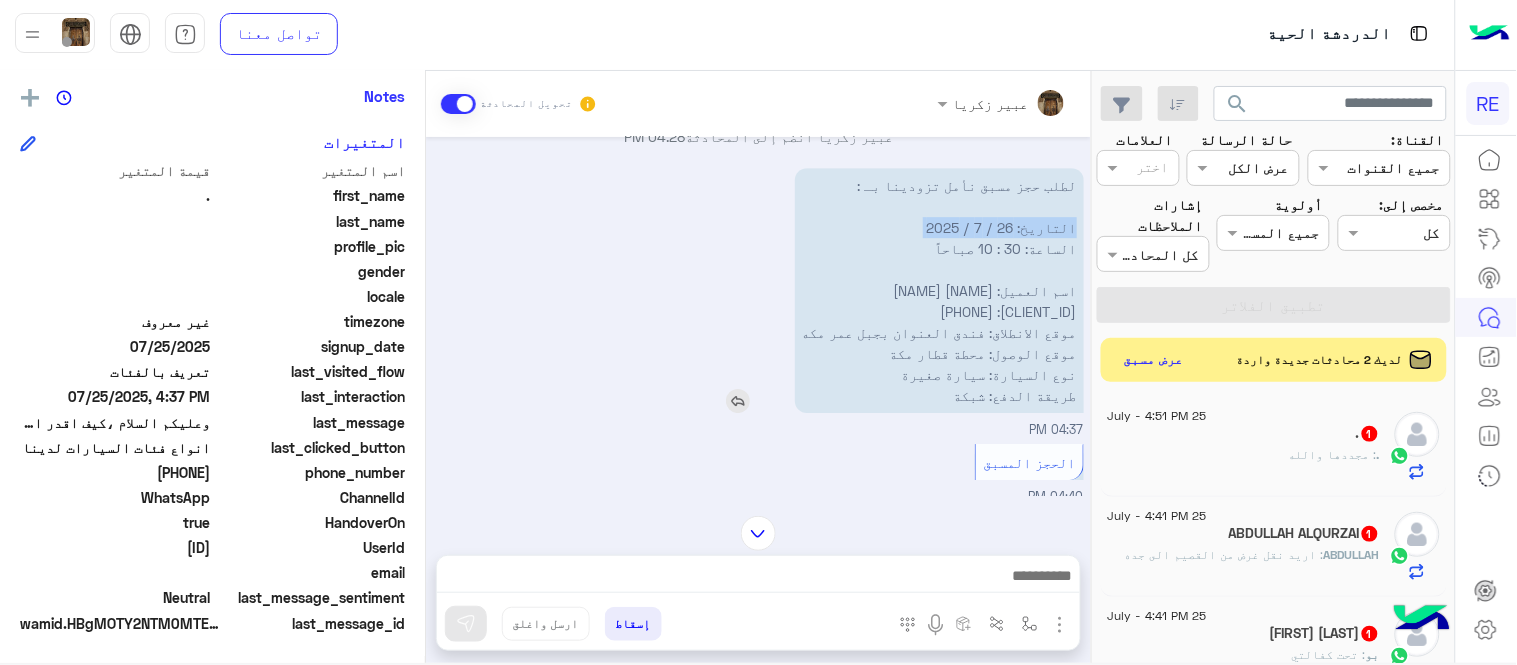 click on "لطلب حجز مسبق نأمل تزودينا بـ : التاريخ: 26 / 7 / 2025 الساعة: 30 : 10 صباحاً  اسم العميل: [NAME] [NAME] رقم العميل: [PHONE] موقع الانطلاق: فندق العنوان بجبل عمر مكه موقع الوصول: محطة قطار مكة نوع السيارة: سيارة صغيرة  طريقة الدفع: شبكة" at bounding box center [939, 290] 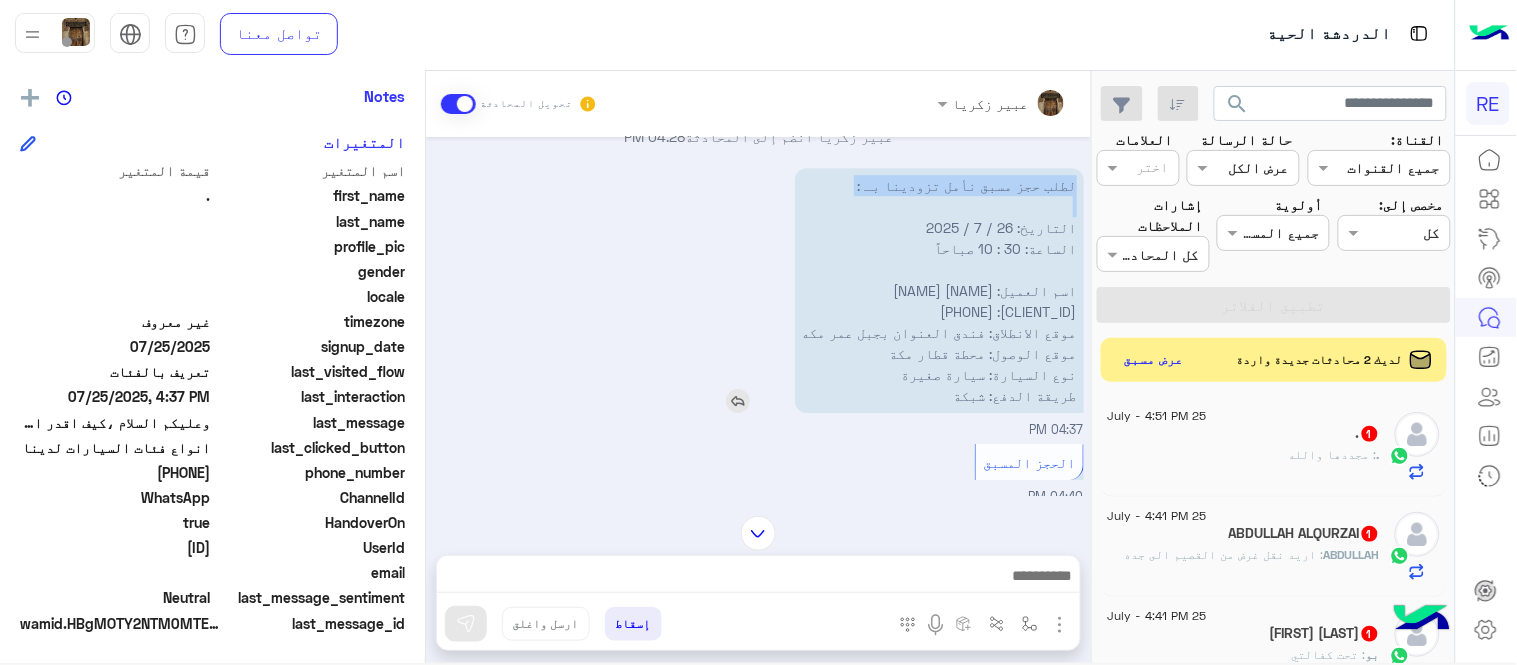 drag, startPoint x: 1072, startPoint y: 198, endPoint x: 998, endPoint y: 366, distance: 183.57559 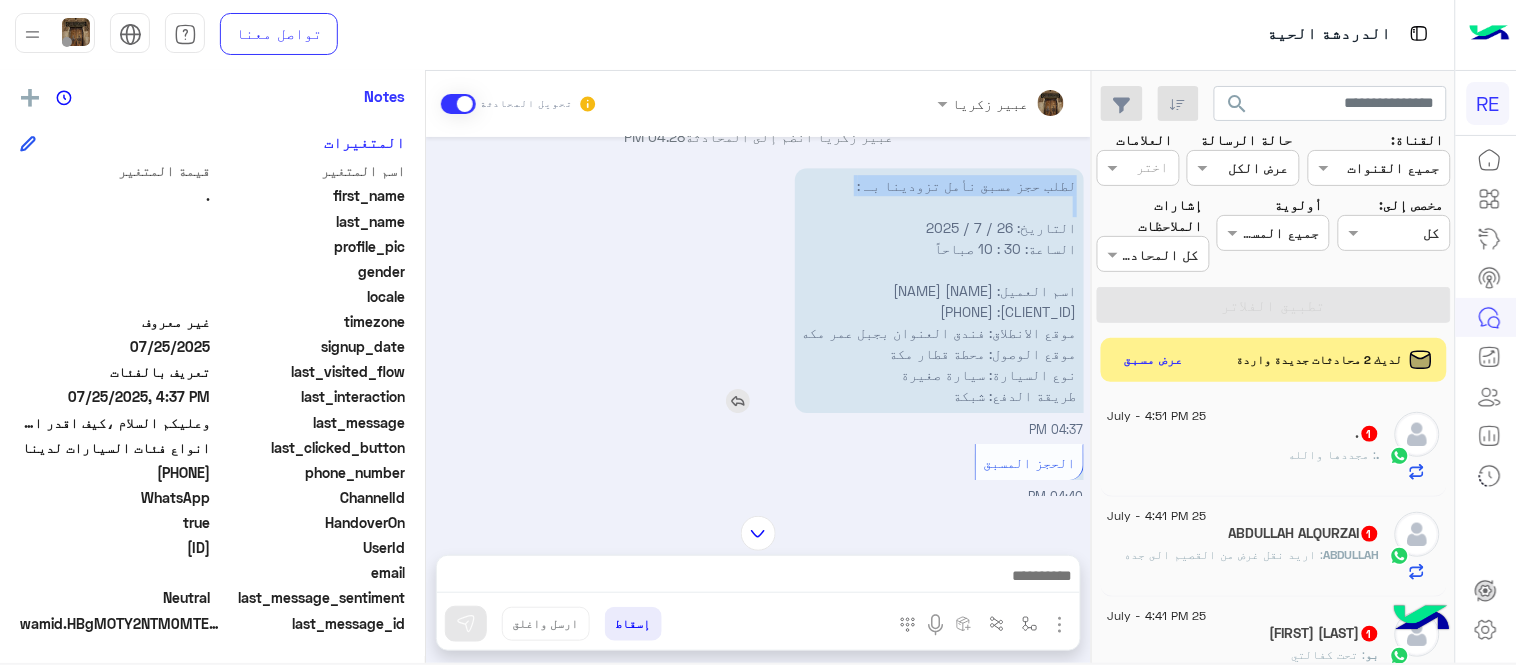 copy on "لطلب حجز مسبق نأمل تزودينا بـ :" 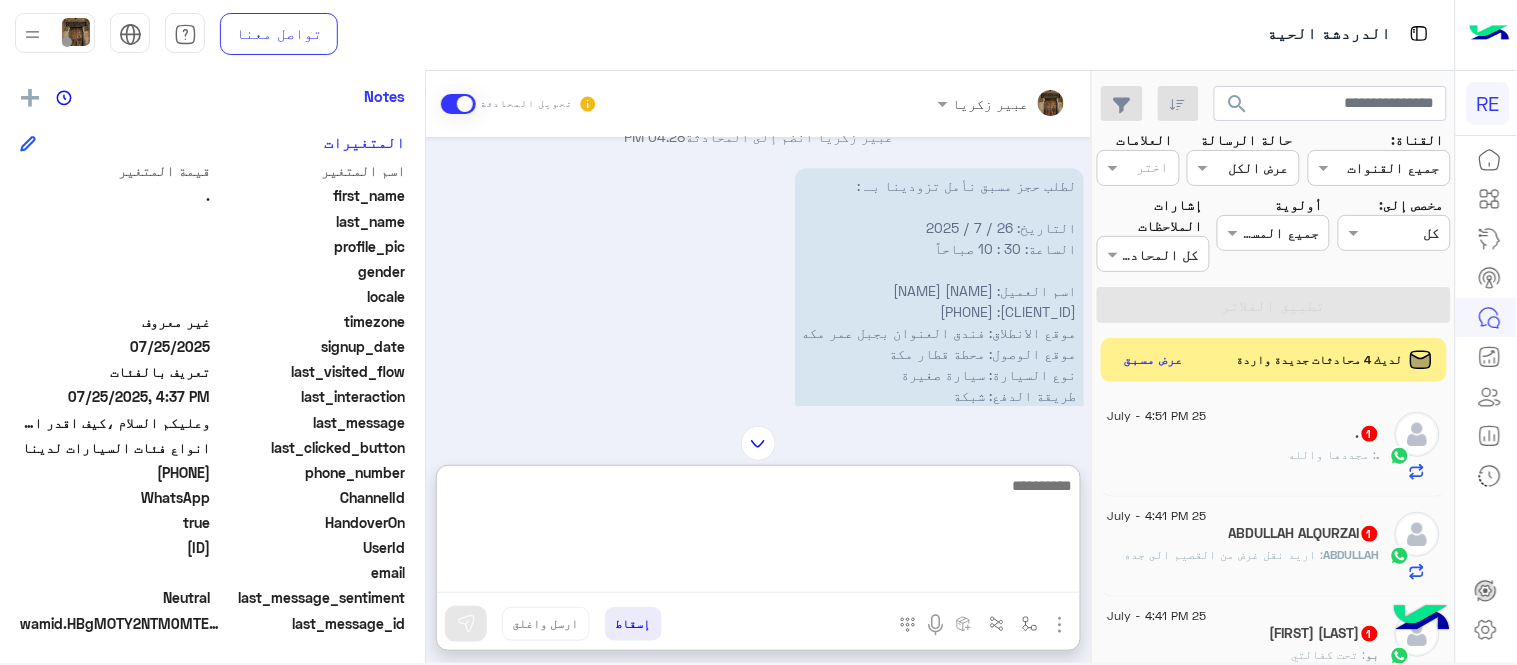 click at bounding box center [758, 533] 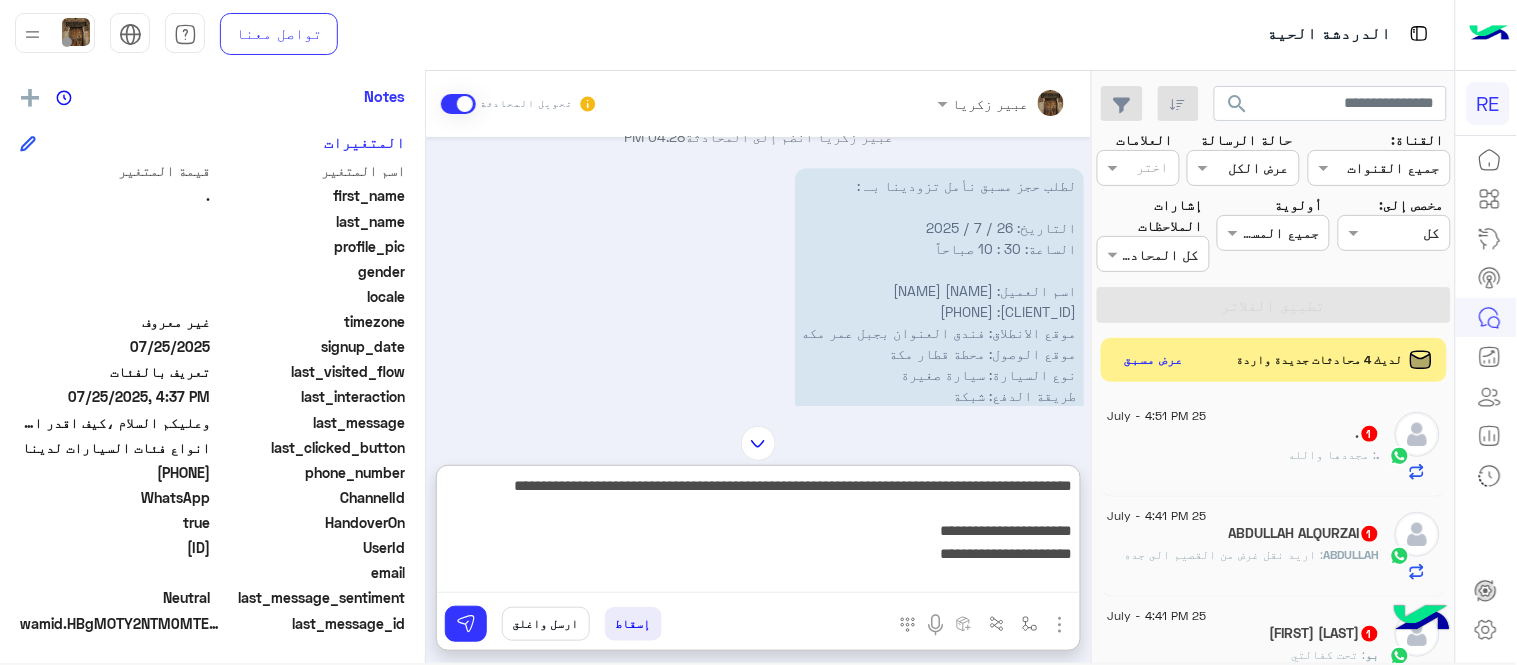 scroll, scrollTop: 331, scrollLeft: 0, axis: vertical 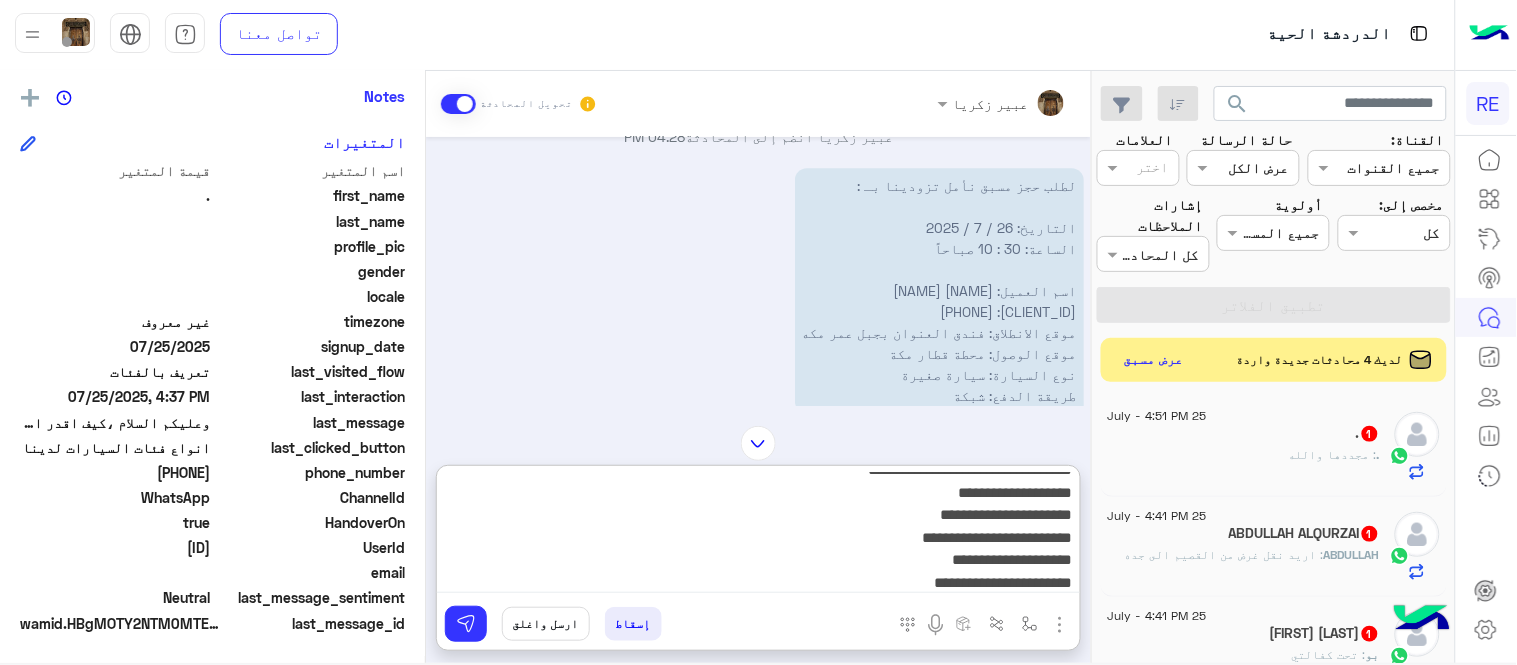 type 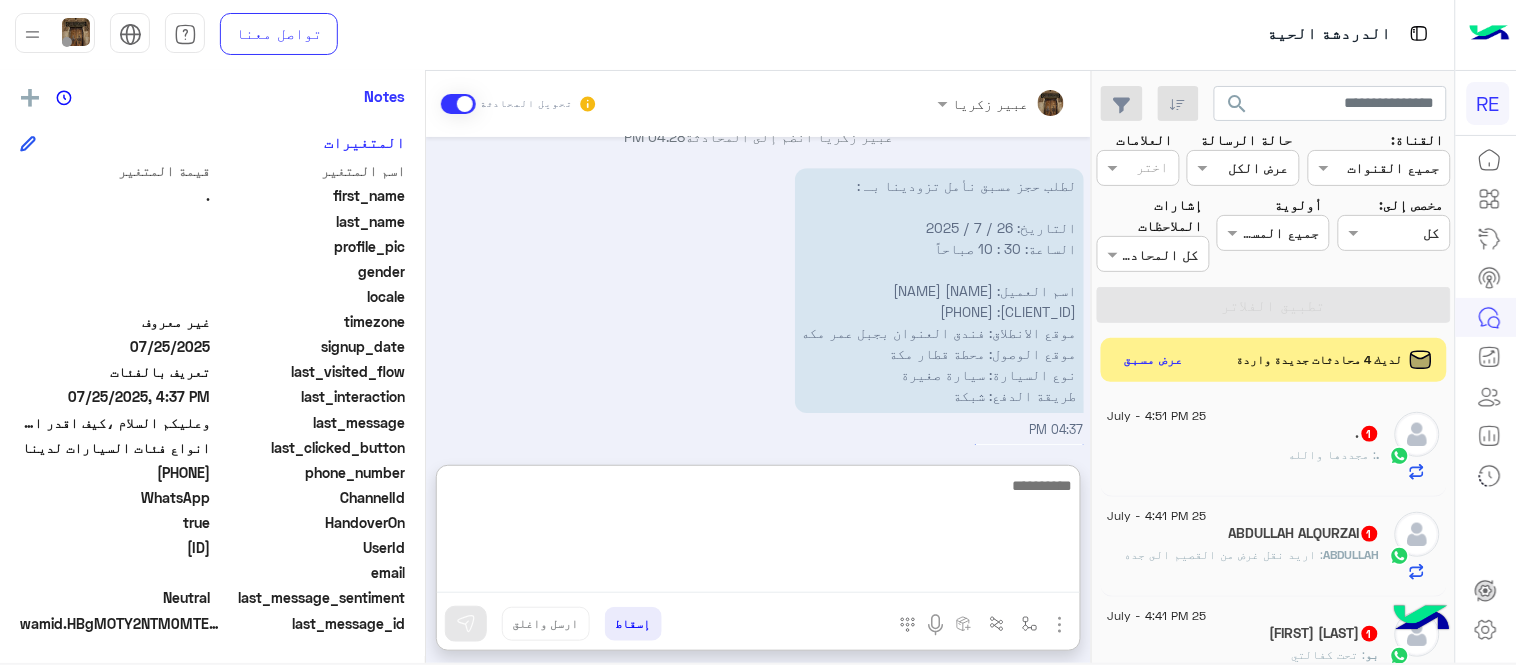 scroll, scrollTop: 0, scrollLeft: 0, axis: both 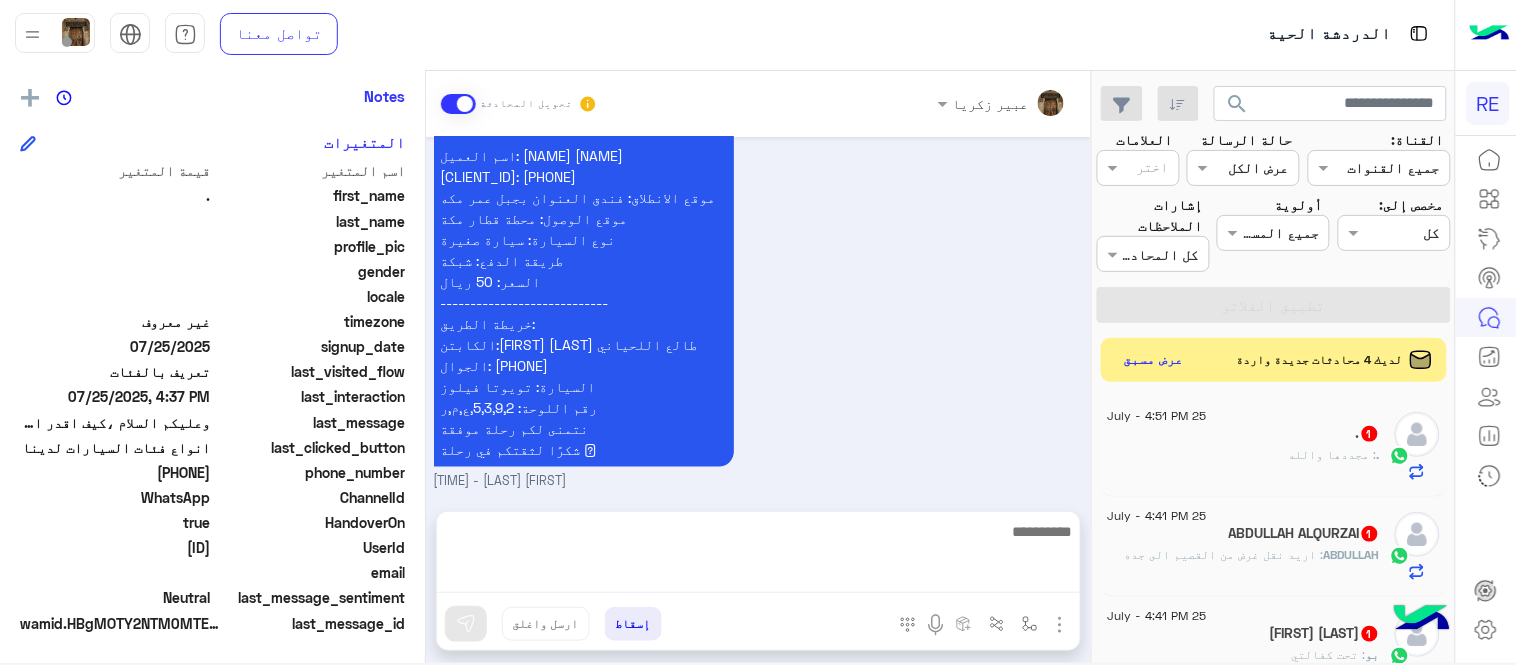 click on "عزيزي العميل نود إعلامك أنه تم تأكيد طلب الحجز المسبق وإليك بيانات الرحلة والكابتن الخاص بكم: التاريخ: 26 / 7 / 2025 الساعة: 30 : 10 صباحاً اسم العميل: [NAME] [NAME] رقم العميل: [PHONE] موقع الانطلاق: فندق العنوان بجبل عمر مكه موقع الوصول: محطة قطار مكة نوع السيارة: سيارة صغيرة طريقة الدفع: شبكة السعر: 50 ريال  ---------------------------- خريطة الطريق: الكابتن: [NAME] [NAME] [NAME] 	 الجوال: [PHONE] 	 السيارة: تويوتا فيلوز	 رقم اللوحة: 5,3,9,2,ع,م,ر نتمنى لكم رحلة موفقة شكرًا لثقتكم في رحلة 🩵  [NAME] [NAME] -  05:01 PM" at bounding box center [759, 238] 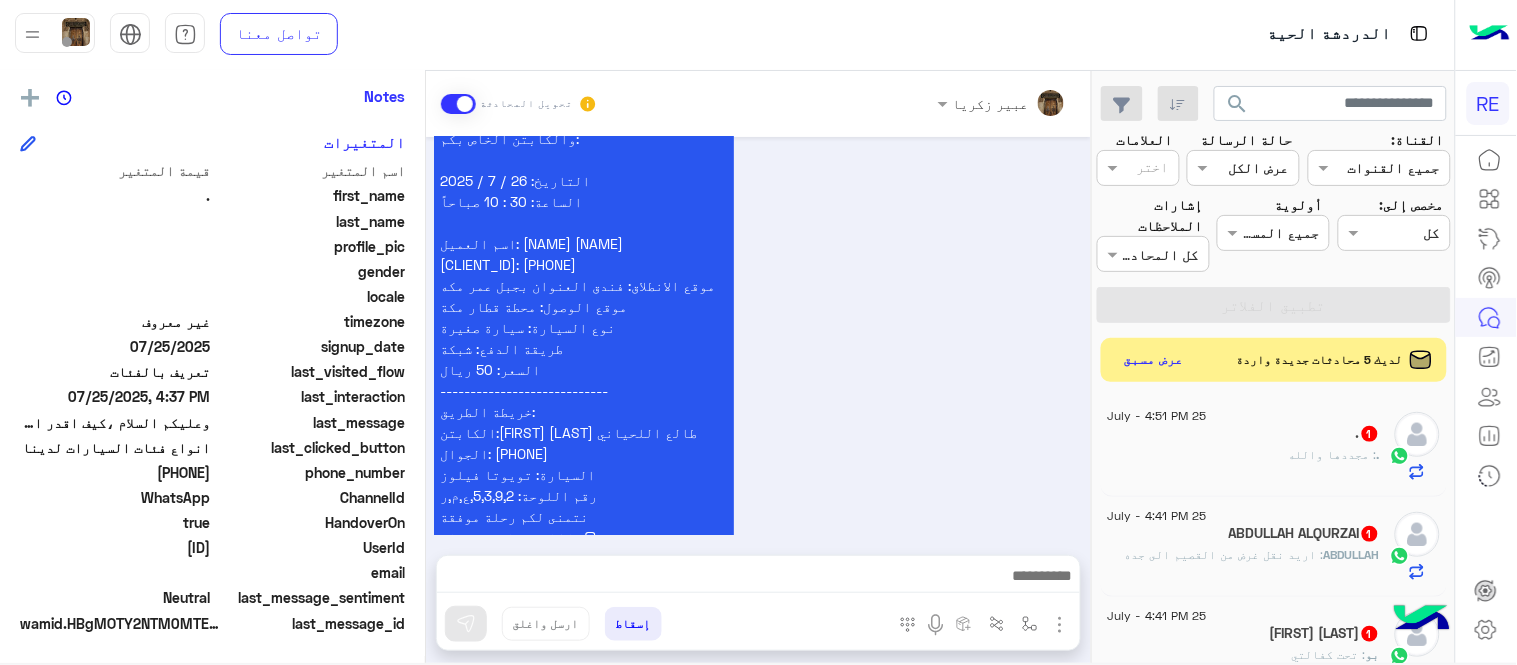 scroll, scrollTop: 2414, scrollLeft: 0, axis: vertical 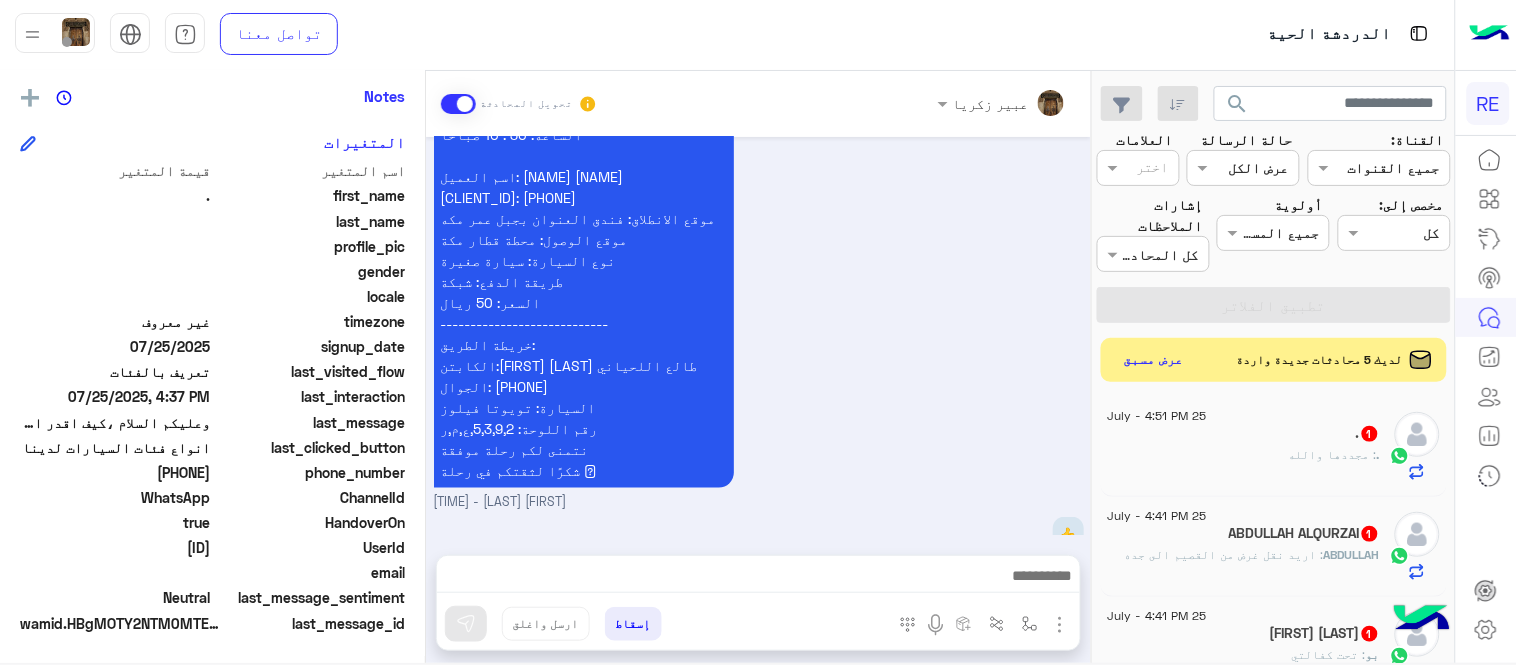 click on "عزيزي العميل نود إعلامك أنه تم تأكيد طلب الحجز المسبق وإليك بيانات الرحلة والكابتن الخاص بكم: التاريخ: 26 / 7 / 2025 الساعة: 30 : 10 صباحاً اسم العميل: [NAME] [NAME] رقم العميل: [PHONE] موقع الانطلاق: فندق العنوان بجبل عمر مكه موقع الوصول: محطة قطار مكة نوع السيارة: سيارة صغيرة طريقة الدفع: شبكة السعر: 50 ريال  ---------------------------- خريطة الطريق: الكابتن: [NAME] [NAME] [NAME] 	 الجوال: [PHONE] 	 السيارة: تويوتا فيلوز	 رقم اللوحة: 5,3,9,2,ع,م,ر نتمنى لكم رحلة موفقة شكرًا لثقتكم في رحلة 🩵  [NAME] [NAME] -  05:01 PM" at bounding box center (759, 259) 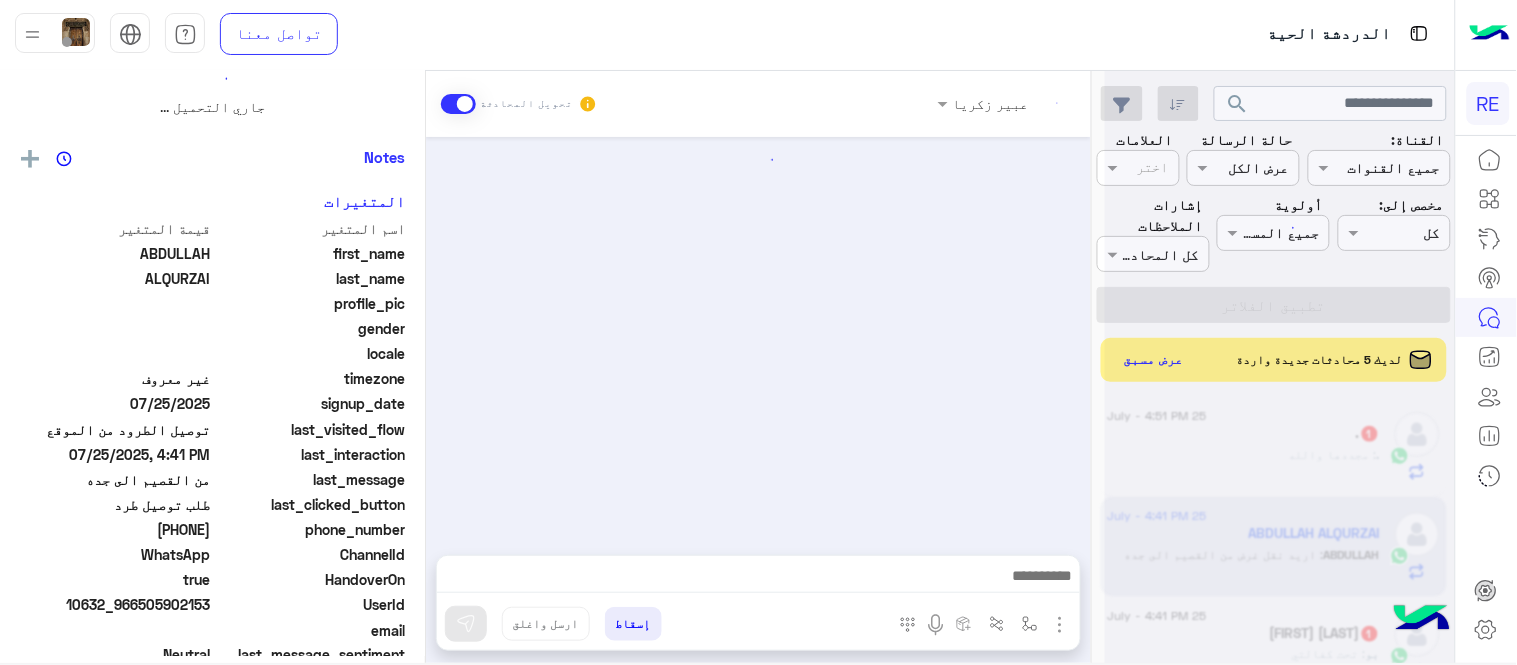 scroll, scrollTop: 0, scrollLeft: 0, axis: both 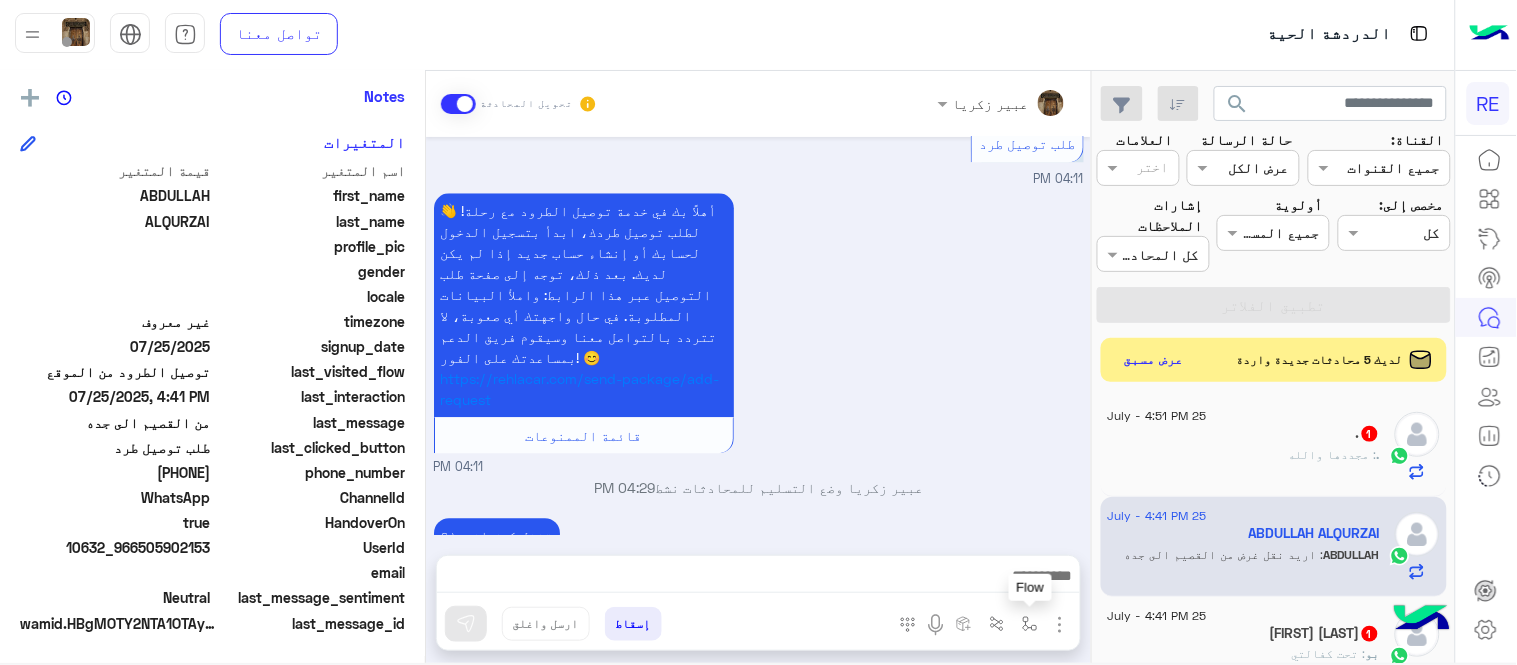 click at bounding box center [1030, 624] 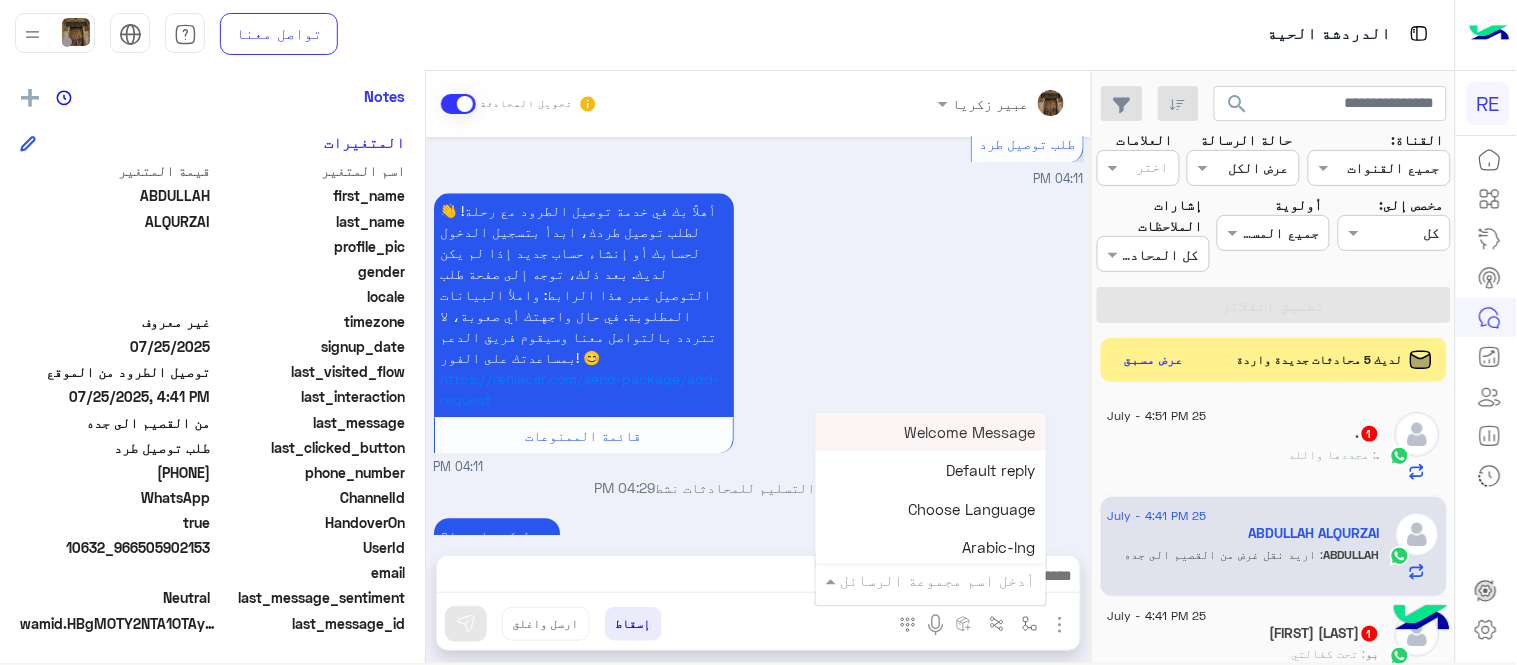 click at bounding box center [959, 580] 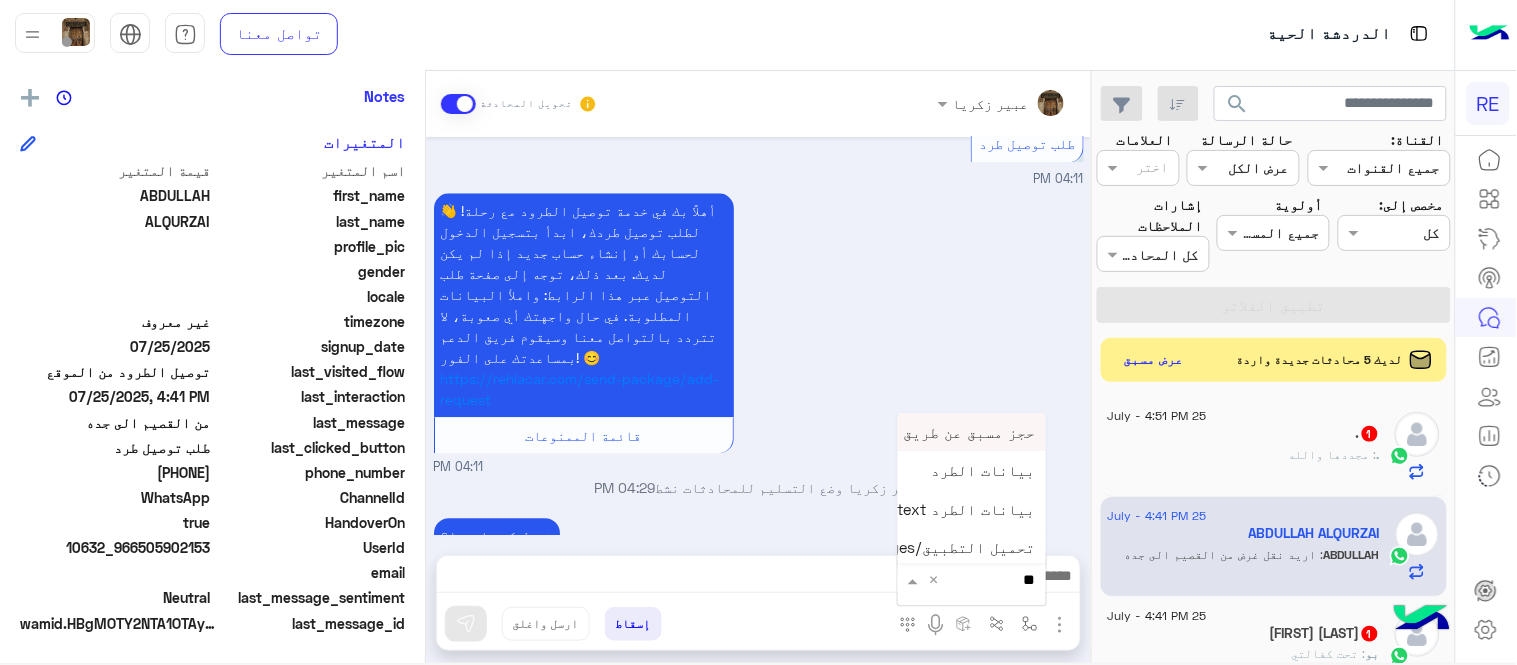type on "***" 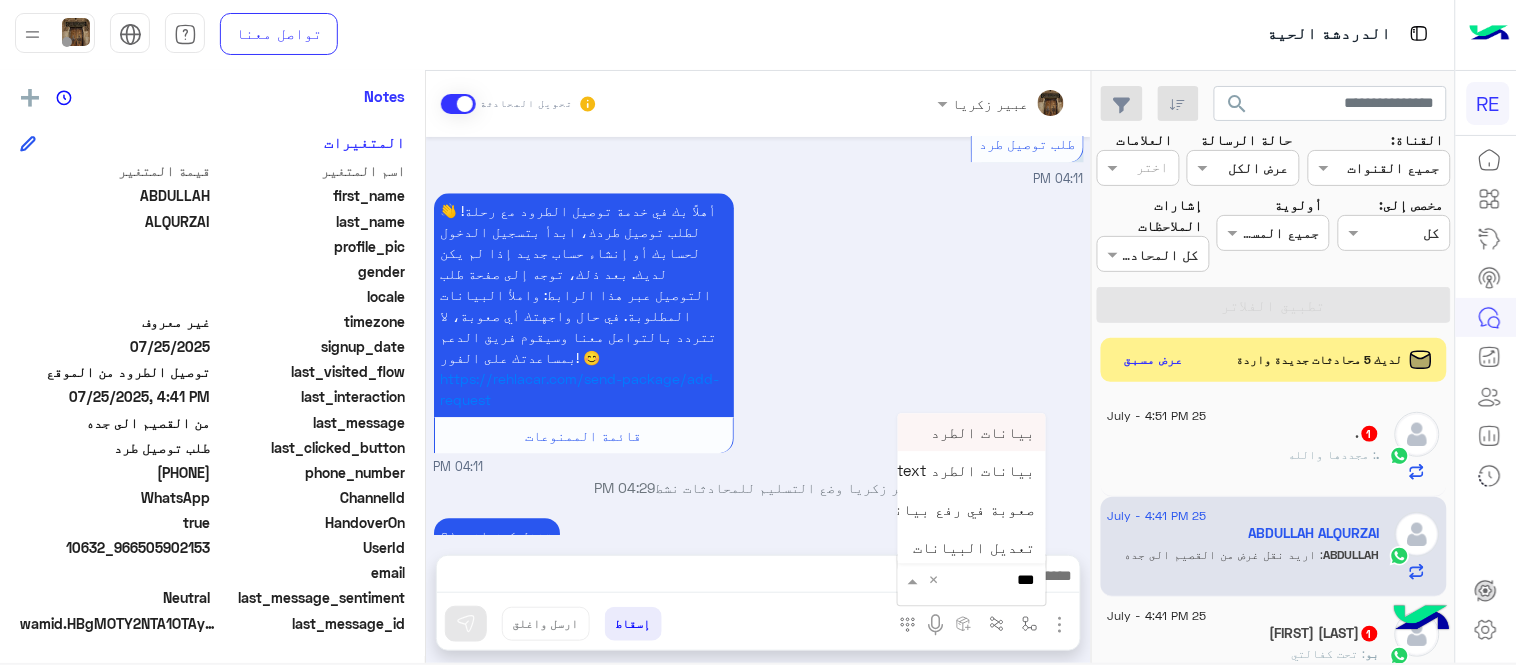 click on "بيانات الطرد" at bounding box center (972, 432) 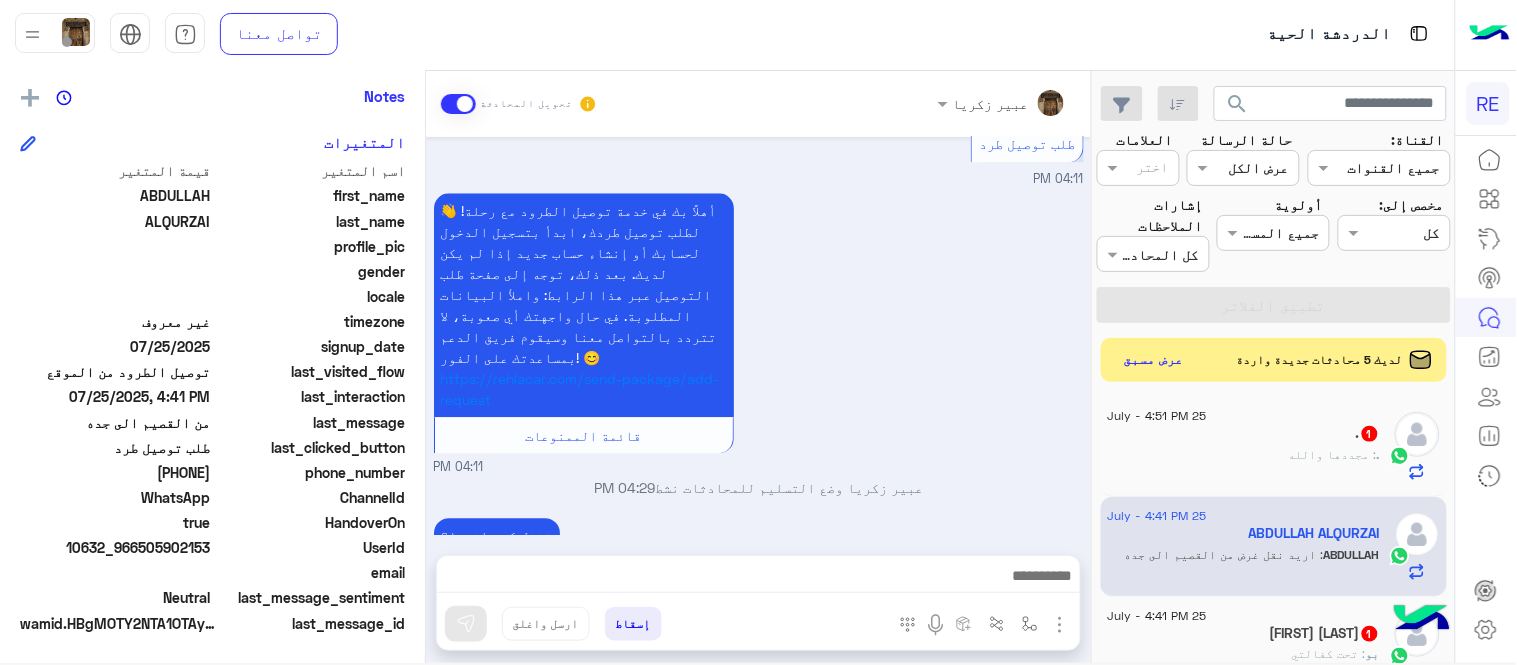 type on "**********" 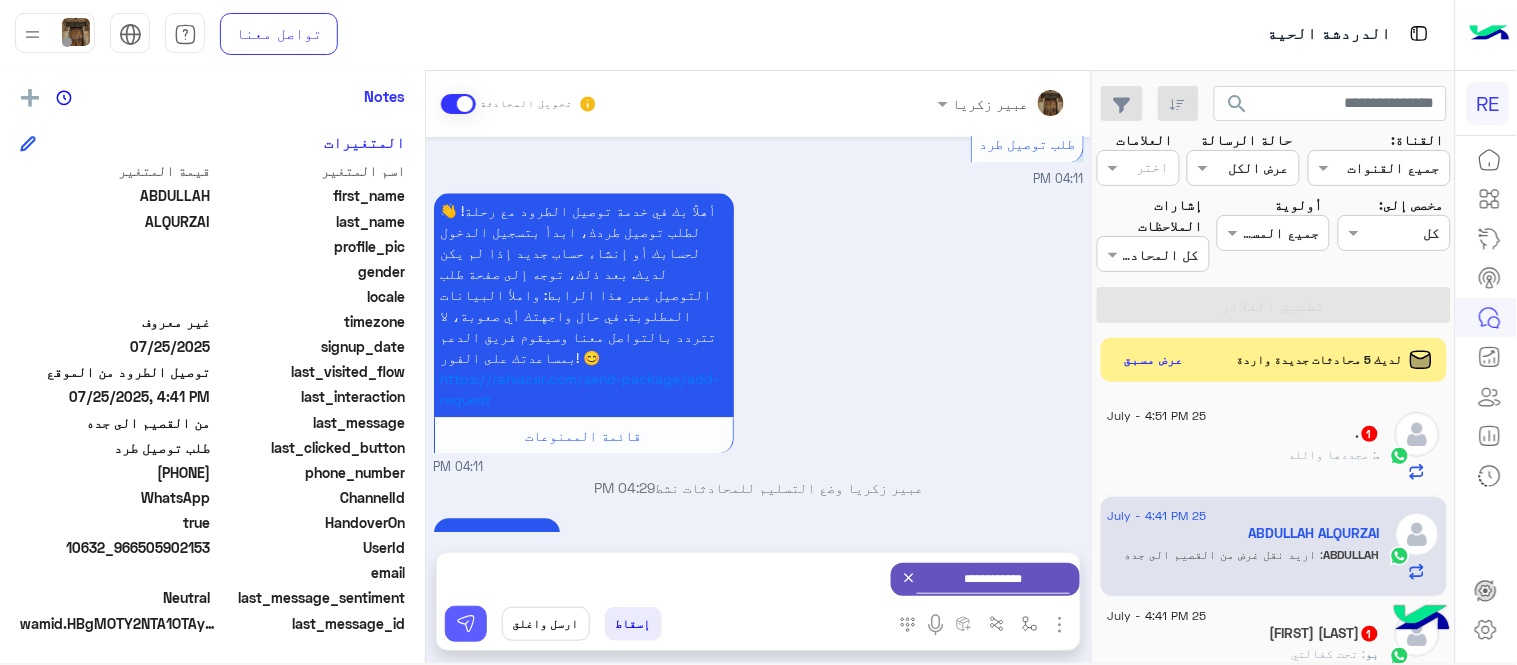 click at bounding box center [466, 624] 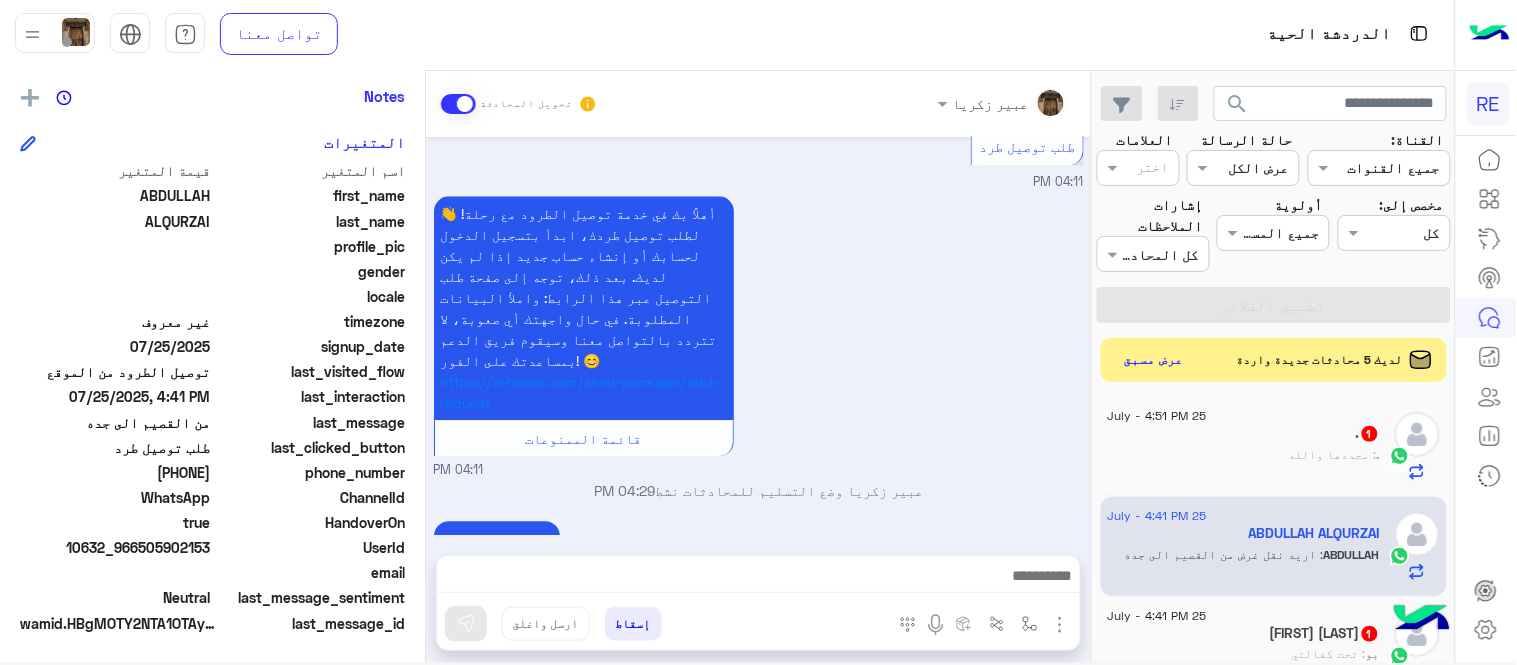scroll, scrollTop: 1310, scrollLeft: 0, axis: vertical 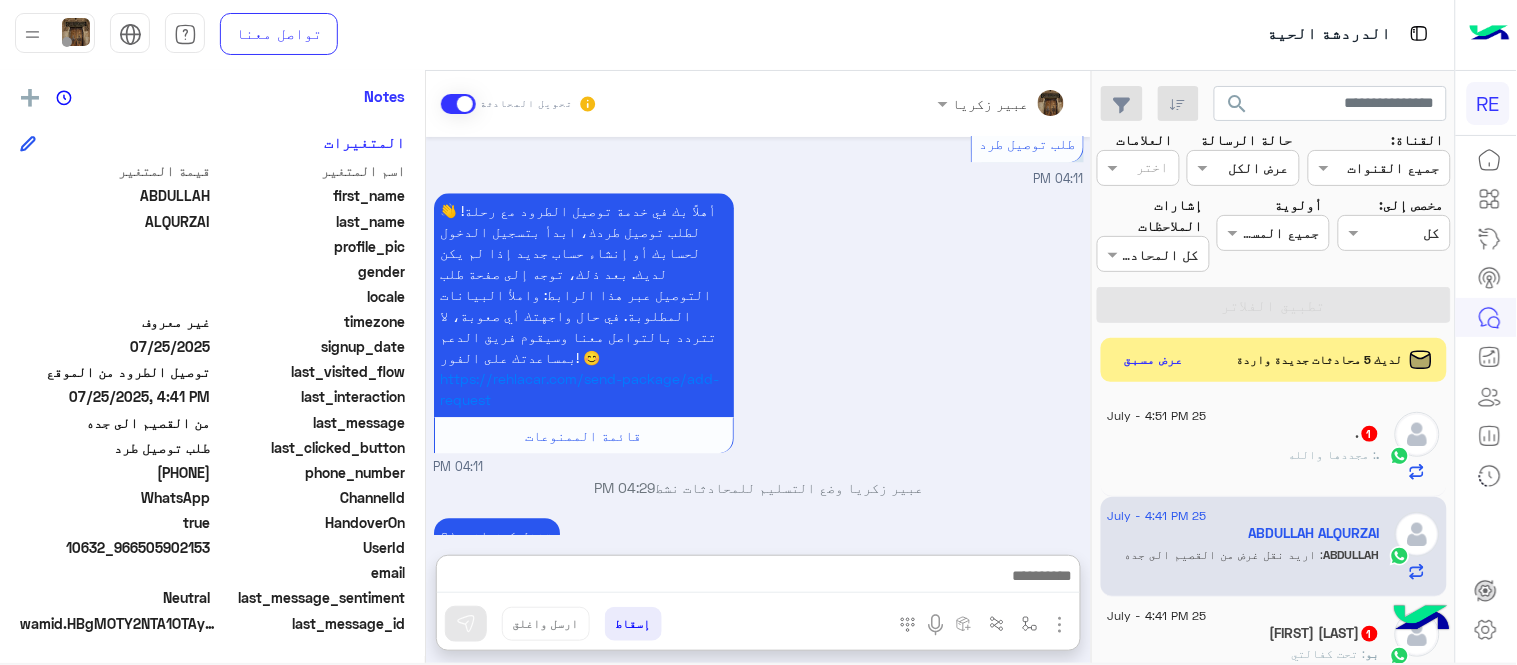 click at bounding box center (758, 578) 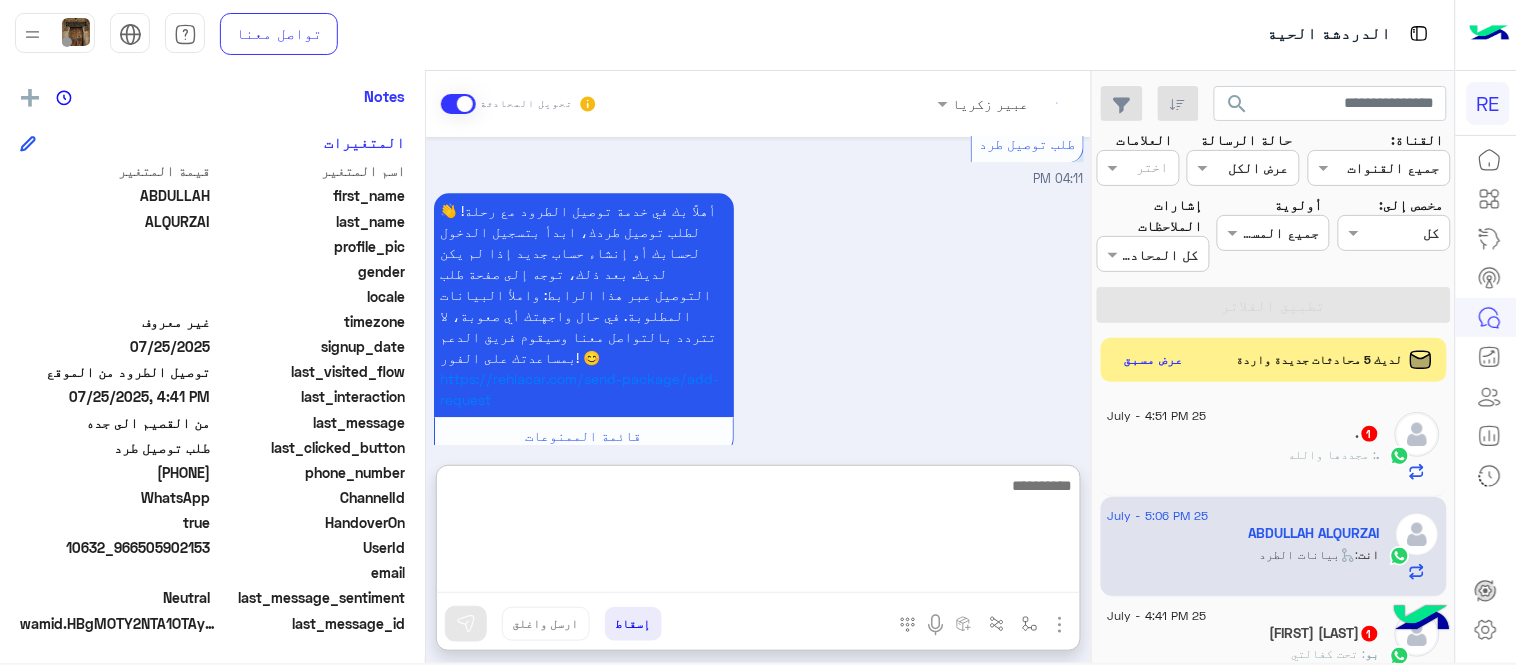 scroll, scrollTop: 1820, scrollLeft: 0, axis: vertical 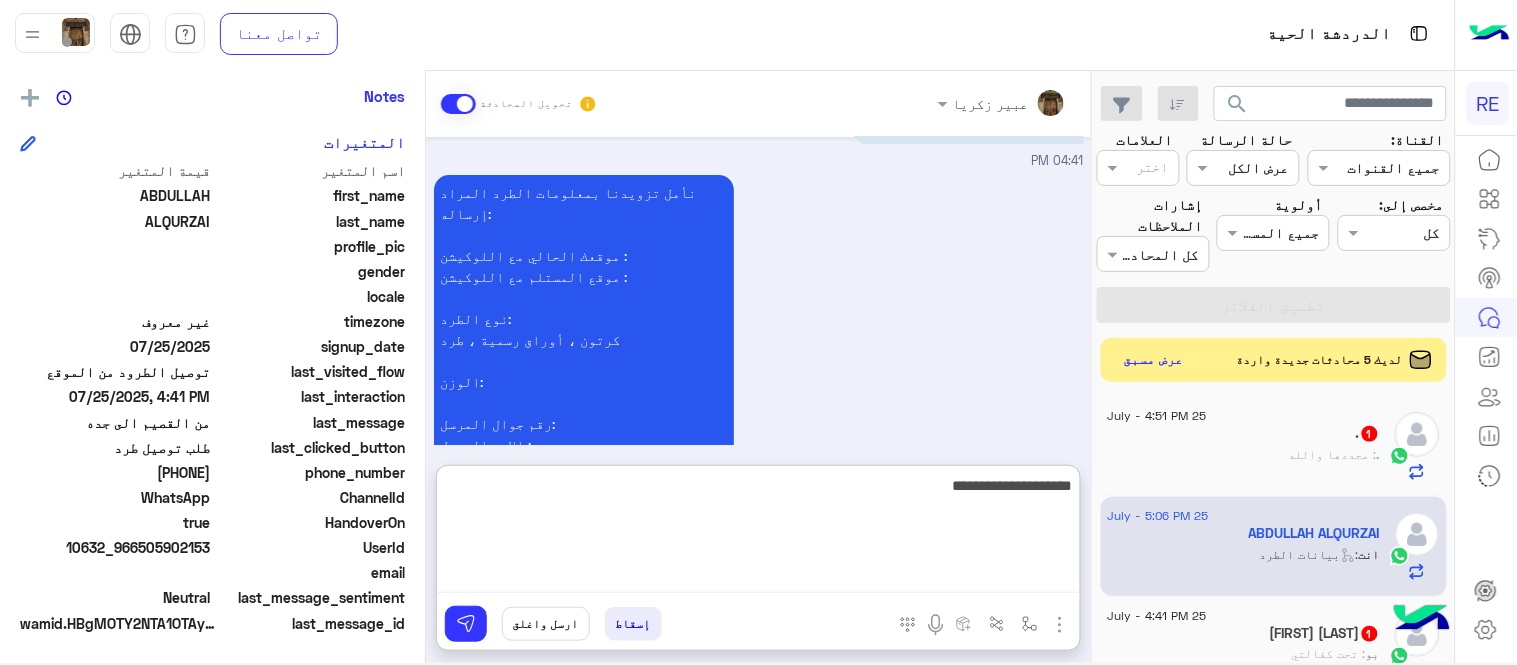 type on "**********" 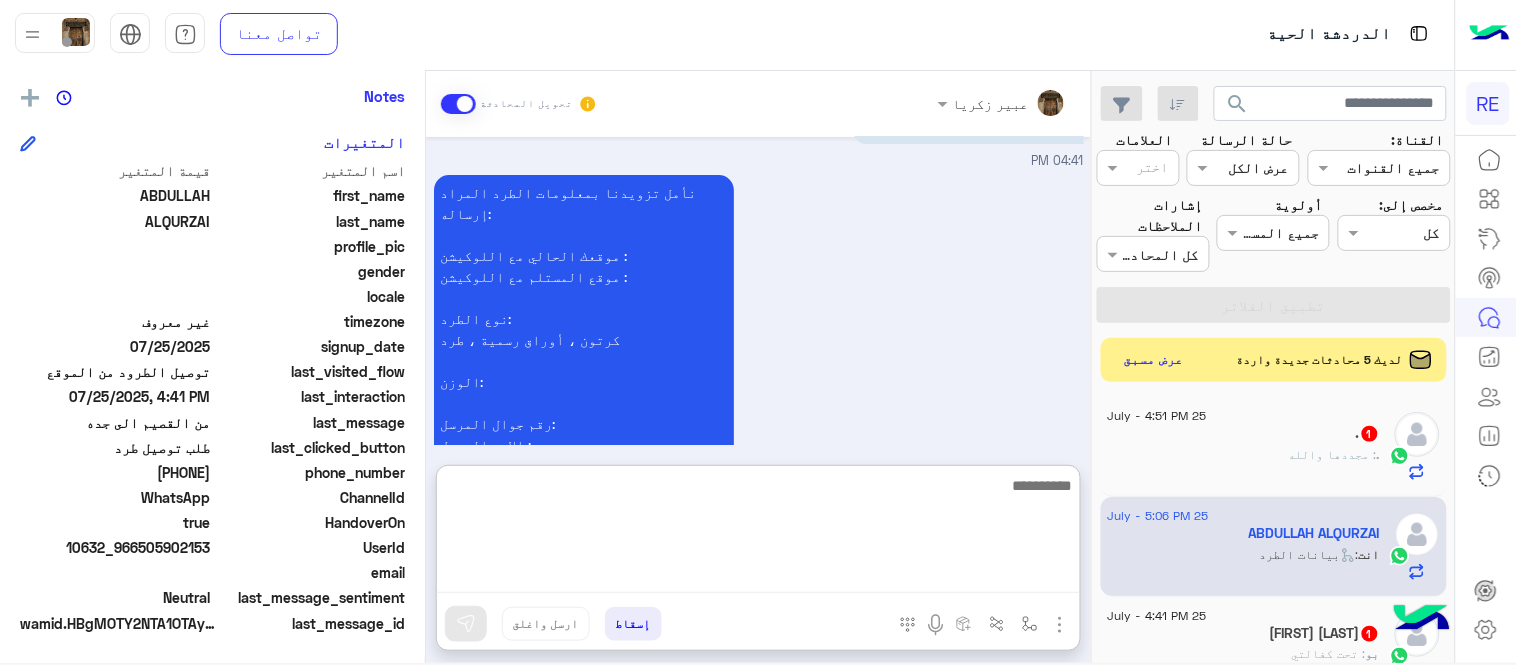 scroll, scrollTop: 1884, scrollLeft: 0, axis: vertical 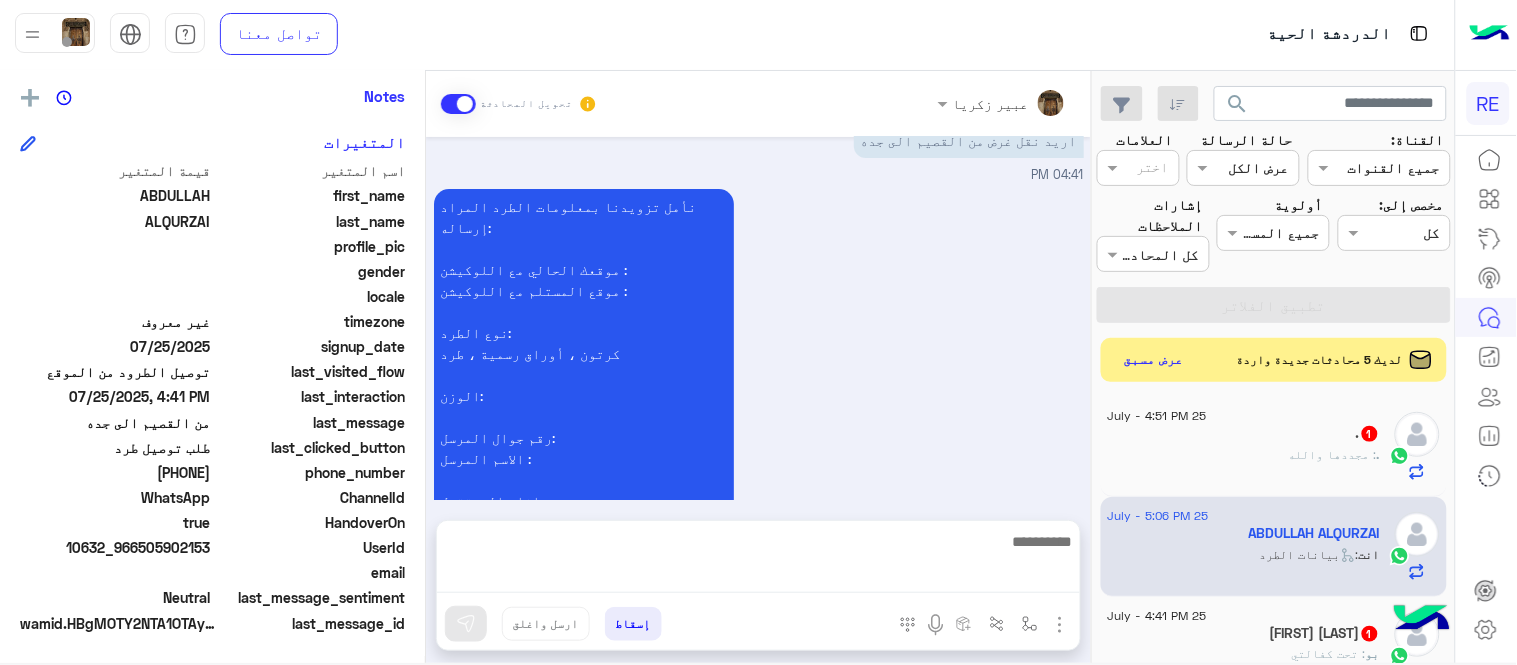 click on "[DATE]   قائمة الممنوعات    [TIME]  يمكنك إلاطلاع على القائمة التالية لمعرفه الممنوعات بنقل الطرود:  النقل المبرد :    لا نقوم بتوصيل المواد الحساسة و التي تتطلب عناية بالنقل مثل ( الورود ) الأطعمة التي تتطلب عناية بالنقل ودرجة تبريد معينة مثل ( الشوكولاته) لا نقوم  بتوصيل الاطعمة التي تتطلب عناية بالنقل ودرجة تبريد معينة. طلبات توصيل الادوية  لا يسمح بنقل هذا الشحنات وفقا لضوابط وأنظمة الجهات المعنية. مواد أخرى حليب الأطفال، الآثار والقطع الأثرية والتاريخية، الأدوية البشرية المصنعة وطنيًا غير مسجلة أو معاد تصديرها (السلع المدعومة) اي خدمة اخرى ؟  لا     [TIME]    [TIME]" at bounding box center (758, 319) 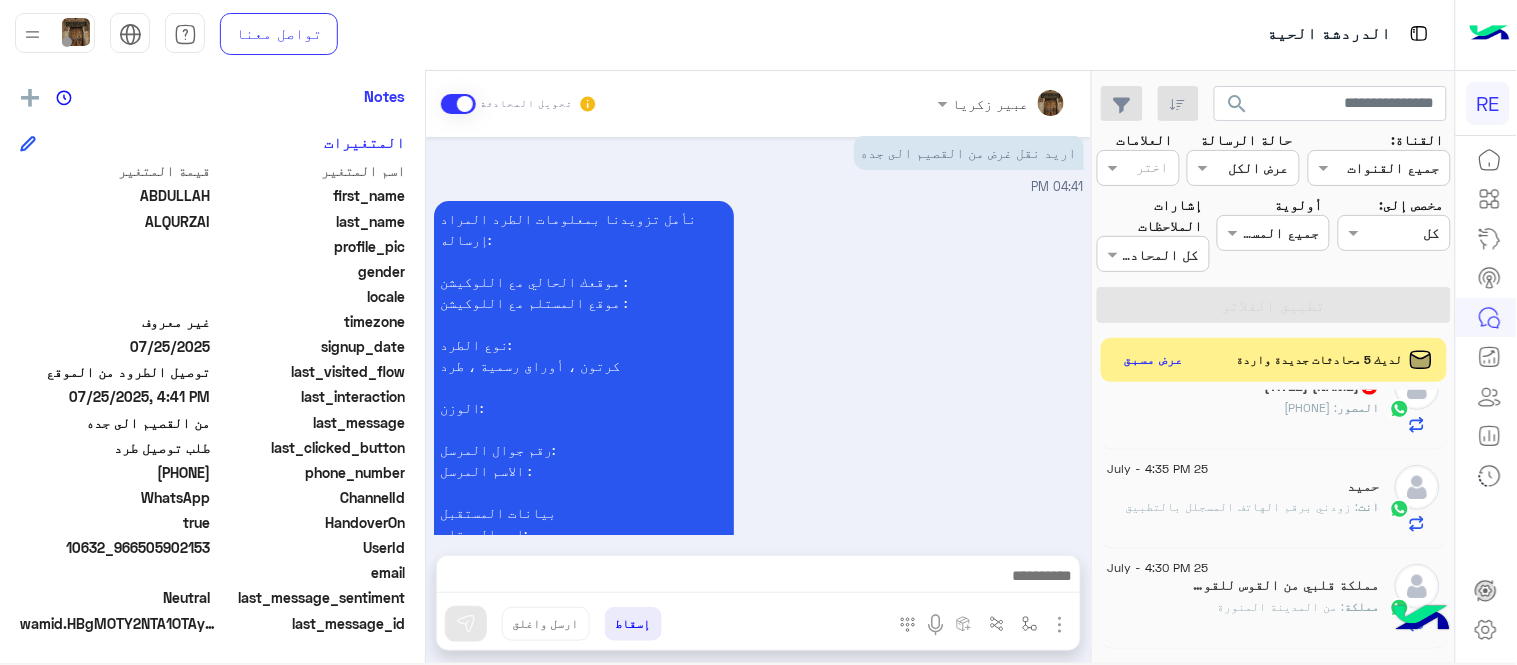 scroll, scrollTop: 364, scrollLeft: 0, axis: vertical 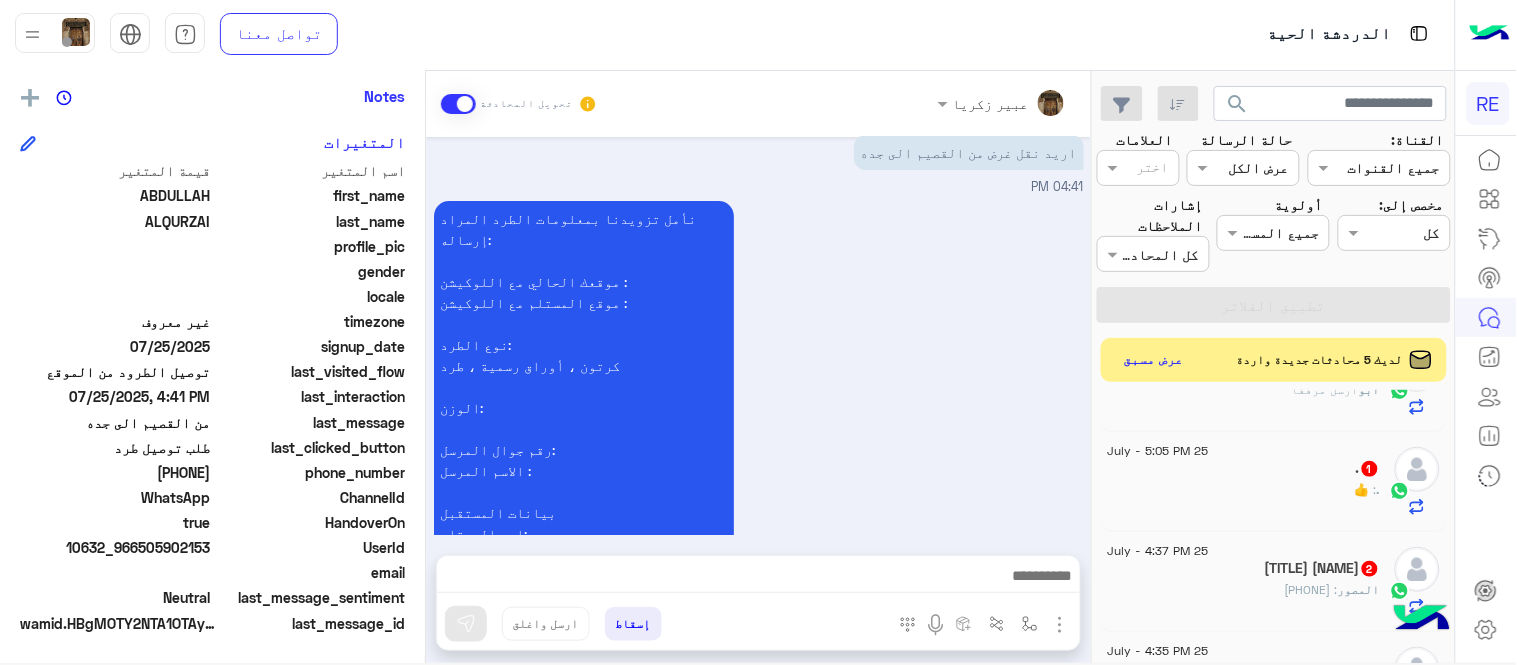 click on "25 July - 4:37 PM" 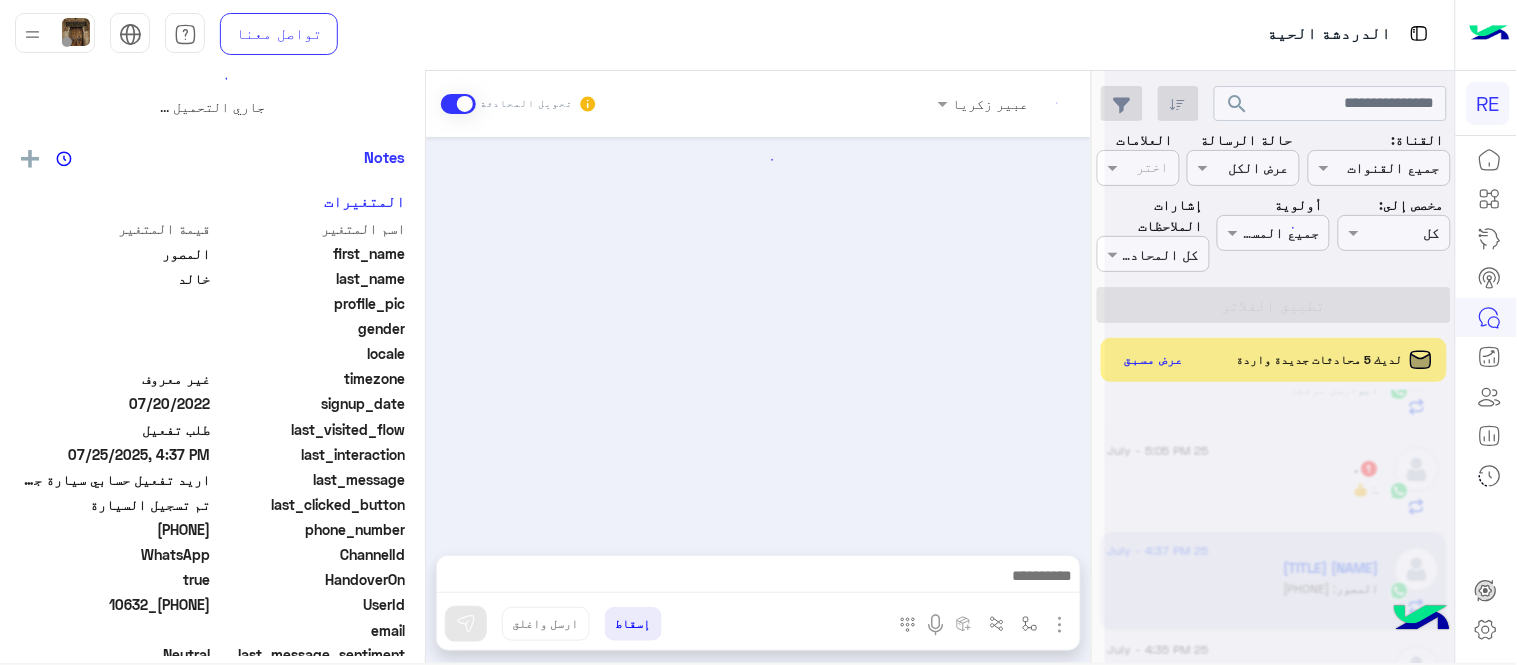 scroll, scrollTop: 0, scrollLeft: 0, axis: both 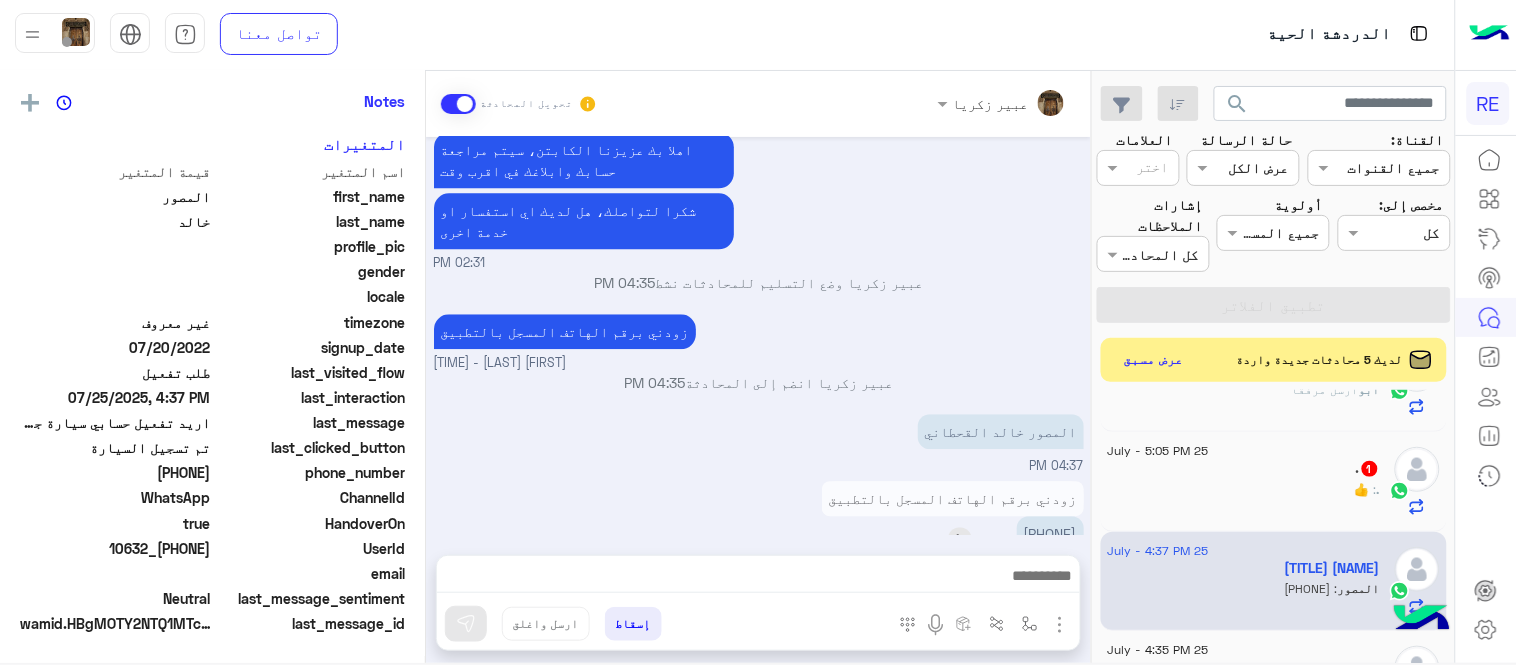 click on "[PHONE]" at bounding box center [1050, 533] 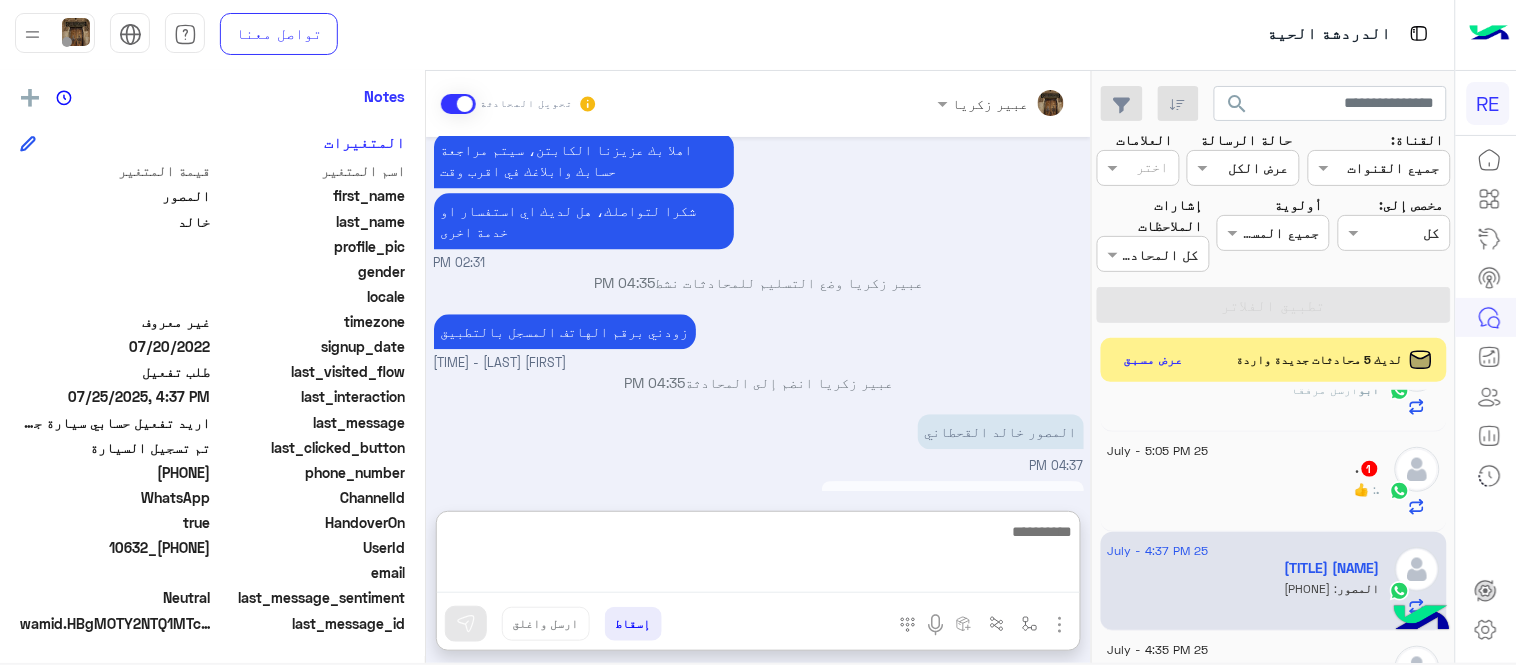click at bounding box center [758, 556] 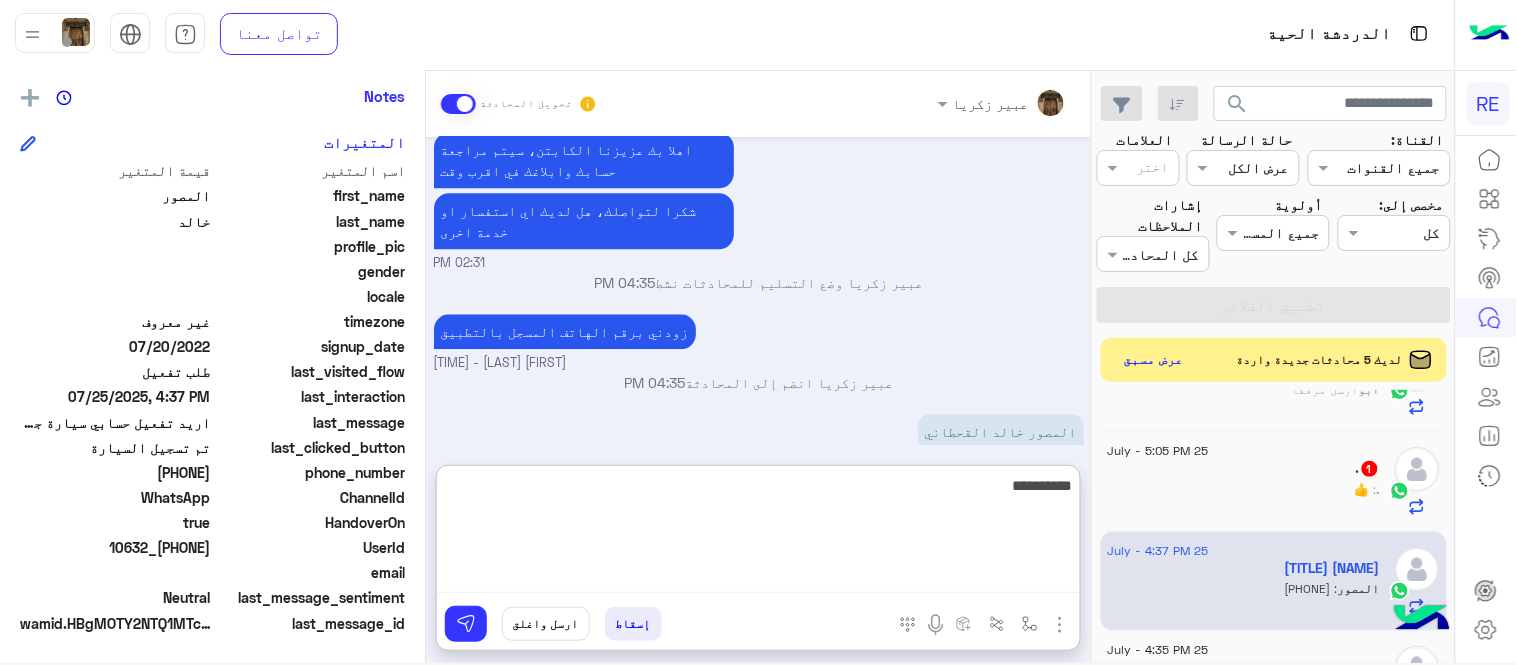 type on "**********" 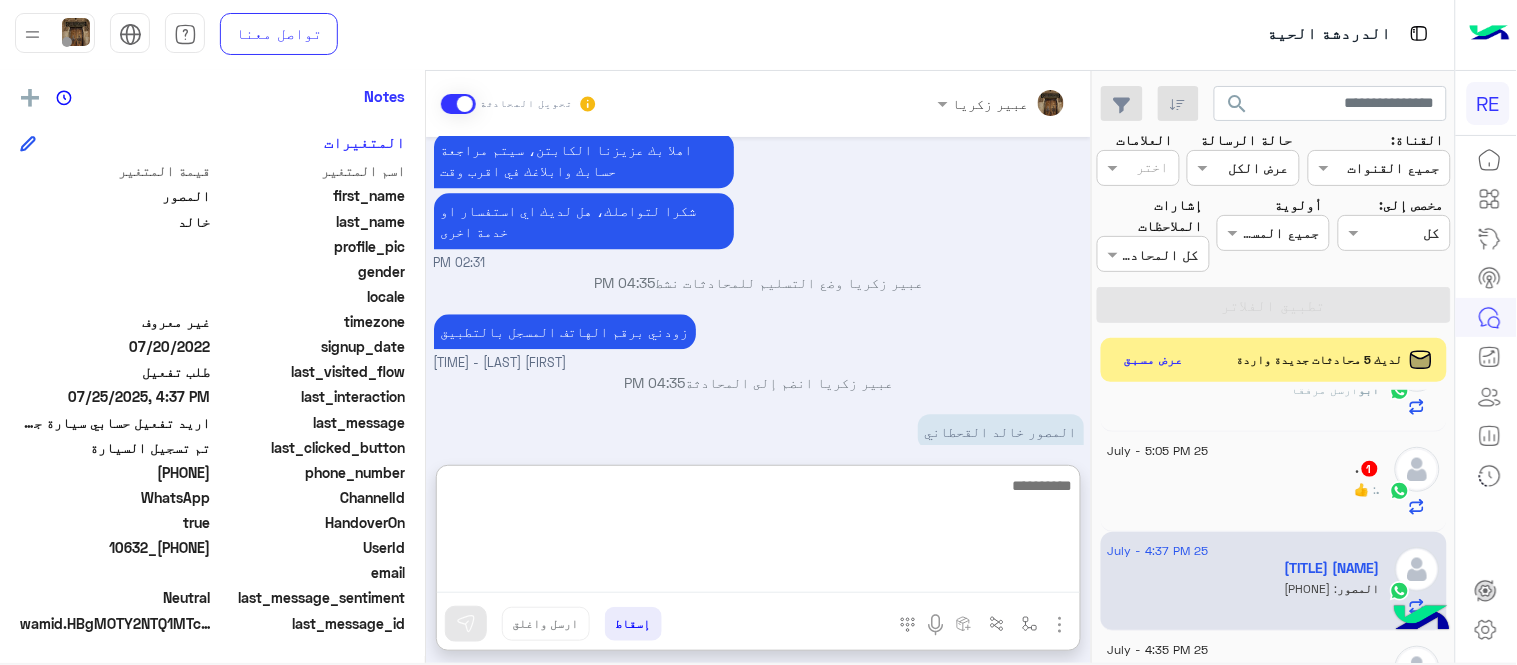 scroll, scrollTop: 1365, scrollLeft: 0, axis: vertical 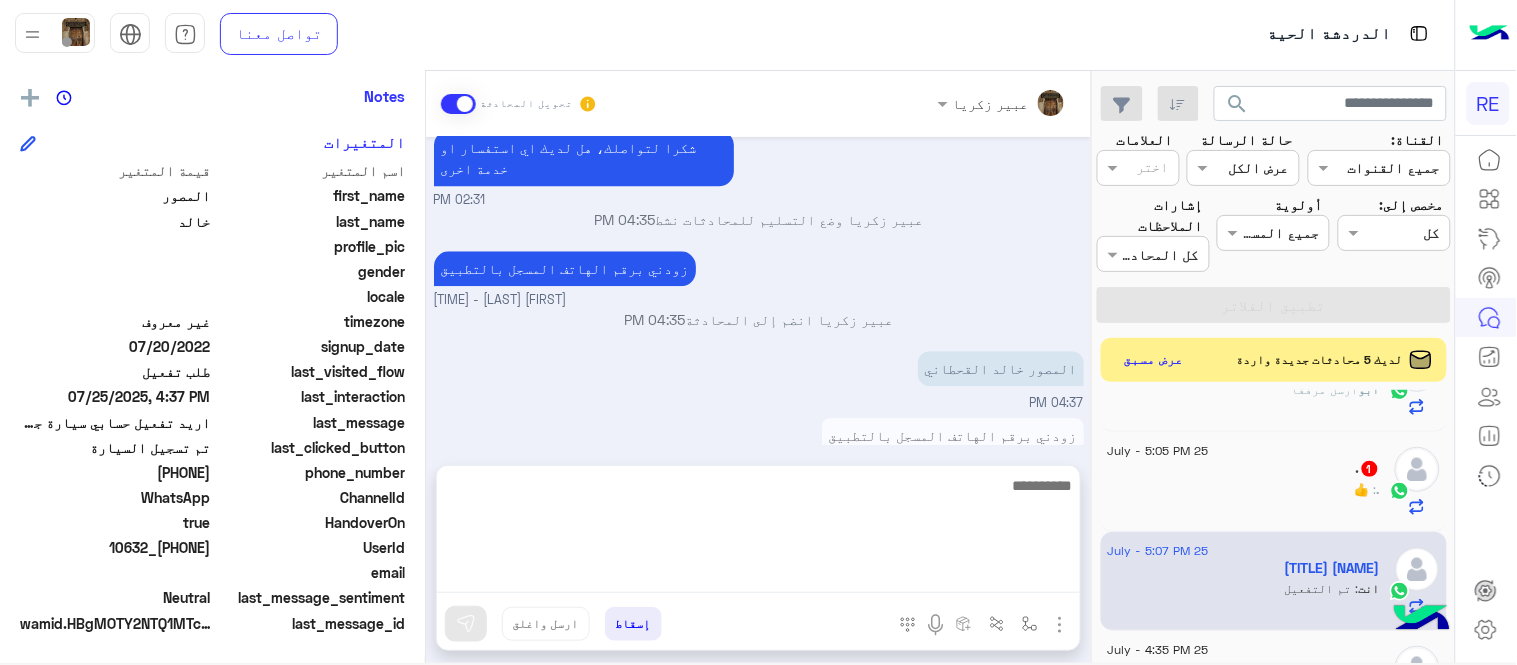 click on ".   1" 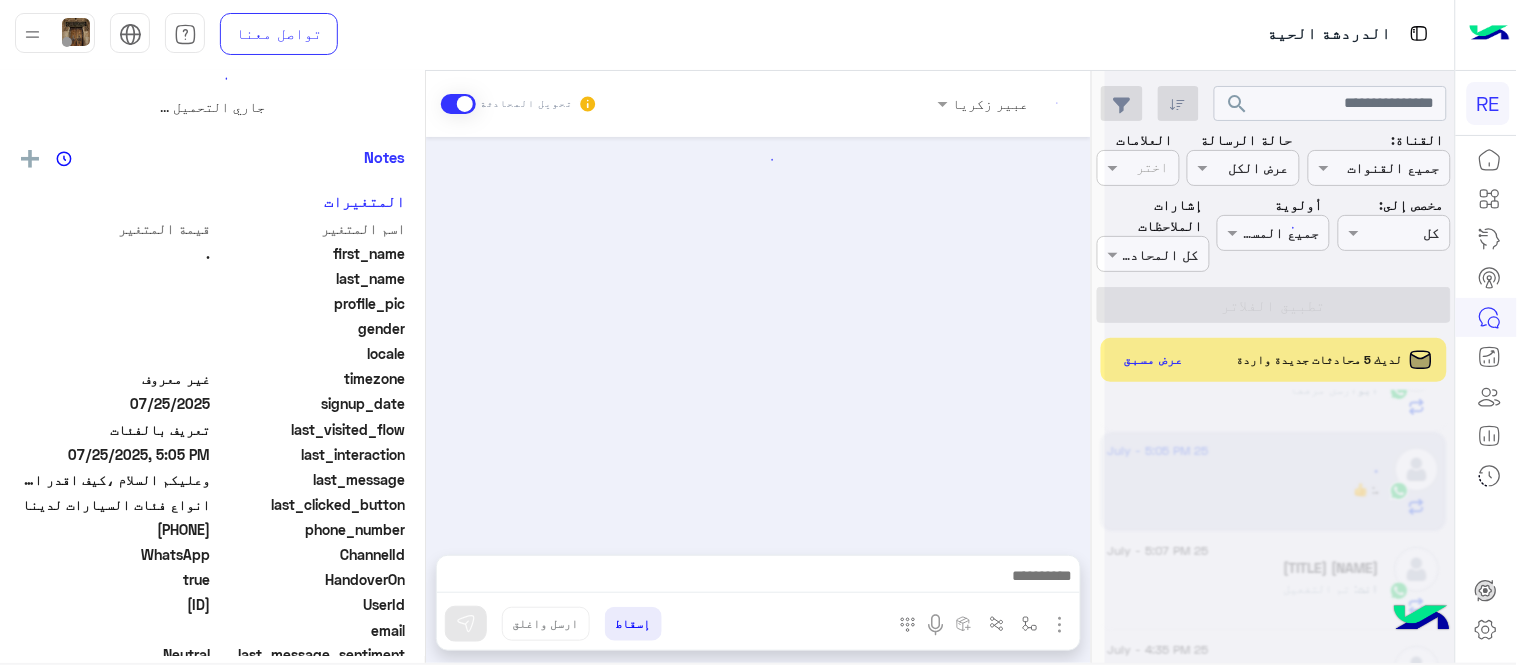 scroll, scrollTop: 0, scrollLeft: 0, axis: both 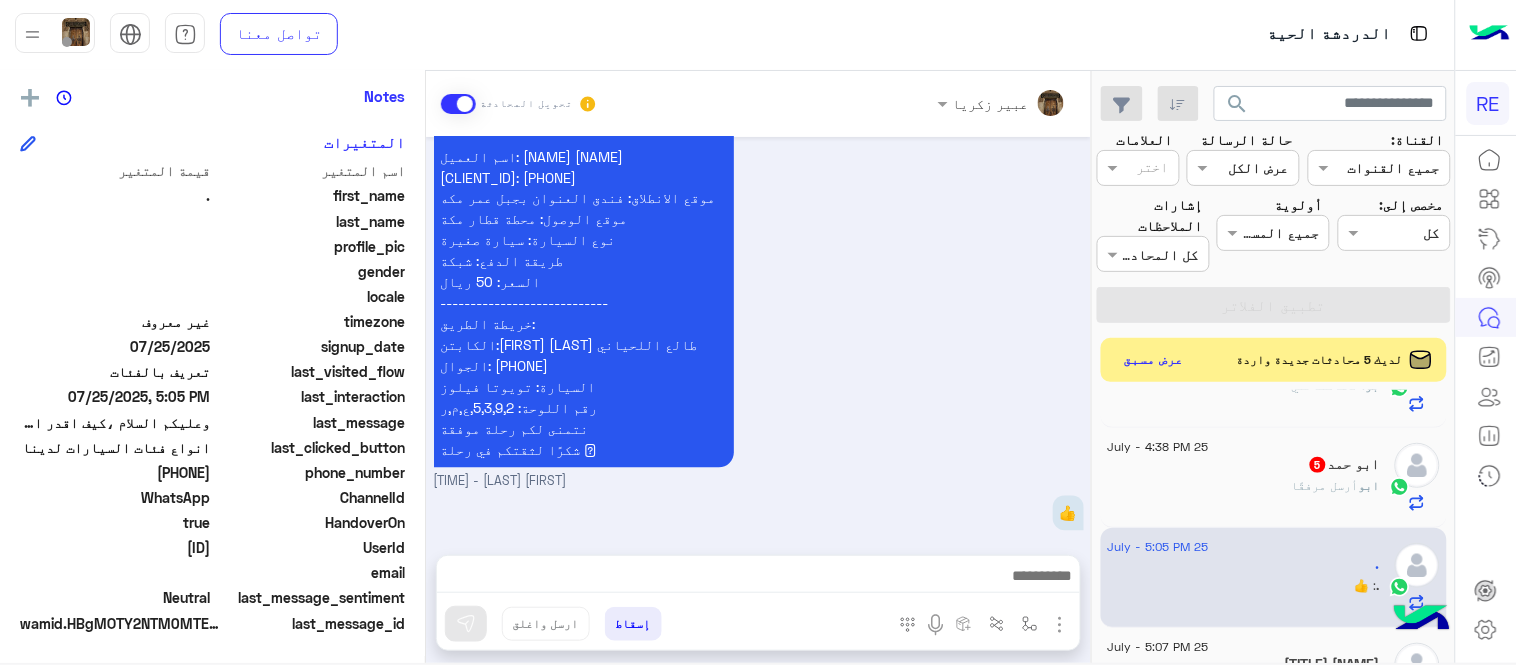 click on "ابو حمد  5" 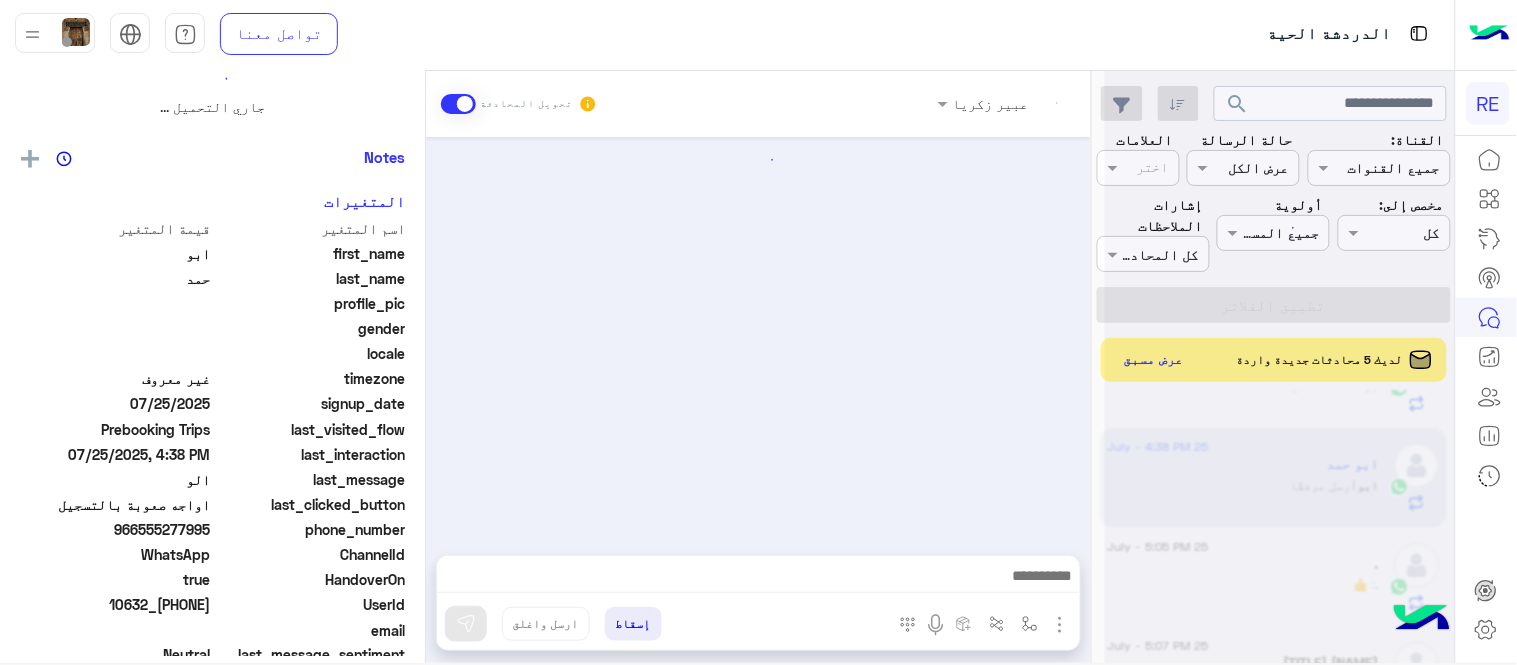 scroll, scrollTop: 0, scrollLeft: 0, axis: both 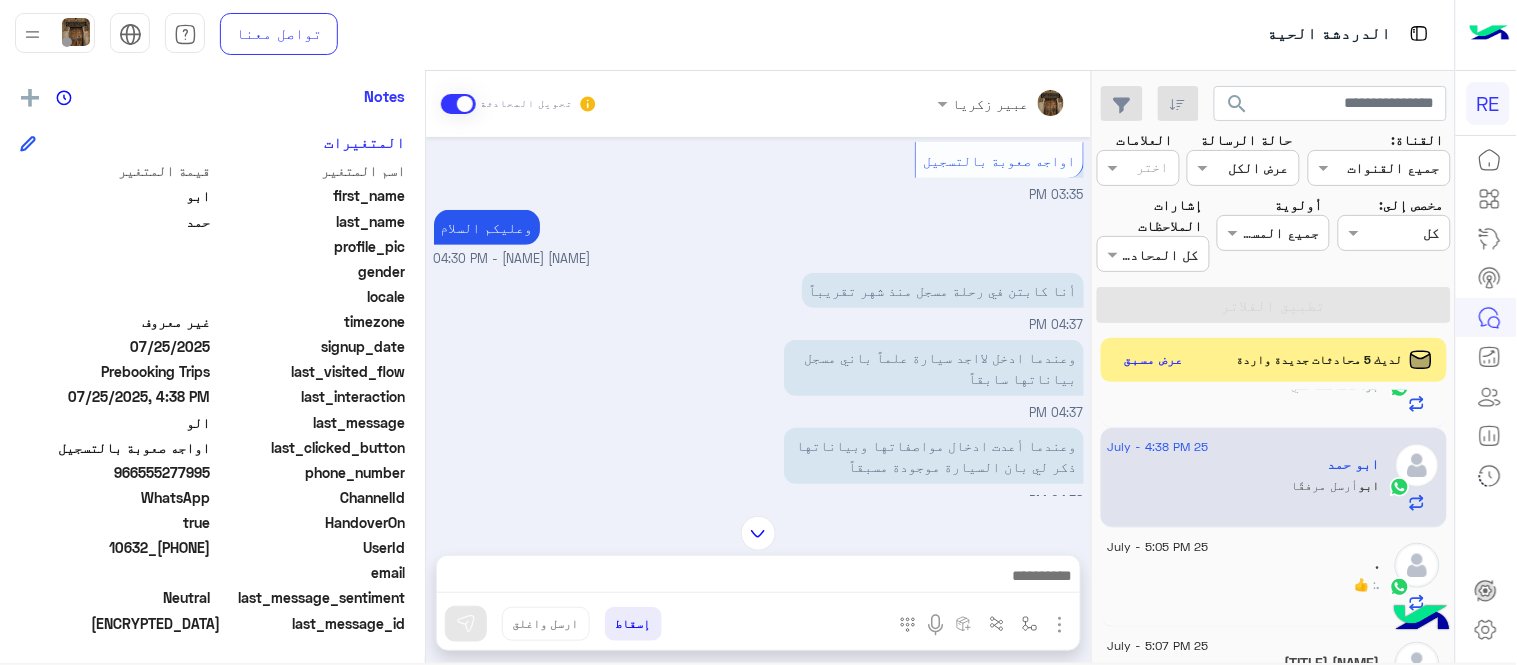 click at bounding box center (758, 581) 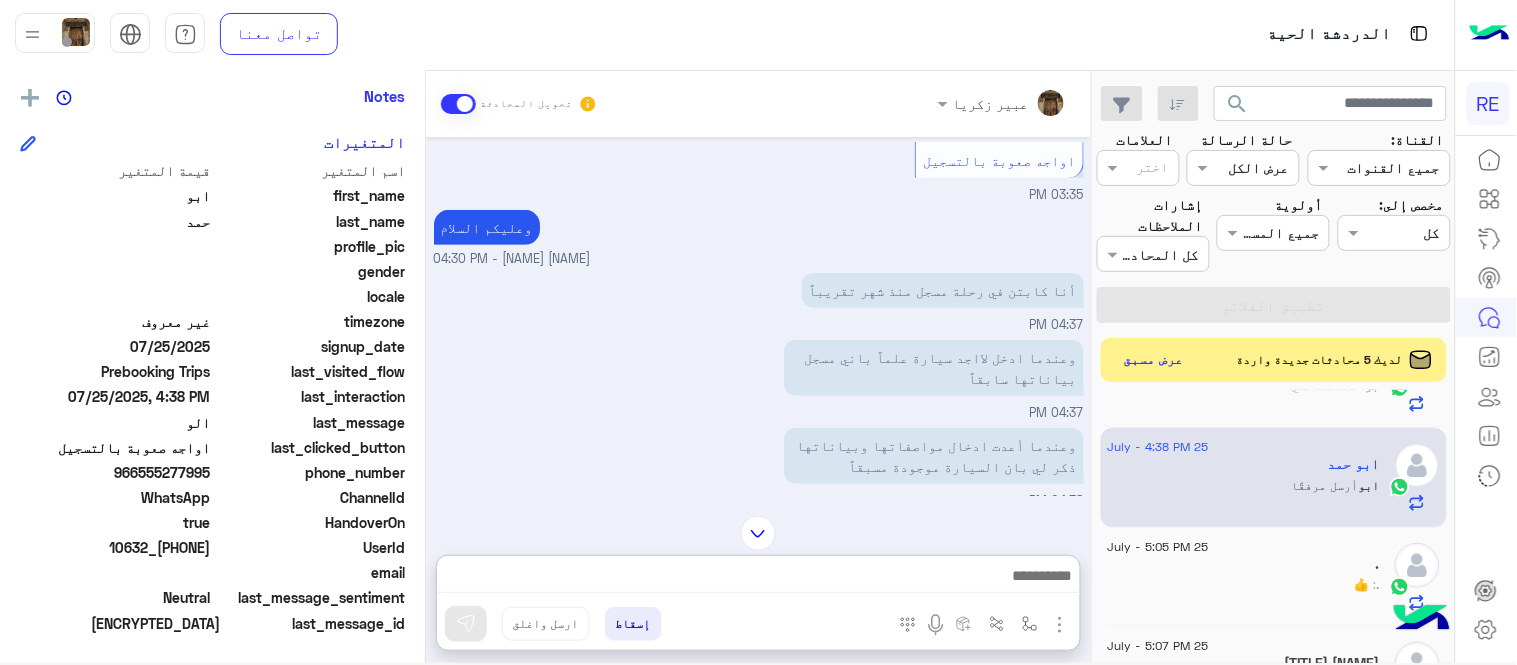 click at bounding box center (758, 578) 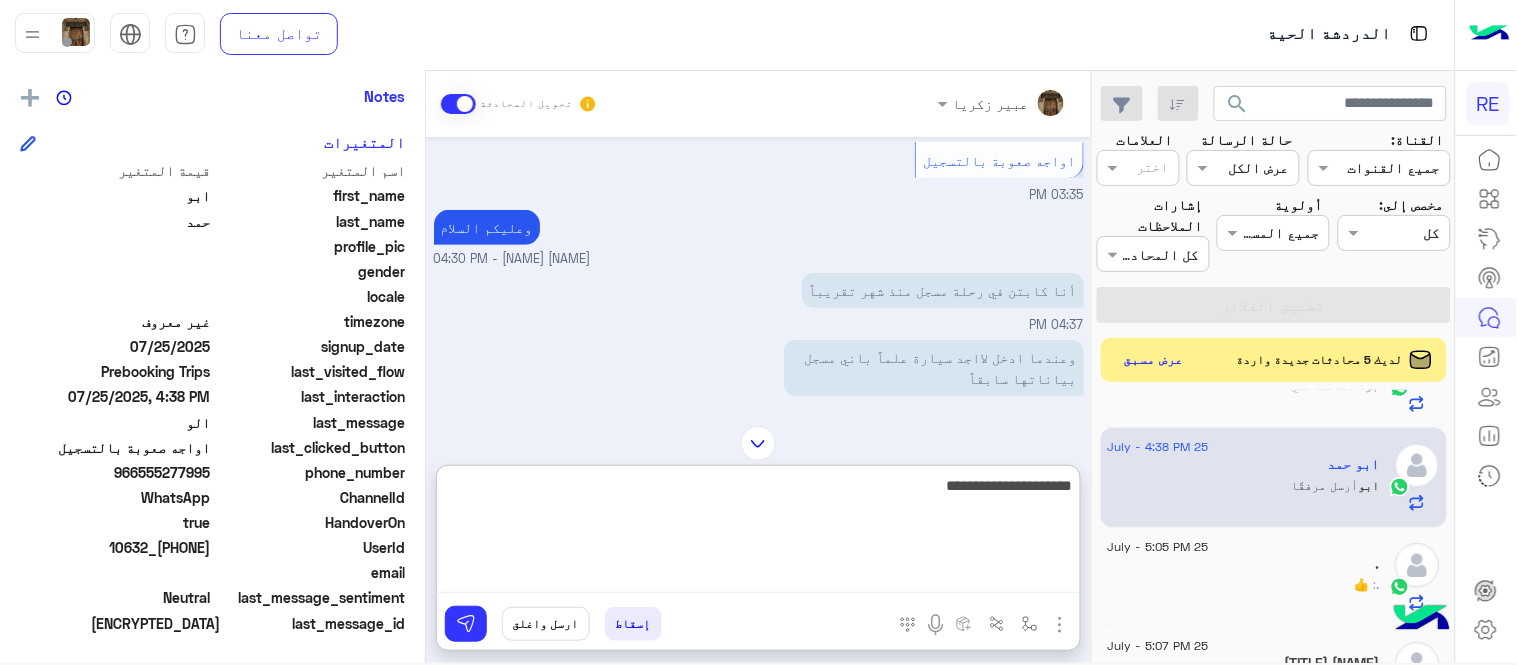 type on "**********" 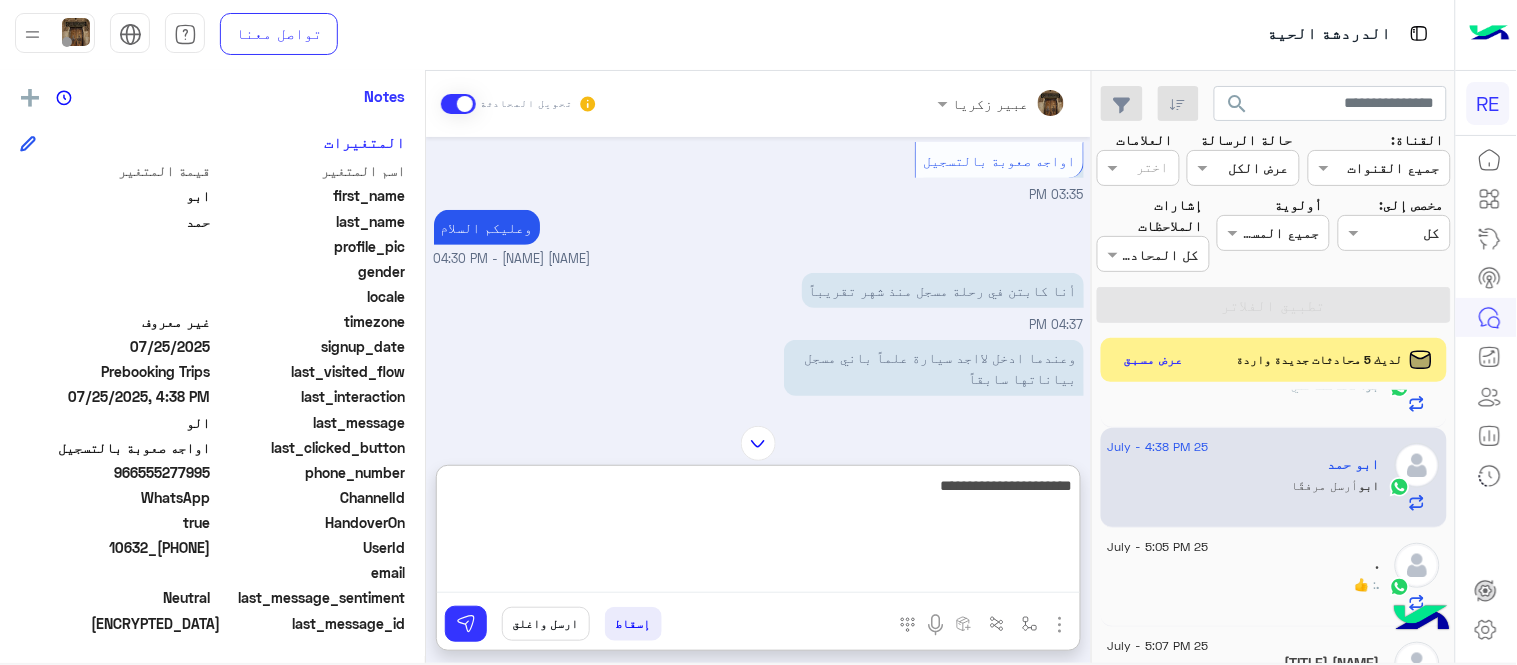 type 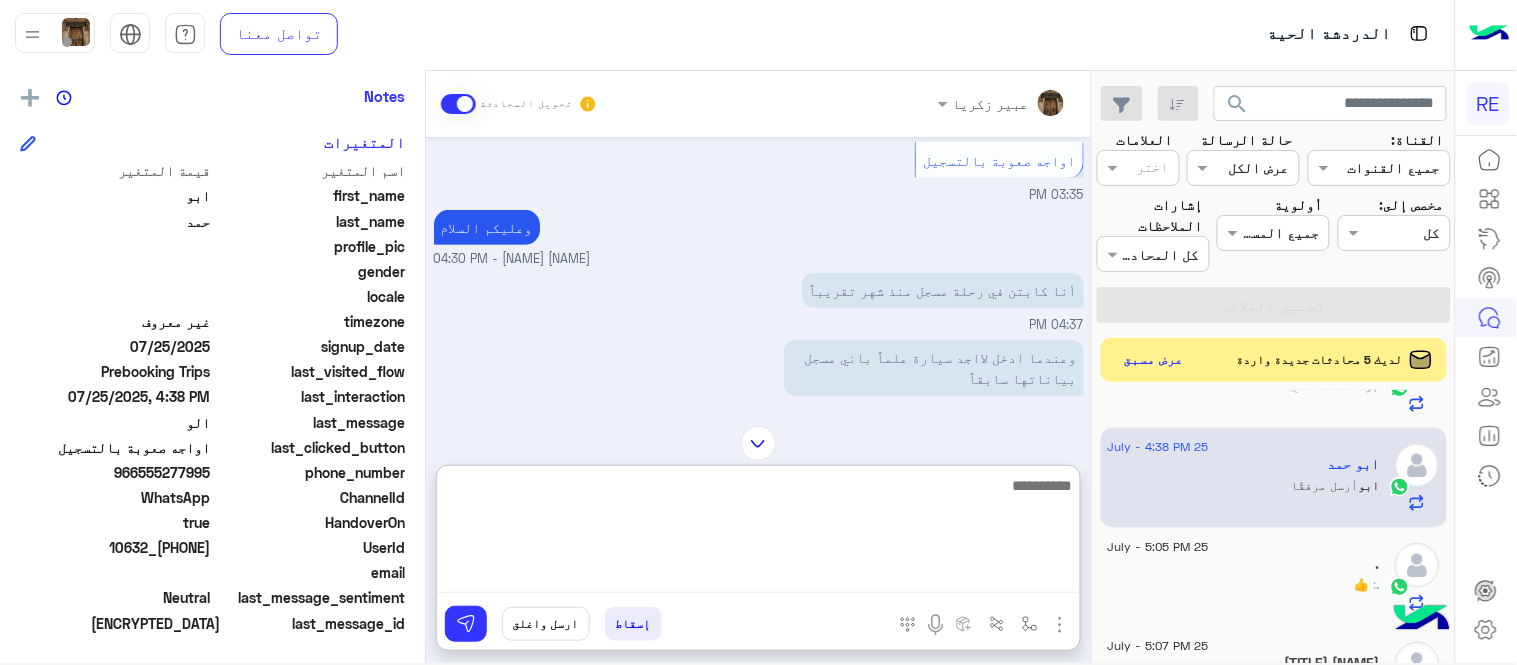 scroll, scrollTop: 714, scrollLeft: 0, axis: vertical 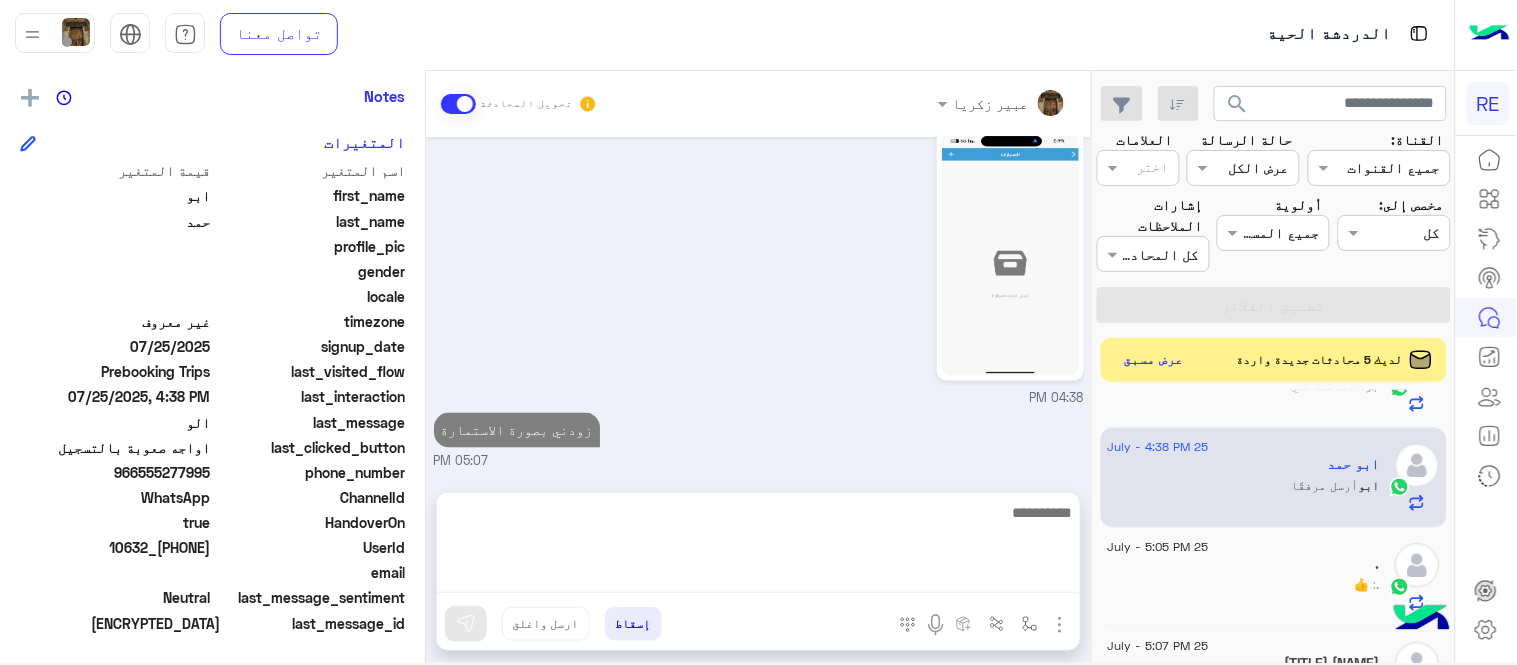 click on "Jul 25, 2025  السلام عليكم   03:33 PM  الو   03:34 PM   الرجوع للقائمة الرئ    03:34 PM   اواجه صعوبة بالتسجيل    03:35 PM  وعليكم السلام  [NAME] [NAME] -  04:30 PM  أنا كابتن في رحلة مسجل منذ شهر تقريباً   04:37 PM  وعندما ادخل لااجد سيارة علماً باني مسجل بياناتها سابقاً   04:37 PM  وعندما أعدت ادخال مواصفاتها وبياناتها ذكر لي بان السيارة موجودة مسبقاً   04:38 PM  ولكني لاأجدها في التطبيق   04:38 PM    04:38 PM  زودني بصورة الاستمارة   05:07 PM" at bounding box center [758, 304] 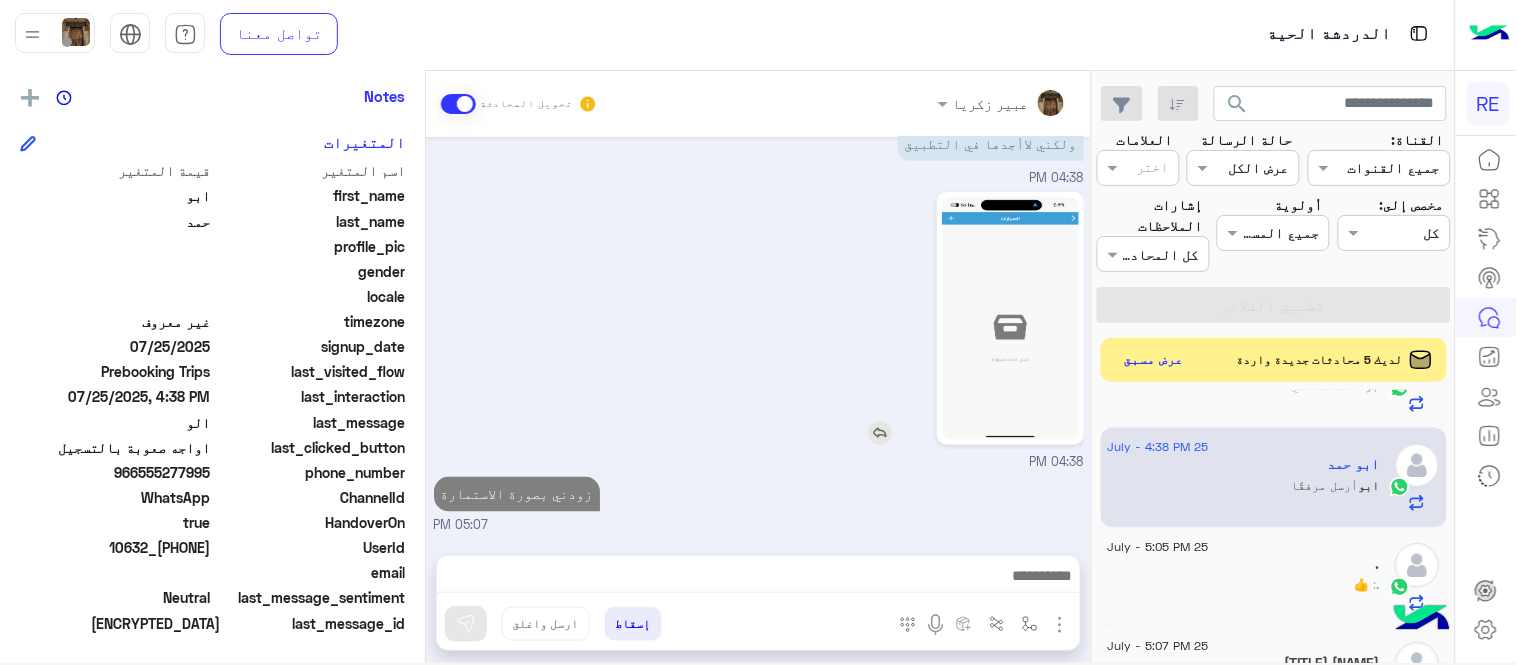 scroll, scrollTop: 624, scrollLeft: 0, axis: vertical 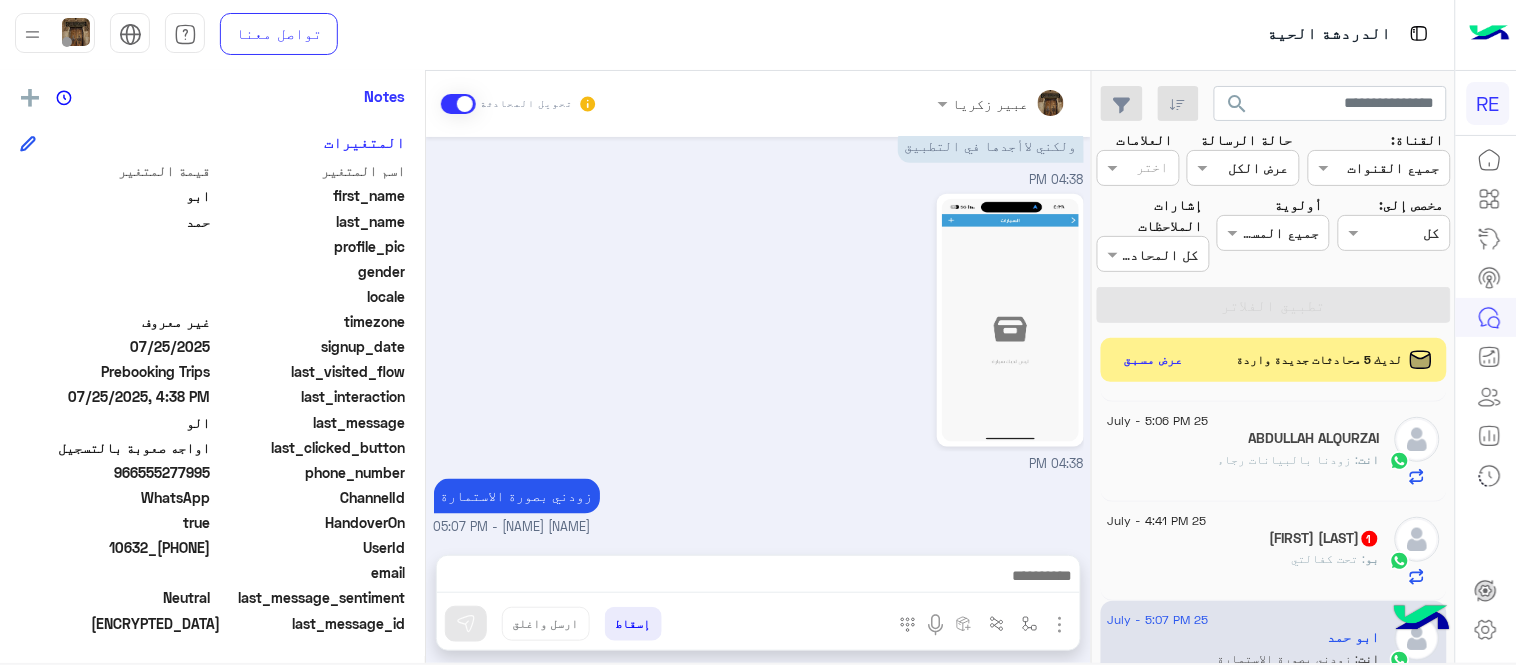 click on "بو : تحت كفالتي" 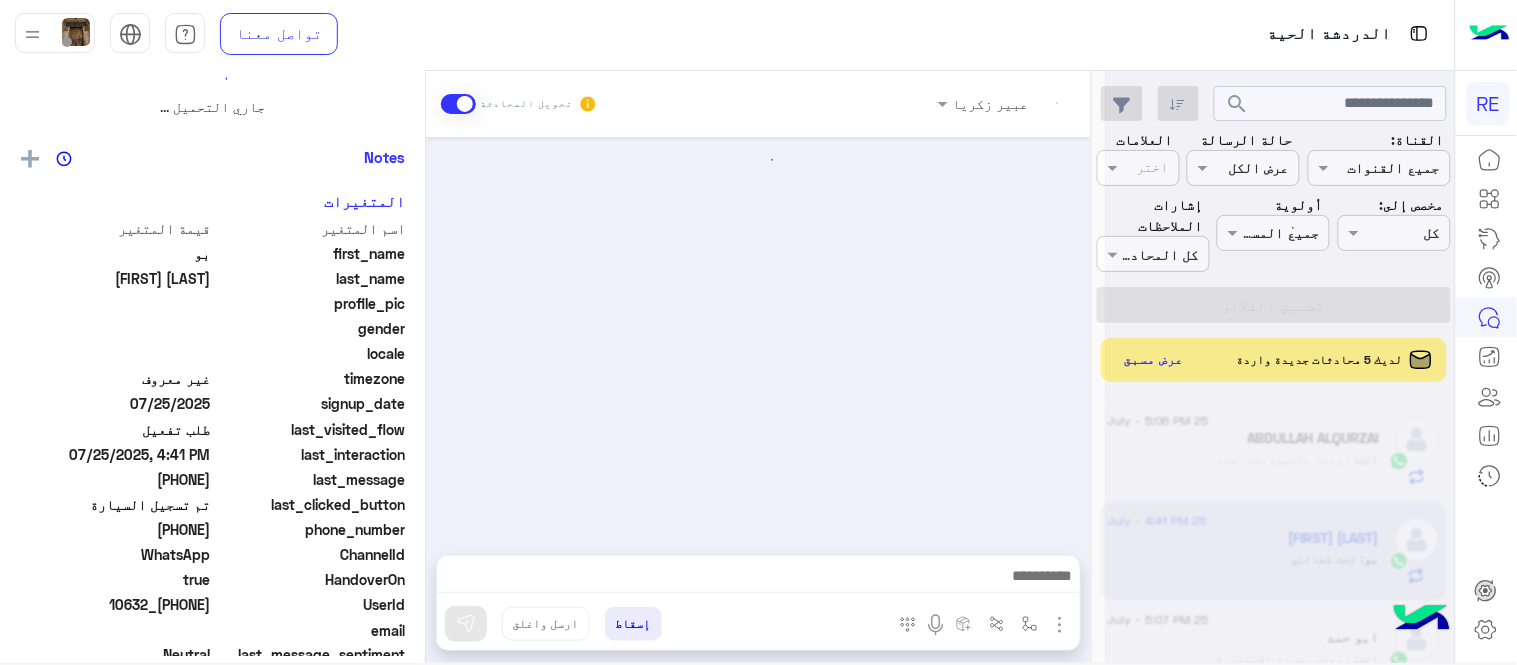 scroll, scrollTop: 0, scrollLeft: 0, axis: both 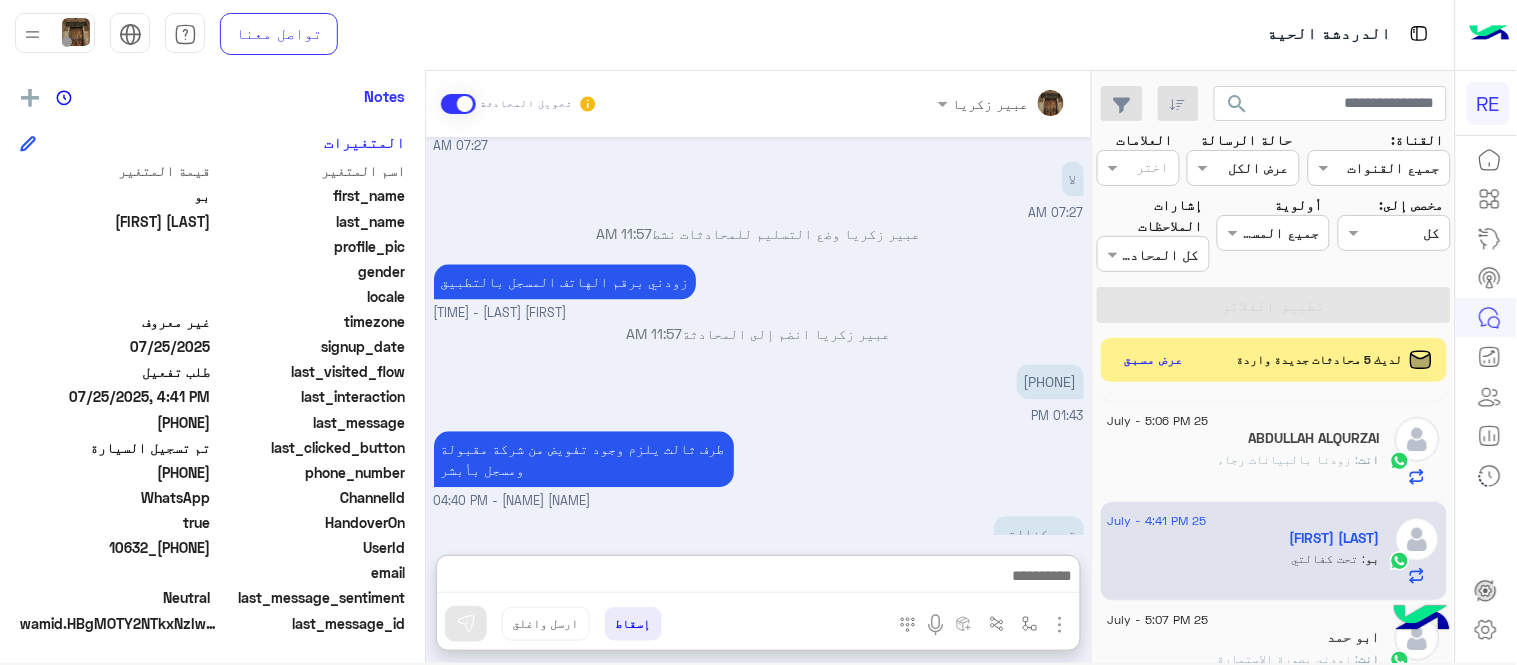 click at bounding box center [758, 578] 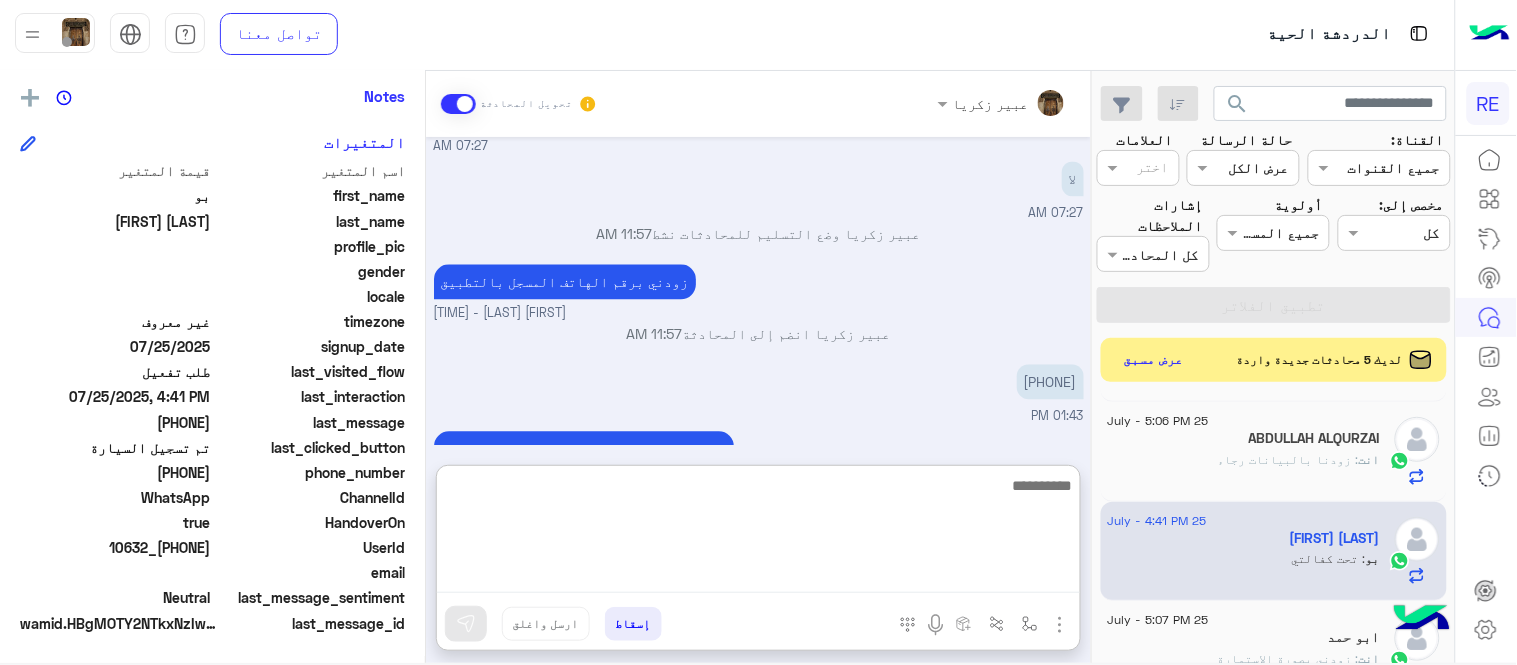 click at bounding box center (758, 533) 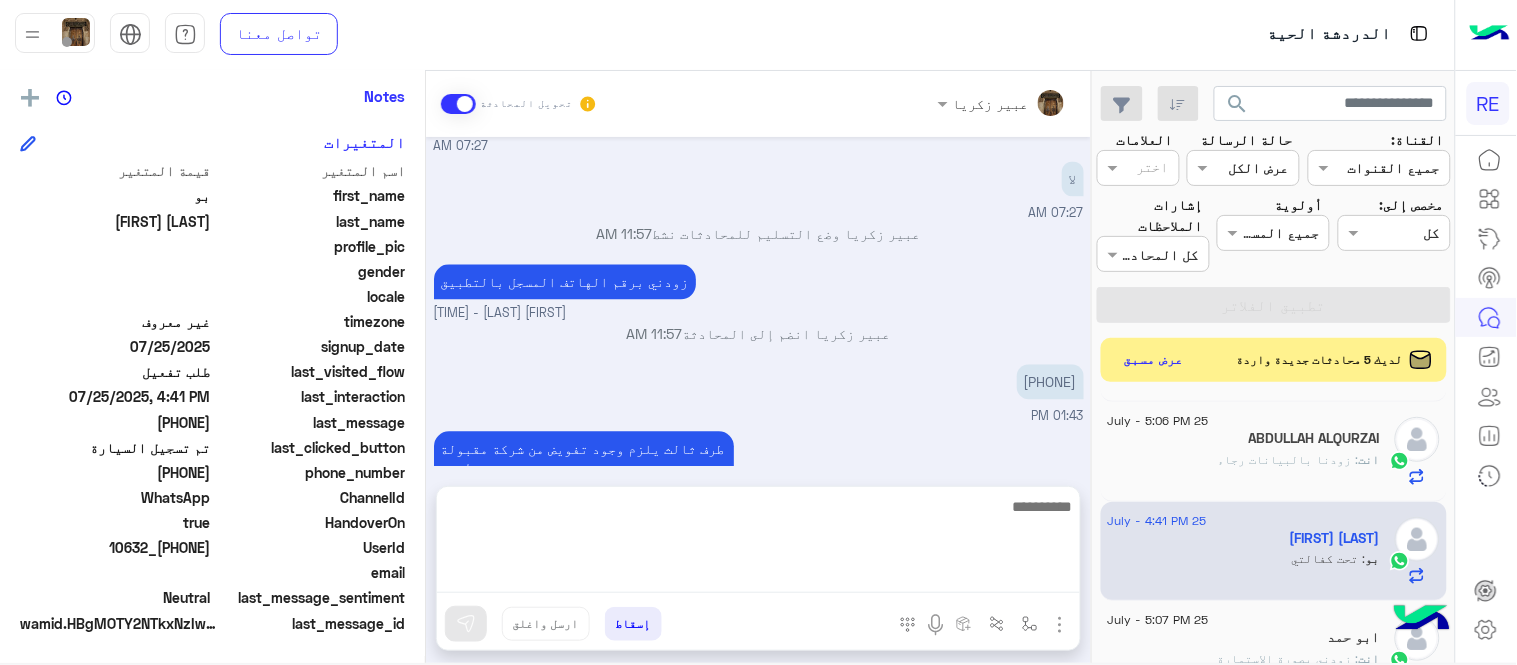 click on "طرف ثالث يلزم وجود تفويض من شركة مقبولة ومسجل بأبشر  [FIRST] [LAST] -  04:40 PM" at bounding box center [759, 468] 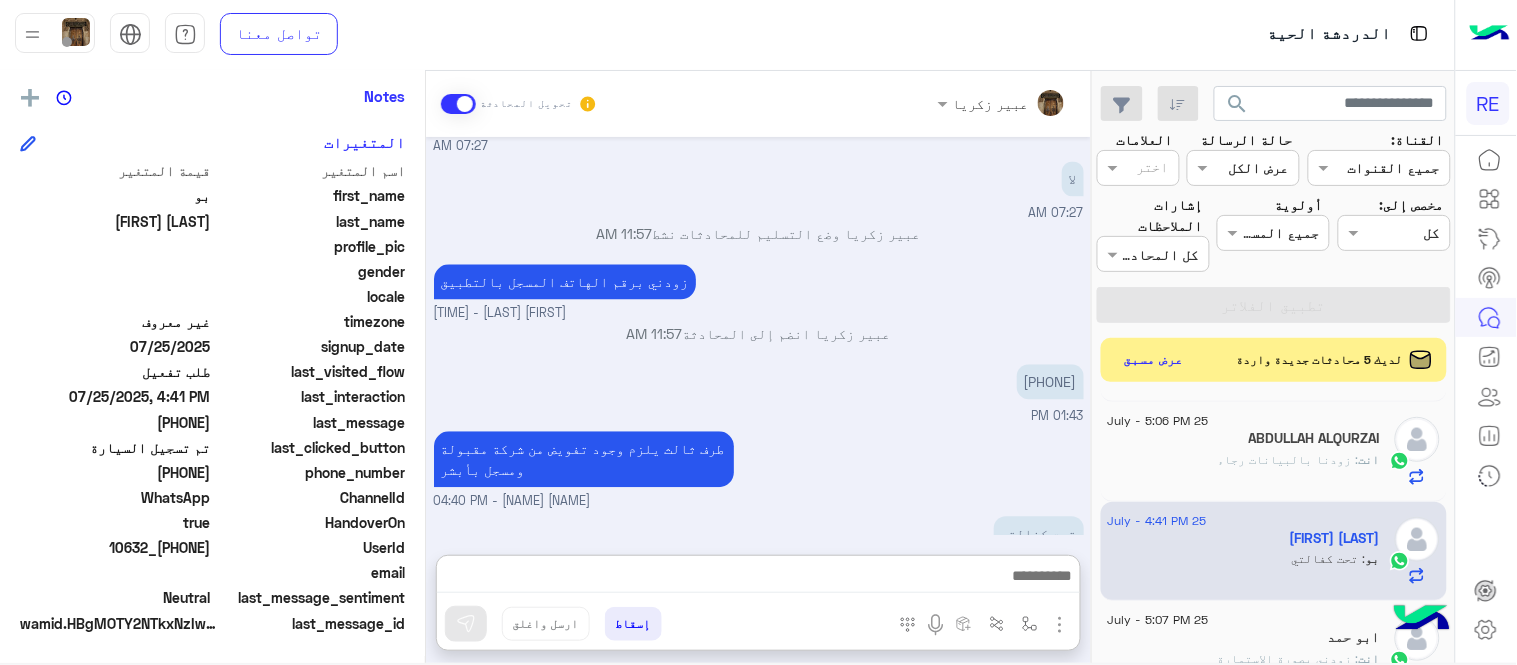click at bounding box center [758, 578] 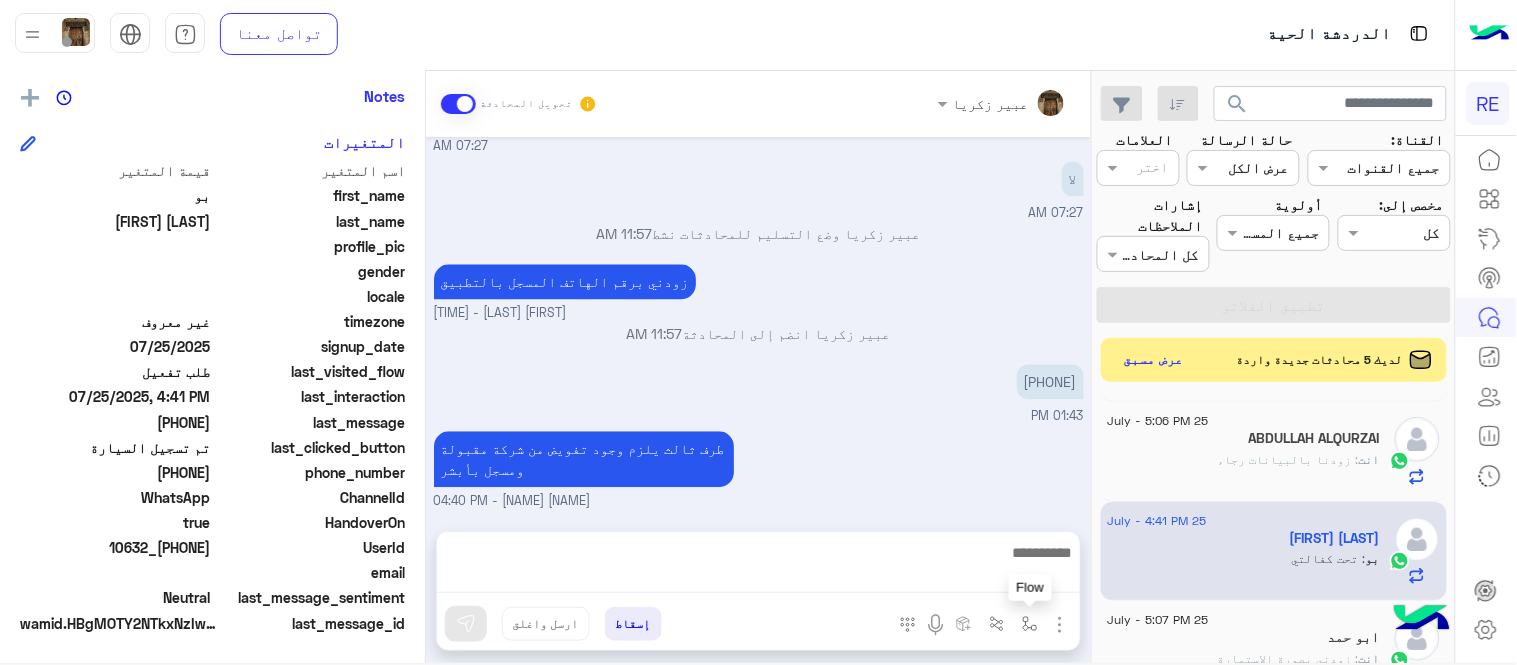 click at bounding box center (1030, 623) 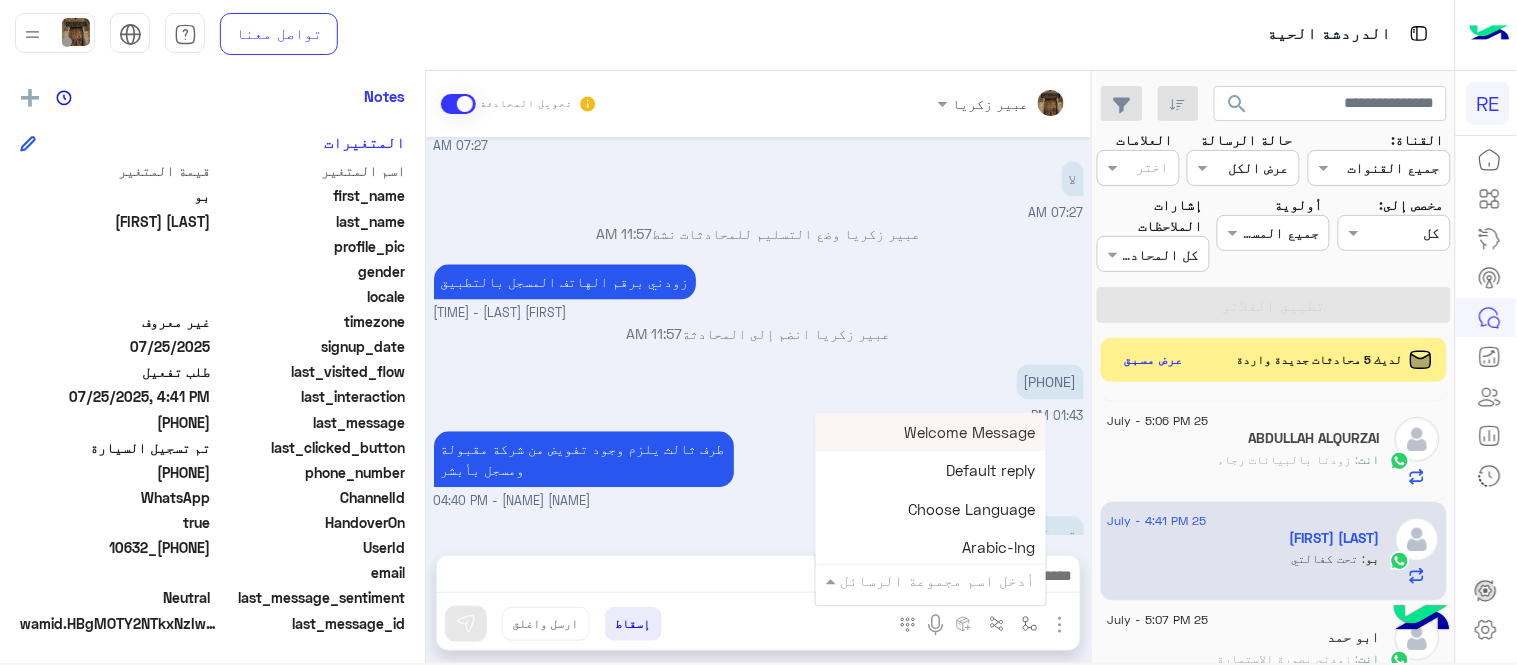 click at bounding box center (959, 580) 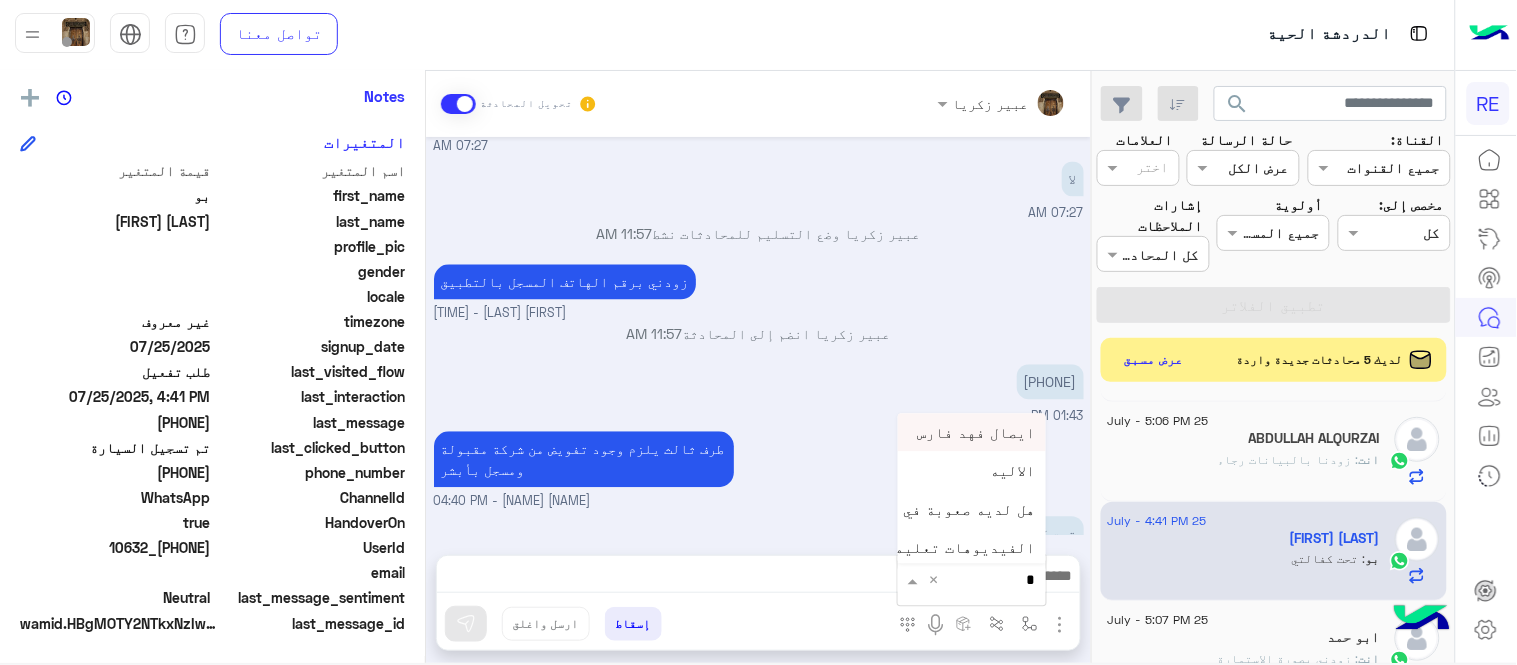 type on "**" 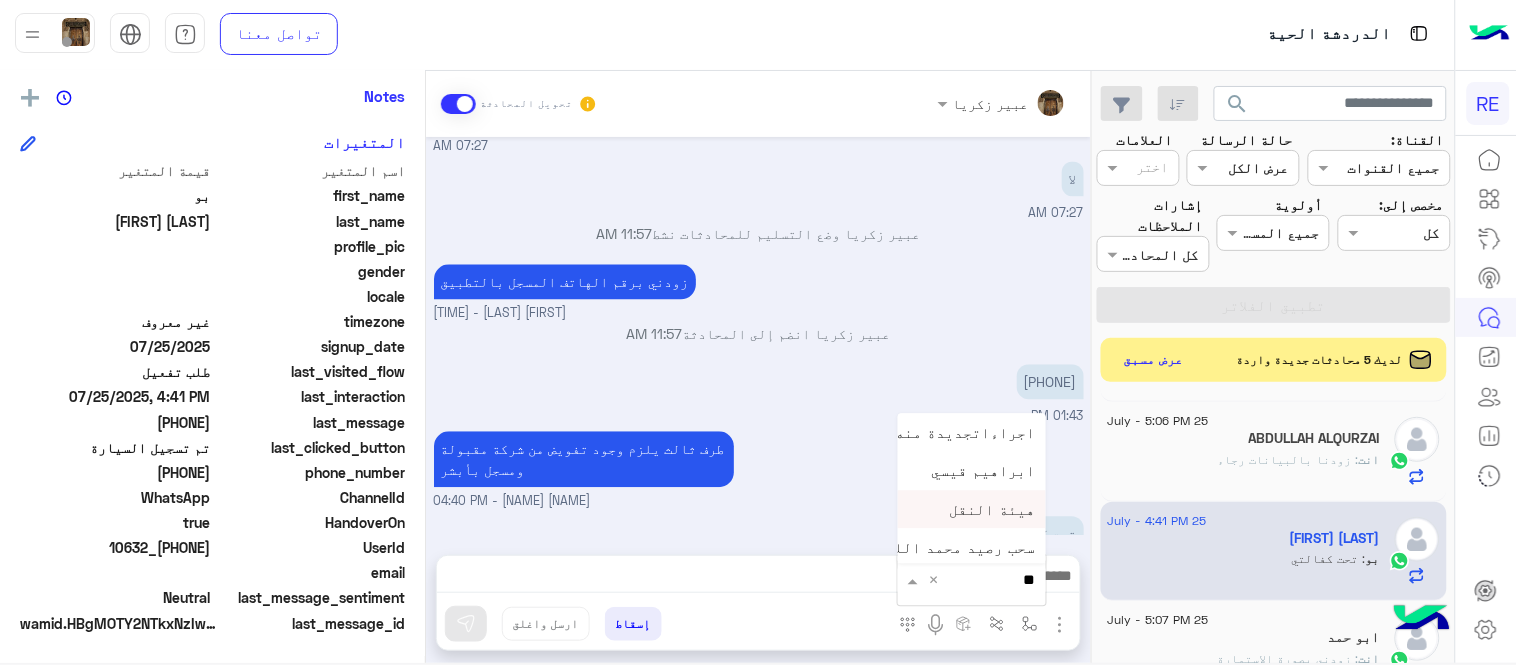 click on "هيئة النقل" at bounding box center [993, 509] 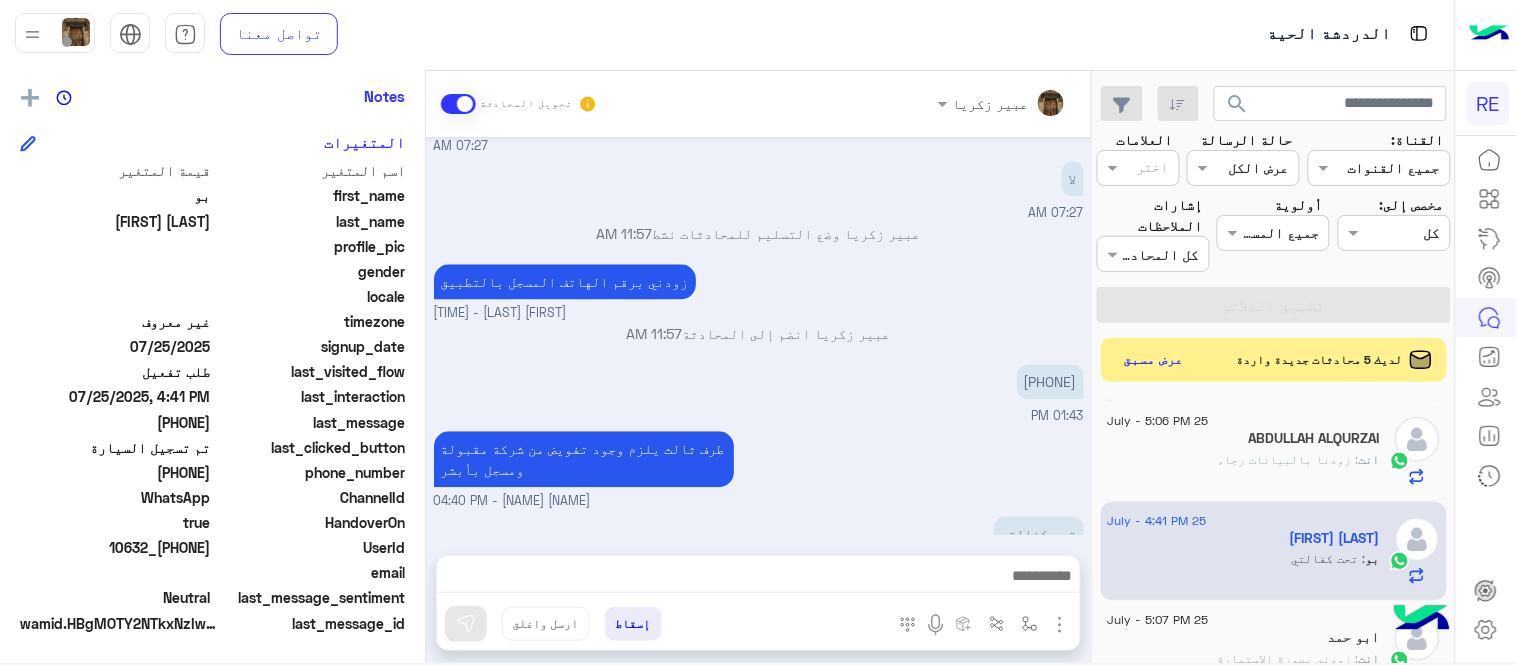 type on "**********" 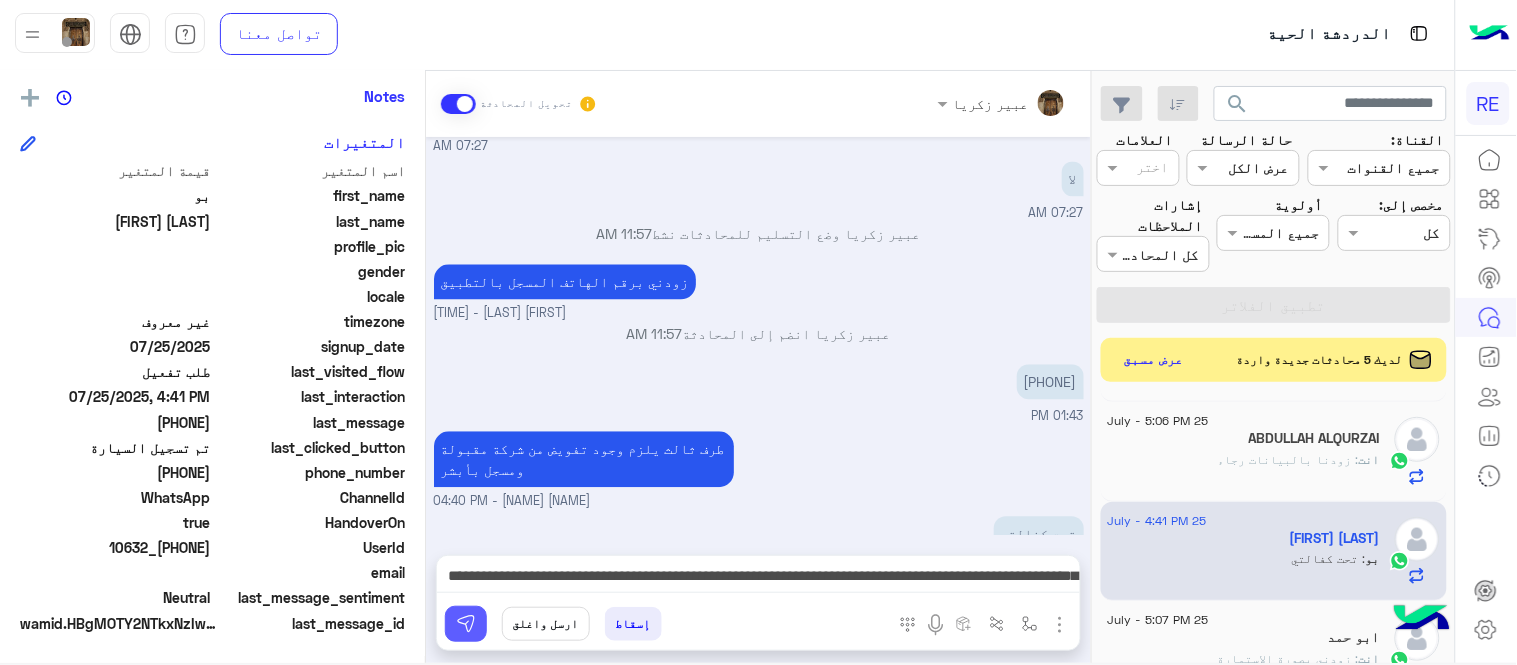click at bounding box center [466, 624] 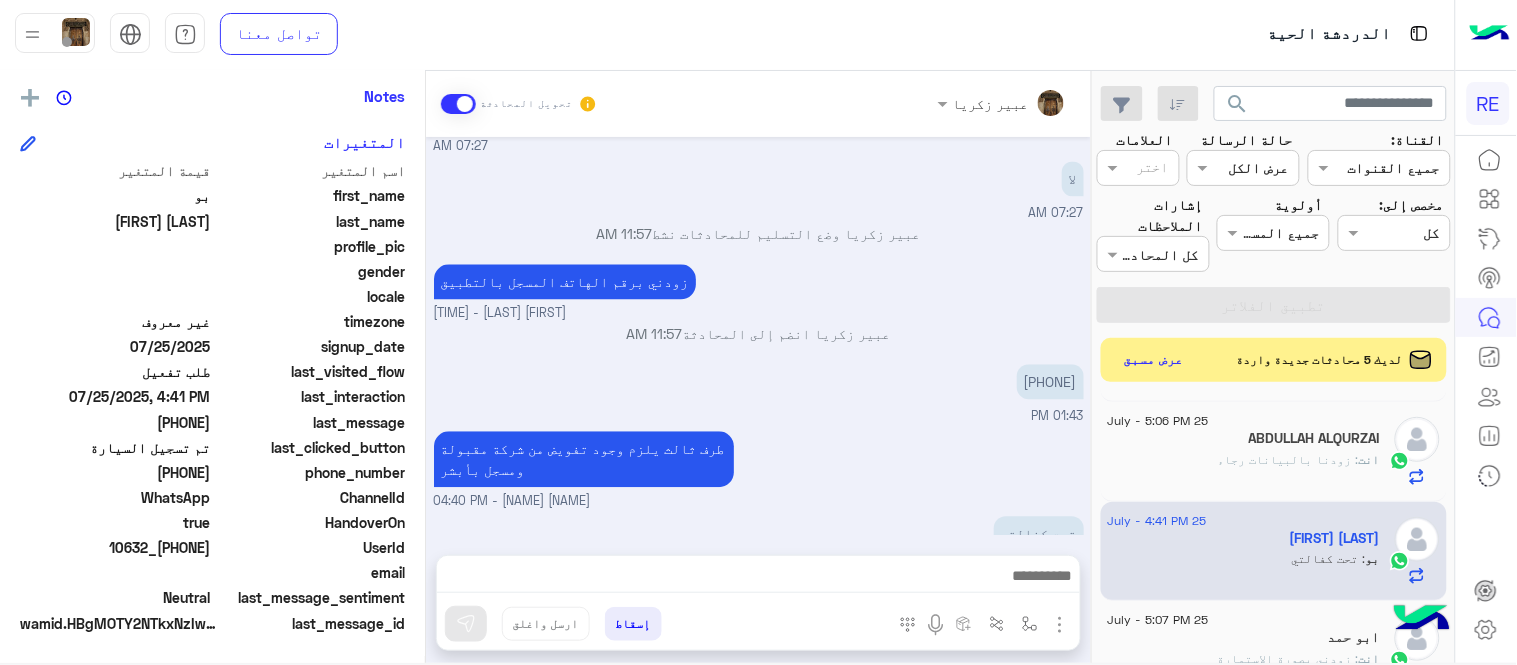 scroll, scrollTop: 0, scrollLeft: 0, axis: both 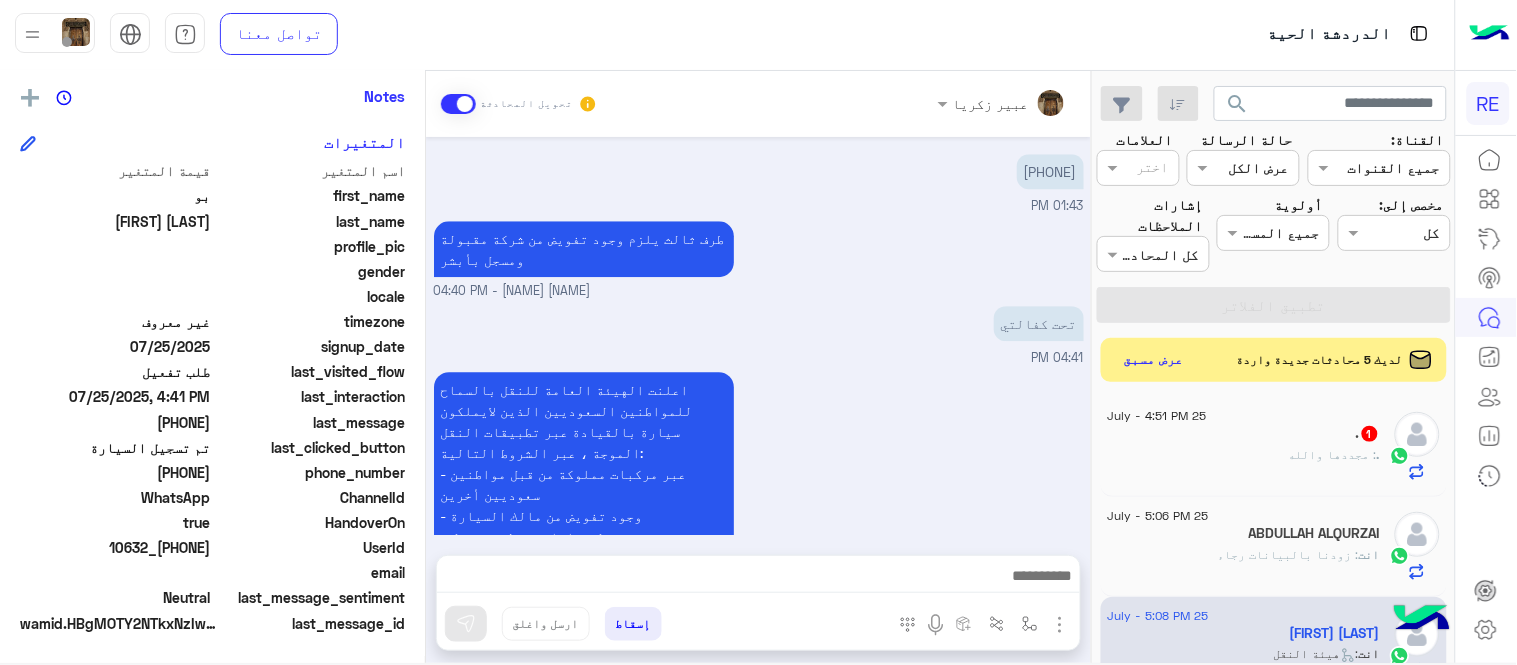click on ". : مجددها والله" 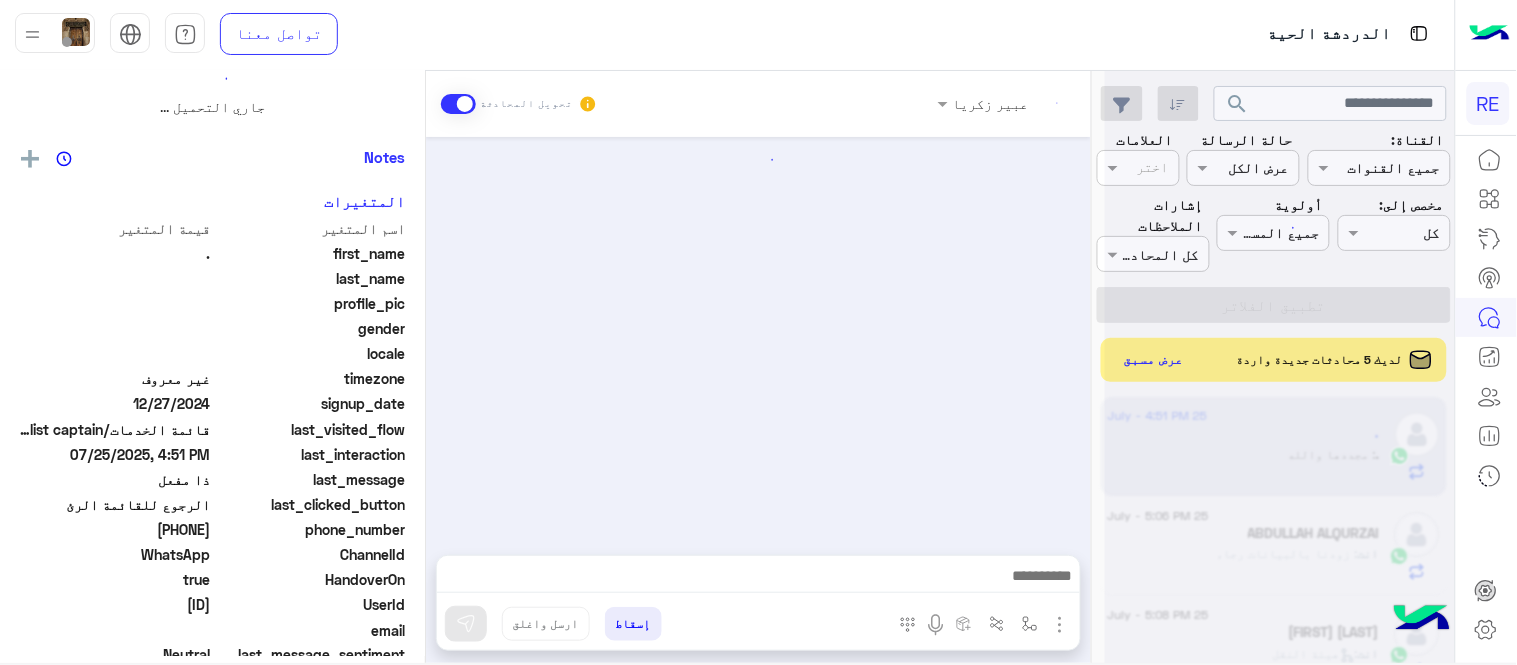 scroll, scrollTop: 0, scrollLeft: 0, axis: both 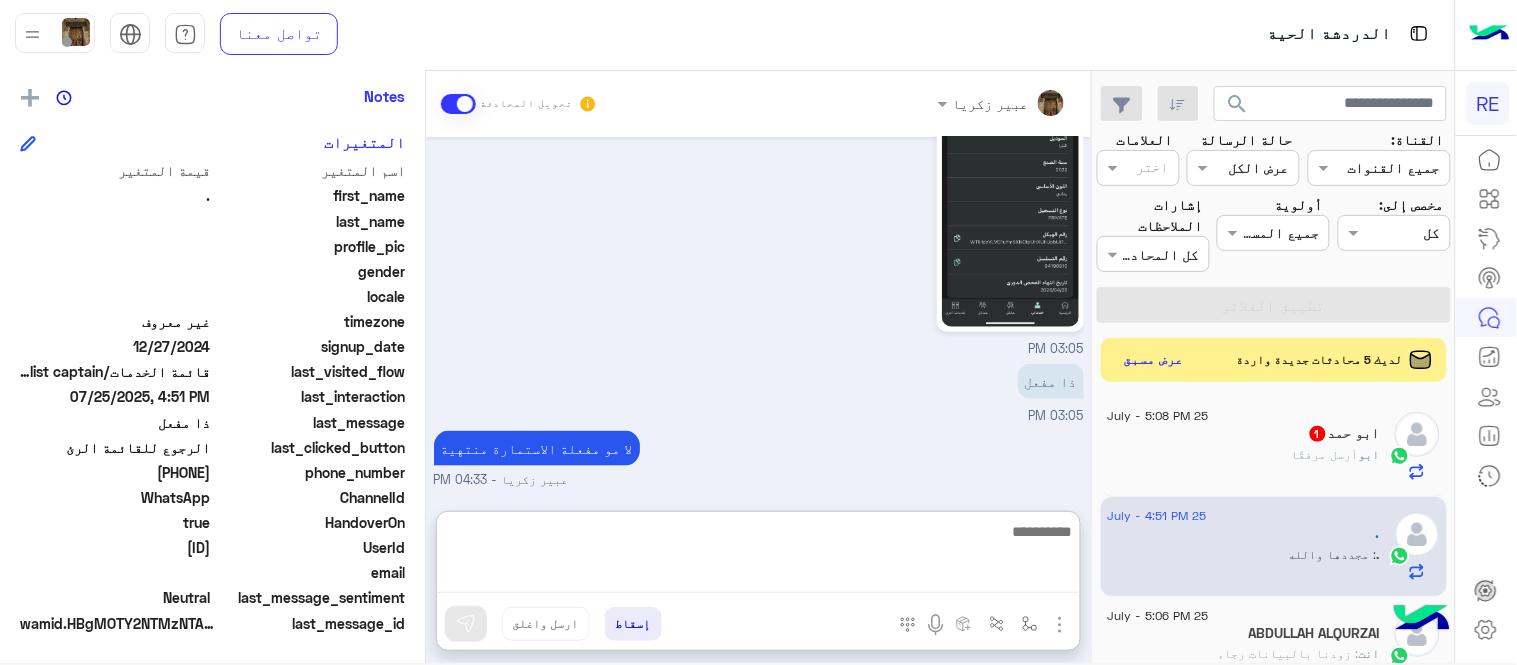click at bounding box center [758, 556] 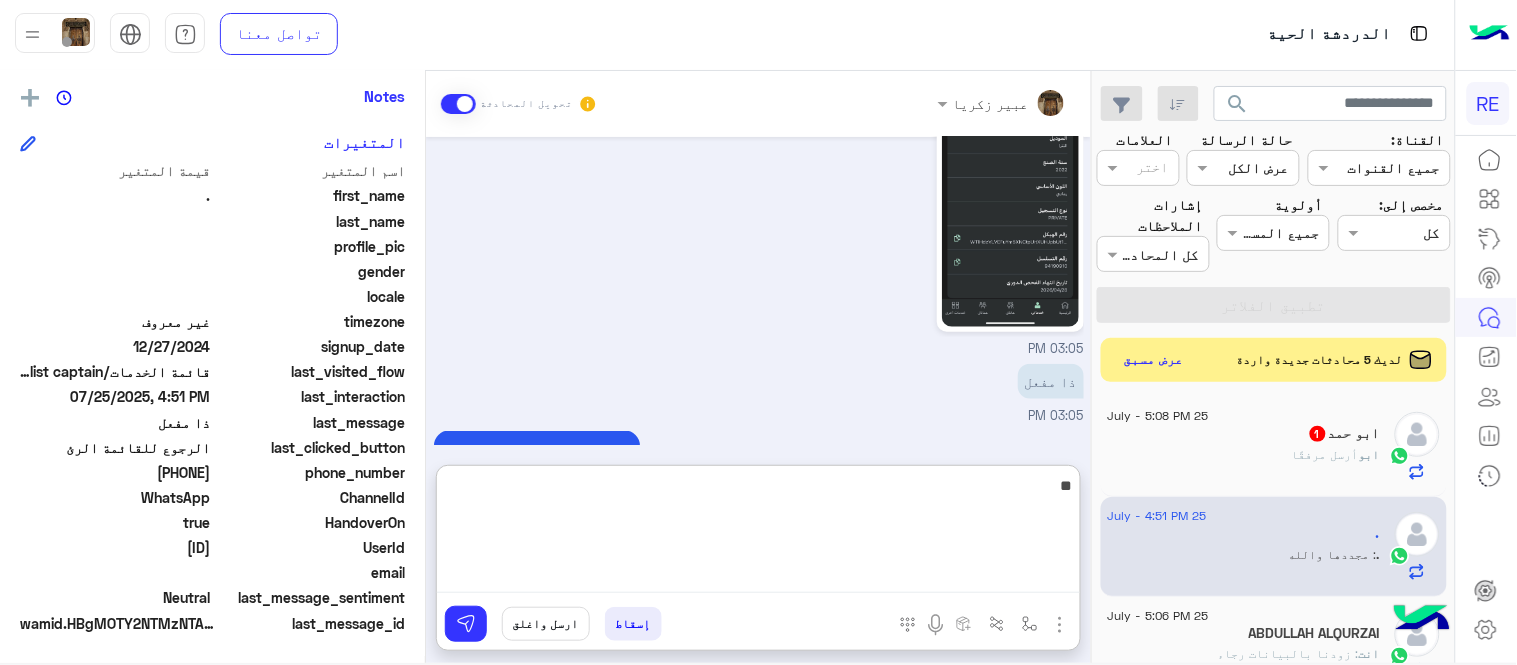 type on "*" 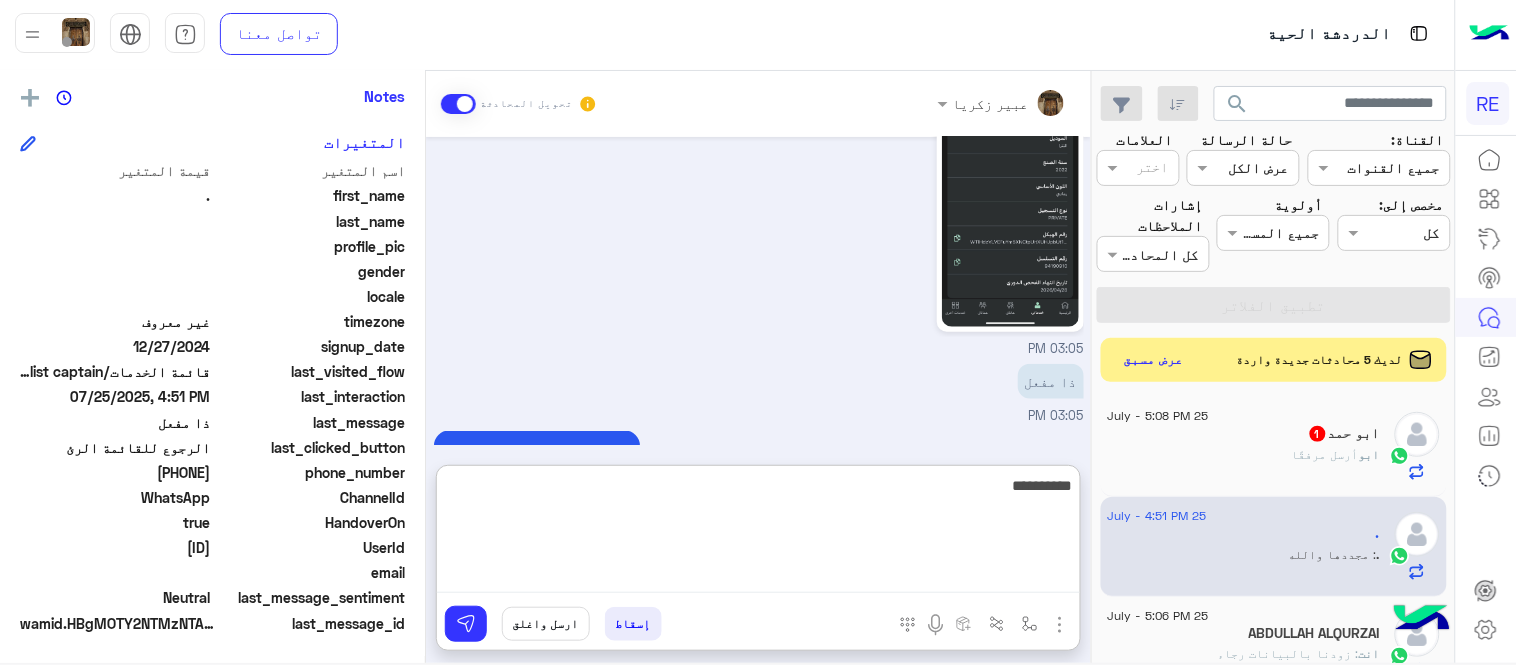 type on "**********" 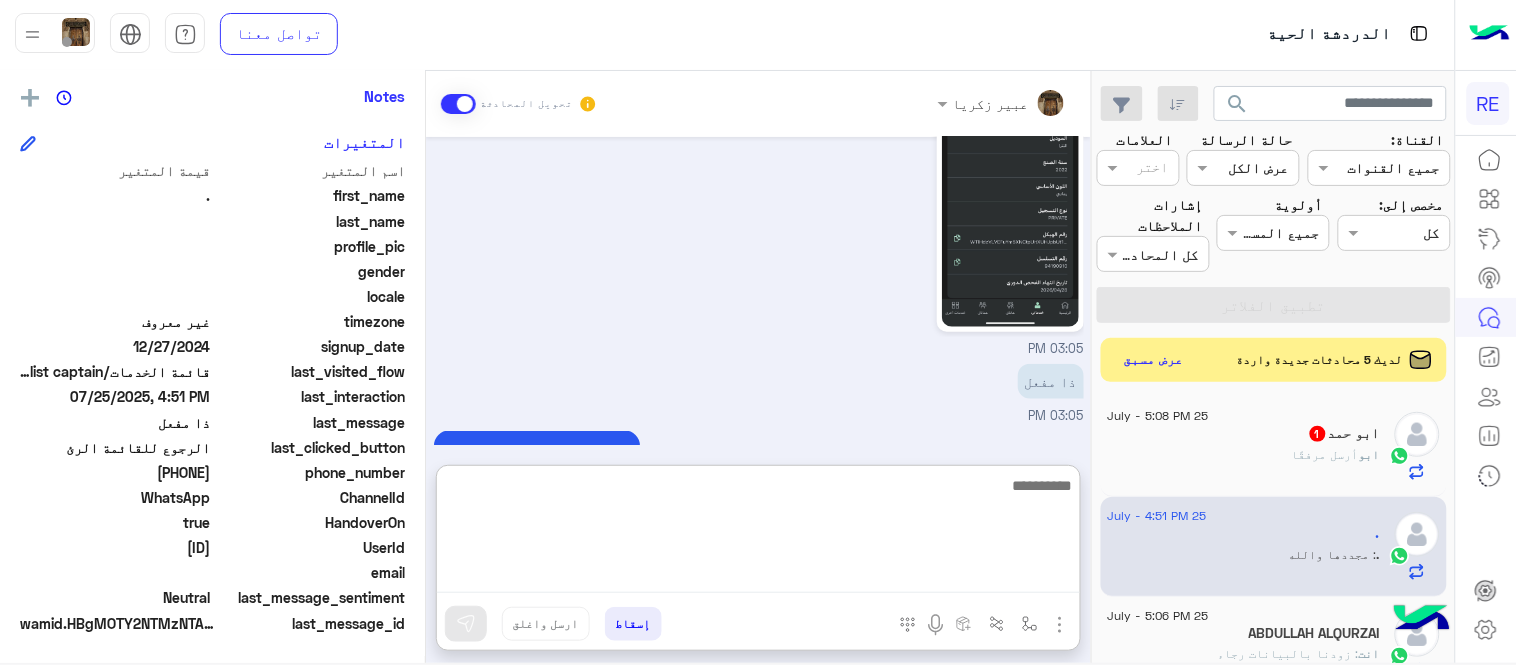 scroll, scrollTop: 644, scrollLeft: 0, axis: vertical 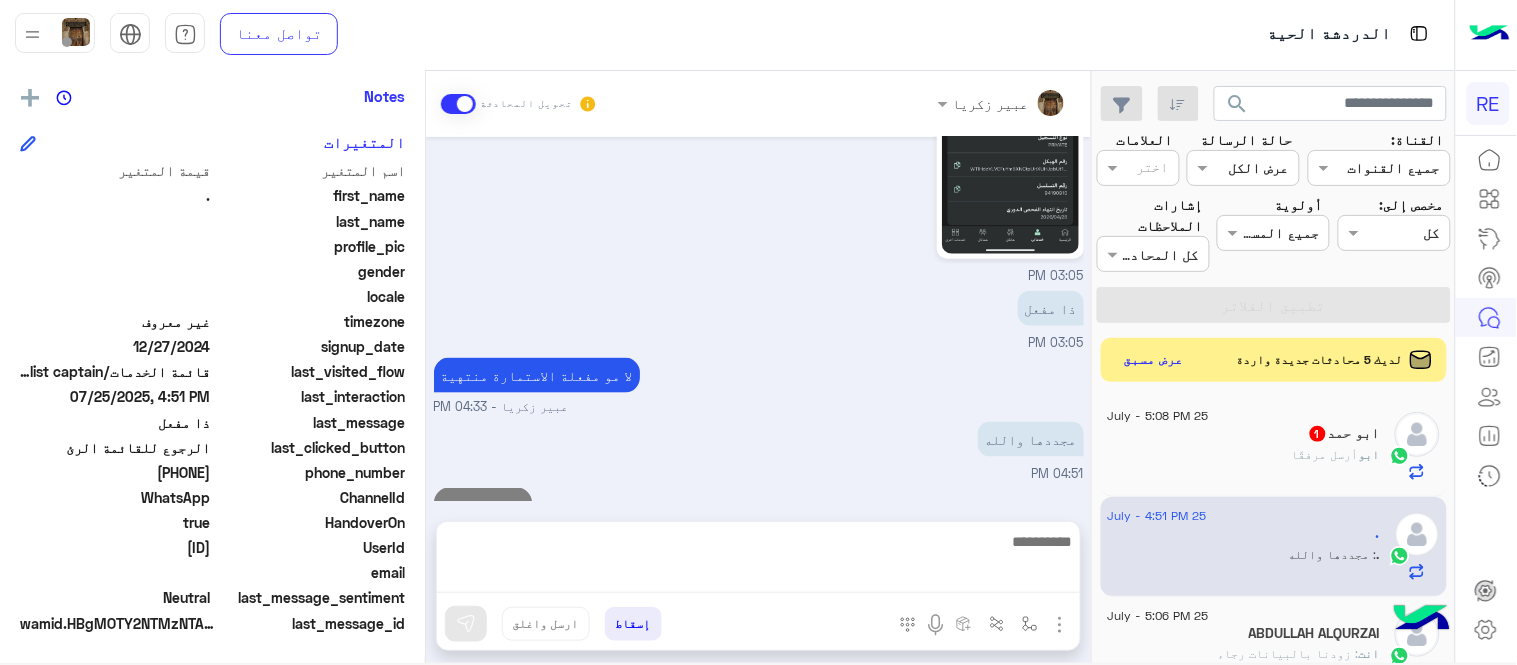 click on "[DATE]  فضلًا زوّدنا برقم الجوال المسجّل في التطبيق حتى نتمكن من التحقق من حسابك وتقديم المساعدة اللازمة بأسرع وقت ممكن.  [NAME] -  [TIME]   [NAME] انضم إلى المحادثة   [TIME]      [PHONE]   [TIME]  الاستمارة منتهية يرجى التجديد حتى يتم التفعلي [NAME] -  [TIME]   [NAME] انضم إلى المحادثة   [TIME]      التفعيل  [NAME] -  [TIME]    [TIME]  ذا مفعل   [TIME]  لا مو مفعلة الاستمارة منتهية  [NAME] -  [TIME]  مجددها والله   [TIME]  متى جددتها؟   [TIME]" at bounding box center [758, 319] 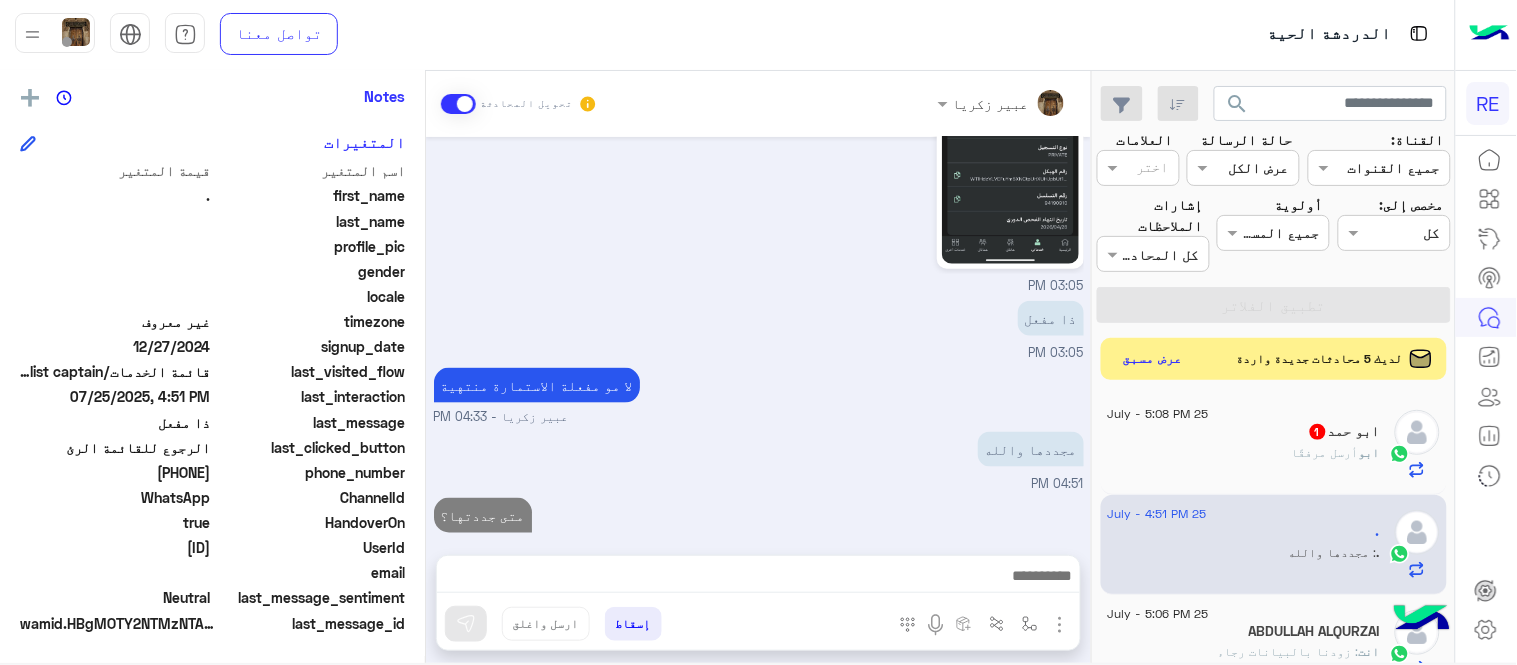 click on "عرض مسبق" 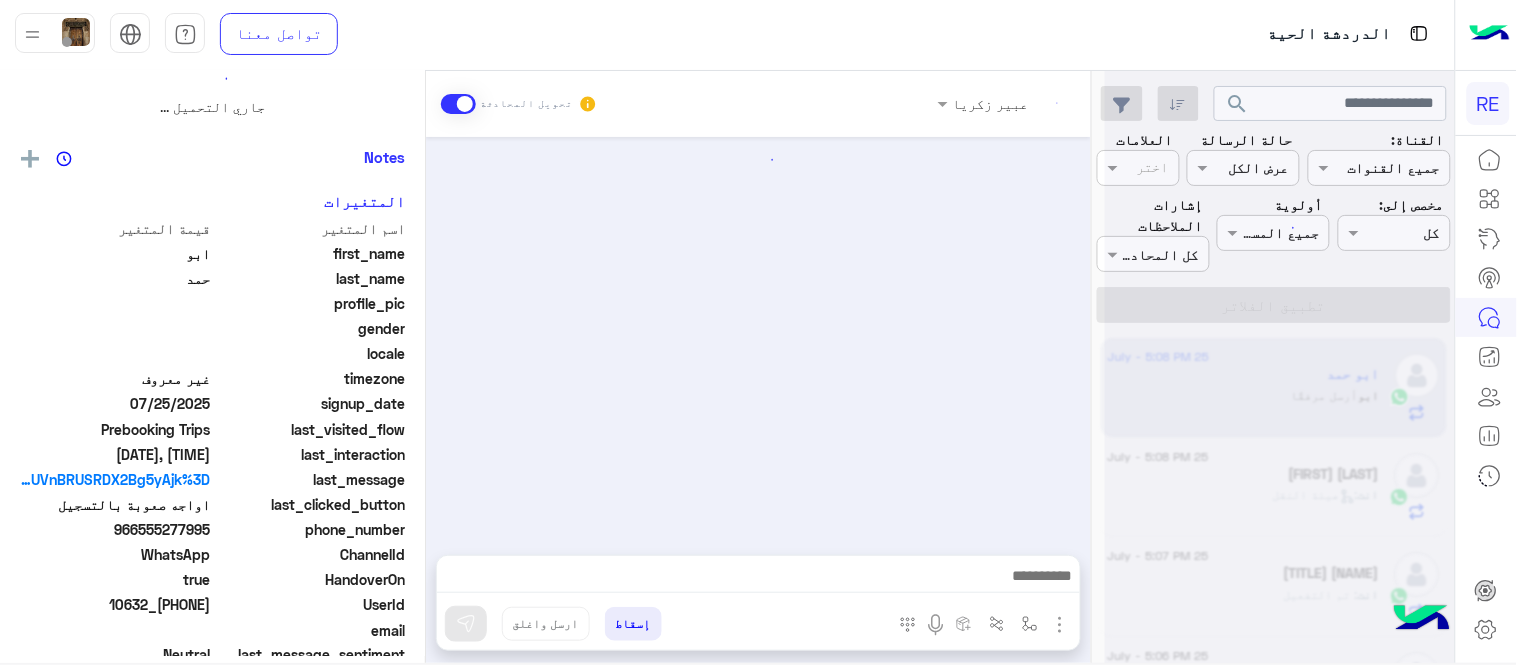 scroll, scrollTop: 0, scrollLeft: 0, axis: both 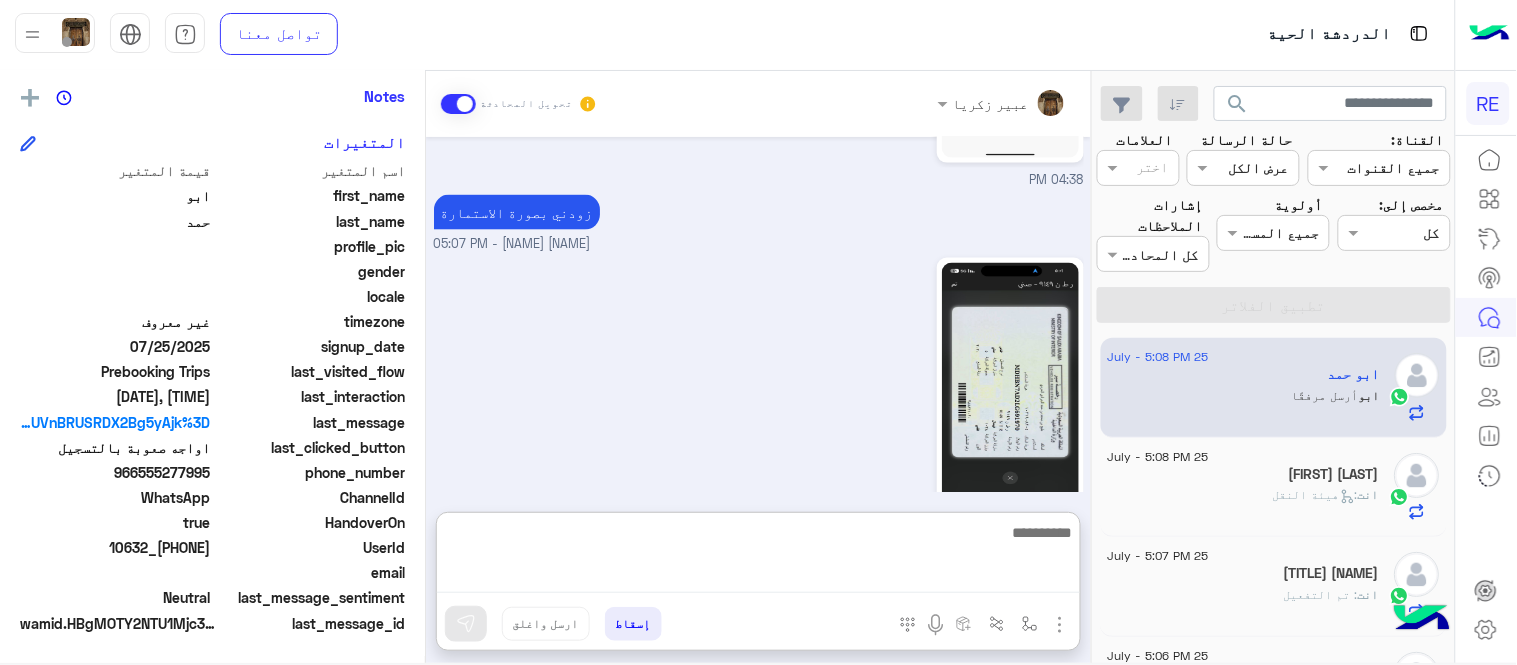 click at bounding box center [758, 556] 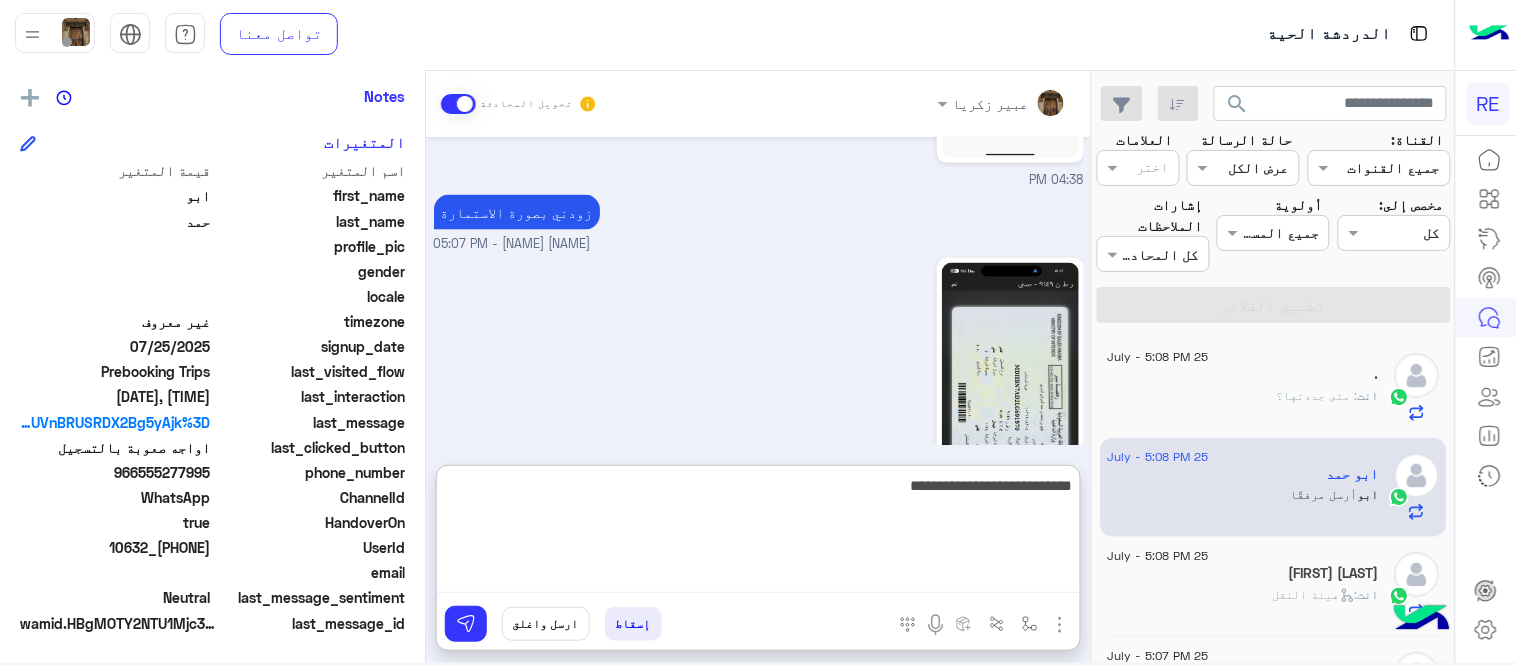 type on "**********" 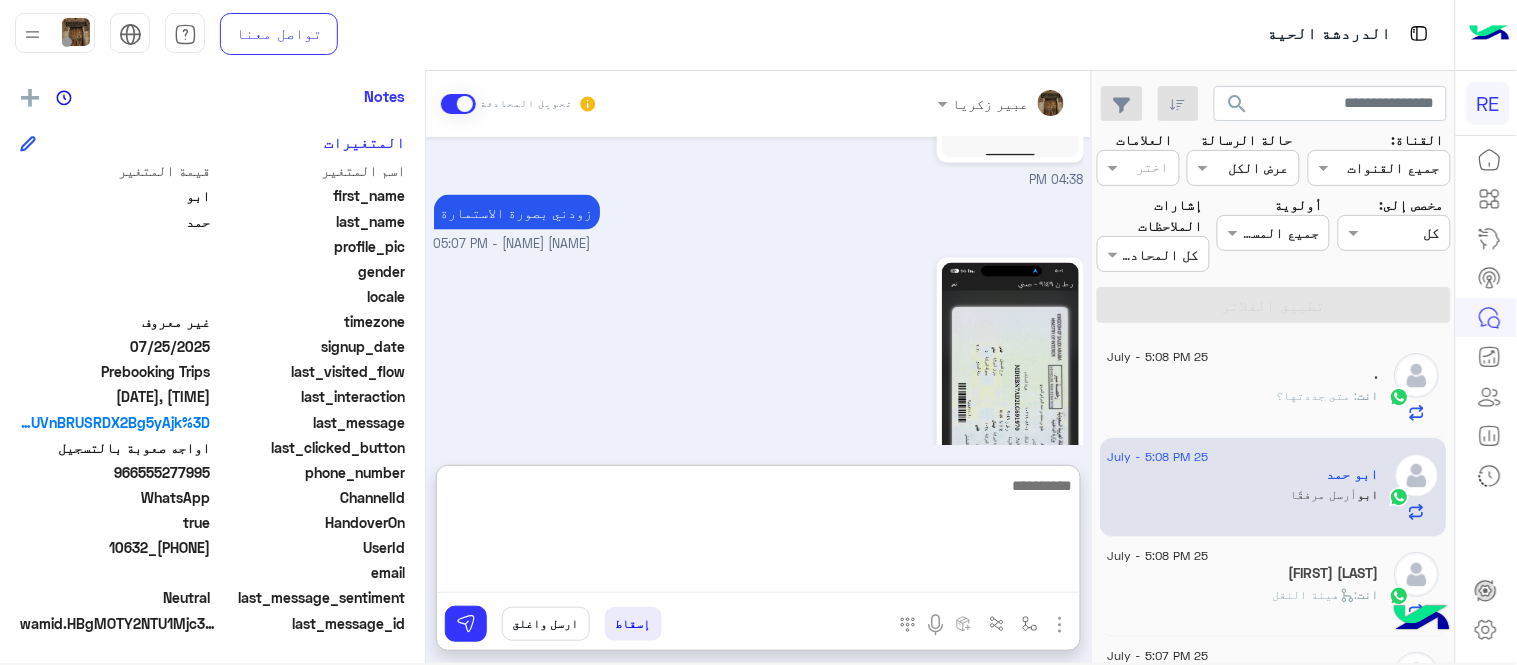 scroll, scrollTop: 930, scrollLeft: 0, axis: vertical 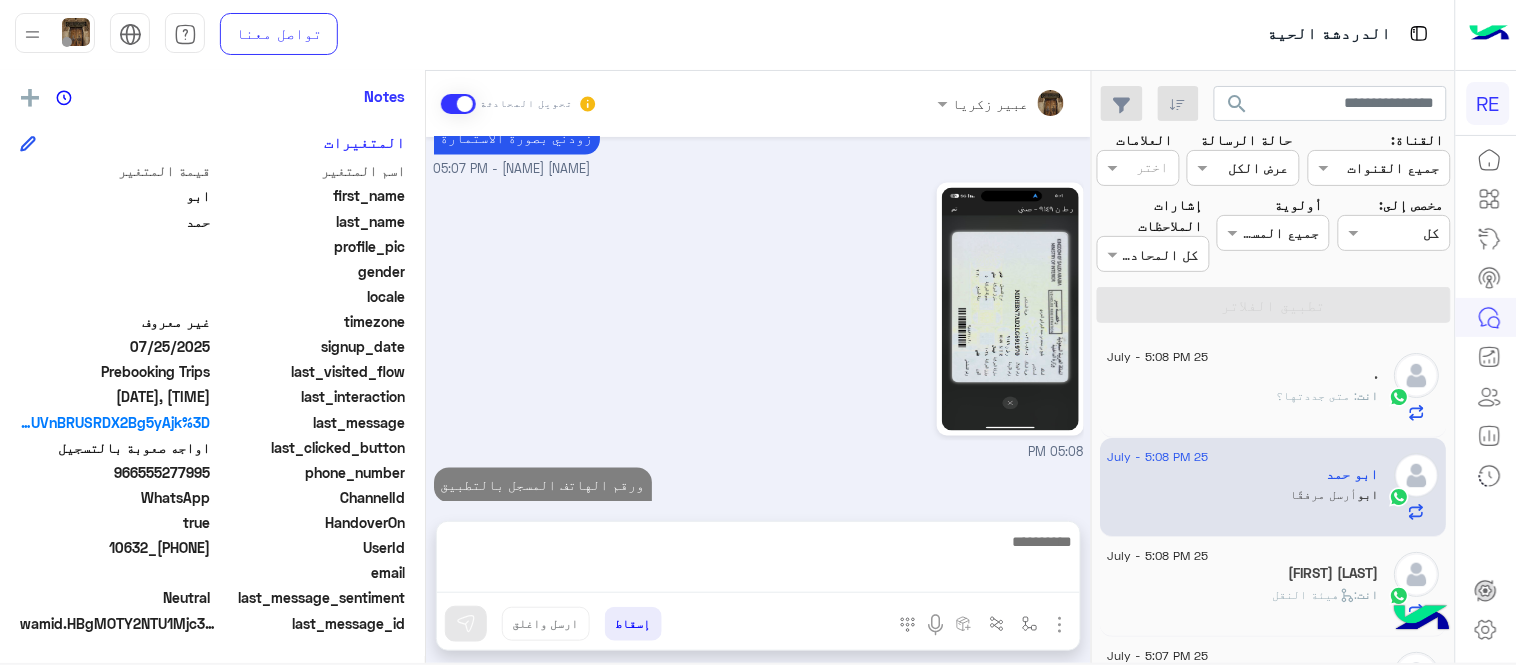 click on "05:08 PM" at bounding box center [759, 320] 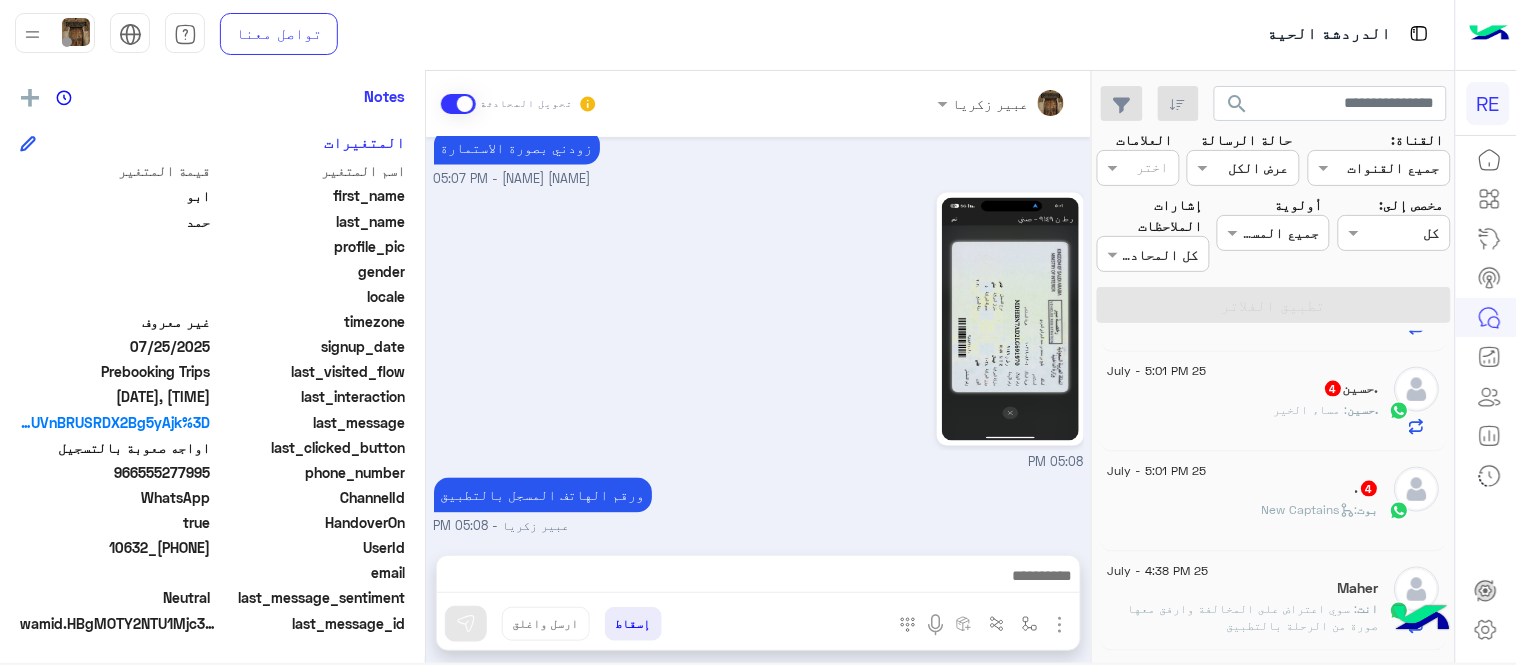 scroll, scrollTop: 671, scrollLeft: 0, axis: vertical 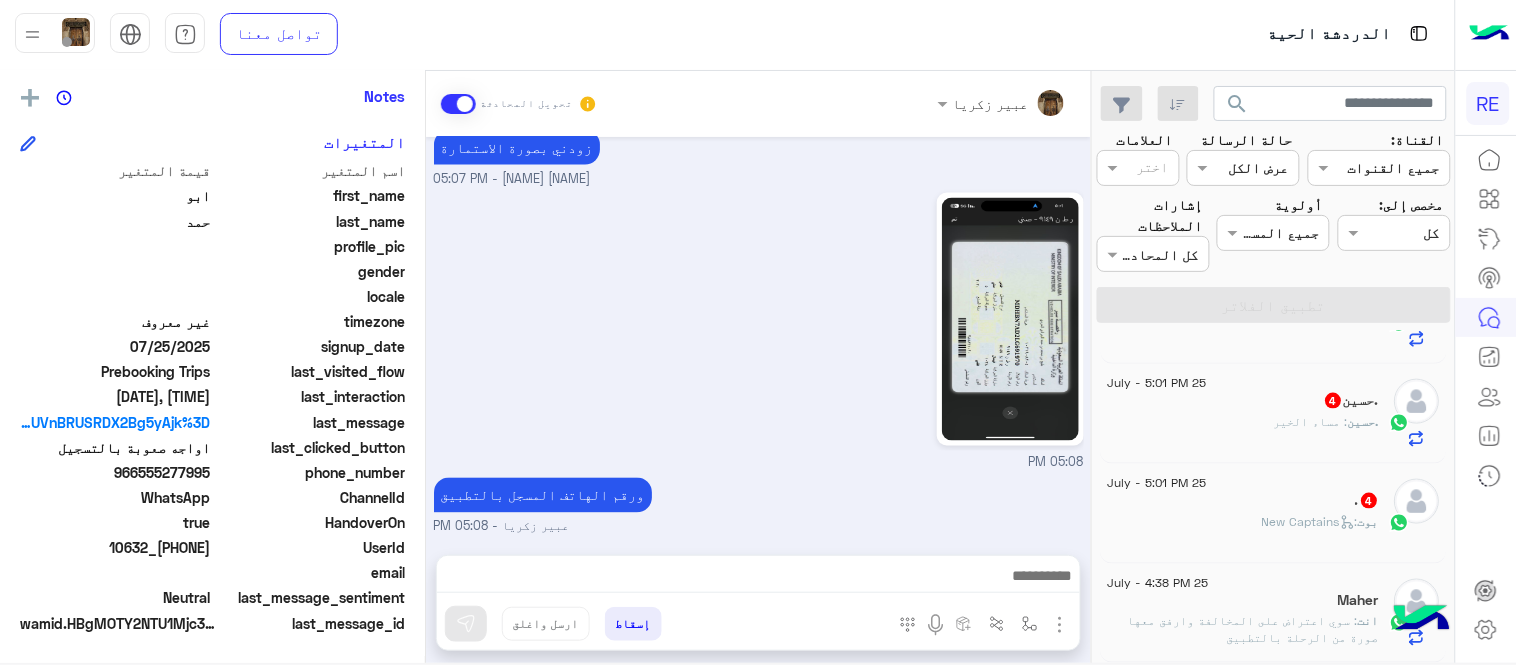 click on ". [NAME] : مساء الخير" 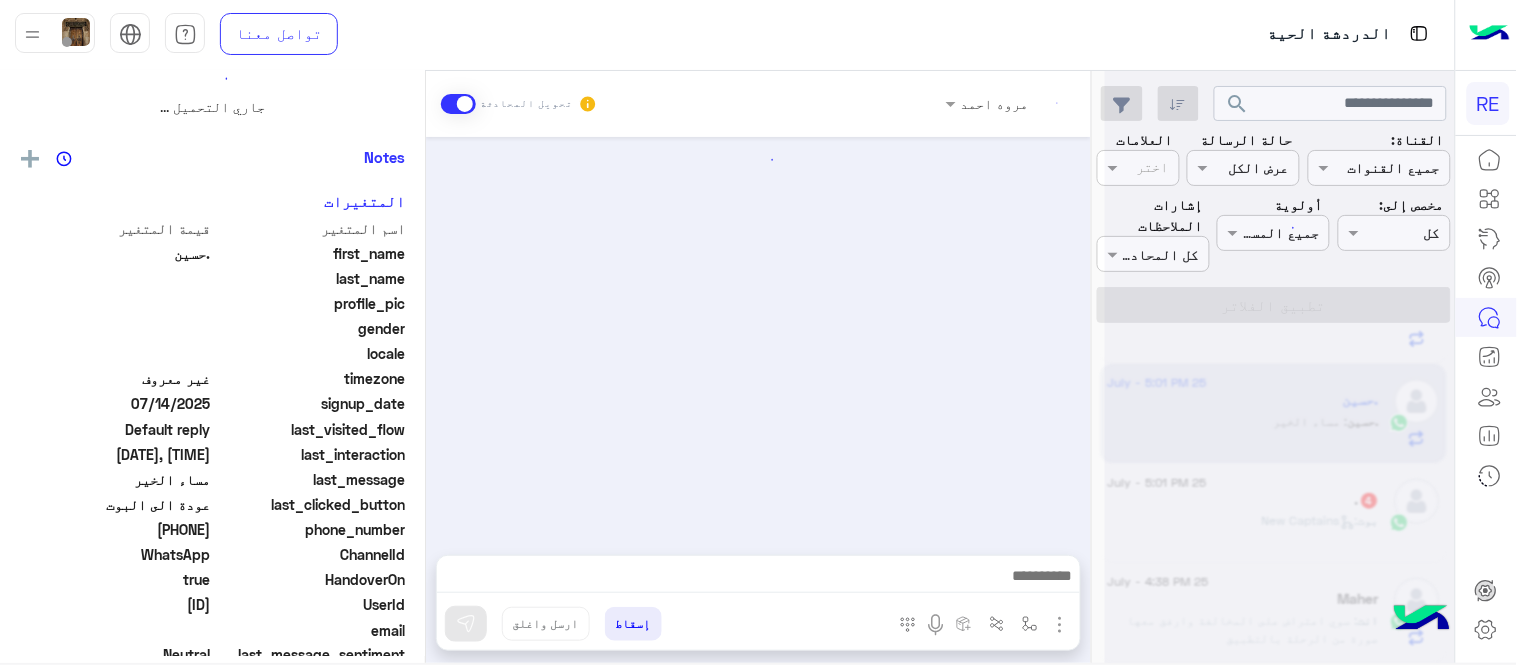 scroll, scrollTop: 0, scrollLeft: 0, axis: both 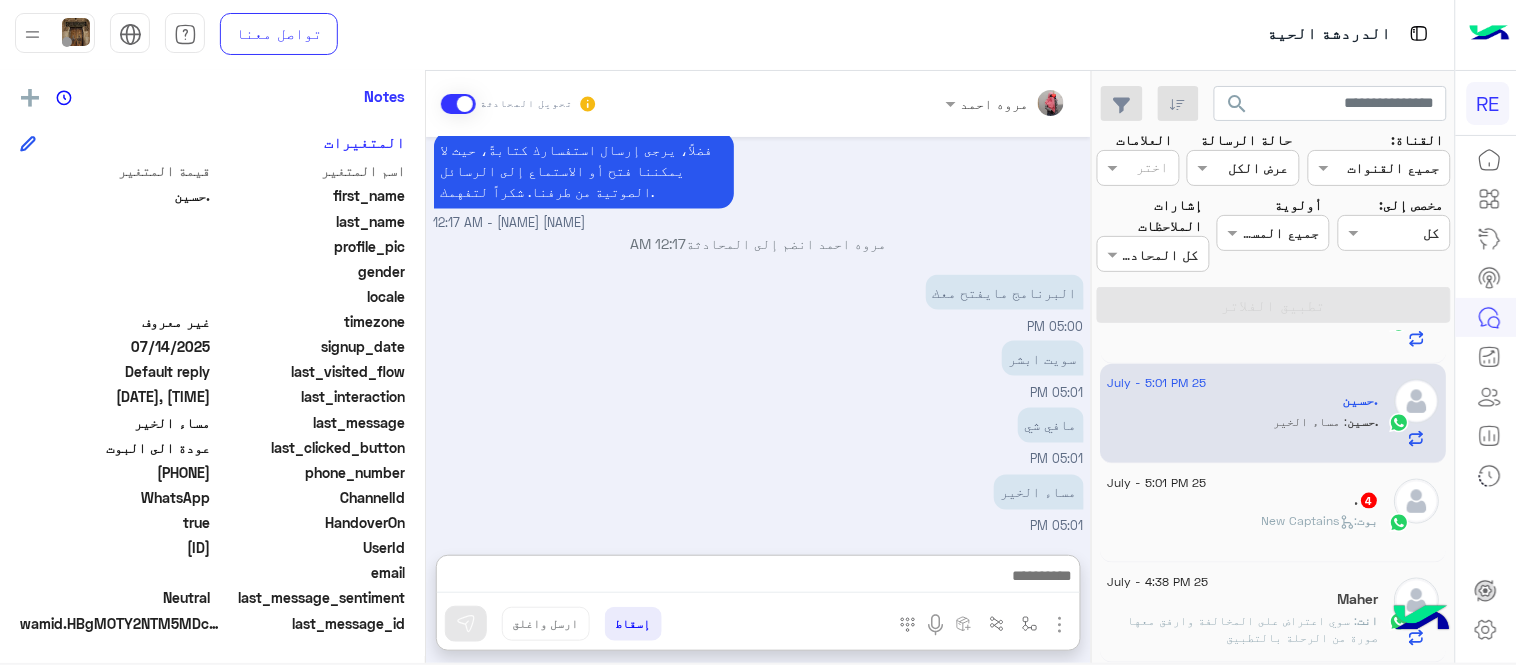 click at bounding box center [758, 578] 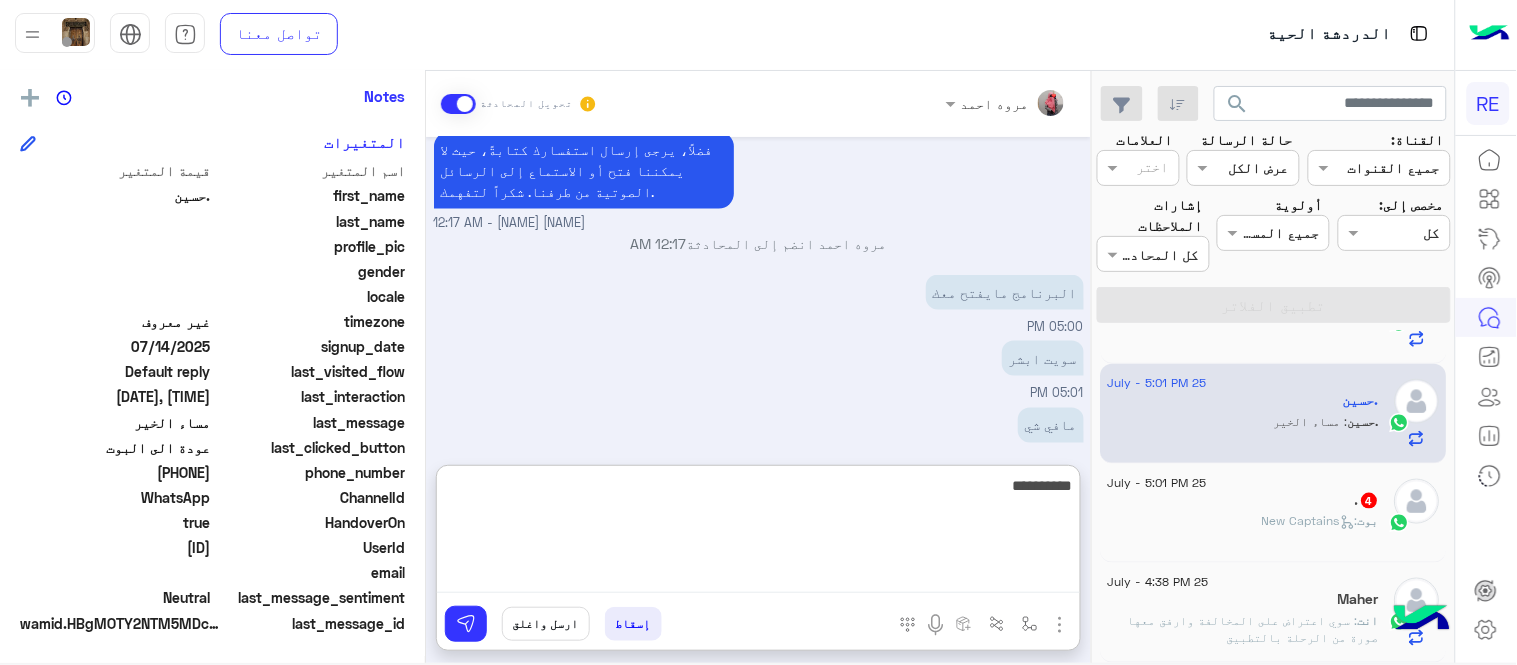 type on "**********" 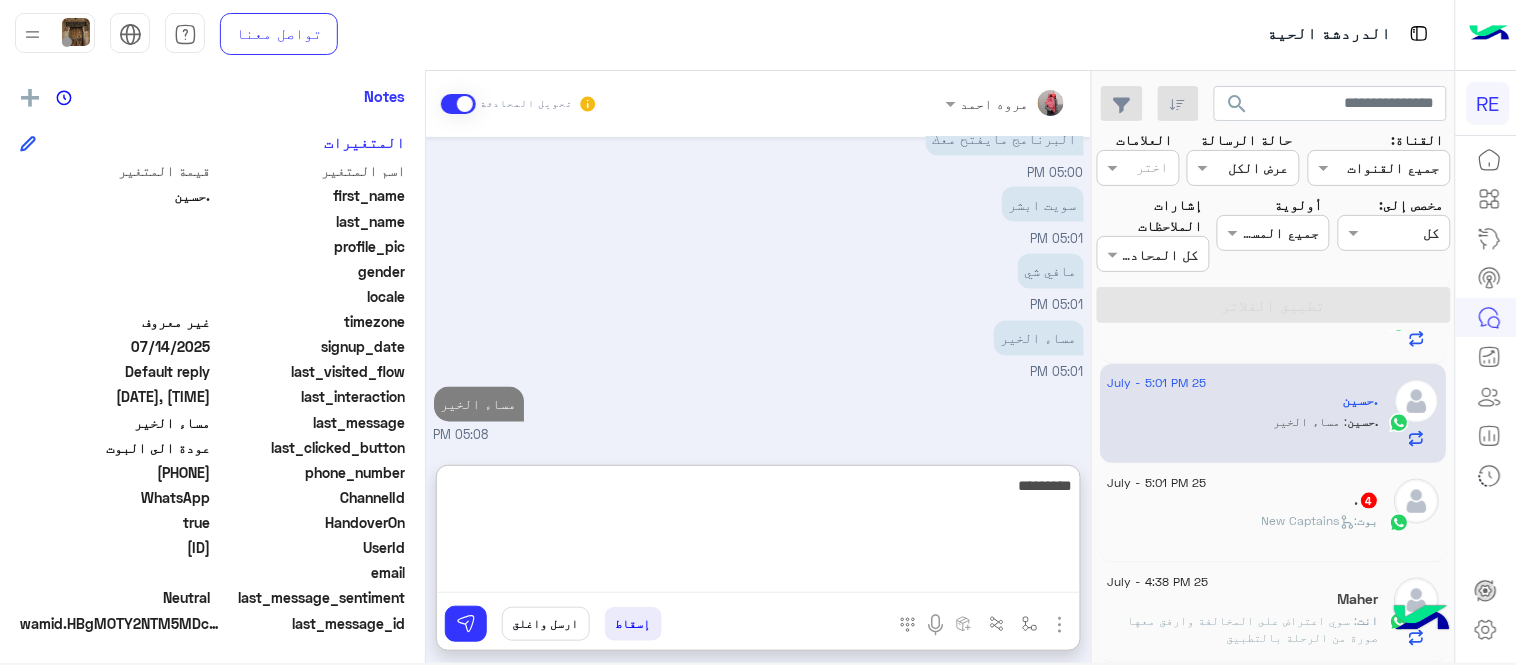 scroll, scrollTop: 902, scrollLeft: 0, axis: vertical 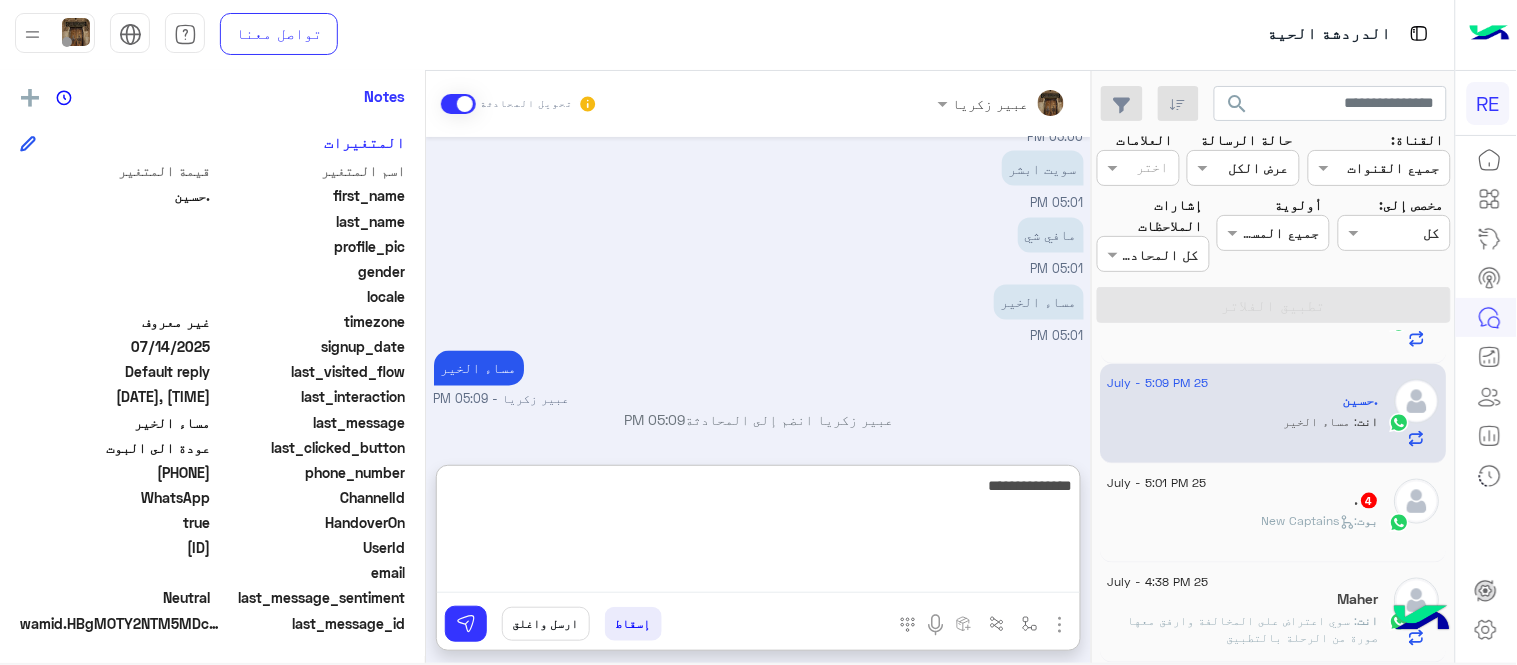 type on "**********" 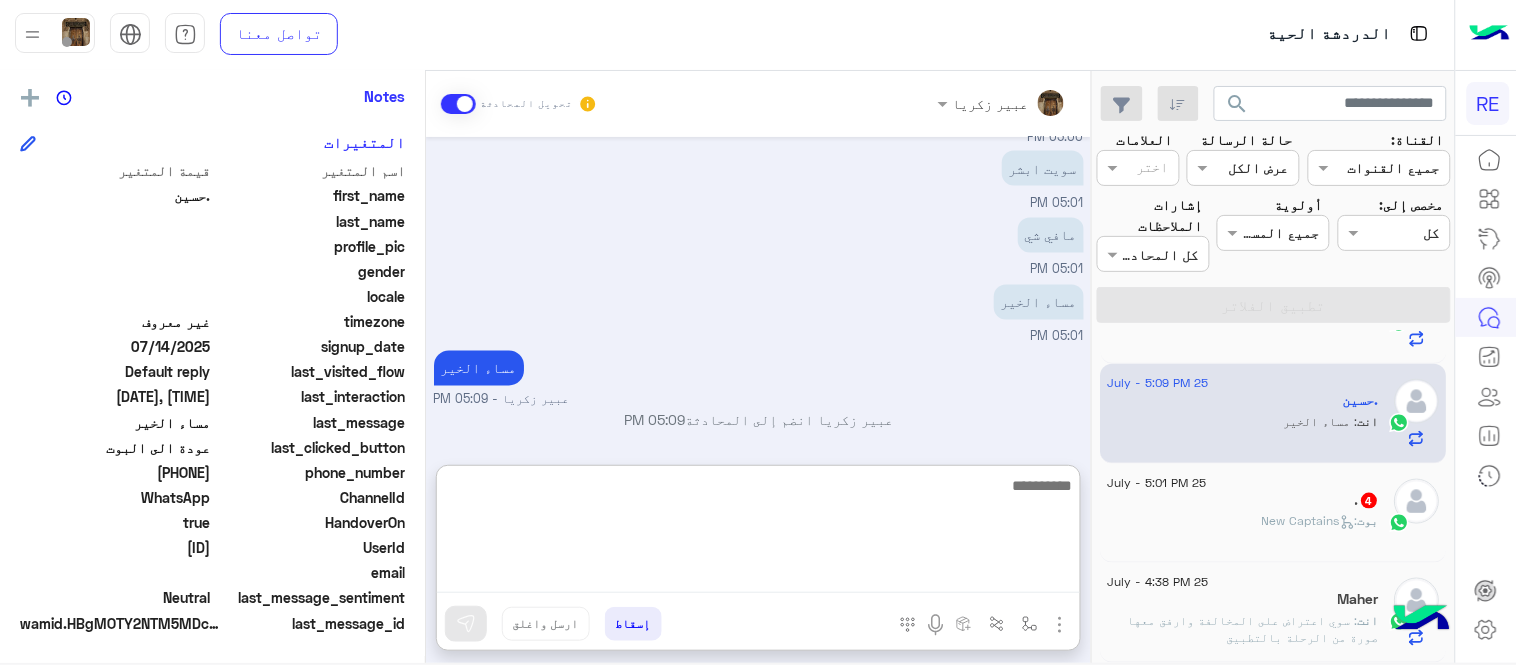 scroll, scrollTop: 966, scrollLeft: 0, axis: vertical 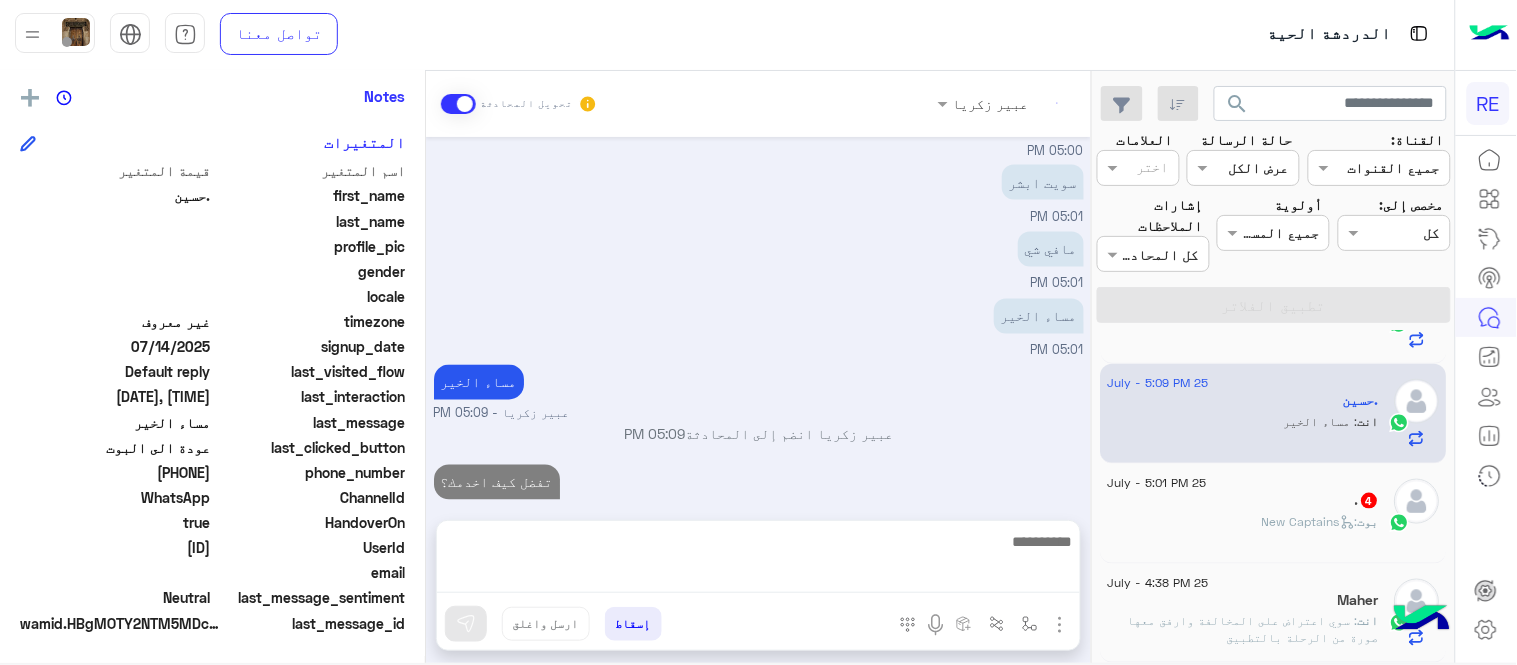 click on "بوت :   New Captains" 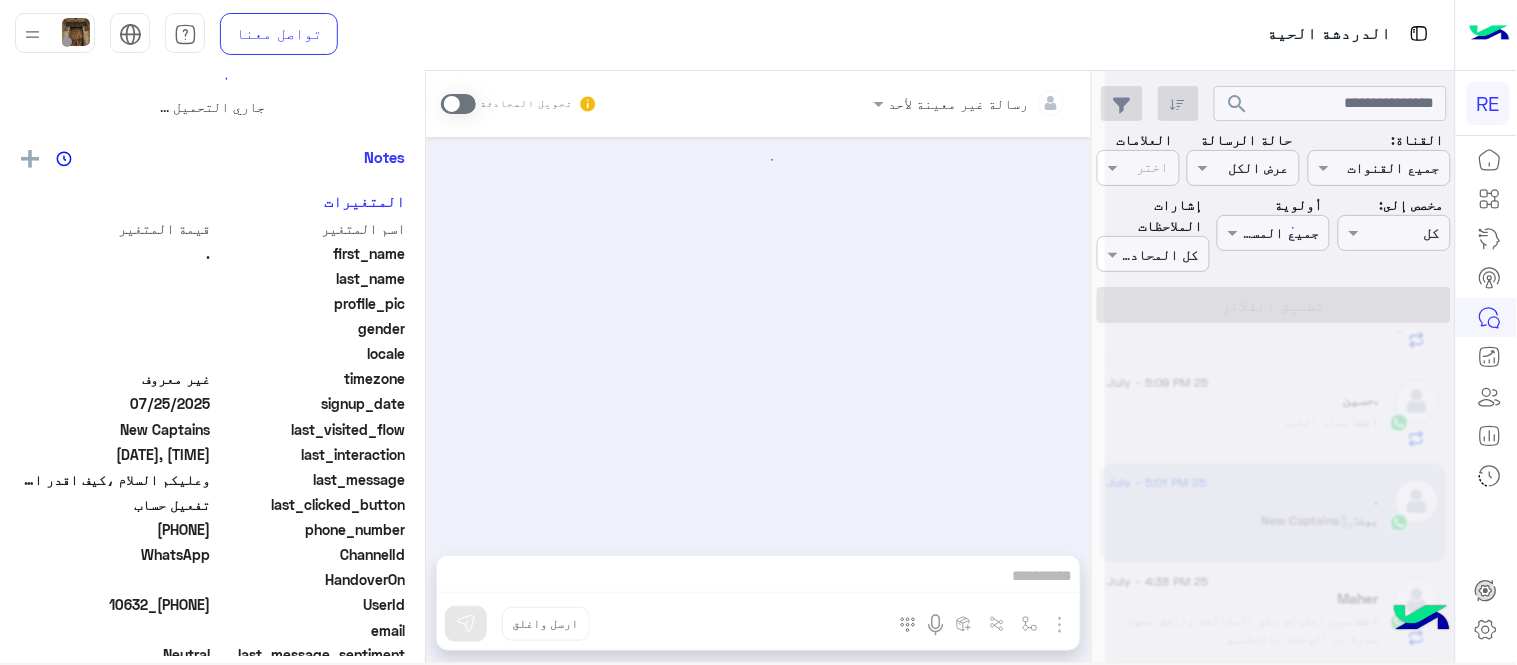 scroll, scrollTop: 0, scrollLeft: 0, axis: both 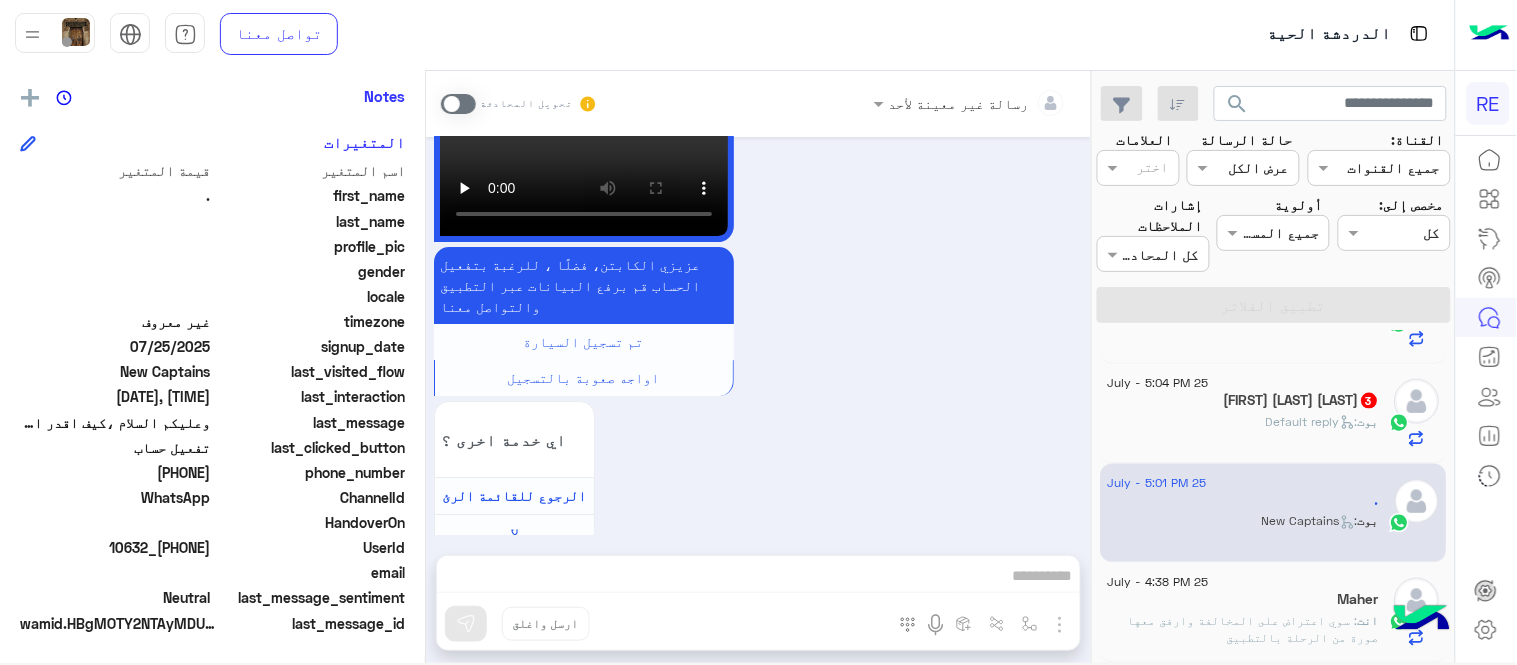 click at bounding box center [458, 104] 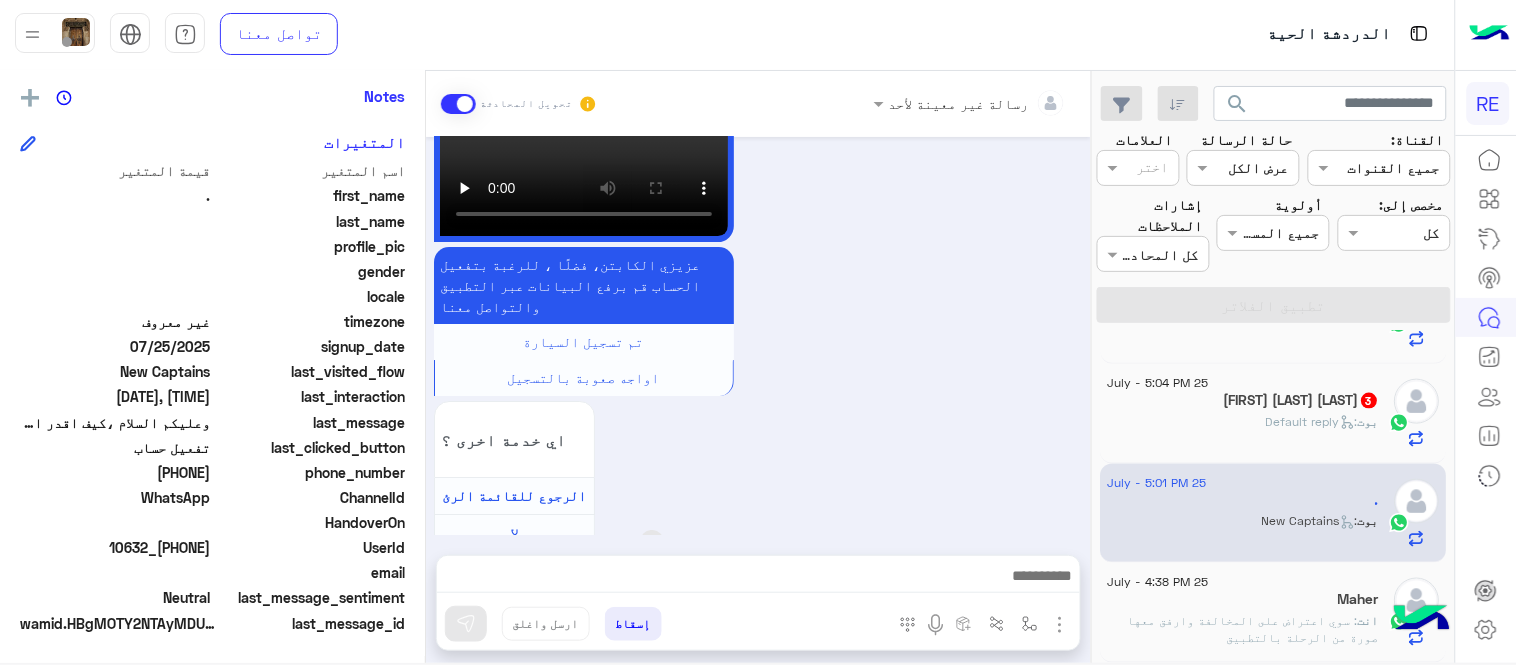 scroll, scrollTop: 1683, scrollLeft: 0, axis: vertical 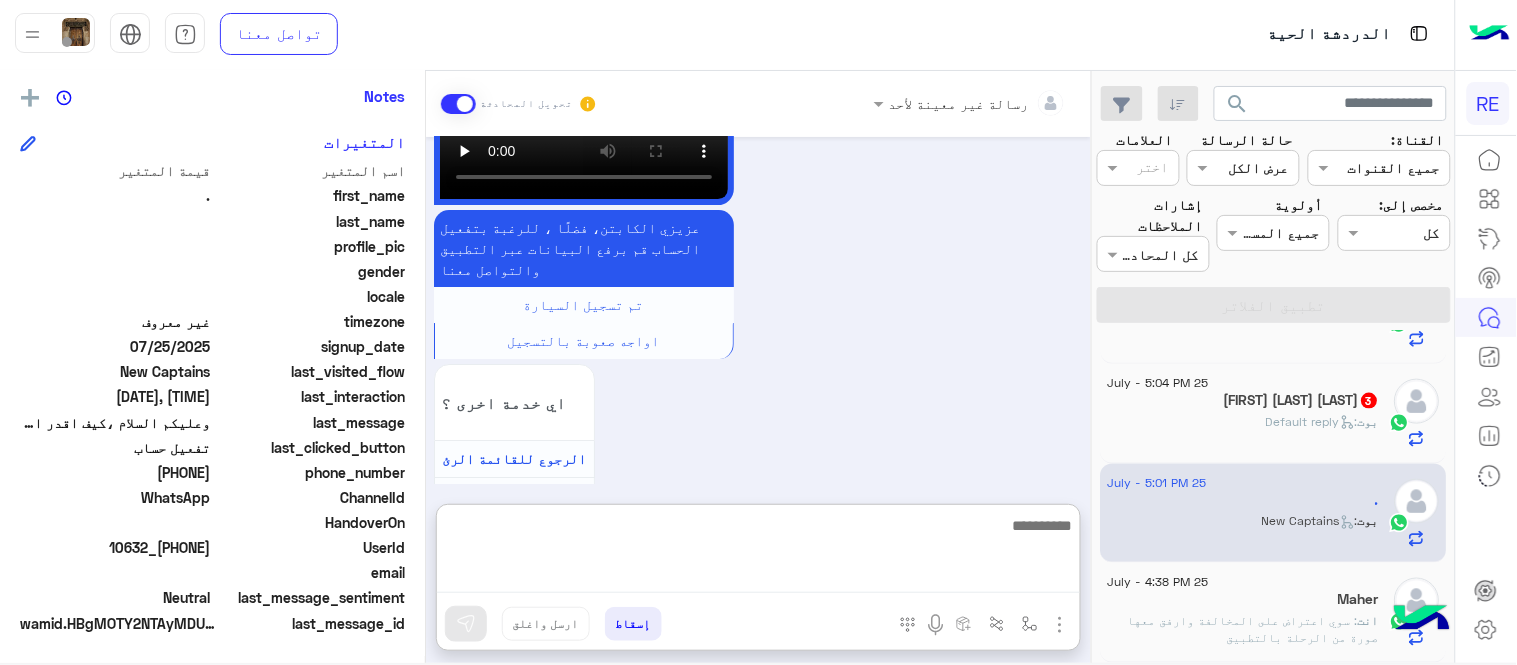 click at bounding box center (758, 553) 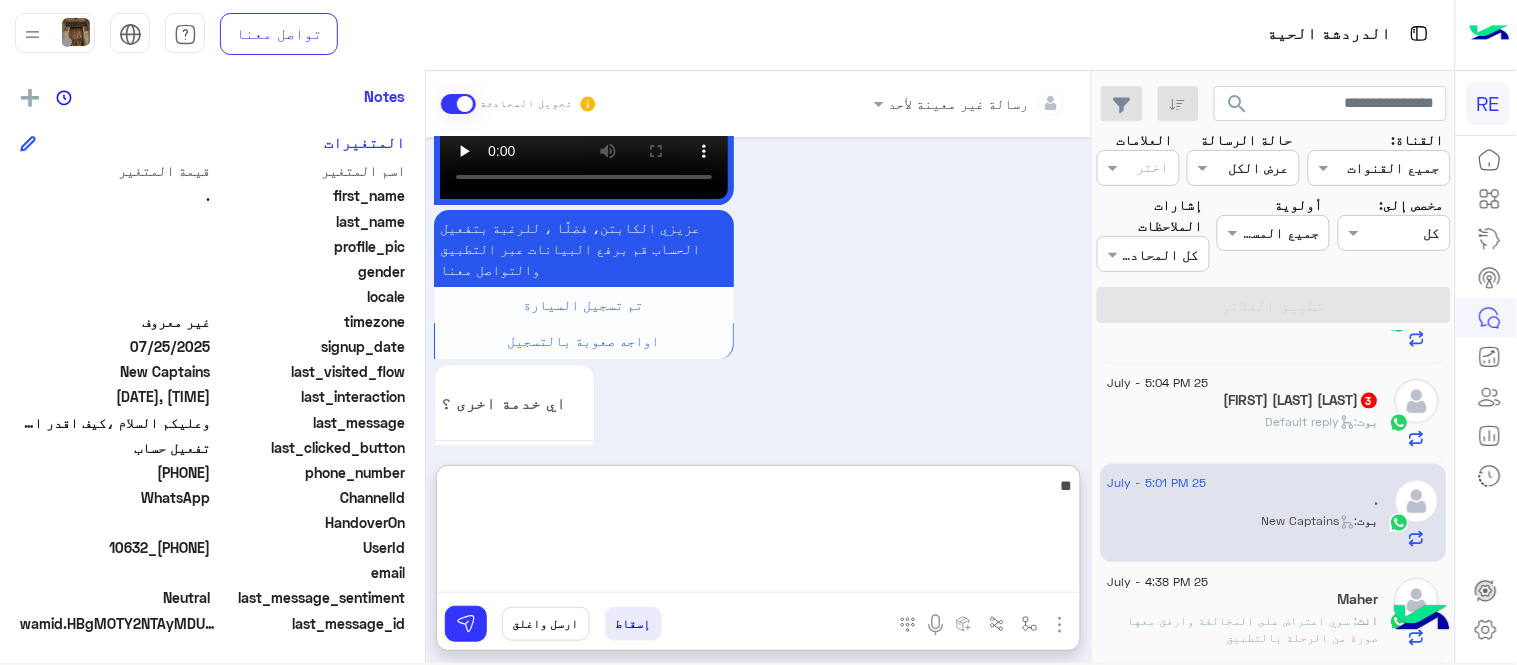 type on "*" 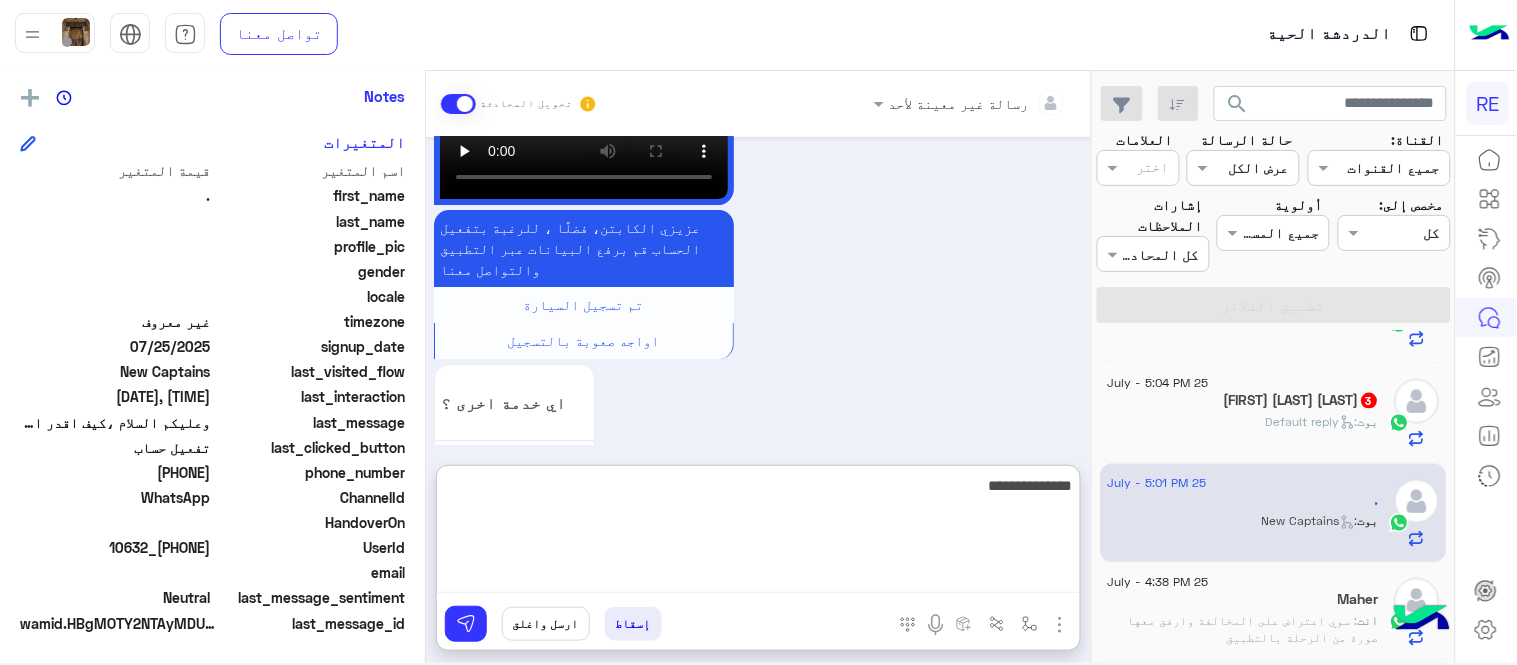 type on "**********" 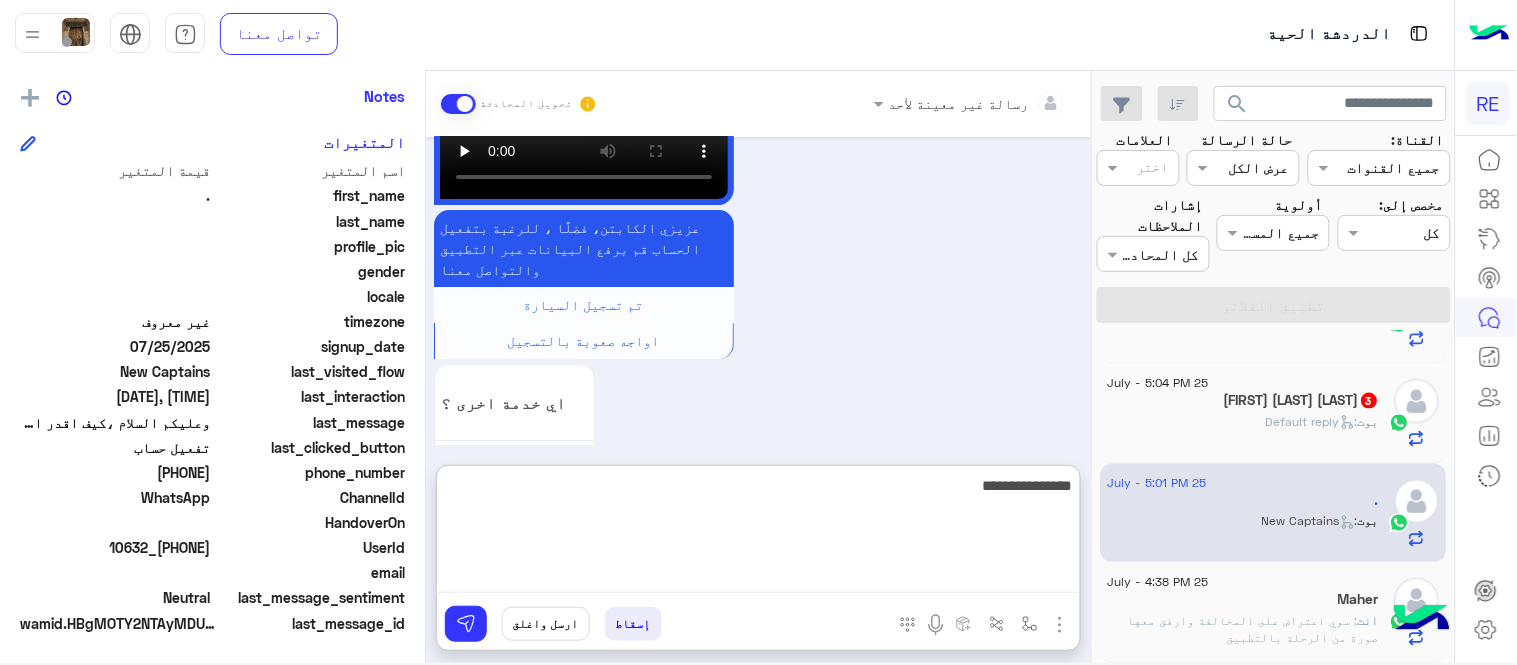 type 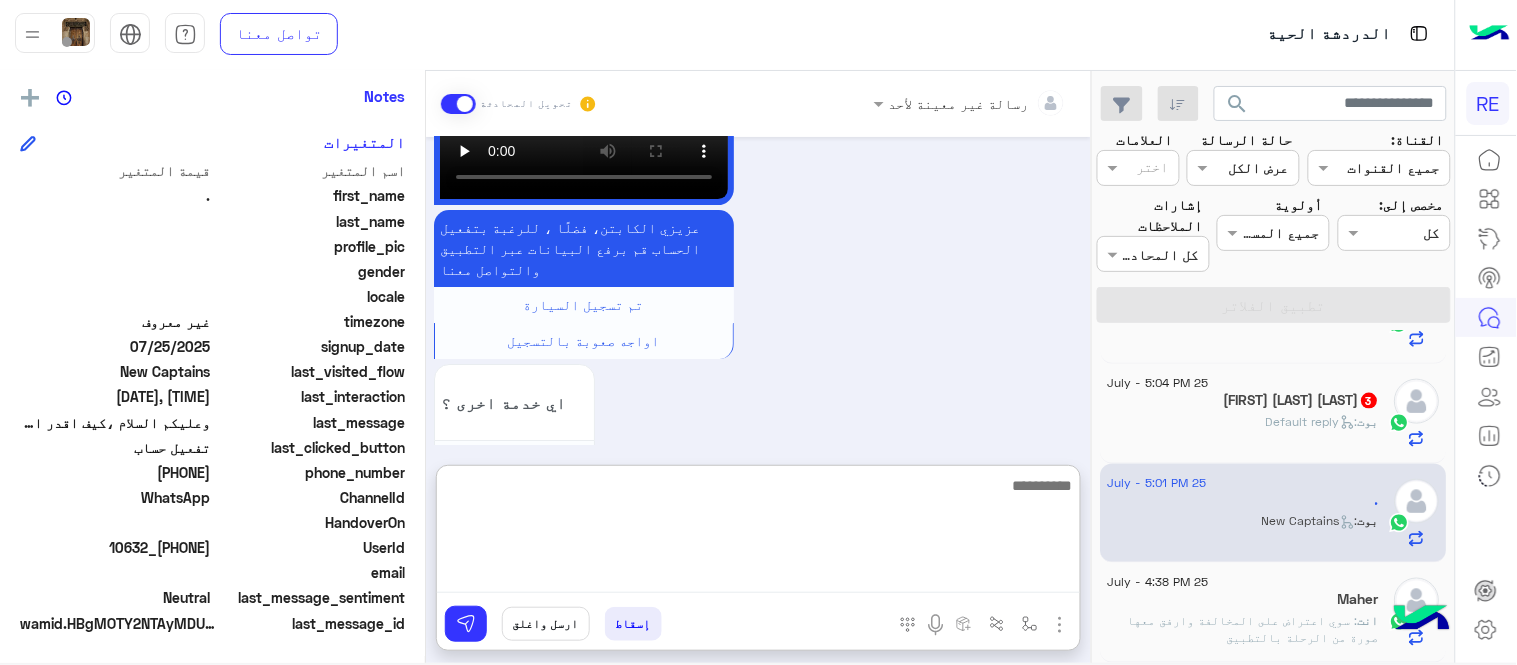 scroll, scrollTop: 1836, scrollLeft: 0, axis: vertical 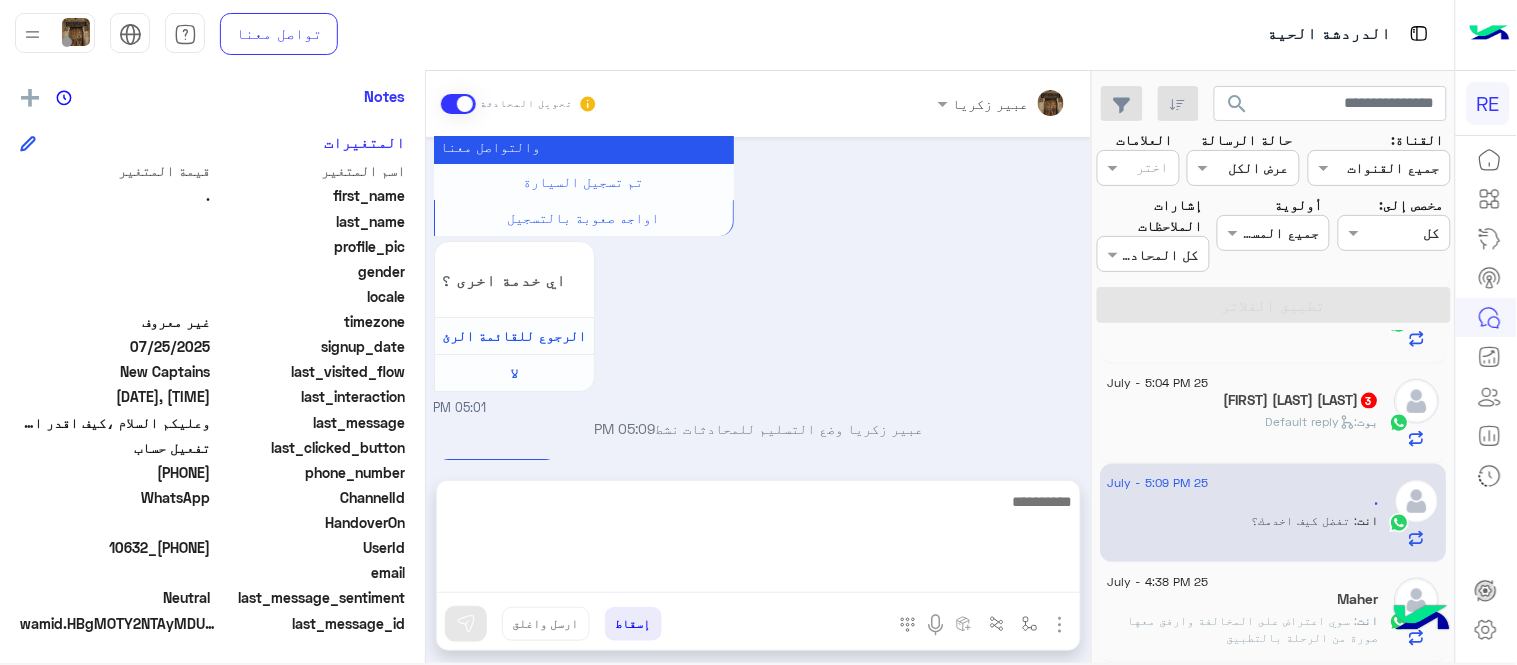 click on "بوت :   Default reply" 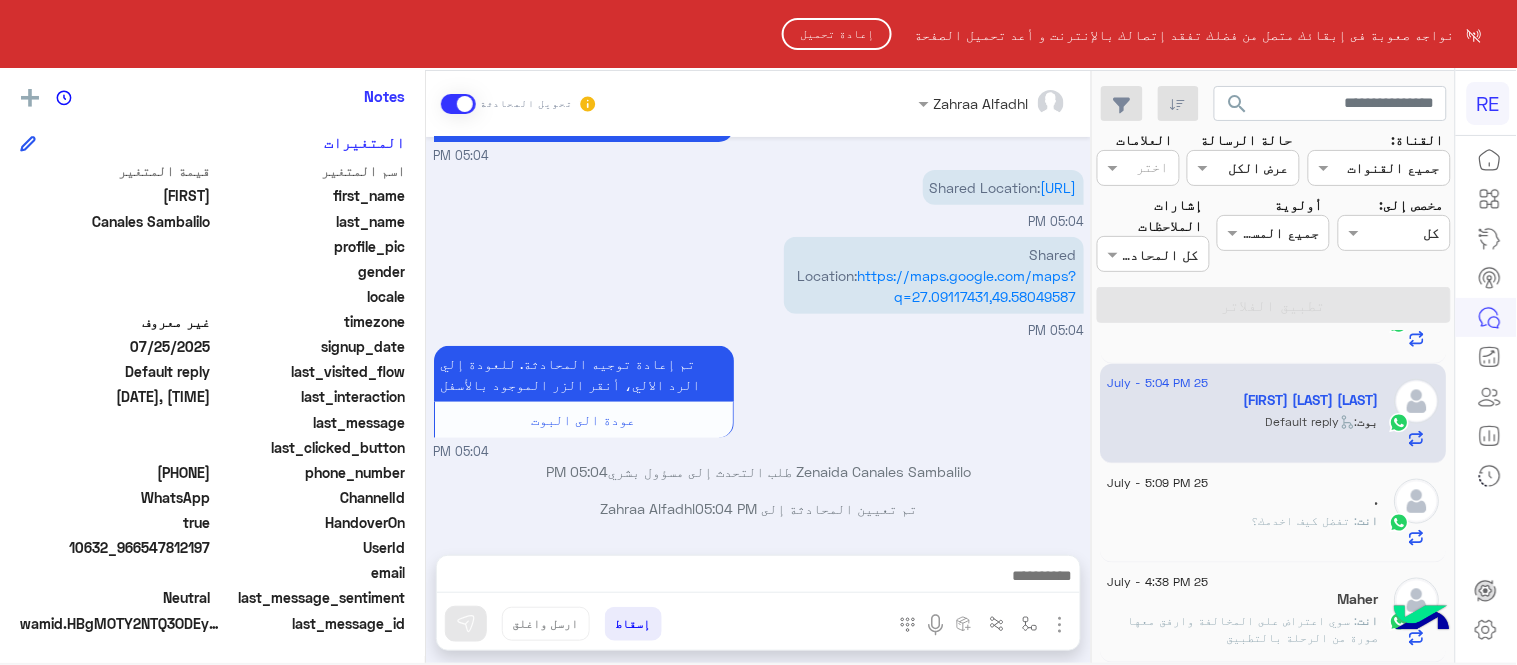 scroll, scrollTop: 220, scrollLeft: 0, axis: vertical 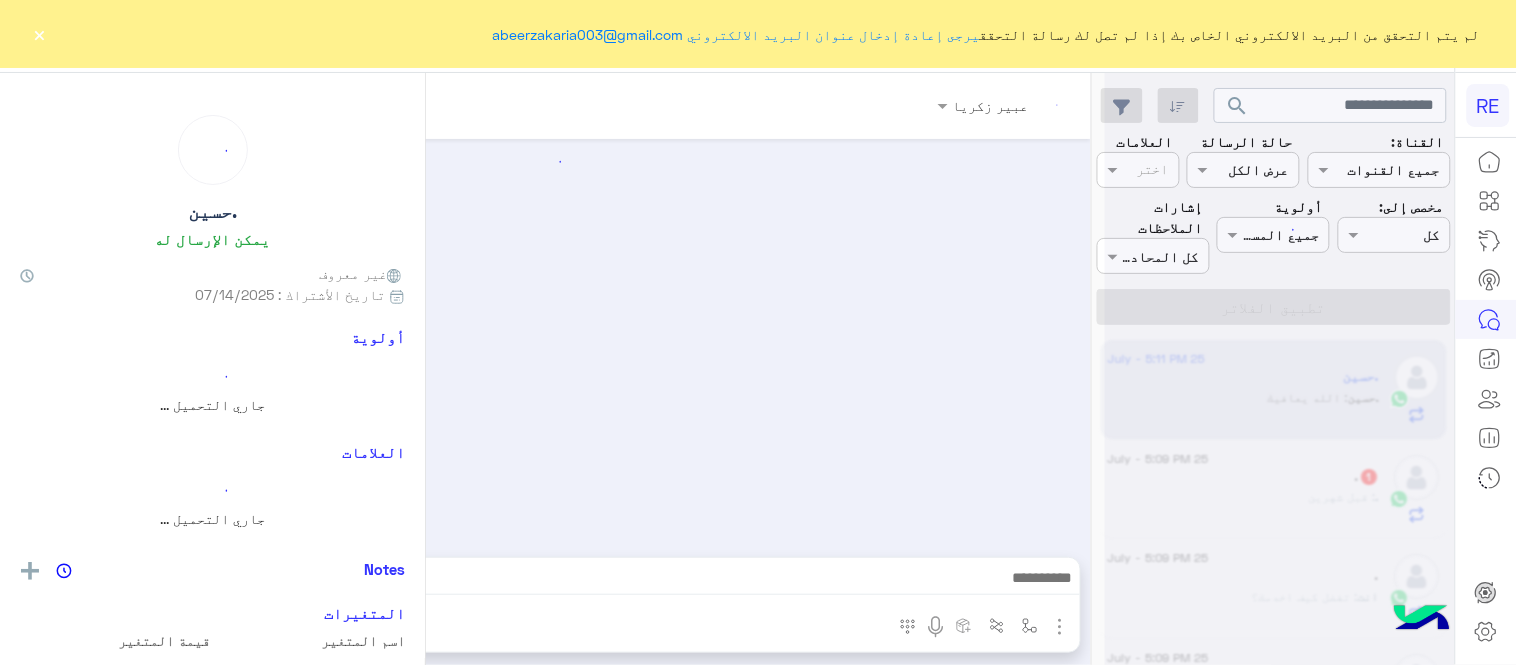 click on "×" 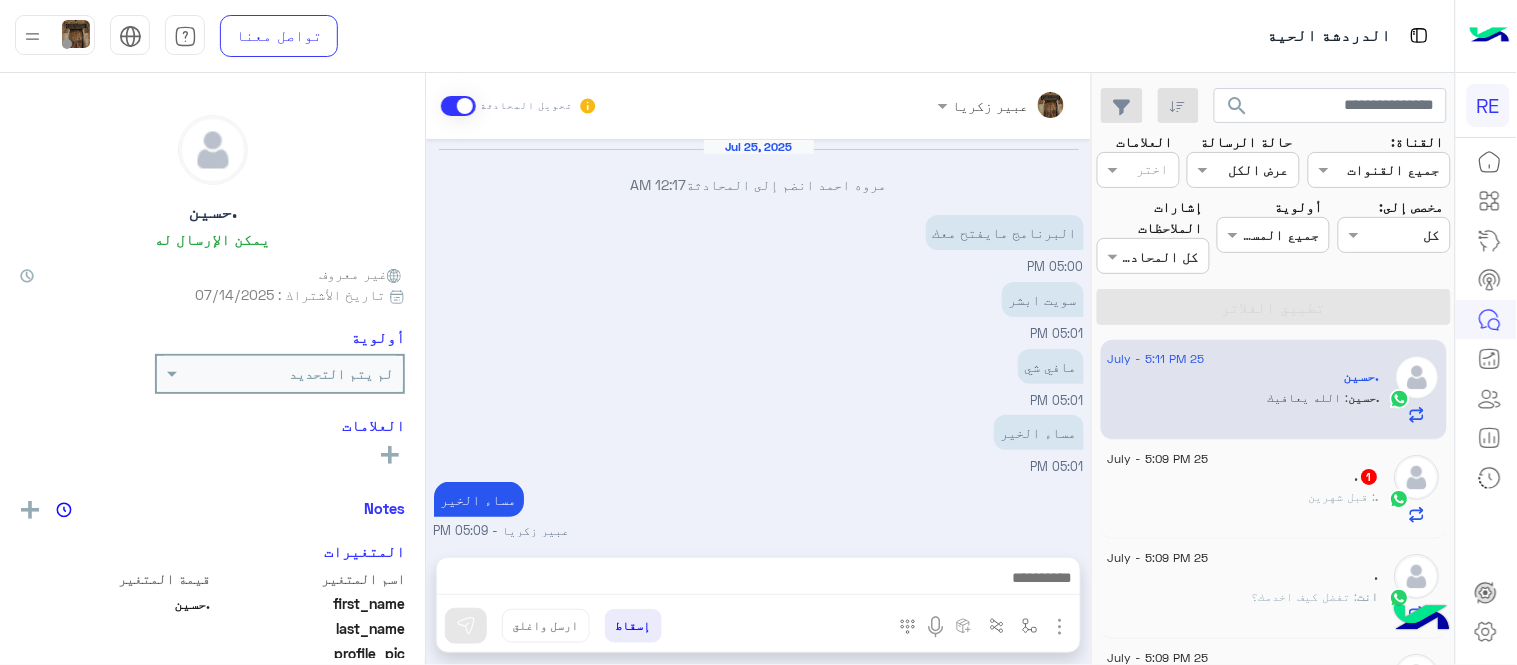 scroll, scrollTop: 235, scrollLeft: 0, axis: vertical 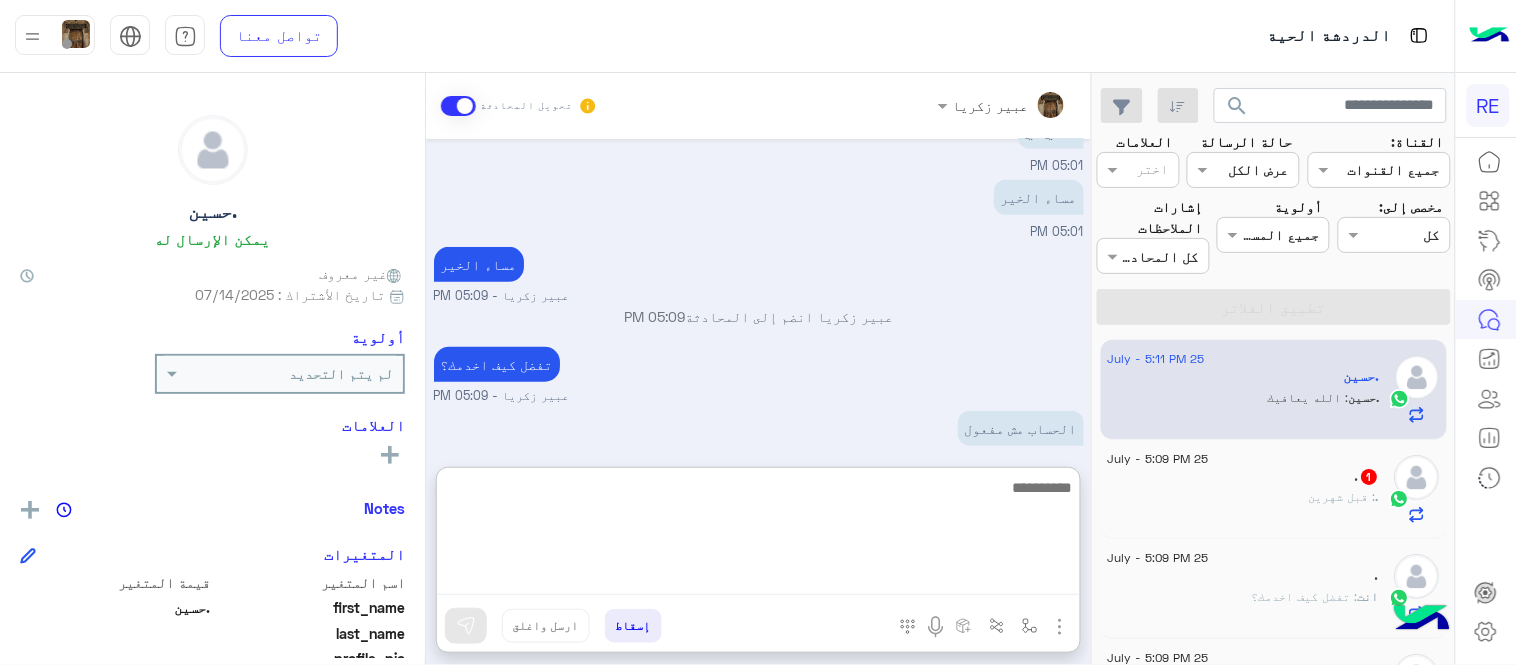 click at bounding box center (758, 535) 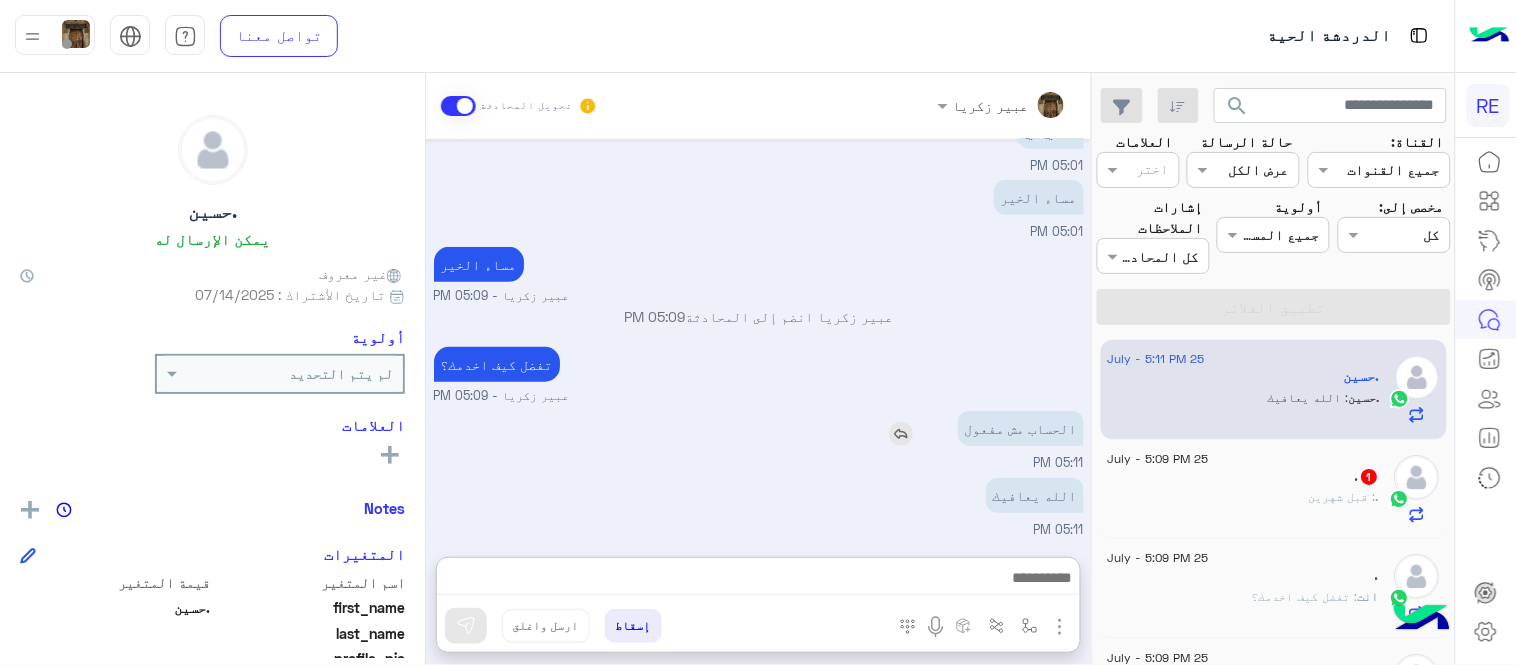 click on "الحساب مش مفعول" at bounding box center (964, 428) 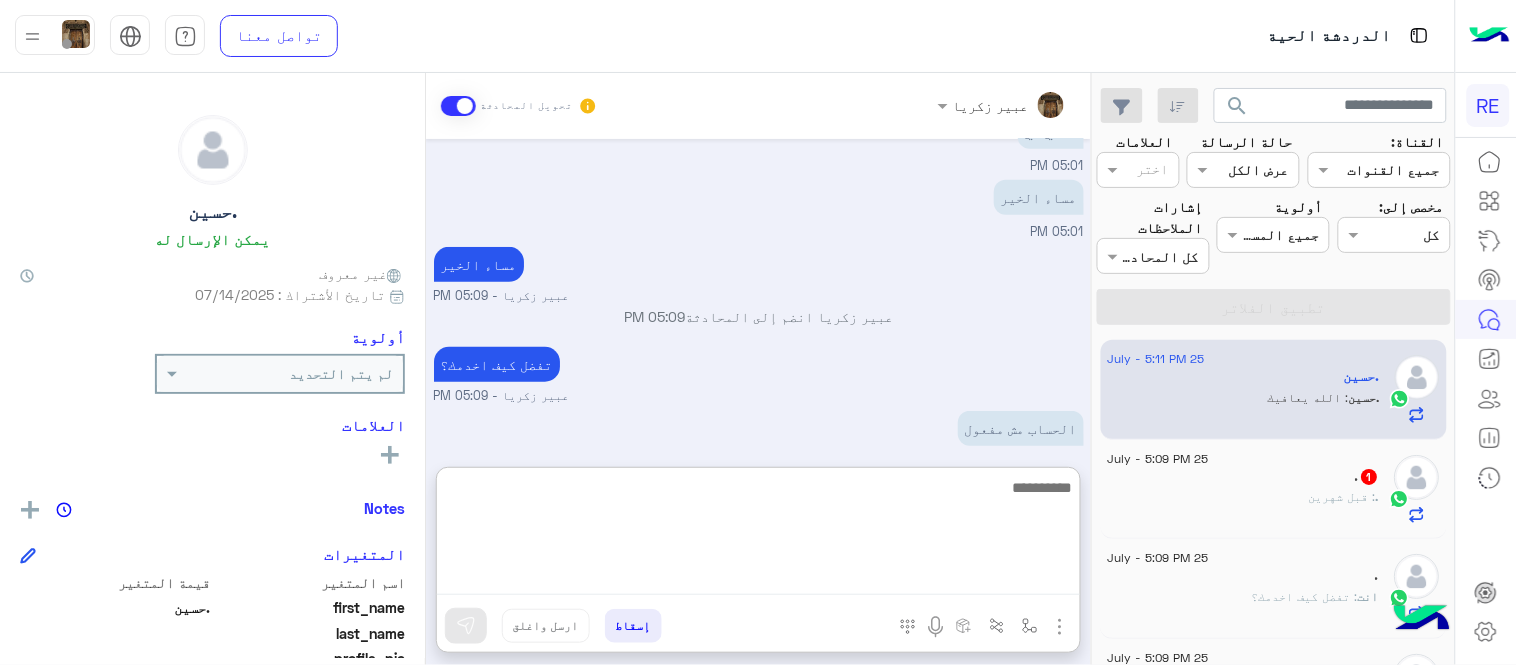 click at bounding box center (758, 535) 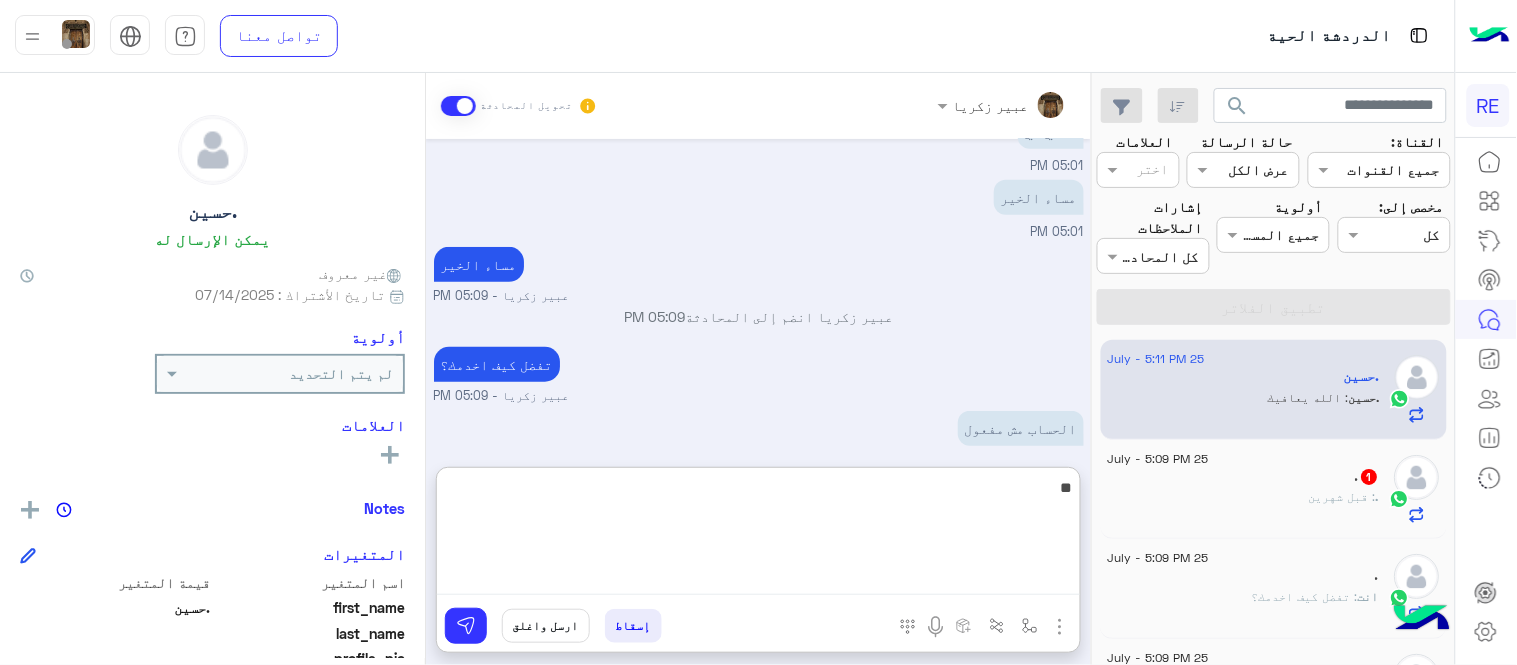 type on "*" 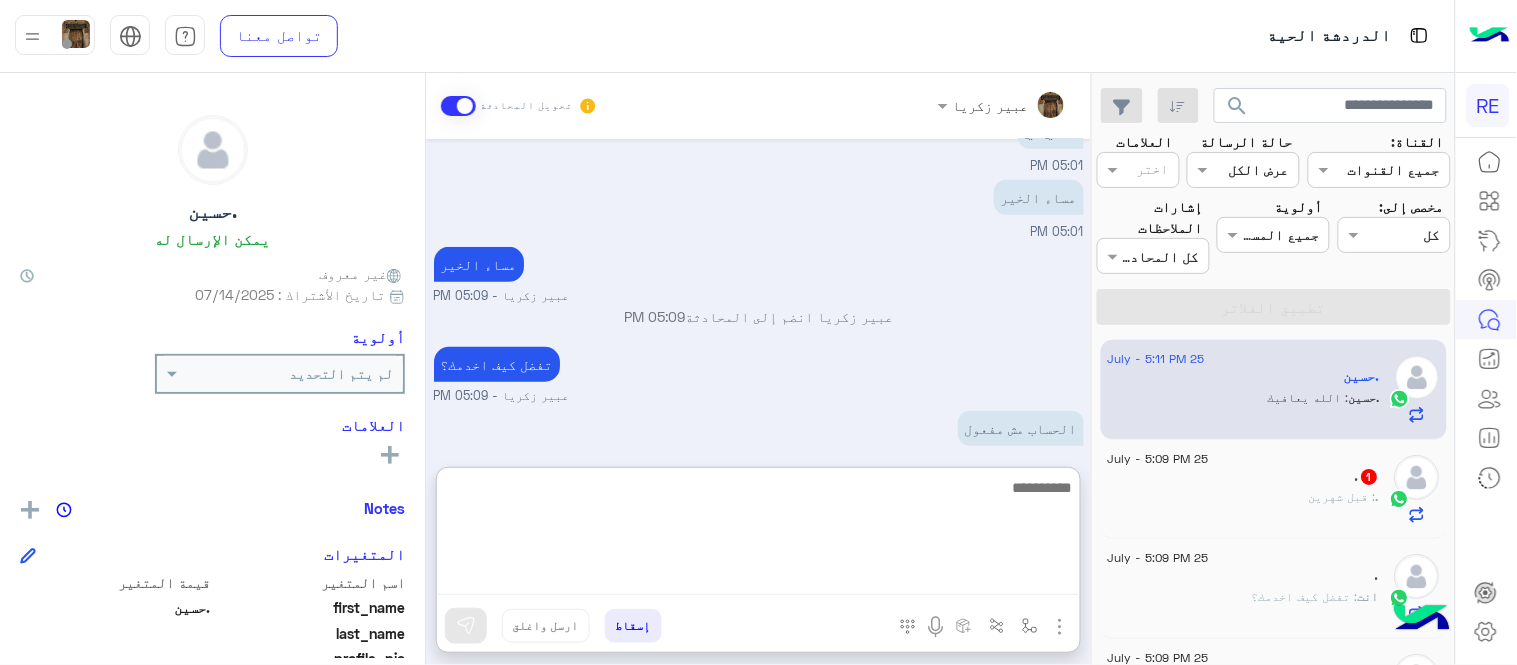 click at bounding box center (758, 535) 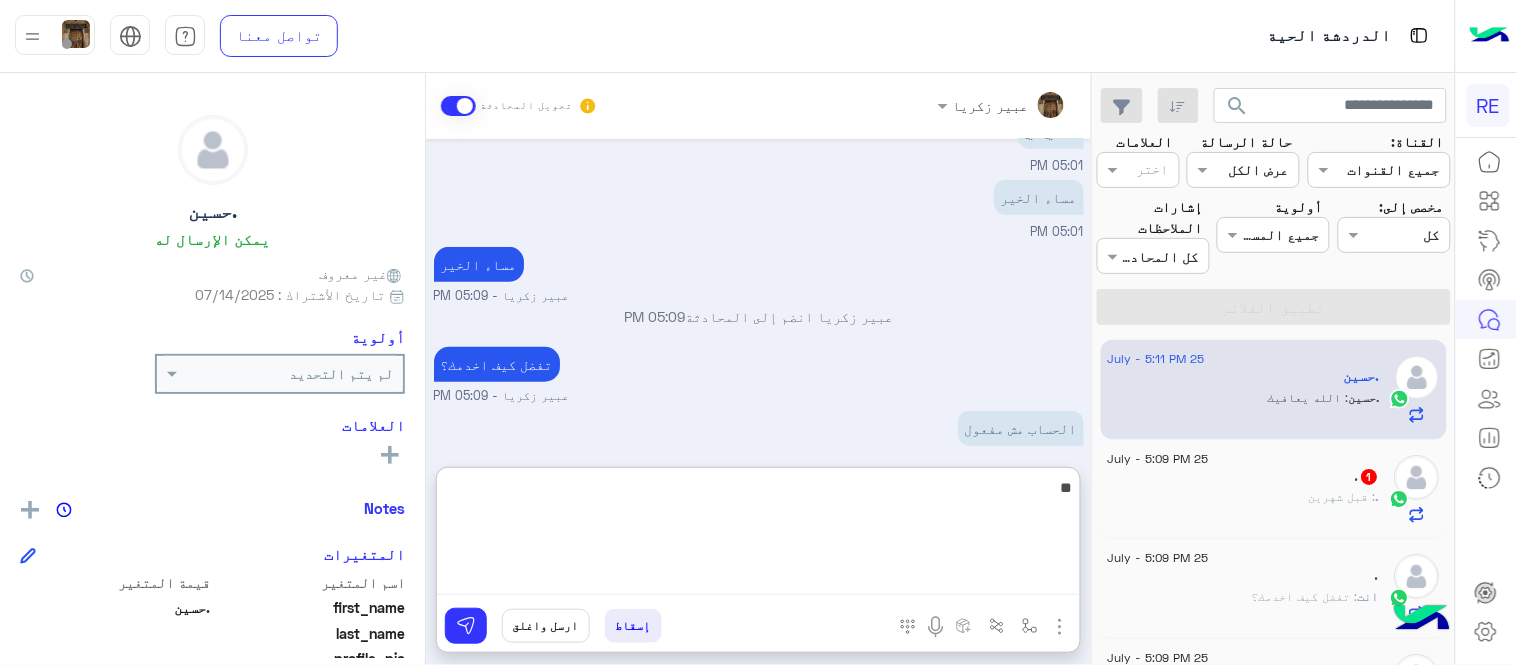type on "*" 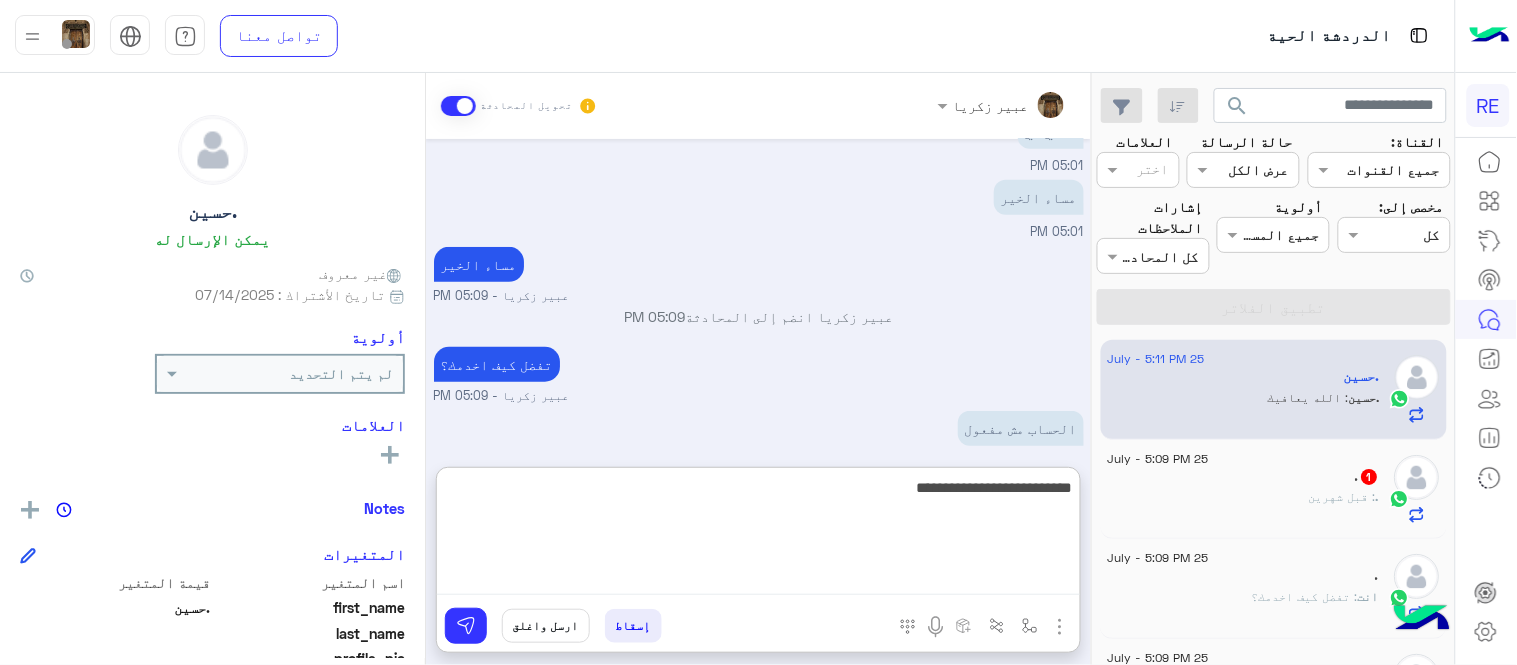 type on "**********" 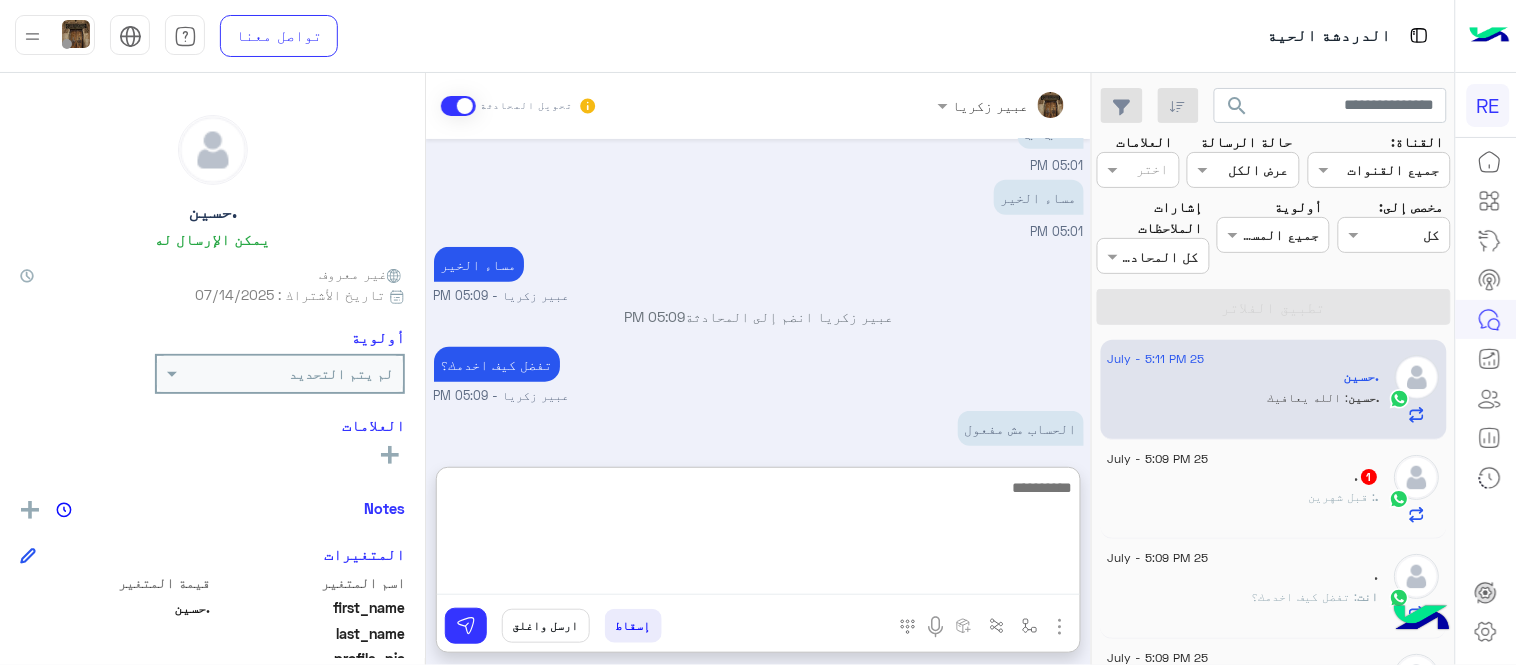 scroll, scrollTop: 390, scrollLeft: 0, axis: vertical 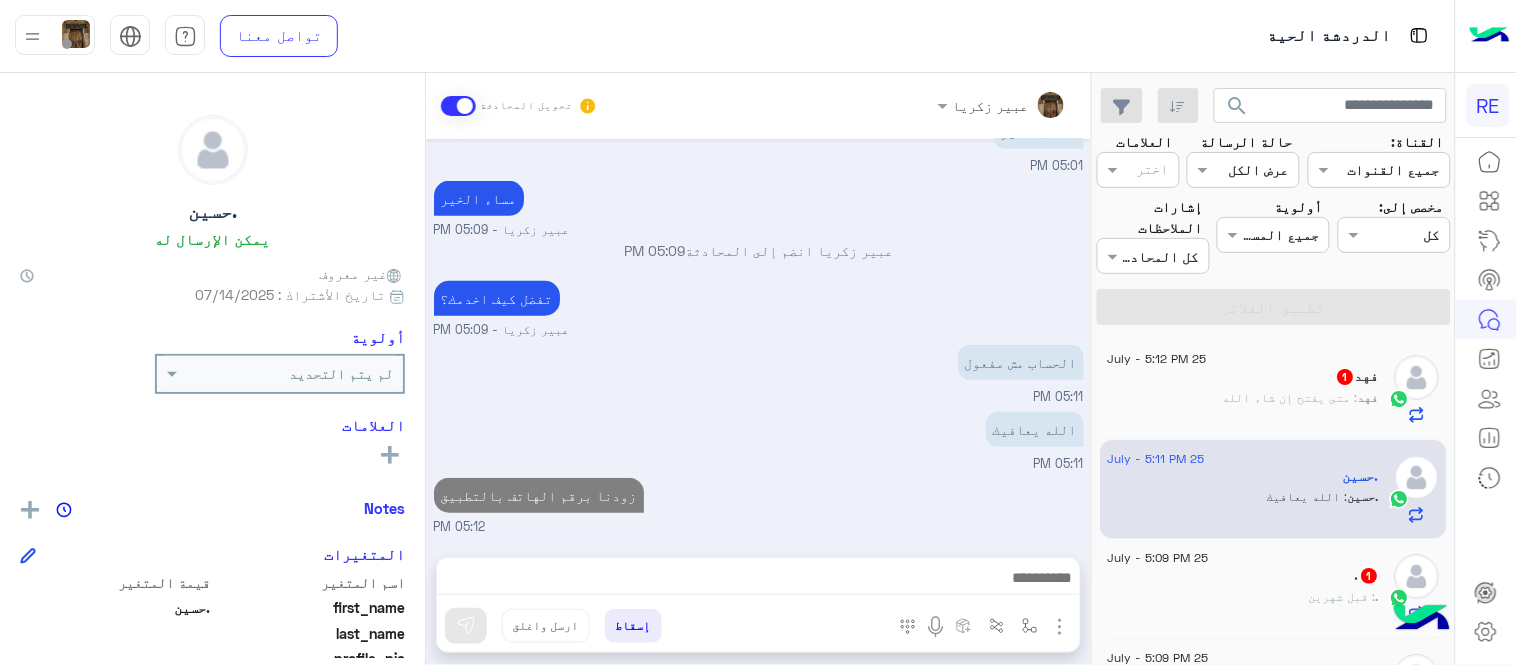 click on "Jul 25, 2025   مروه احمد انضم إلى المحادثة   12:17 AM      البرنامج مايفتح معك   05:00 PM  سويت ابشر   05:01 PM  مافي شي   05:01 PM  مساء الخير   05:01 PM  مساء الخير  عبير زكريا -  05:09 PM   عبير زكريا انضم إلى المحادثة   05:09 PM      تفضل كيف اخدمك؟  عبير زكريا -  05:09 PM  الحساب مش مفعول   05:11 PM  الله يعافيك   05:11 PM  زودنا برقم الهاتف بالتطبيق   05:12 PM" at bounding box center [758, 338] 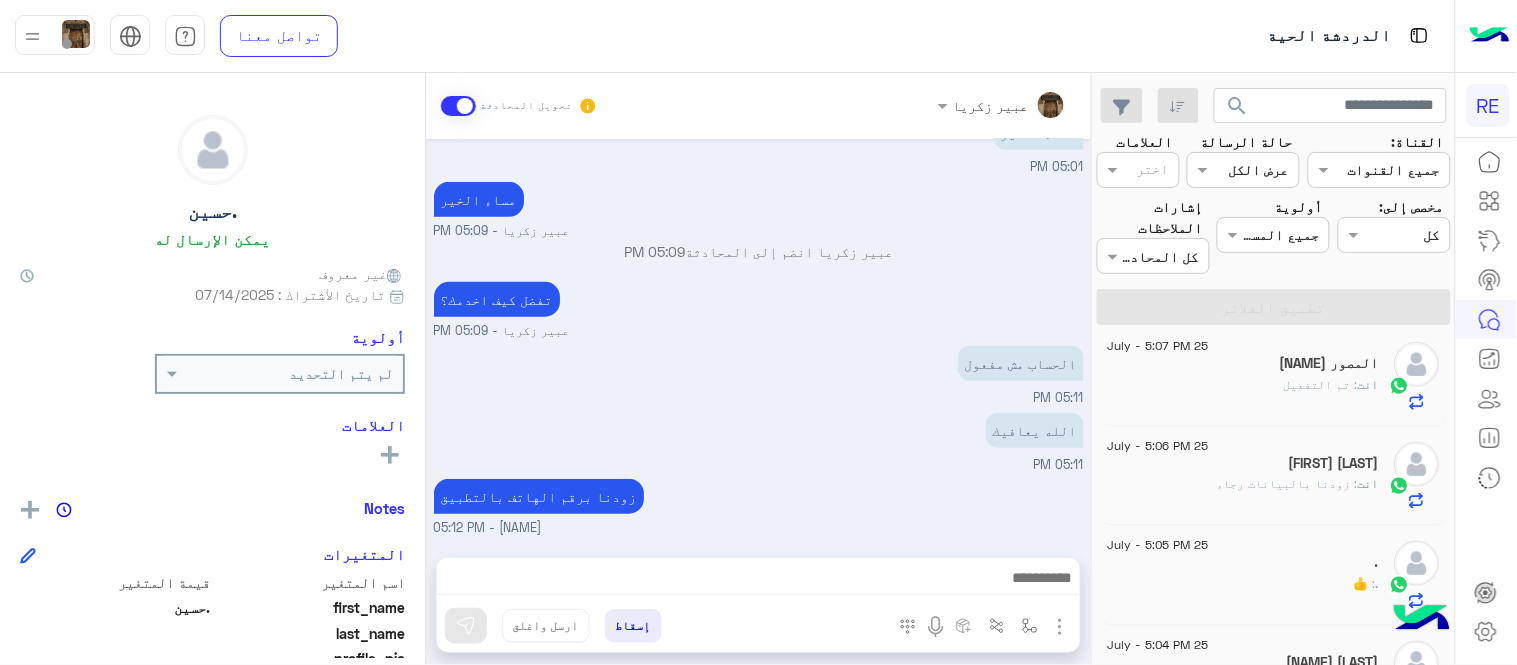 scroll, scrollTop: 676, scrollLeft: 0, axis: vertical 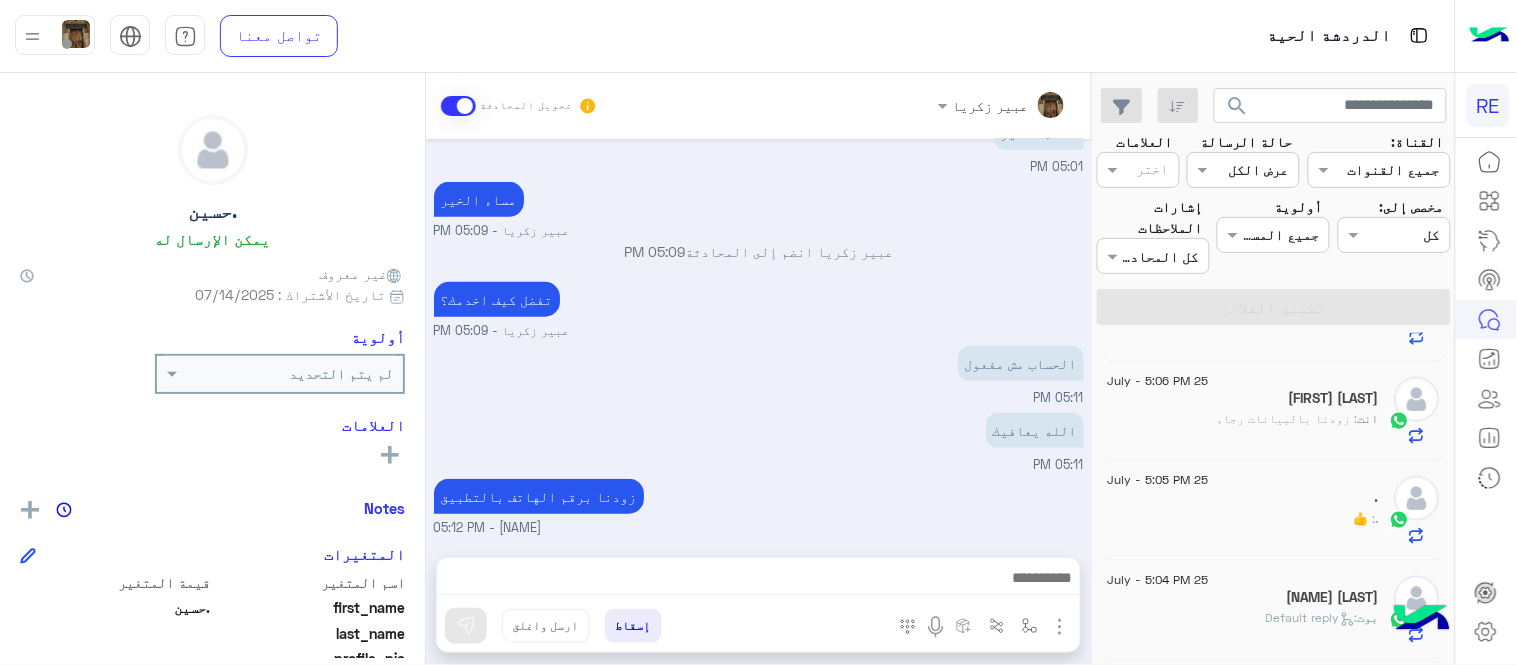 click on "[FIRST] [LAST] [LAST]" 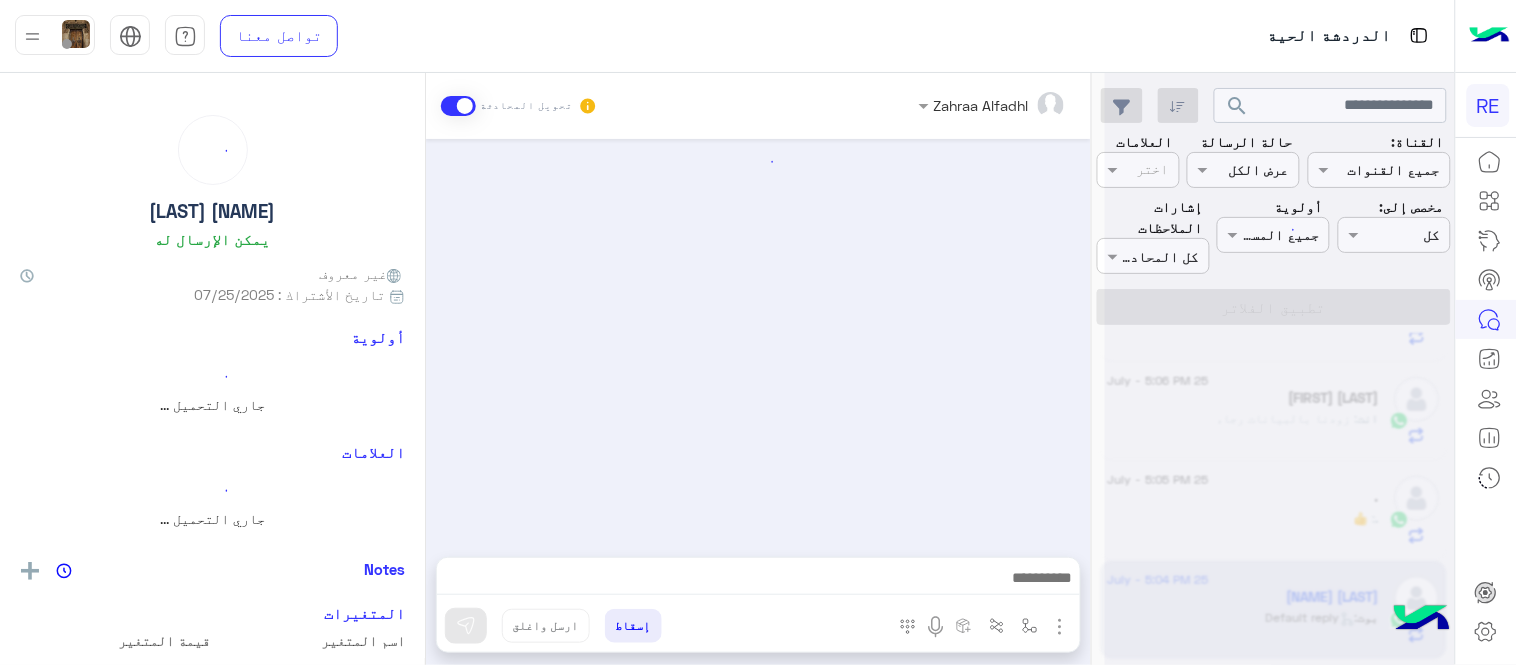 scroll, scrollTop: 220, scrollLeft: 0, axis: vertical 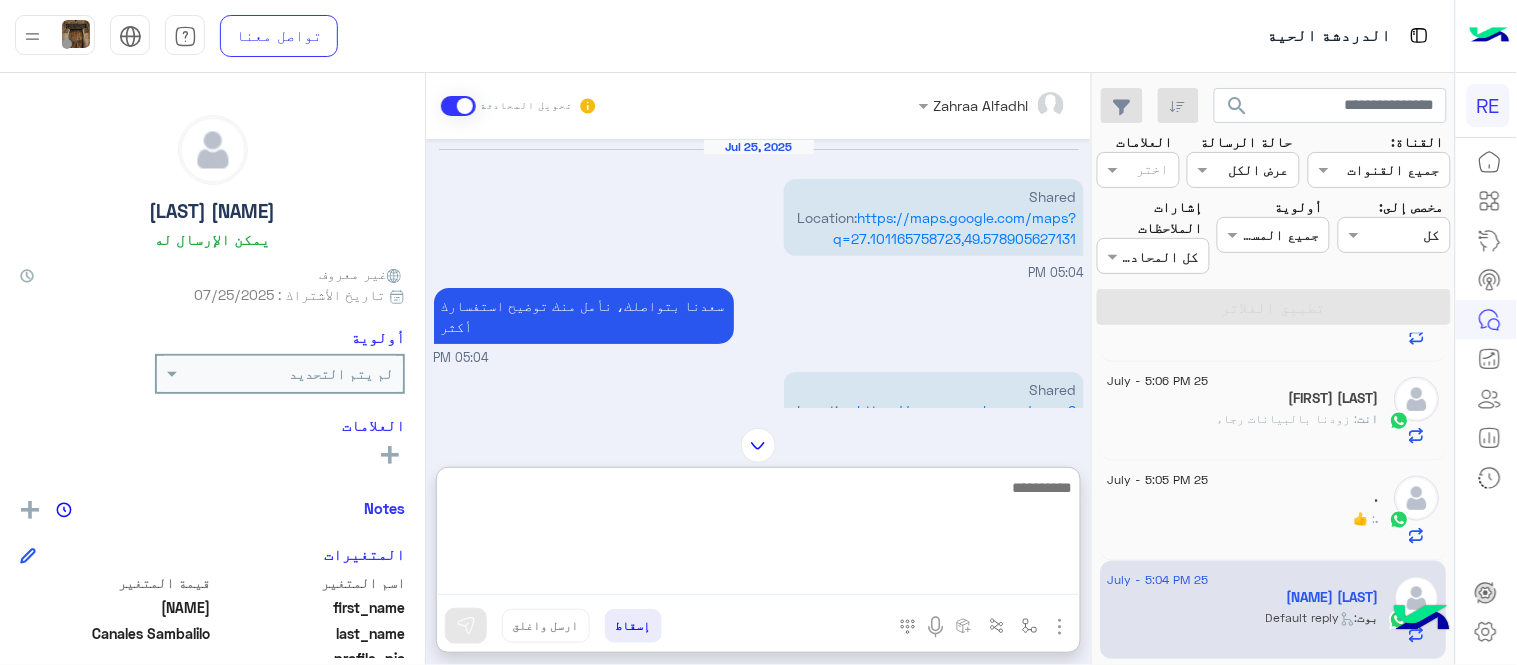 click at bounding box center (758, 535) 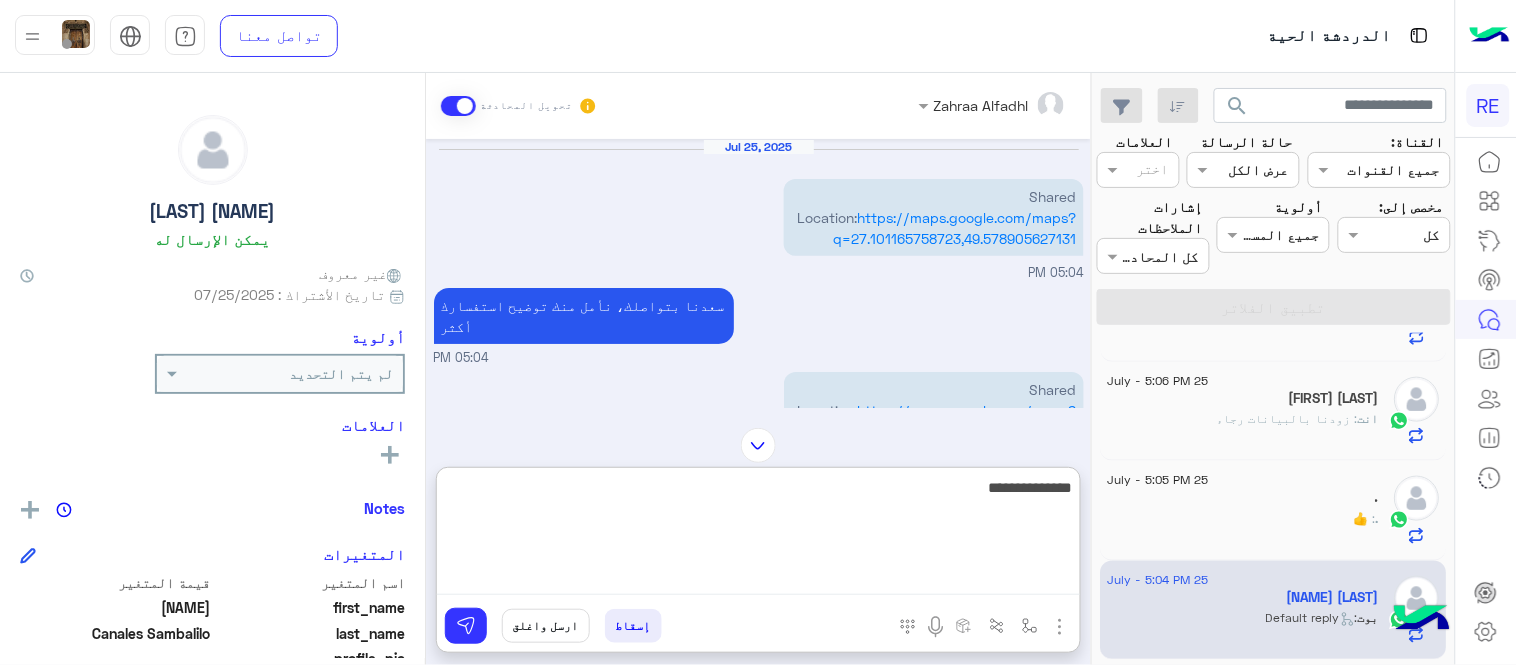 type on "**********" 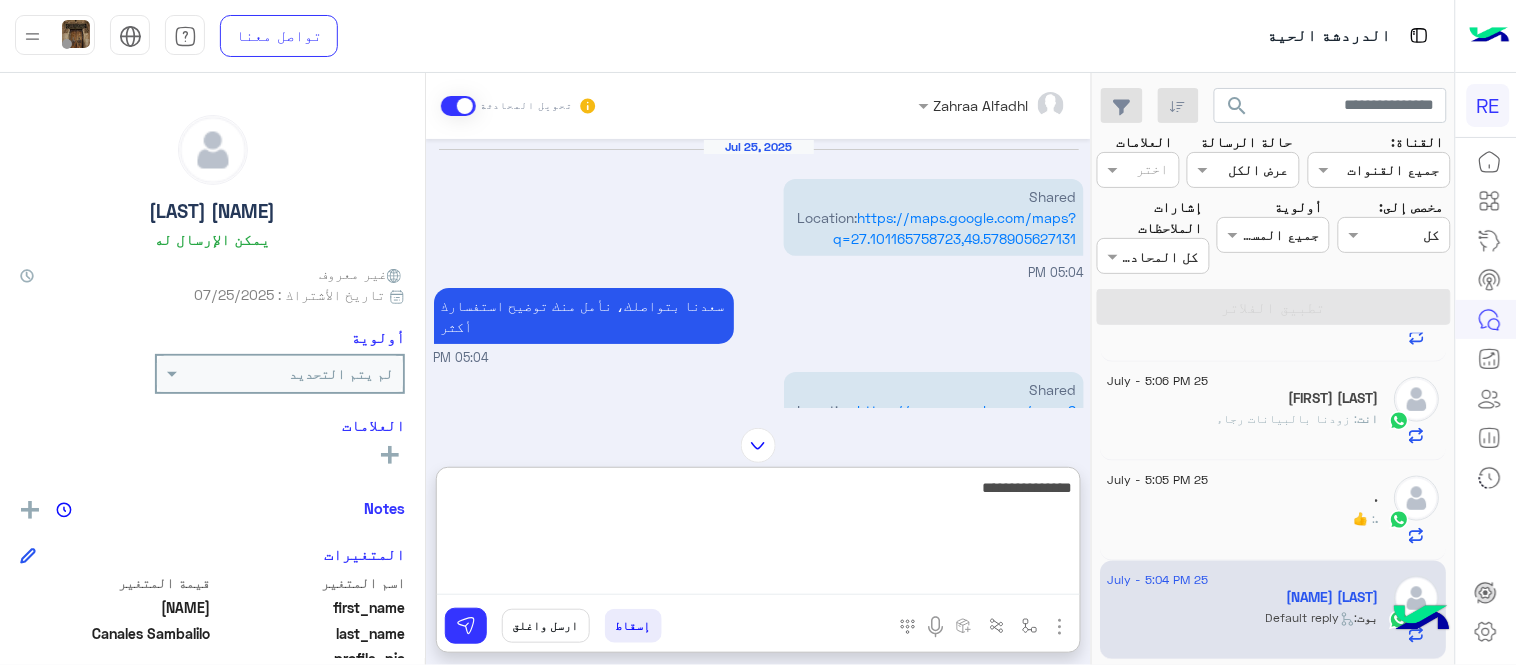 type 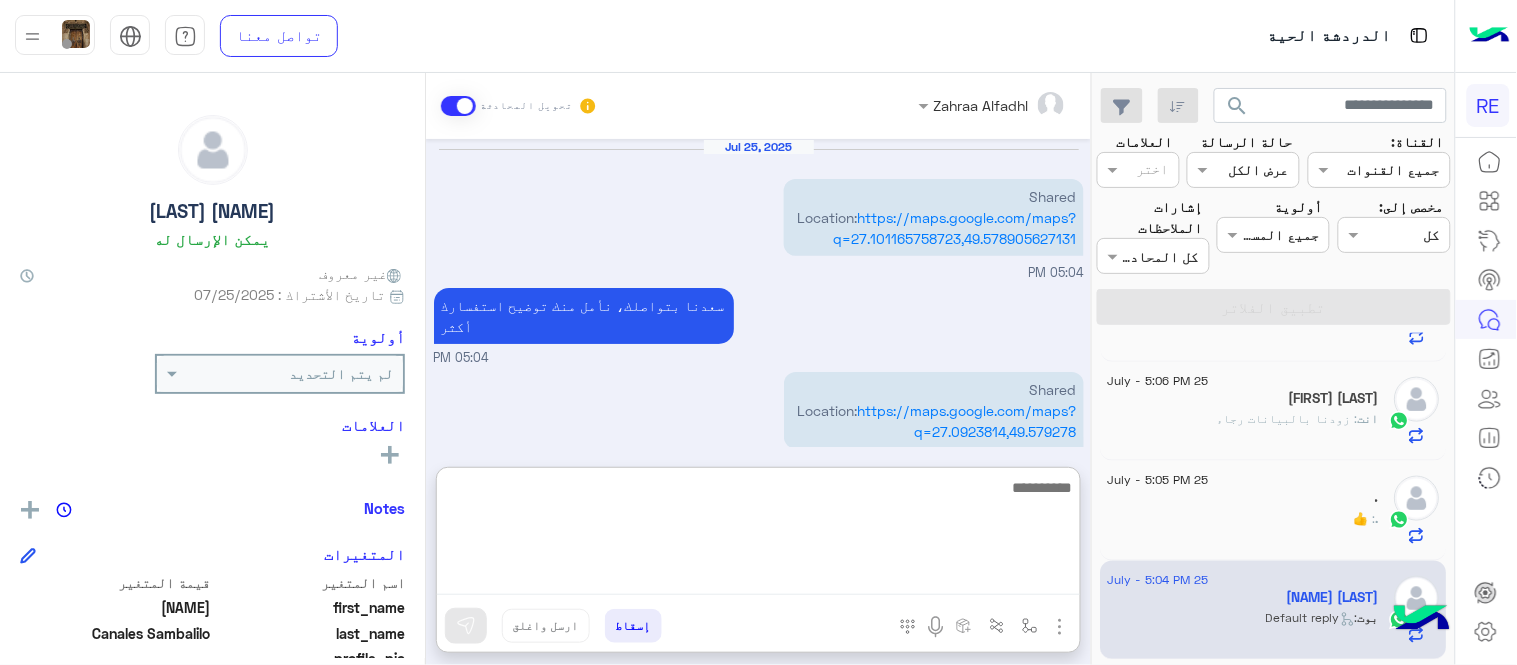 scroll, scrollTop: 373, scrollLeft: 0, axis: vertical 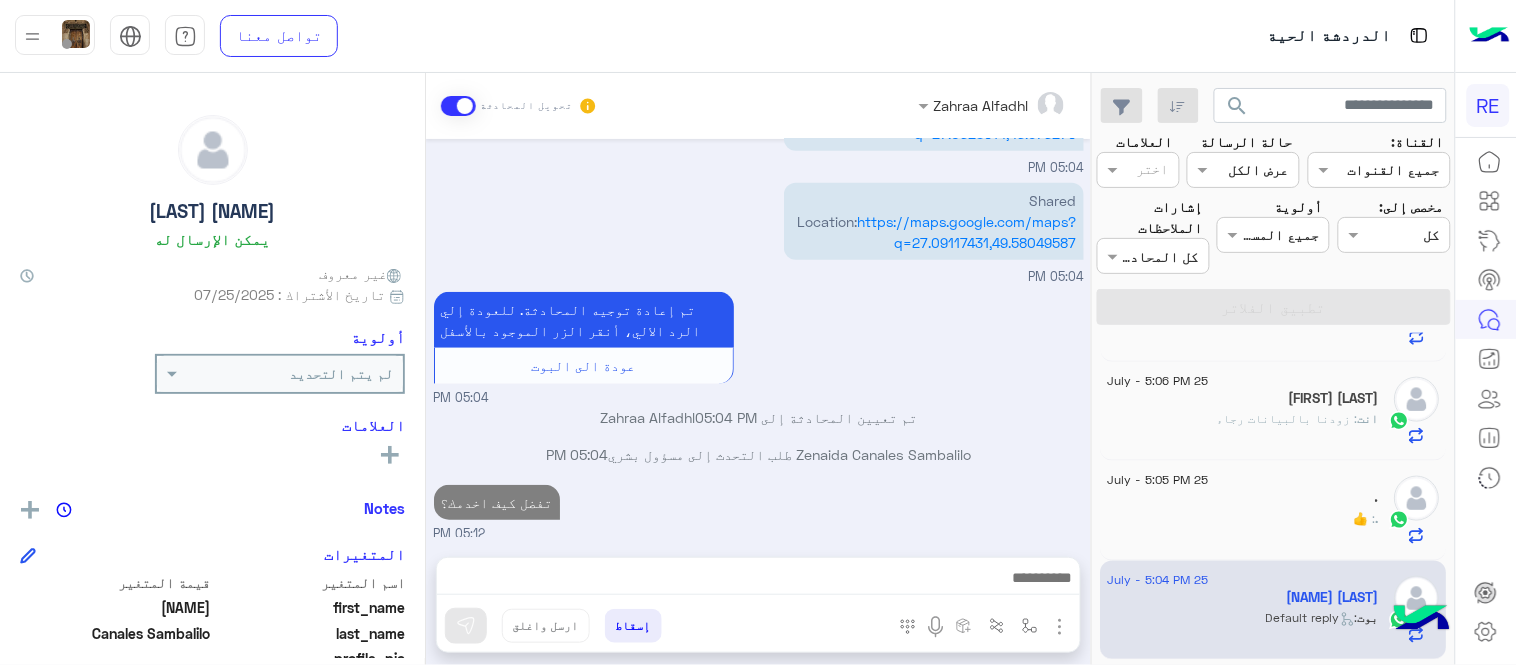 click on "Jul 25, 2025  Shared Location:   https://maps.google.com/maps?q=27.101165758723,49.578905627131   05:04 PM  سعدنا بتواصلك، نأمل منك توضيح استفسارك أكثر    05:04 PM  Shared Location:   https://maps.google.com/maps?q=27.0923814,49.579278   05:04 PM  Shared Location:   https://maps.google.com/maps?q=27.09117431,49.58049587   05:04 PM  تم إعادة توجيه المحادثة. للعودة إلي الرد الالي، أنقر الزر الموجود بالأسفل  عودة الى البوت     05:04 PM   تم تعيين المحادثة إلى Zahraa Alfadhl   05:04 PM       Zenaida Canales Sambalilo طلب التحدث إلى مسؤول بشري   05:04 PM      تفضل كيف اخدمك؟   05:12 PM" at bounding box center [758, 338] 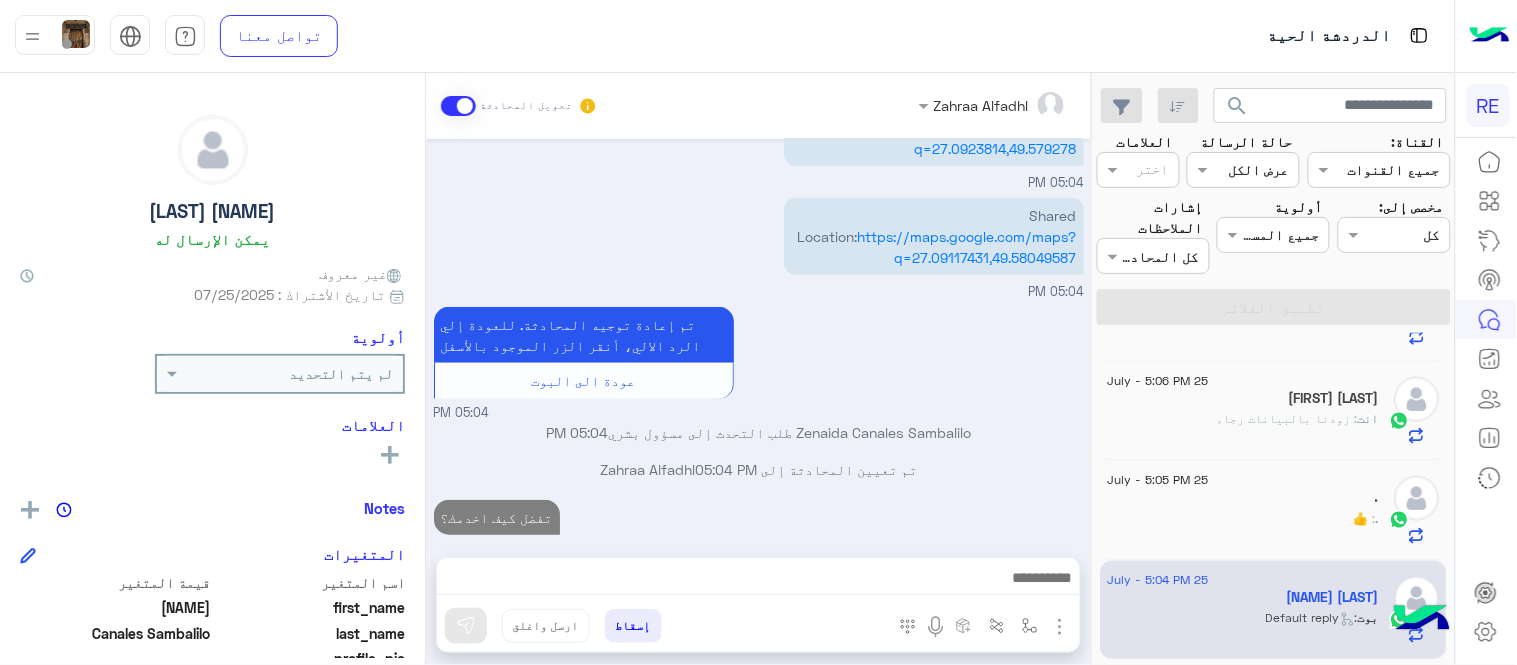 scroll, scrollTop: 1018, scrollLeft: 0, axis: vertical 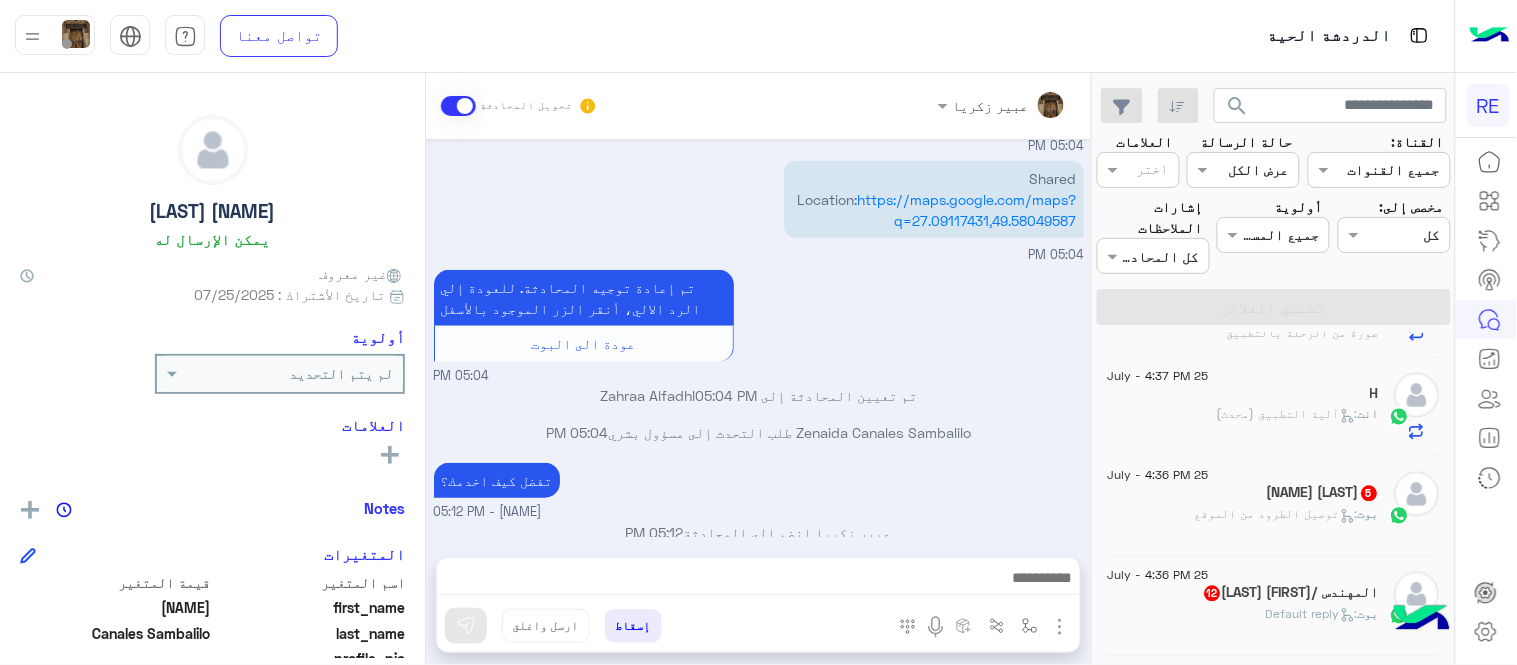 click on "بوت :   توصيل الطرود من الموقع" 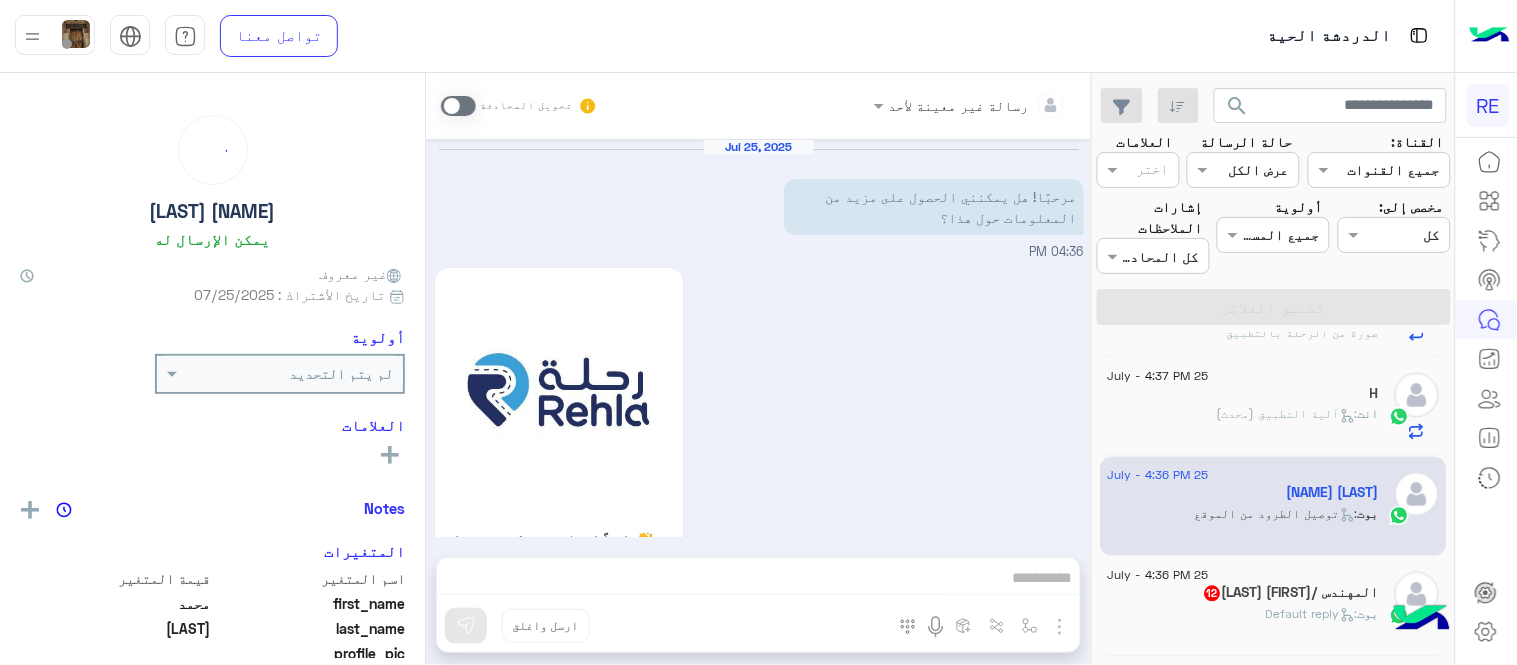 scroll, scrollTop: 1301, scrollLeft: 0, axis: vertical 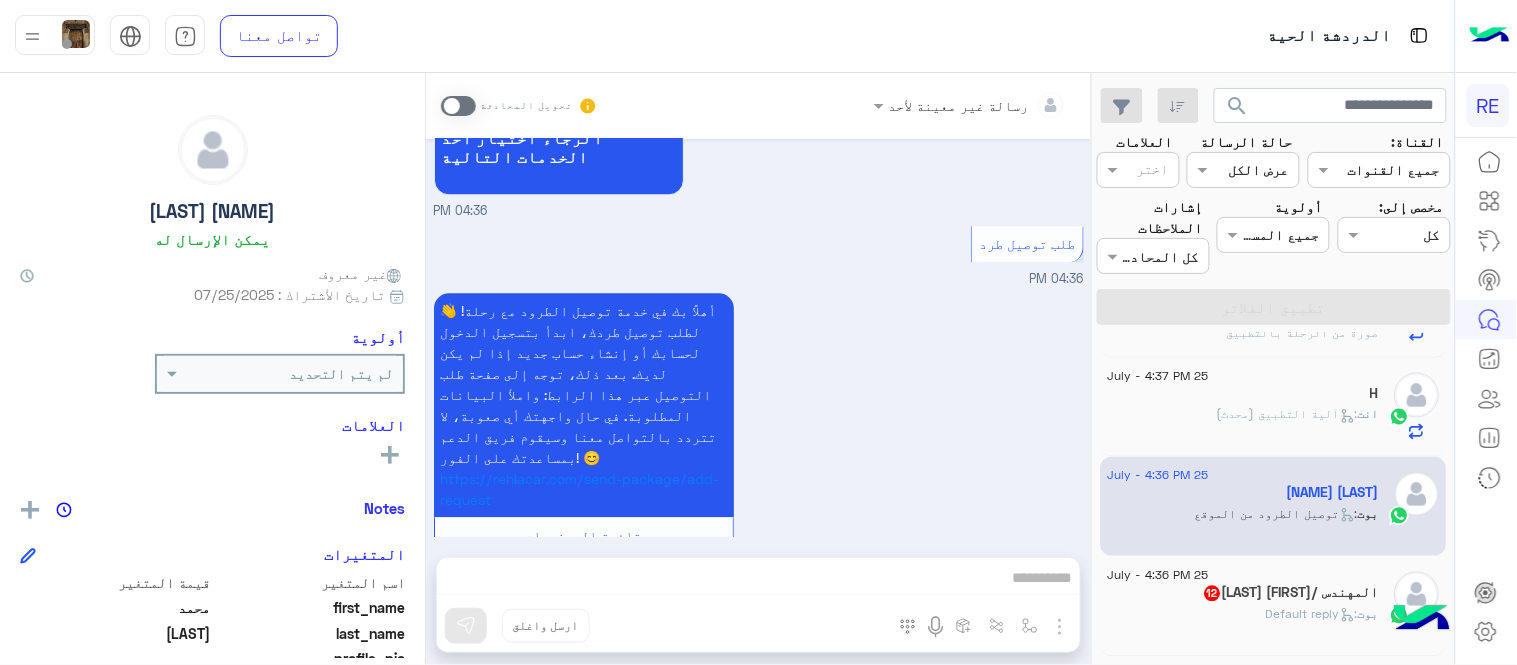 click at bounding box center [458, 106] 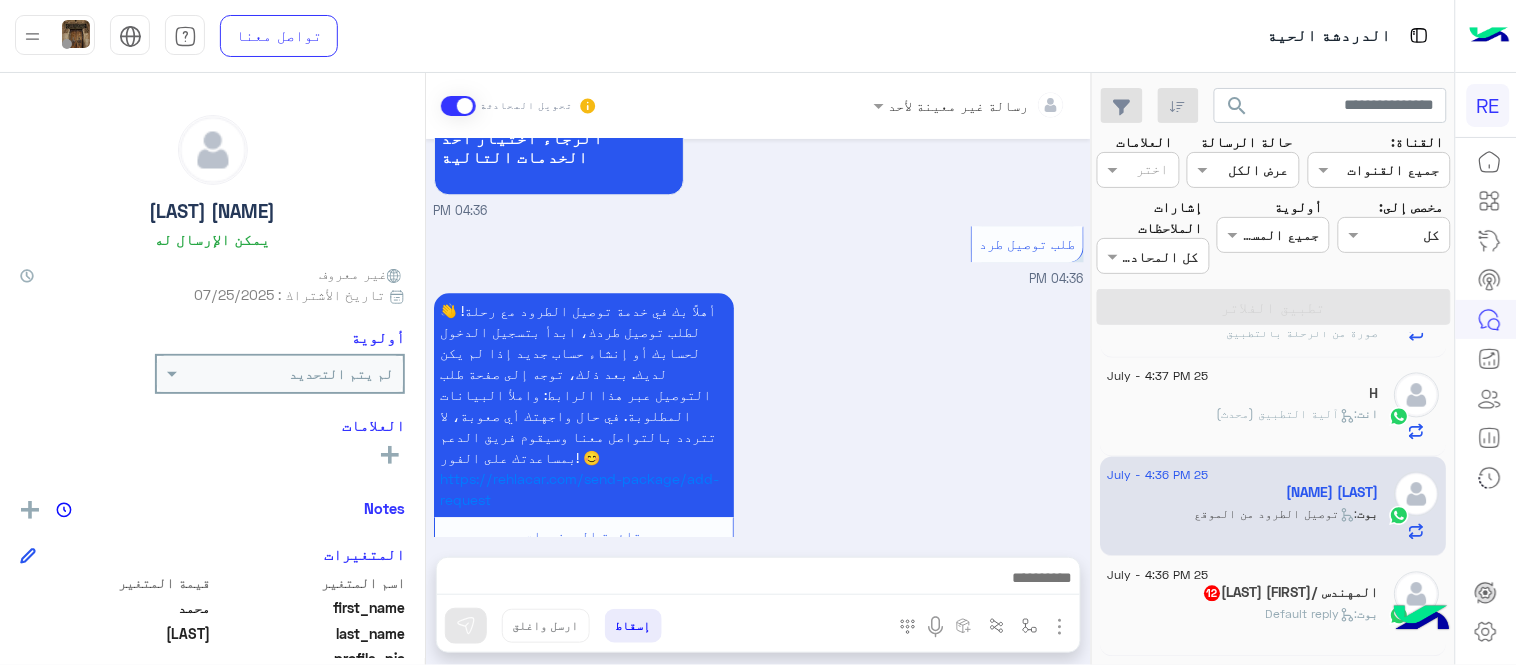 scroll, scrollTop: 1337, scrollLeft: 0, axis: vertical 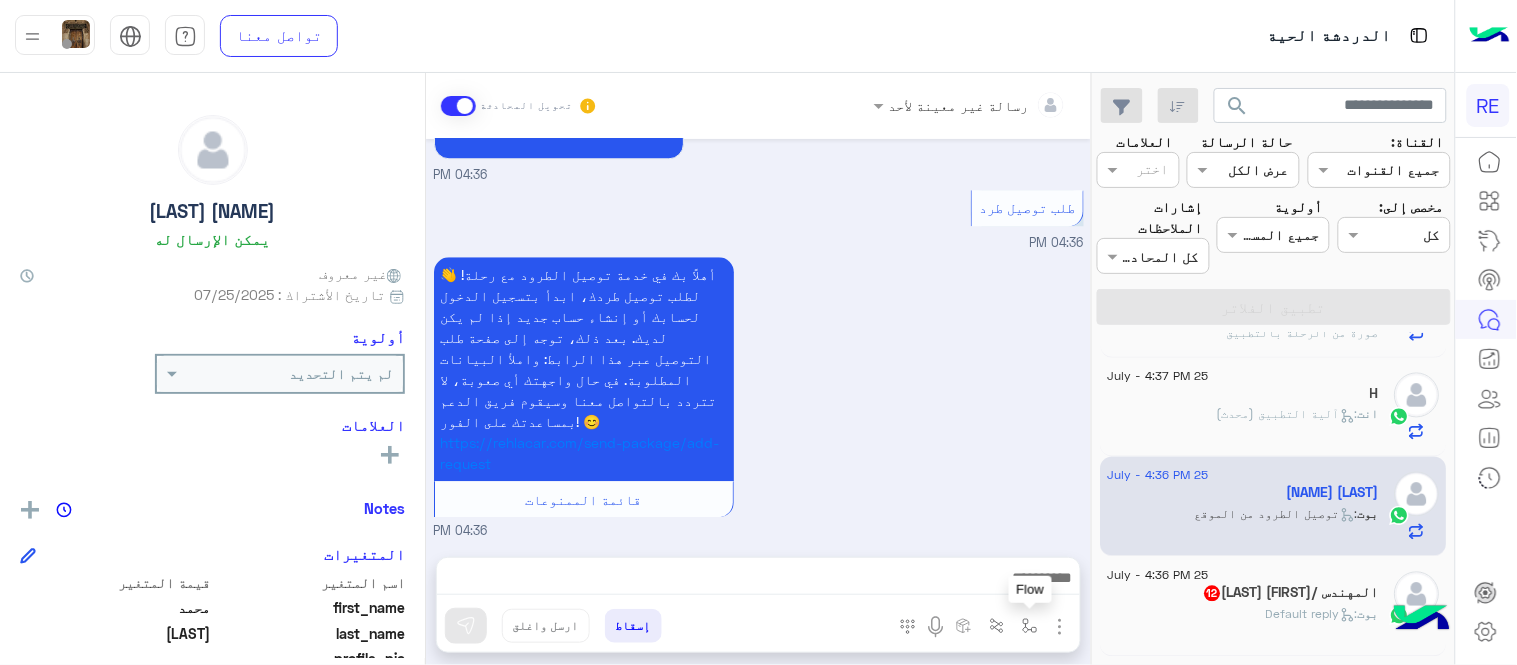 click at bounding box center (1030, 626) 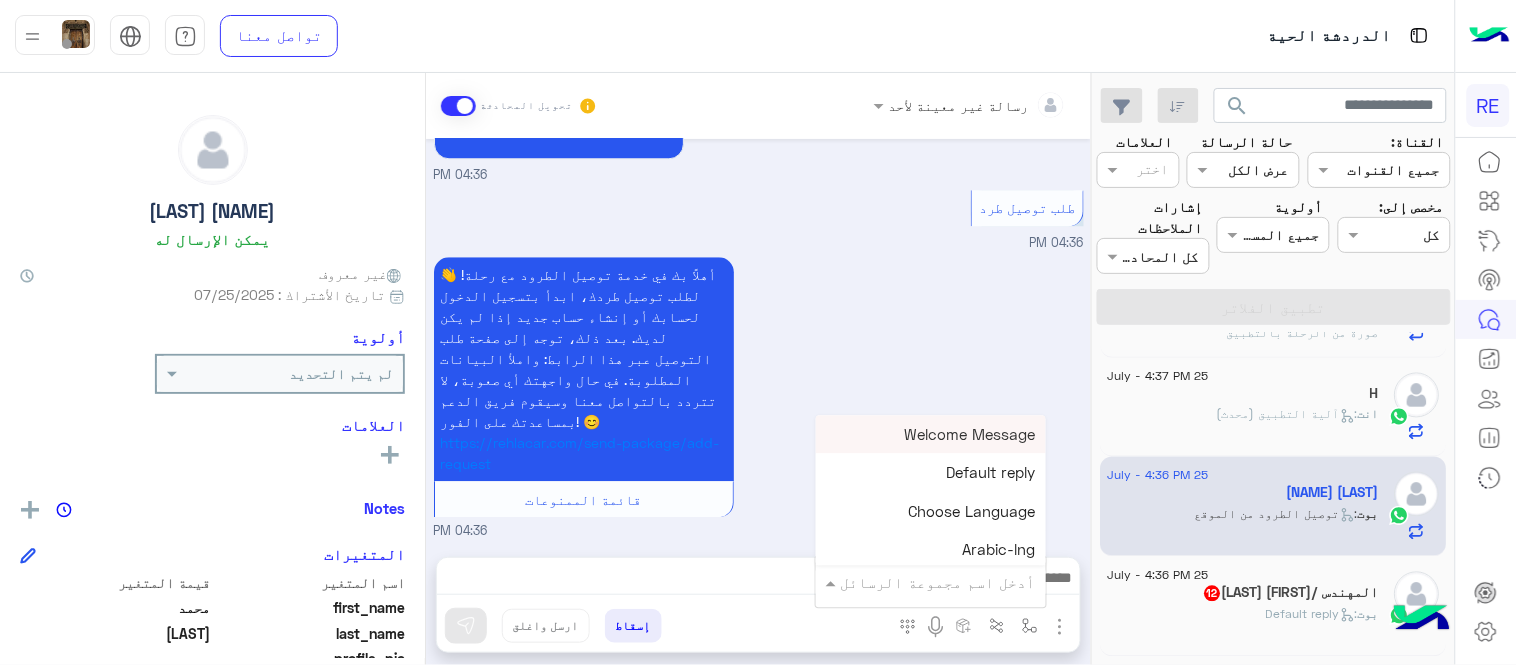 click at bounding box center [959, 582] 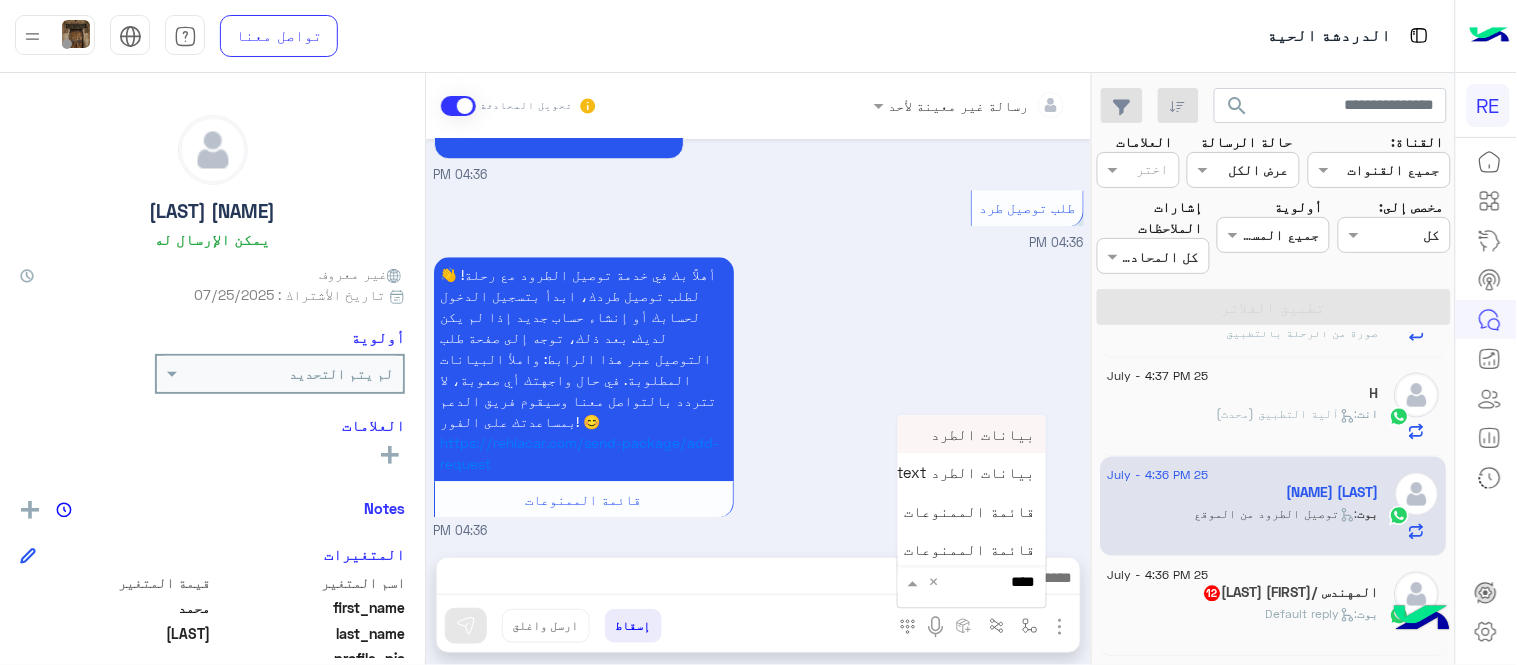 type on "*****" 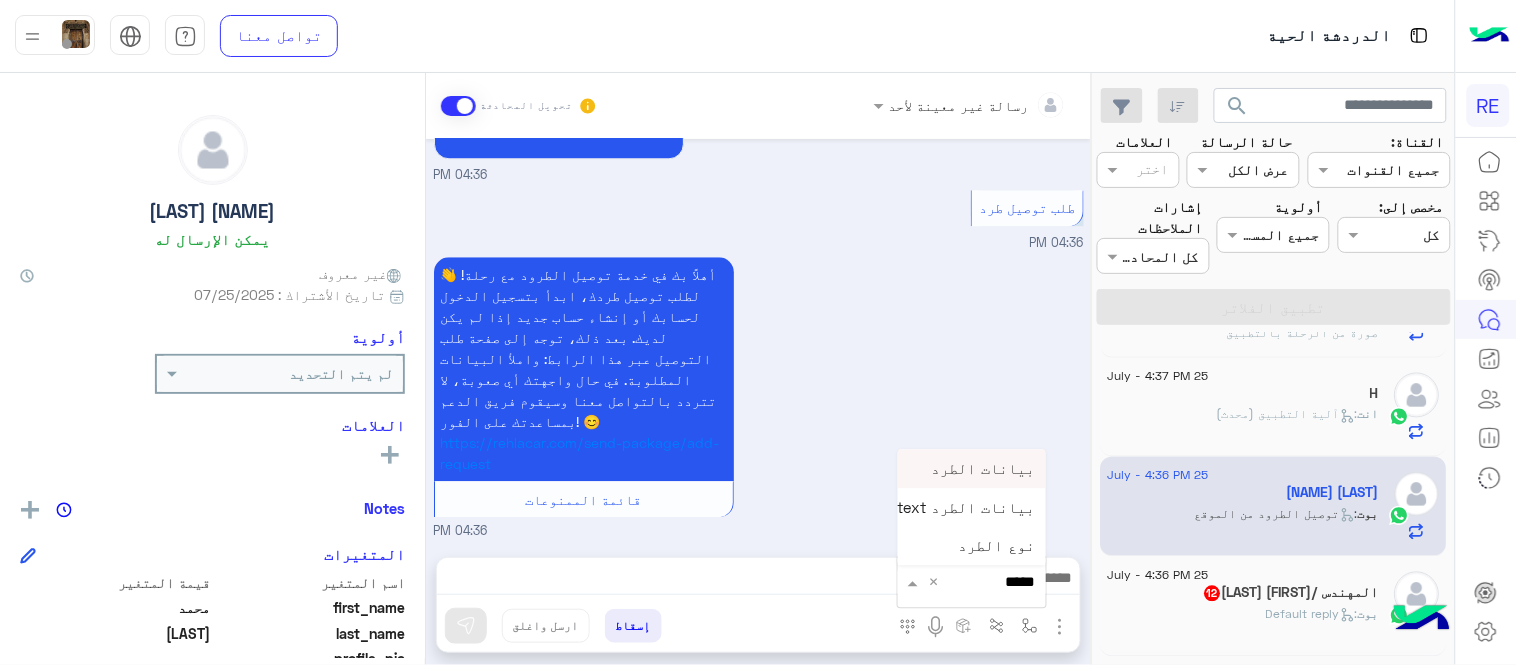 click on "بيانات الطرد" at bounding box center [972, 469] 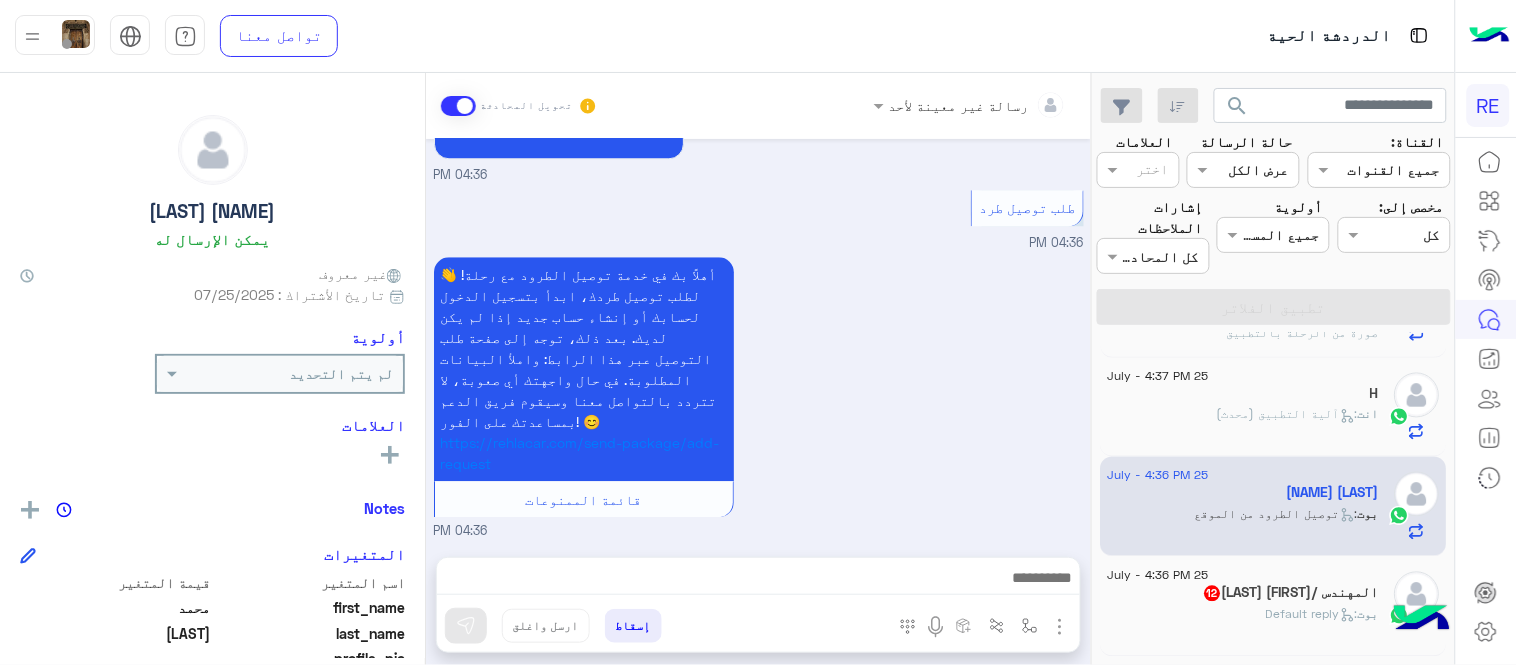 type on "**********" 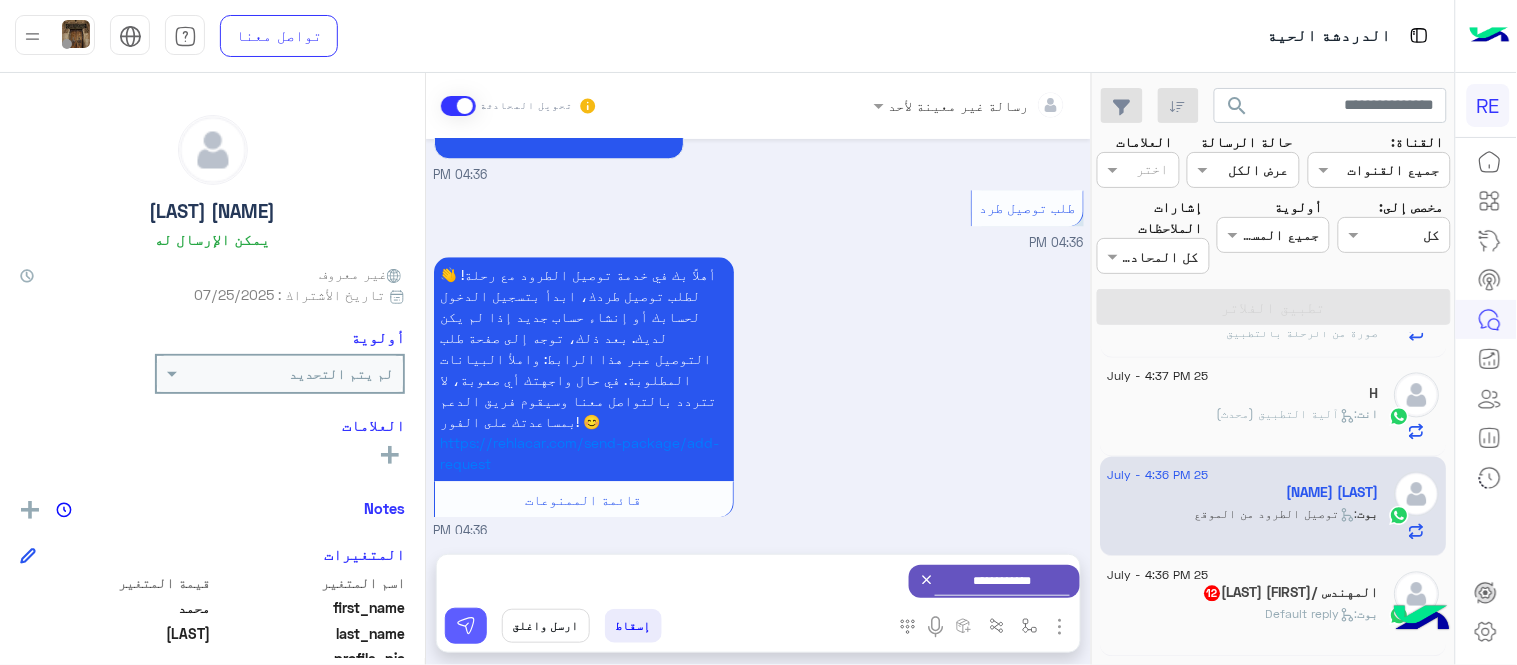 click at bounding box center [466, 626] 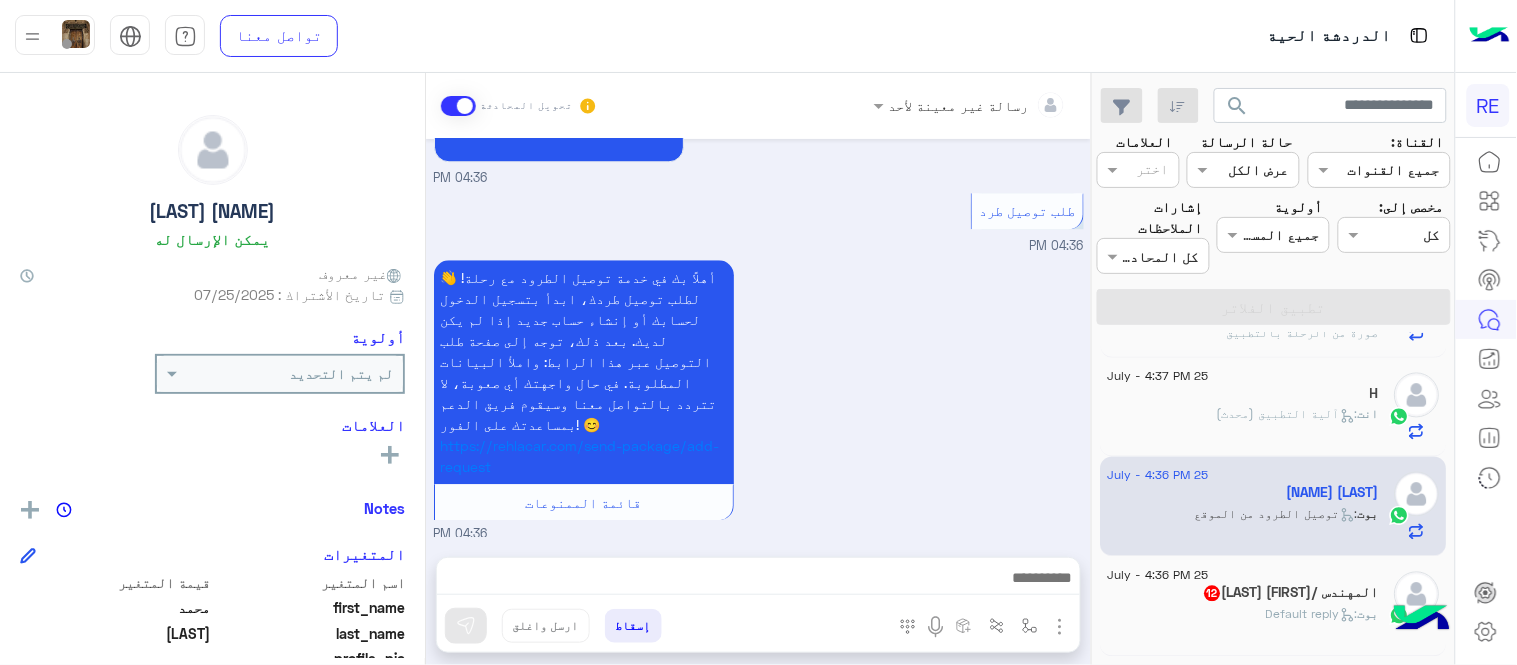scroll, scrollTop: 1337, scrollLeft: 0, axis: vertical 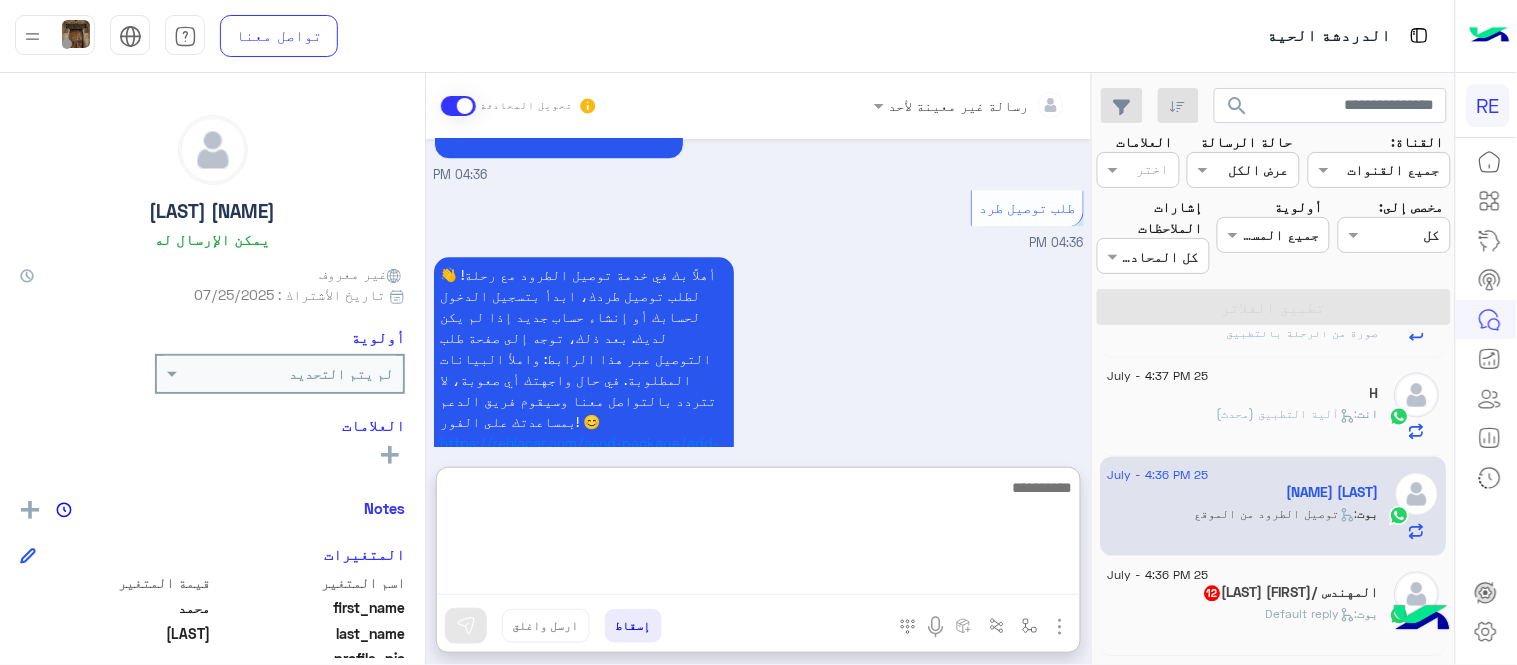 click at bounding box center (758, 535) 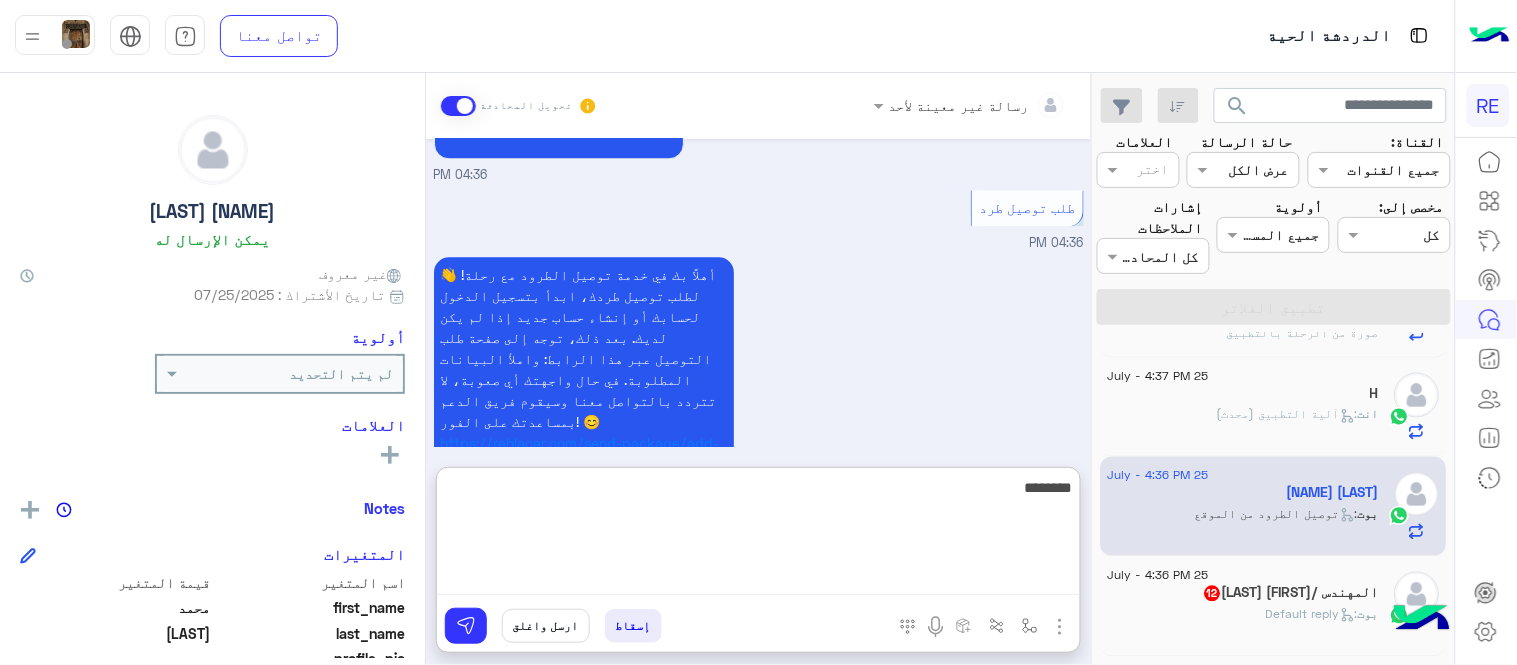 scroll, scrollTop: 1884, scrollLeft: 0, axis: vertical 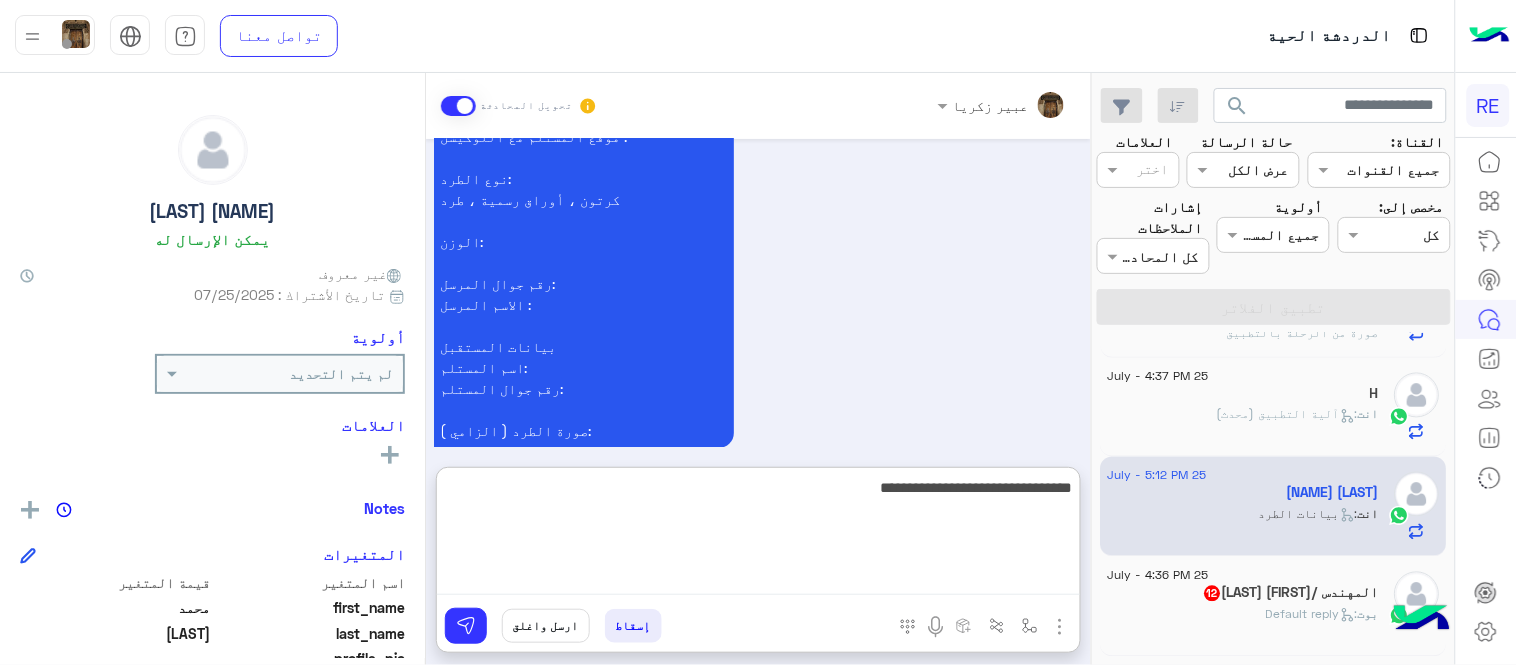 type on "**********" 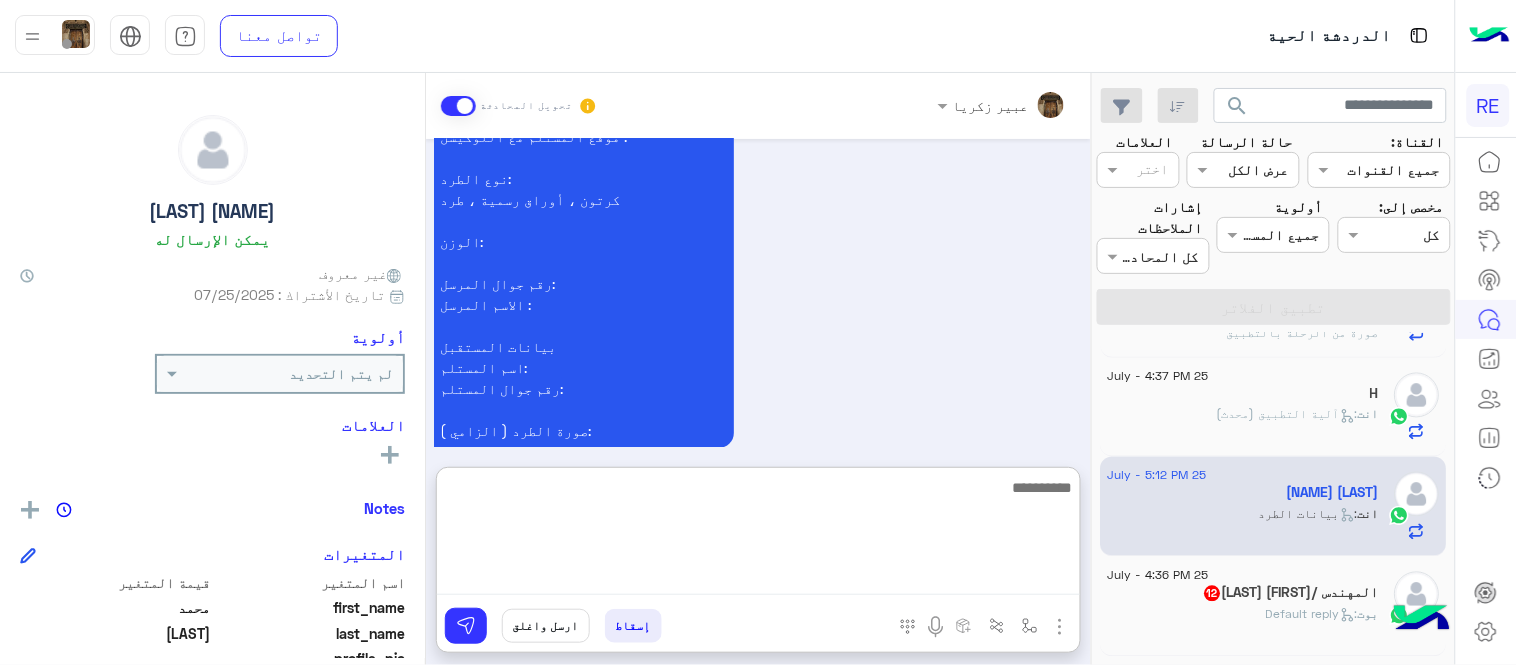scroll, scrollTop: 1947, scrollLeft: 0, axis: vertical 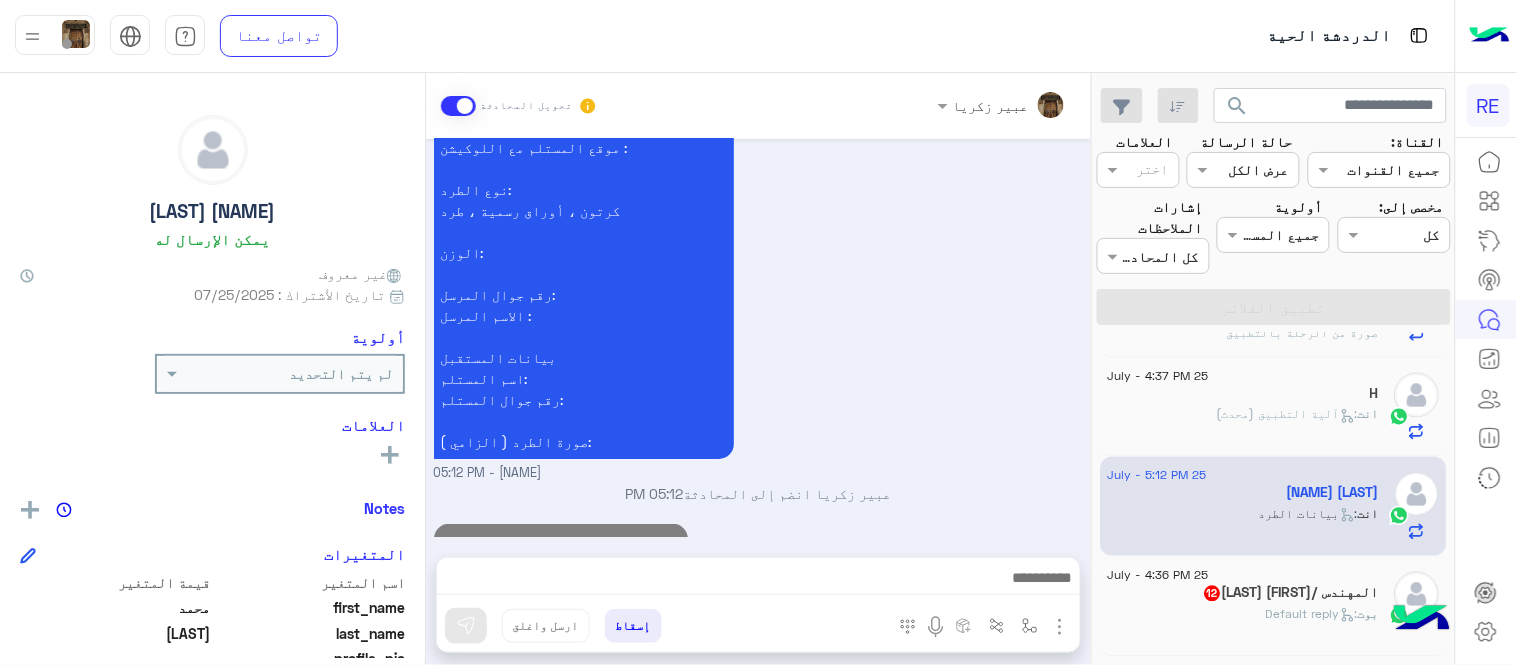 click on "Jul 25, 2025  مرحبًا! هل يمكنني الحصول على مزيد من المعلومات حول هذا؟   04:36 PM
اهلًا بك في تطبيق رحلة 👋
Welcome to Rehla  👋
من فضلك أختر لغة التواصل
Please choose your preferred Language
English   عربي     04:36 PM   عربي    04:36 PM  هل أنت ؟   كابتن 👨🏻‍✈️   عميل 🧳   رحال (مرشد مرخص) 🏖️     04:36 PM   عميل �    04:36 PM  هل لديك حساب مسجل على التطبيق   لا   نعم     04:36 PM   نعم    04:36 PM  لمساعدتك بشكل افضل
الرجاء اختيار احد الخدمات التالية     04:36 PM   طلب توصيل طرد    04:36 PM   https://rehlacar.com/send-package/add-request  قائمة الممنوعات     04:36 PM   عبير زكريا وضع التسليم للمحادثات نشط   05:12 PM      نأمل تزويدنا بمعلومات الطرد المراد إرساله: نوع الطرد:" at bounding box center [758, 338] 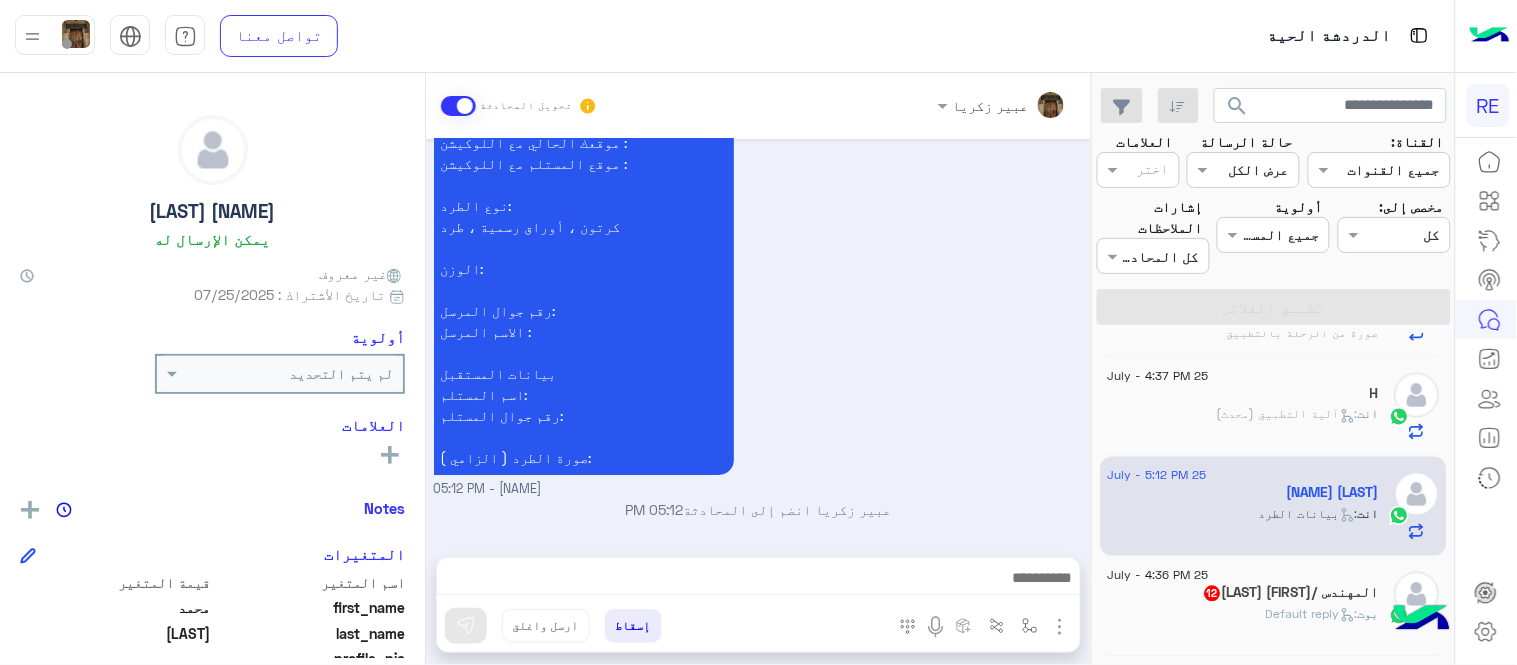 click on "بوت :   Default reply" 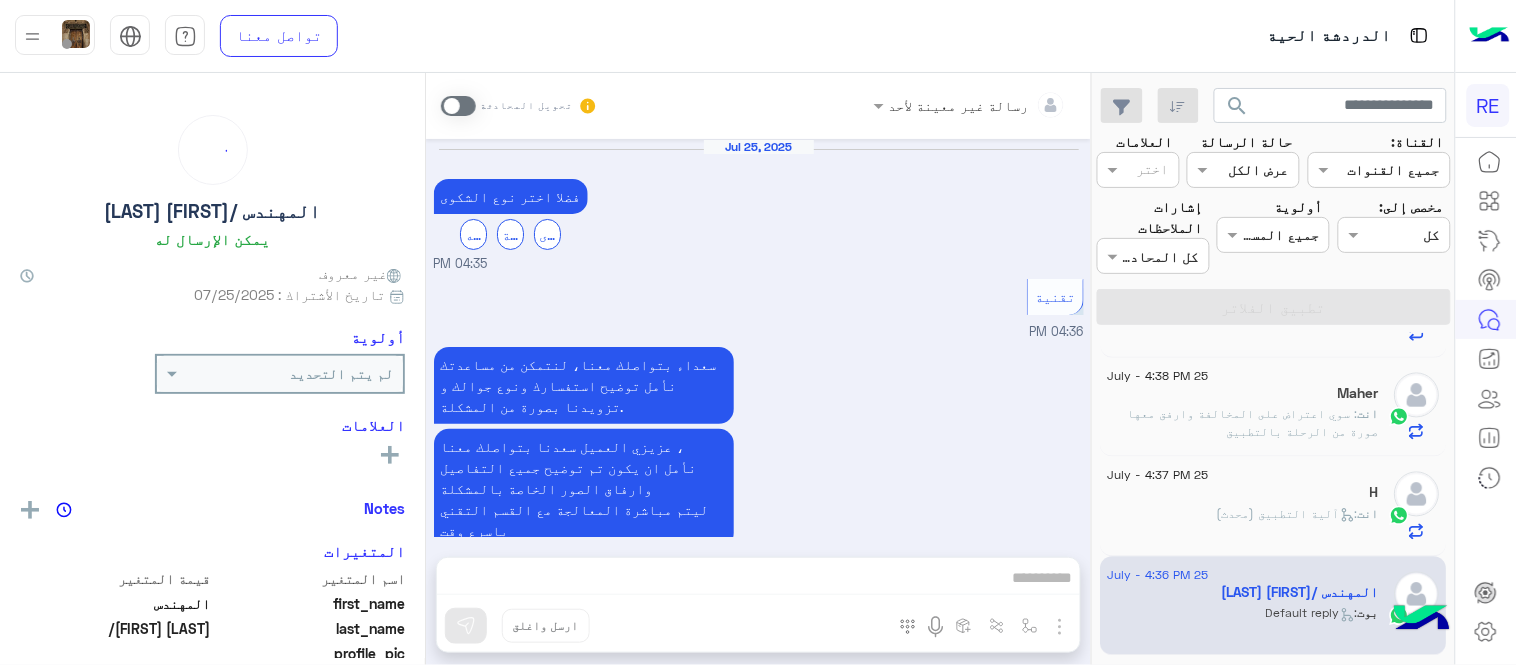 scroll, scrollTop: 837, scrollLeft: 0, axis: vertical 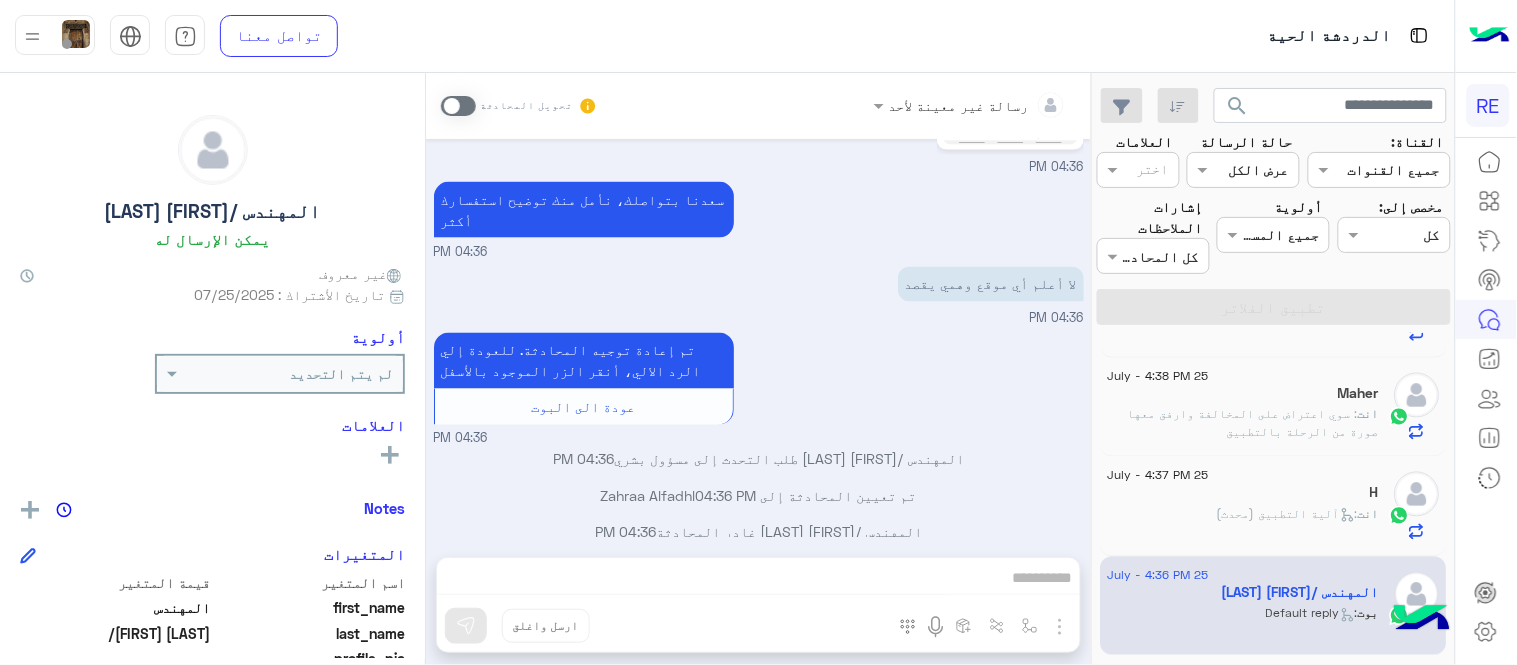 click at bounding box center [458, 106] 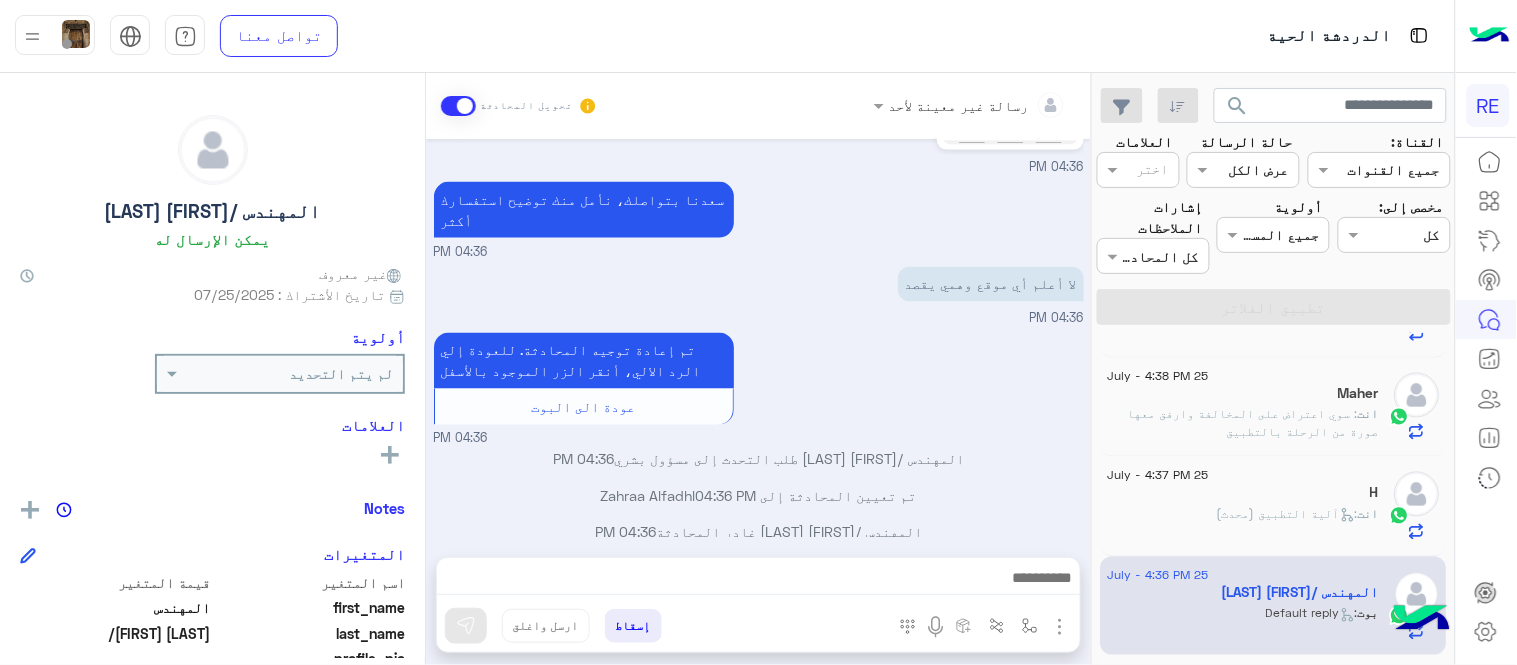 scroll, scrollTop: 873, scrollLeft: 0, axis: vertical 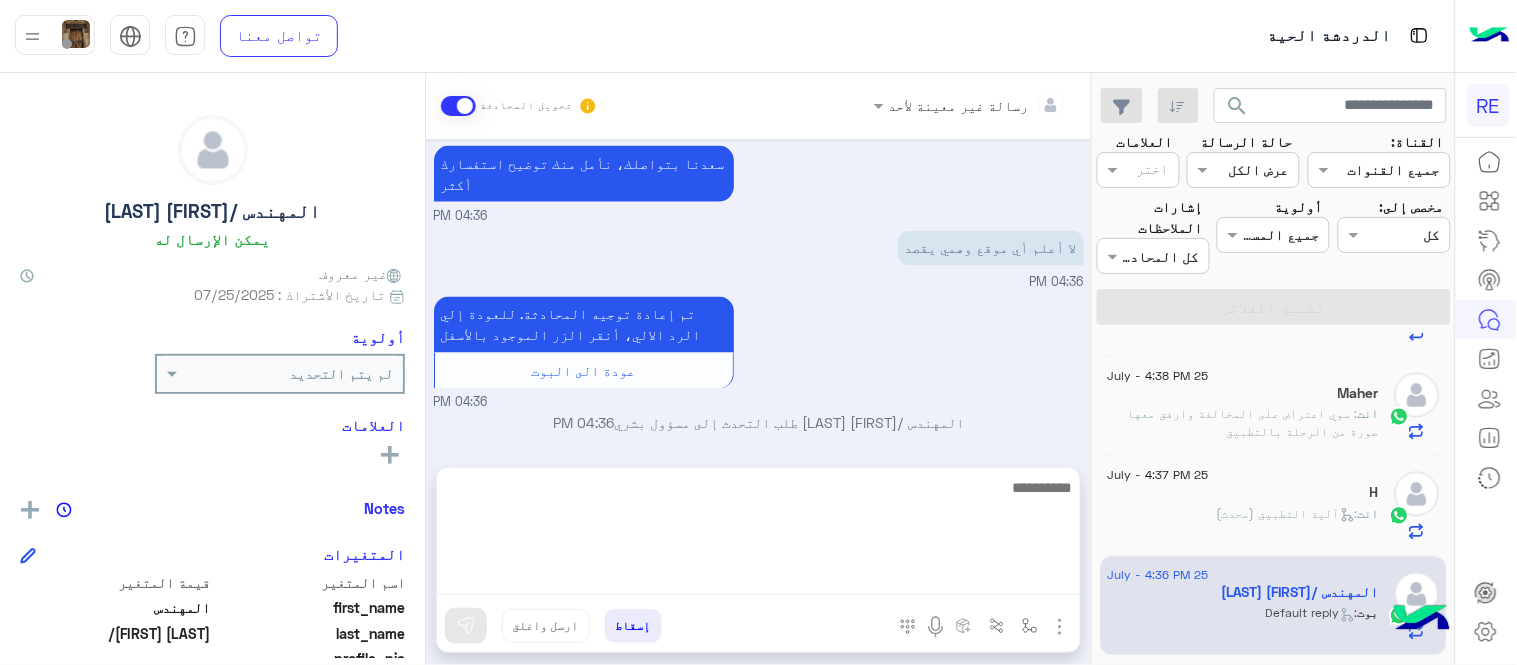 click at bounding box center [758, 535] 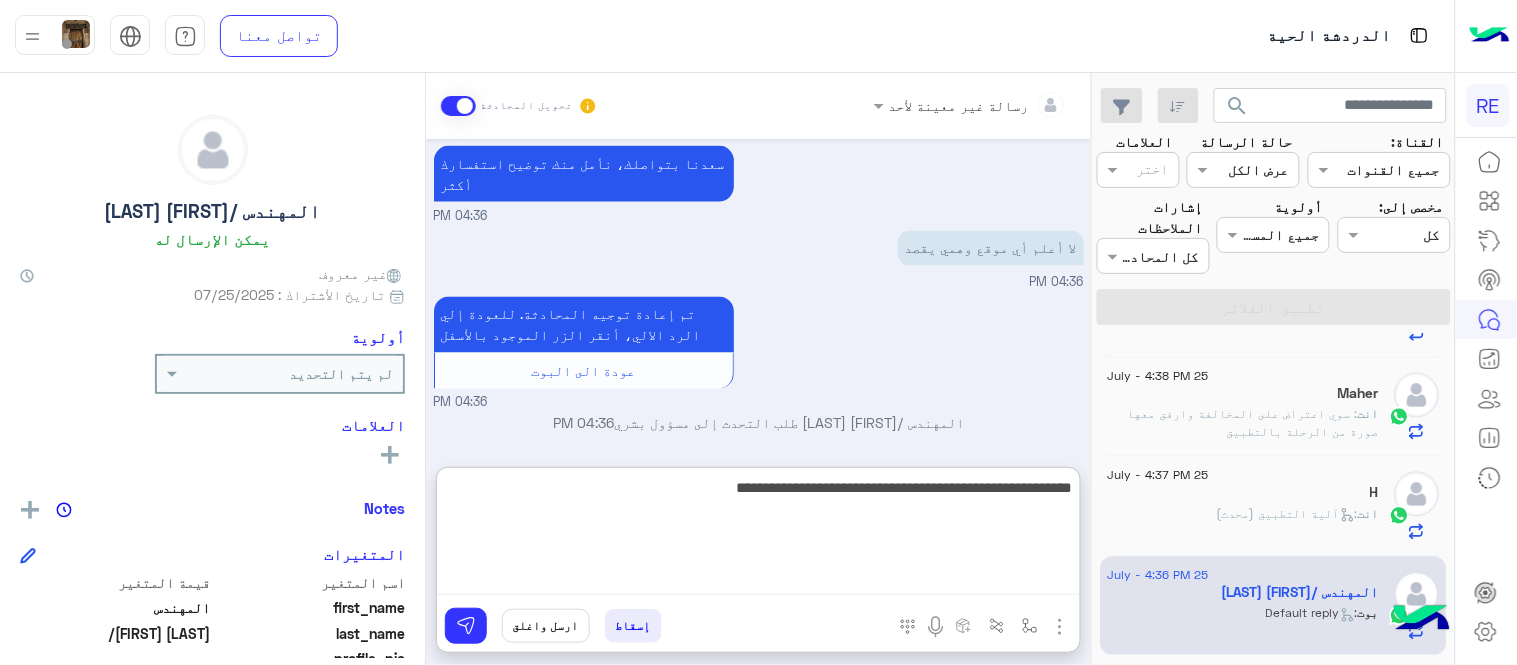 type on "**********" 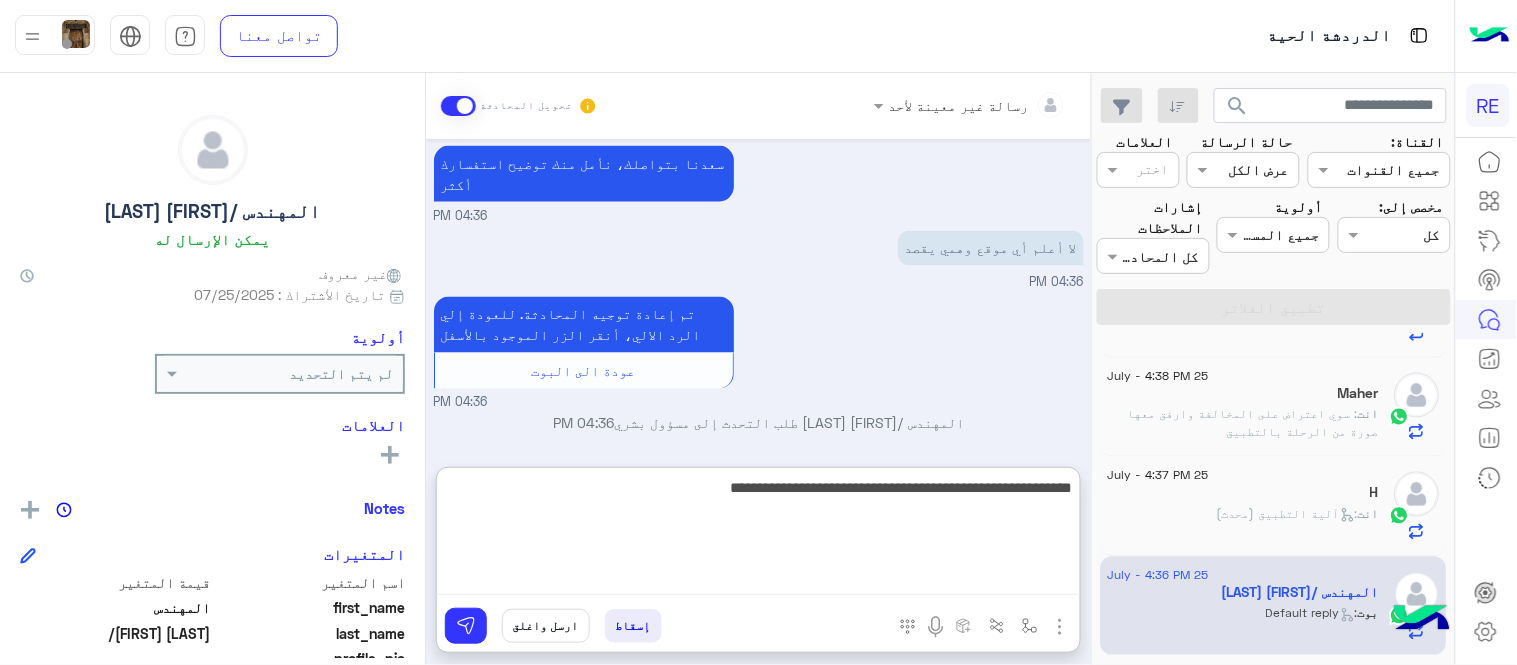 type 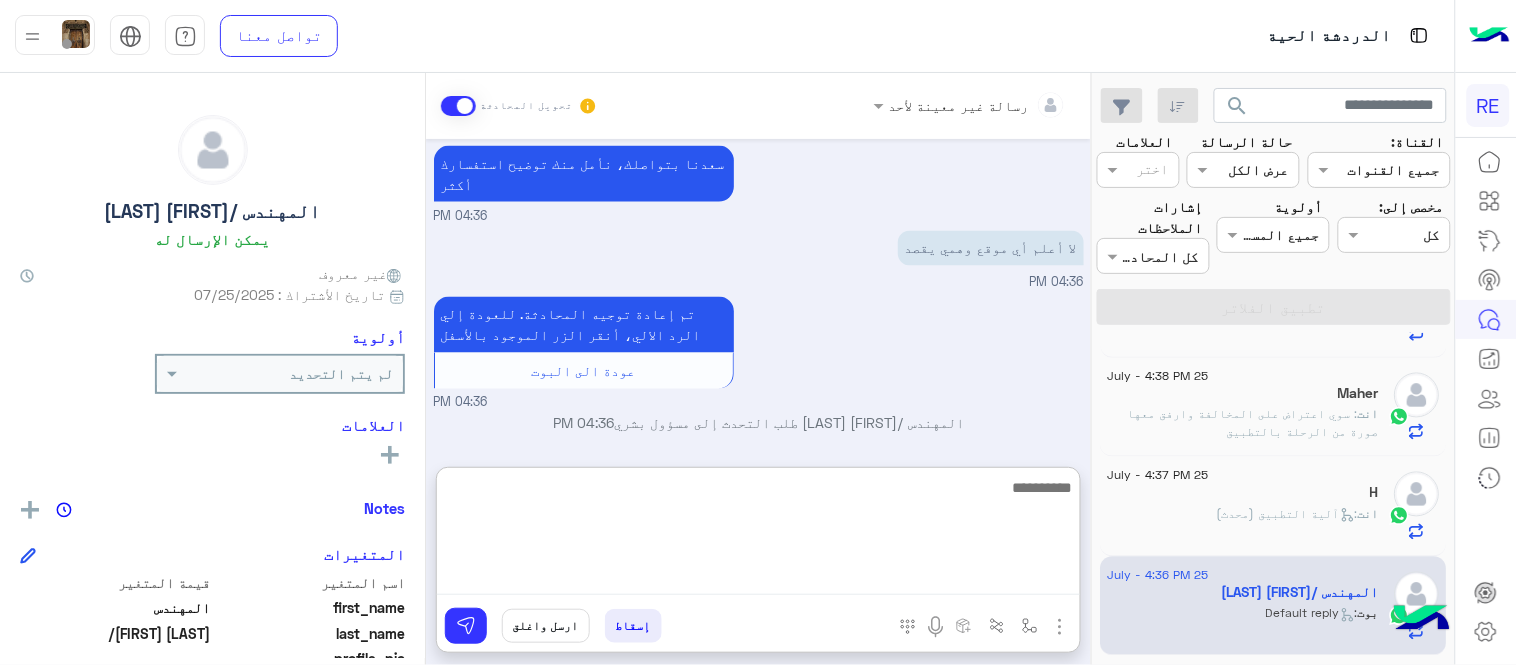 scroll, scrollTop: 1048, scrollLeft: 0, axis: vertical 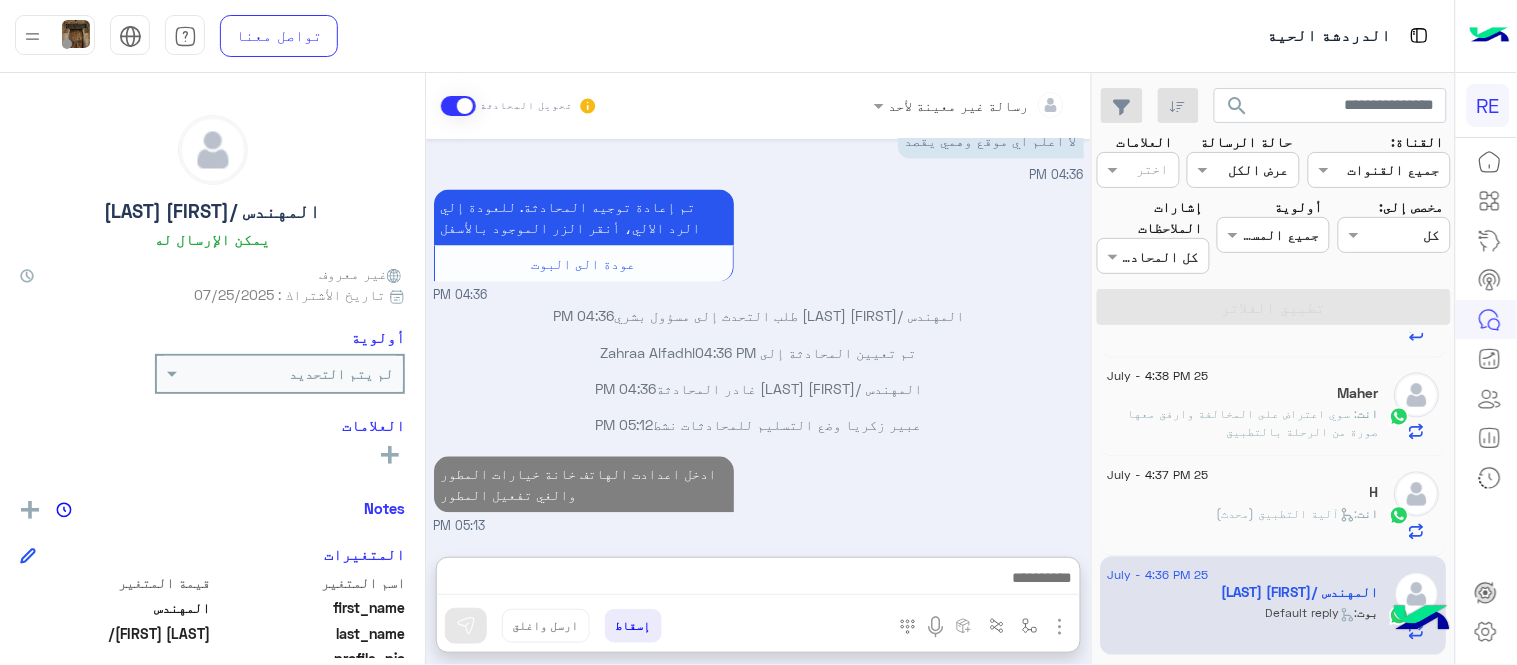 click on "Jul 25, 2025  فضلا اختر نوع الشكوى  ماليه   تقنية   اخرى     04:35 PM   تقنية    04:36 PM  سعداء بتواصلك معنا، لنتمكن من مساعدتك نأمل توضيح استفسارك ونوع جوالك و تزويدنا بصورة من المشكلة. عزيزي العميل سعدنا بتواصلك معنا ، نأمل ان يكون تم توضيح جميع التفاصيل وارفاق الصور الخاصة بالمشكلة  ليتم مباشرة المعالجة مع القسم التقني باسرع وقت اي خدمة اخرى ؟  الرجوع للقائمة الرئ   لا     04:36 PM    04:36 PM  سعدنا بتواصلك، نأمل منك توضيح استفسارك أكثر    04:36 PM  لا أعلم أي موقع وهمي يقصد   04:36 PM  تم إعادة توجيه المحادثة. للعودة إلي الرد الالي، أنقر الزر الموجود بالأسفل  عودة الى البوت     04:36 PM   04:36 PM       04:36 PM" at bounding box center (758, 338) 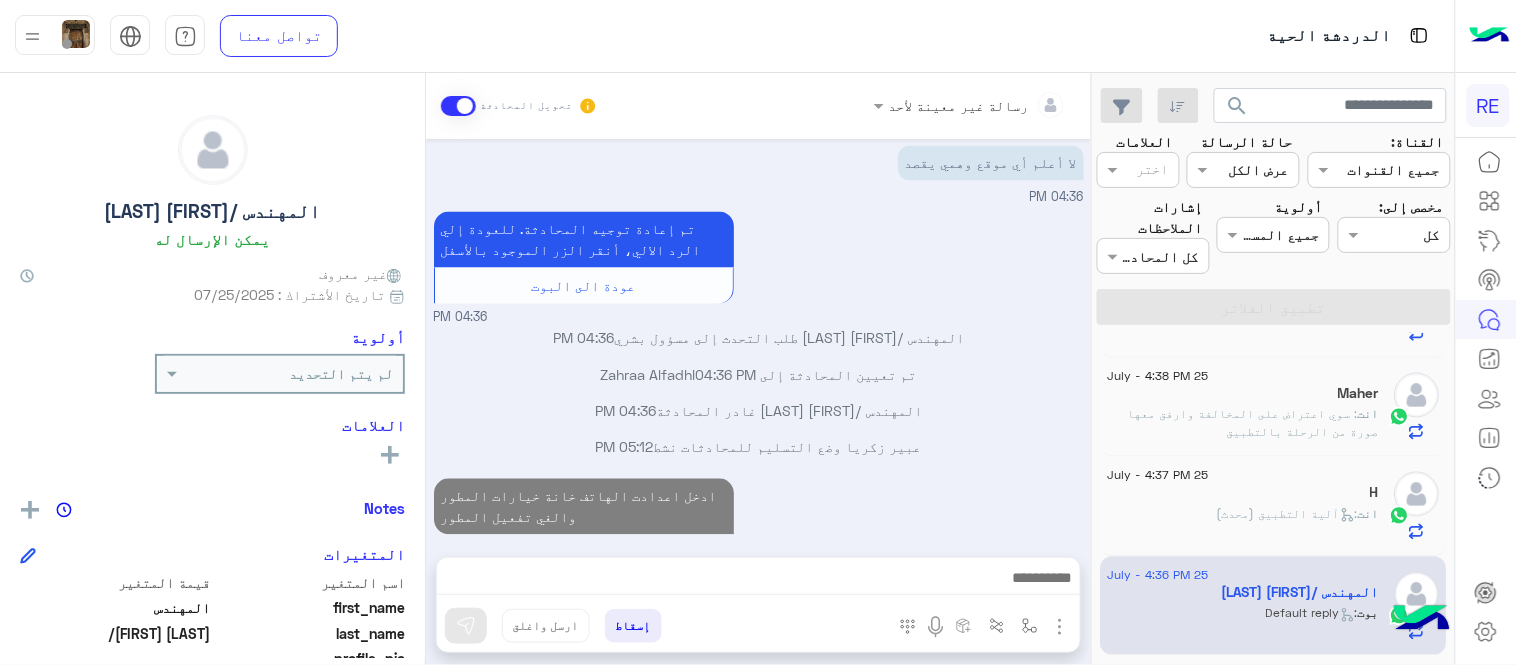 scroll, scrollTop: 994, scrollLeft: 0, axis: vertical 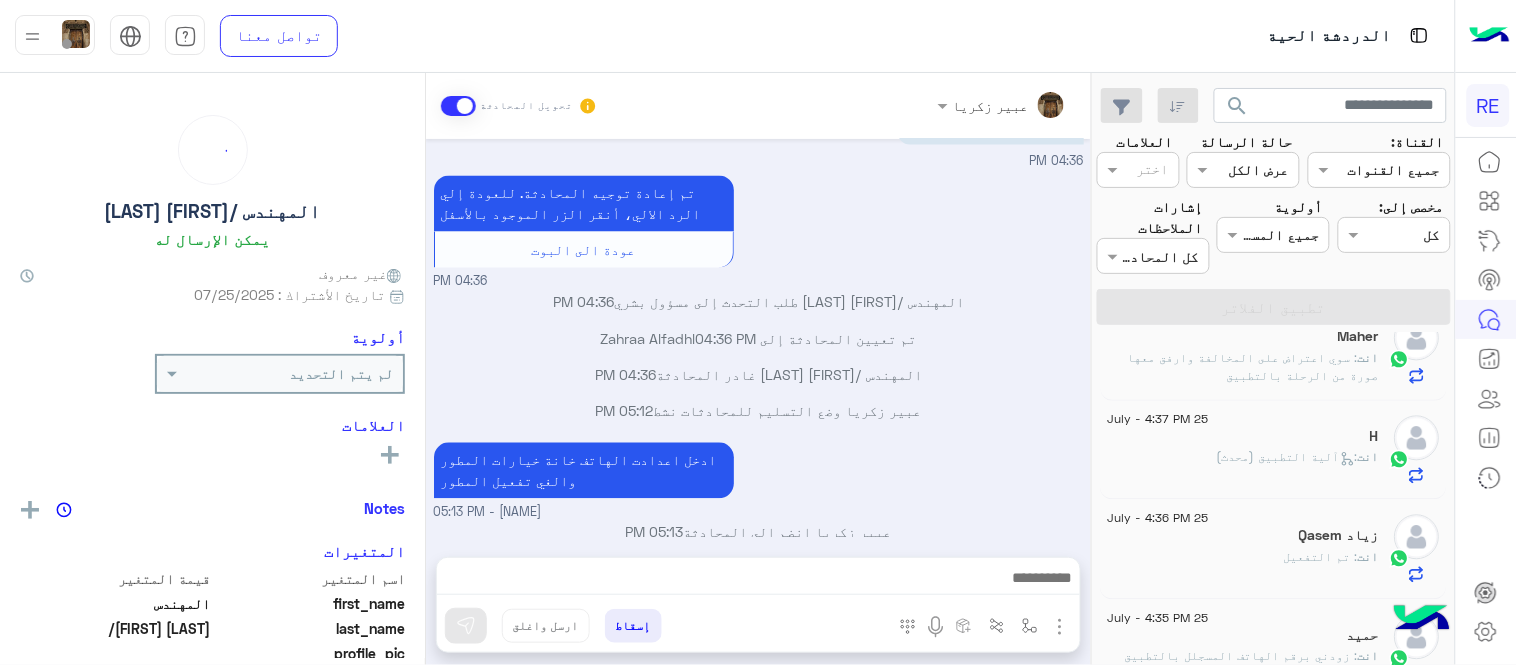 click on "انت  :   آلية التطبيق (محدث)" 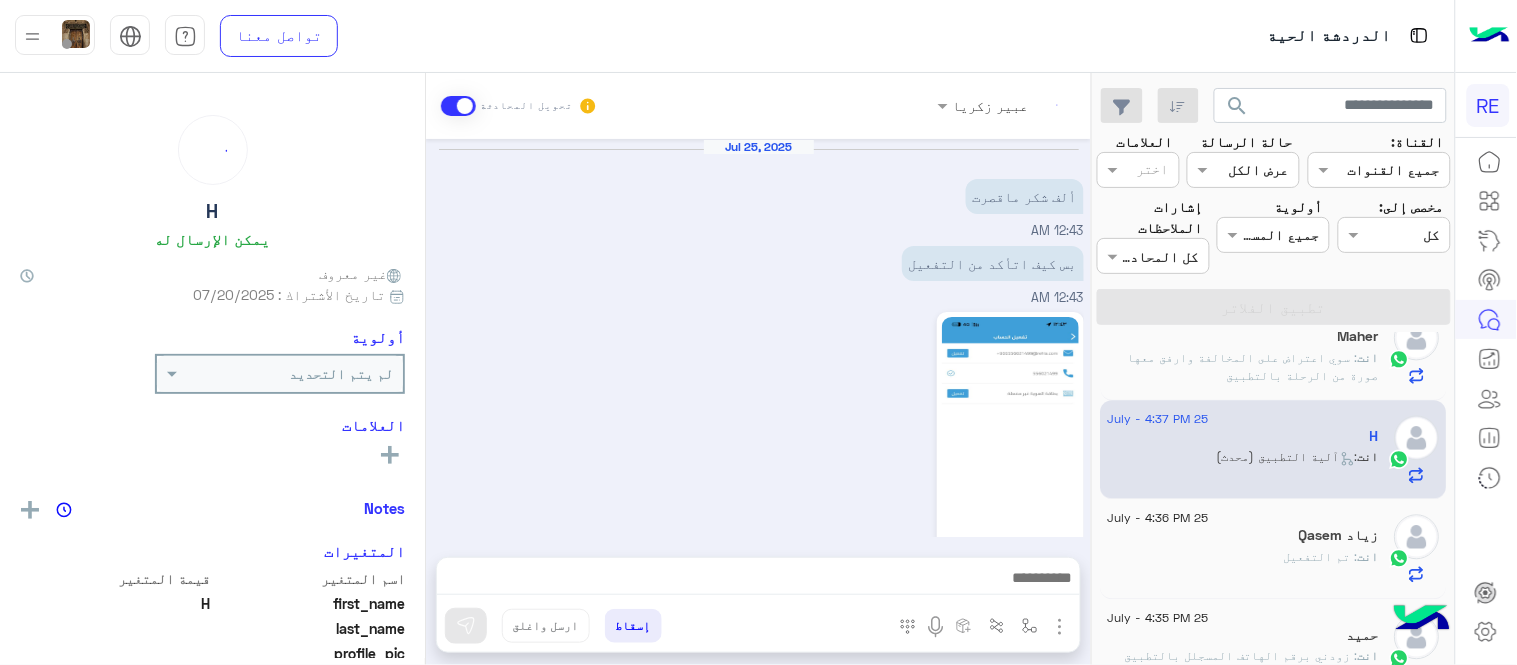 scroll, scrollTop: 1221, scrollLeft: 0, axis: vertical 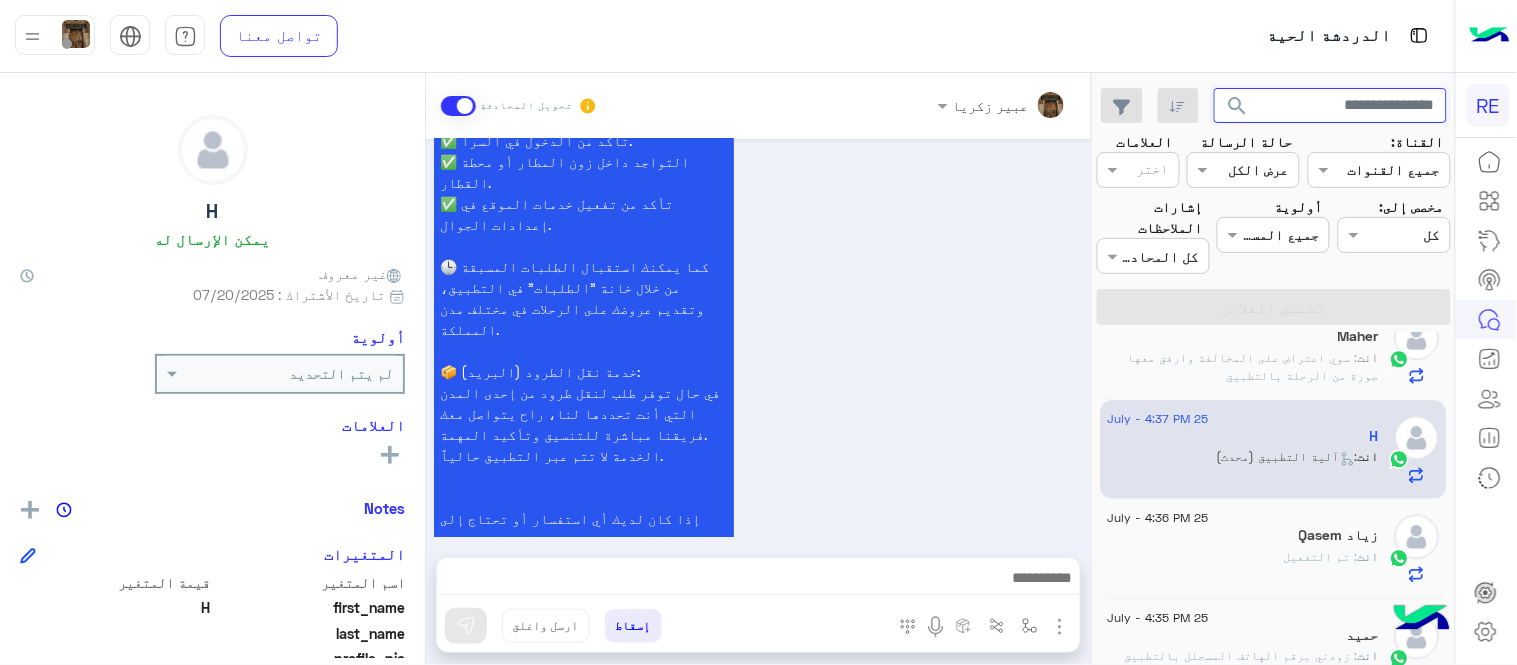 click at bounding box center (1331, 106) 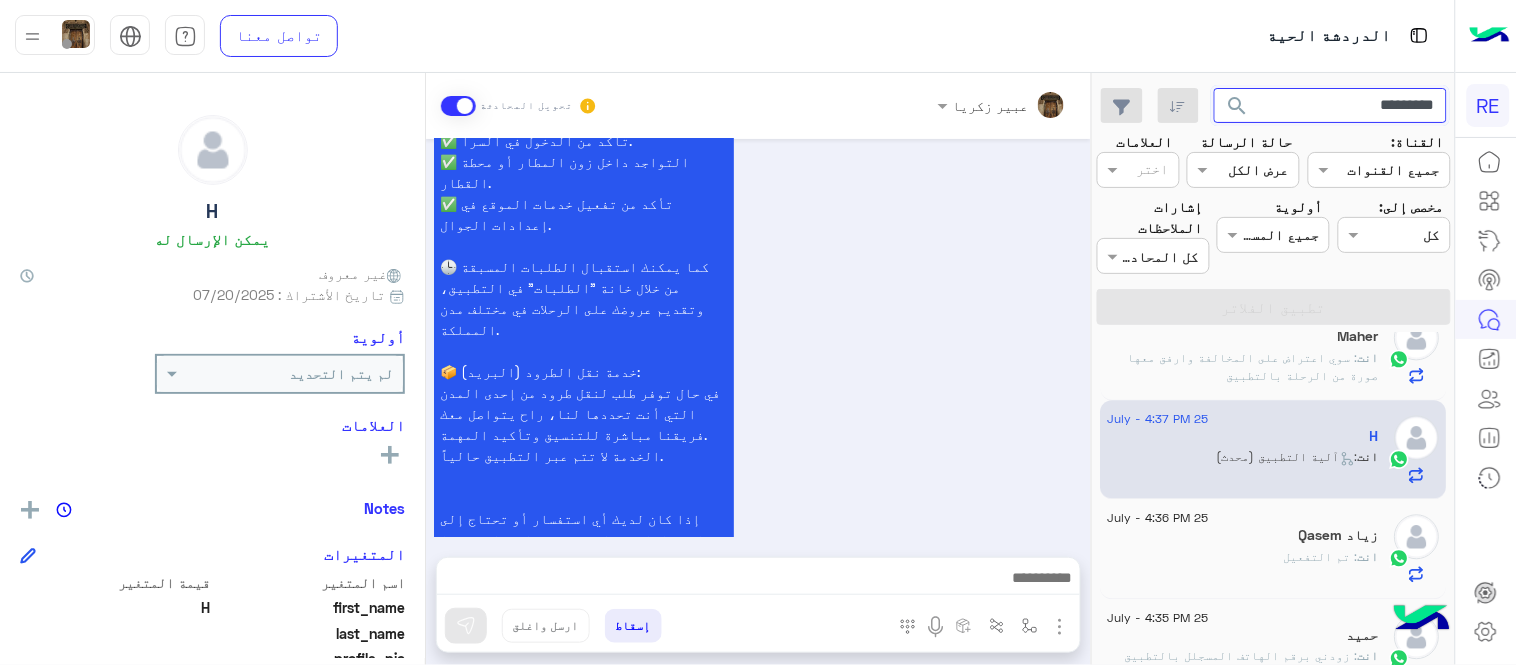 click on "search" 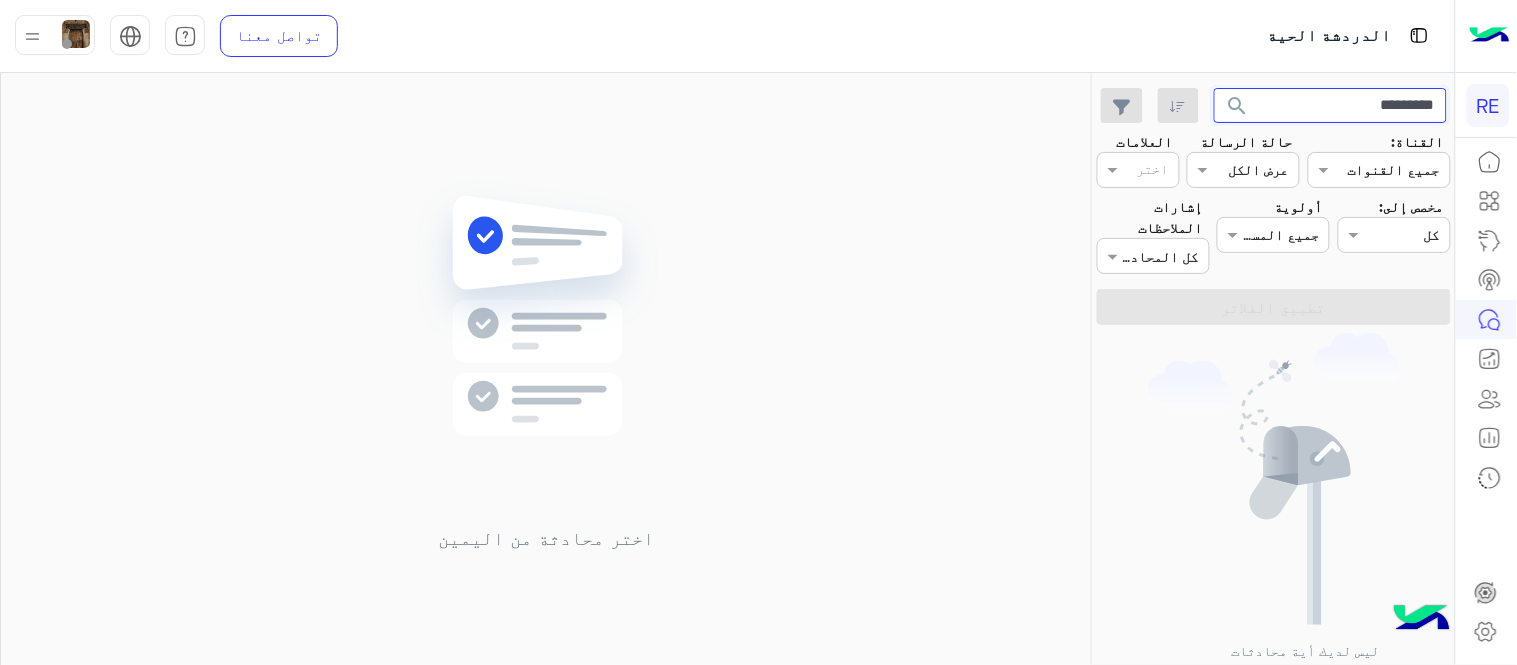 click on "*********" at bounding box center [1331, 106] 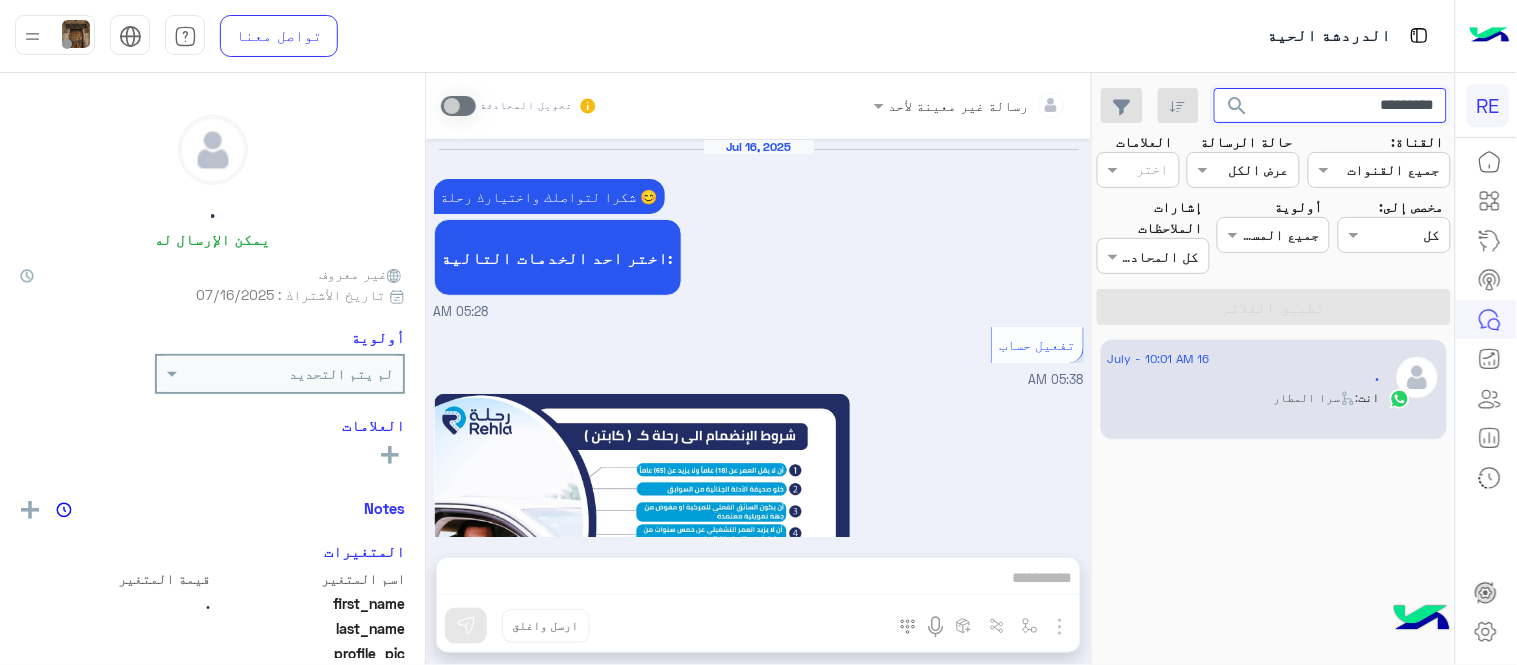 scroll, scrollTop: 2027, scrollLeft: 0, axis: vertical 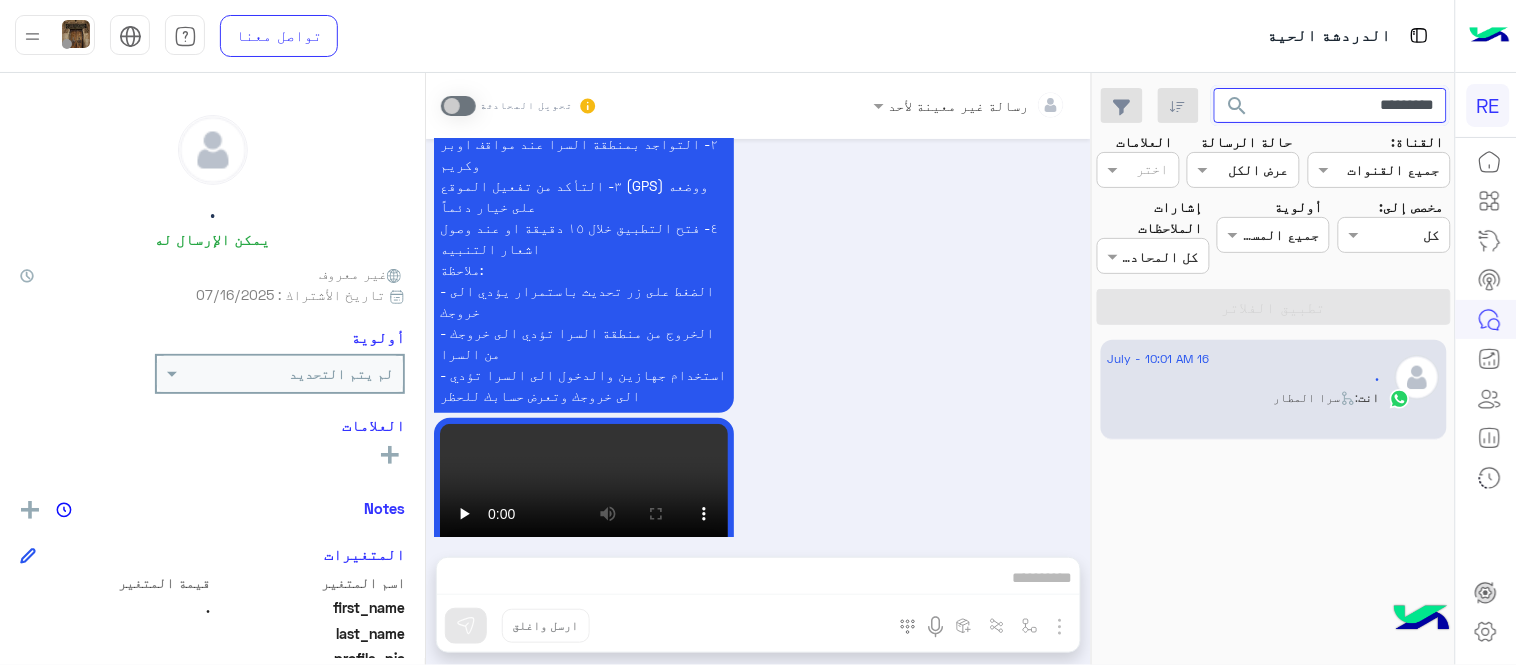 click on "*********" at bounding box center [1331, 106] 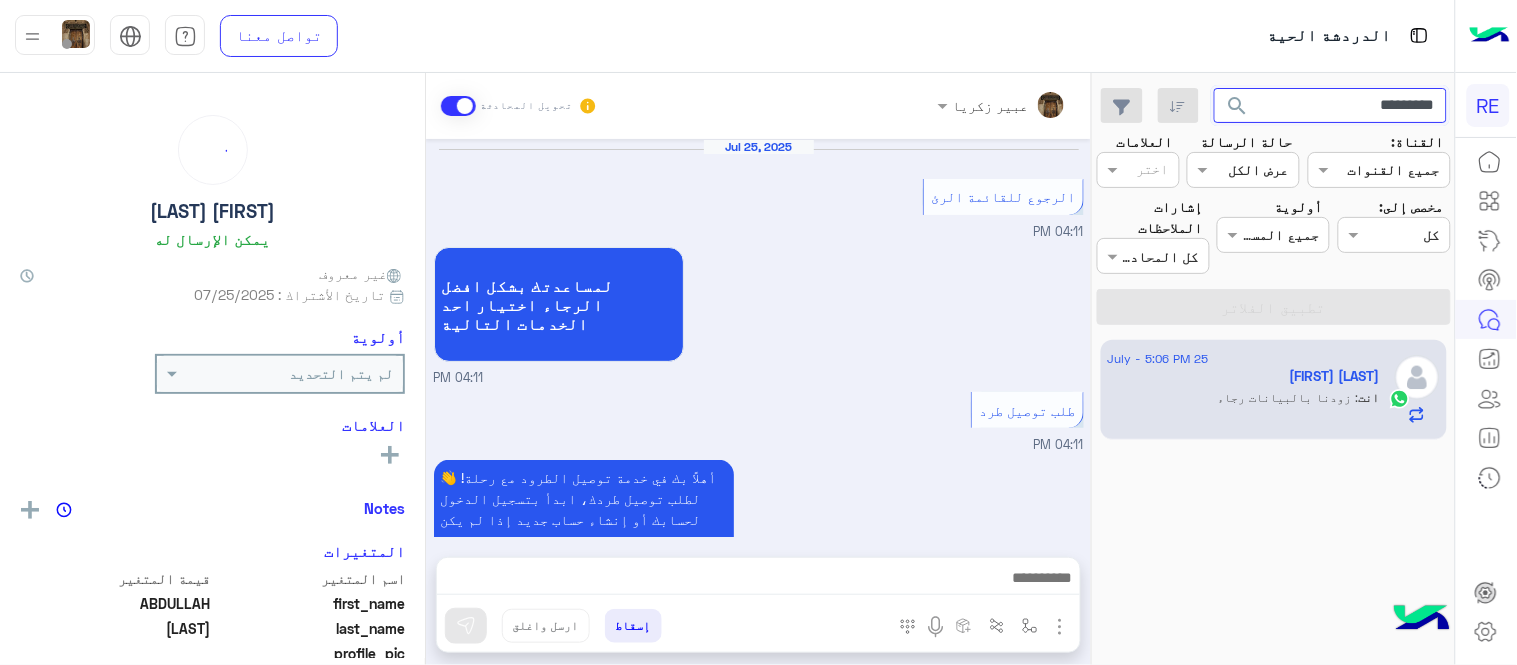 scroll, scrollTop: 853, scrollLeft: 0, axis: vertical 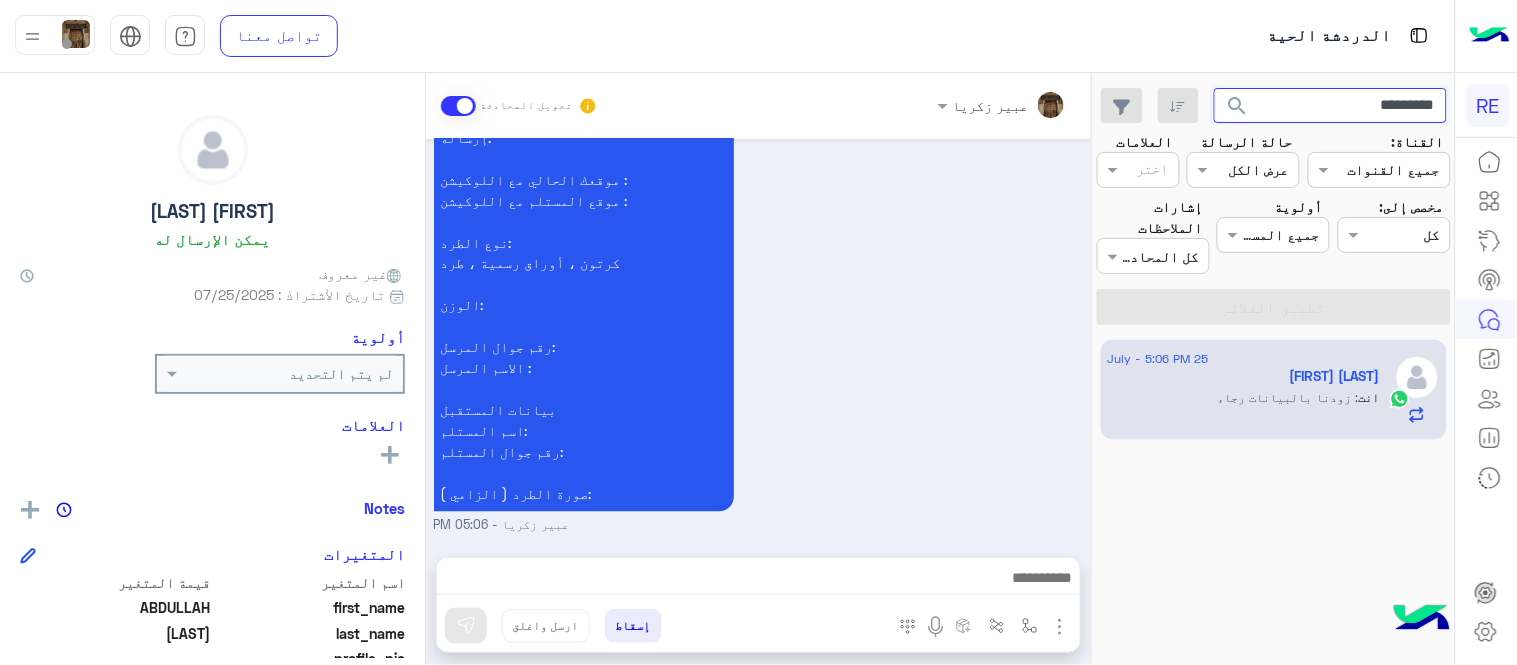 click on "*********" at bounding box center (1331, 106) 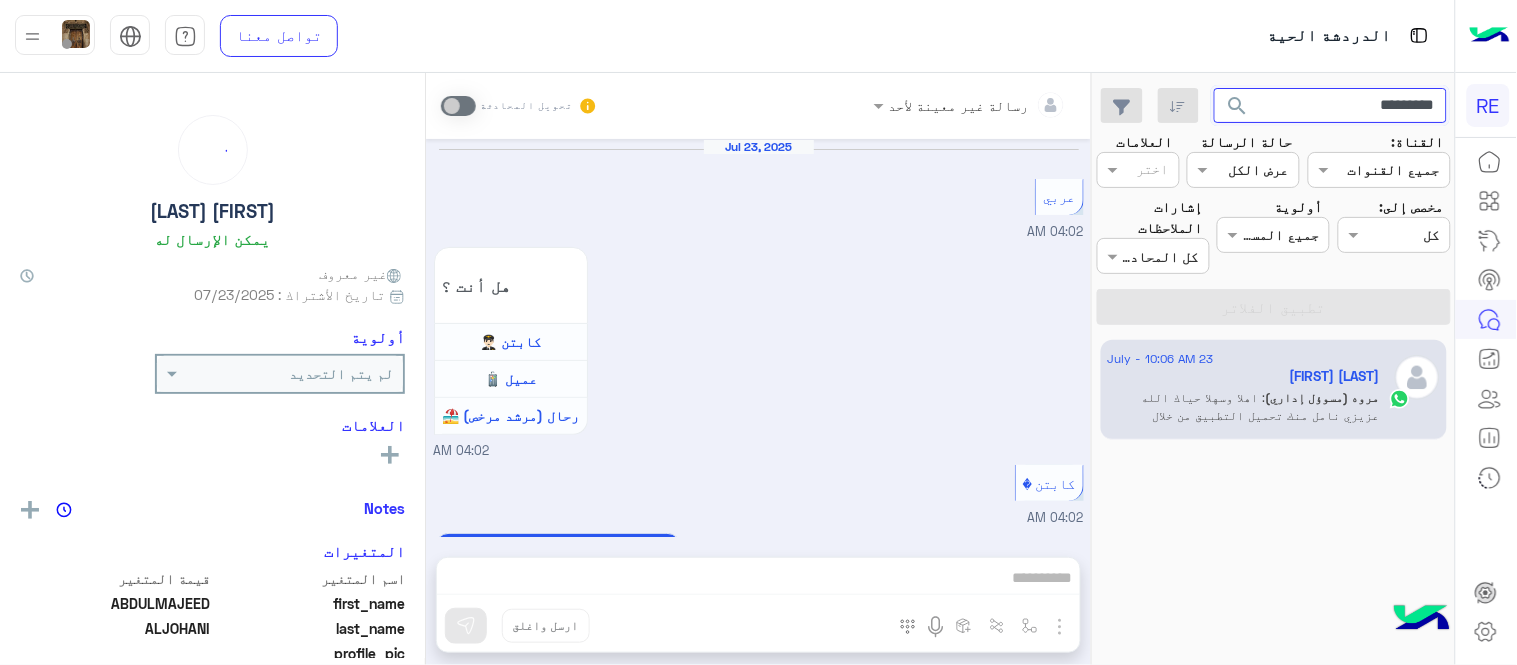 scroll, scrollTop: 1404, scrollLeft: 0, axis: vertical 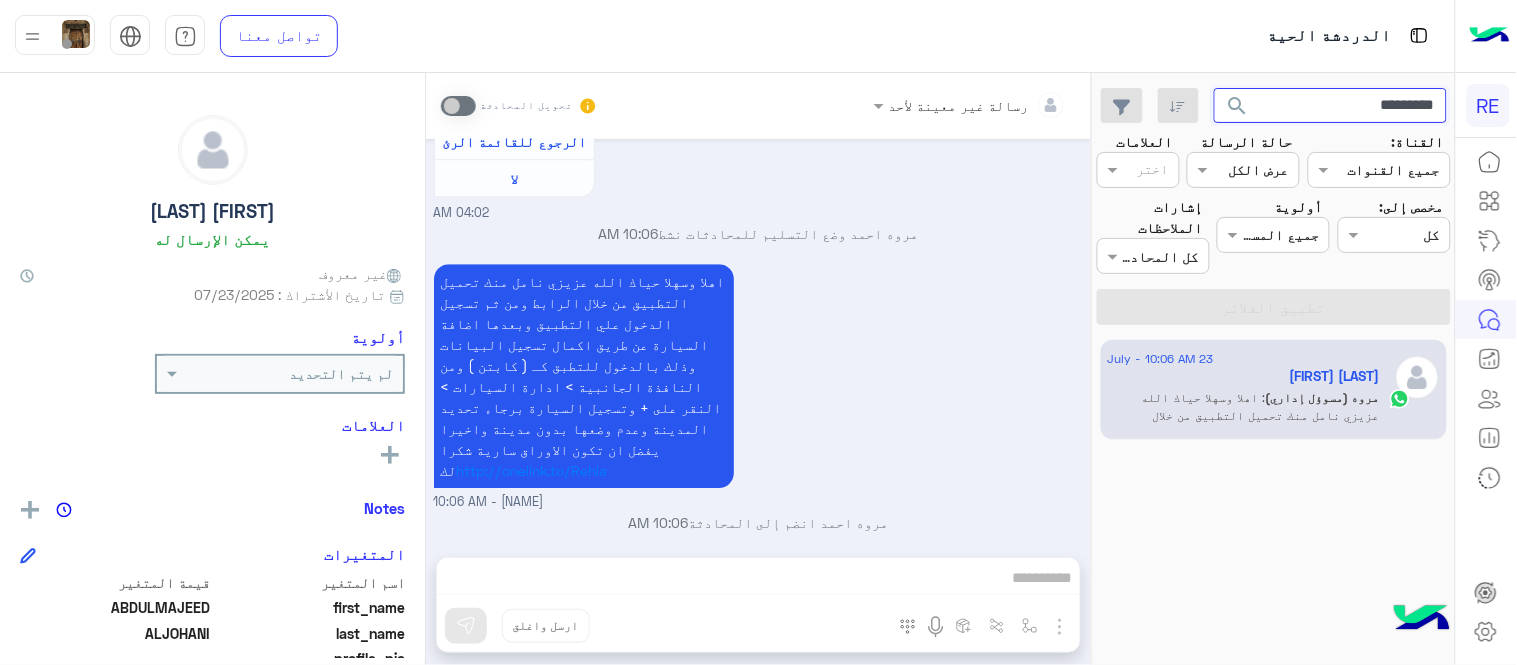 click on "*********" at bounding box center (1331, 106) 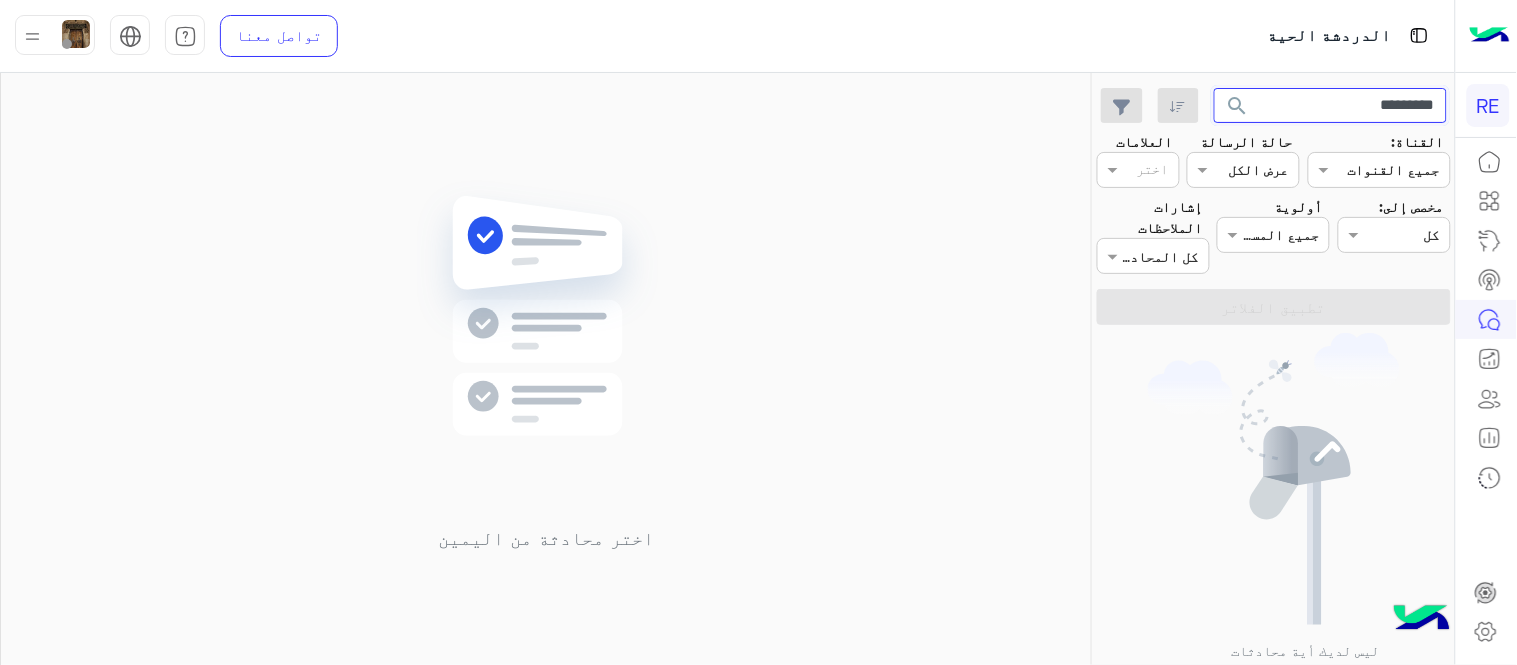 click on "*********" at bounding box center (1331, 106) 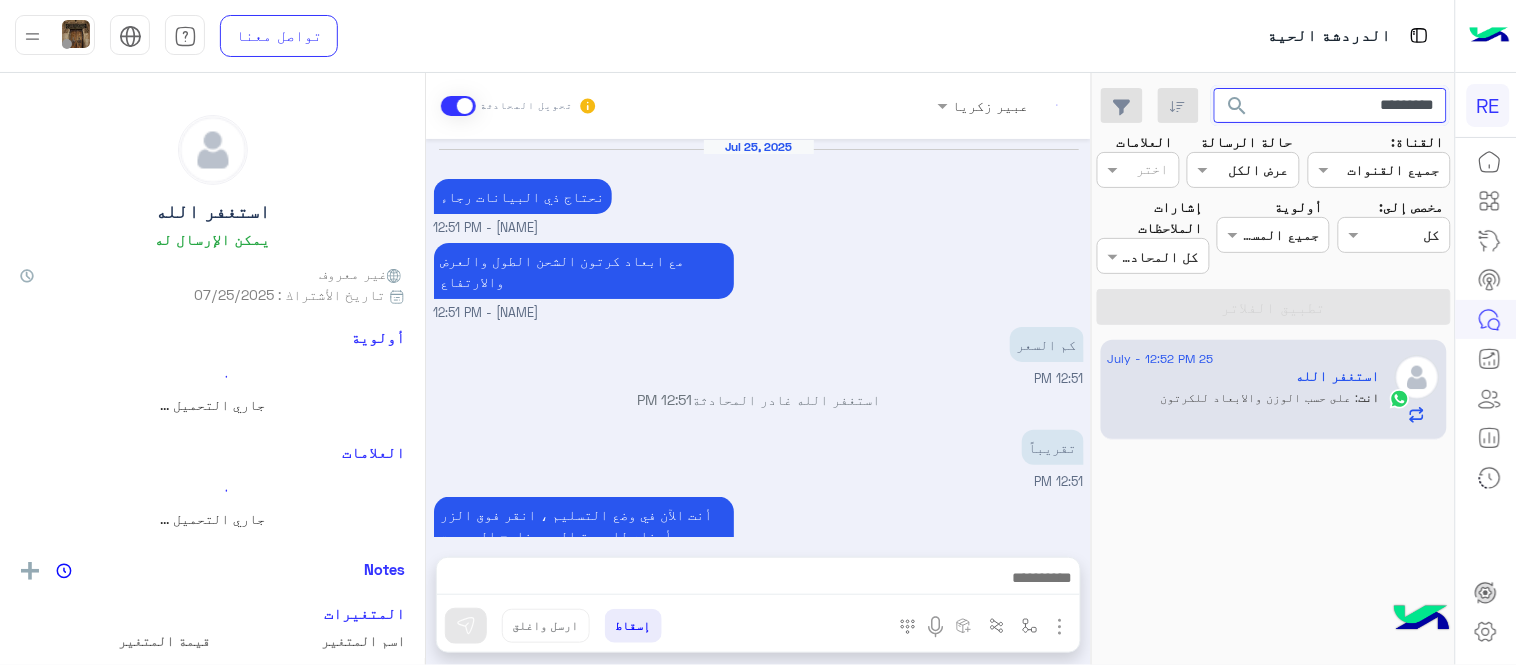 scroll, scrollTop: 227, scrollLeft: 0, axis: vertical 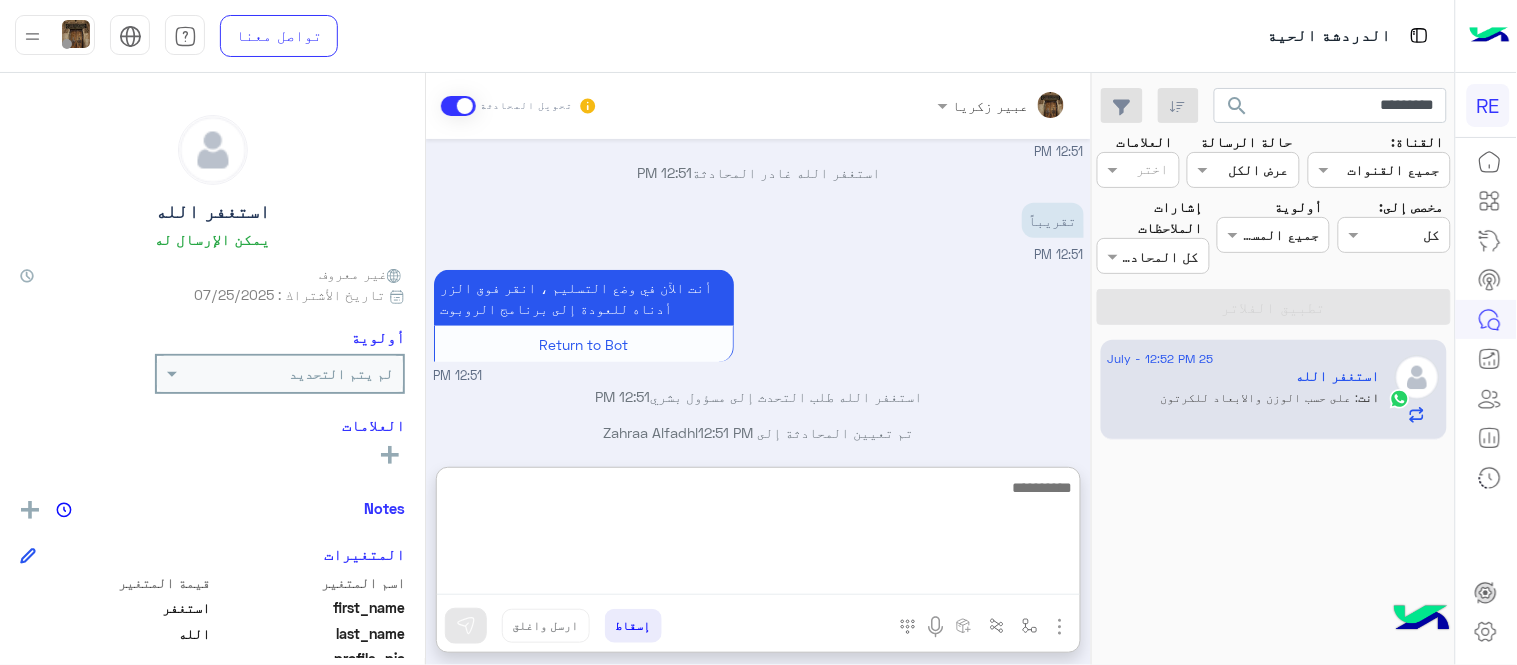click at bounding box center [758, 535] 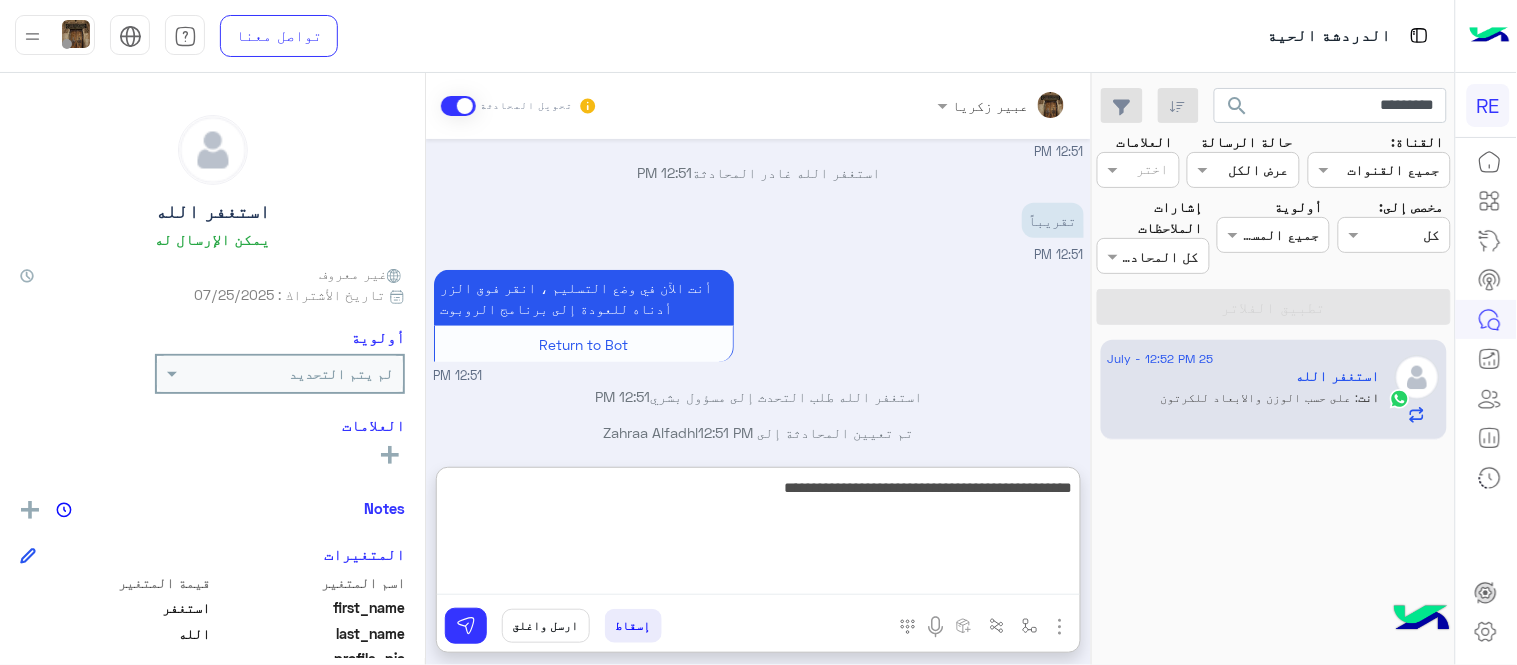 type on "**********" 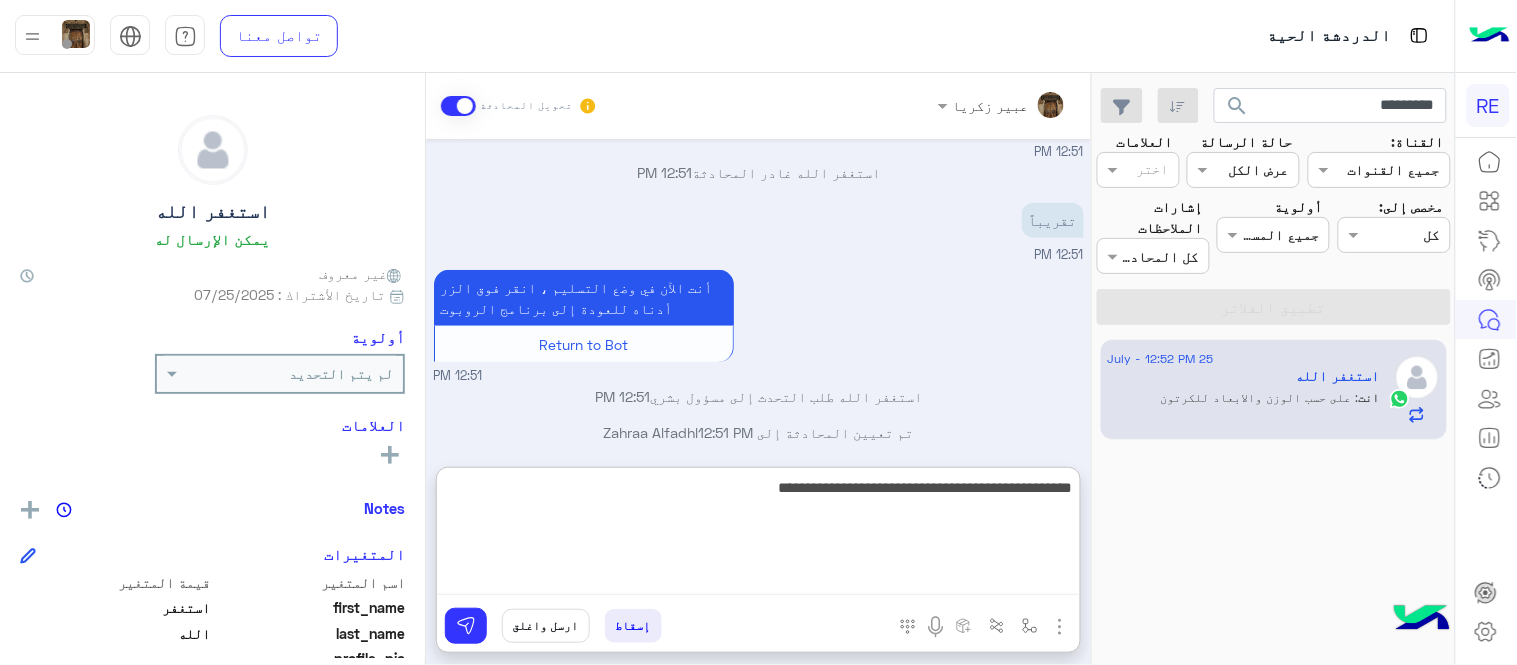 type 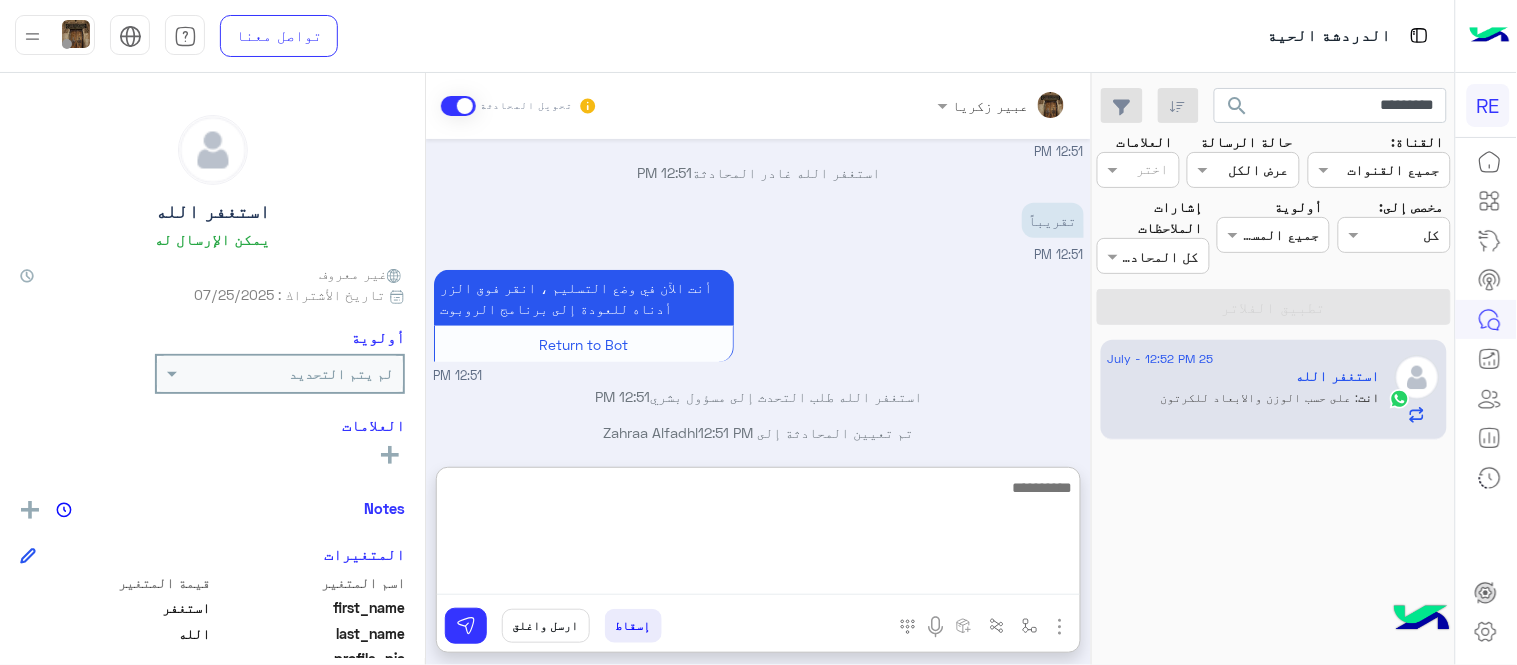 scroll, scrollTop: 381, scrollLeft: 0, axis: vertical 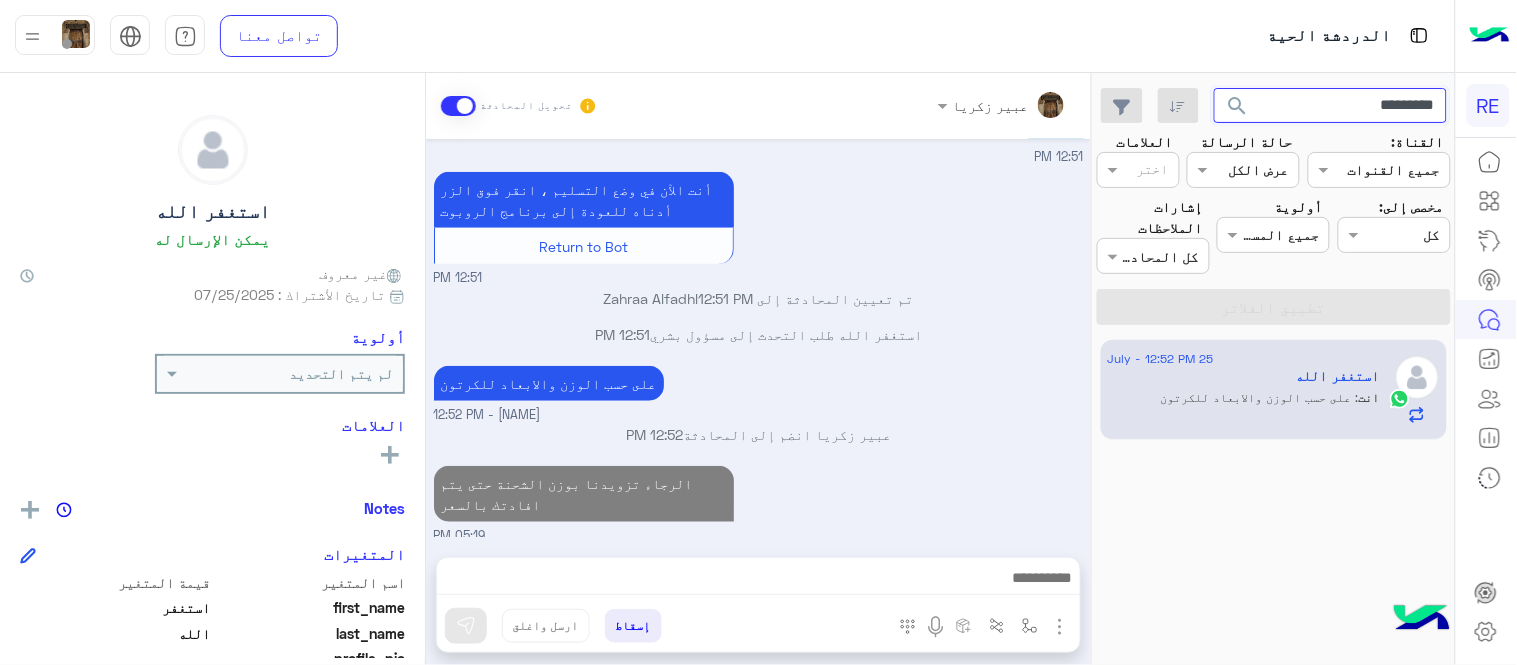 click on "*********" at bounding box center (1331, 106) 